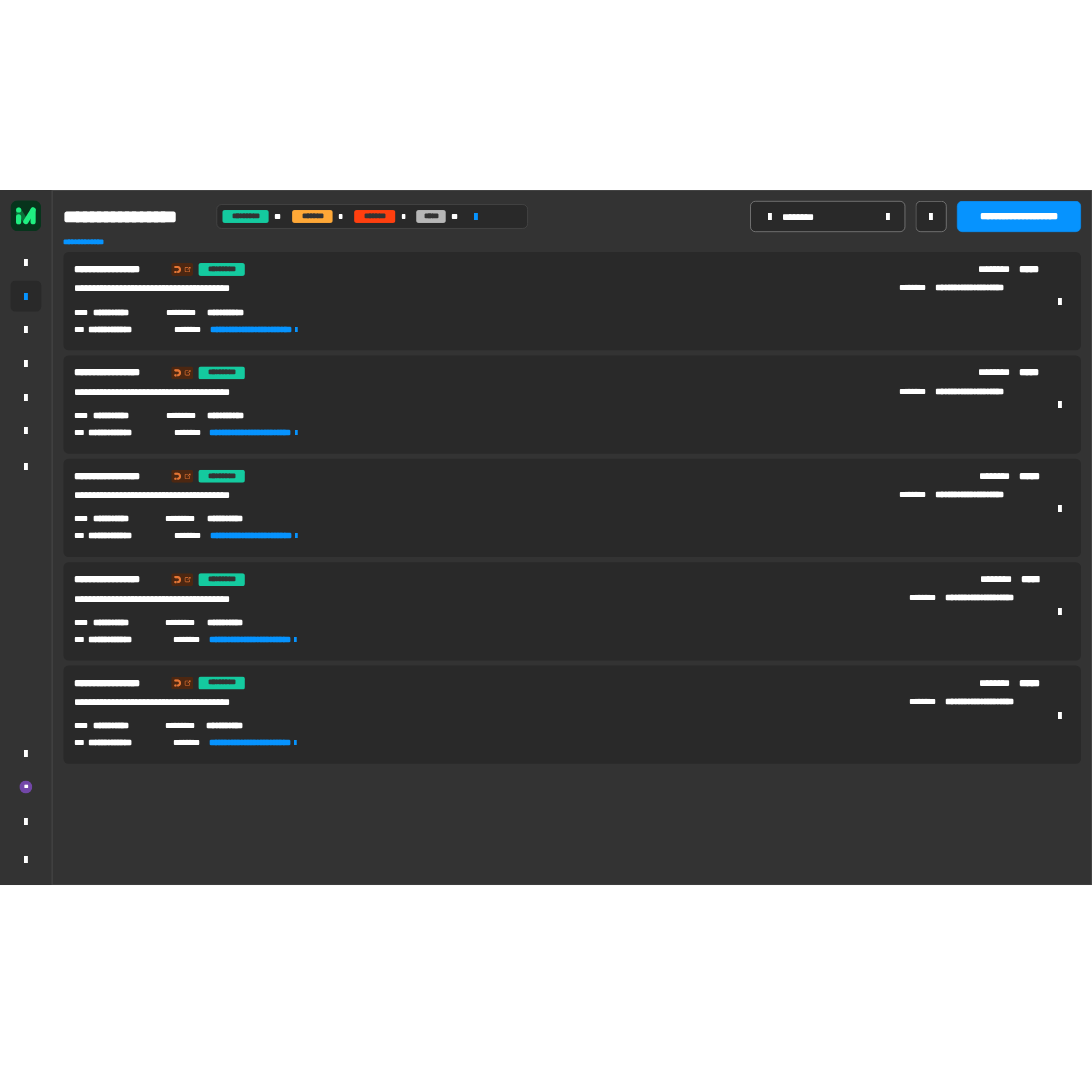 scroll, scrollTop: 0, scrollLeft: 0, axis: both 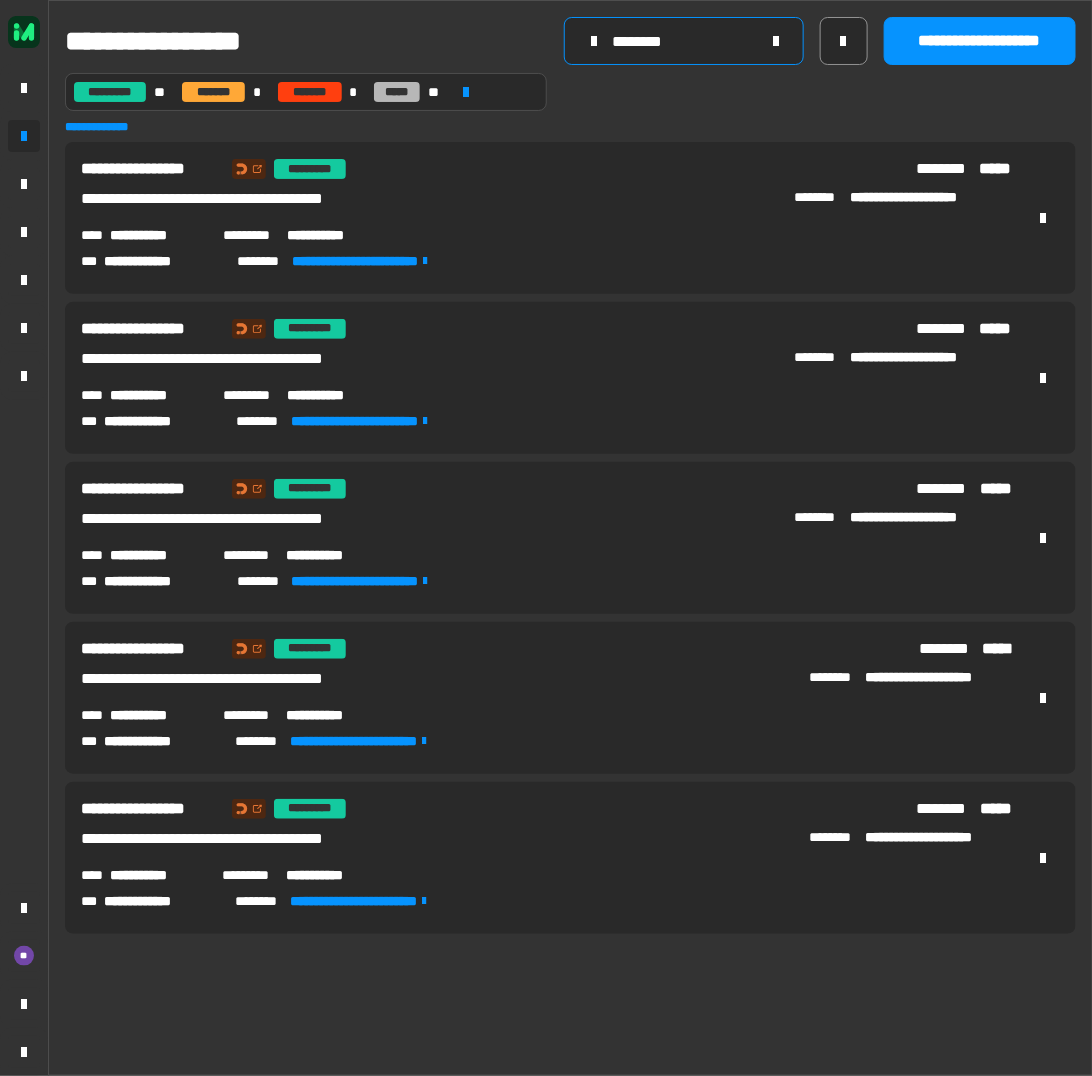 drag, startPoint x: 781, startPoint y: 36, endPoint x: 692, endPoint y: 35, distance: 89.005615 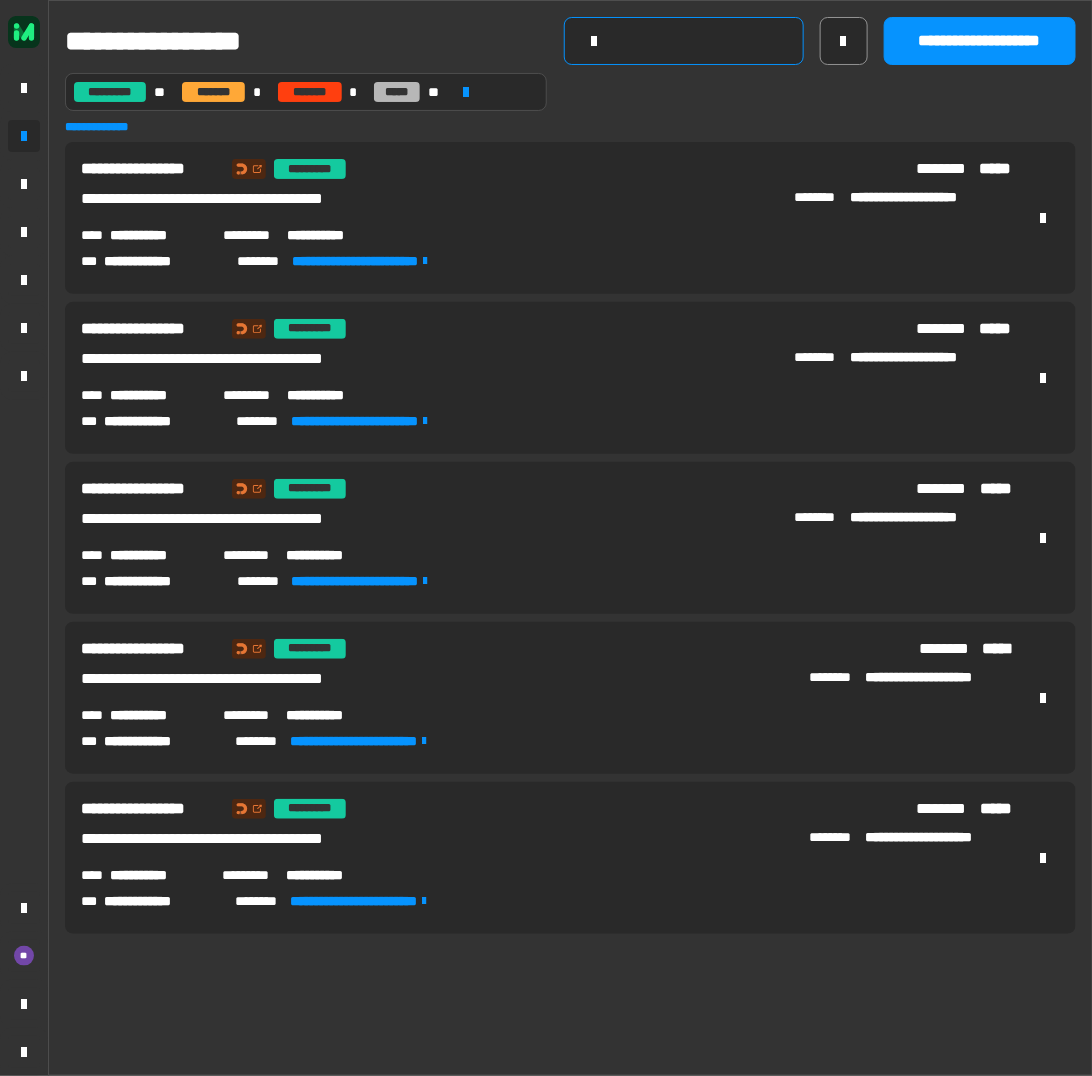 click 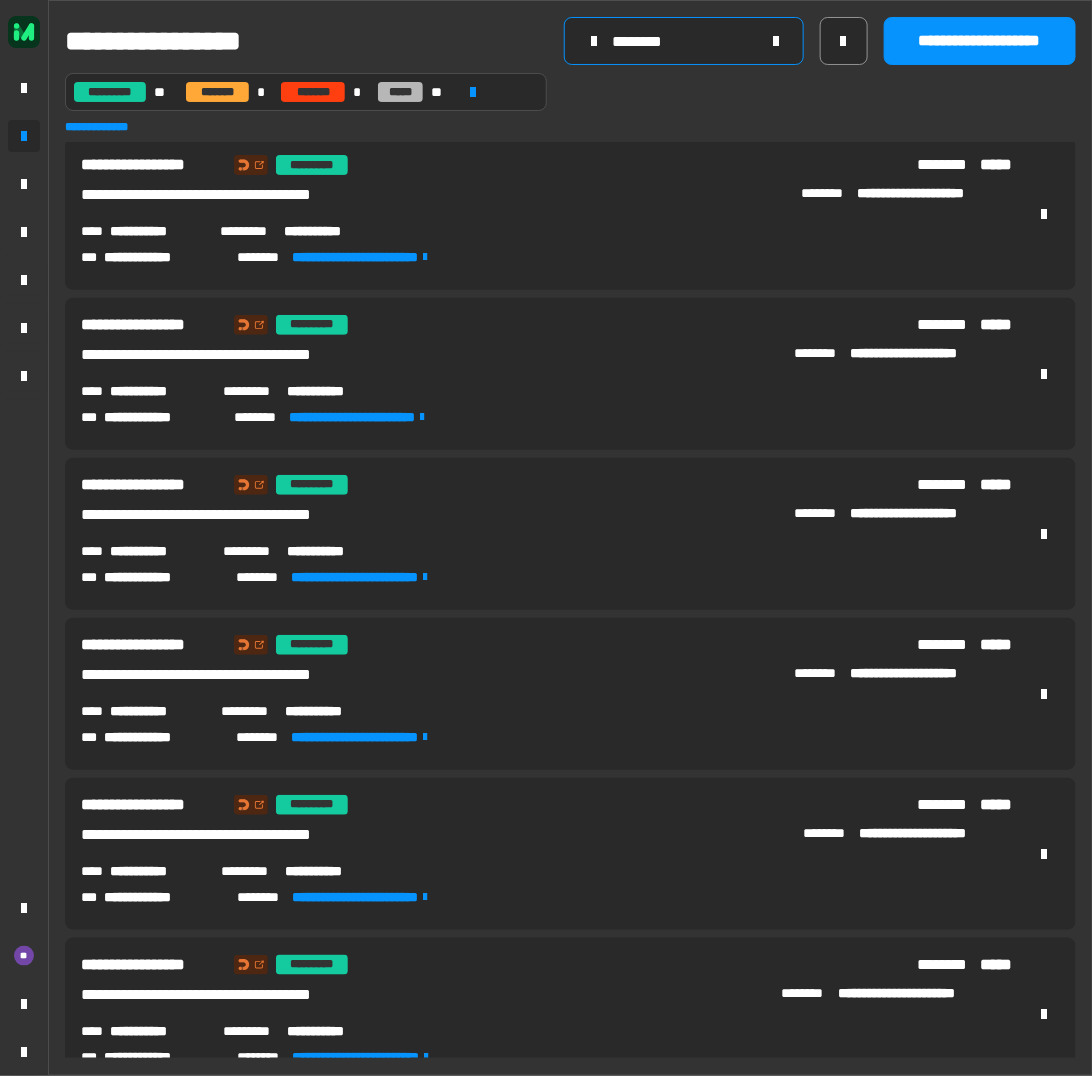 scroll, scrollTop: 0, scrollLeft: 0, axis: both 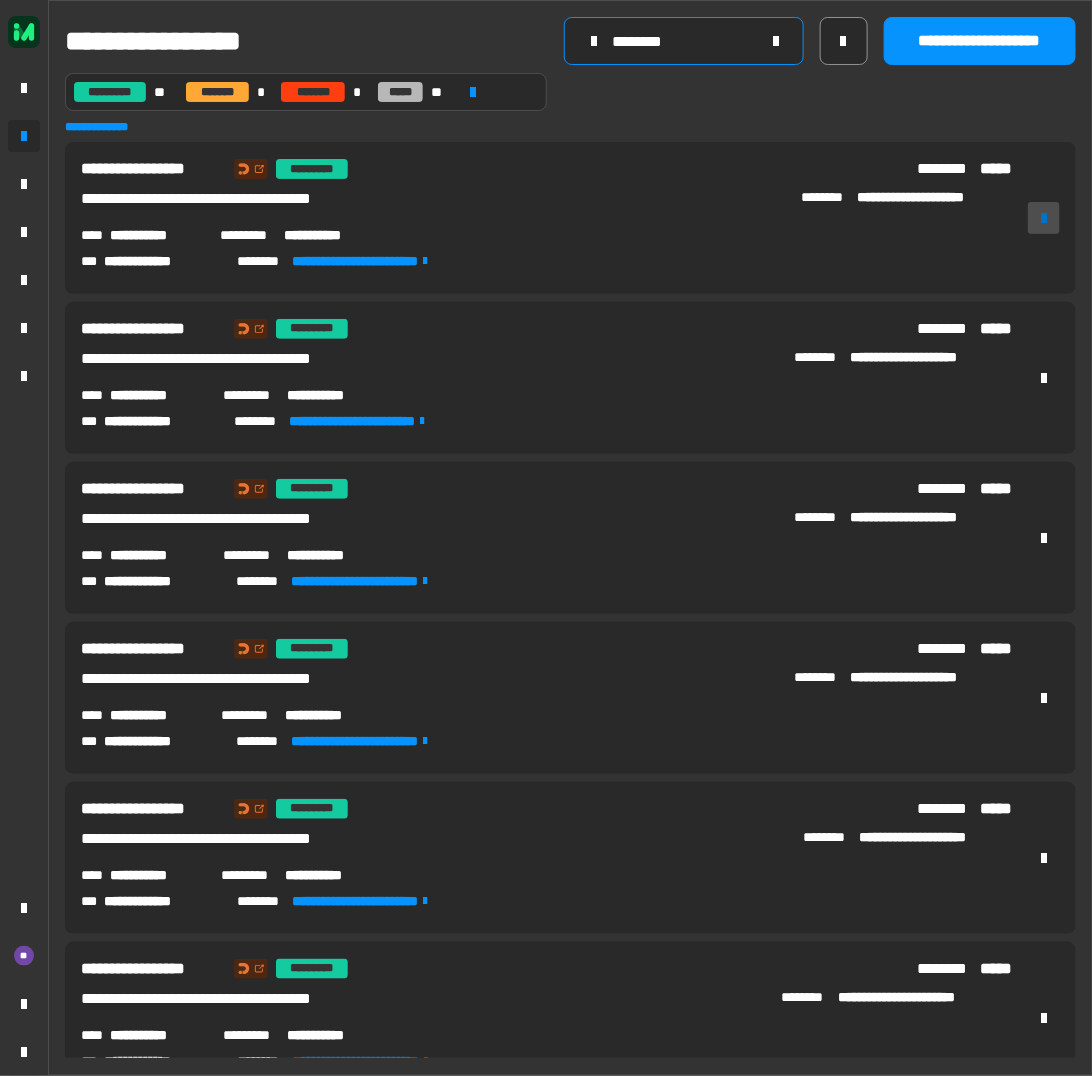 type on "********" 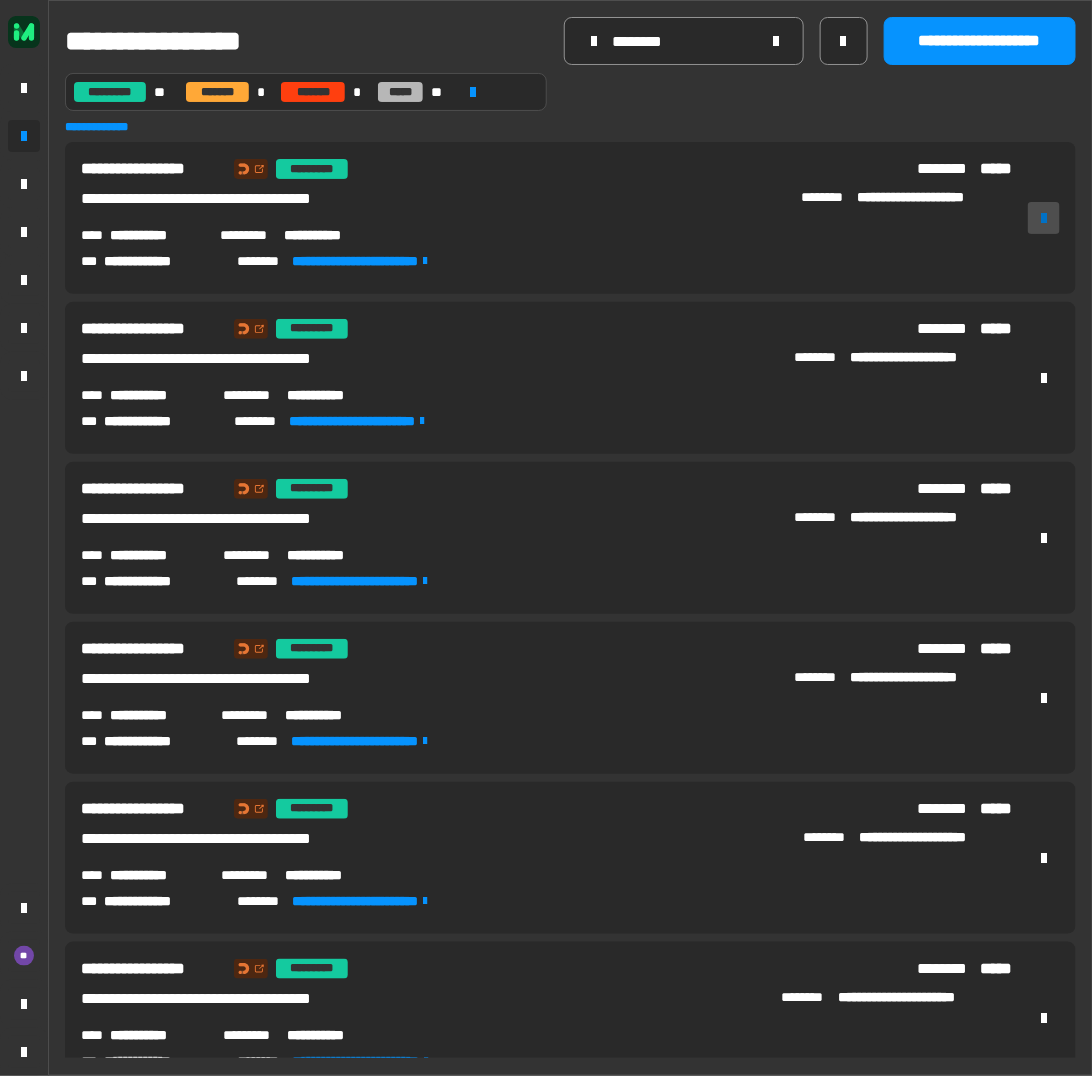 click at bounding box center (1044, 218) 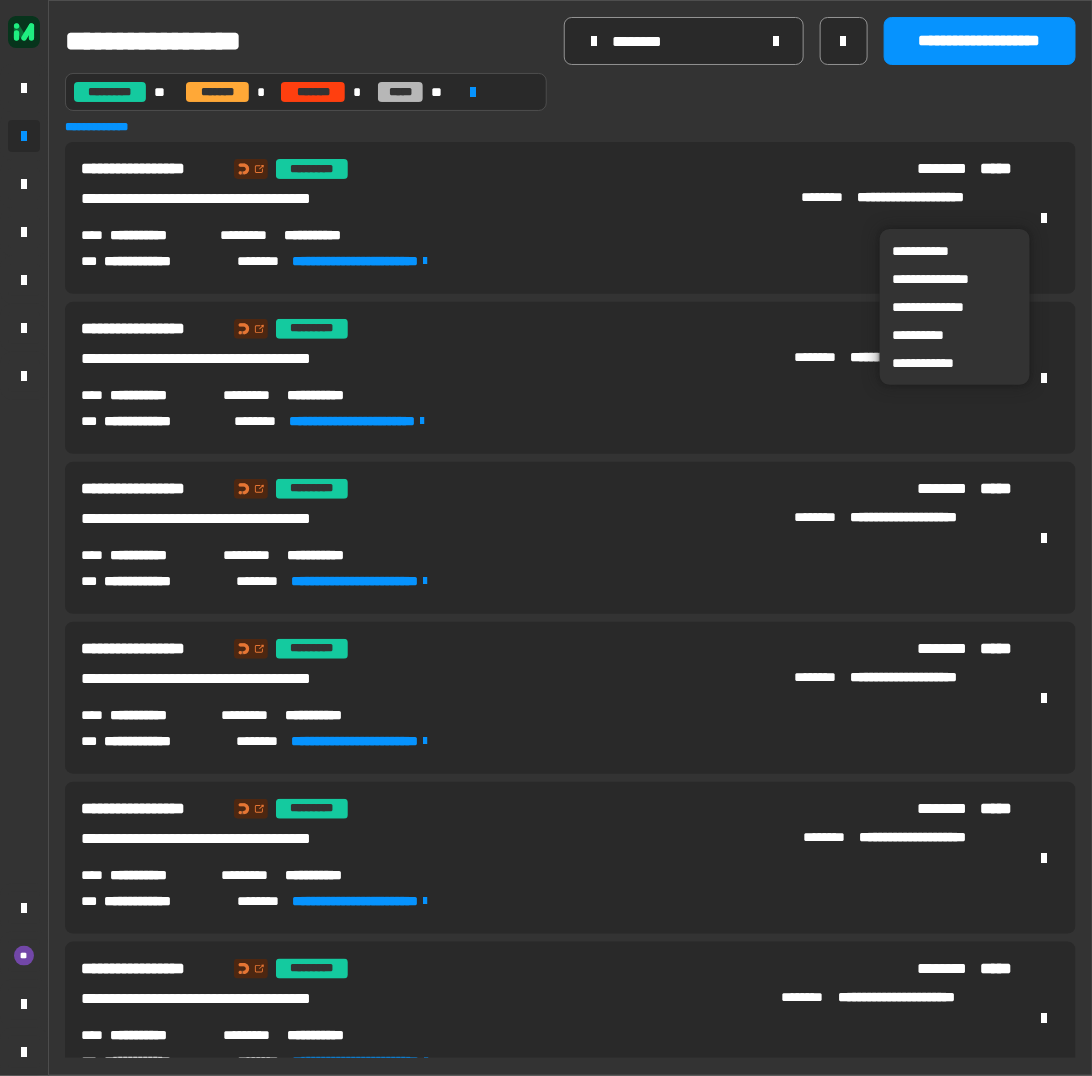 click on "**********" at bounding box center (955, 363) 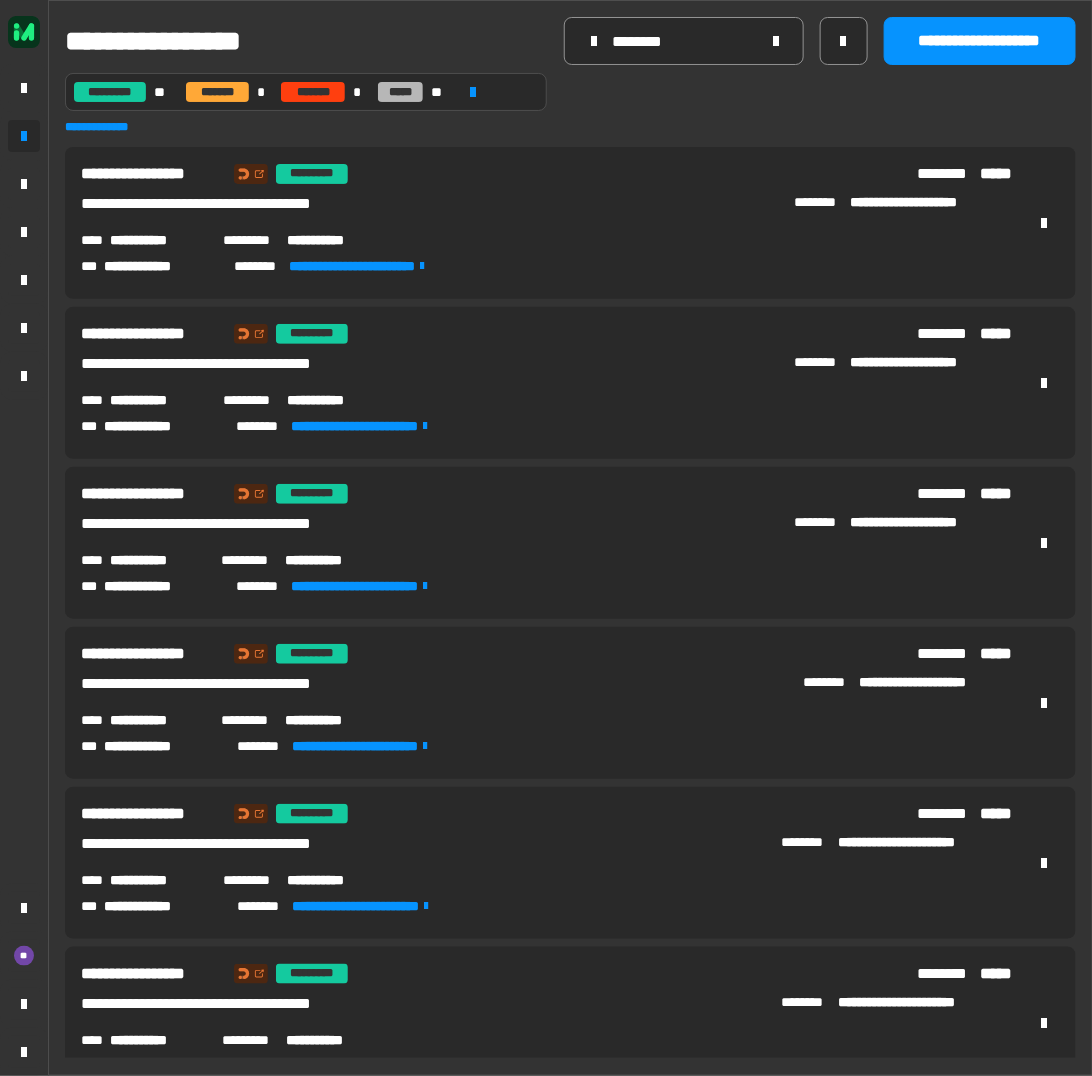 scroll, scrollTop: 0, scrollLeft: 0, axis: both 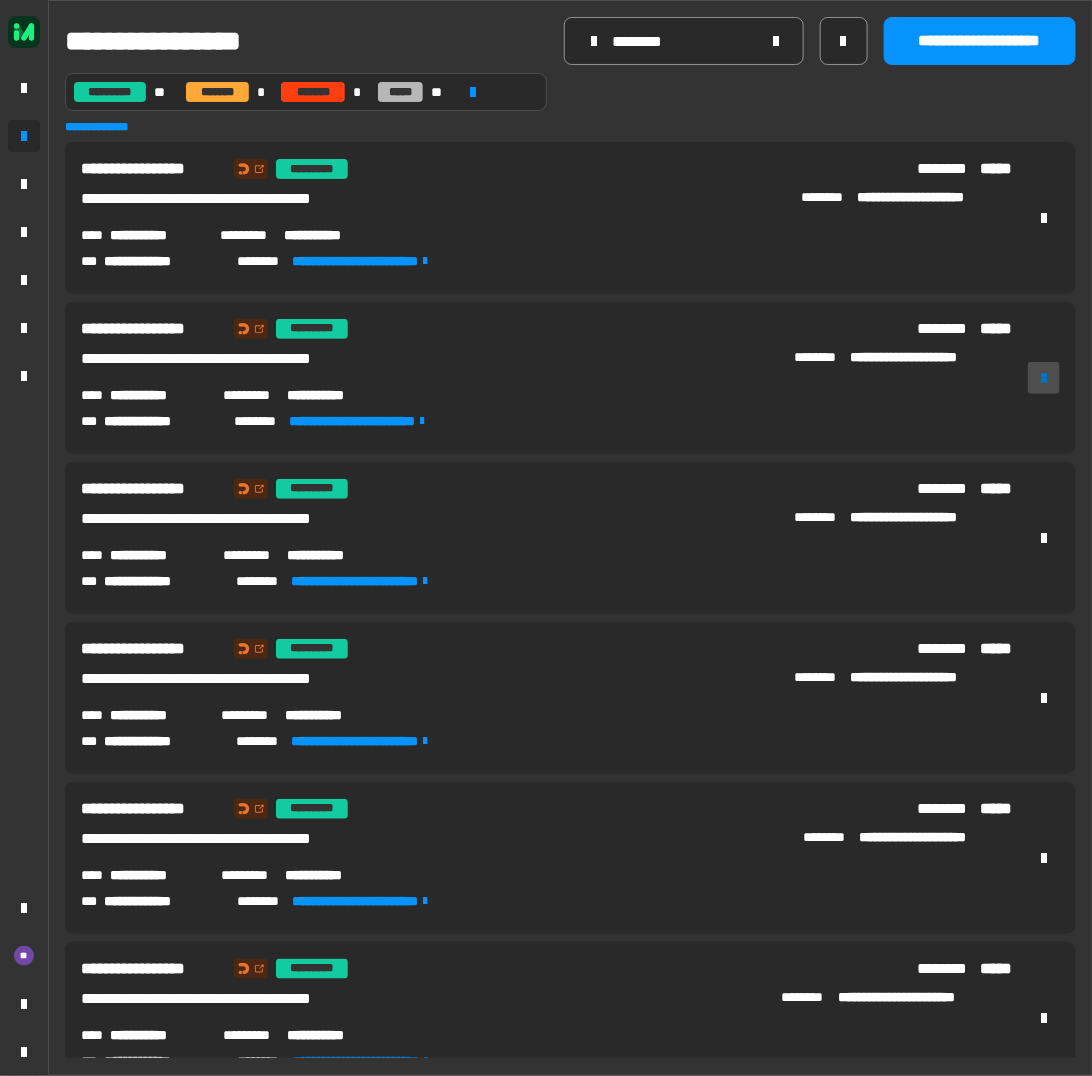 click at bounding box center [1044, 378] 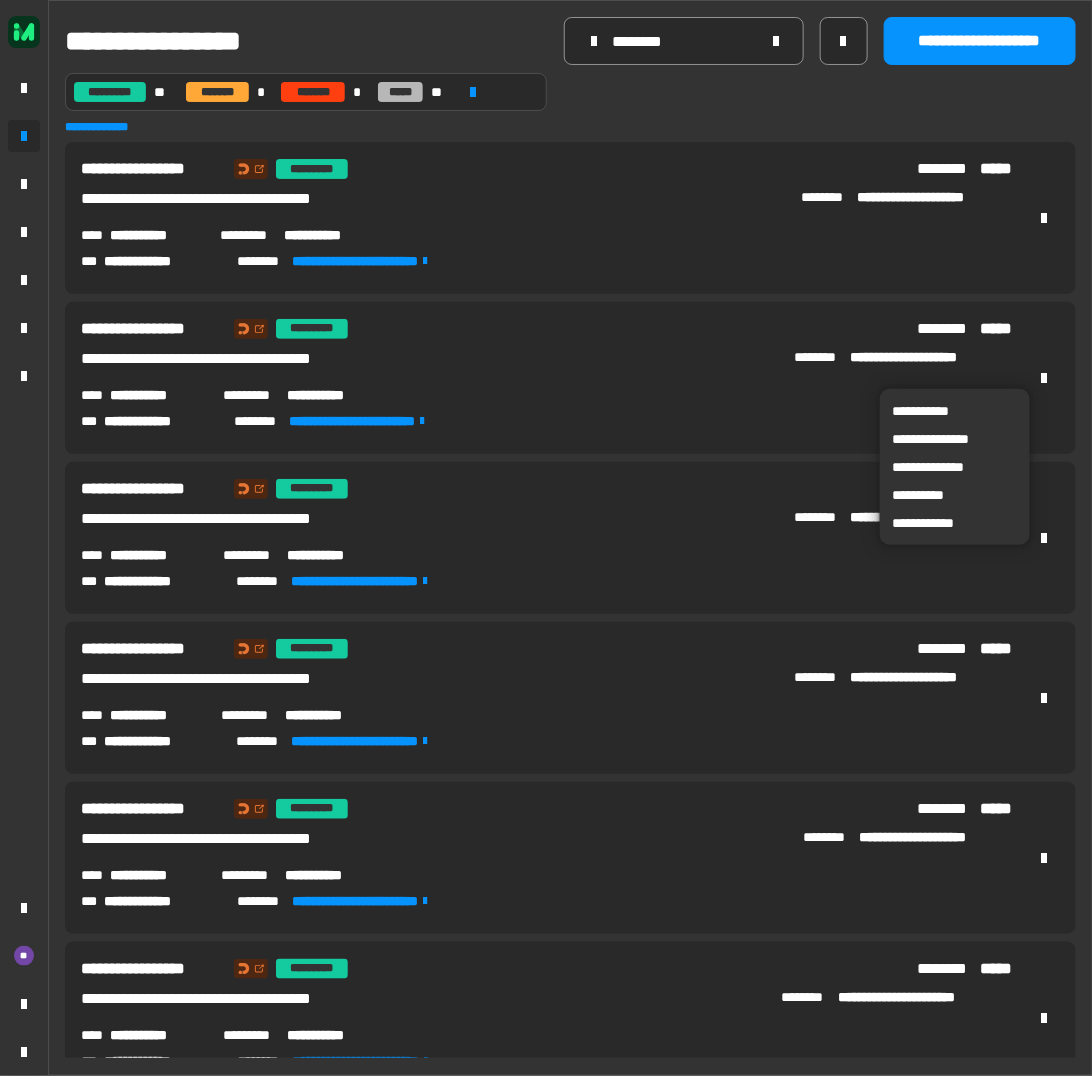click on "**********" at bounding box center [955, 523] 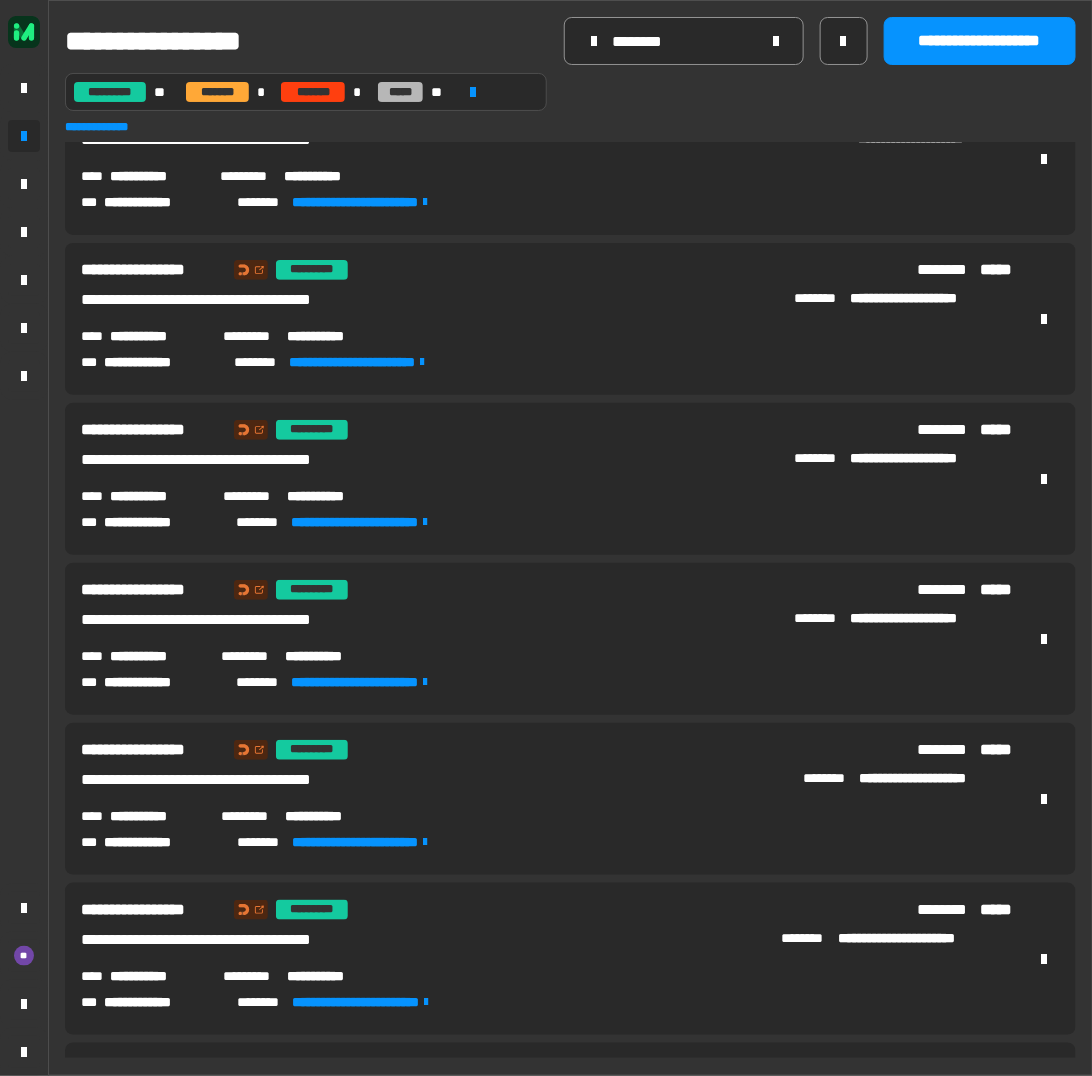 scroll, scrollTop: 0, scrollLeft: 0, axis: both 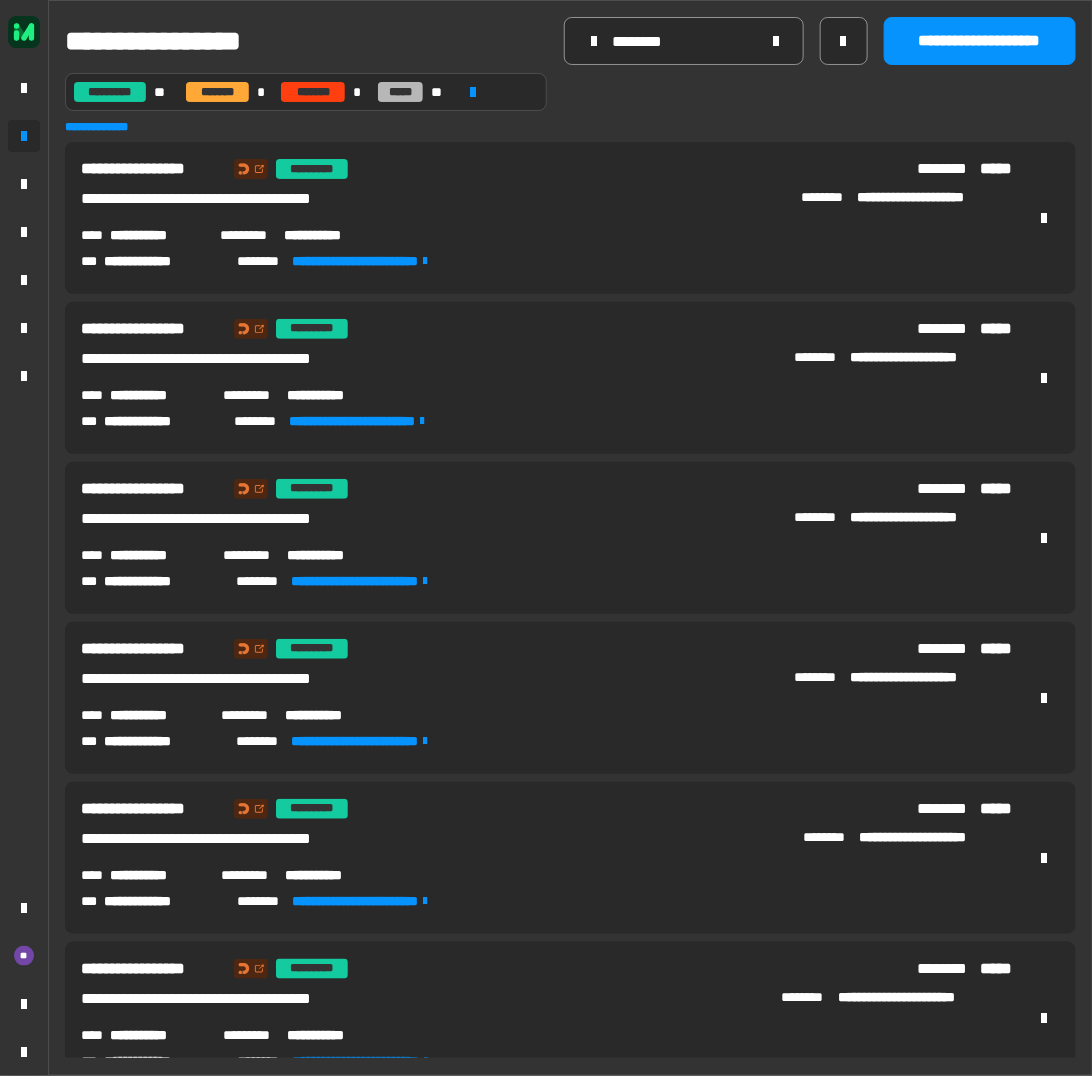 click on "**********" at bounding box center (334, 395) 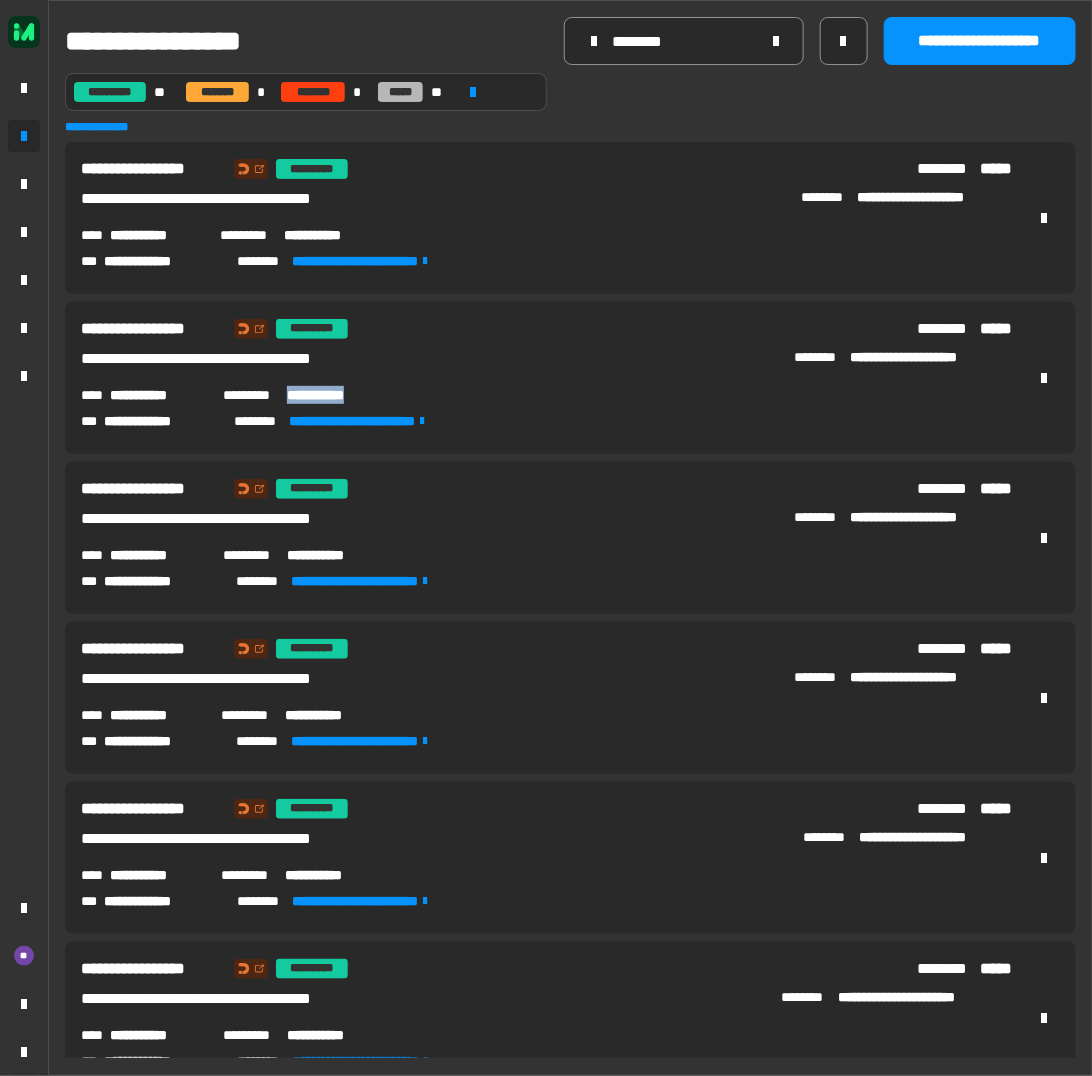 click on "**********" at bounding box center [334, 395] 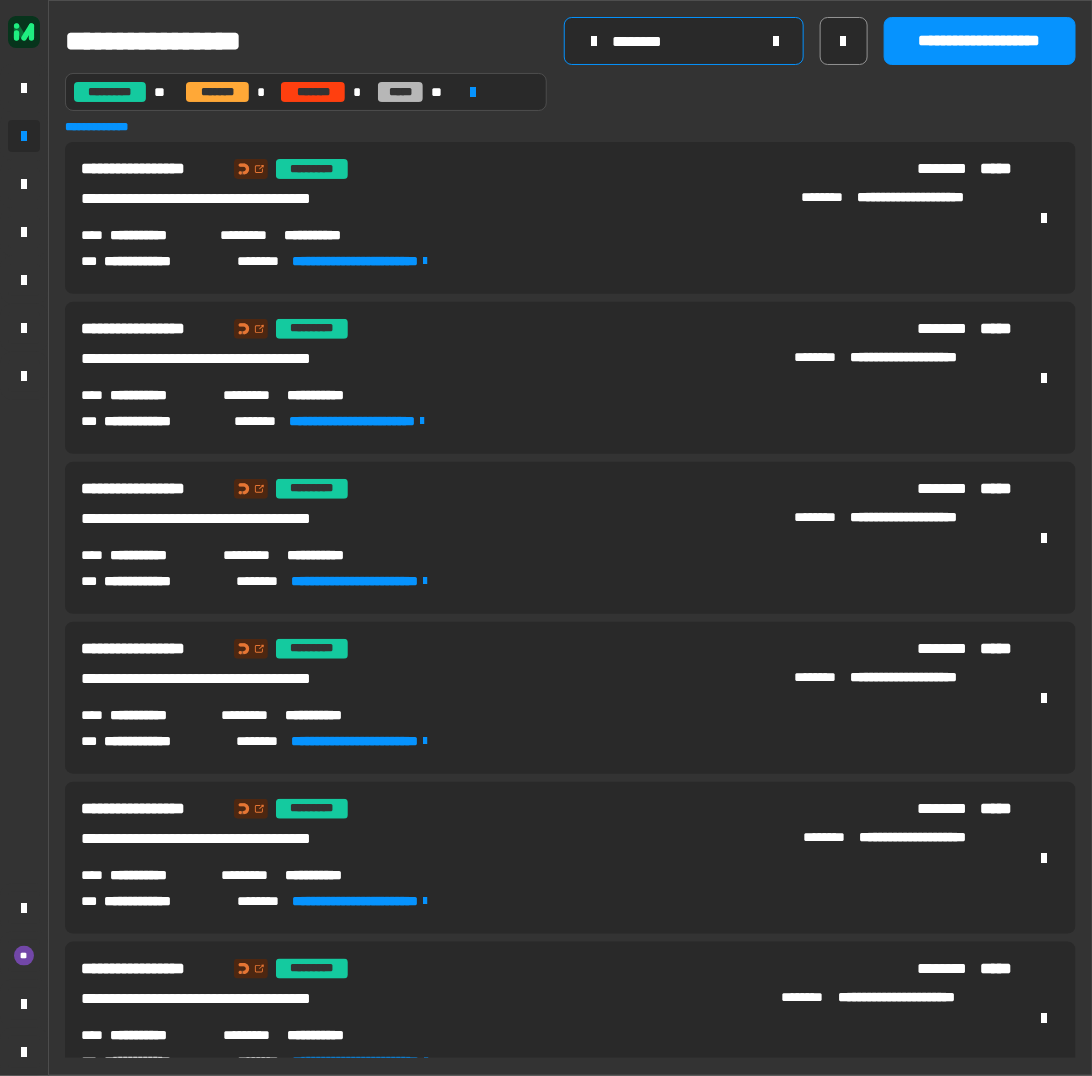 click on "********" 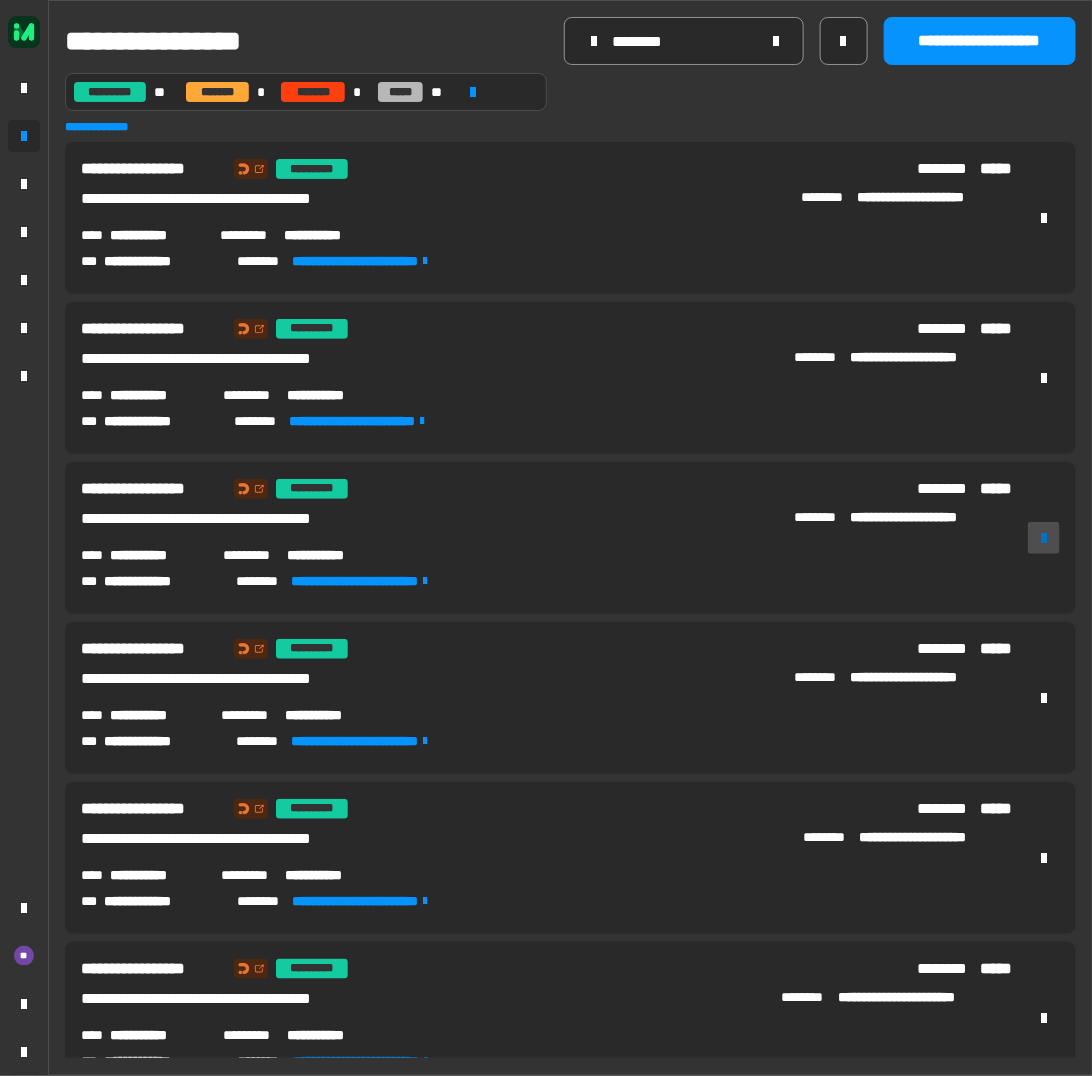 click at bounding box center [1044, 538] 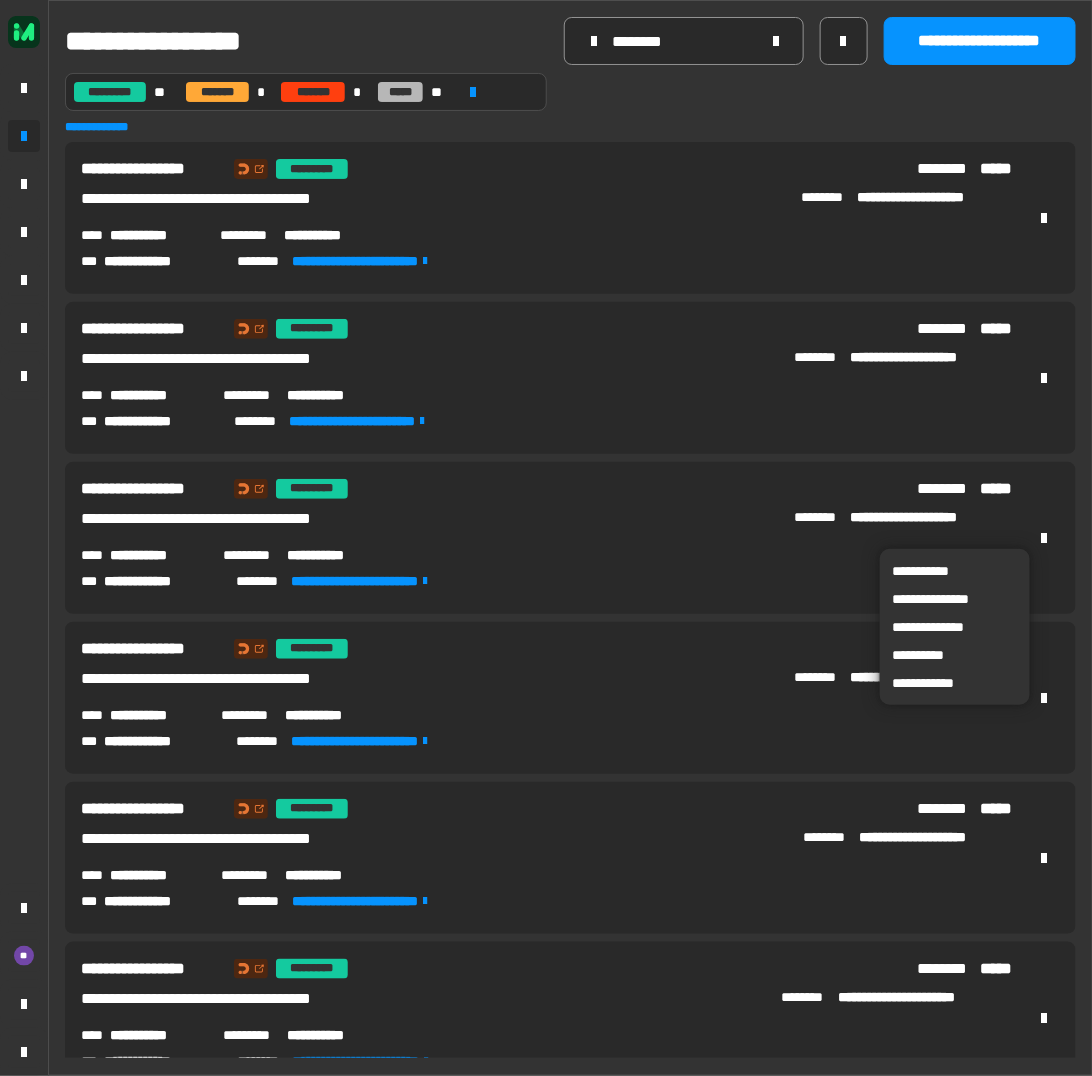 click on "**********" at bounding box center [955, 683] 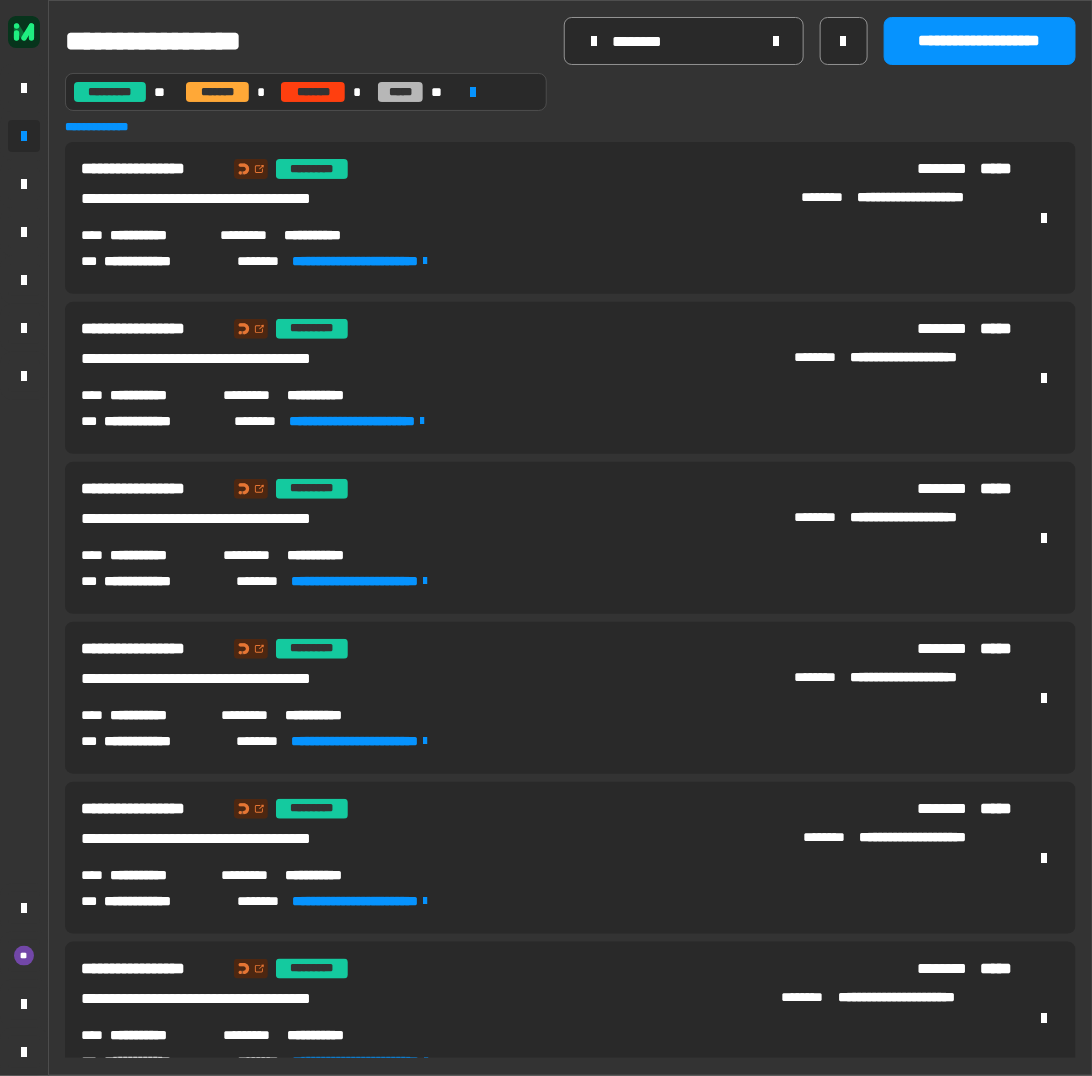 click on "**********" at bounding box center [334, 395] 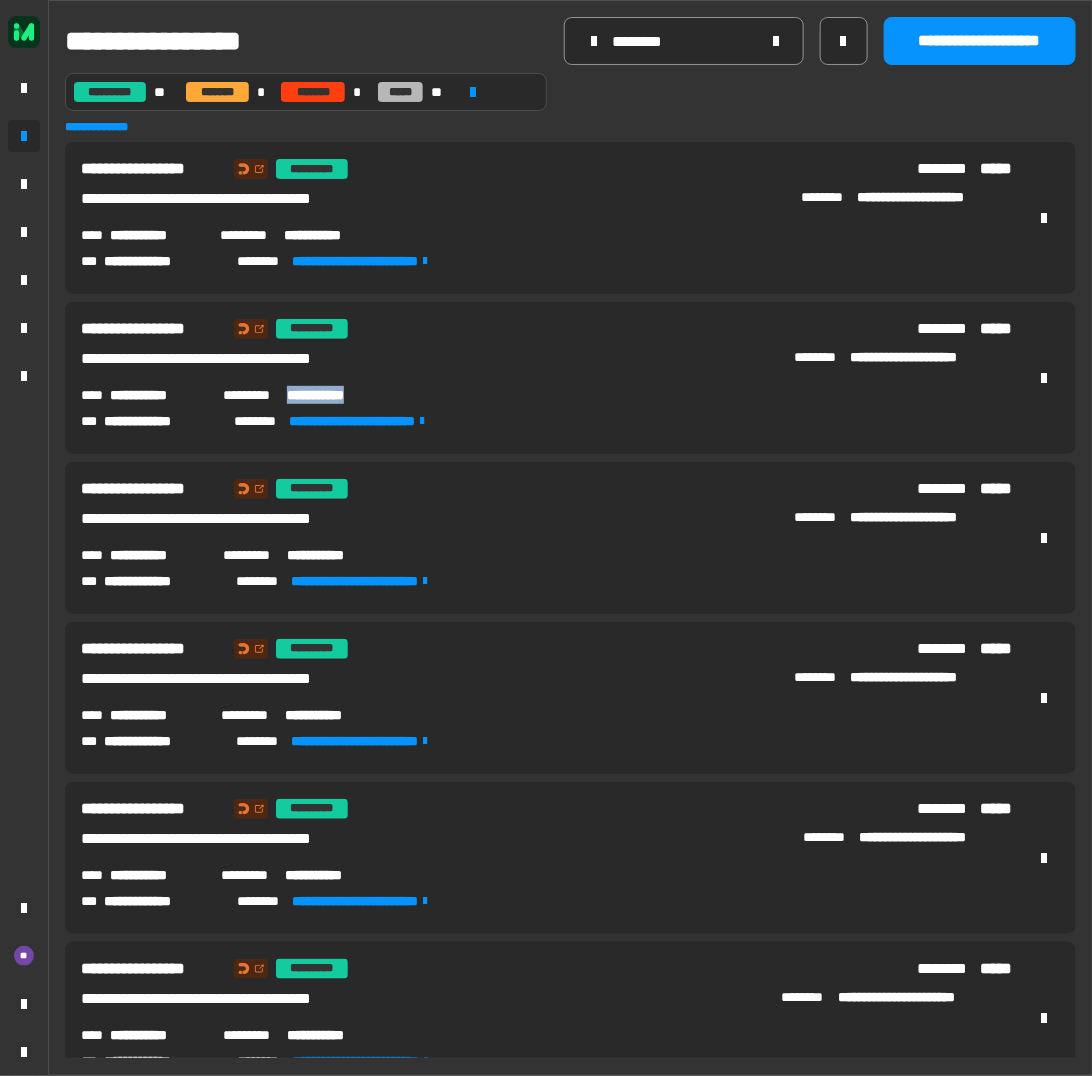 click on "**********" at bounding box center [334, 395] 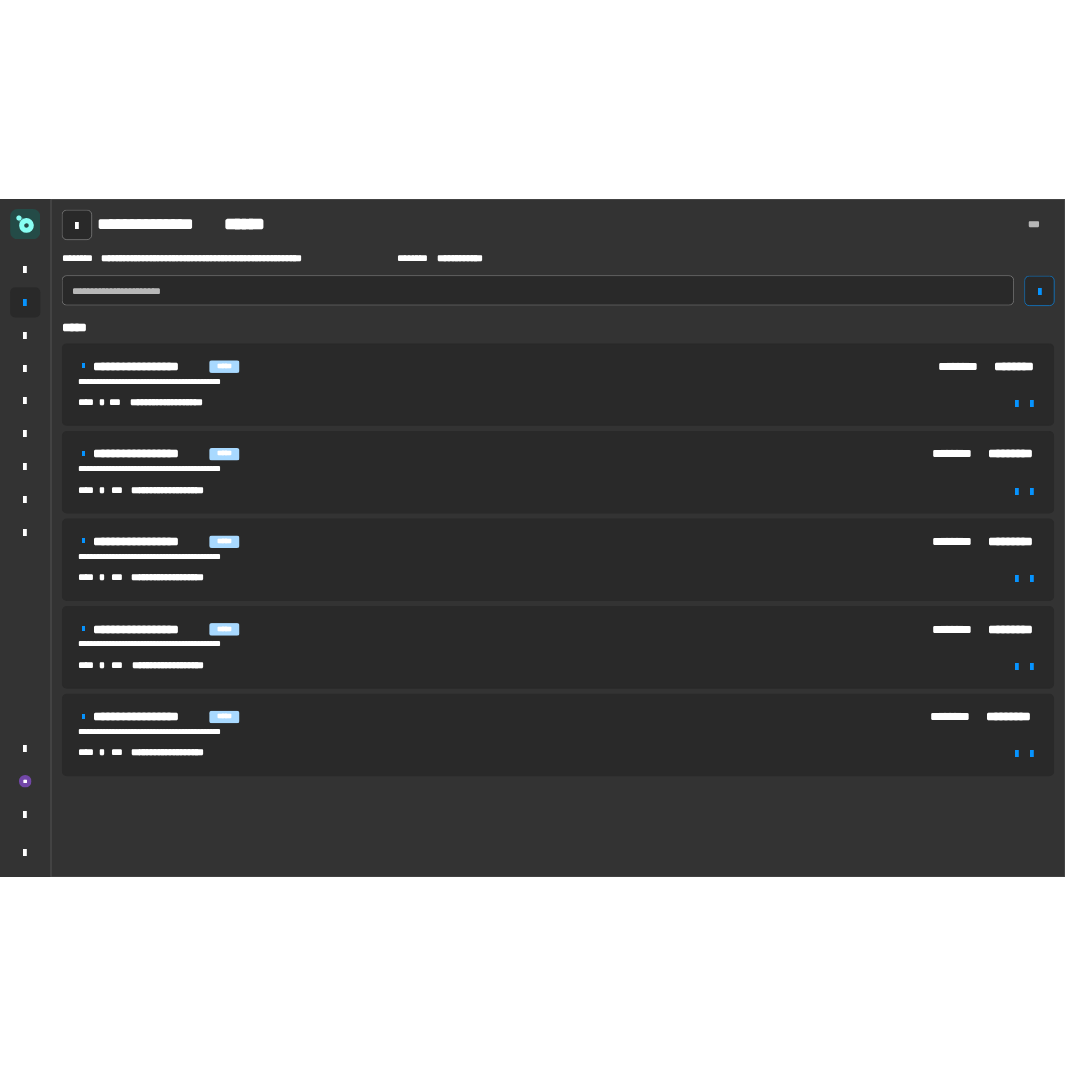 scroll, scrollTop: 0, scrollLeft: 0, axis: both 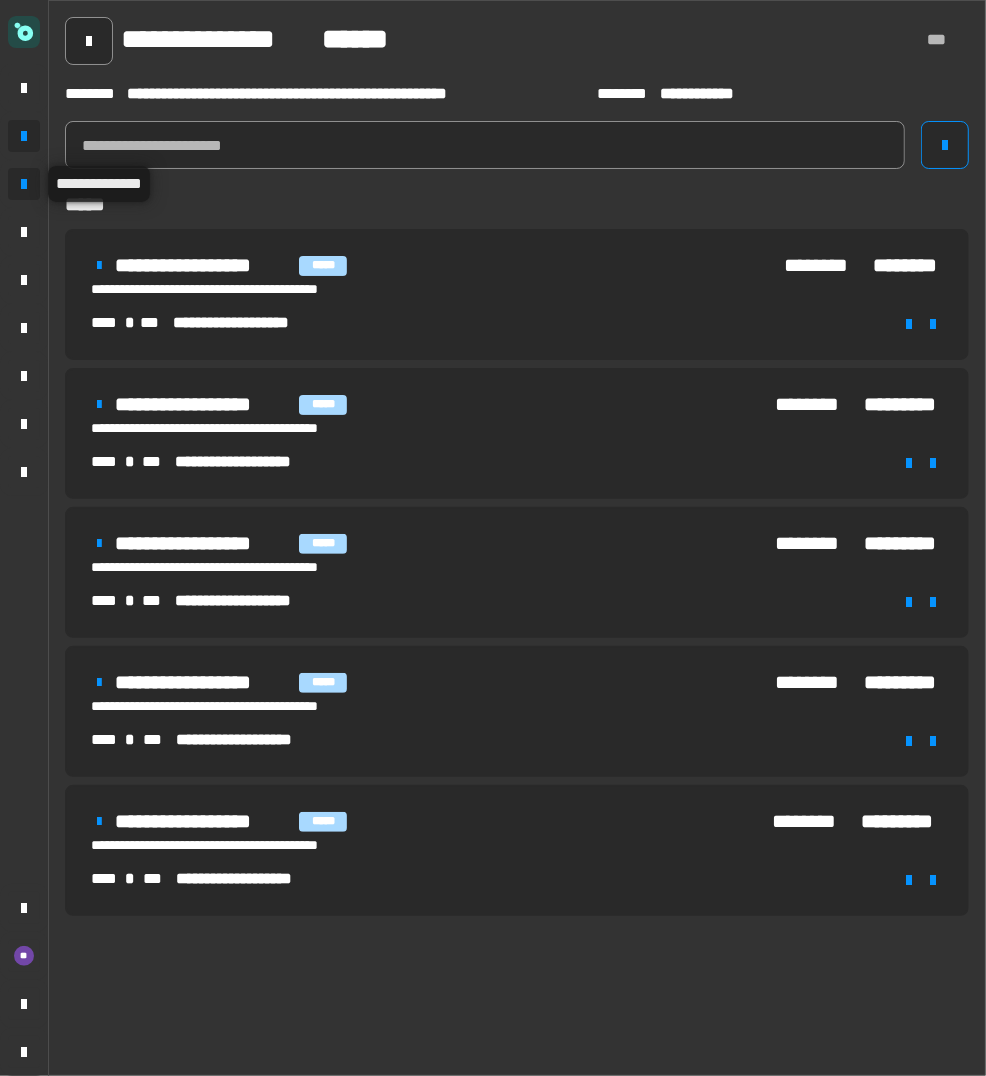 click 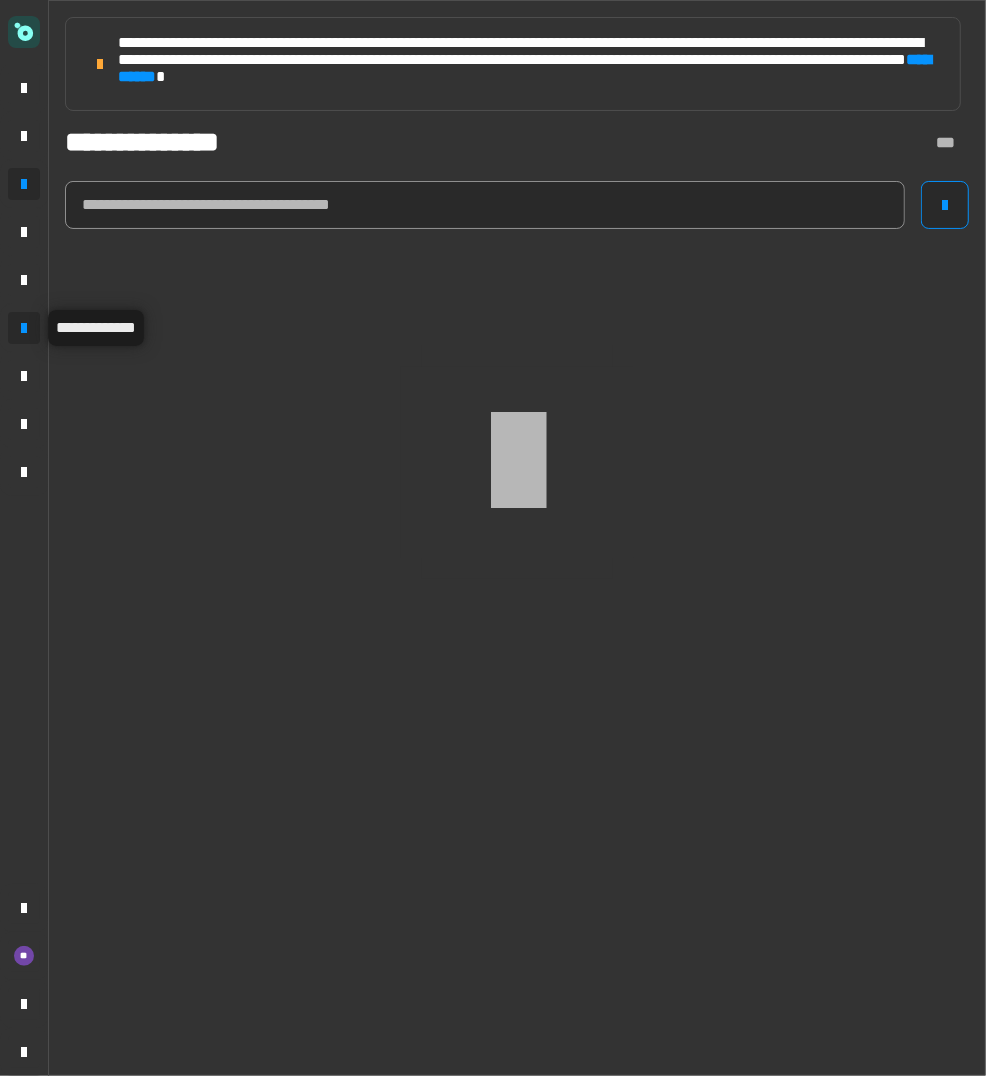 click 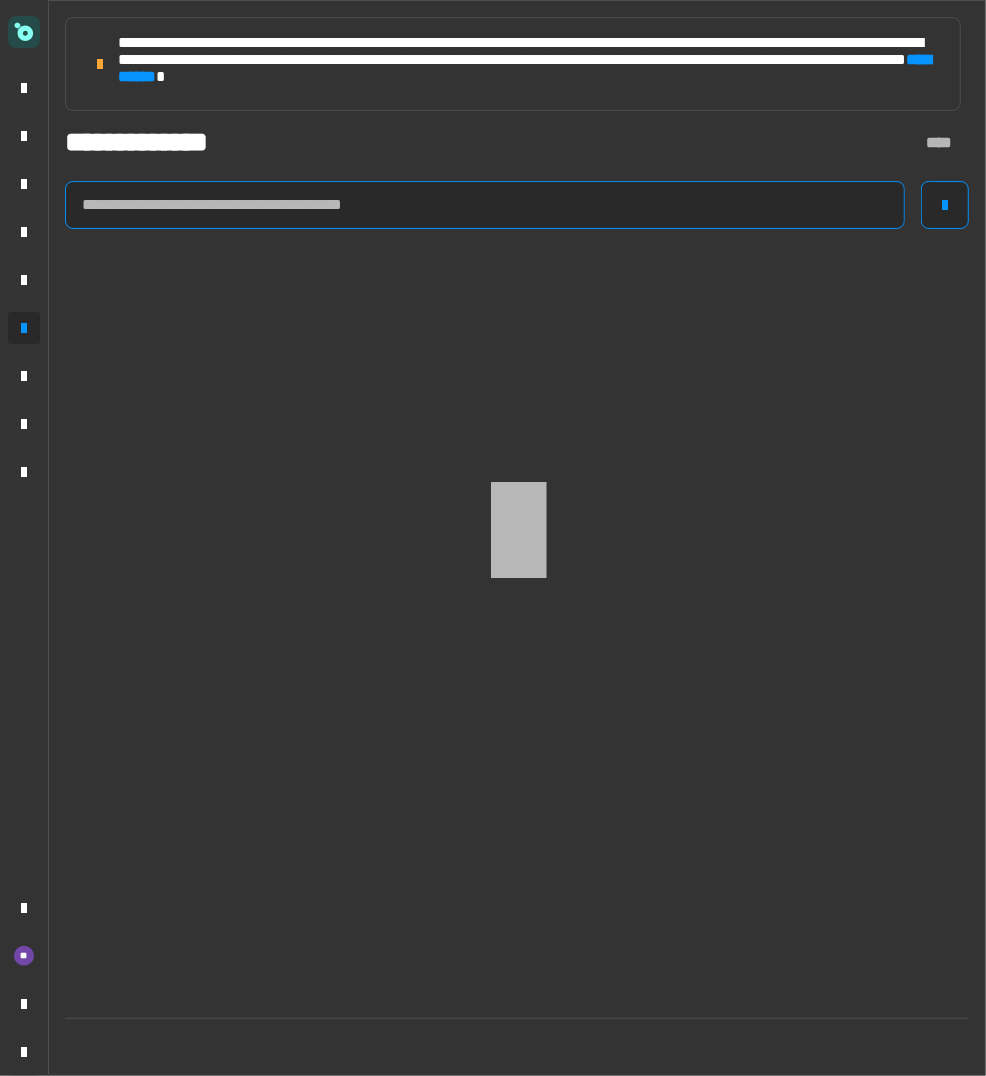 click 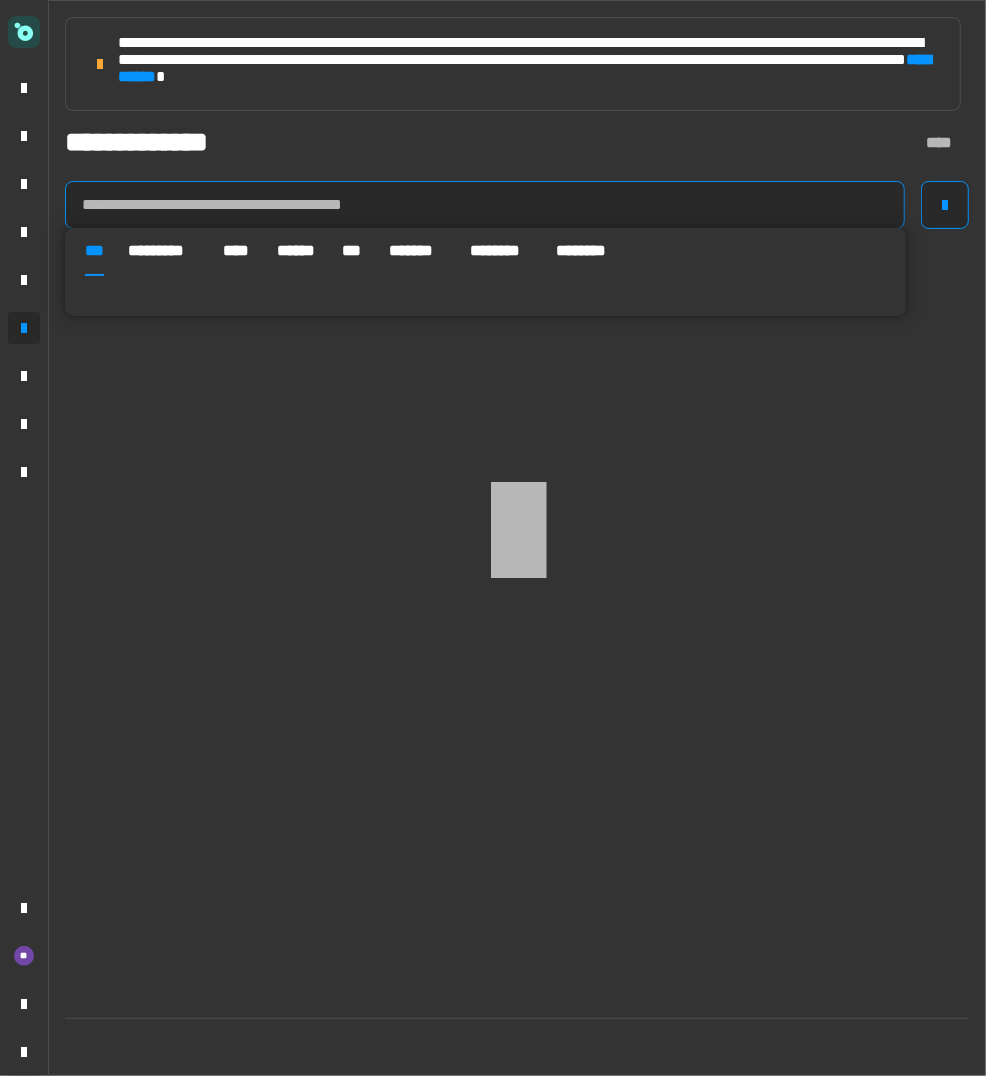 paste on "**********" 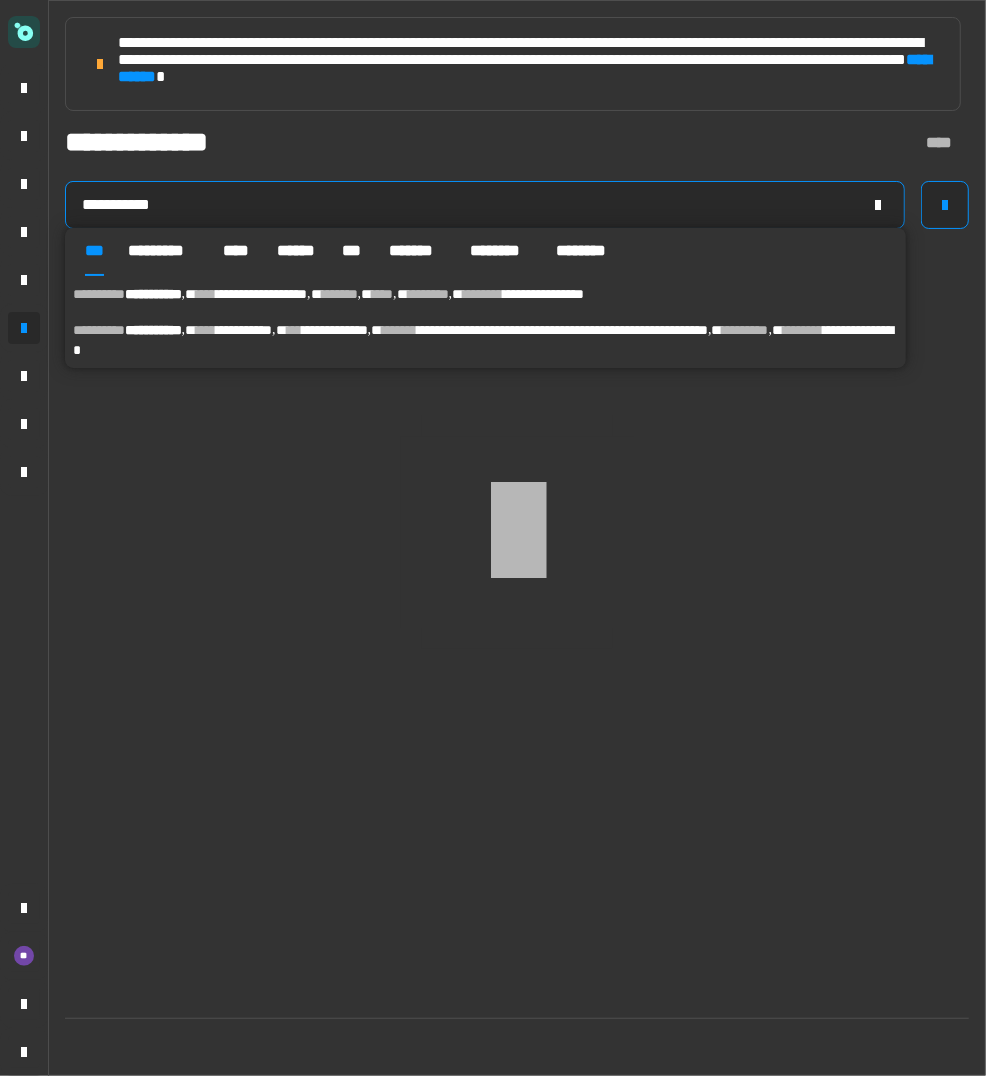 type on "**********" 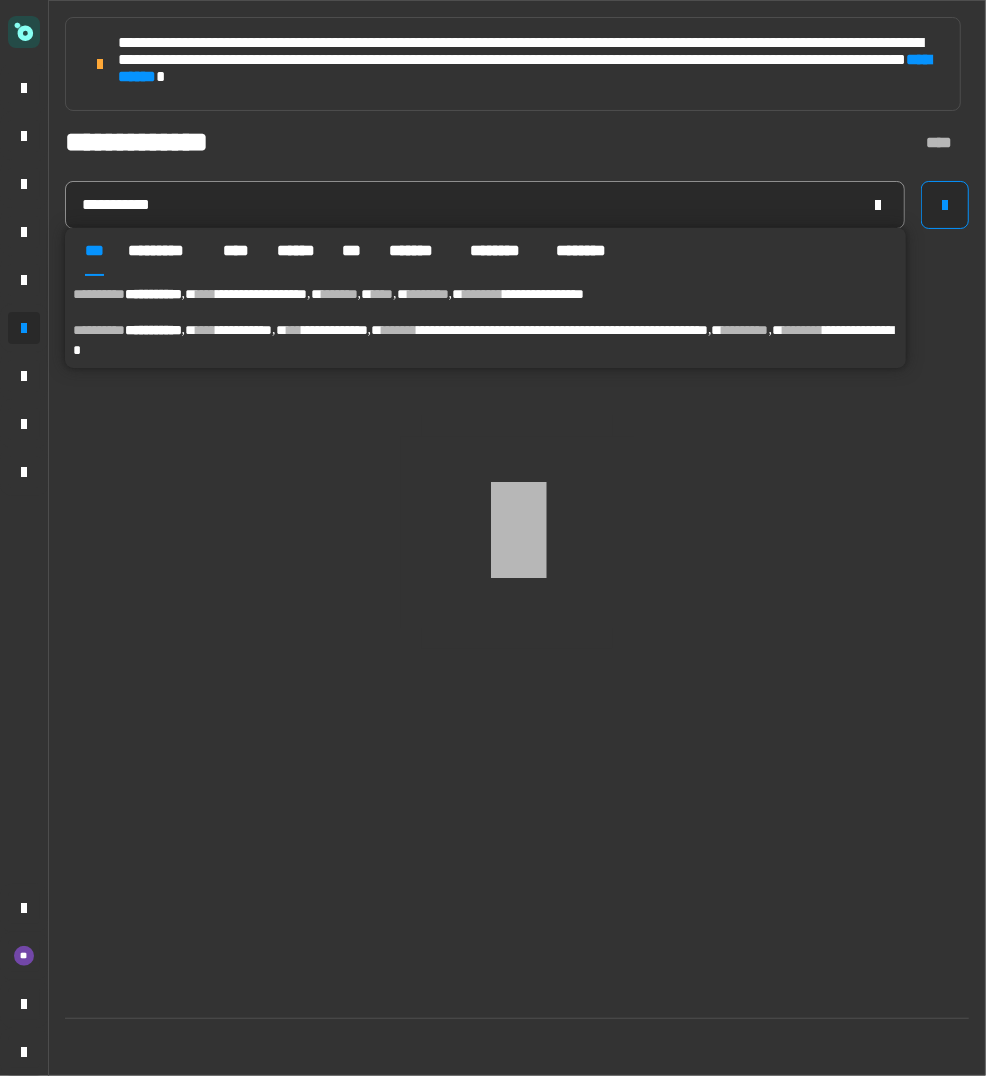 click on "********" at bounding box center [803, 330] 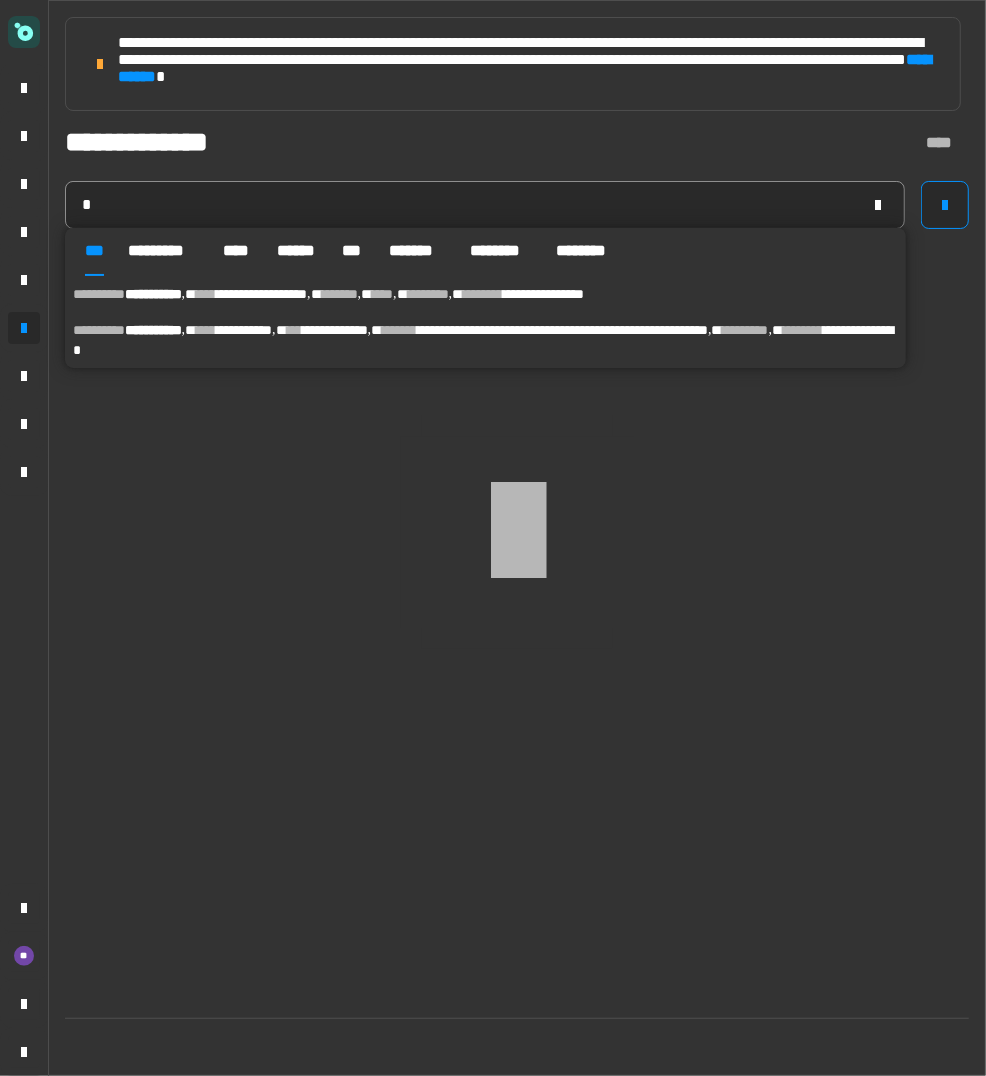 type on "**********" 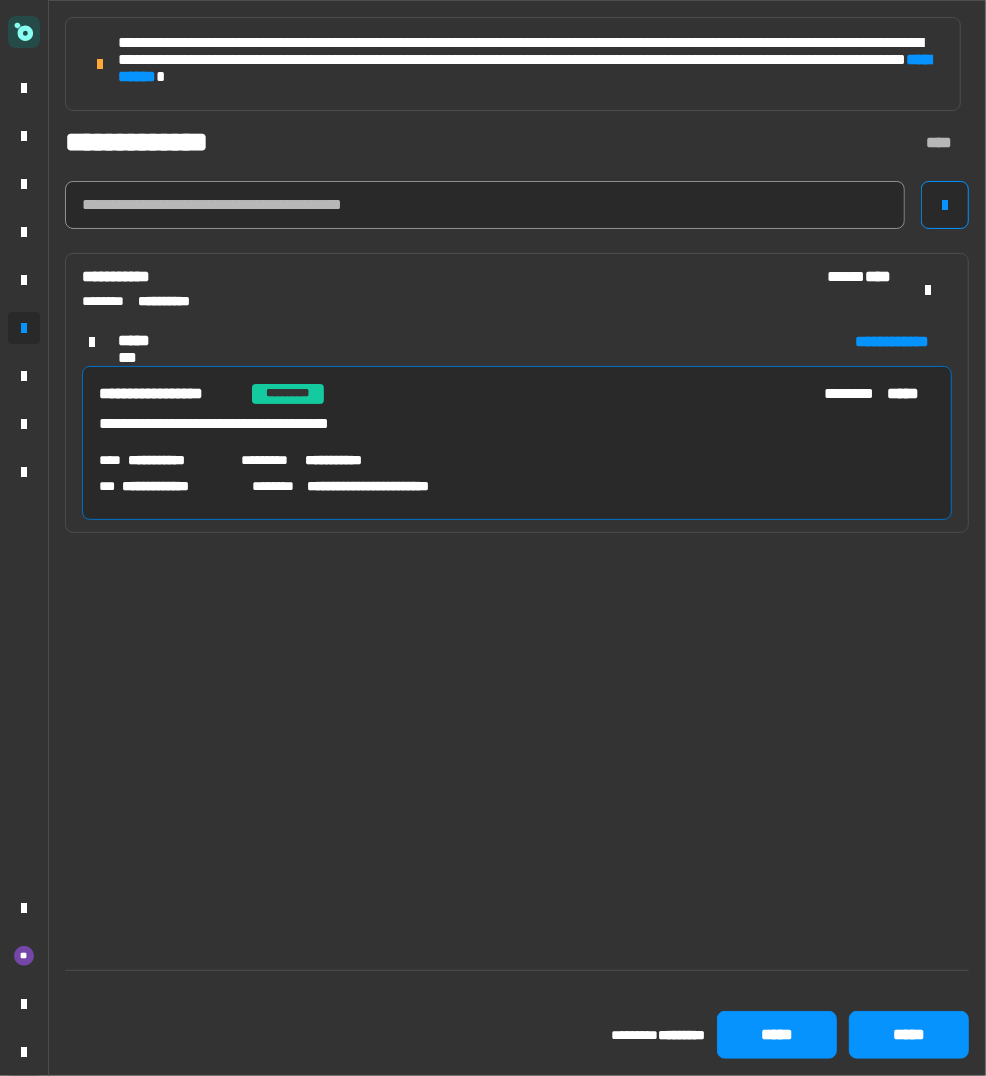click 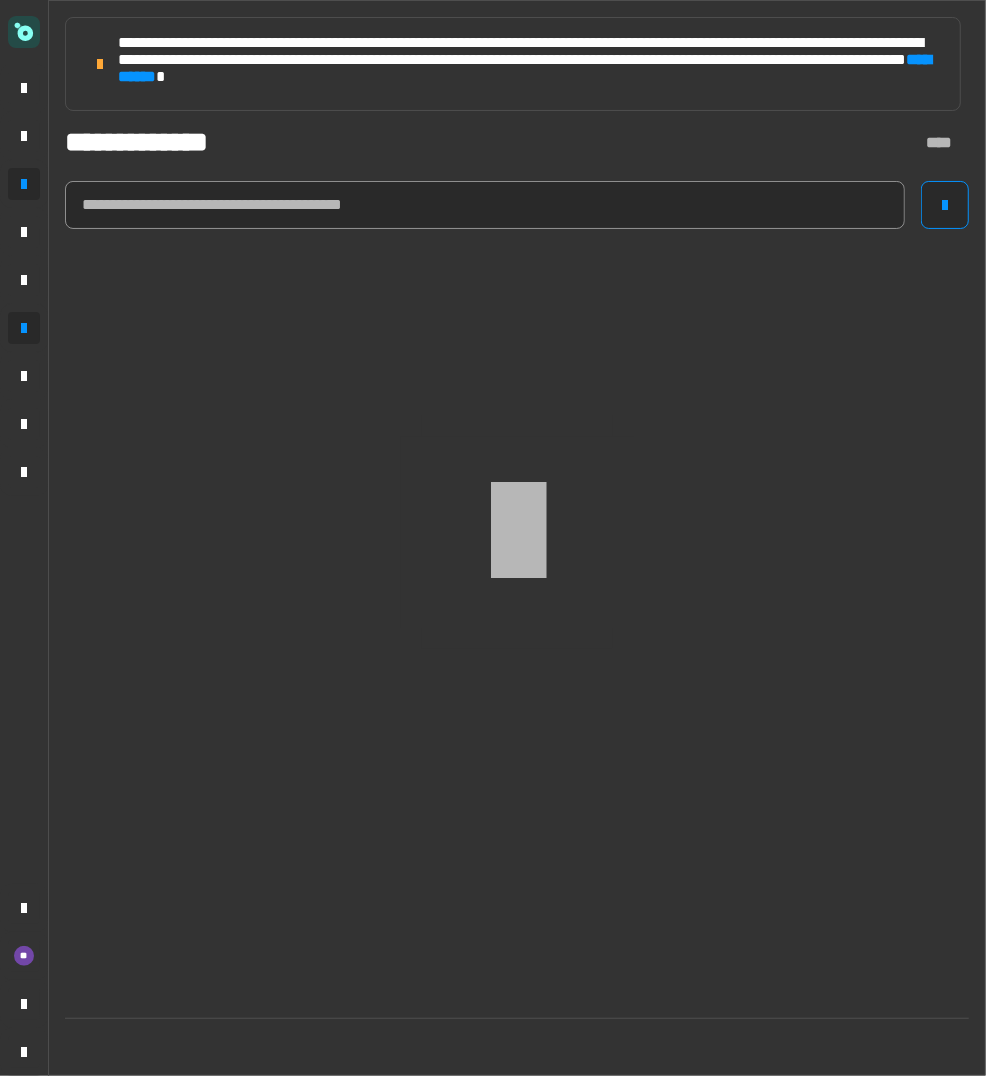click 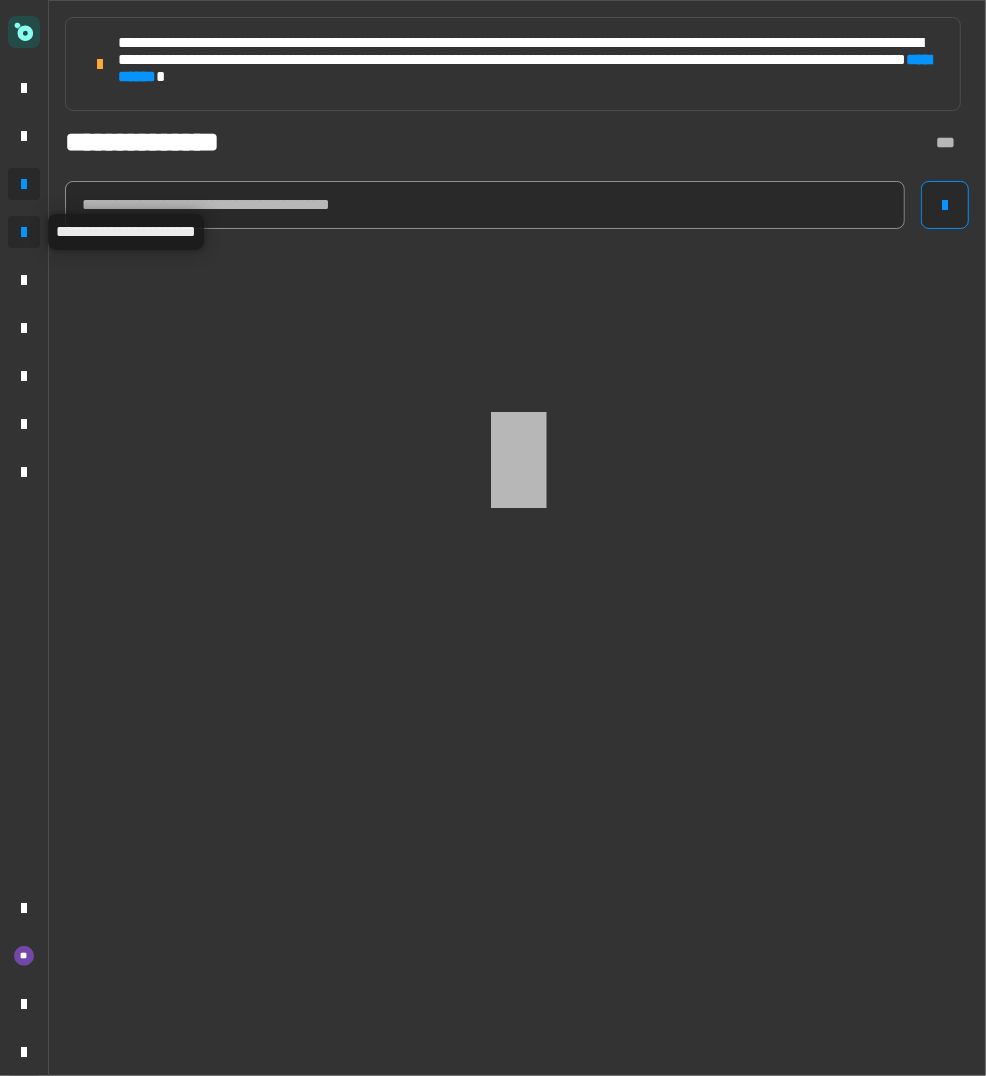 click 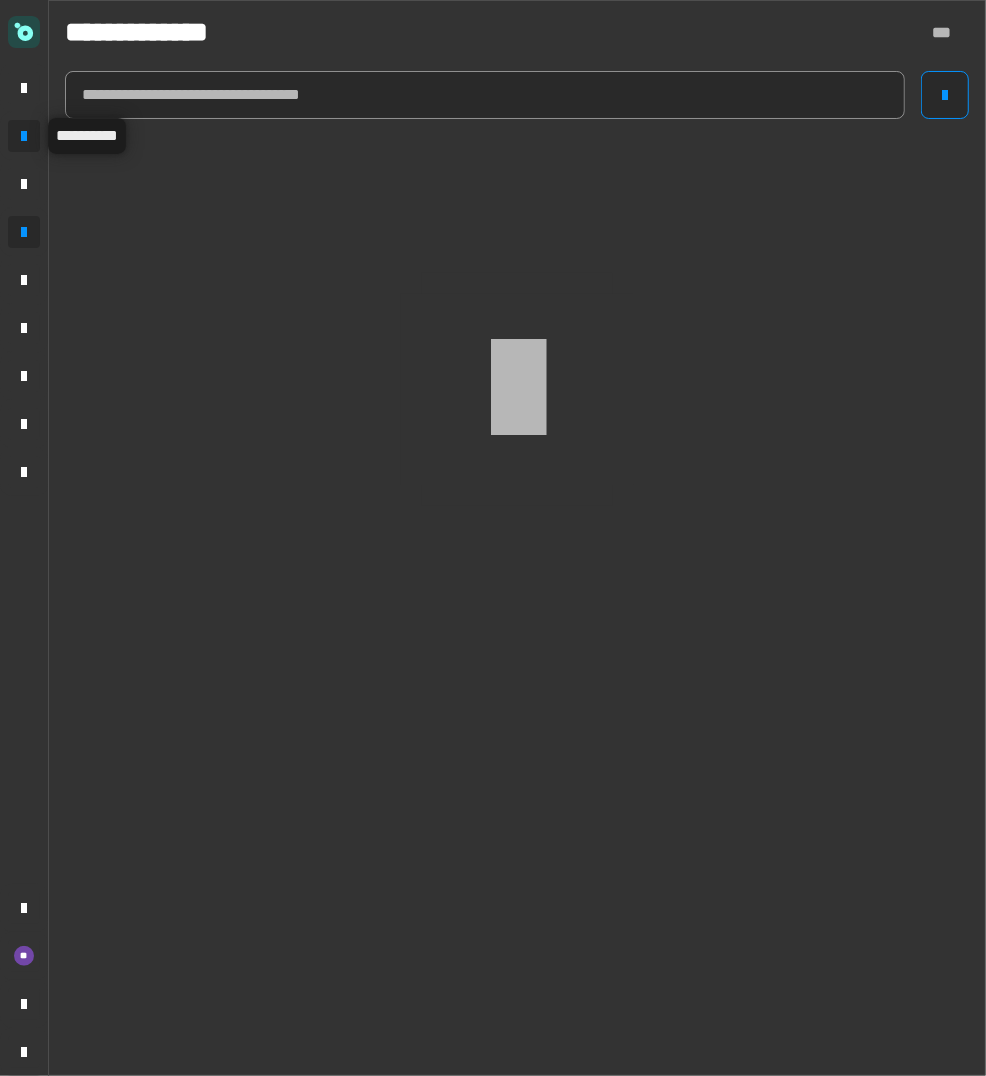 click 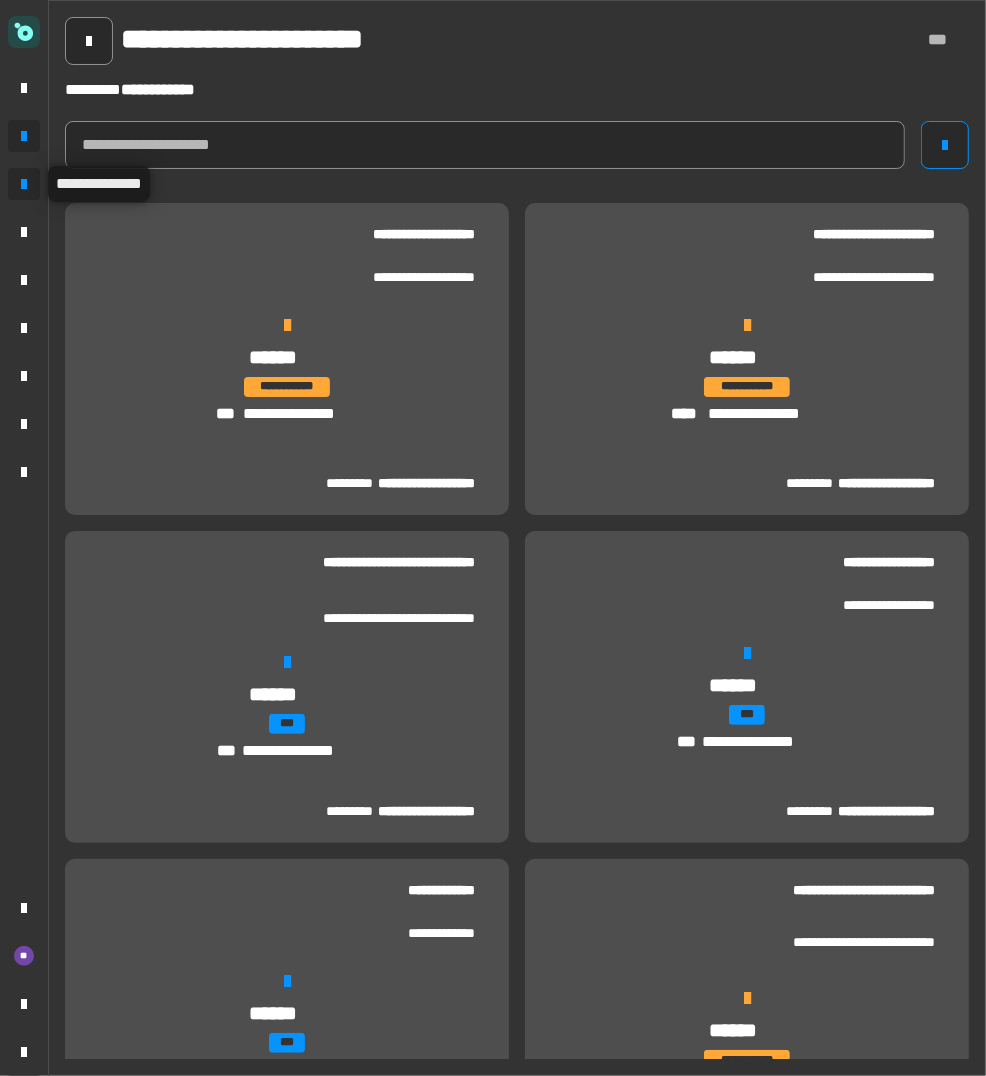 drag, startPoint x: 25, startPoint y: 188, endPoint x: 15, endPoint y: 185, distance: 10.440307 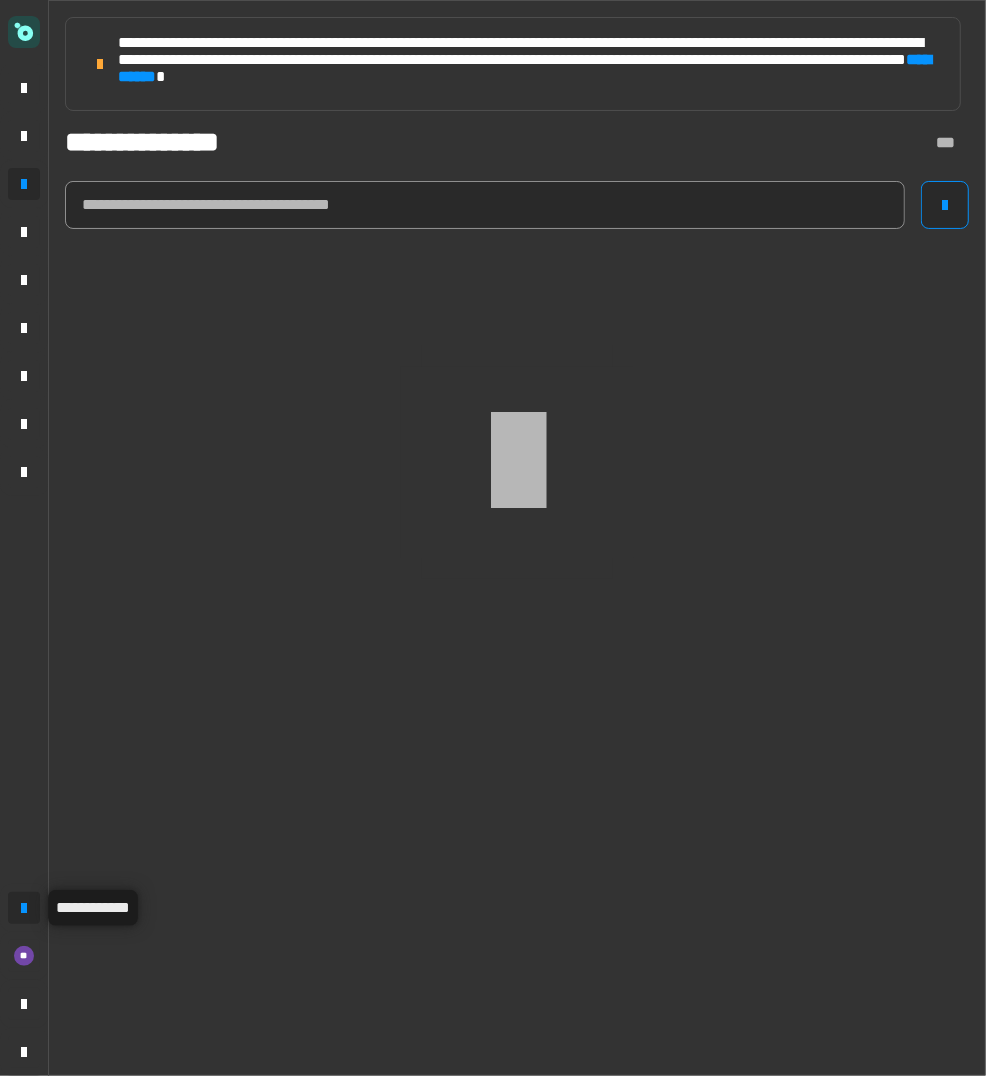 click 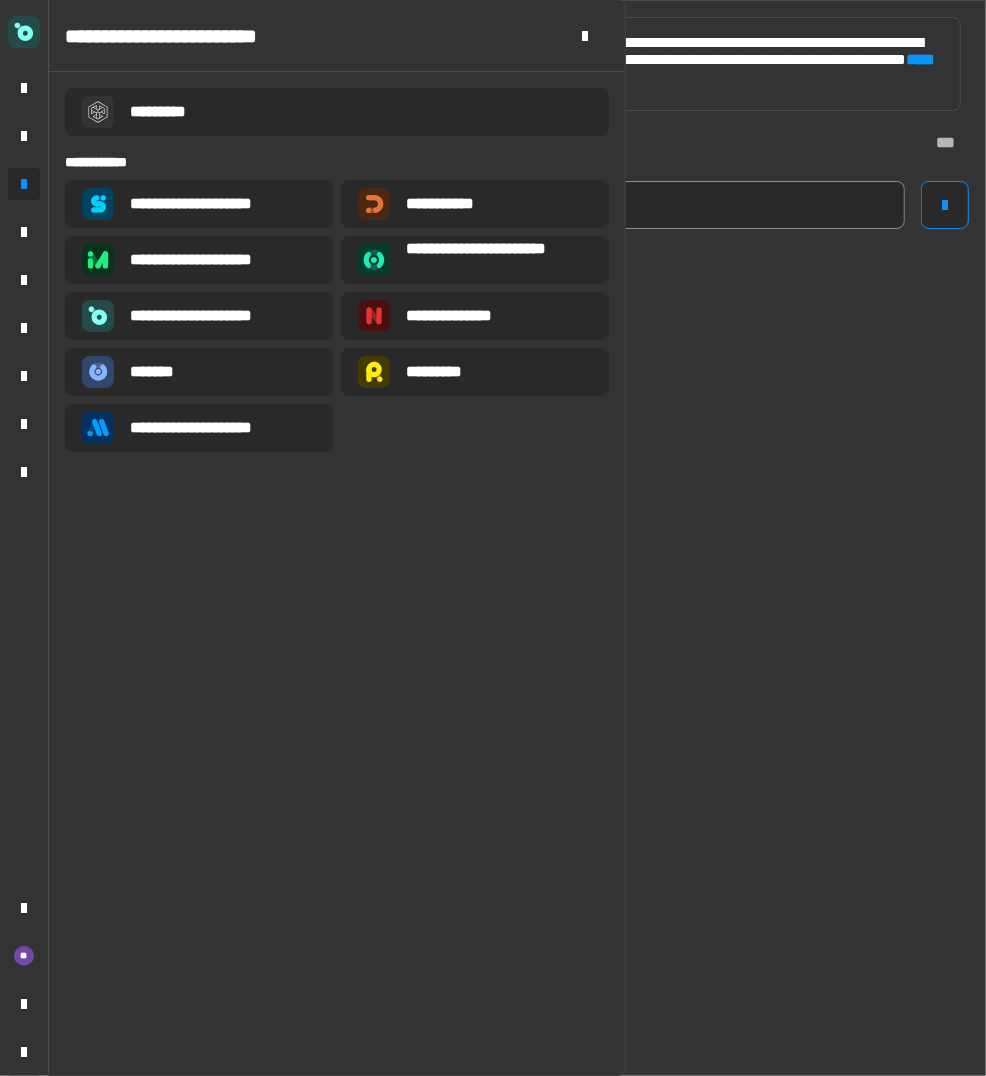 click at bounding box center (98, 260) 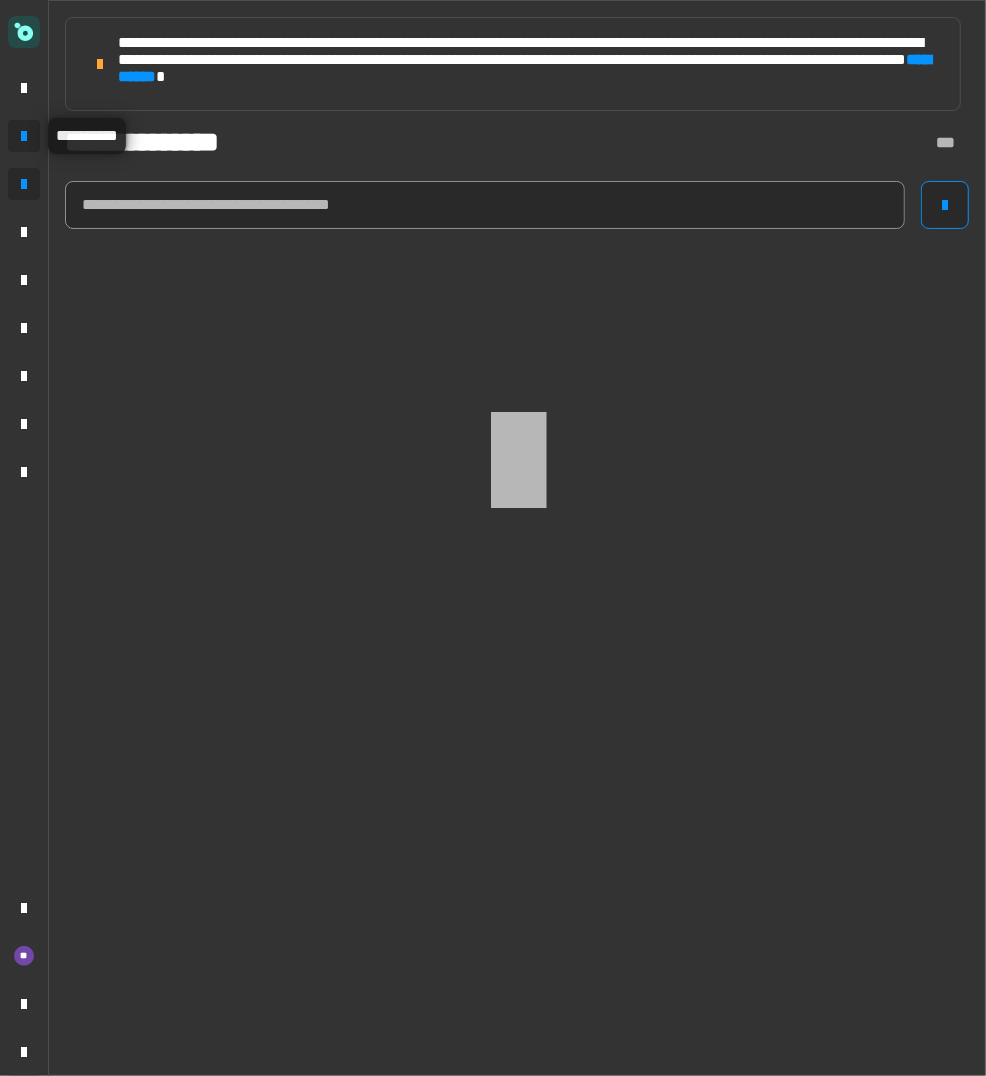 click 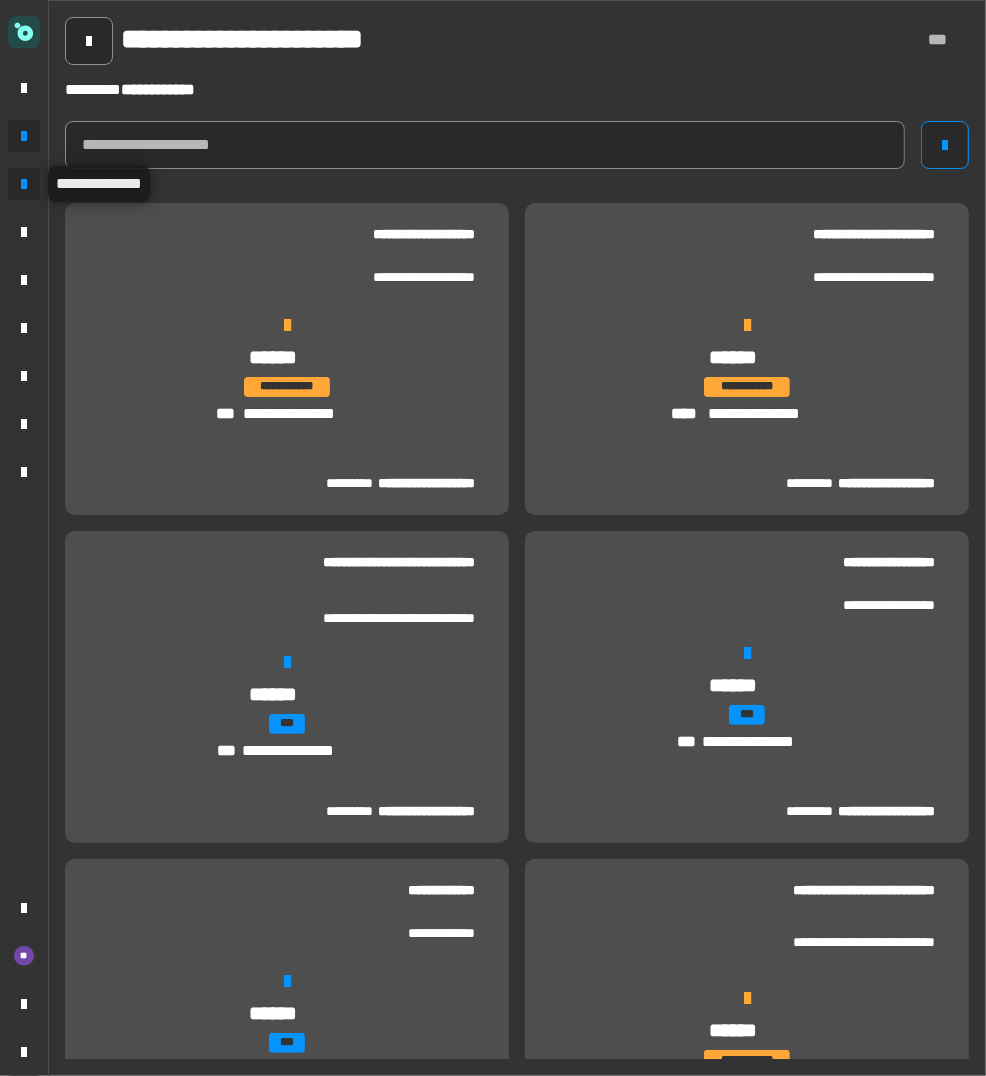 click 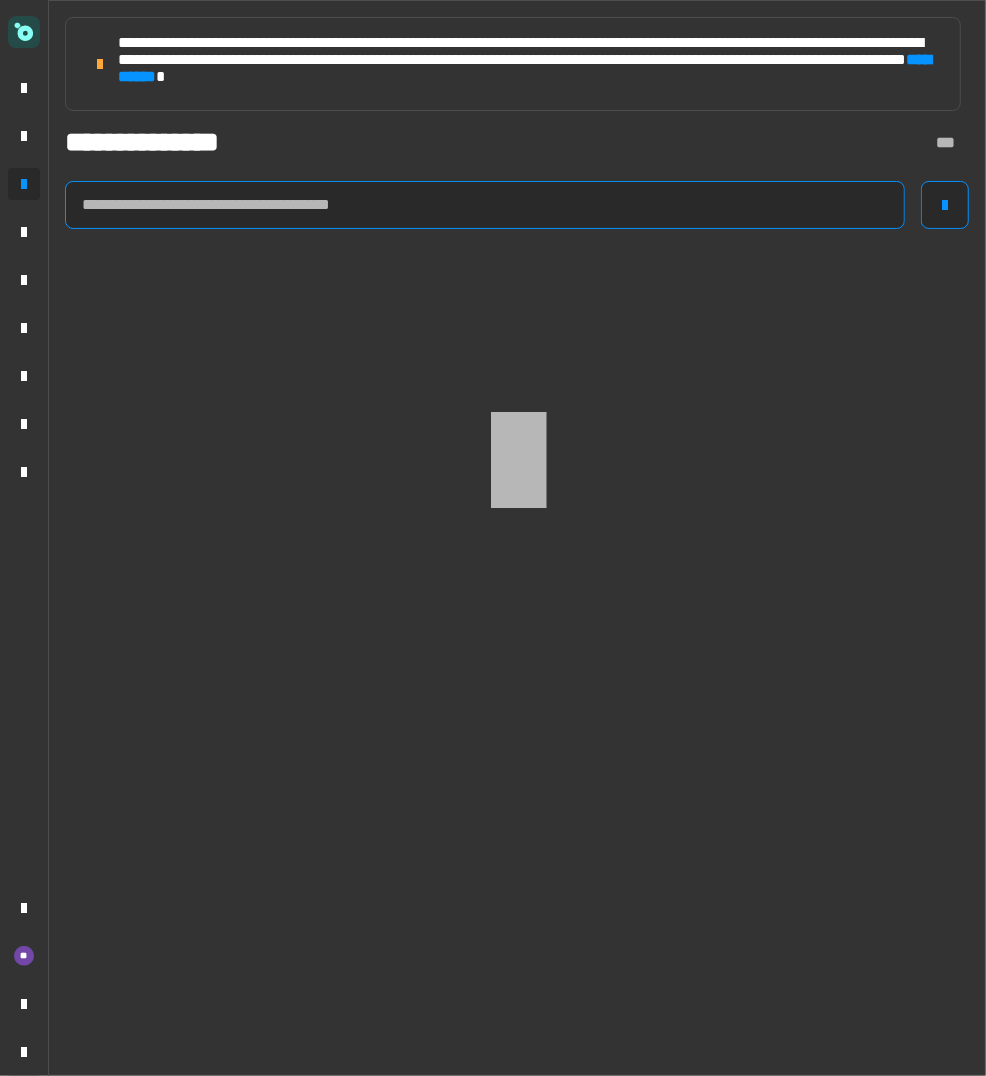 click 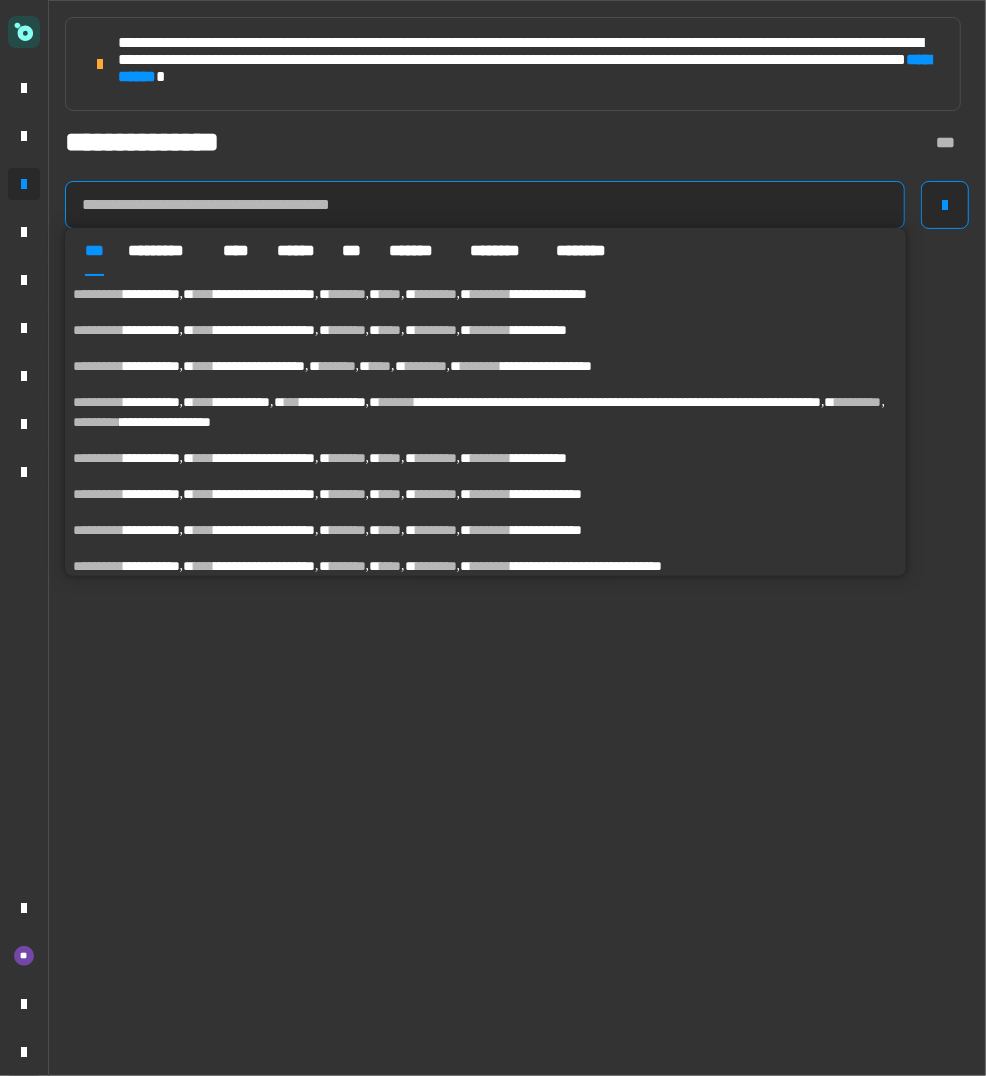 paste on "**********" 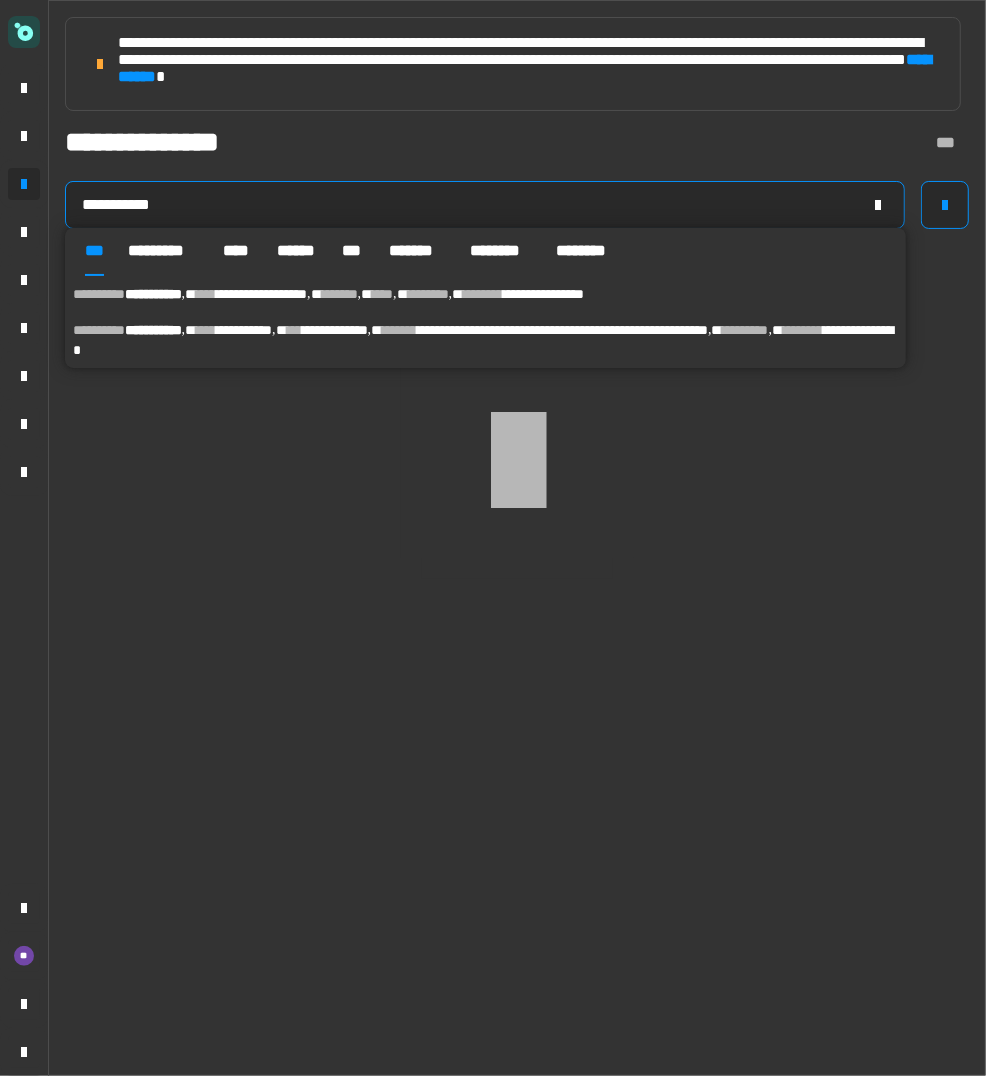 type on "**********" 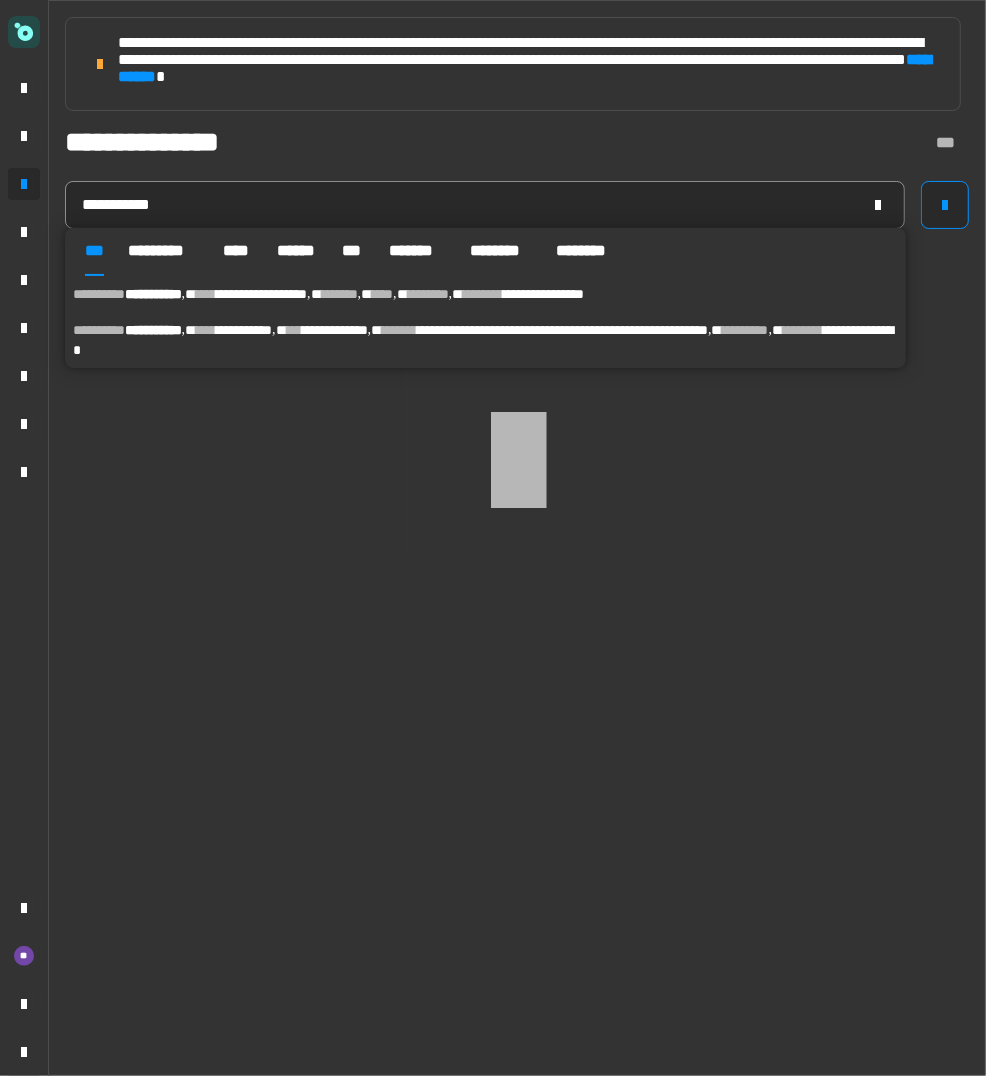 drag, startPoint x: 249, startPoint y: 345, endPoint x: 236, endPoint y: 342, distance: 13.341664 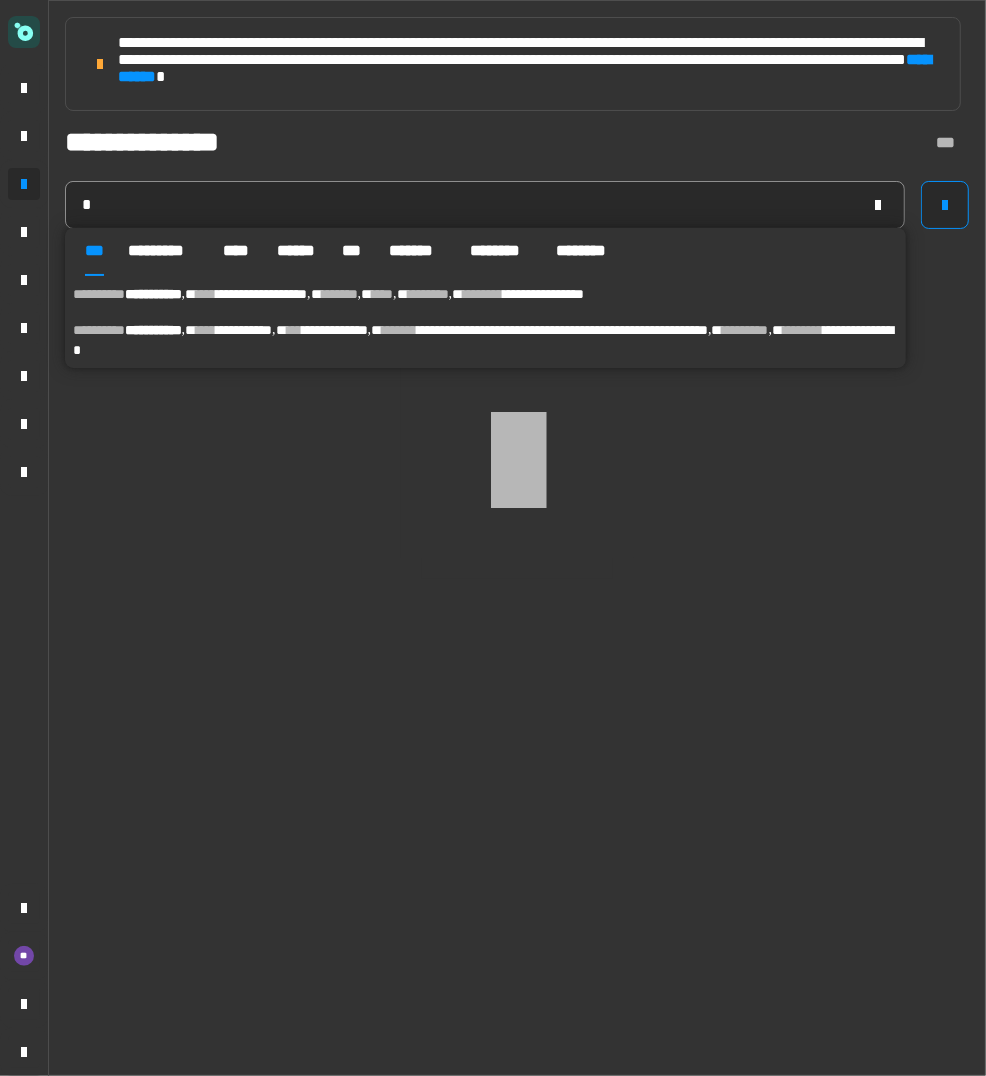 type on "**********" 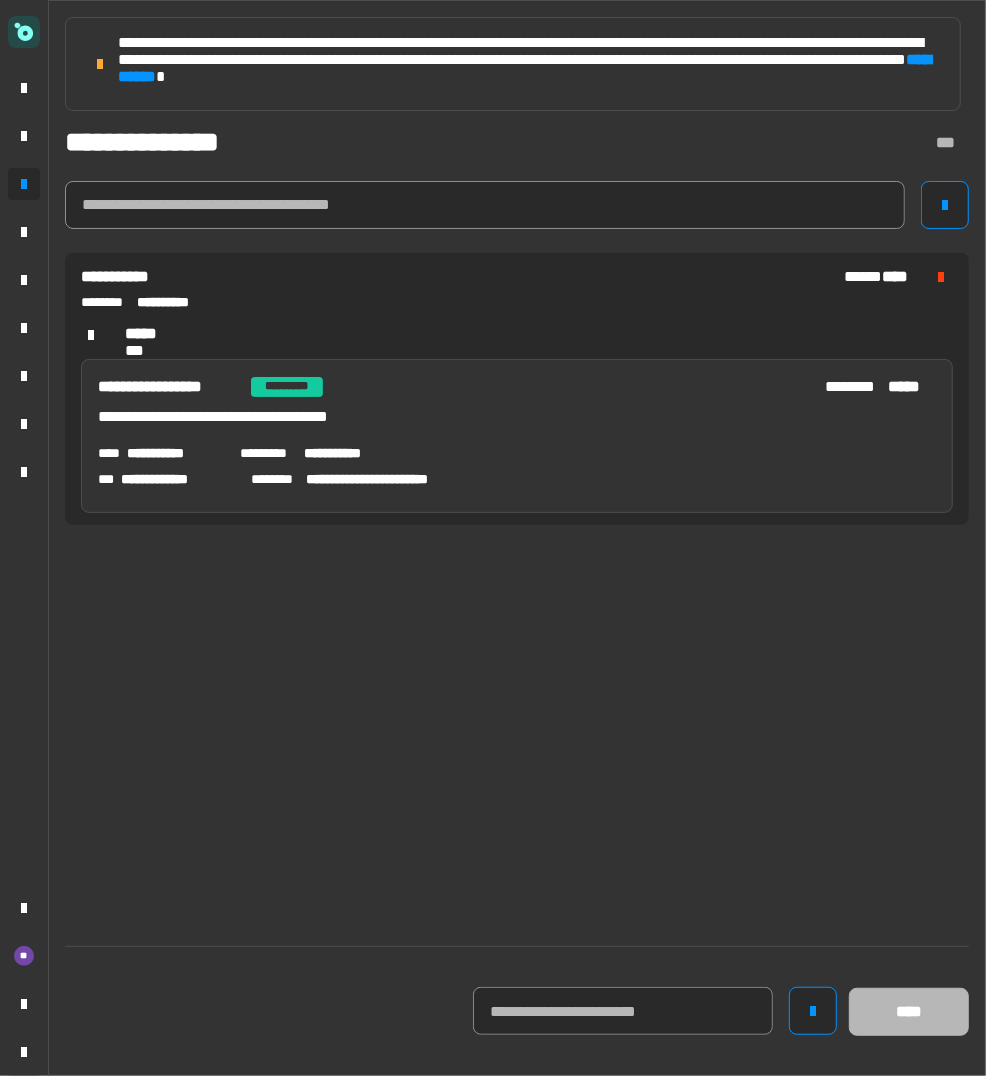 click 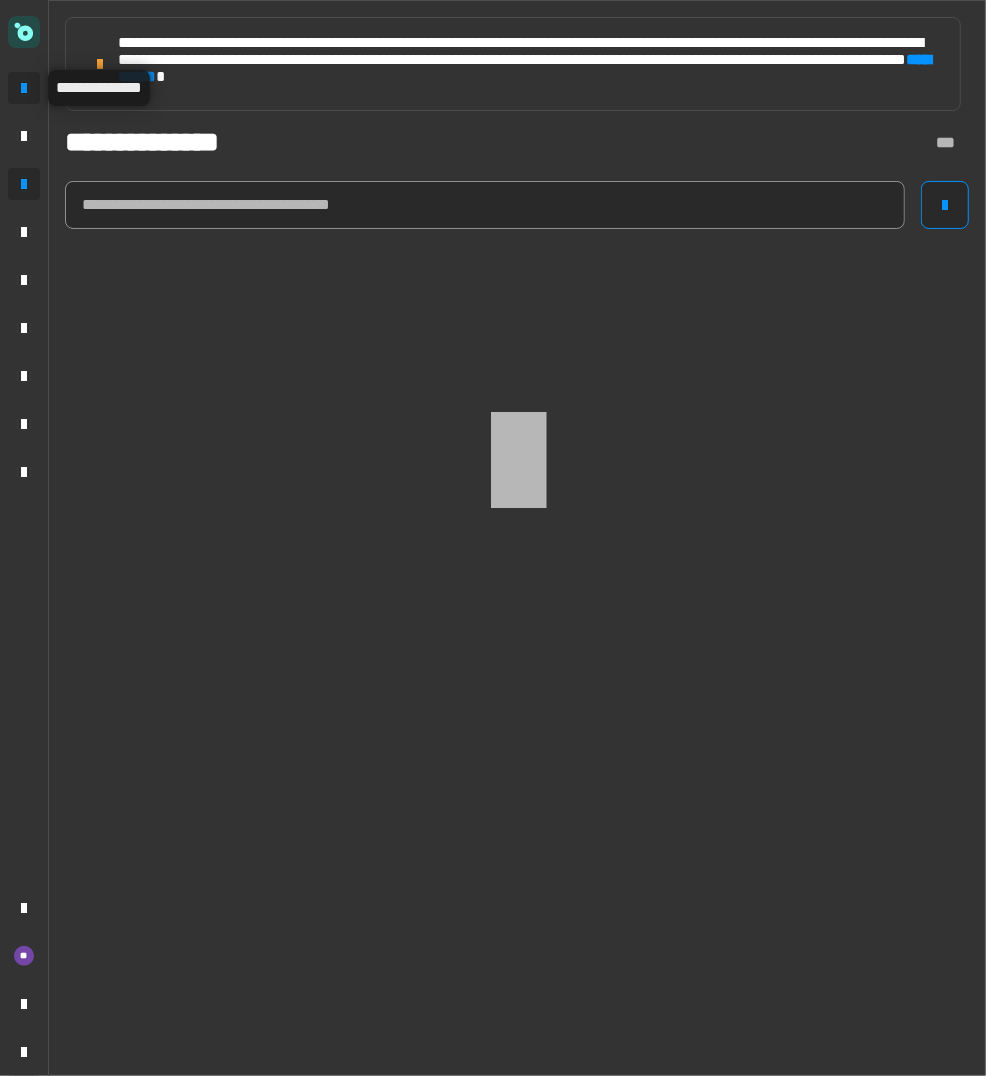 click 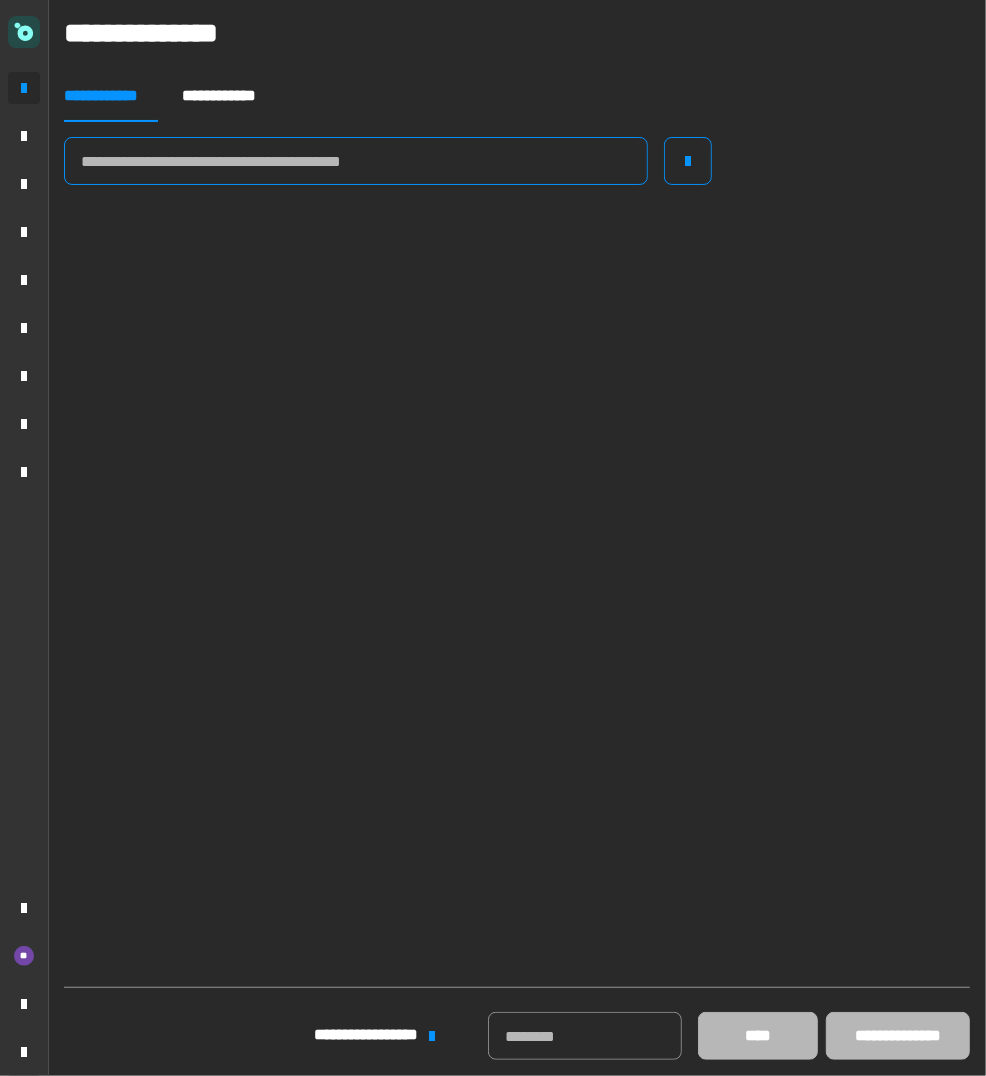 click 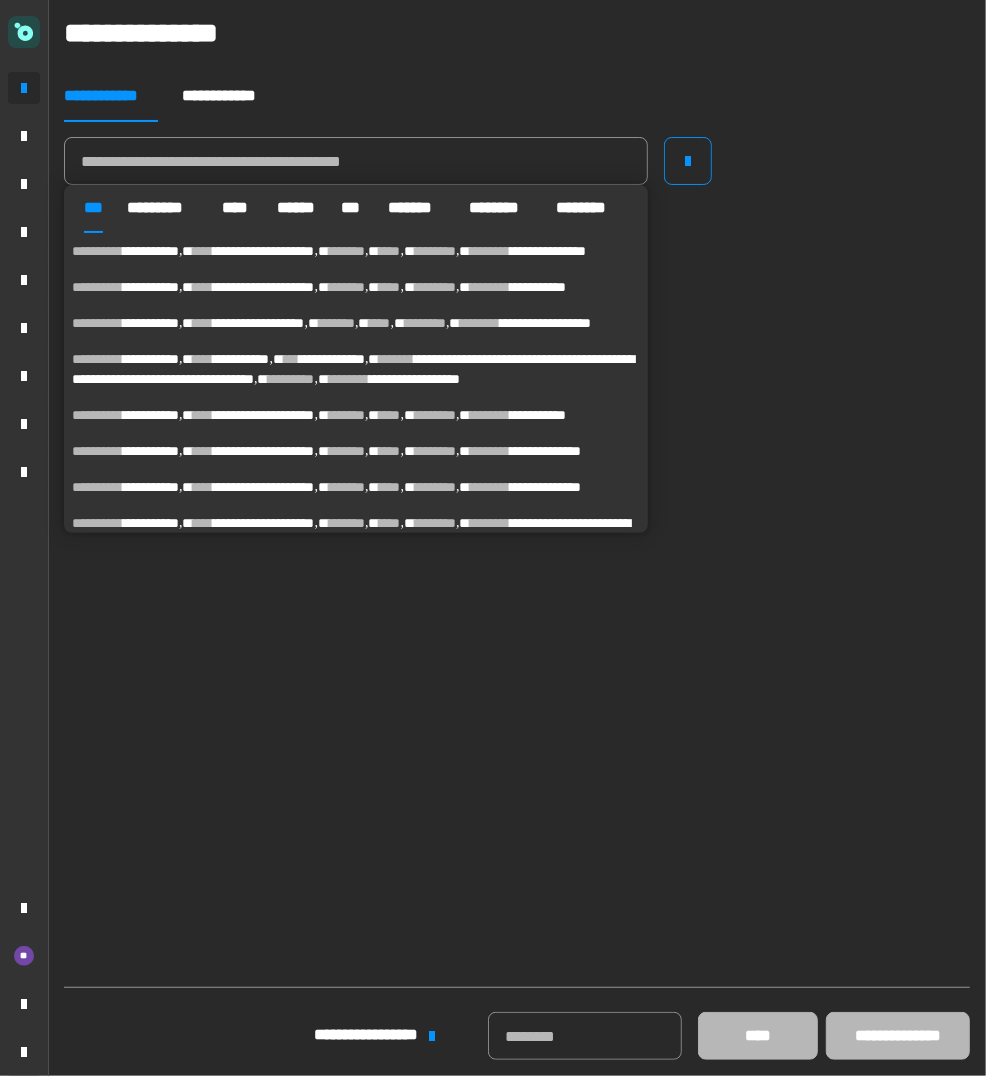 click on "**********" 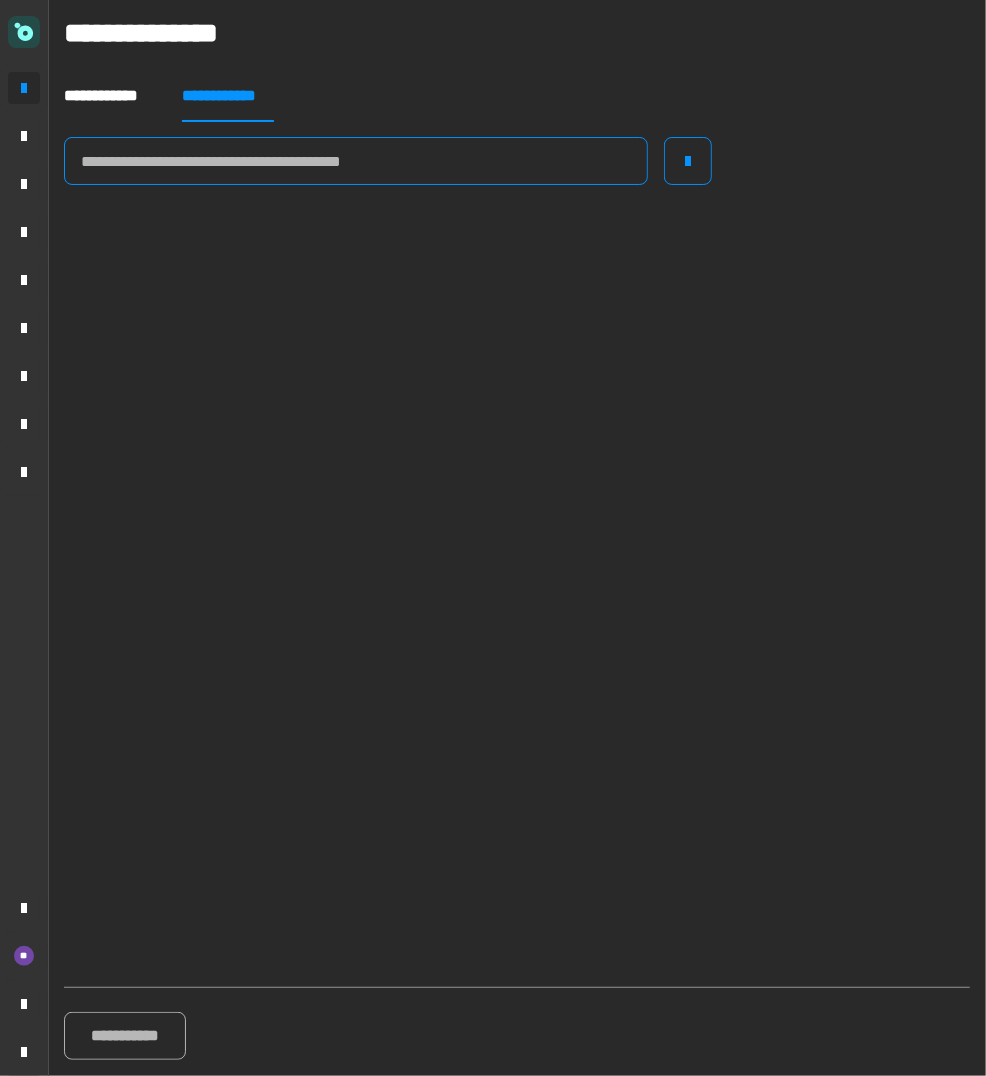 click 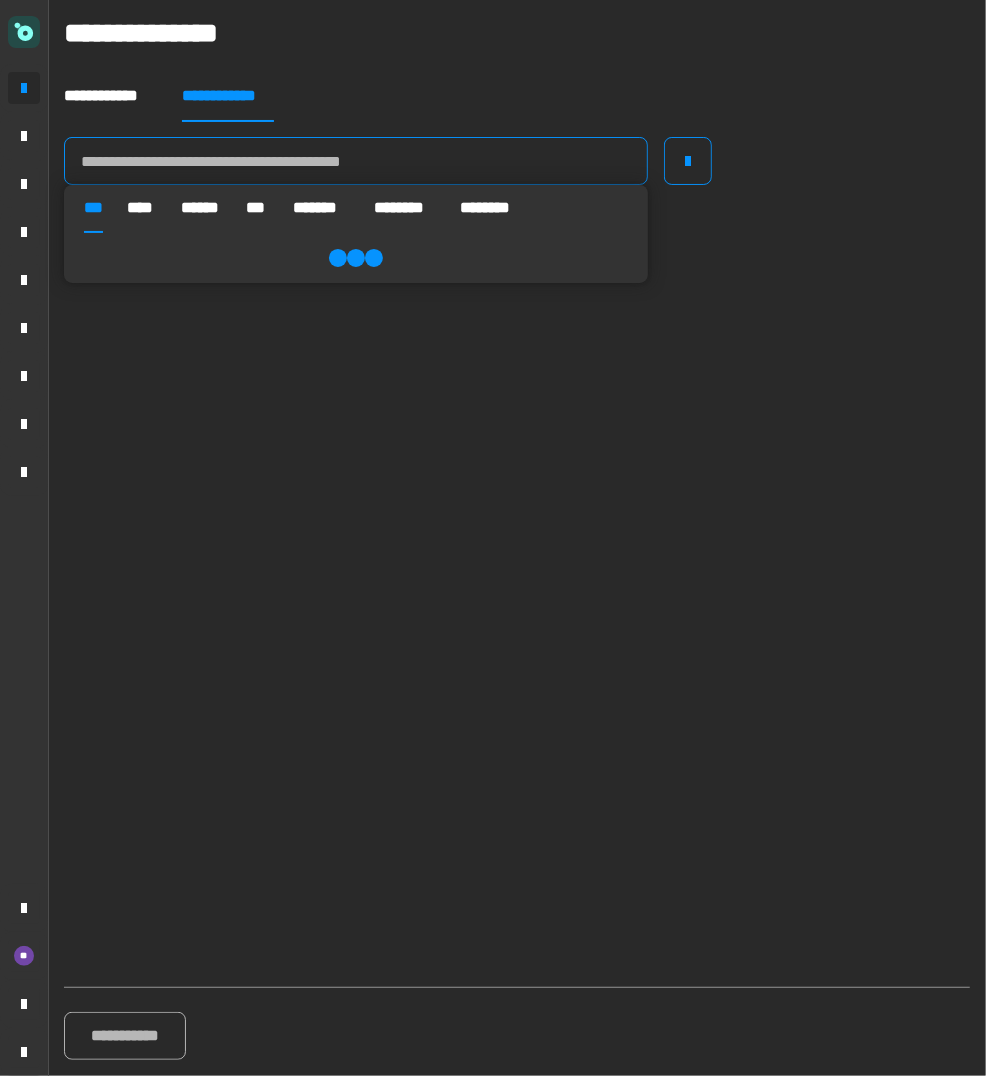 paste on "**********" 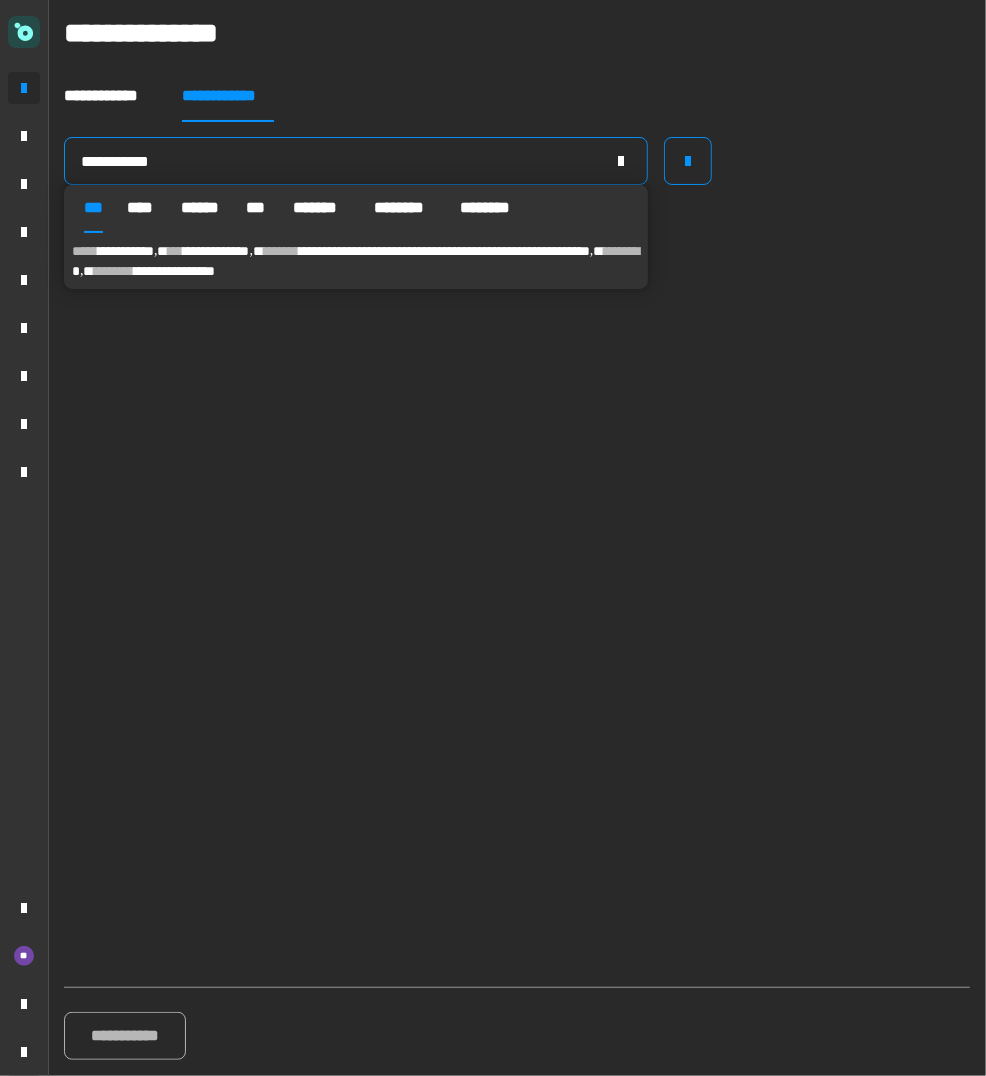 type on "**********" 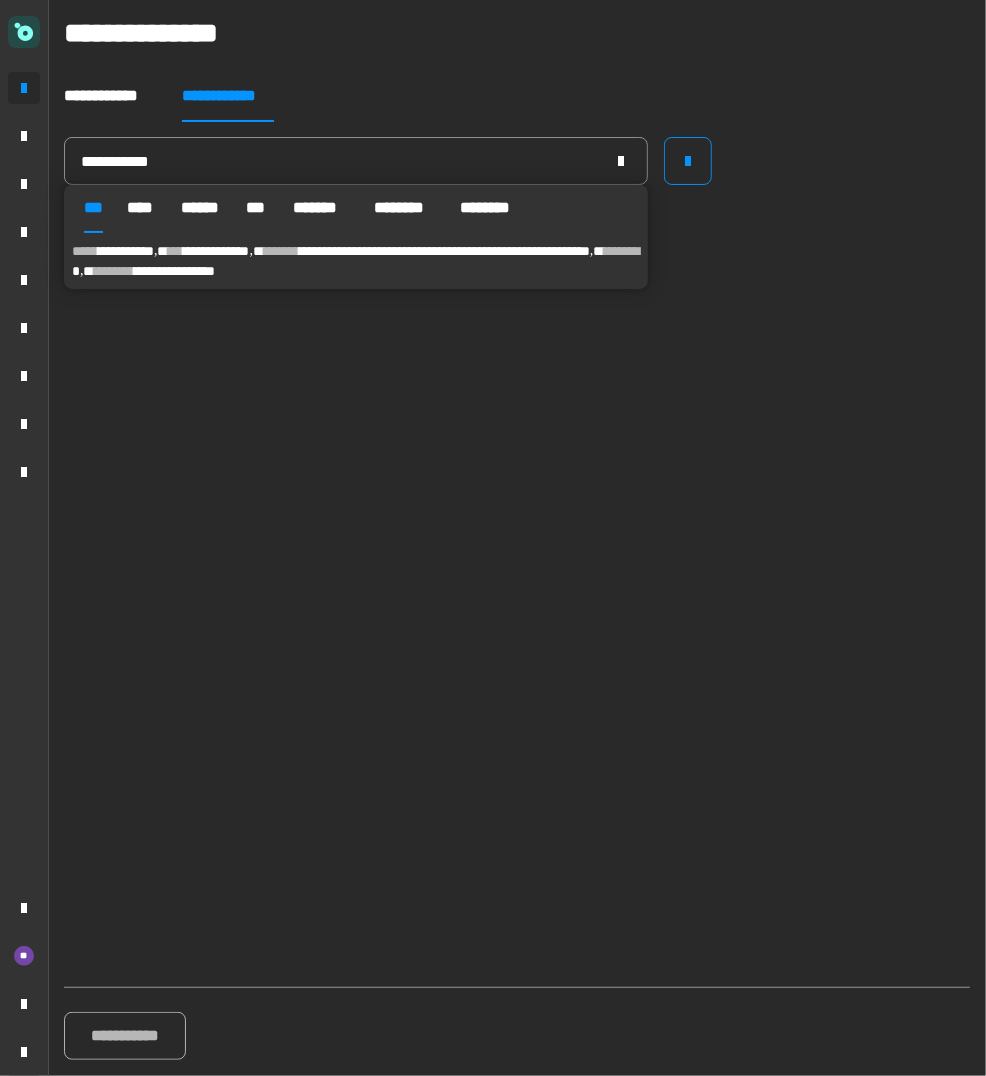click on "**********" at bounding box center (217, 251) 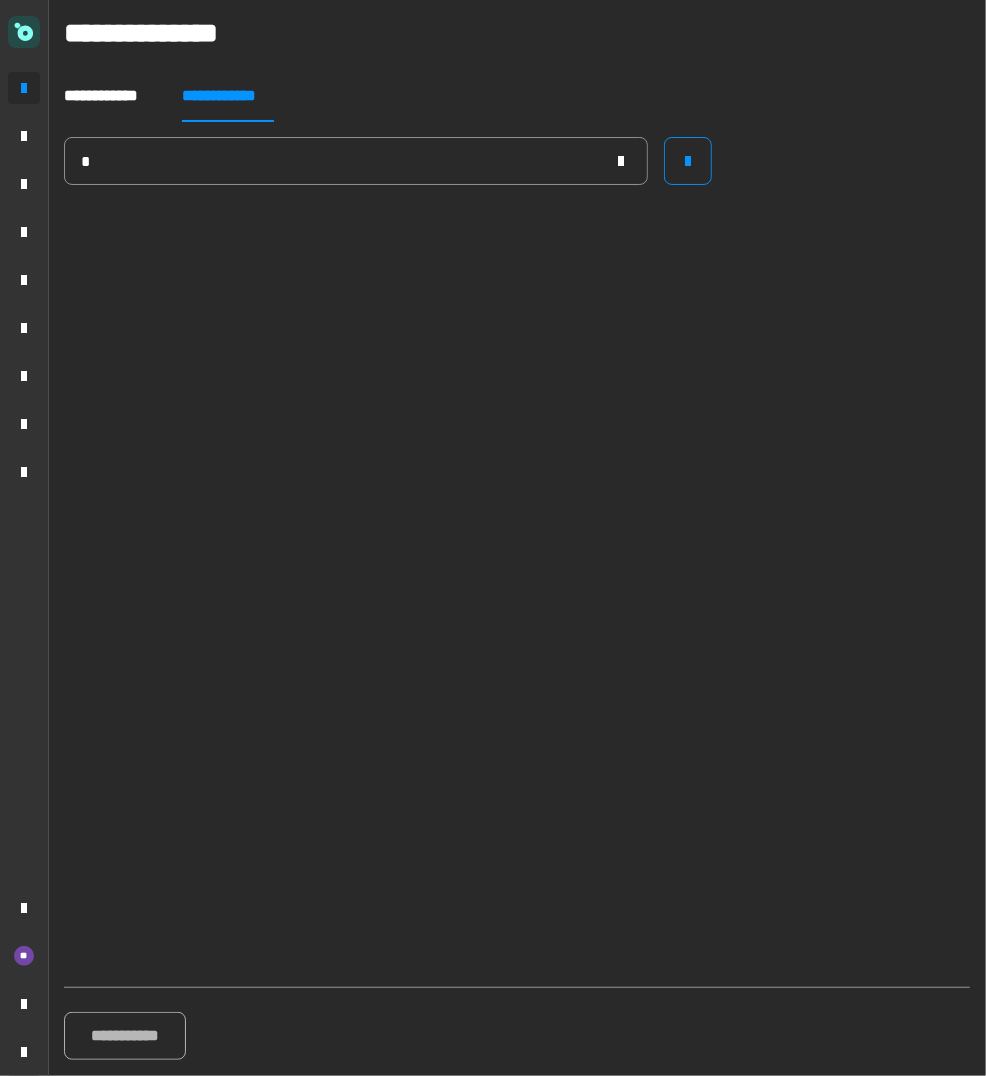 type on "**********" 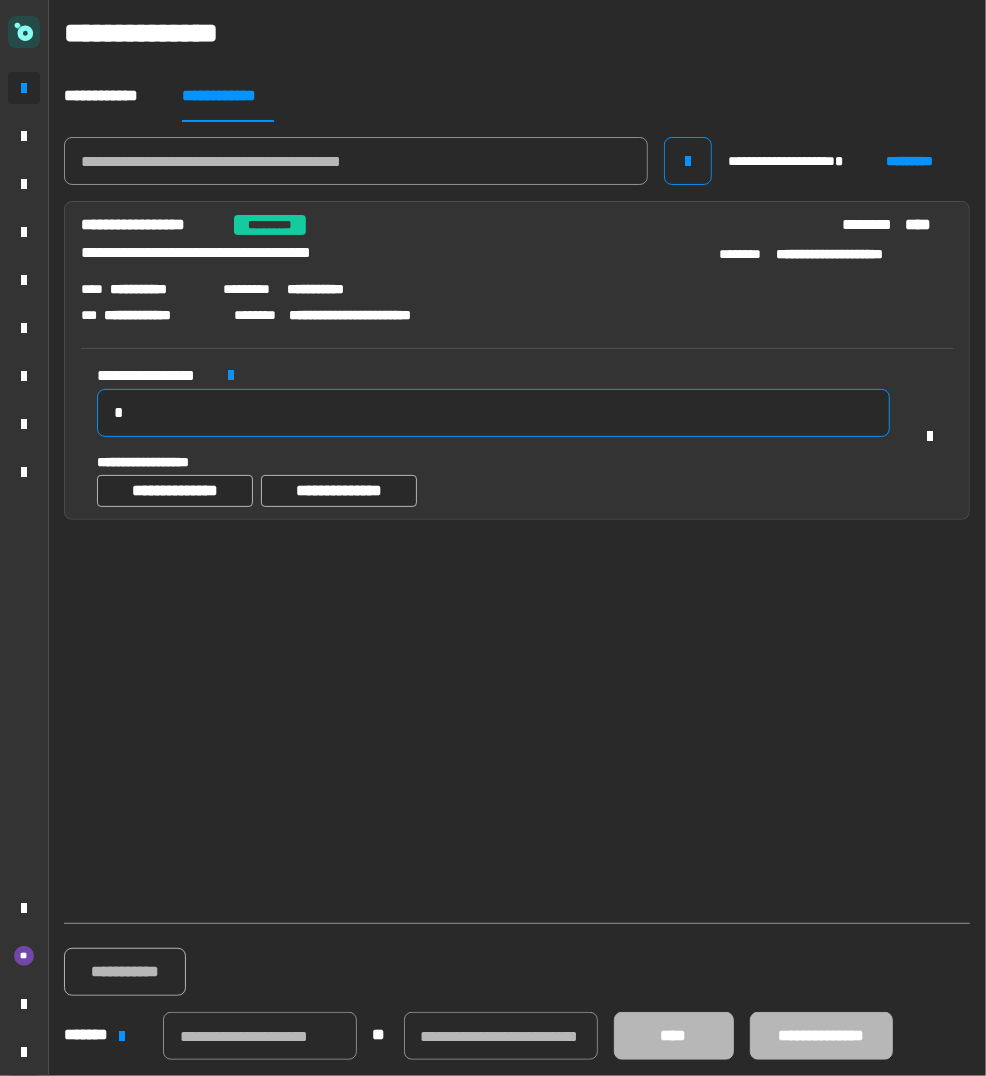 click on "*" 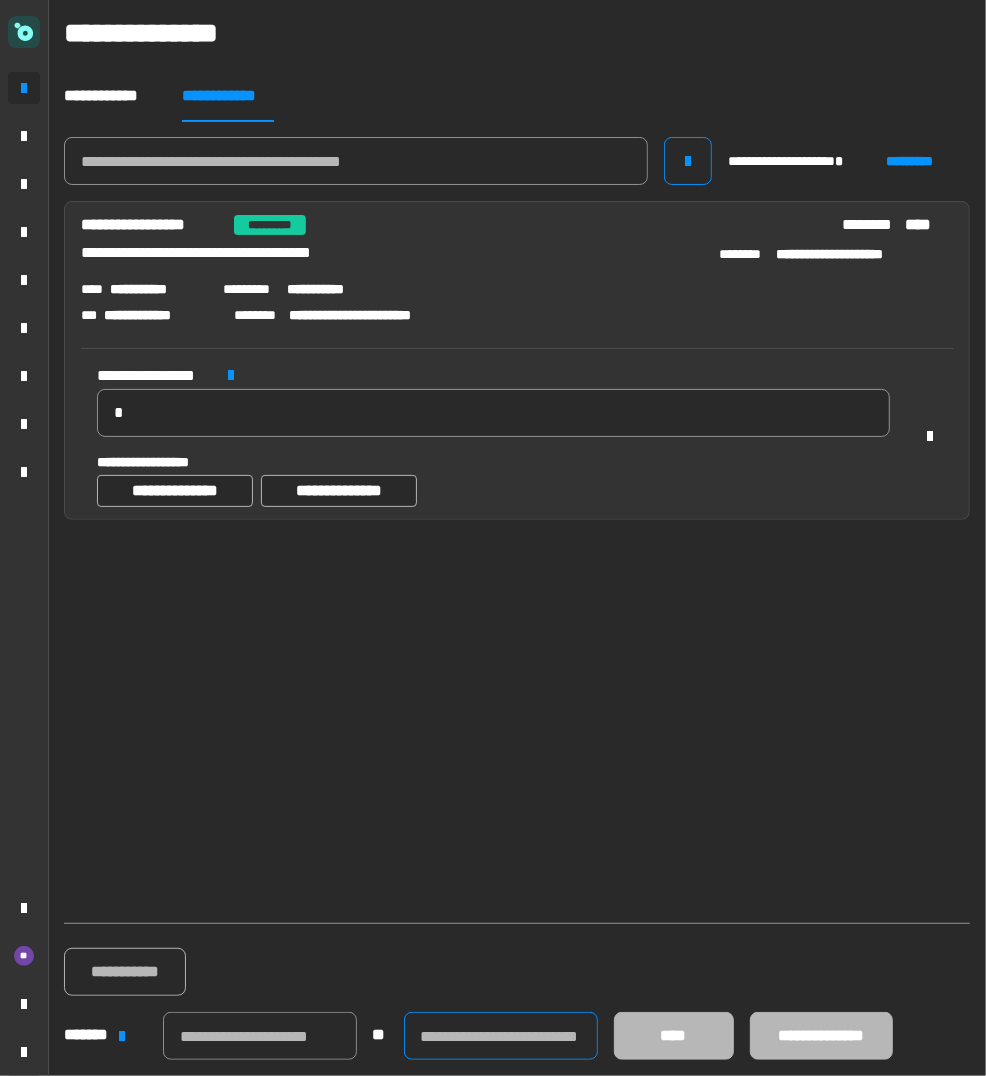 click 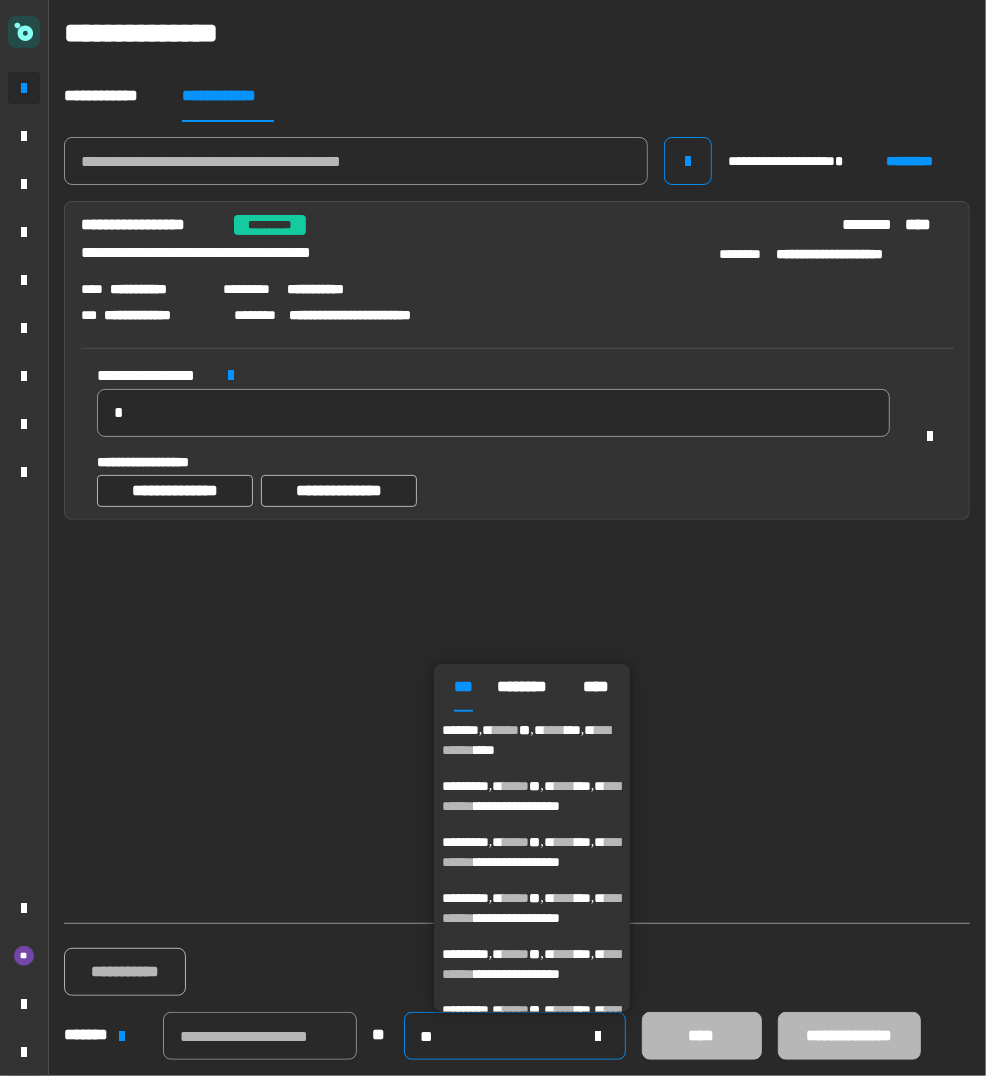 type on "*" 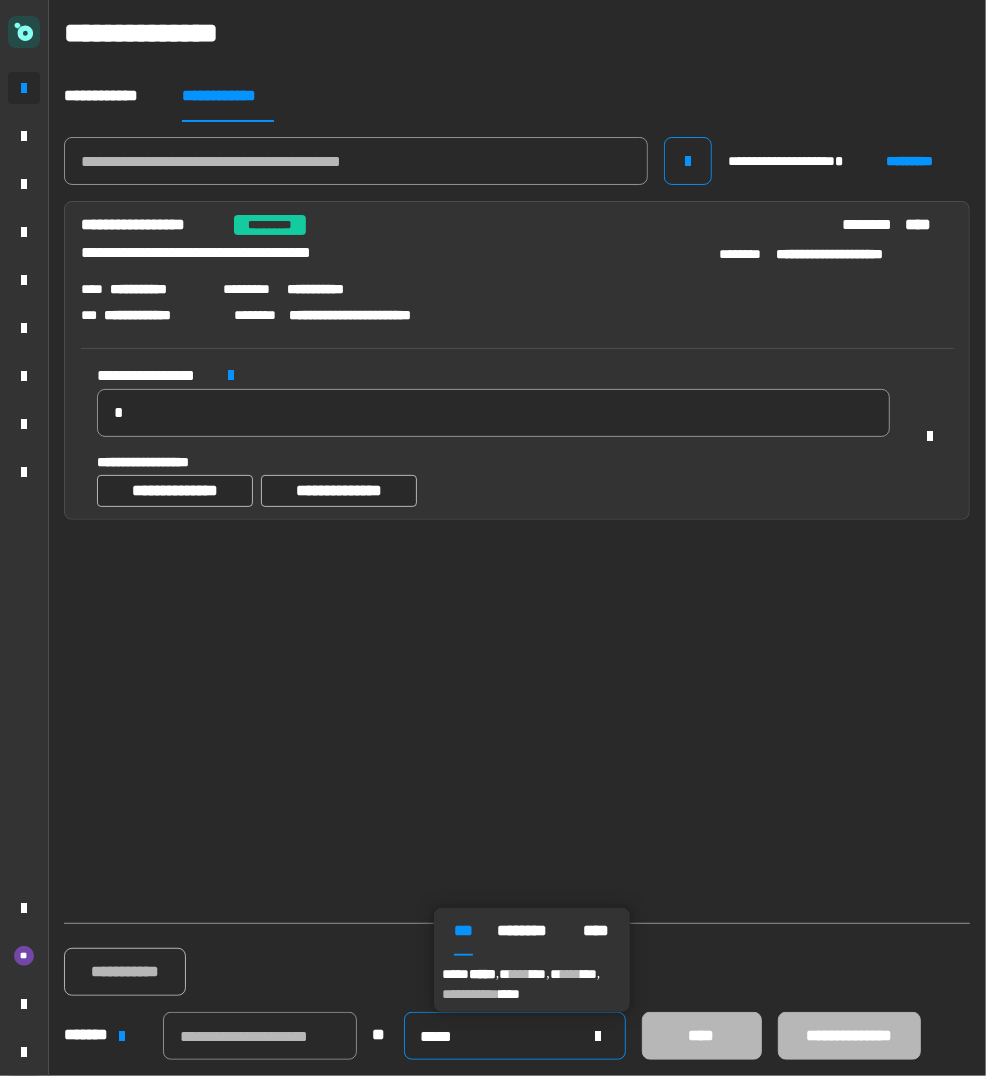 type on "*****" 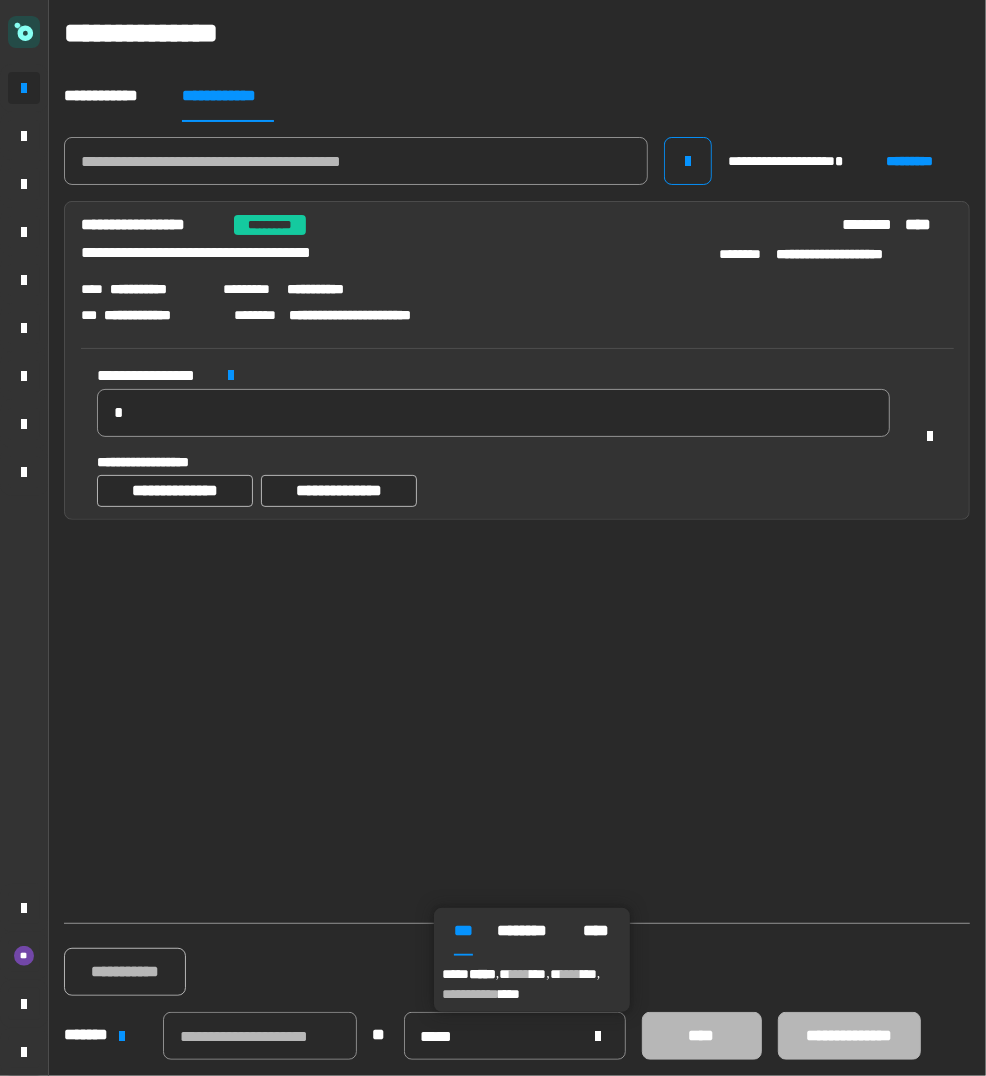 click on "***" at bounding box center (589, 974) 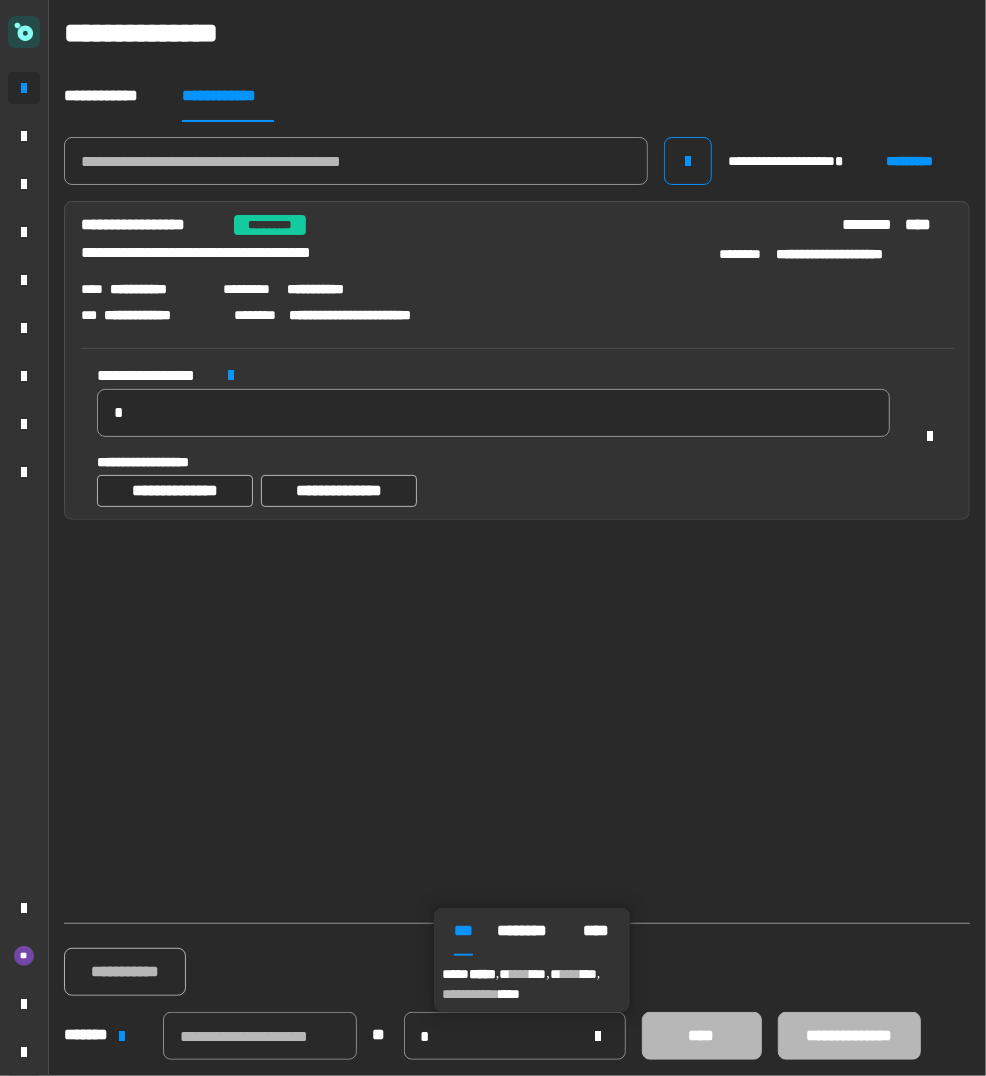 type on "**********" 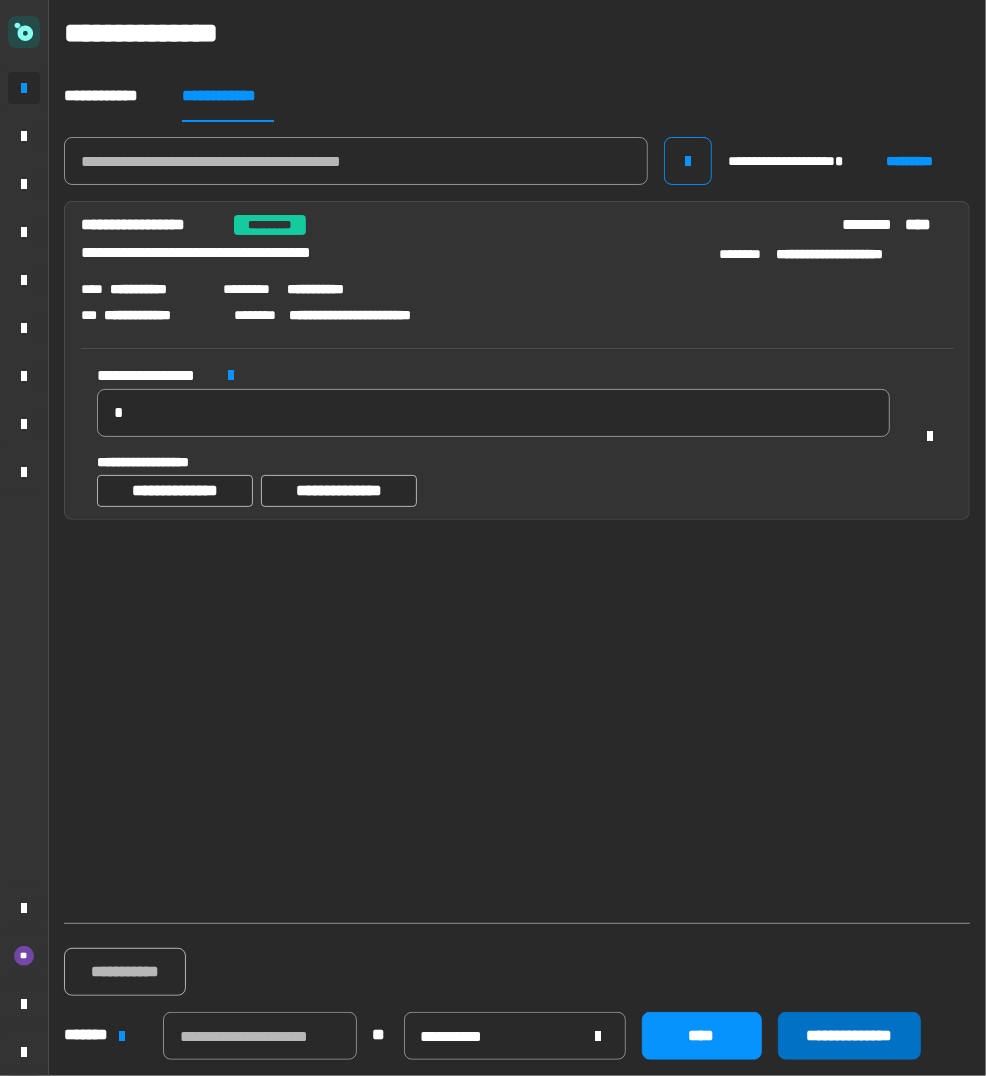 click on "**********" 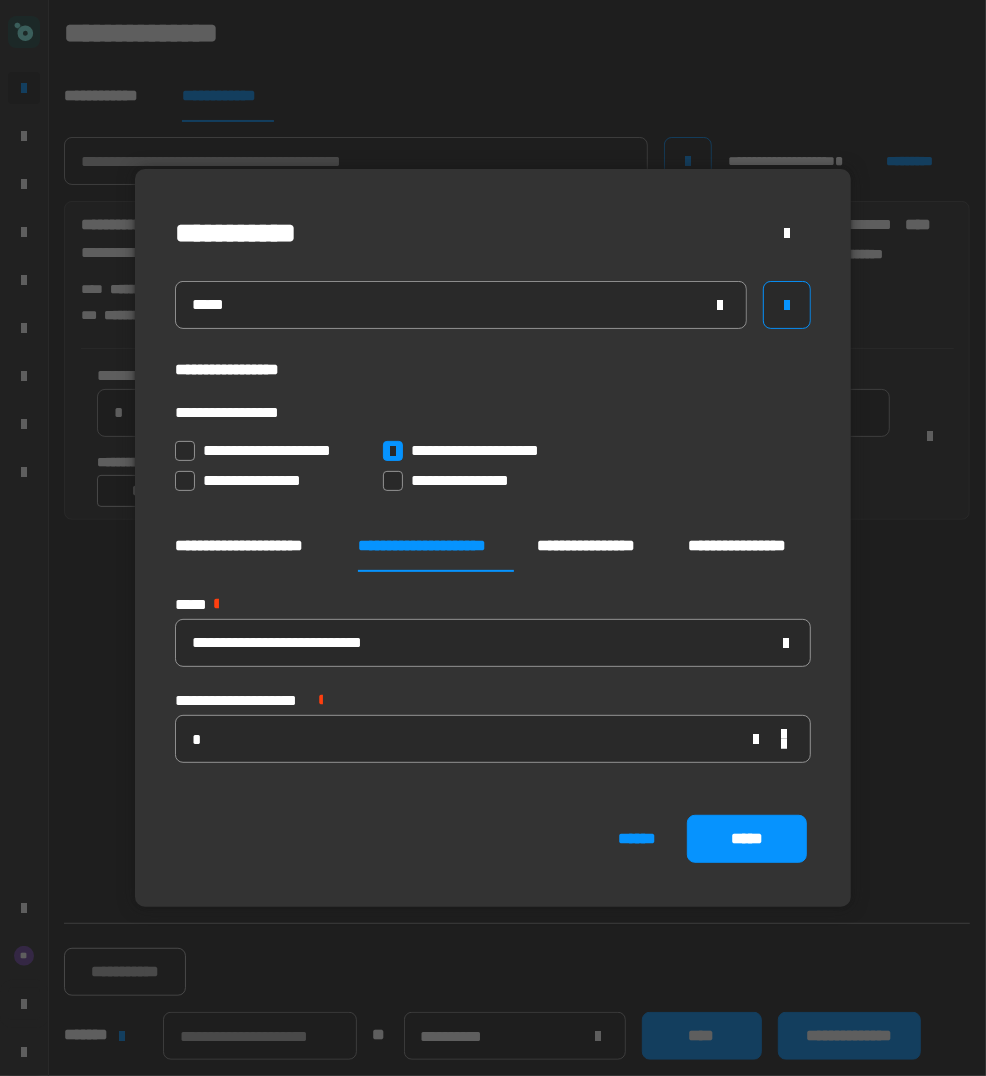 click on "**********" 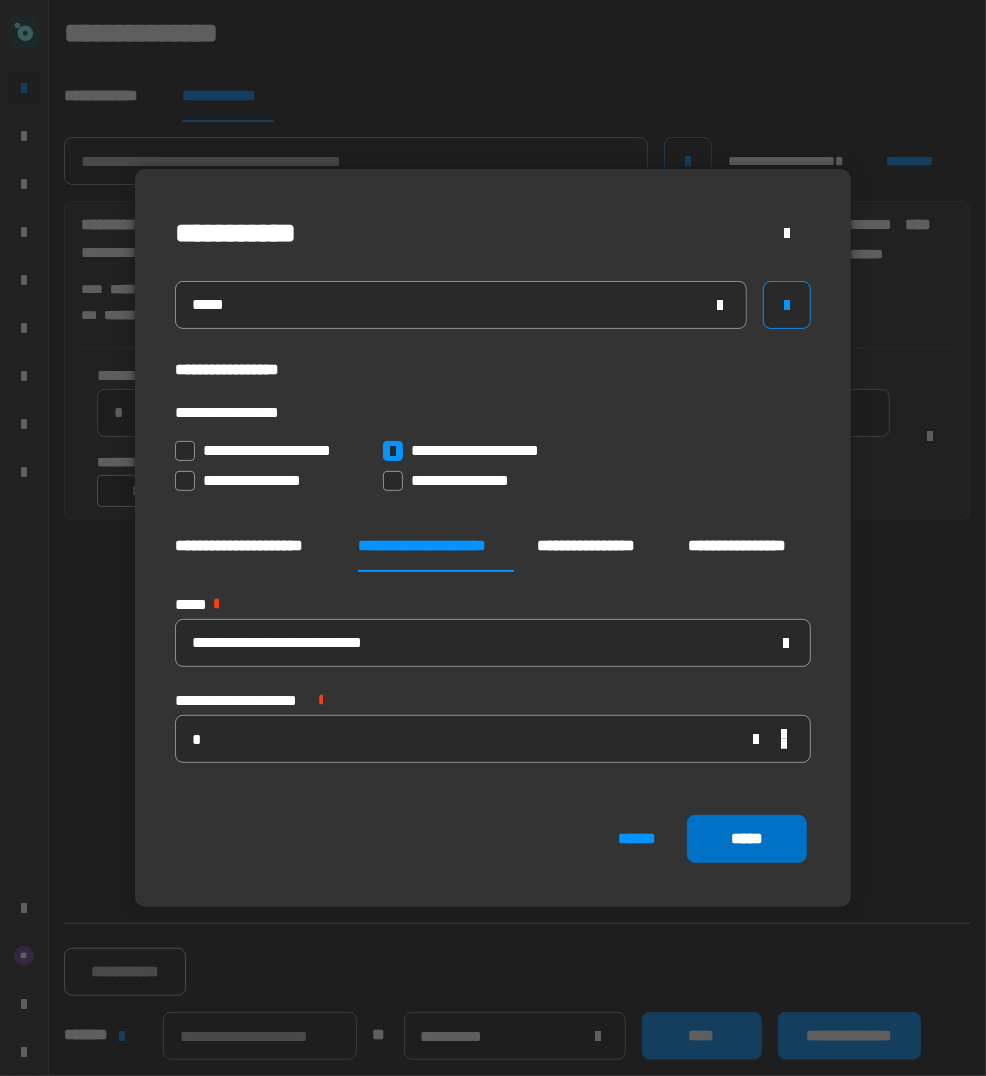 click on "*****" 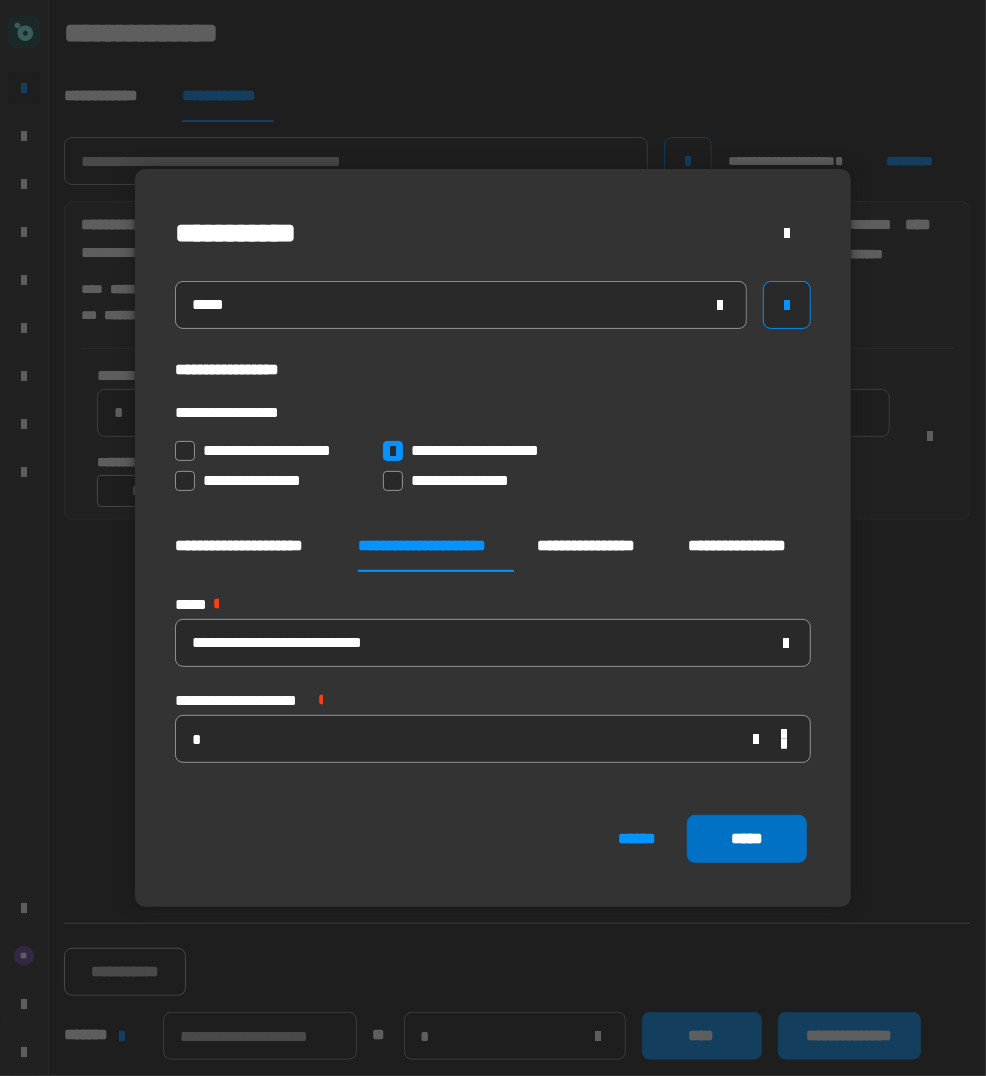 type 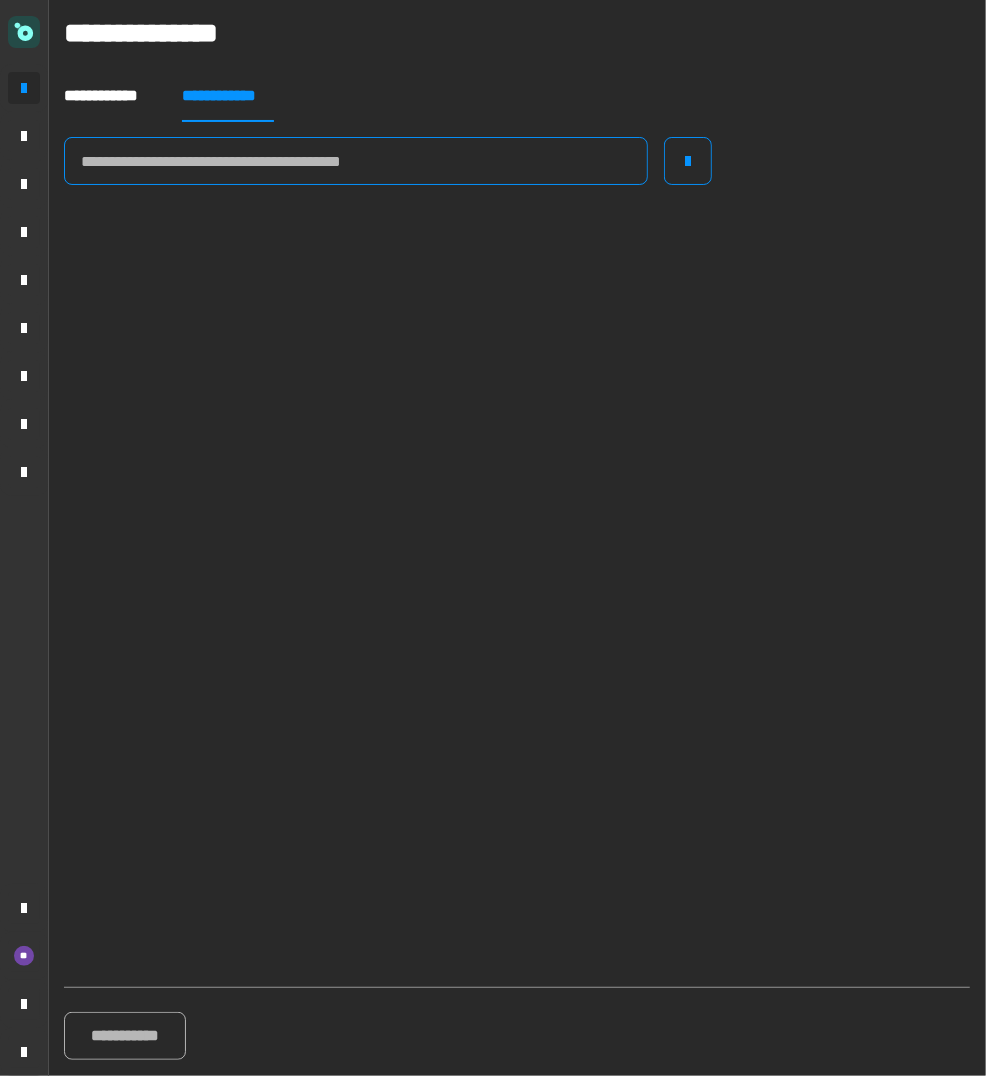 click 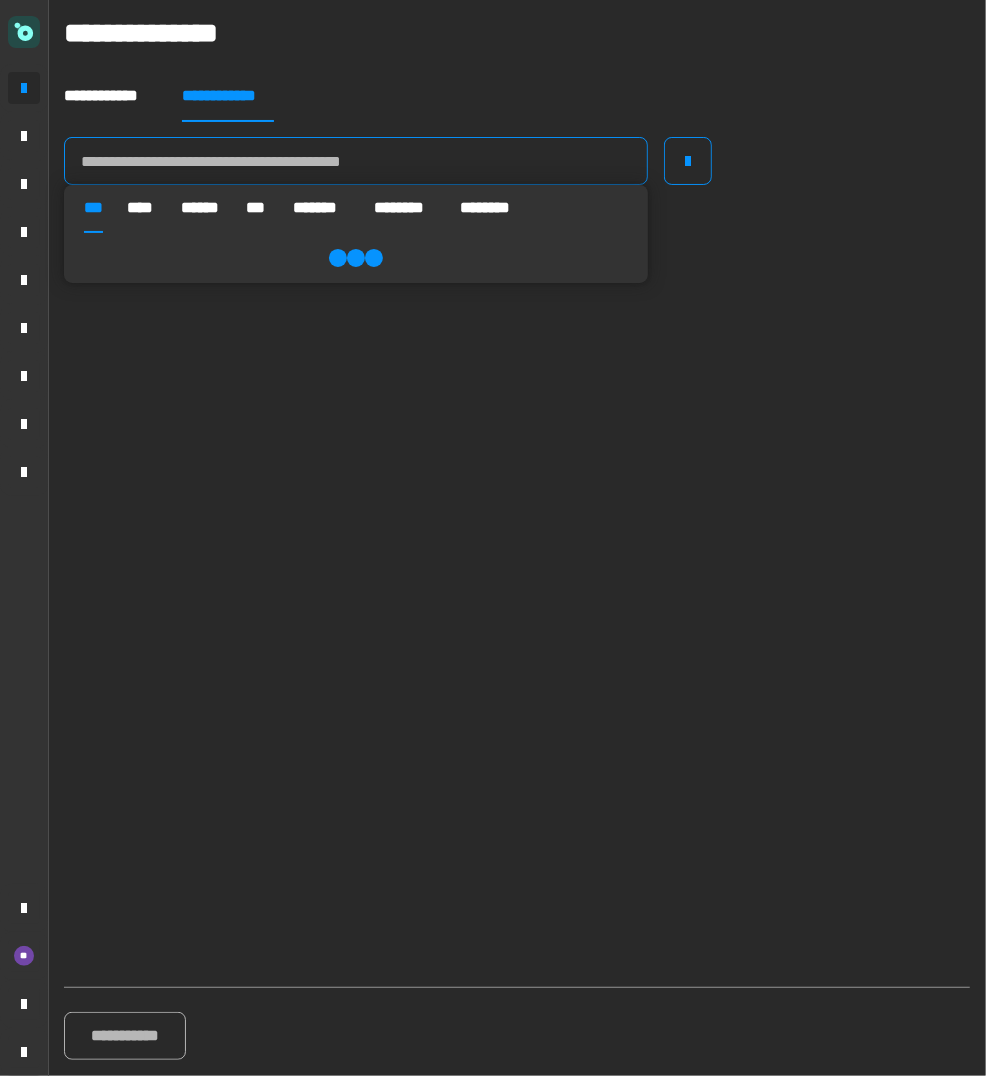 paste on "**********" 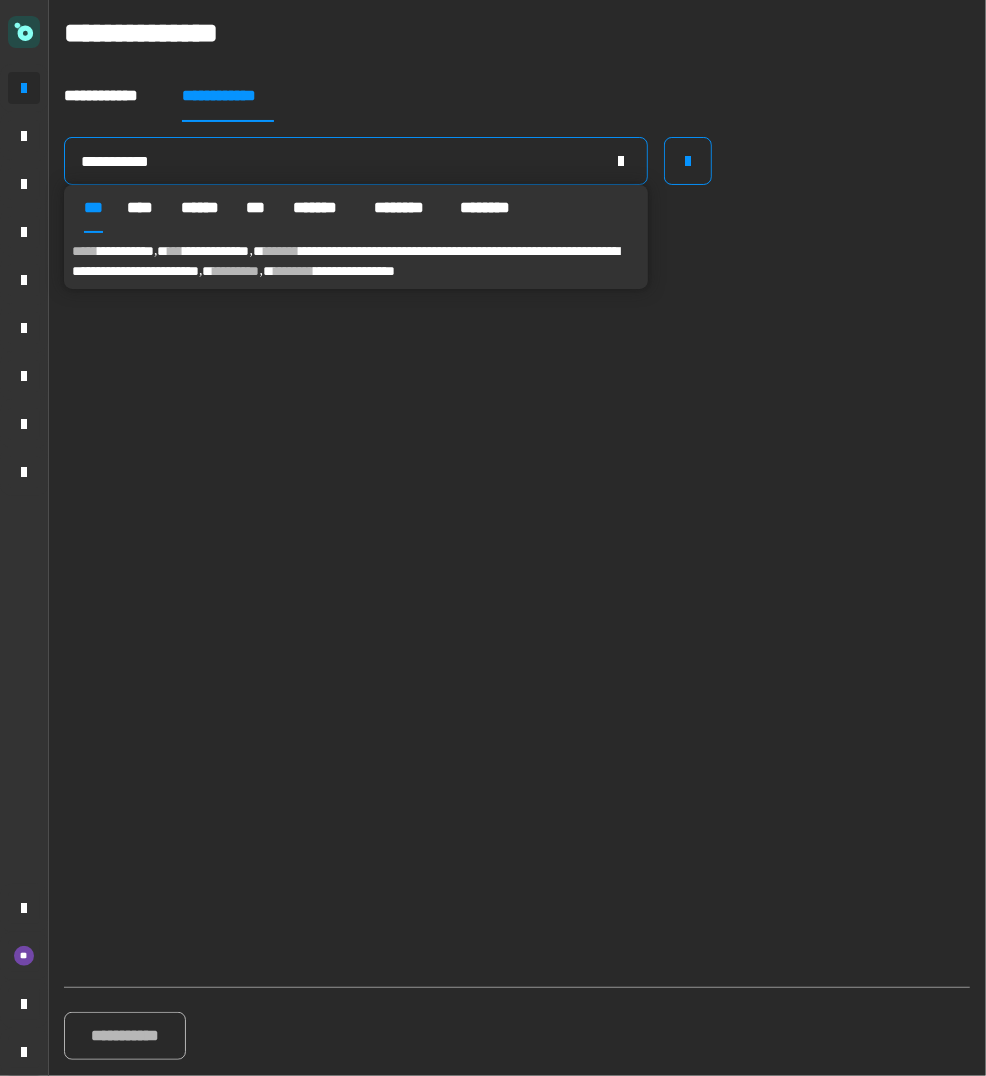 type on "**********" 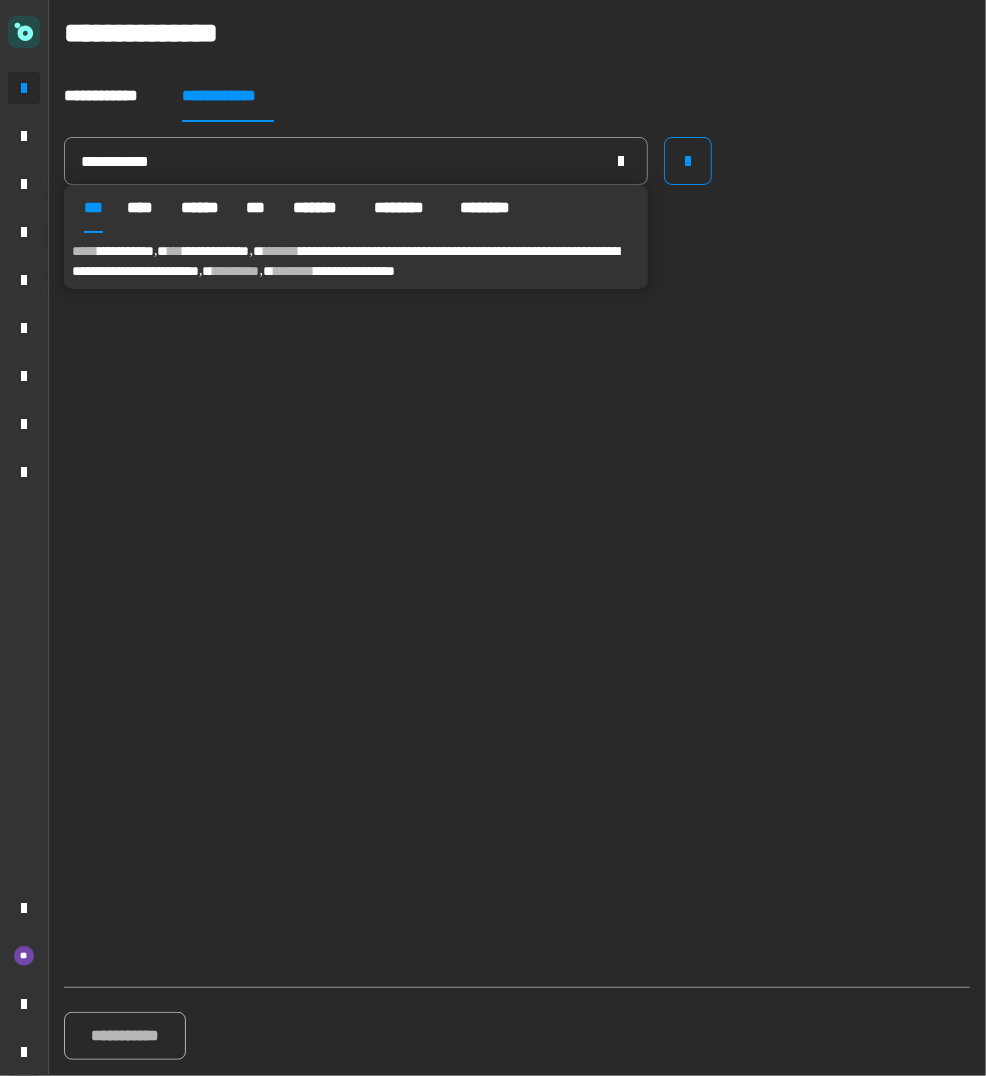 click on "**********" at bounding box center [345, 261] 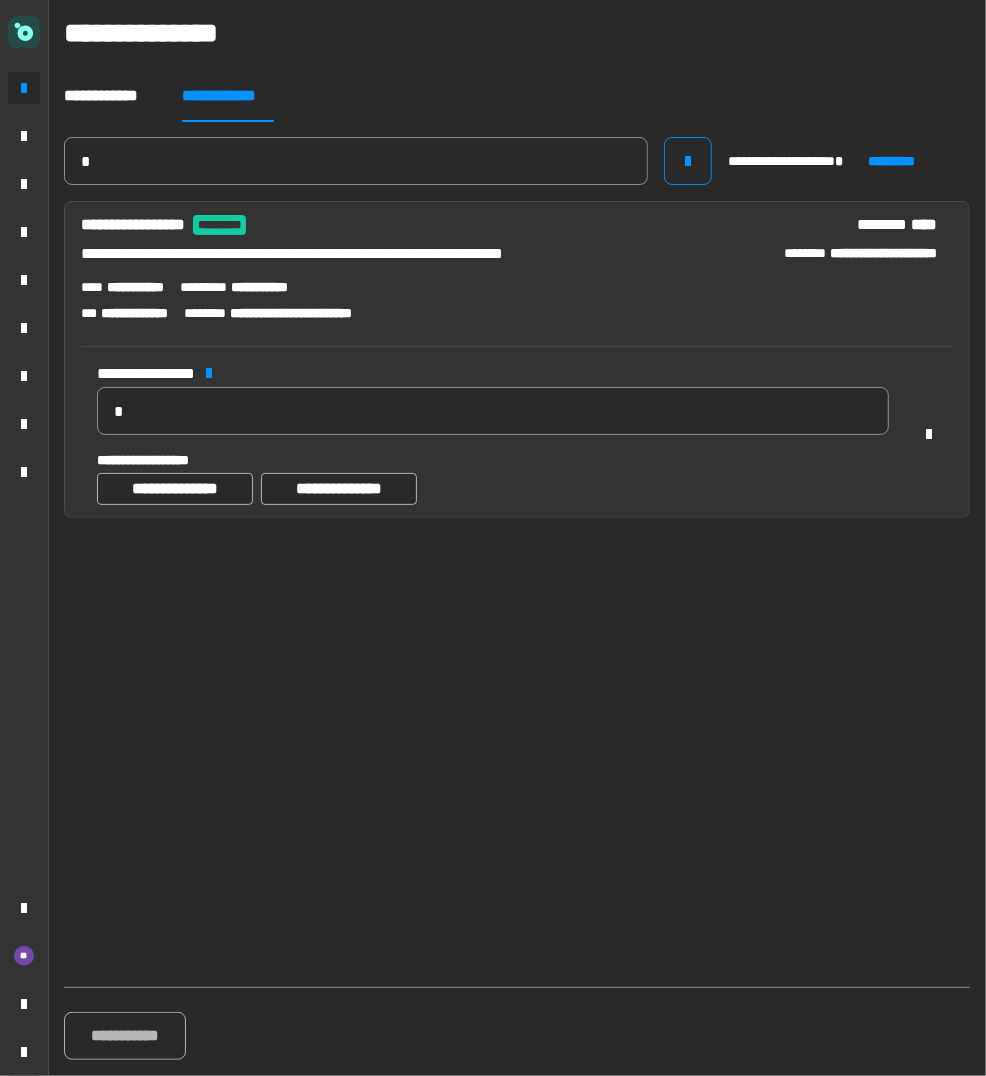 type 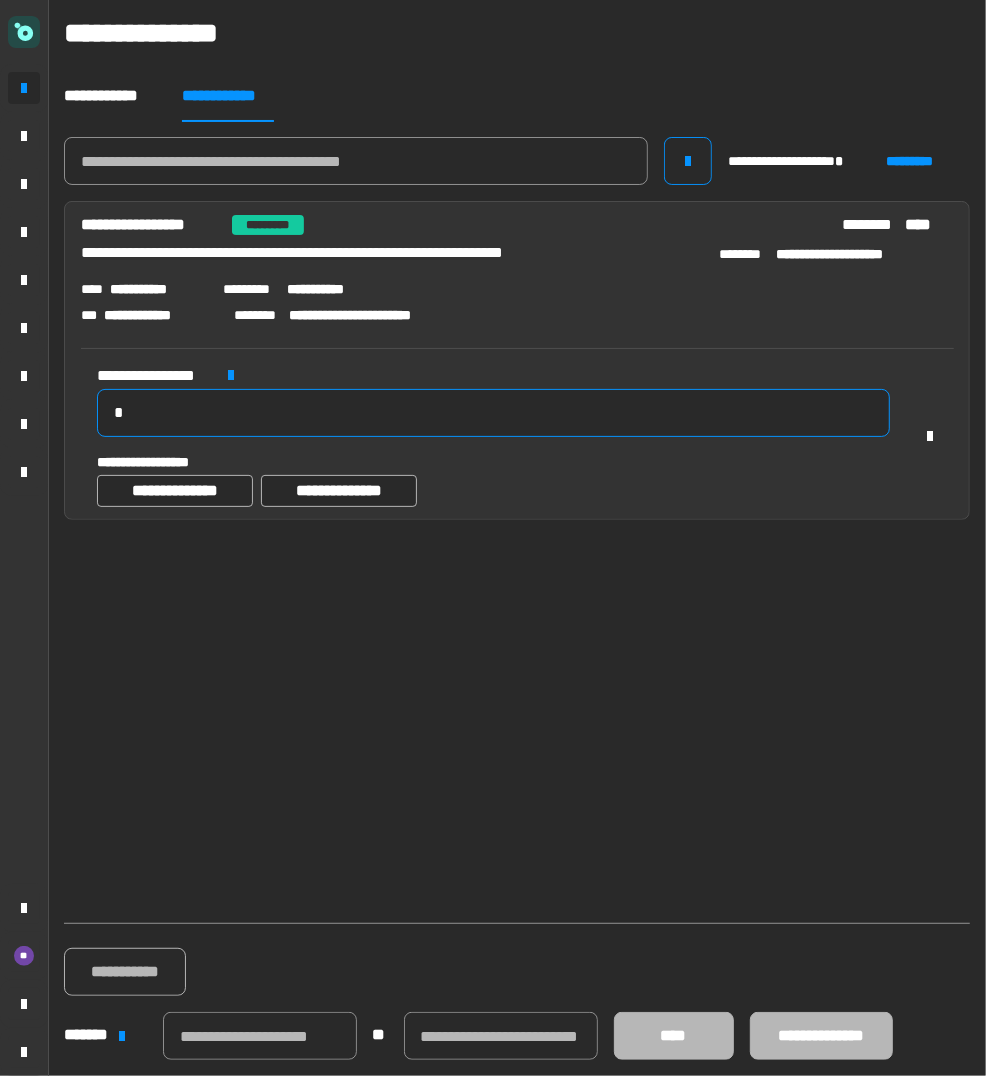 click on "*" 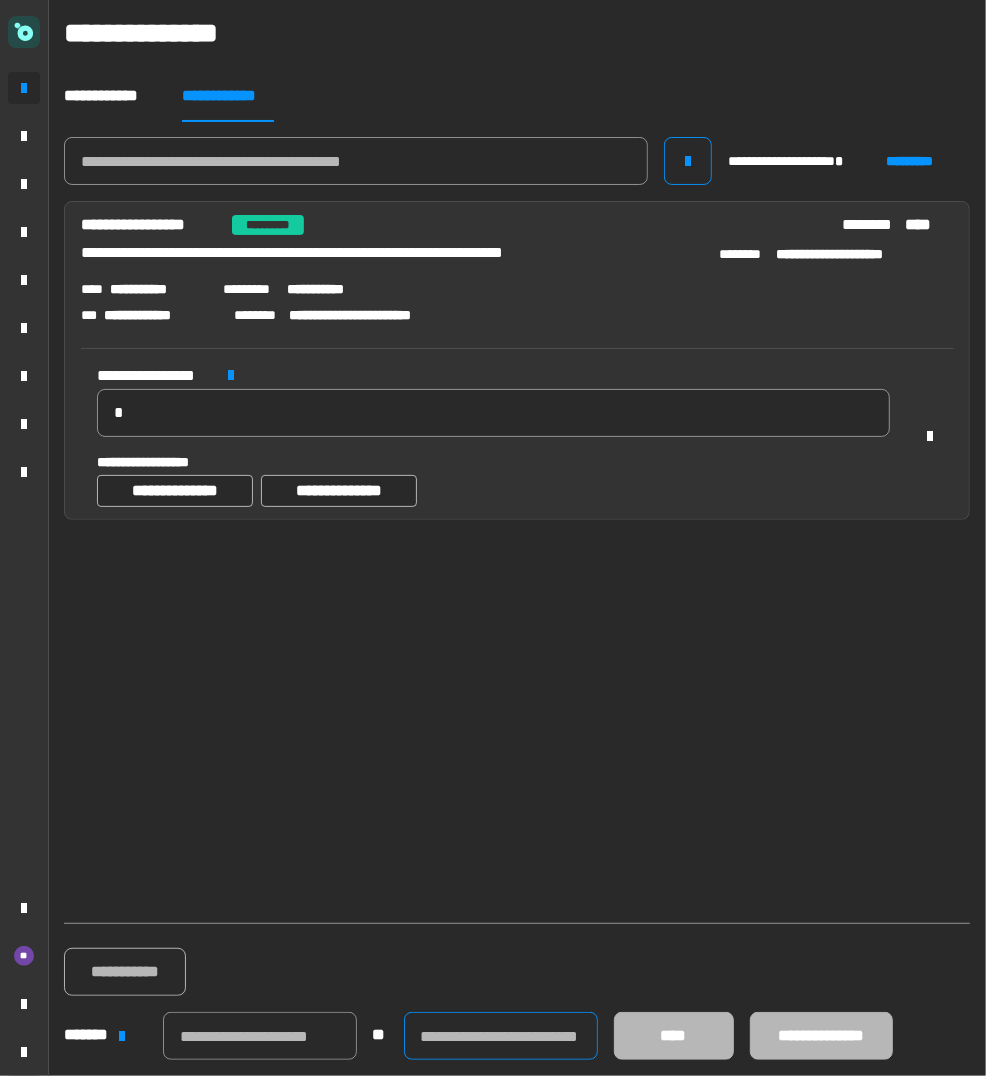 click 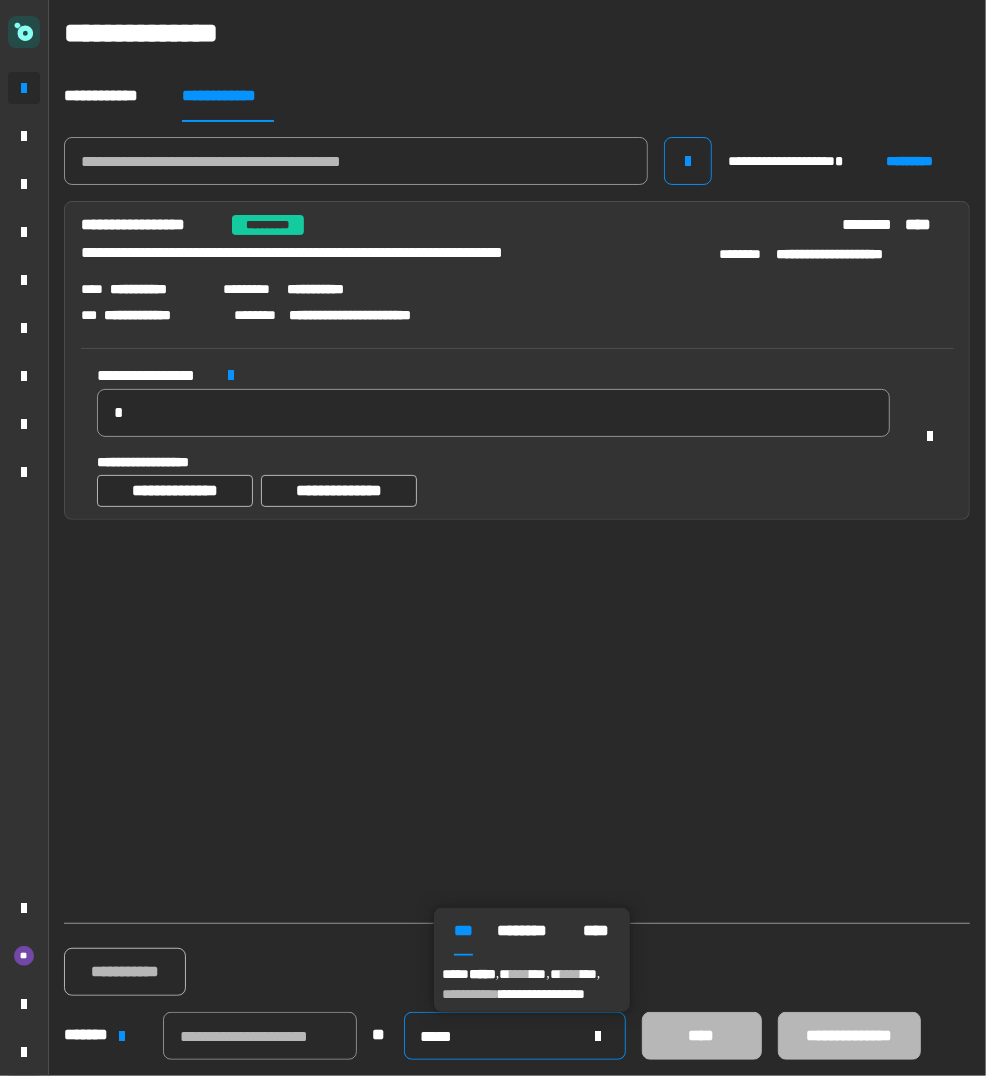 type on "*****" 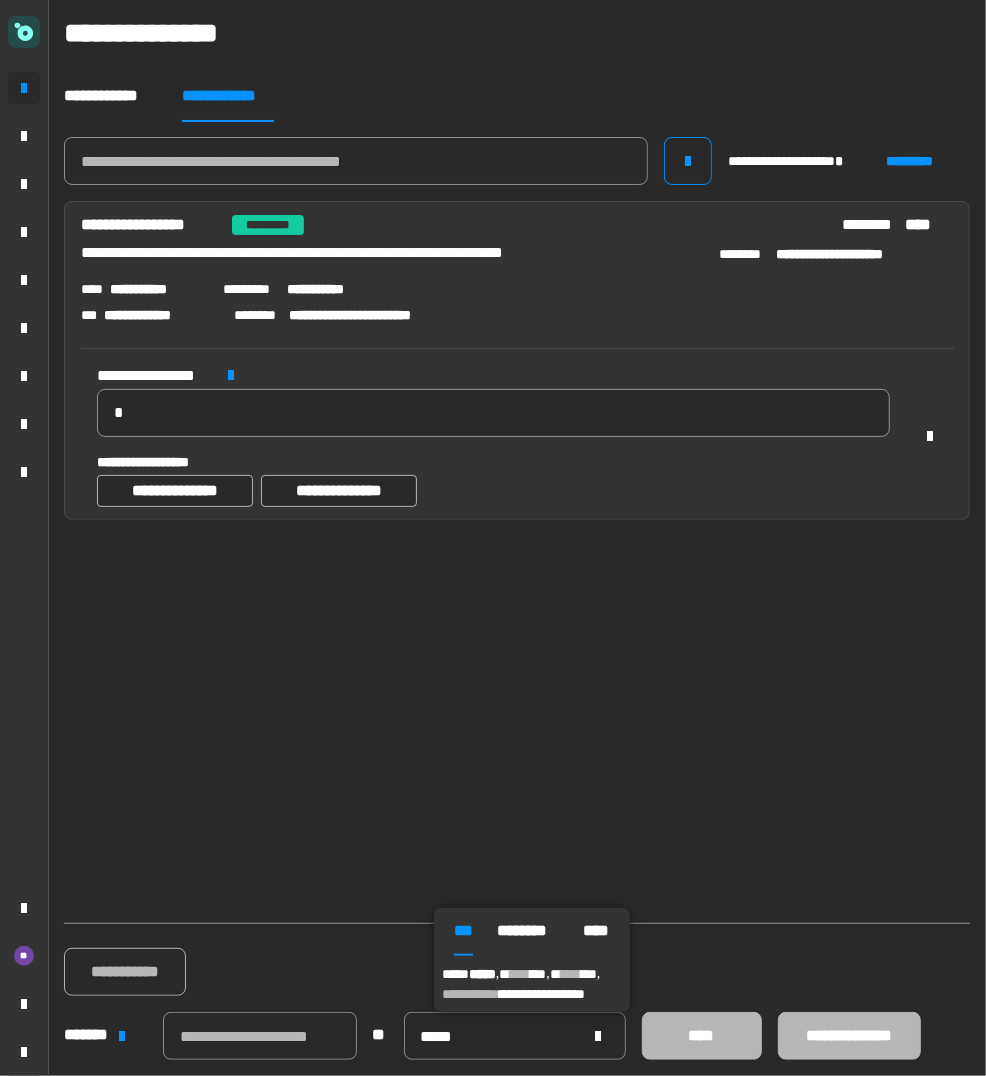 click on "**********" at bounding box center [532, 984] 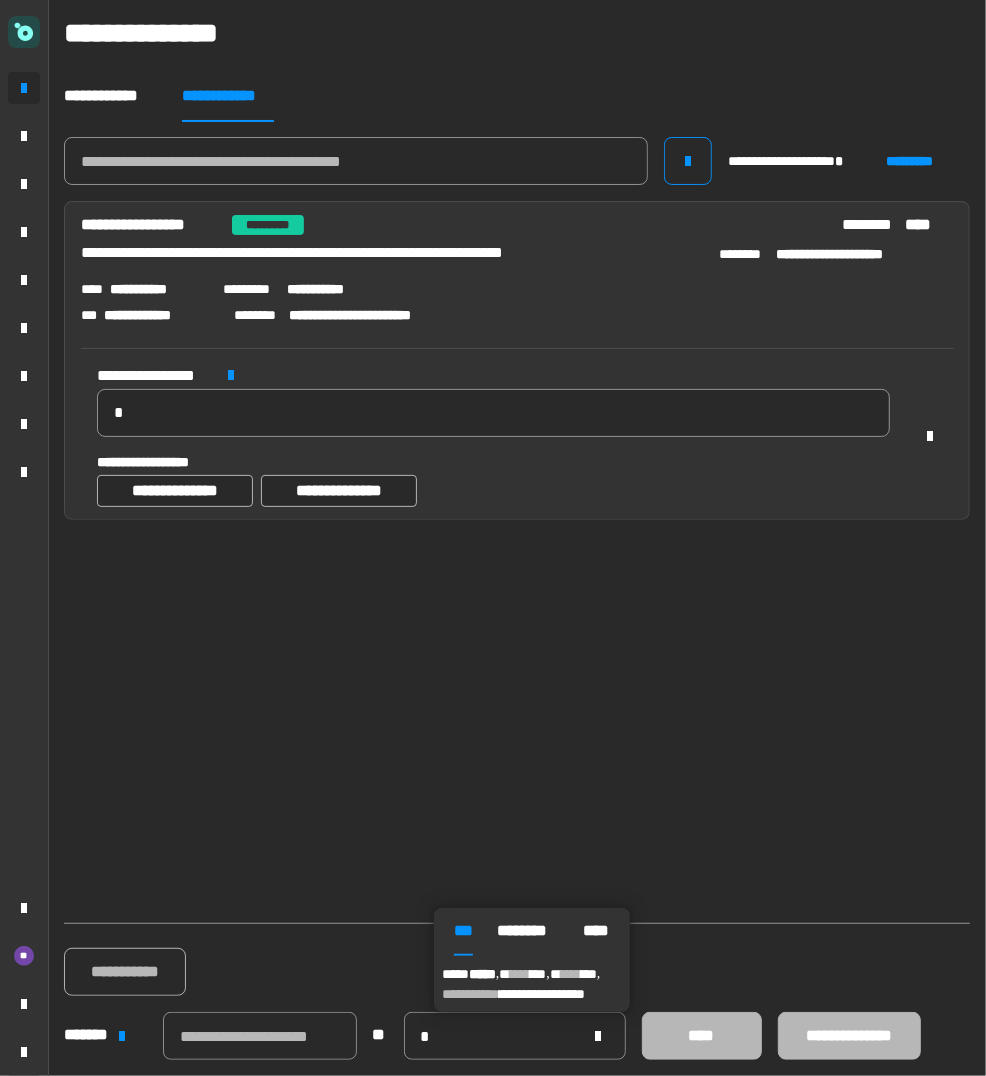type on "**********" 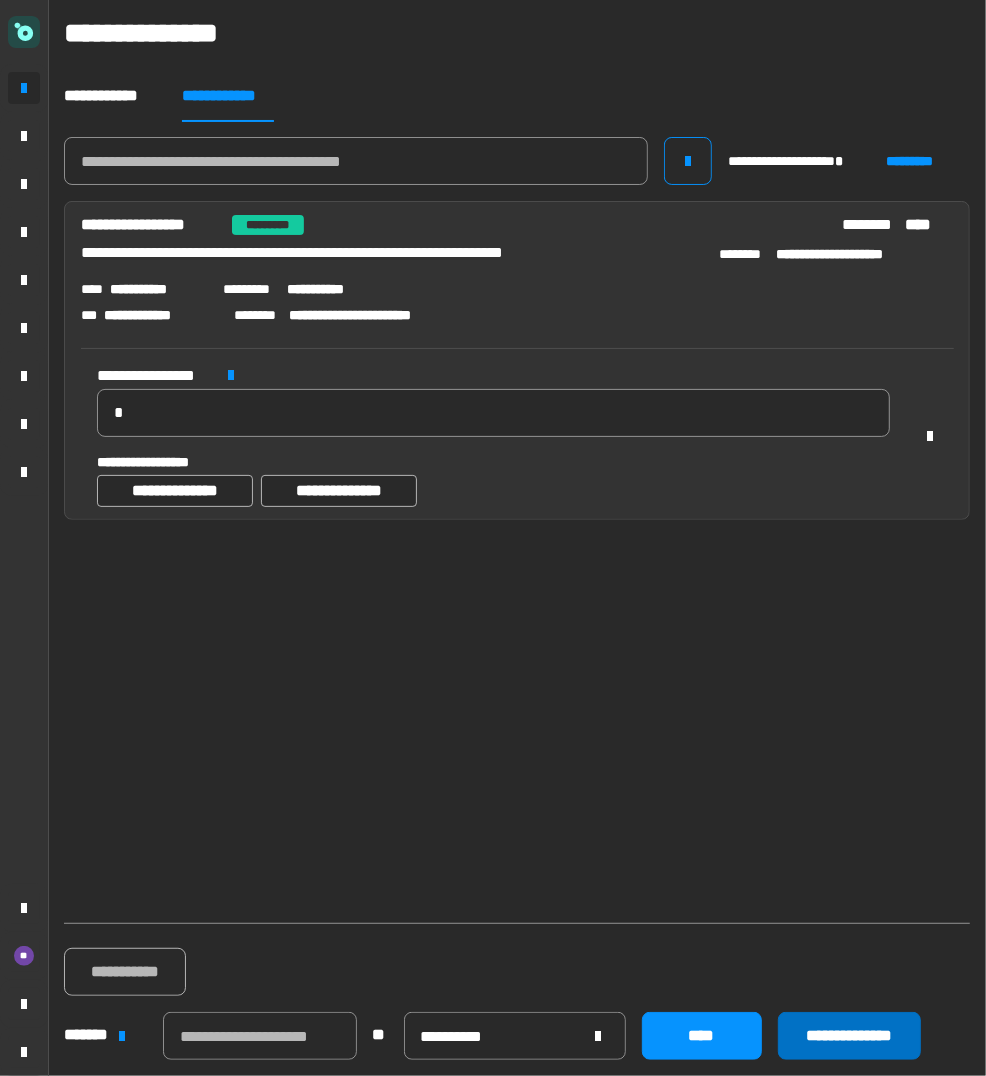 click on "**********" 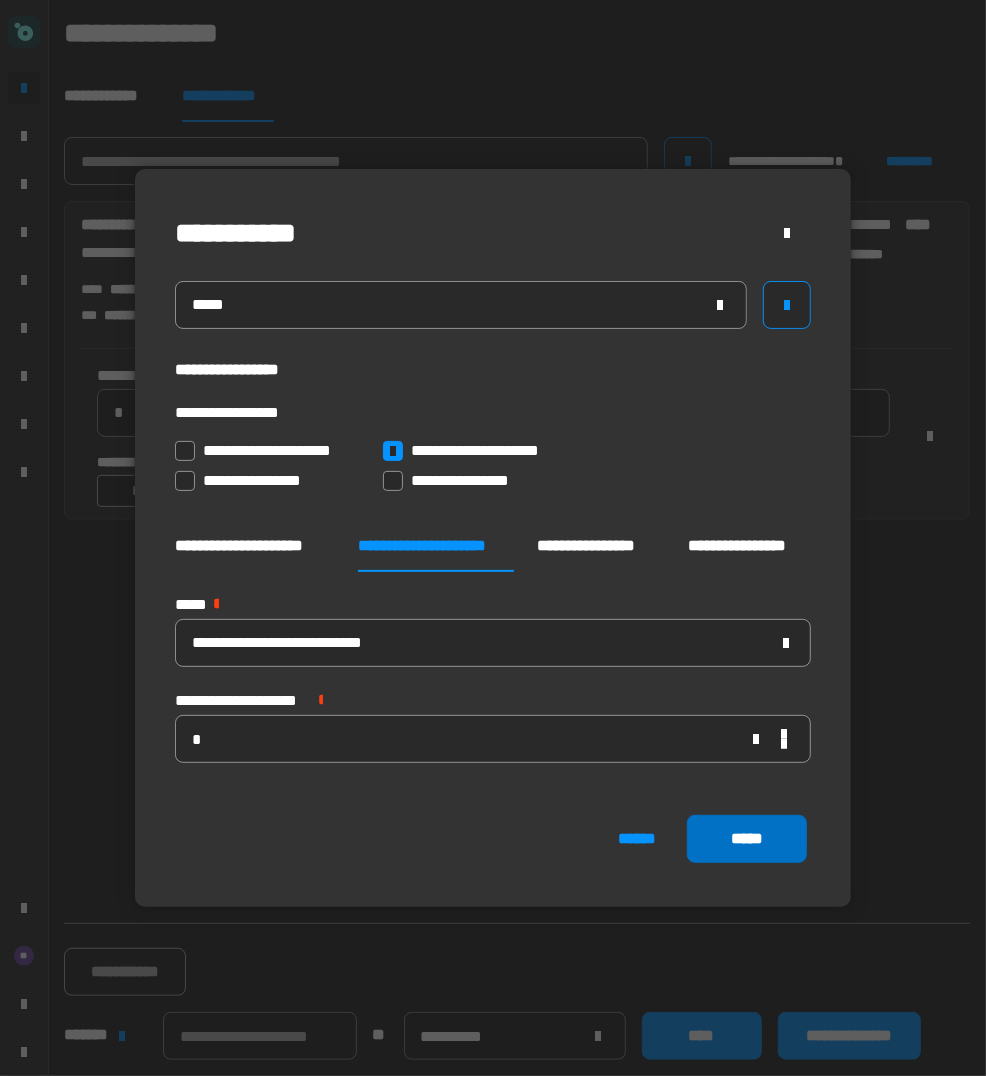 click on "*****" 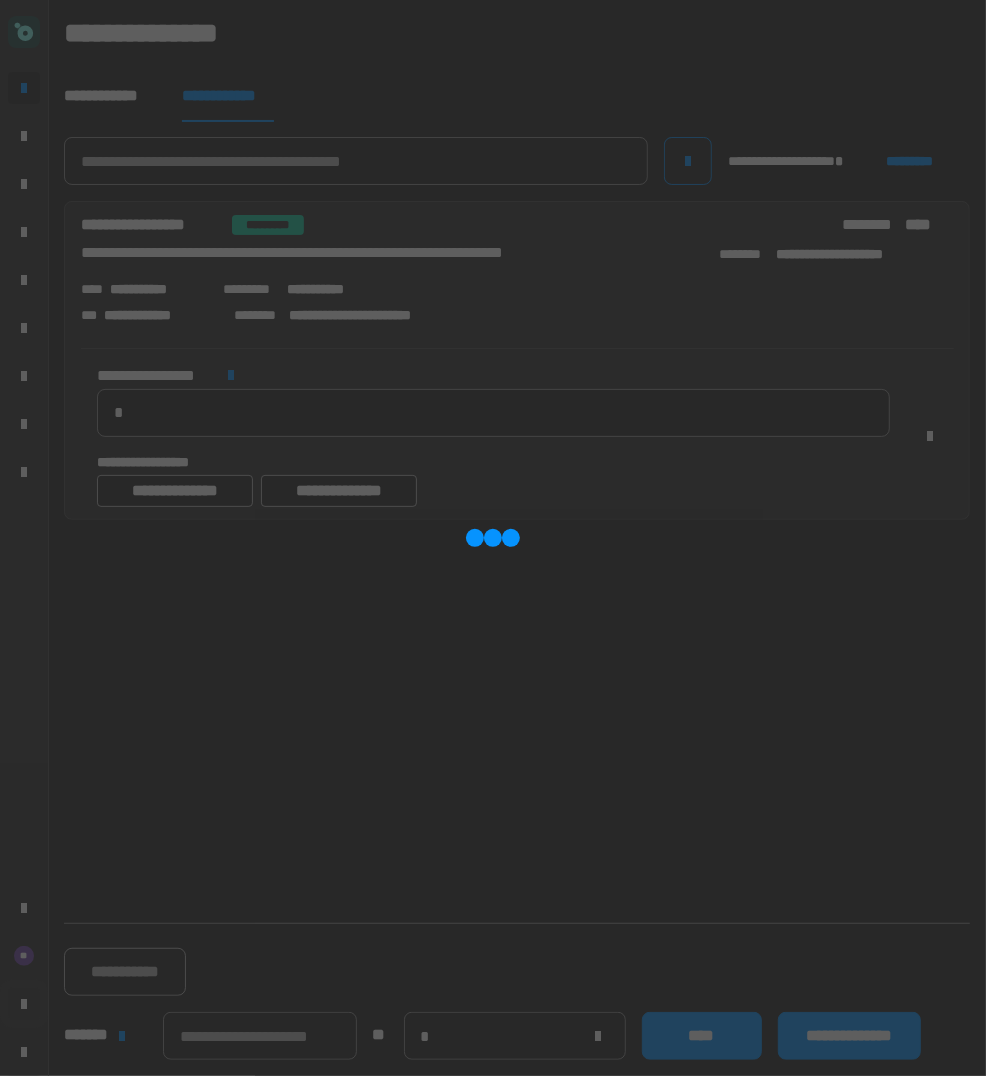 type 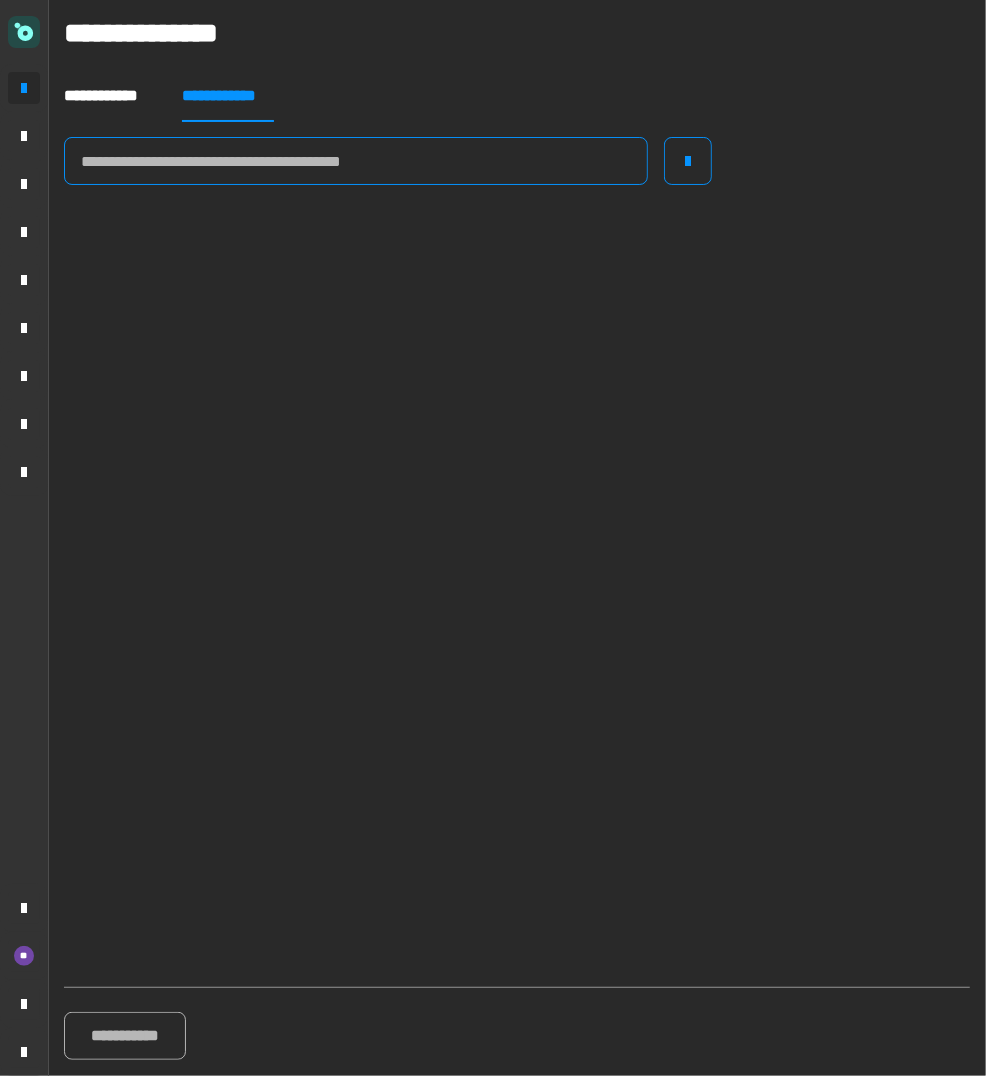 click 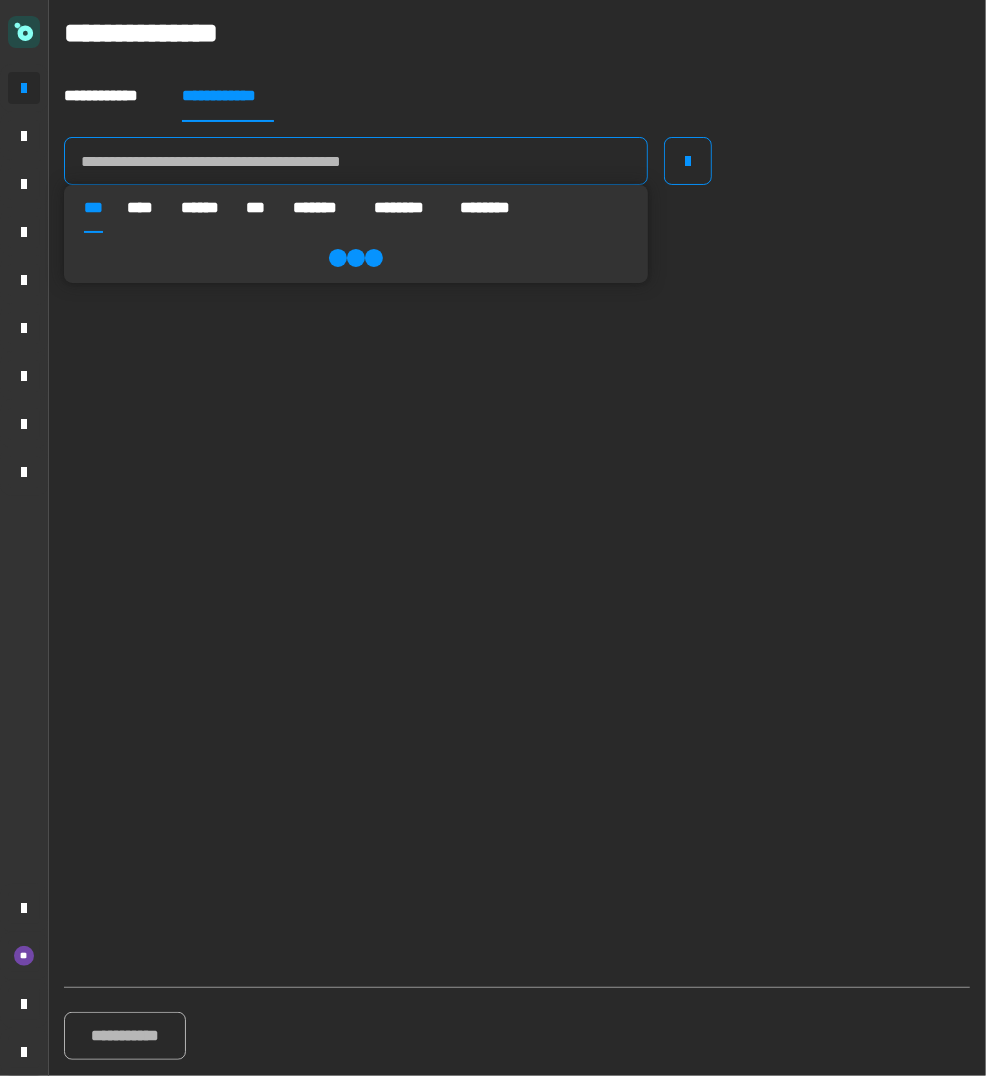 paste on "**********" 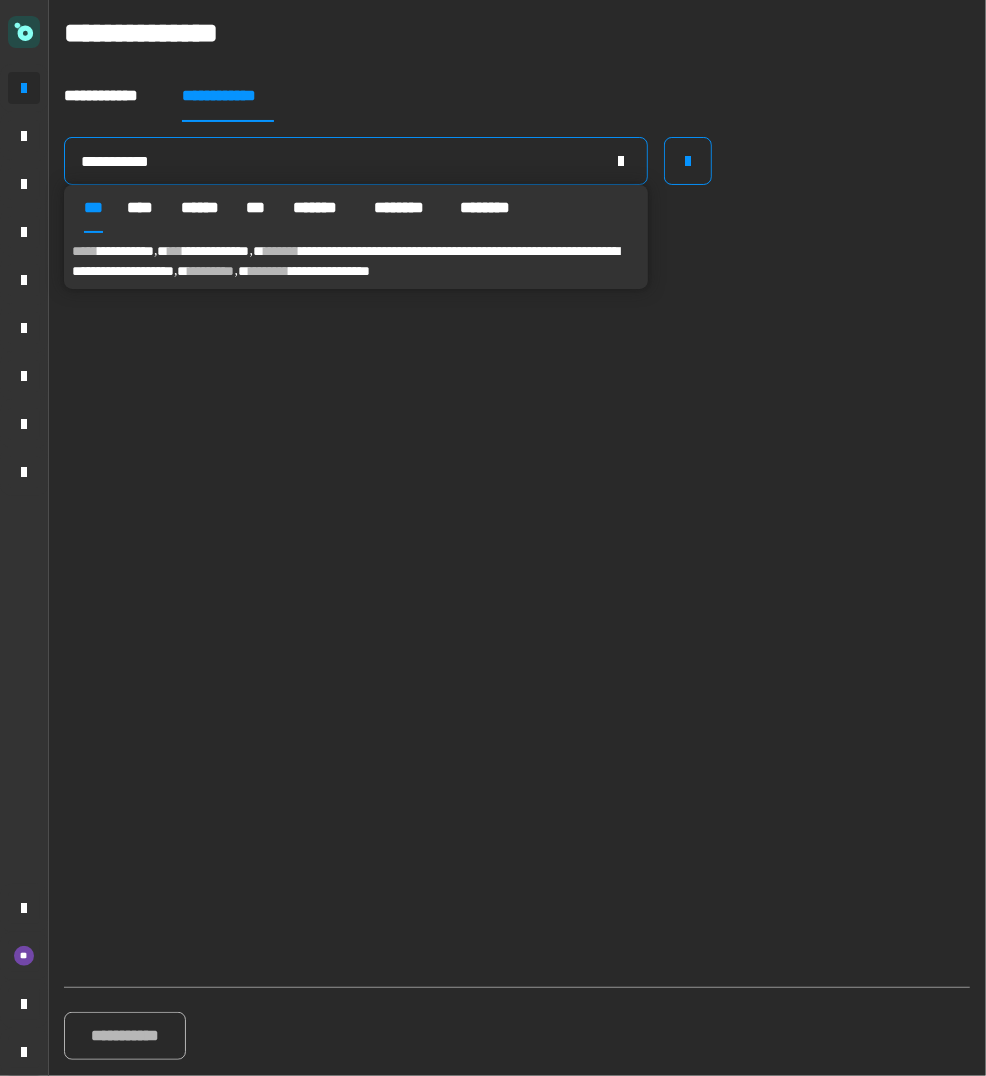 type on "**********" 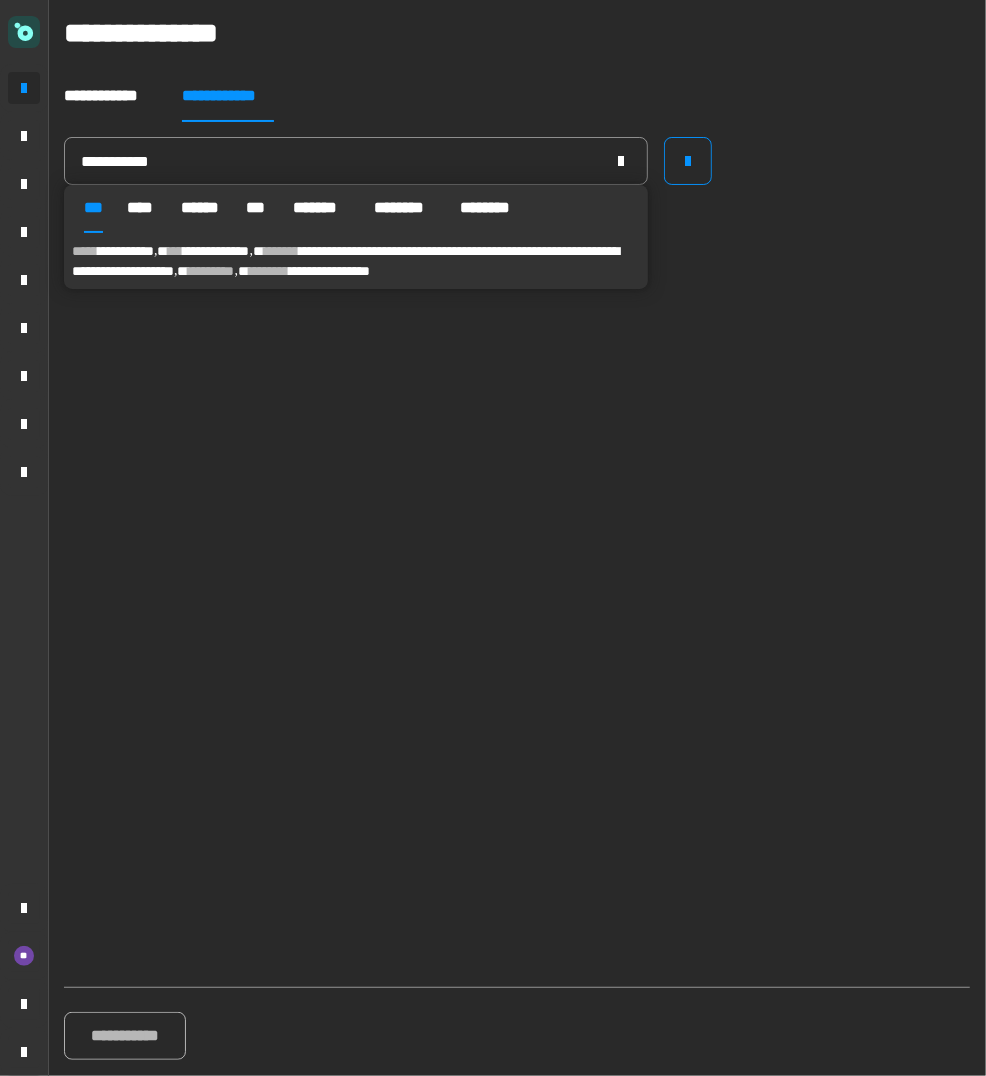 drag, startPoint x: 211, startPoint y: 249, endPoint x: 158, endPoint y: 242, distance: 53.460266 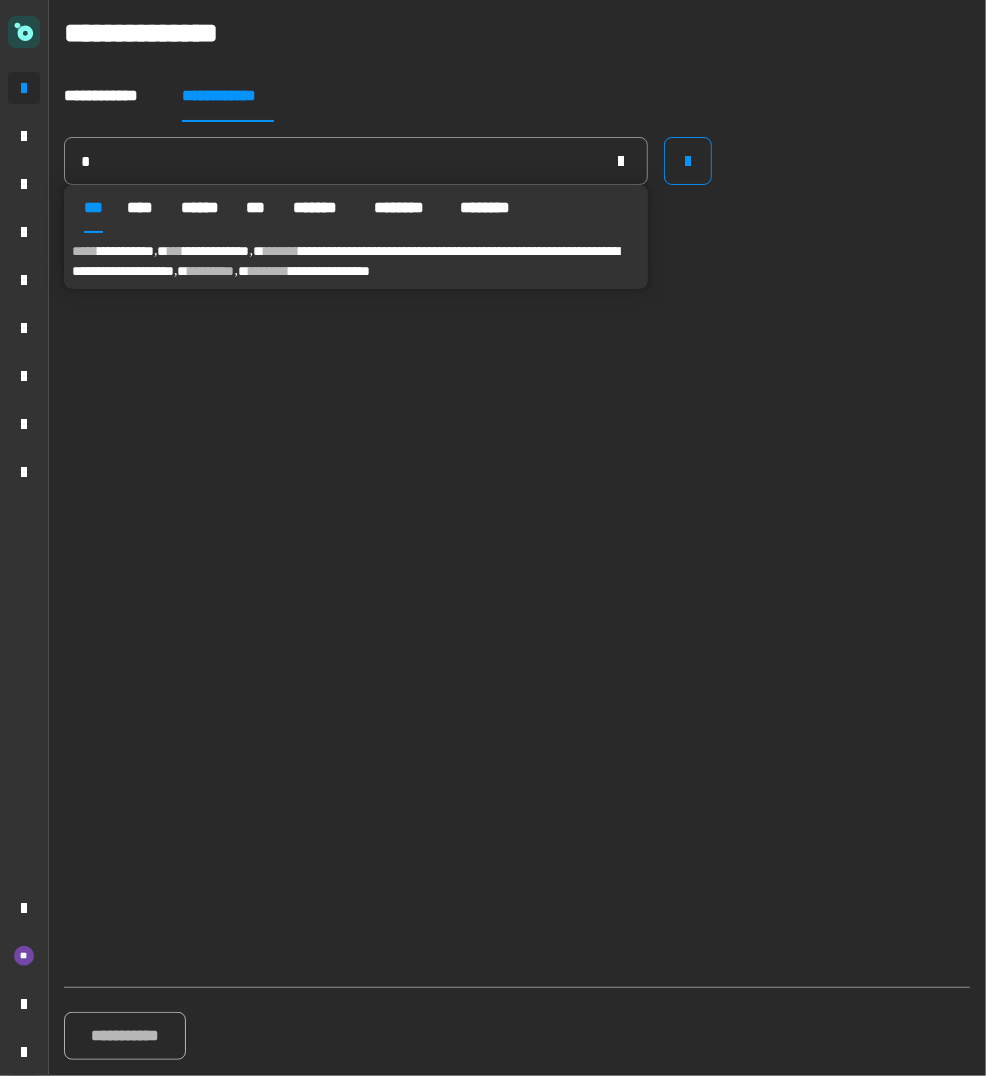 type on "**********" 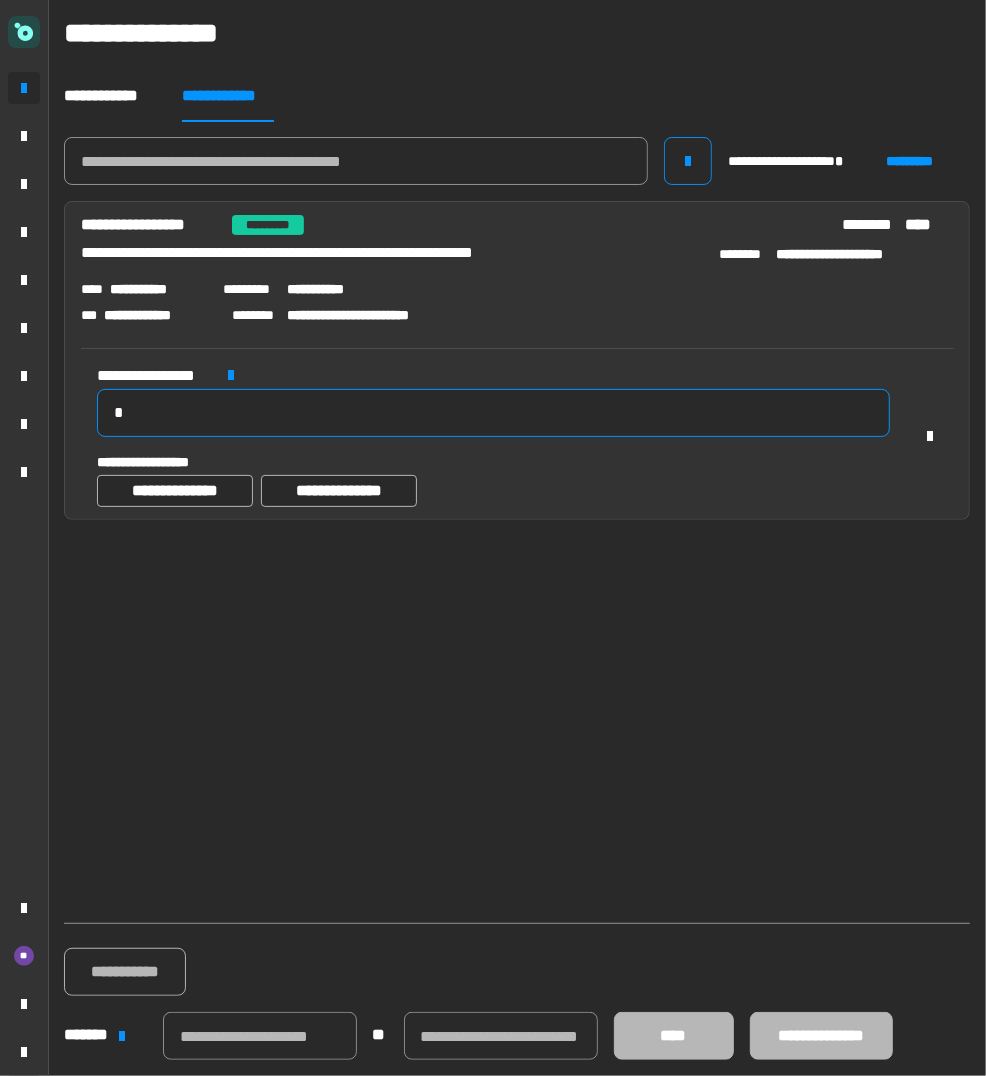 click on "*" 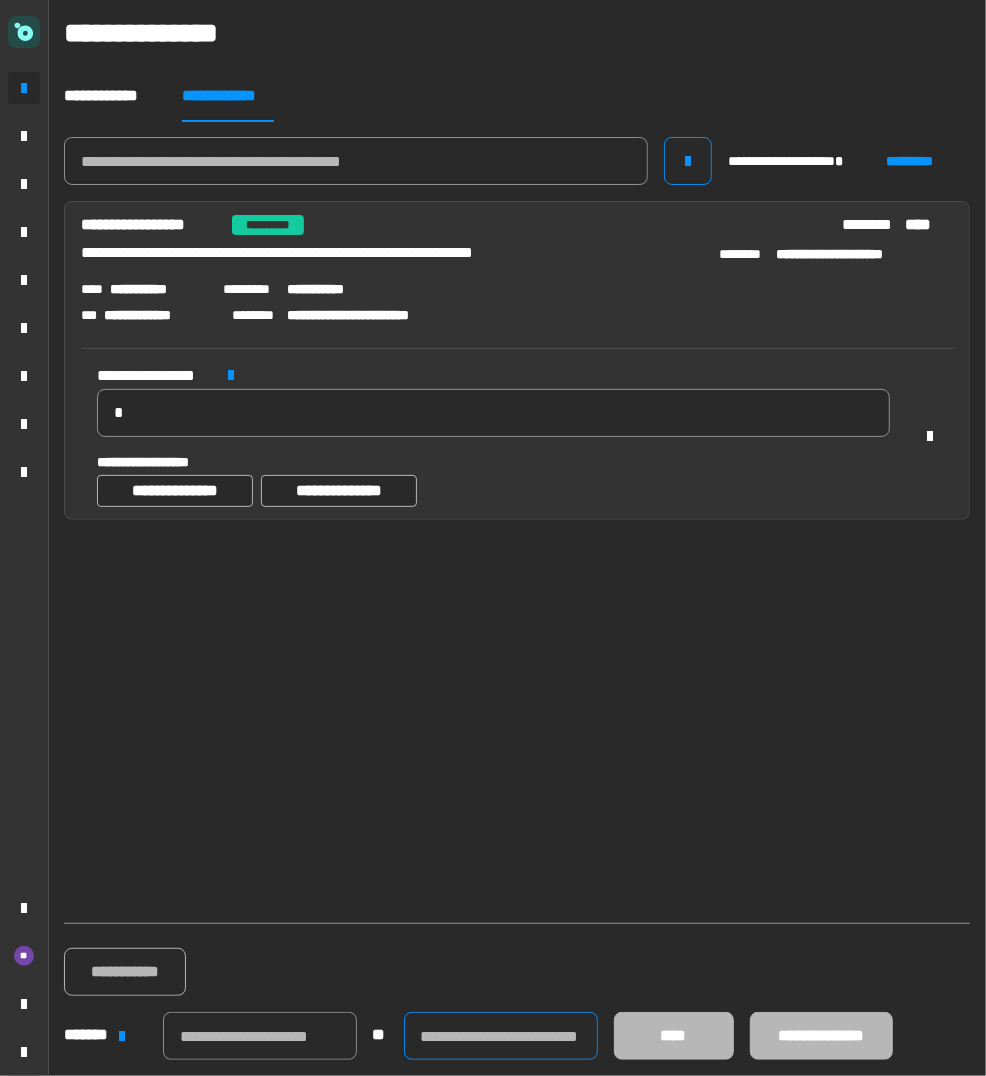 click 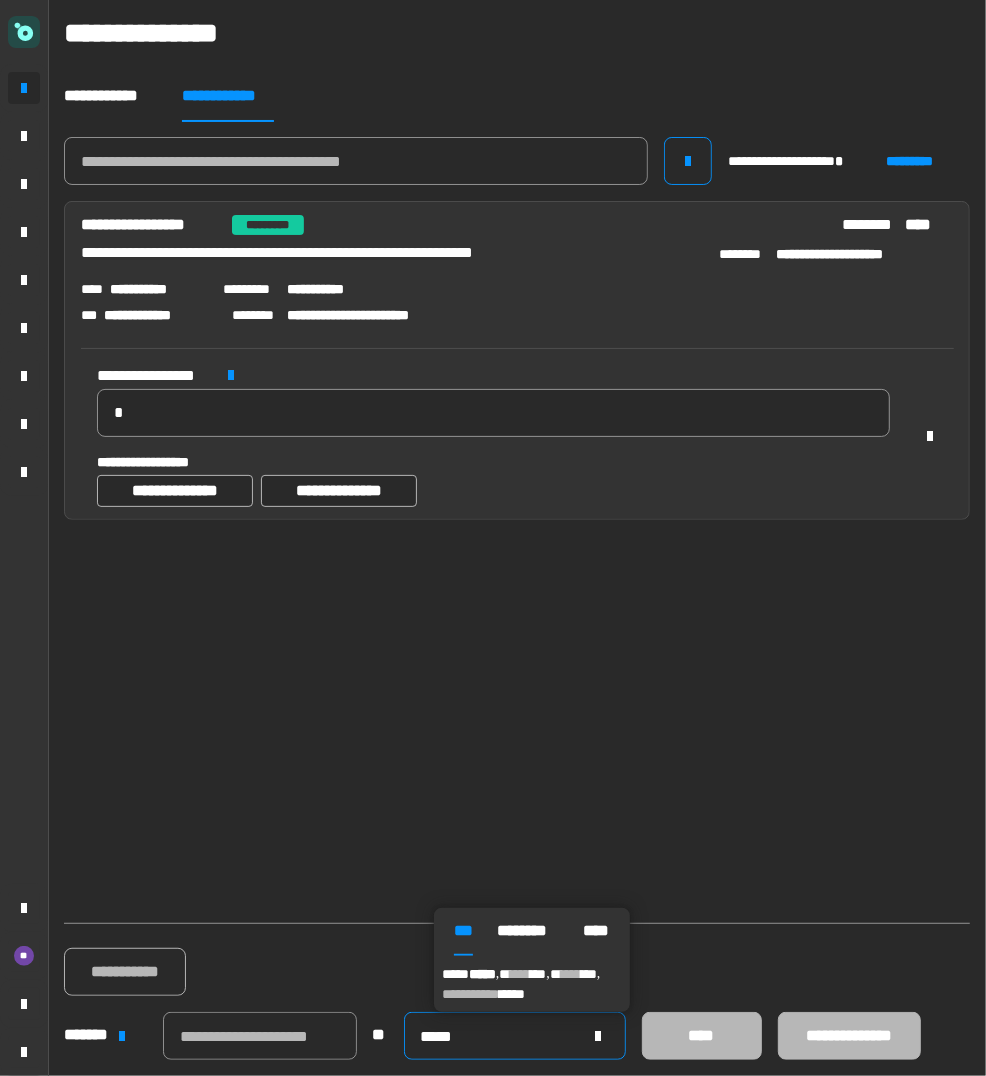type on "*****" 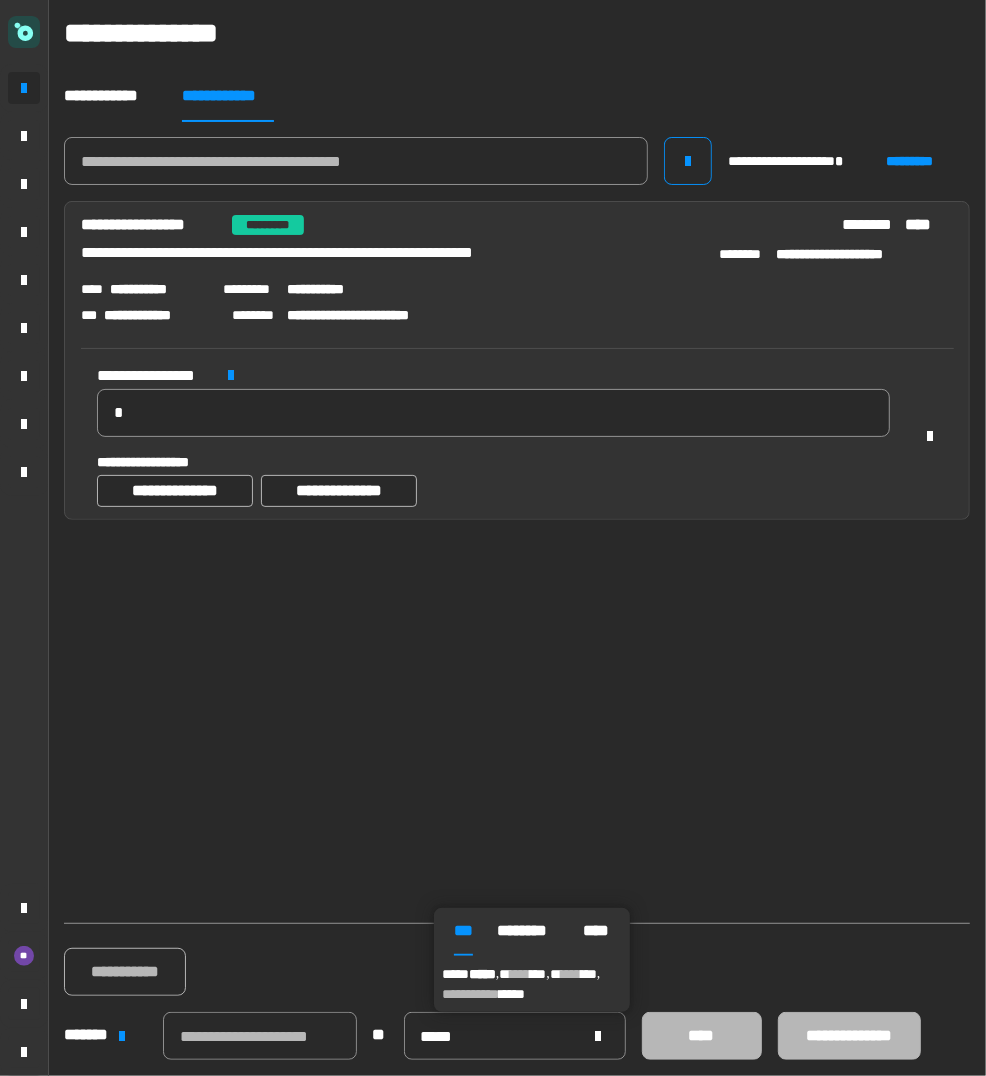 drag, startPoint x: 514, startPoint y: 986, endPoint x: 584, endPoint y: 986, distance: 70 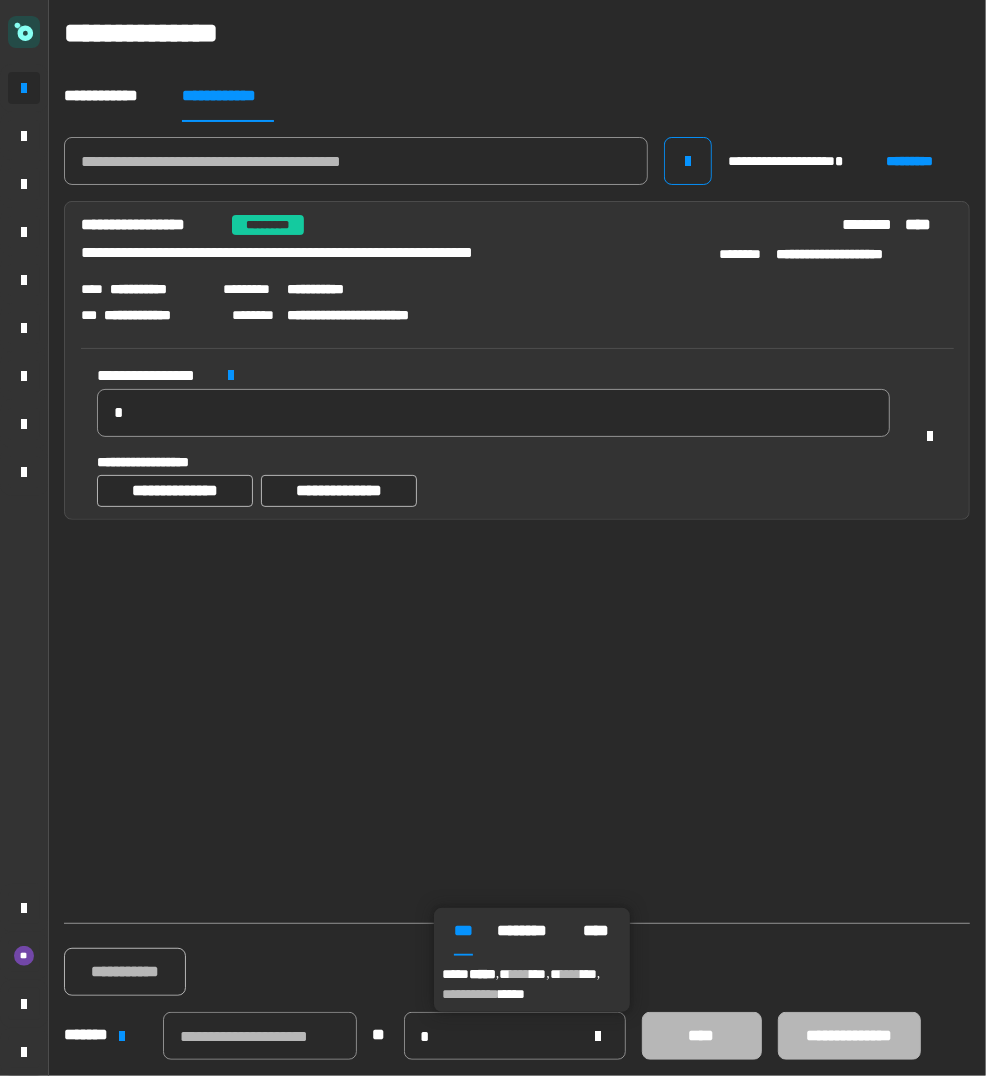 type on "**********" 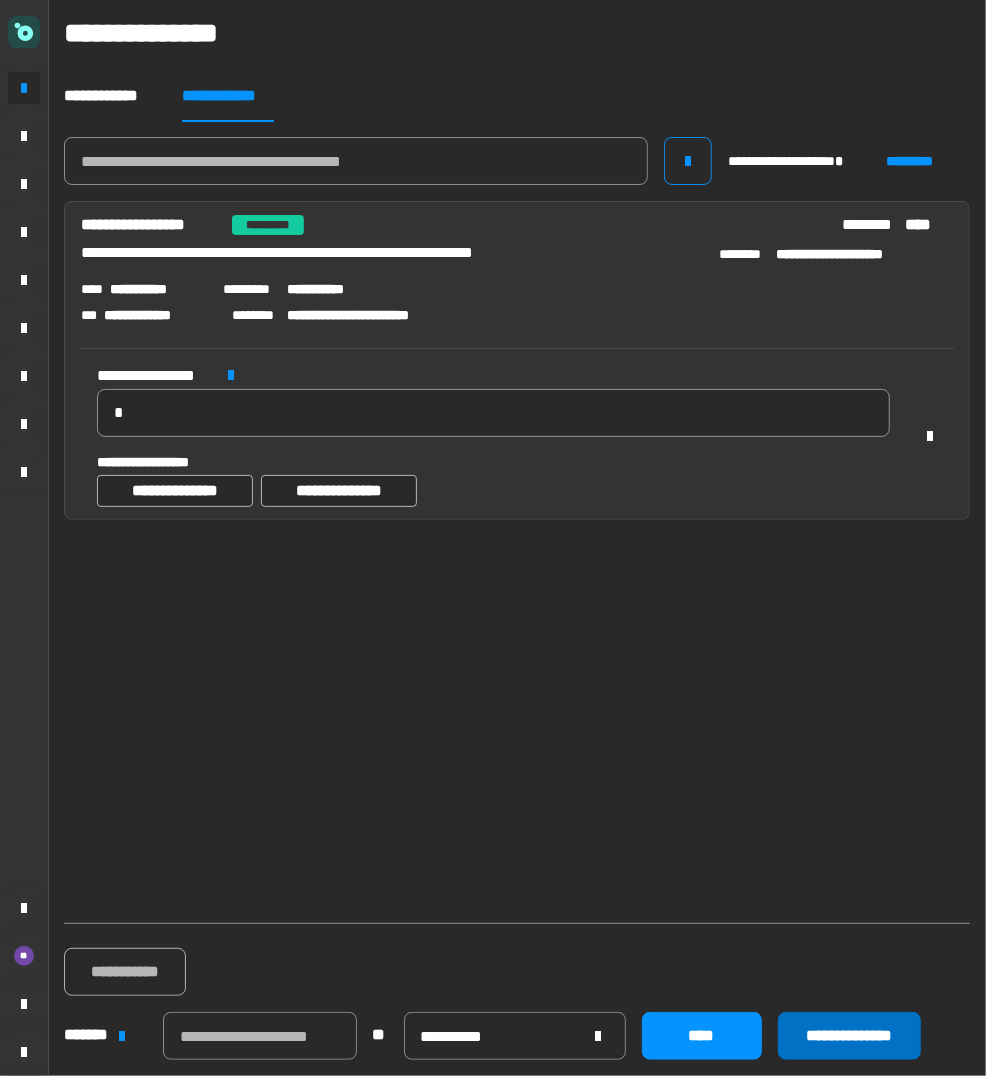 click on "**********" 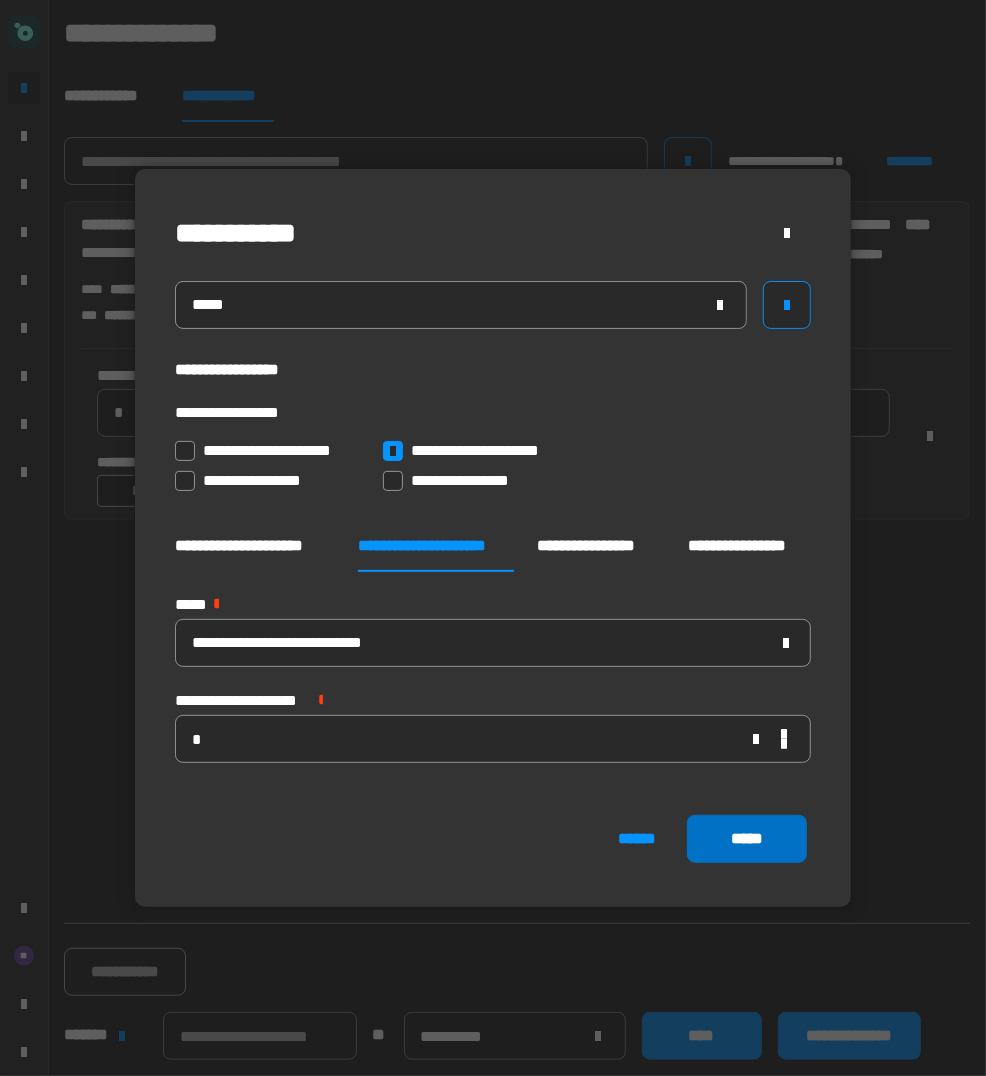 click on "*****" 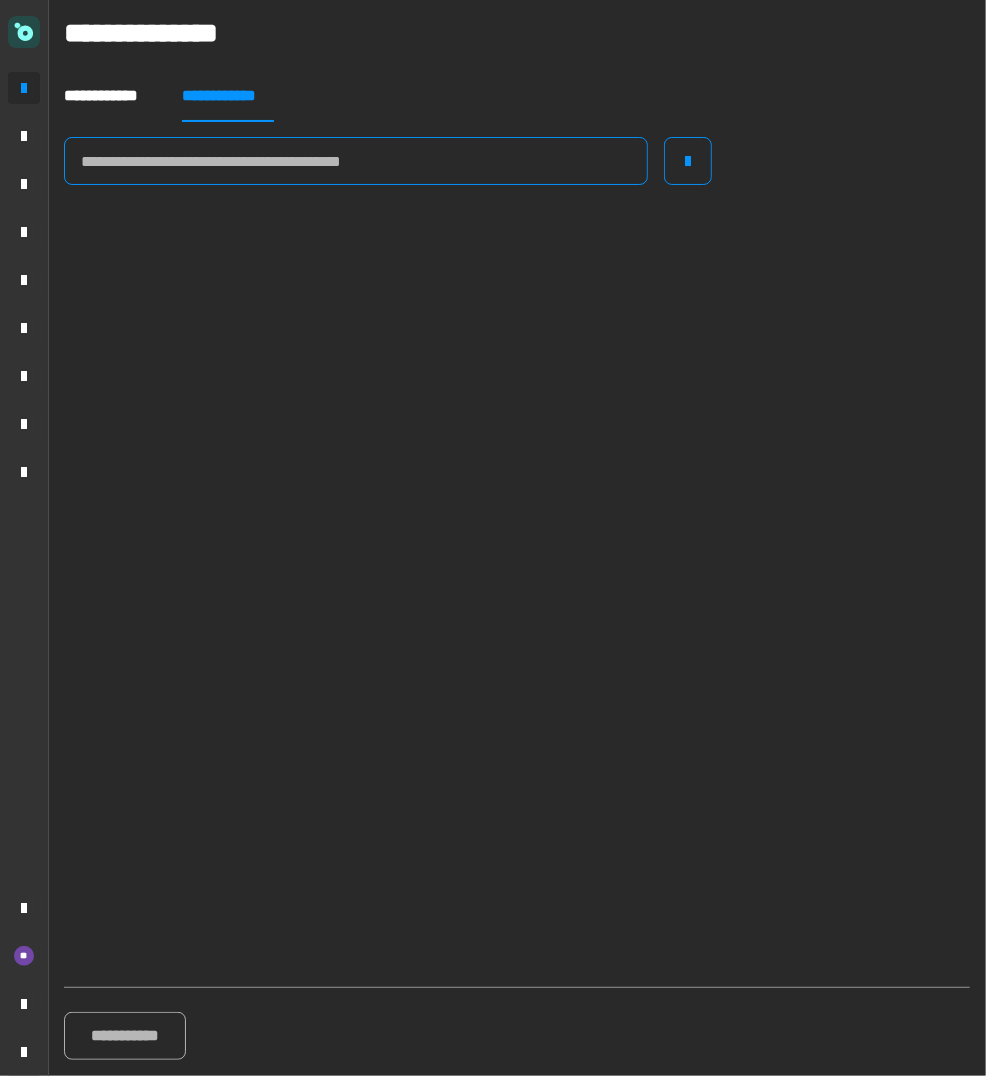 click 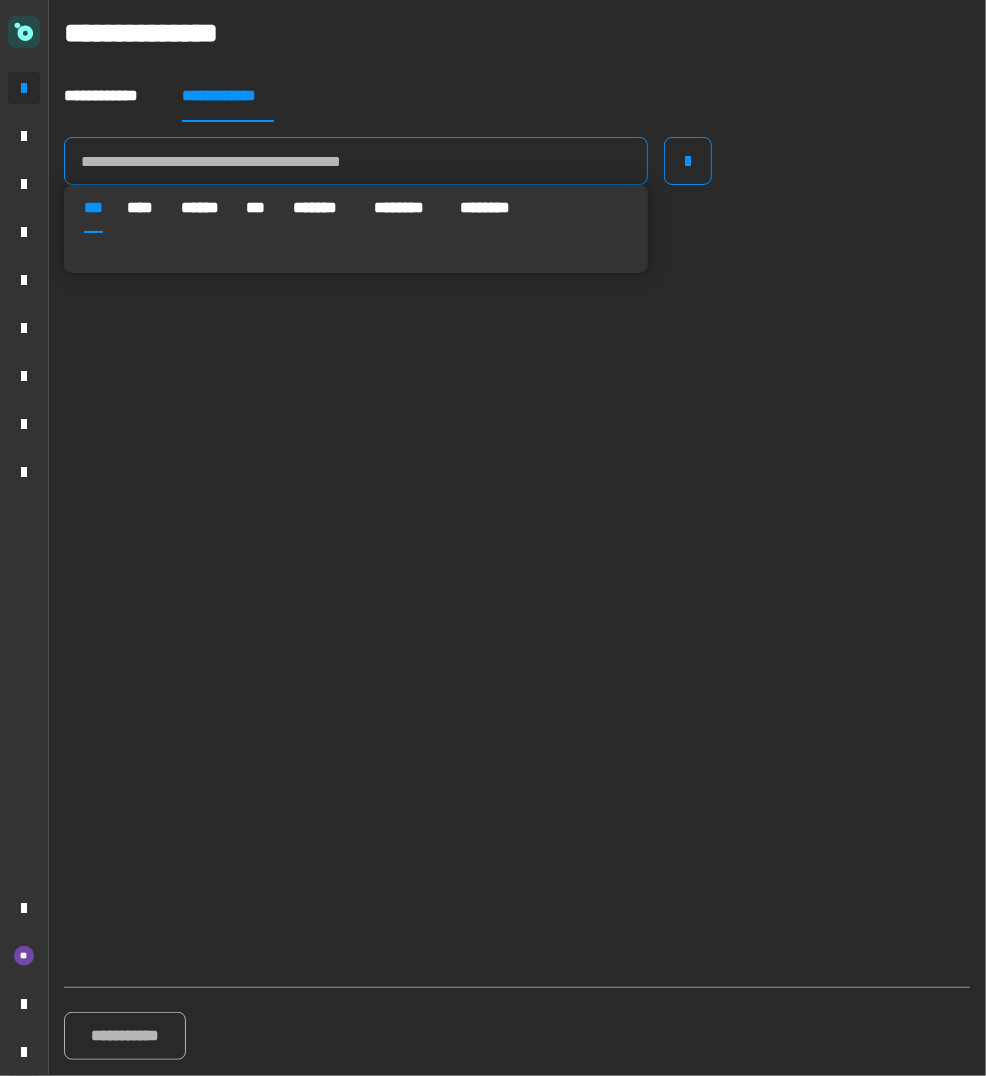 paste on "**********" 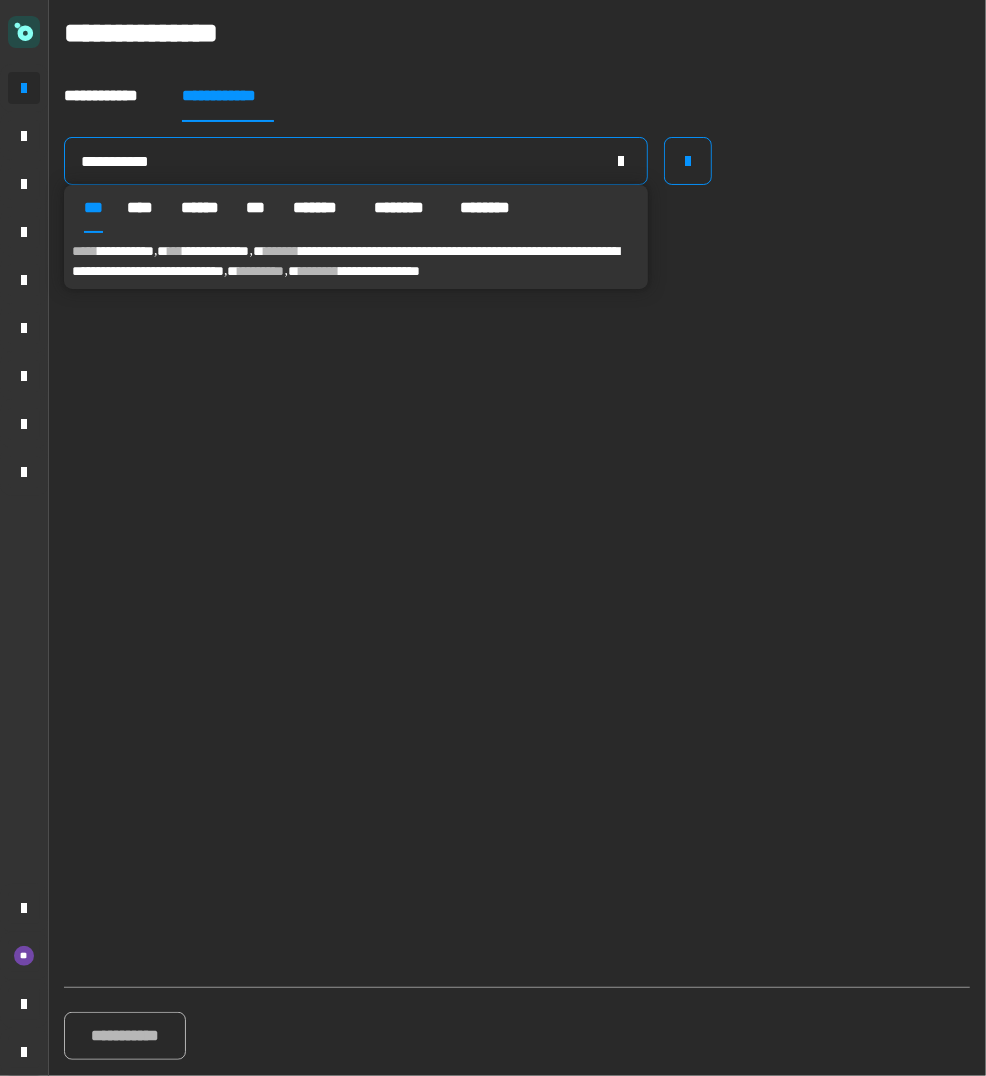 type on "**********" 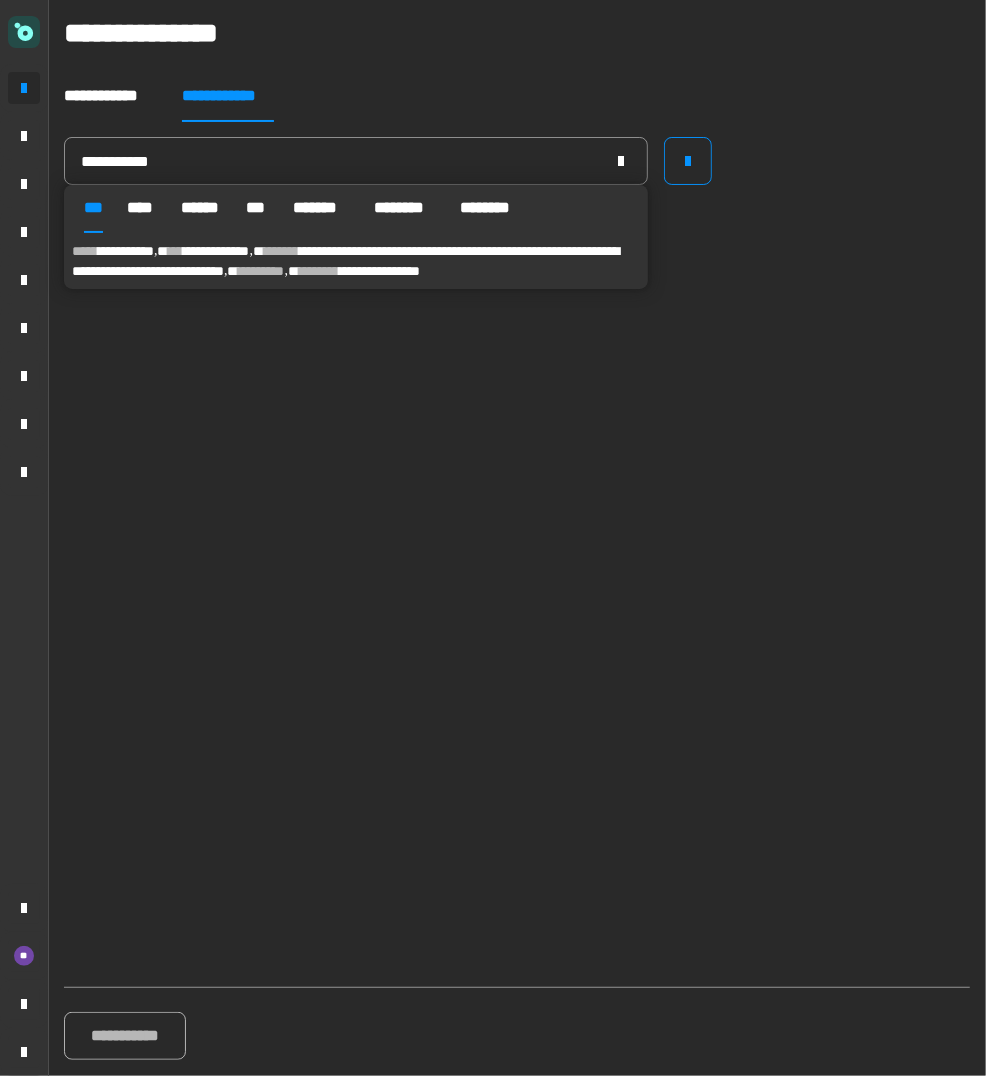 click on "**********" at bounding box center (345, 261) 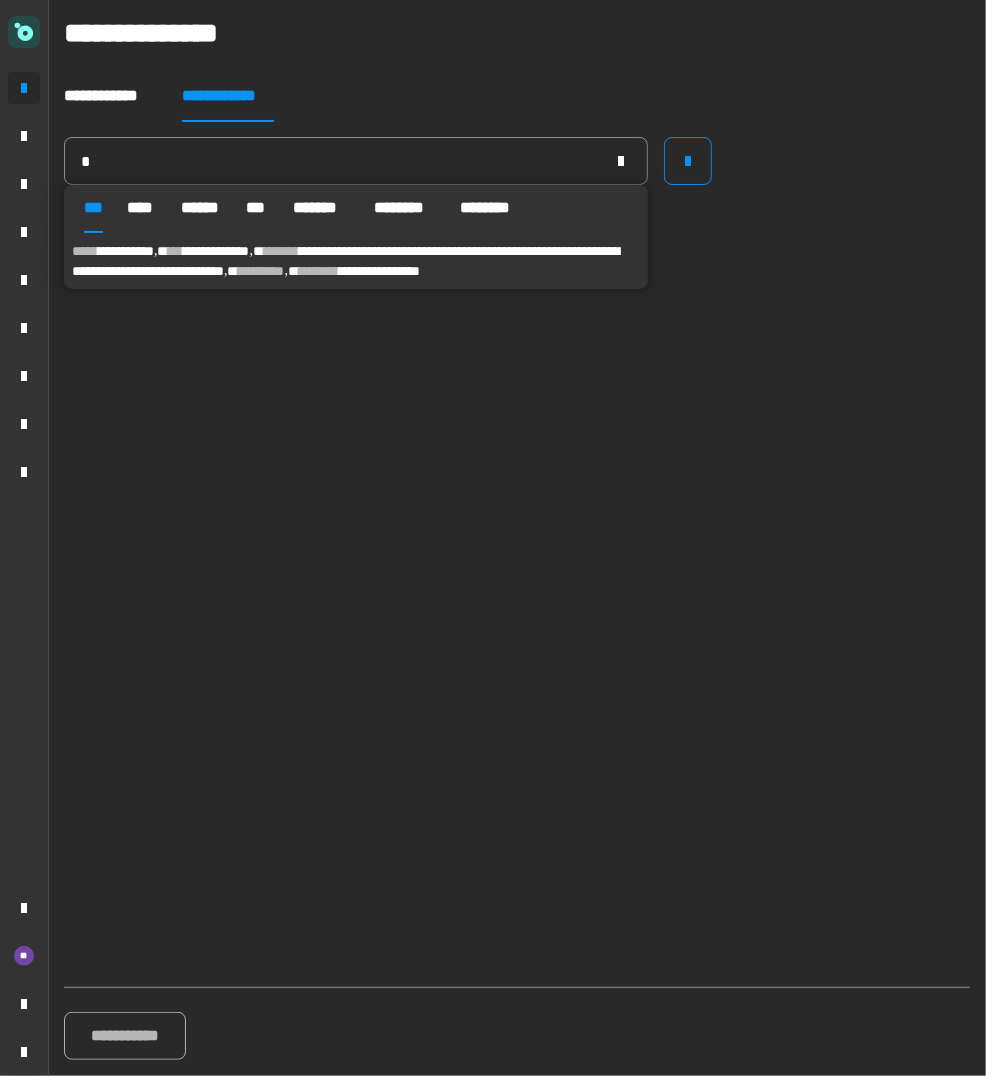 type 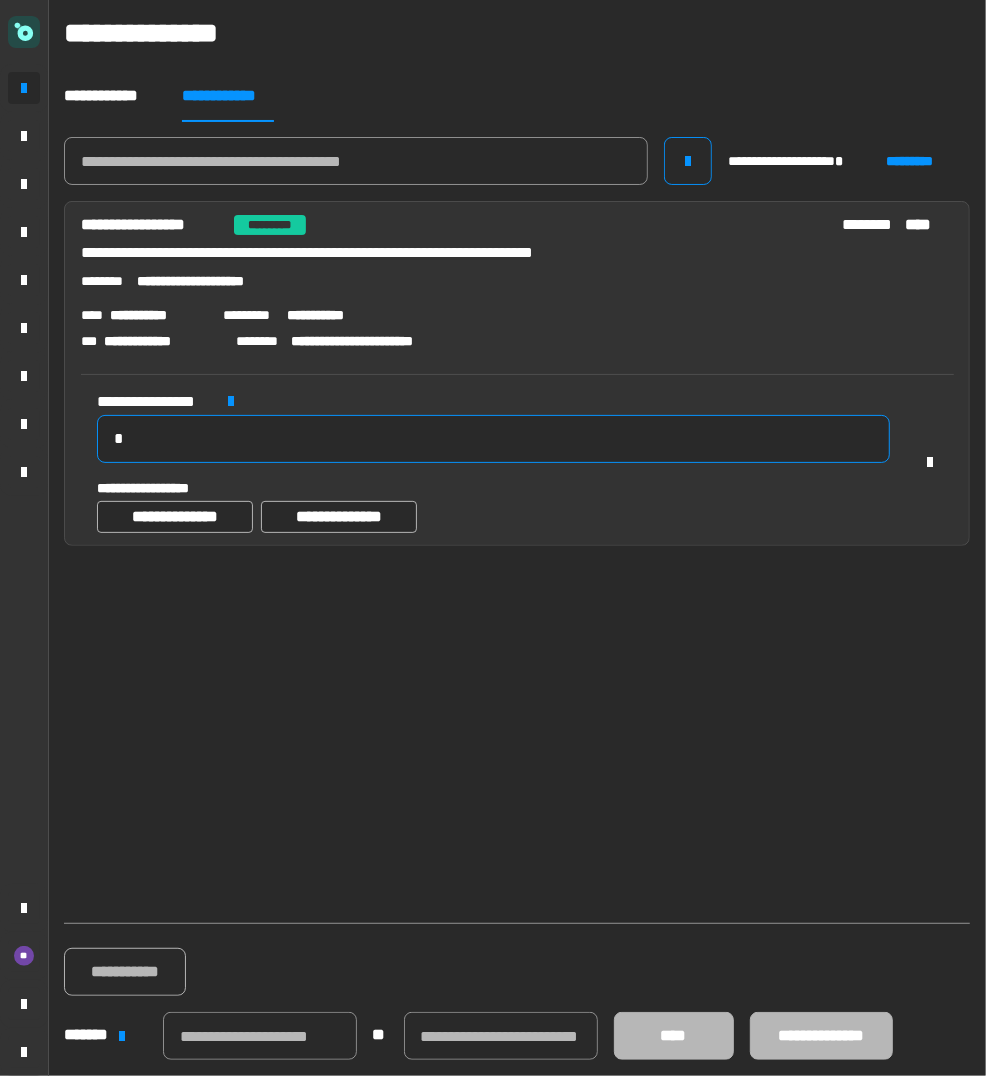 click on "*" 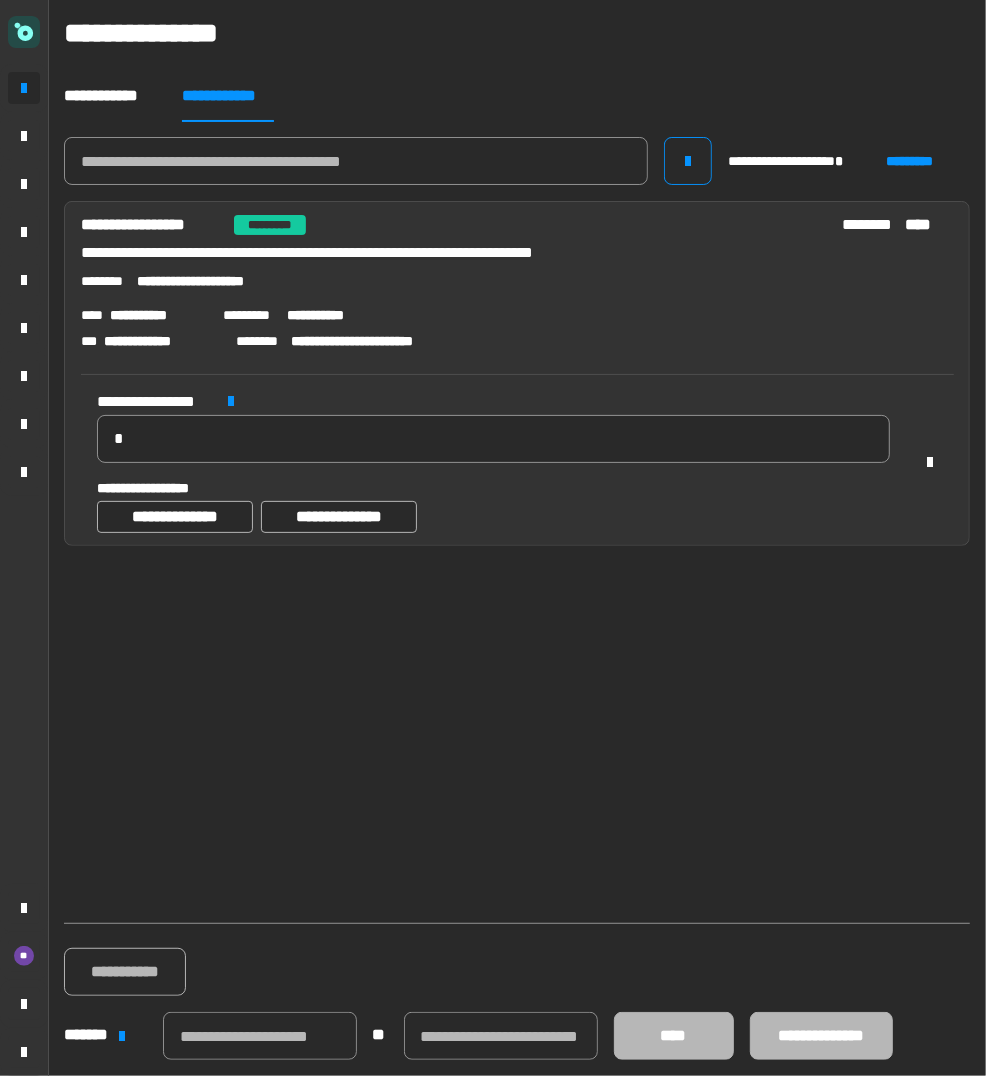 click on "**********" 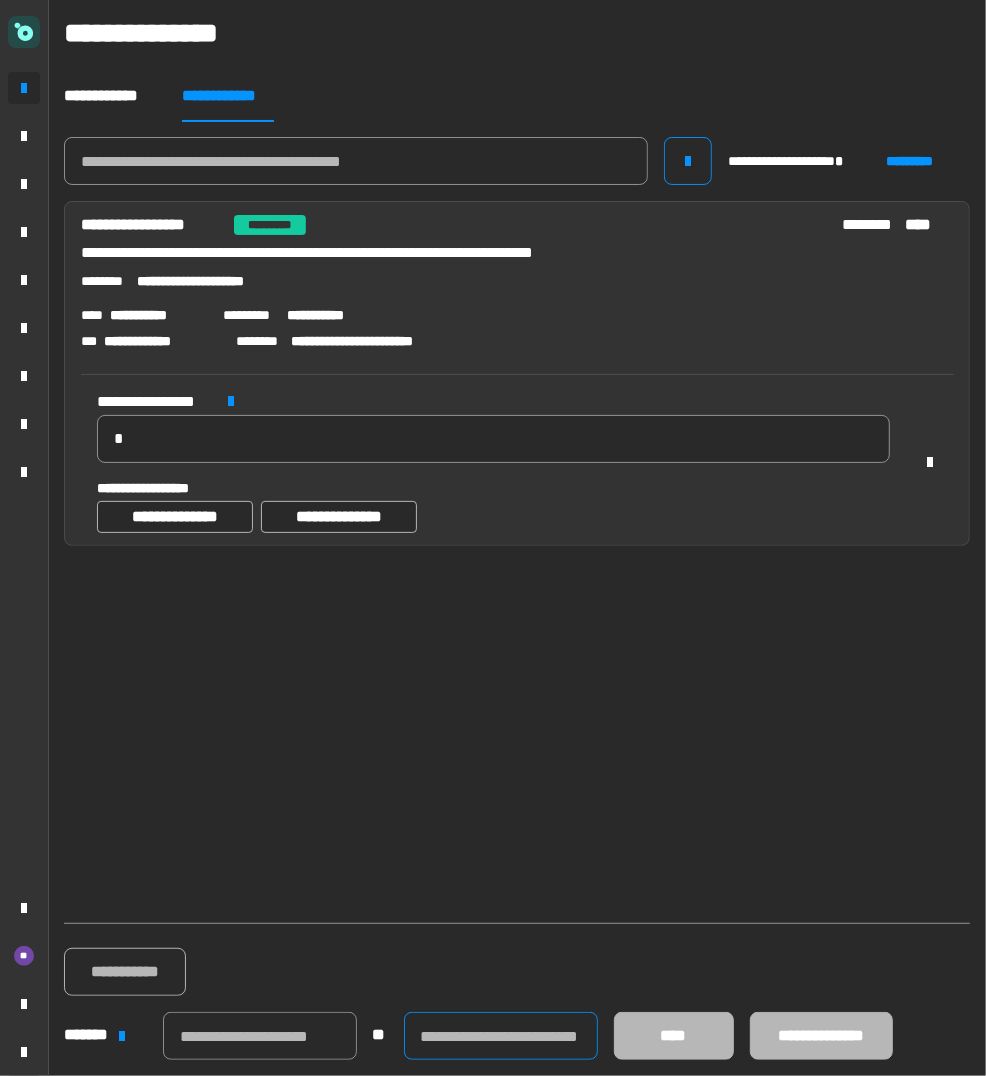 click 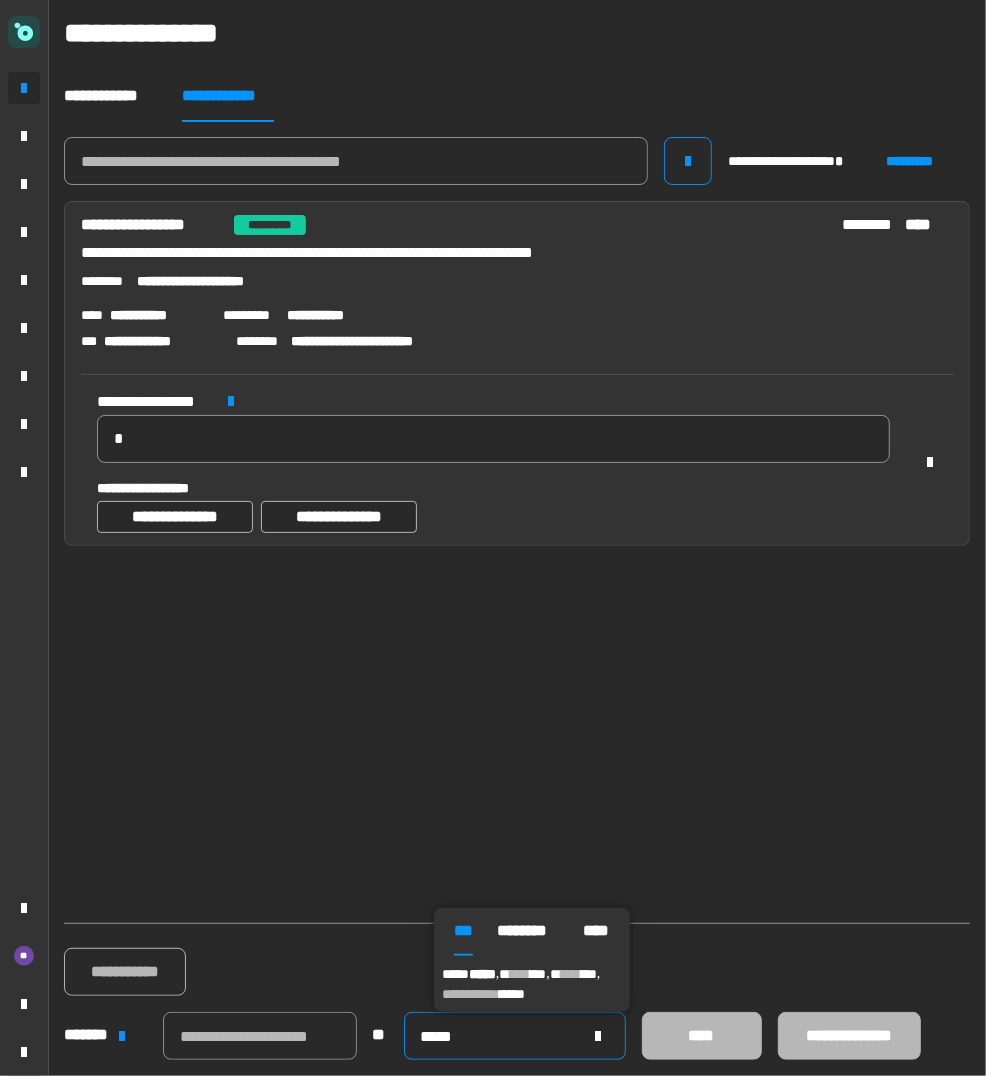 type on "*****" 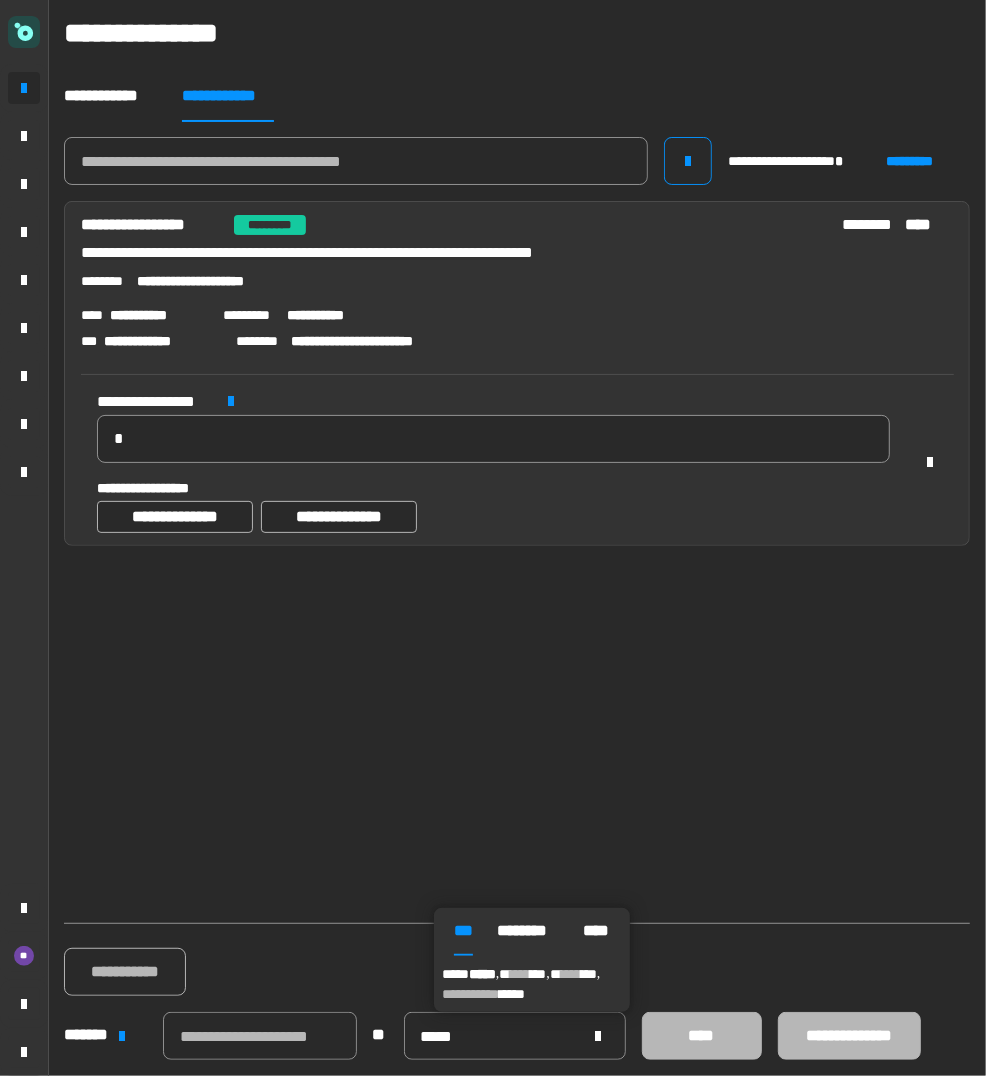 click on "***" at bounding box center (589, 974) 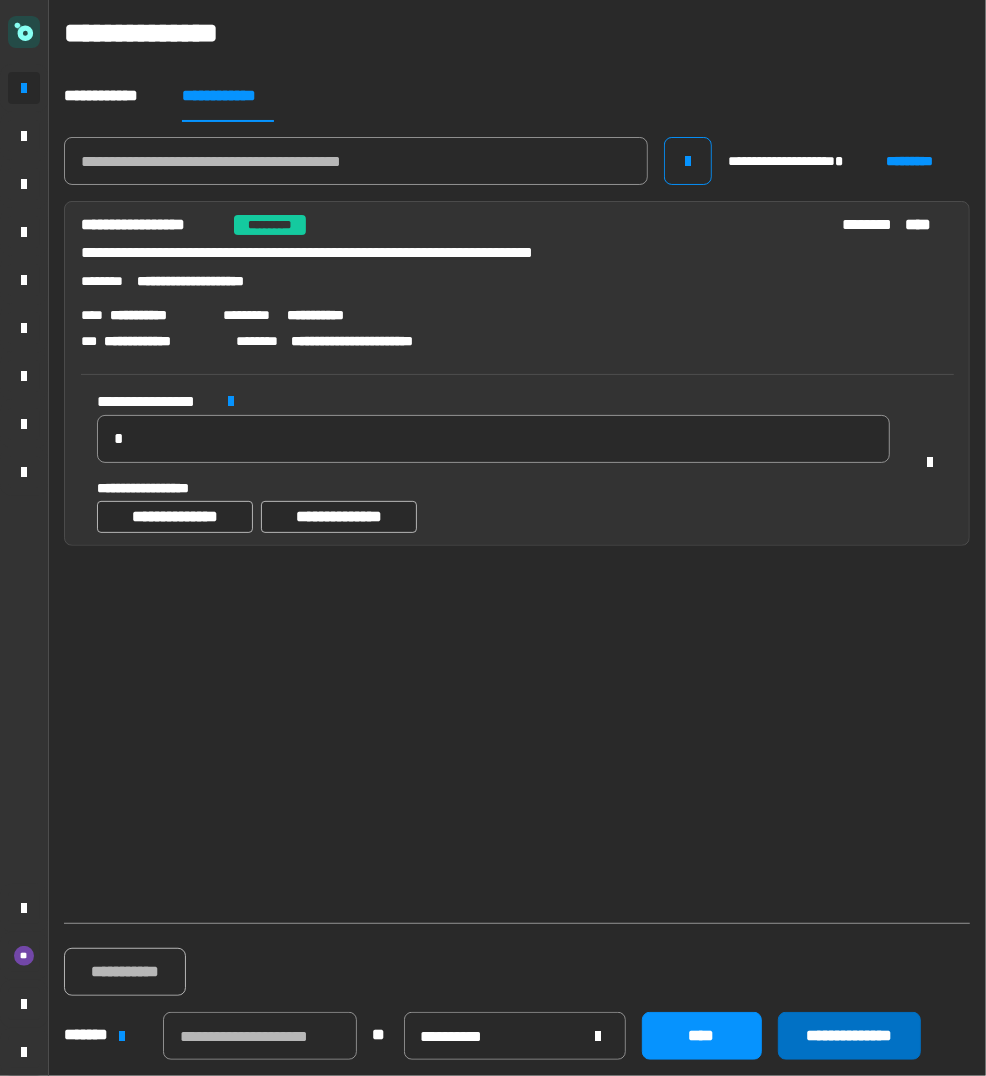 click on "**********" 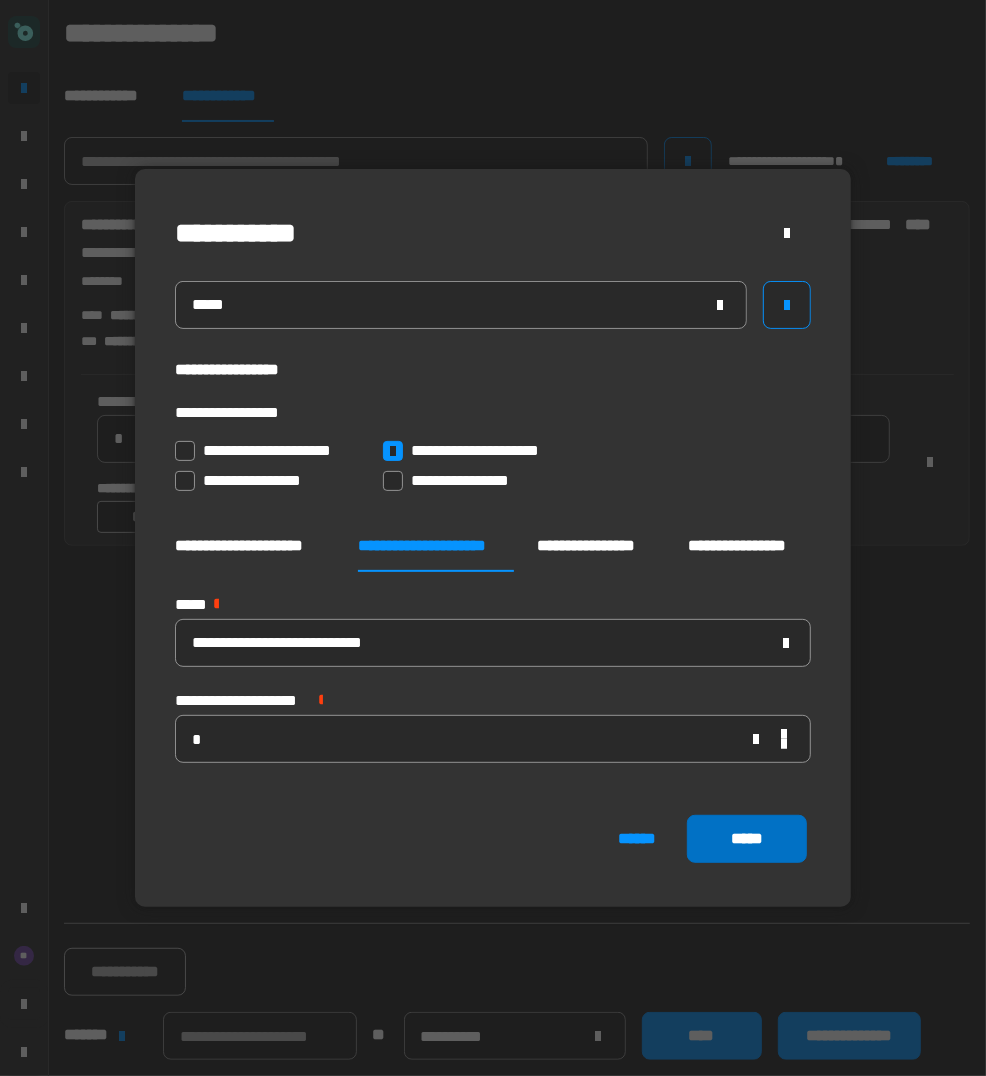 click on "*****" 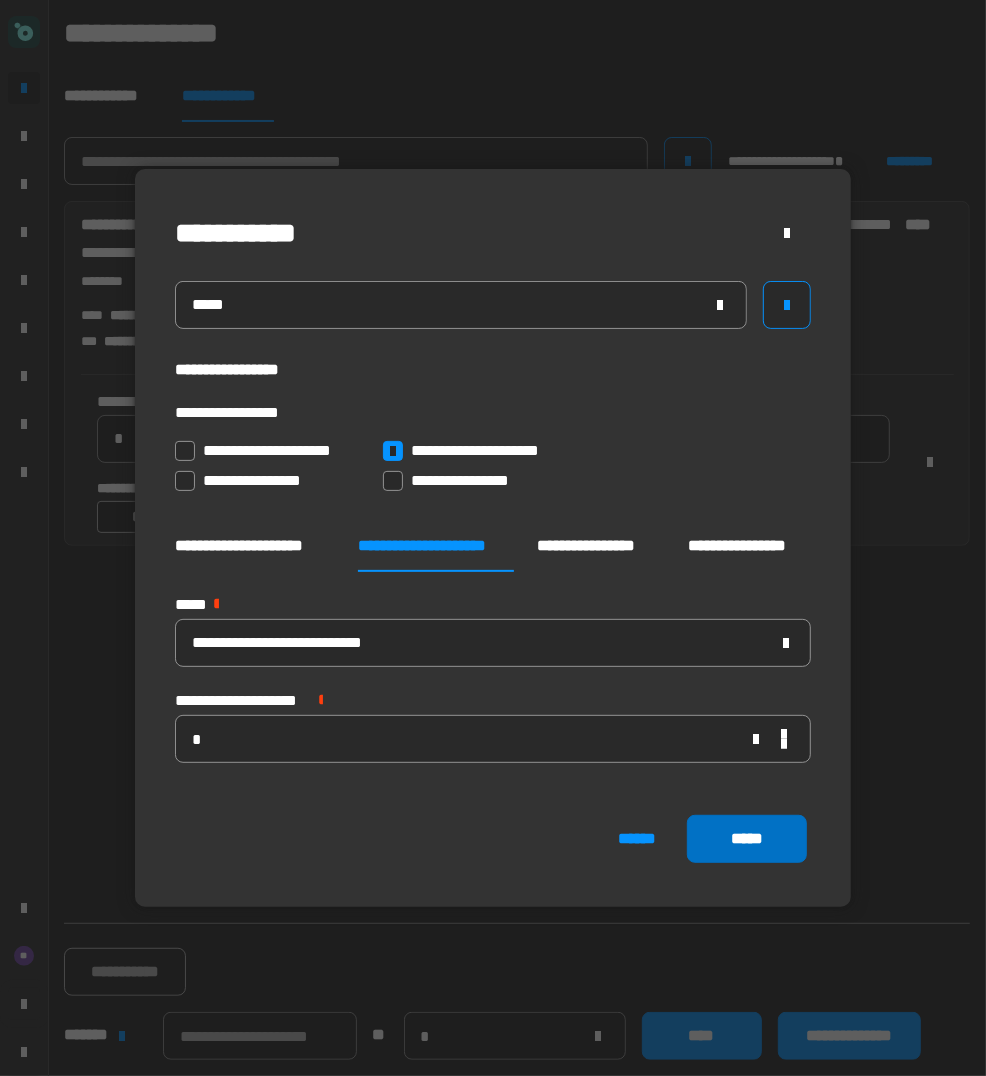 type 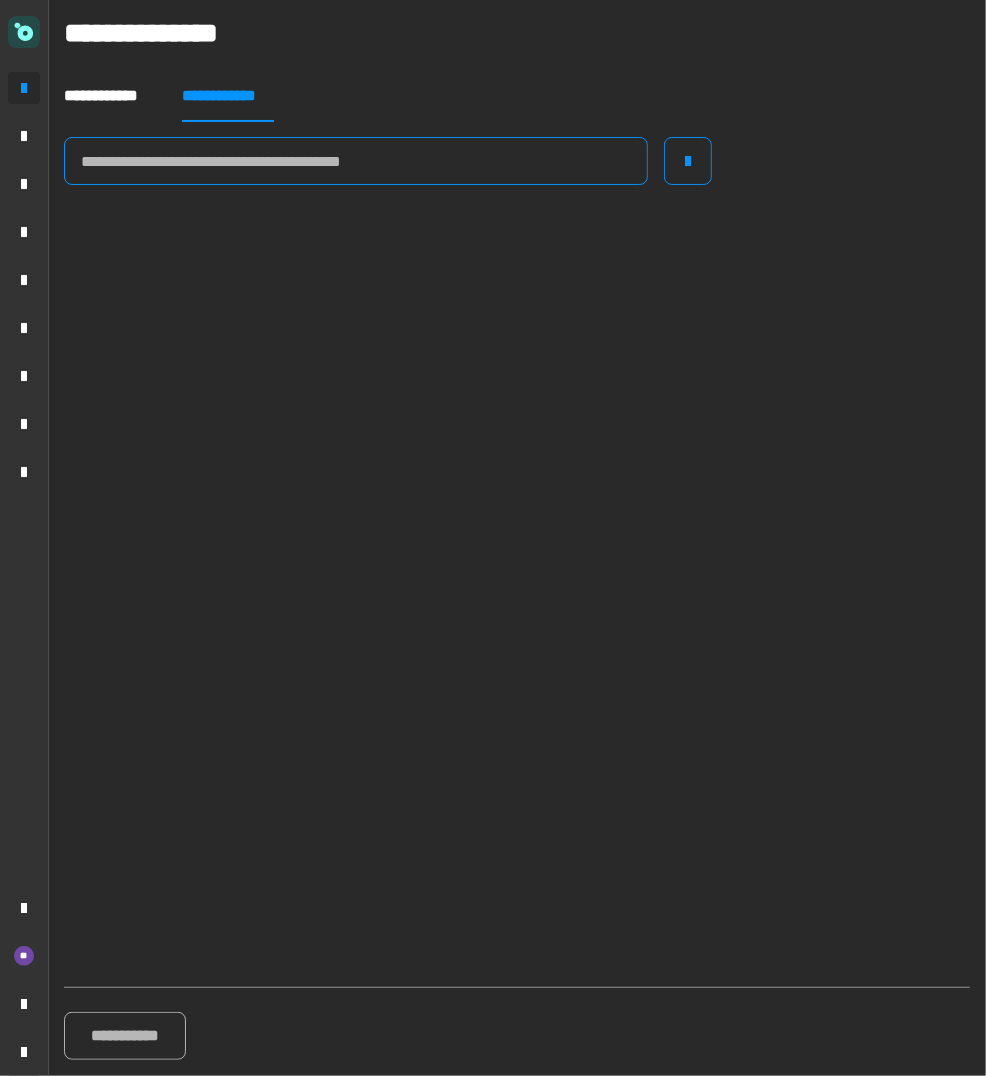 click 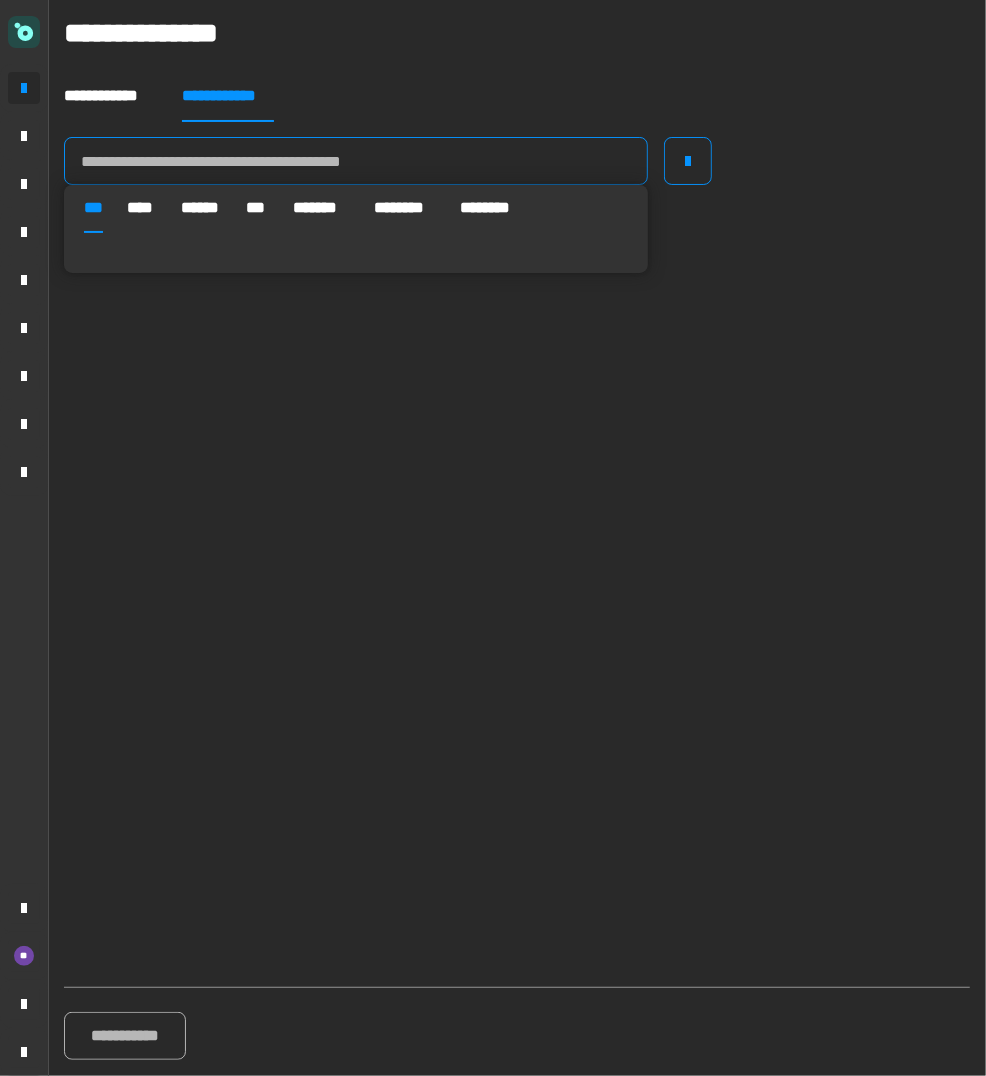 paste on "**********" 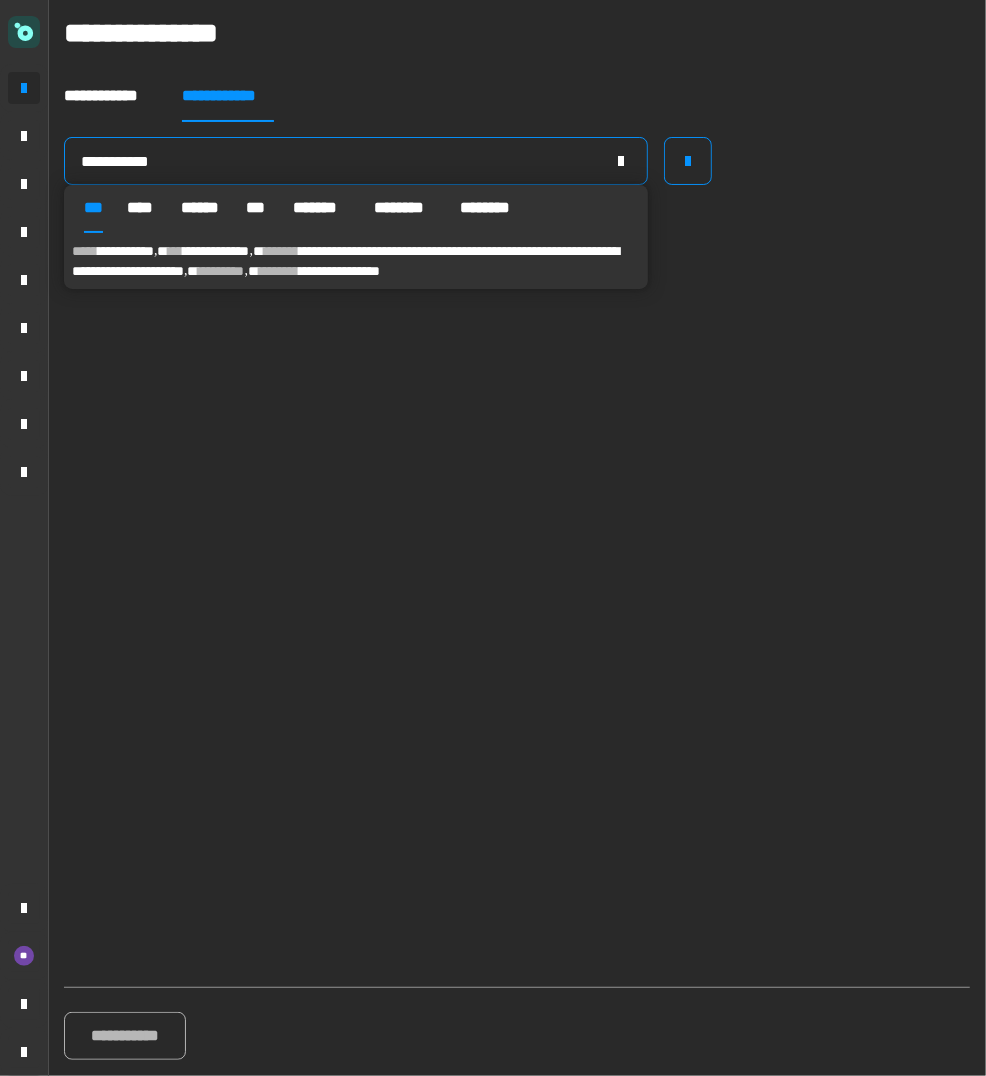 type on "**********" 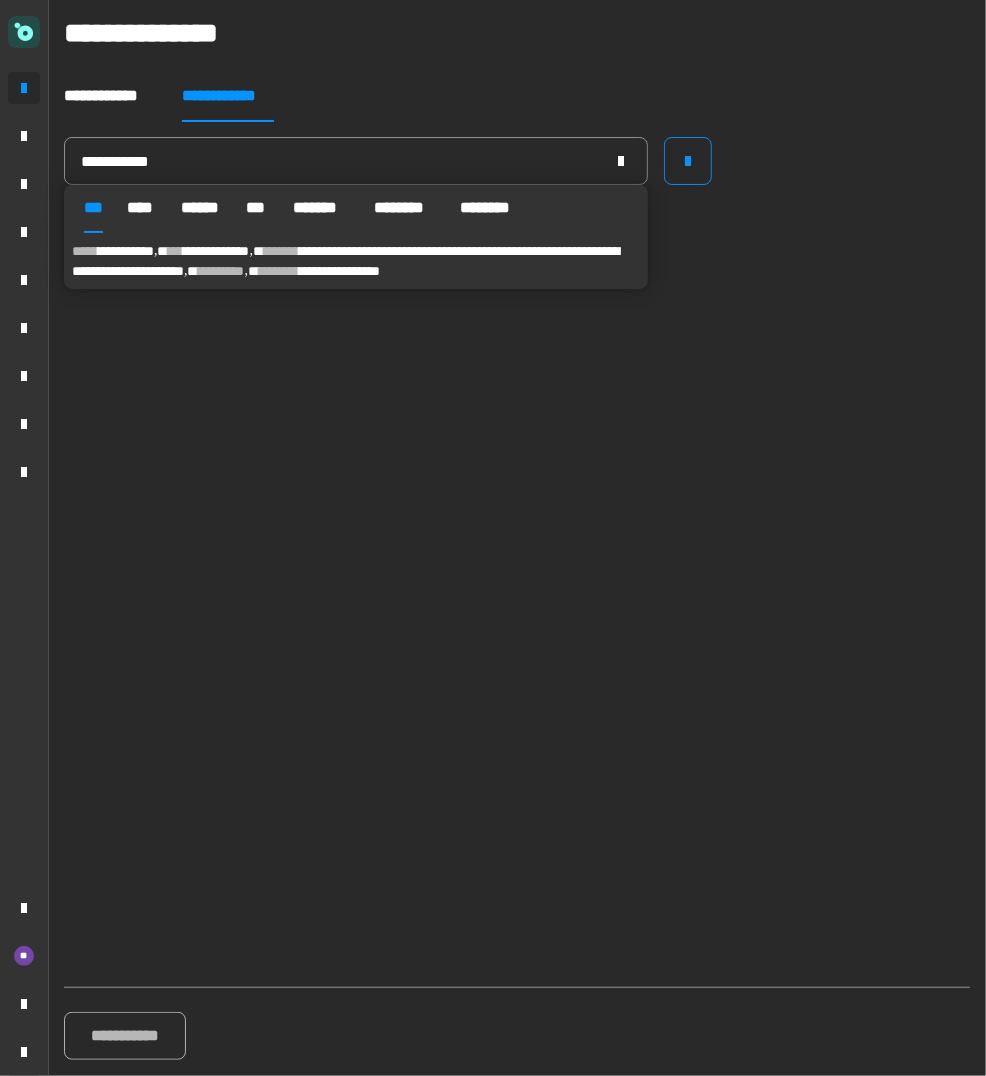 click on "**********" at bounding box center [356, 261] 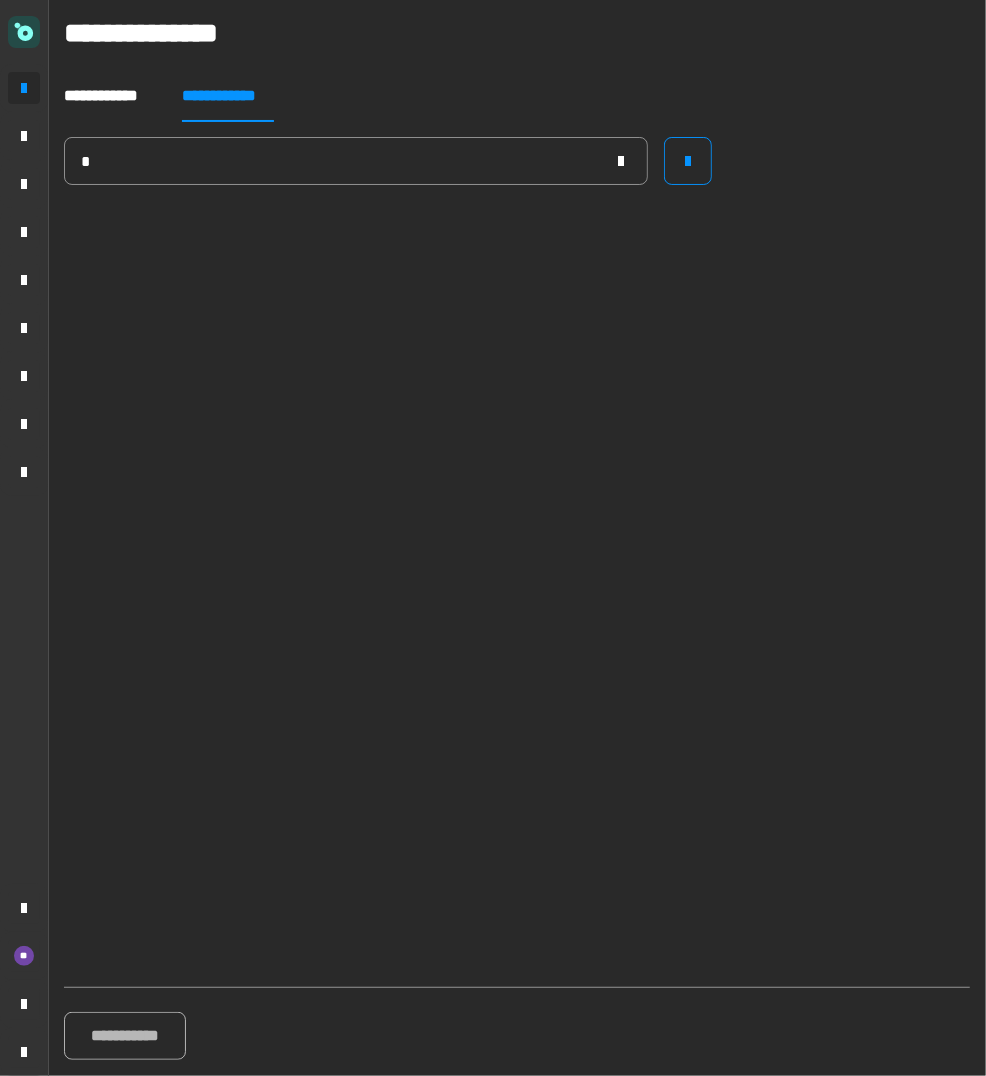 type 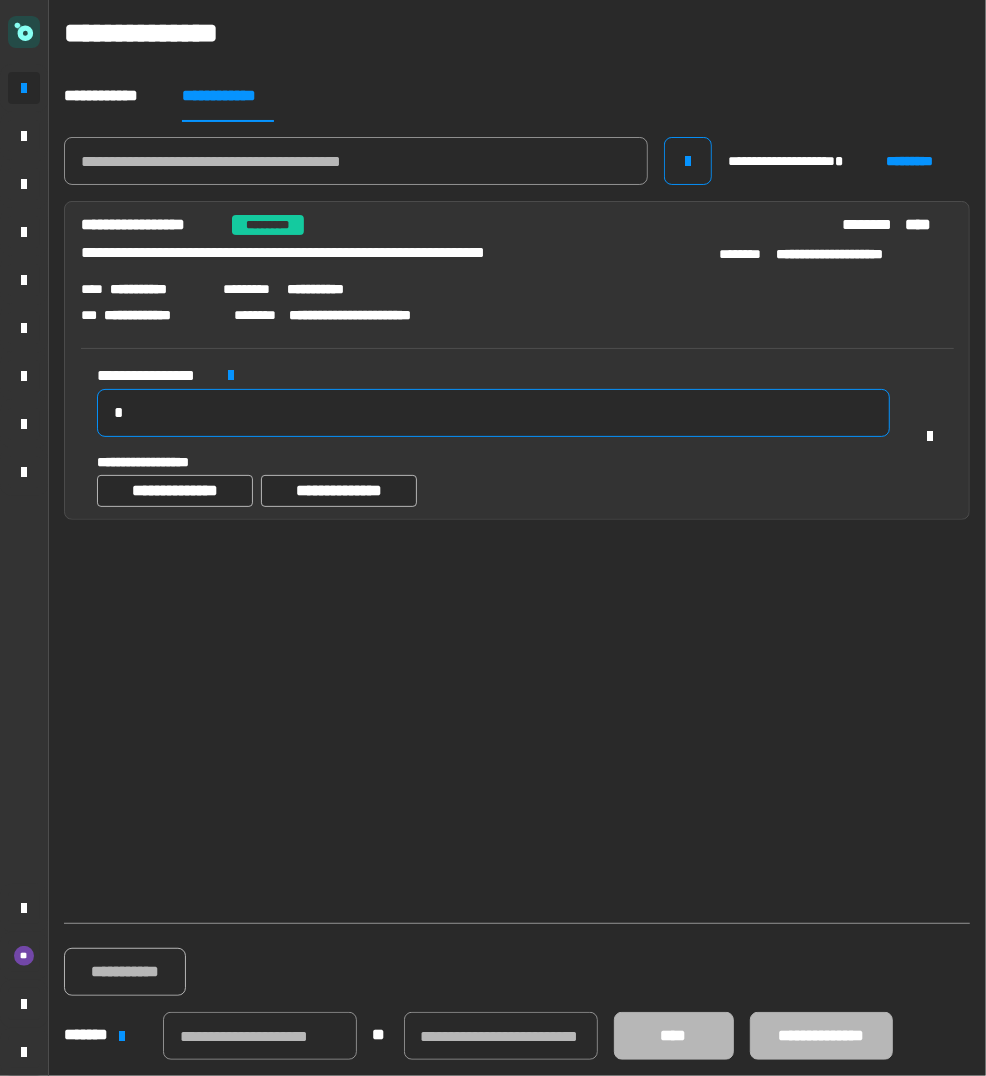 click on "*" 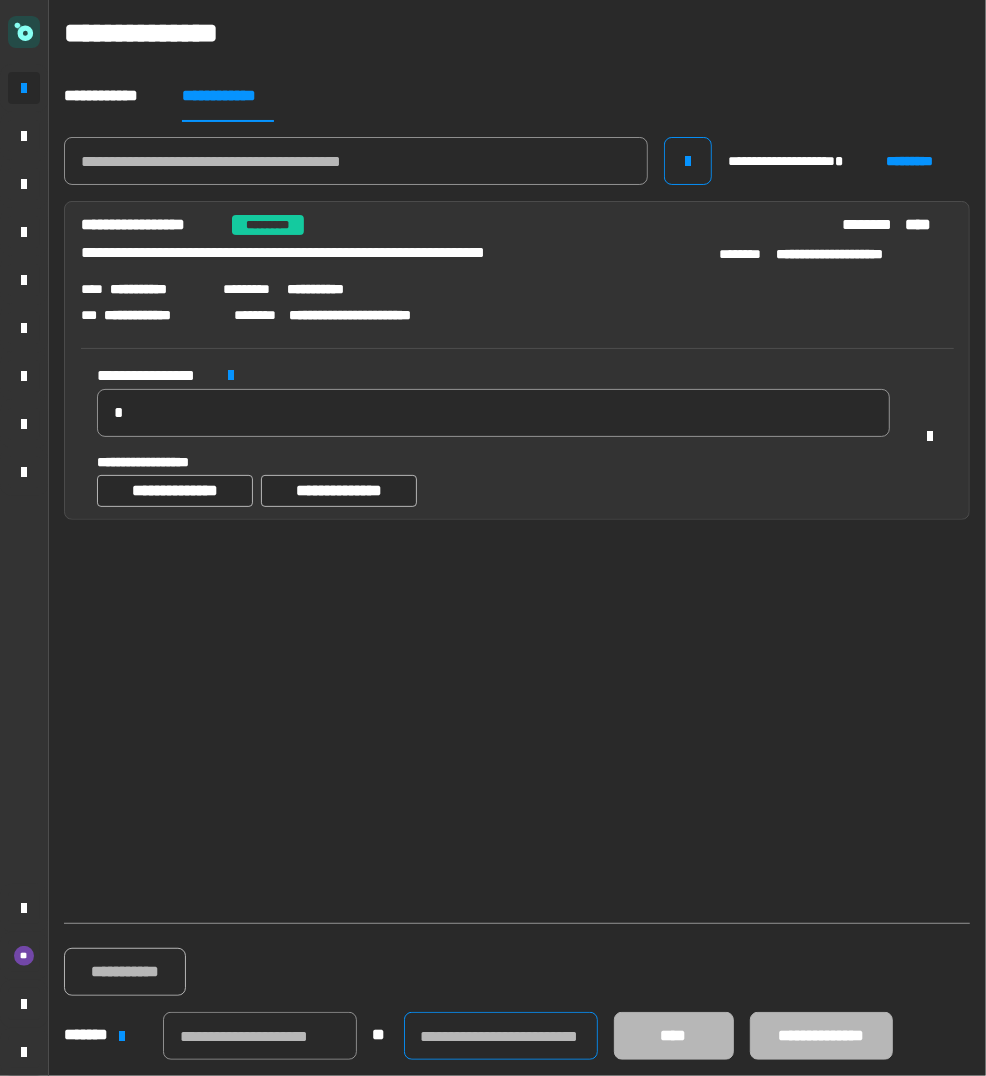 click 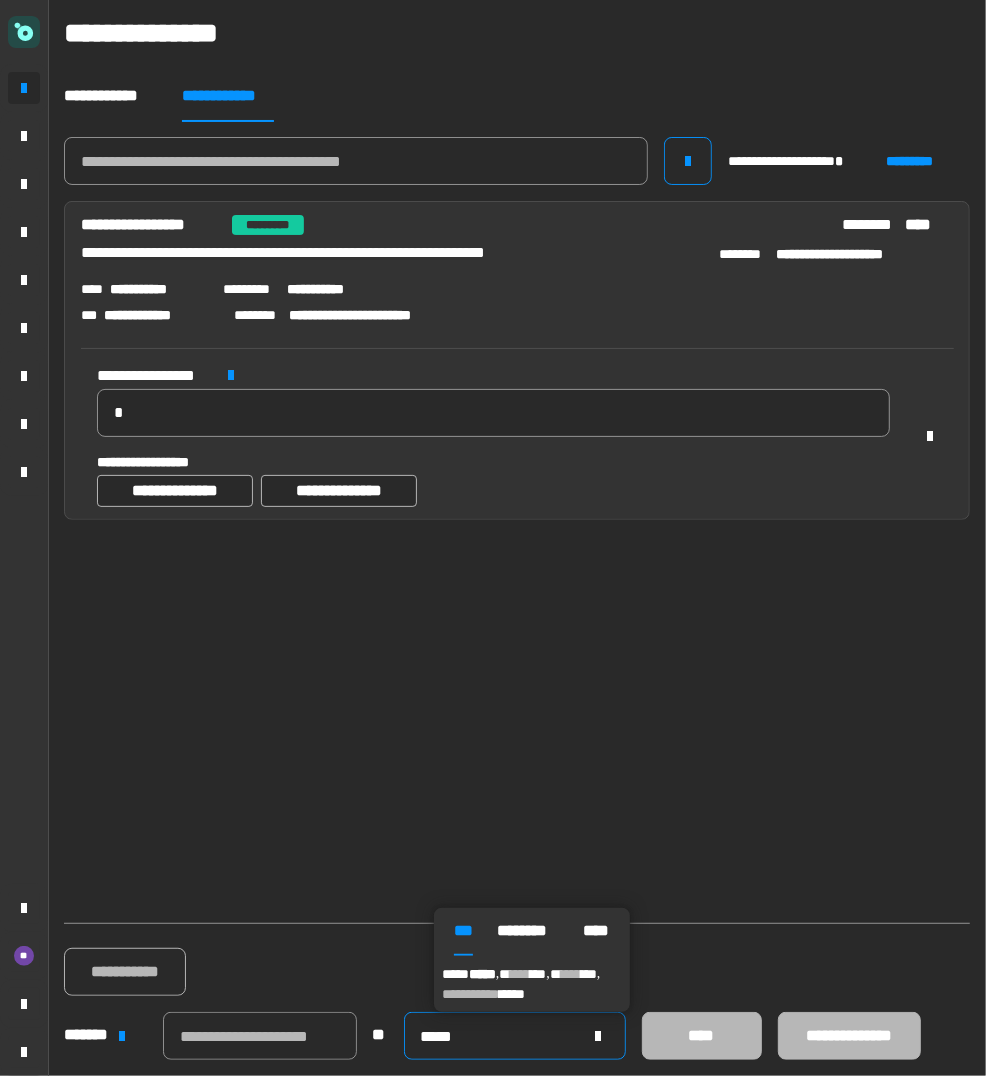 type on "*****" 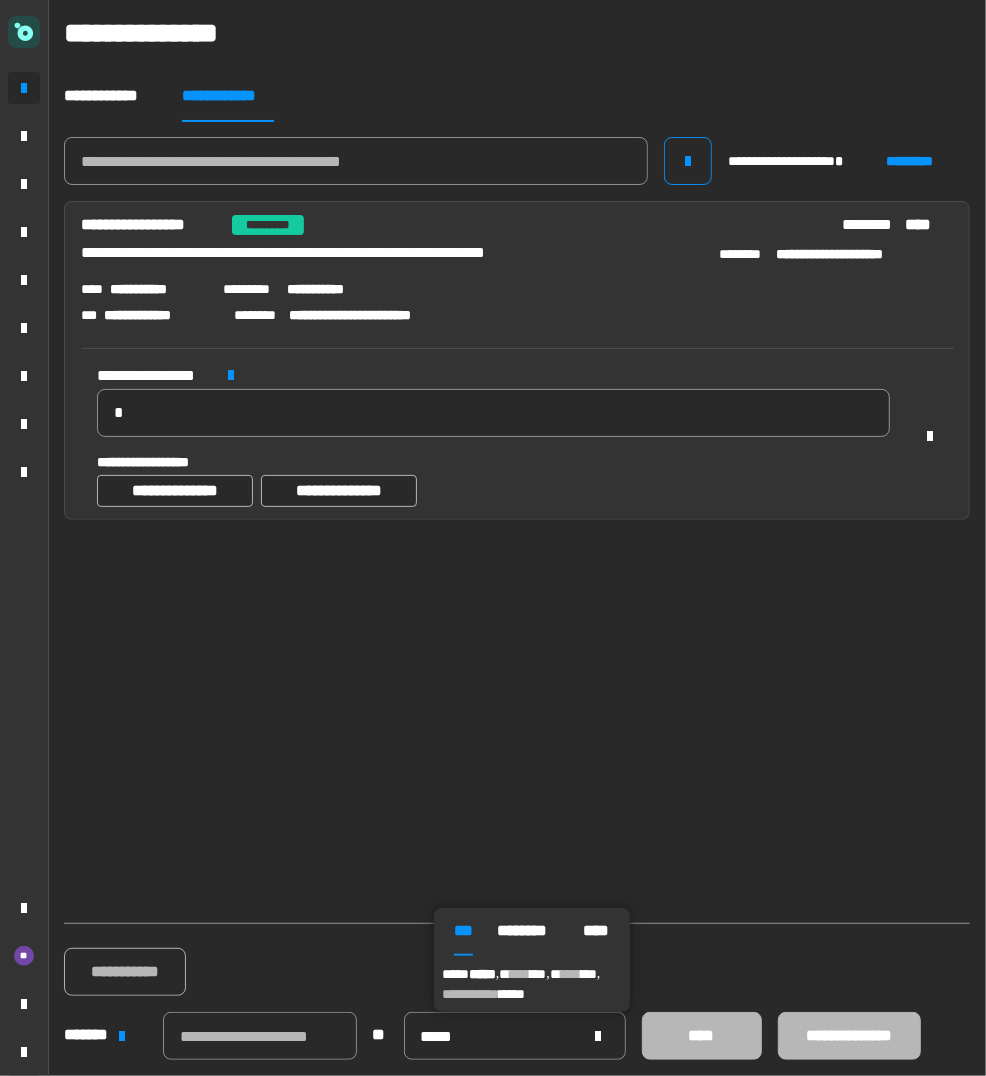 click on "*****" at bounding box center (482, 974) 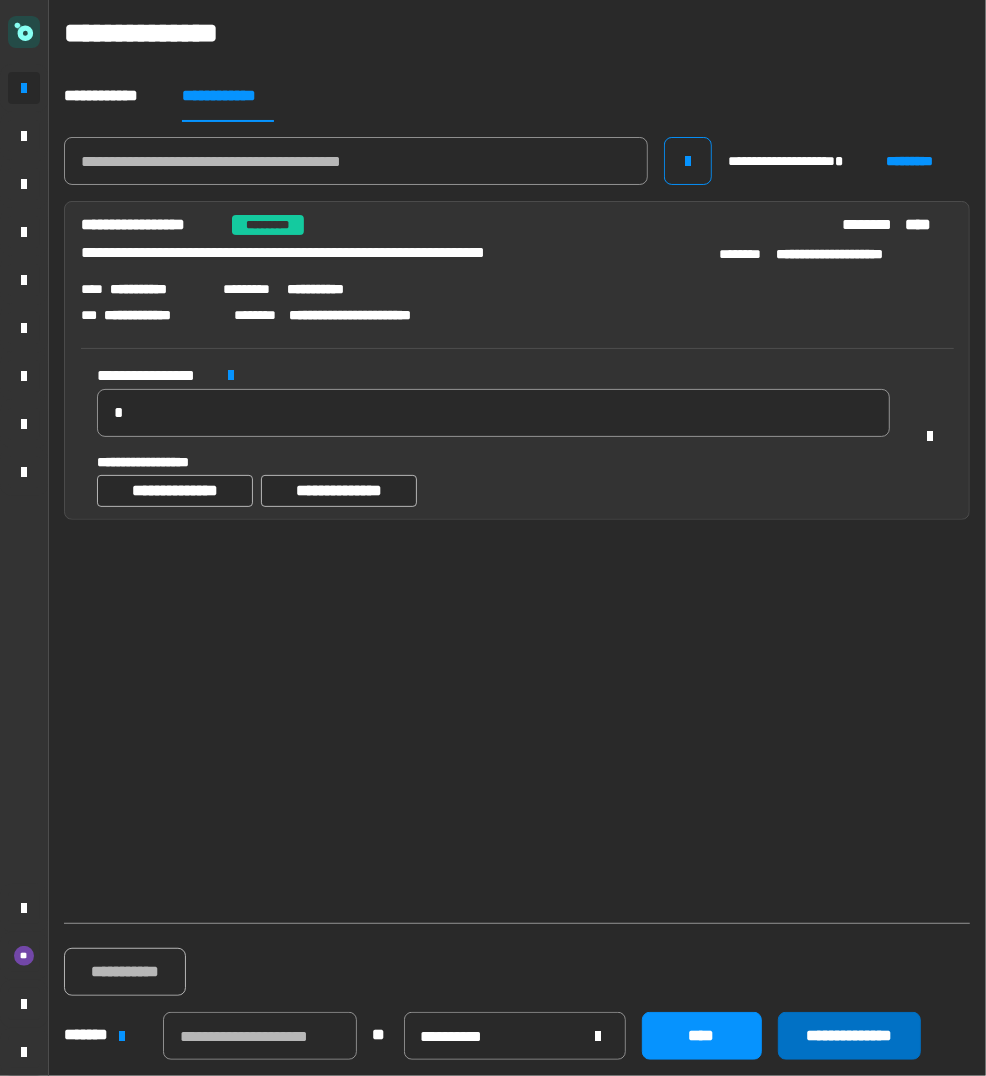 click on "**********" 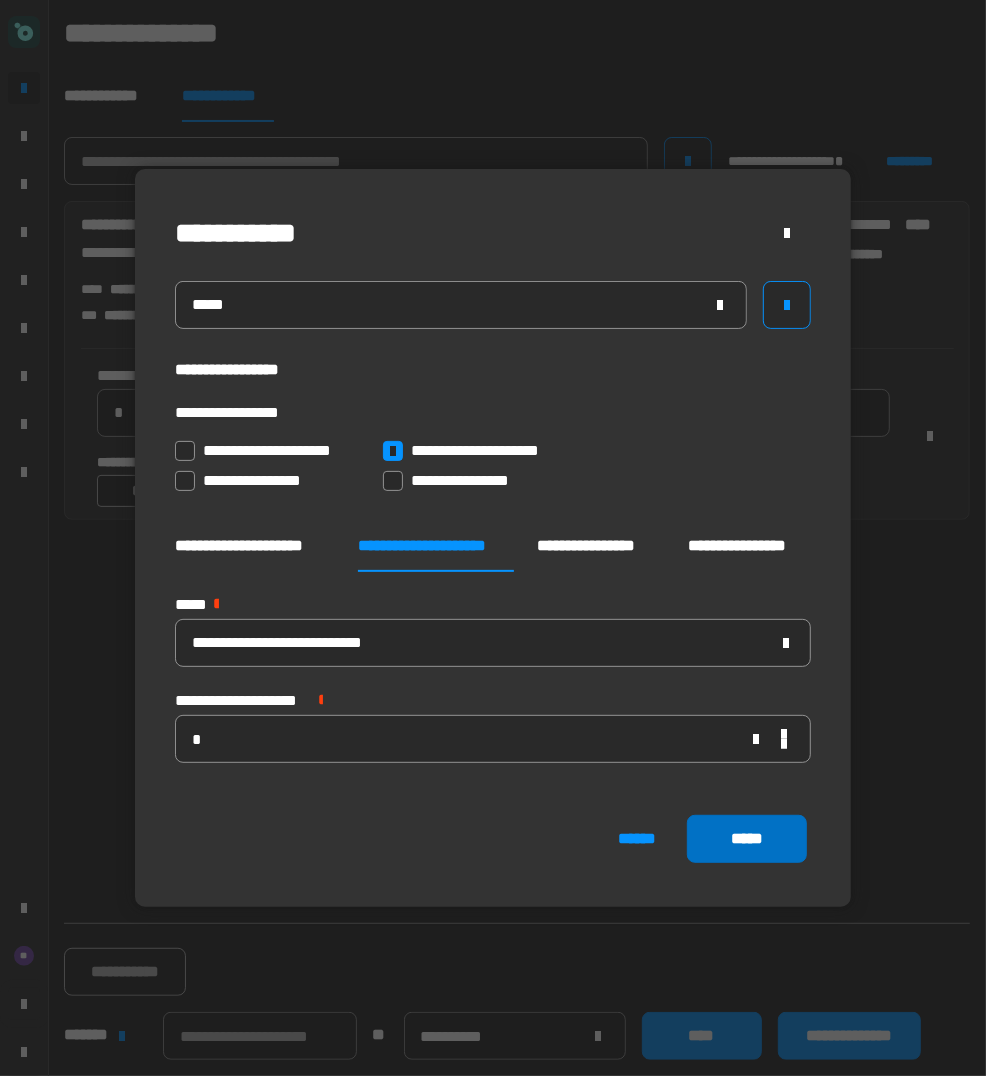 click on "*****" 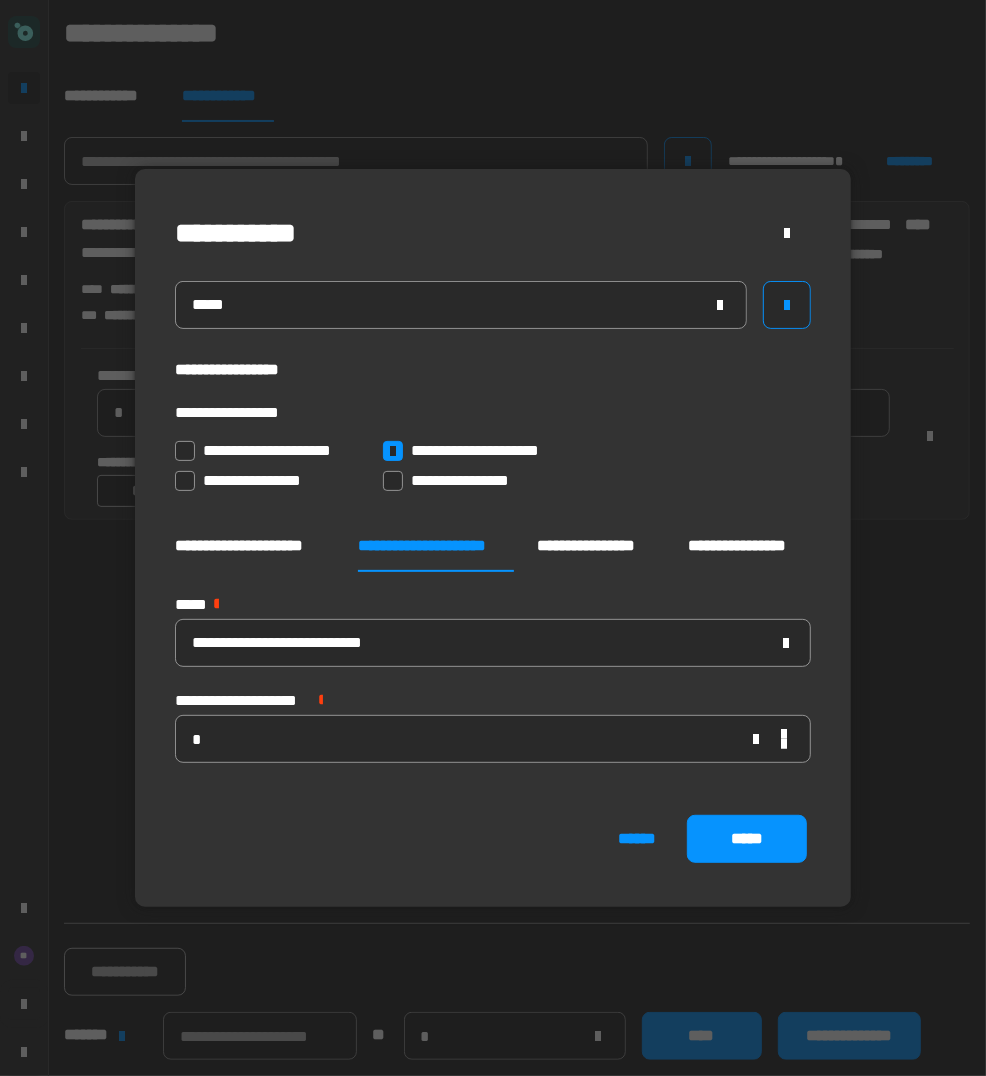 type 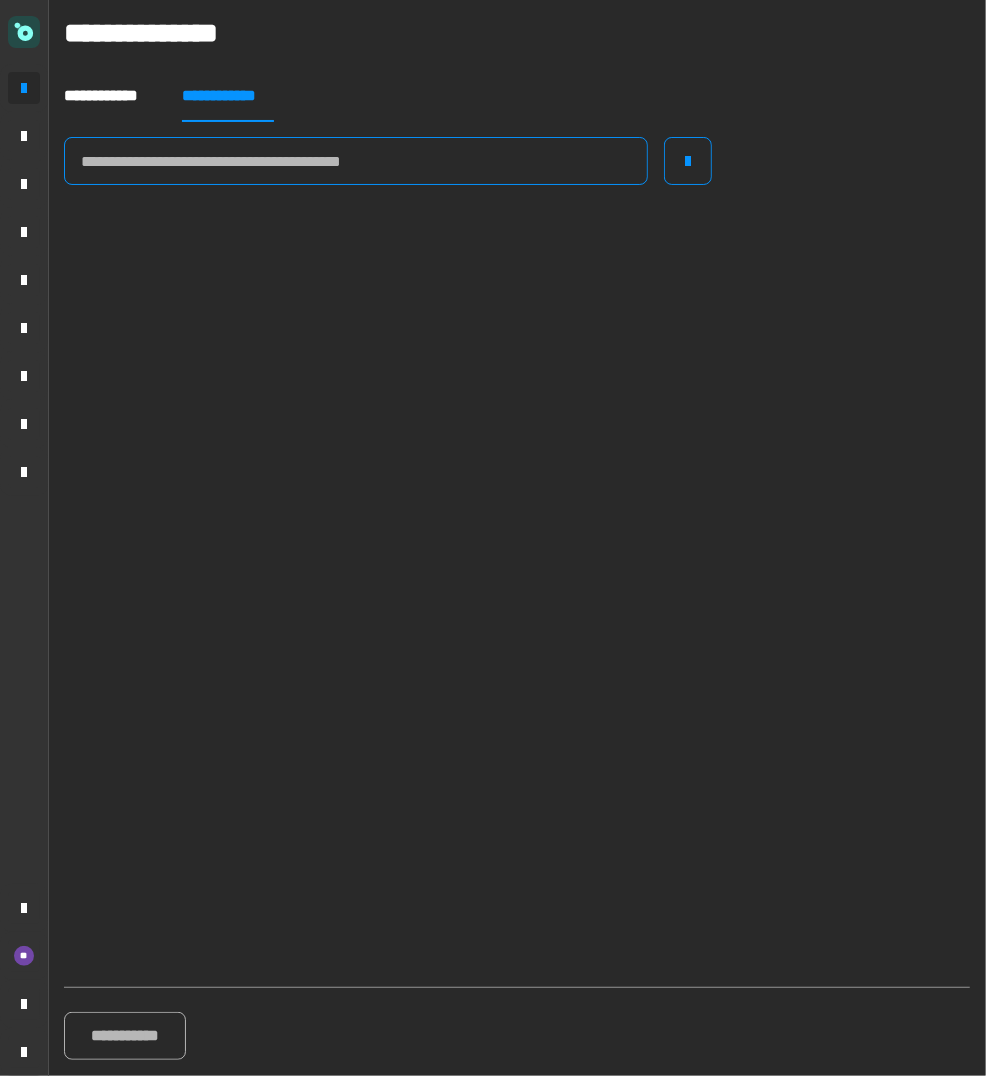 click 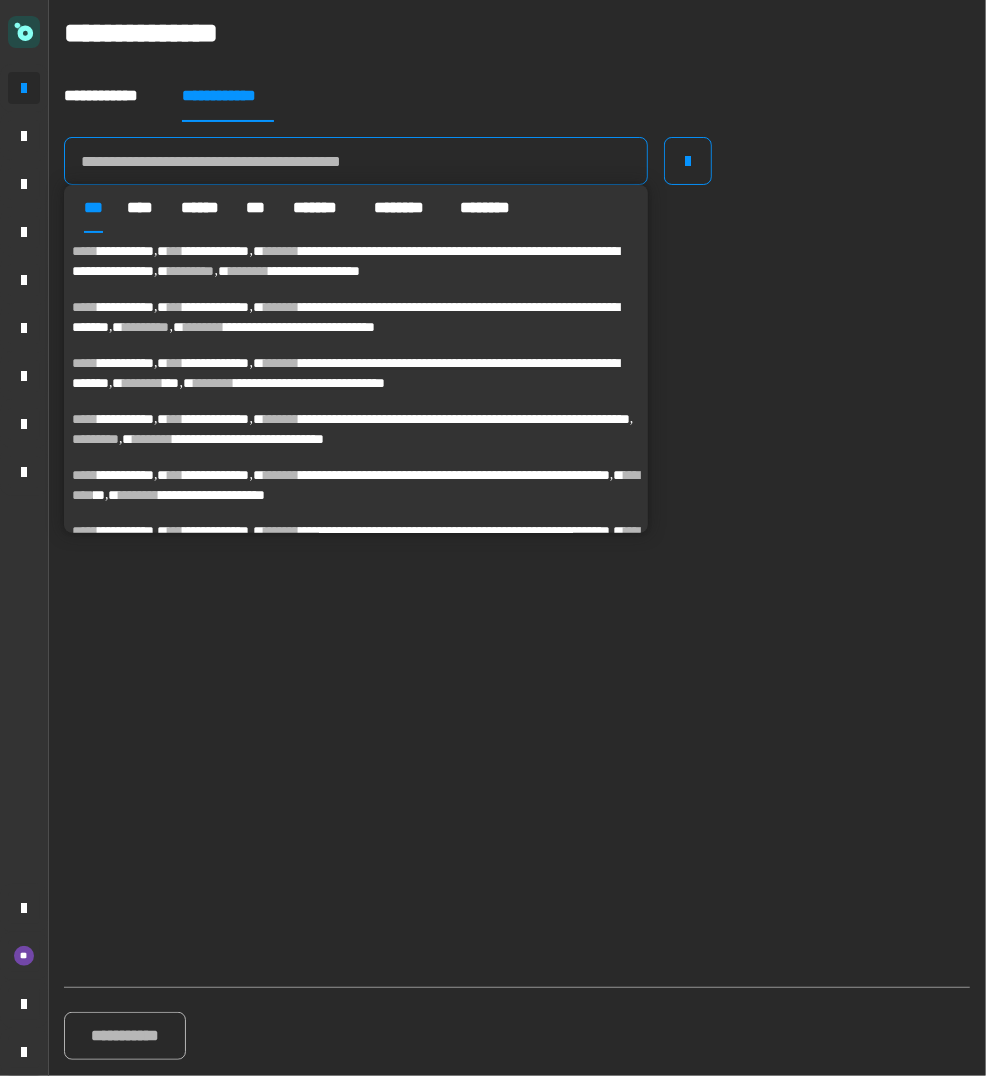 paste on "**********" 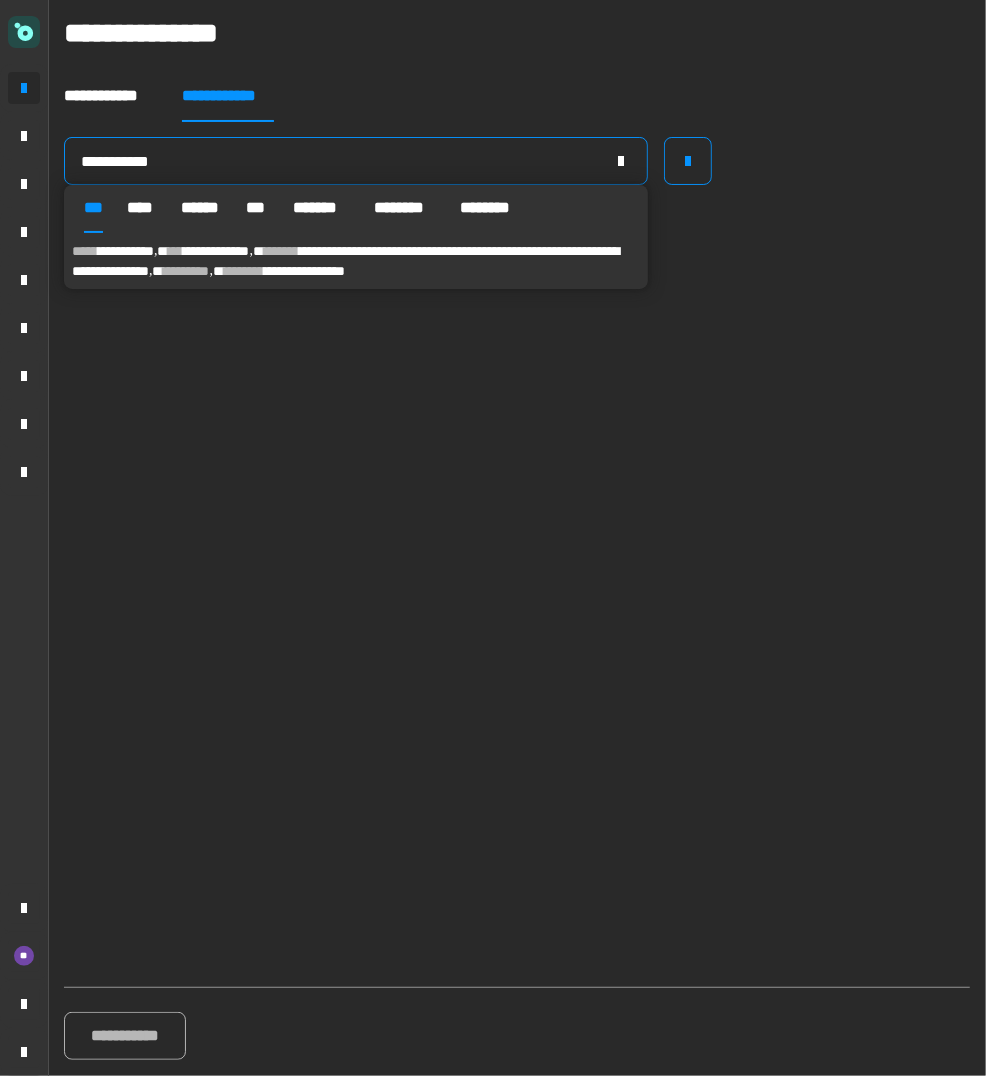 type on "**********" 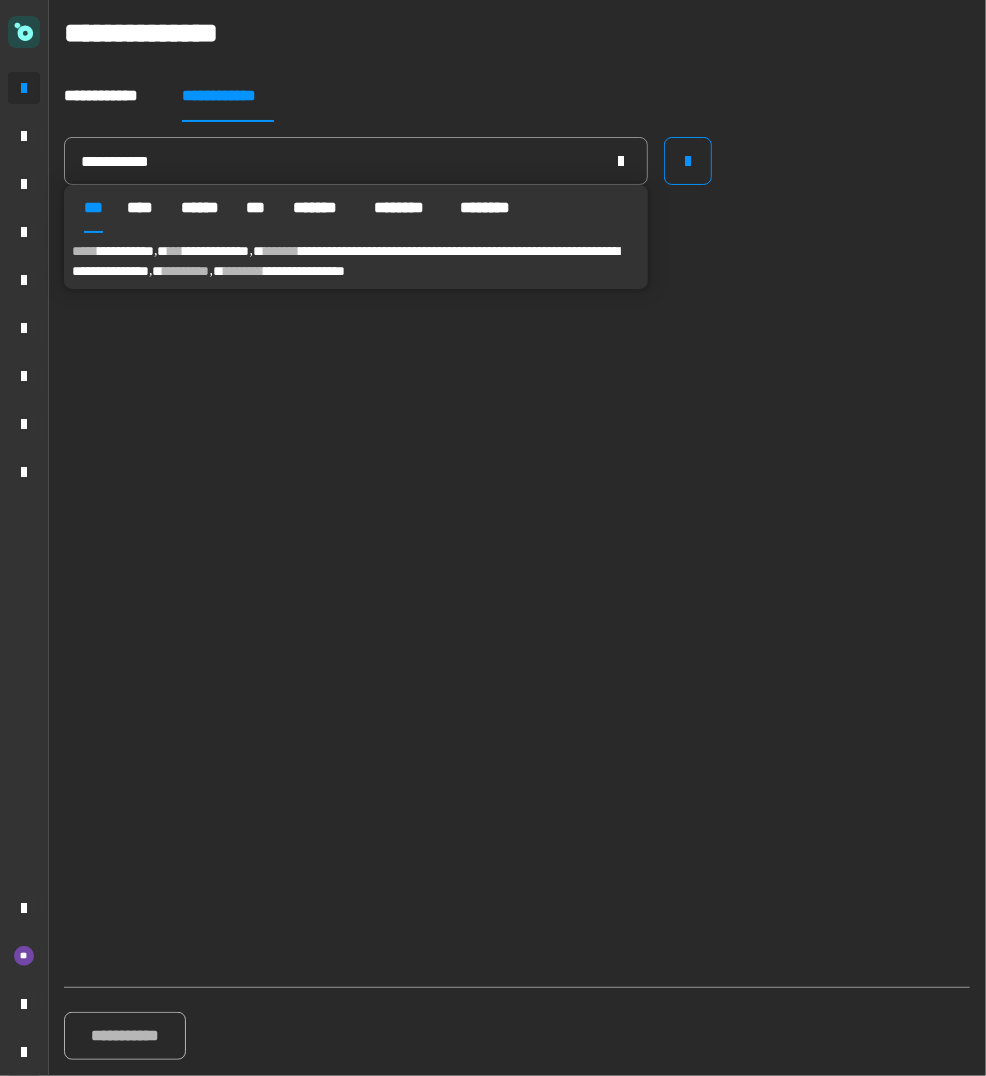 click on "***" at bounding box center (176, 251) 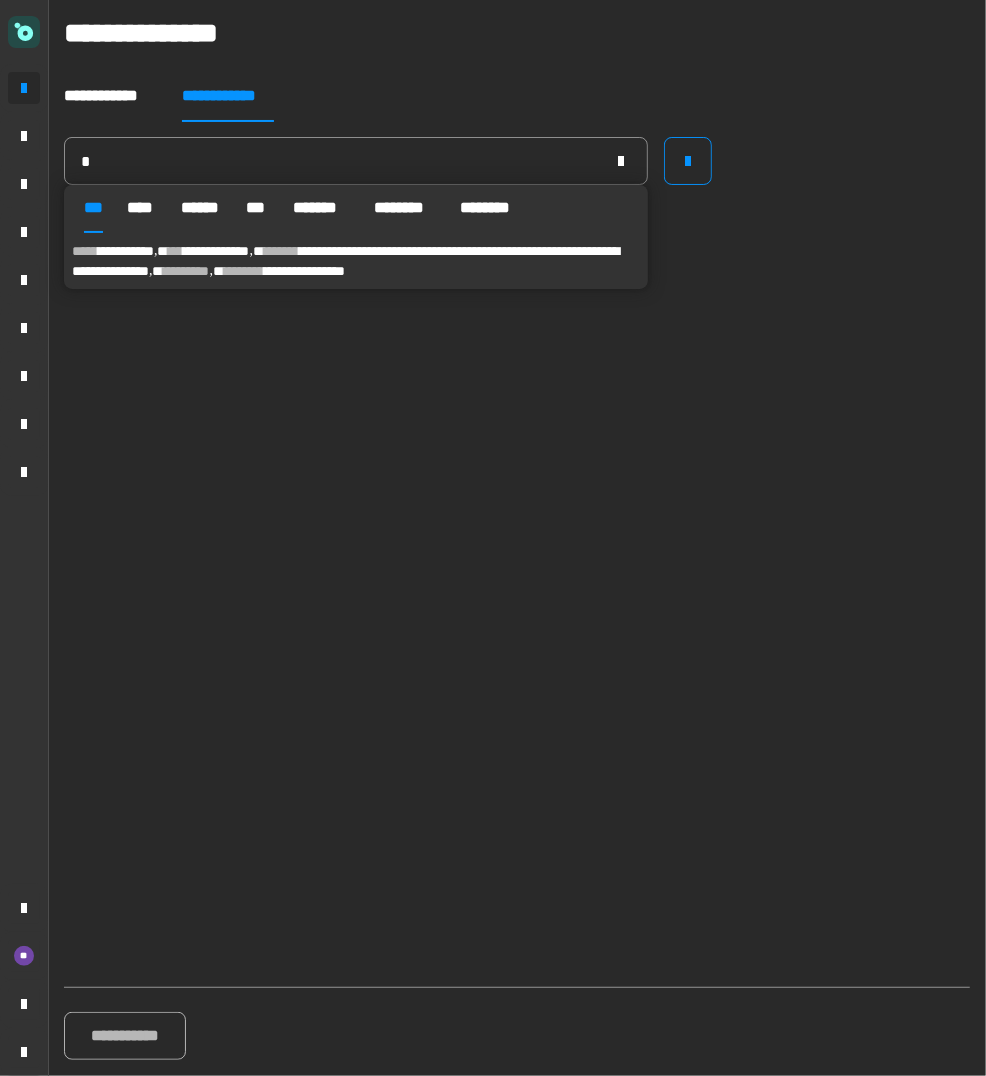 type on "**********" 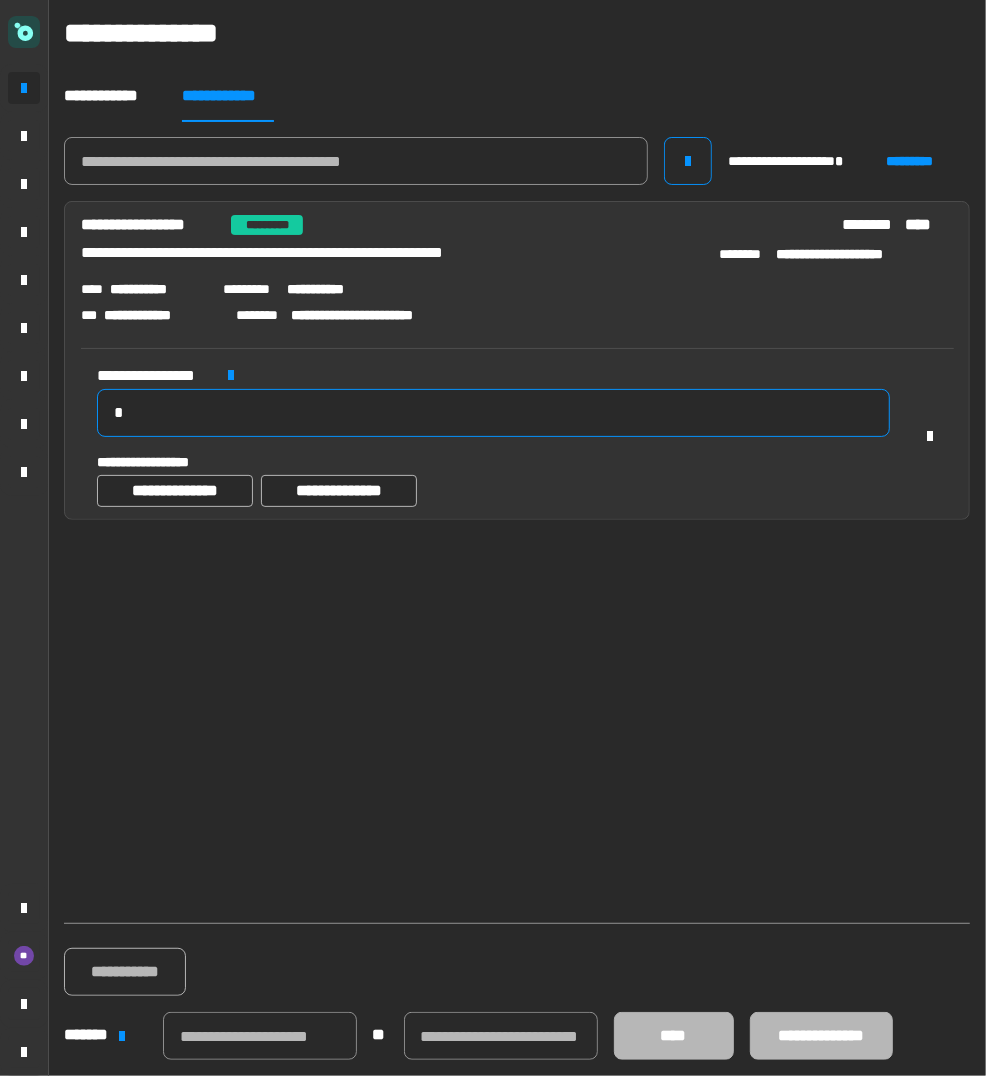 click on "*" 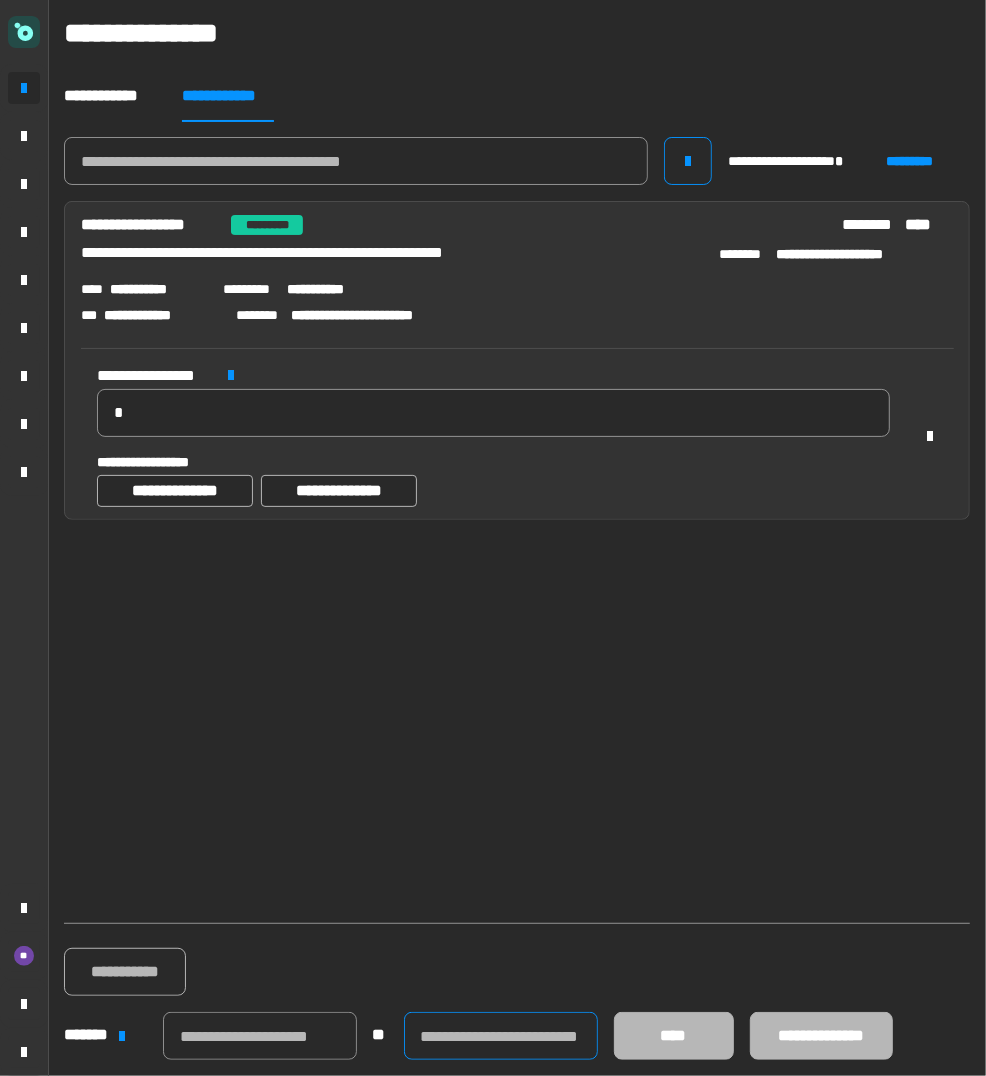 click 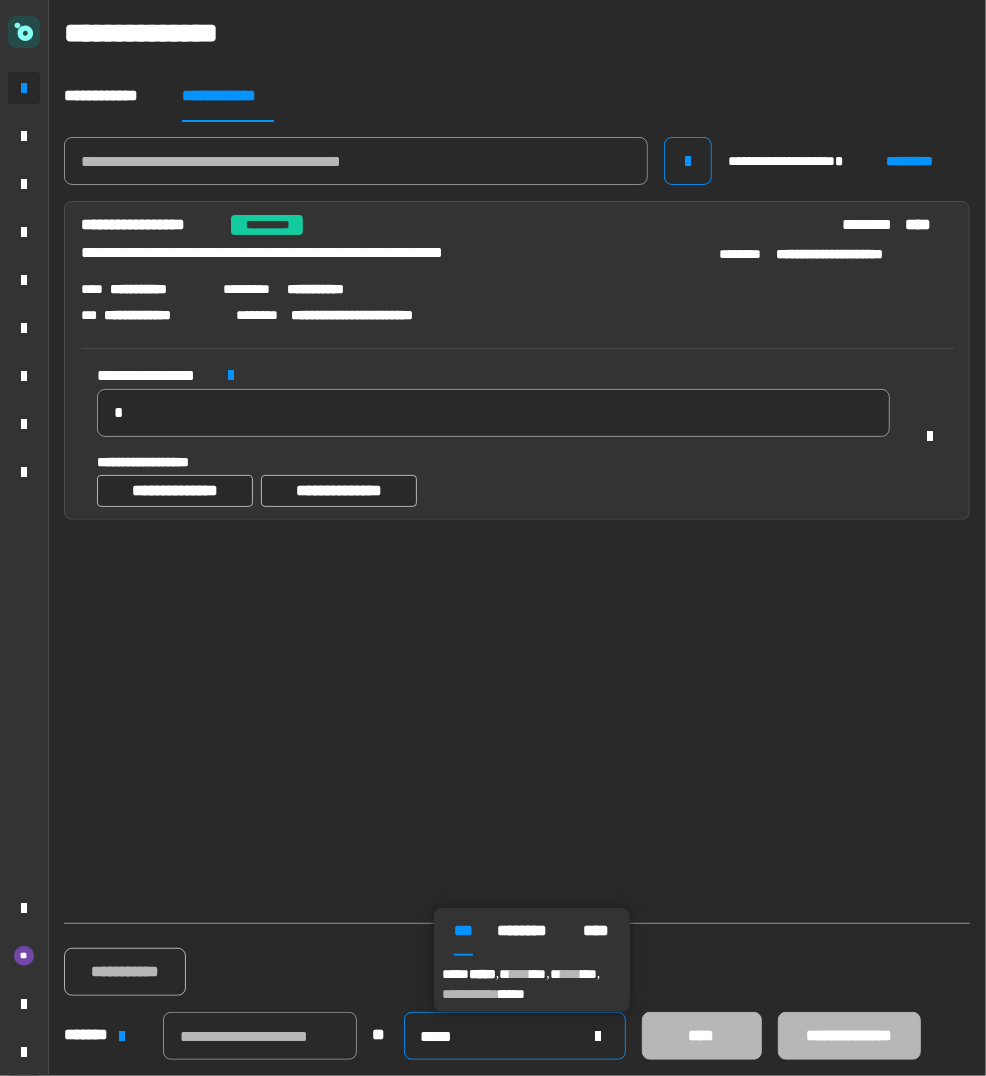 type on "*****" 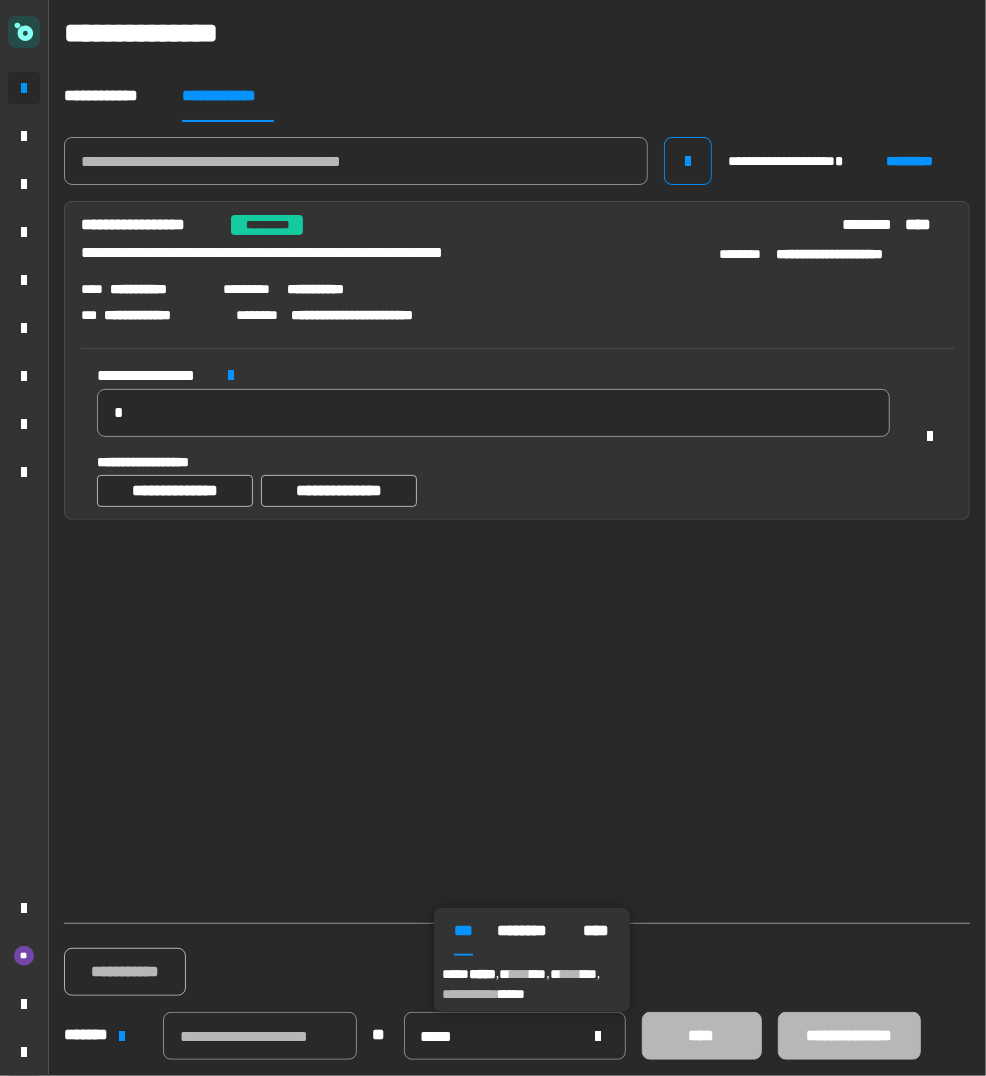 drag, startPoint x: 525, startPoint y: 983, endPoint x: 733, endPoint y: 1039, distance: 215.40659 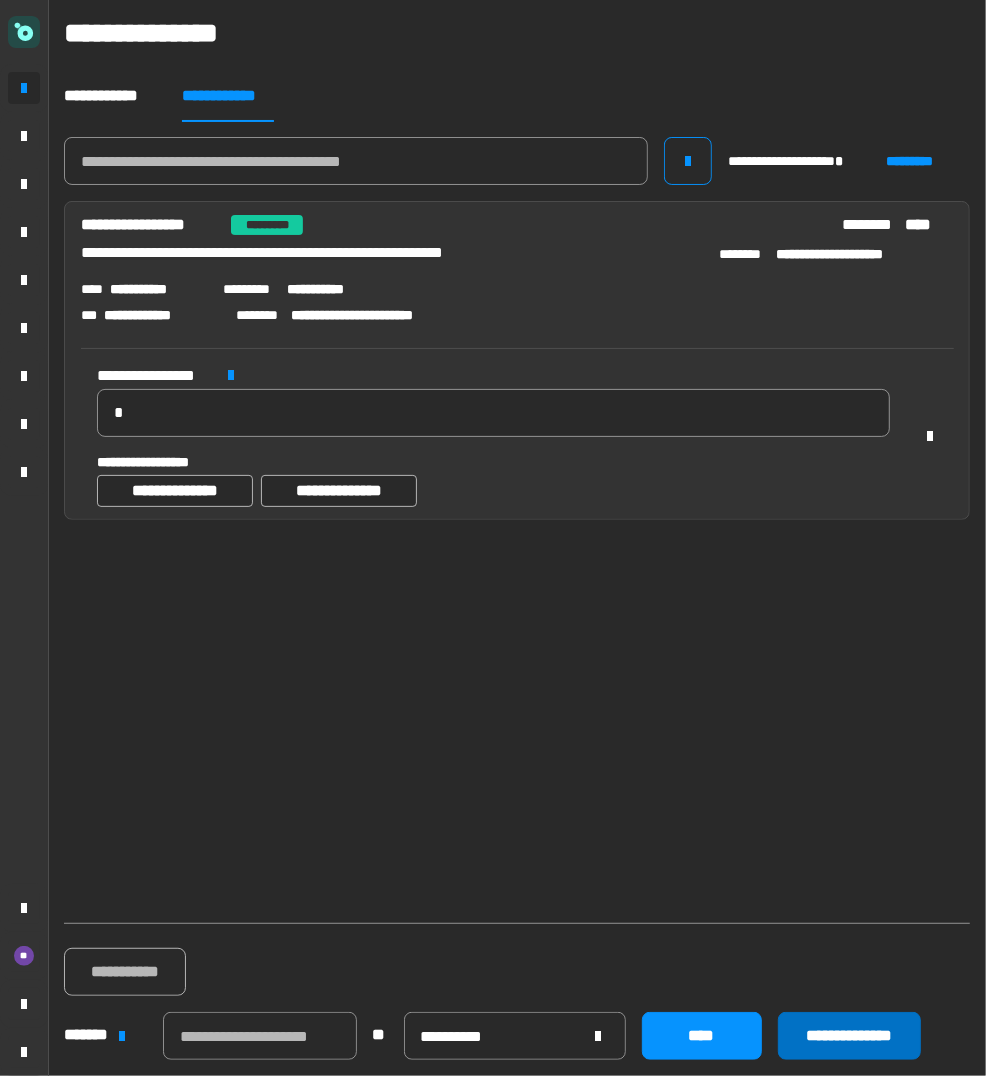 click on "**********" 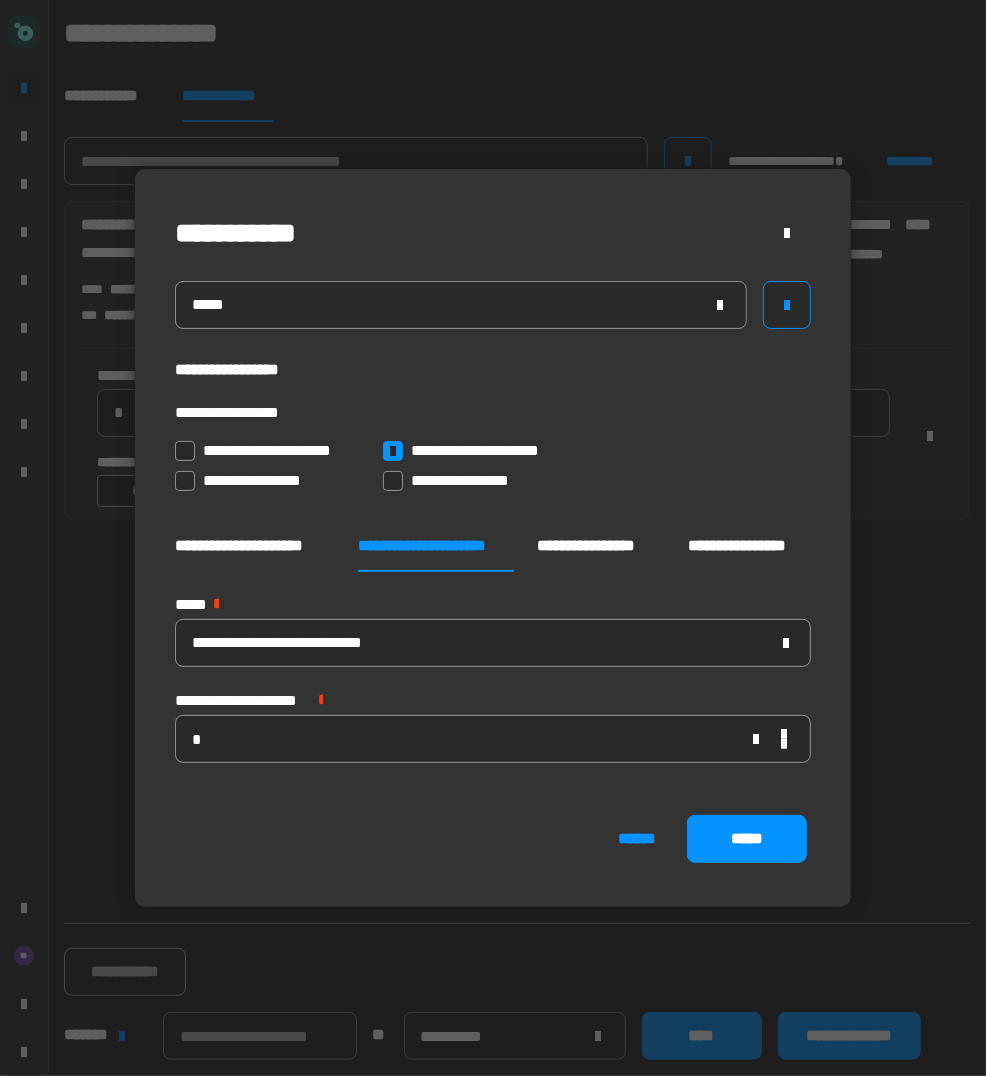 click on "*****" 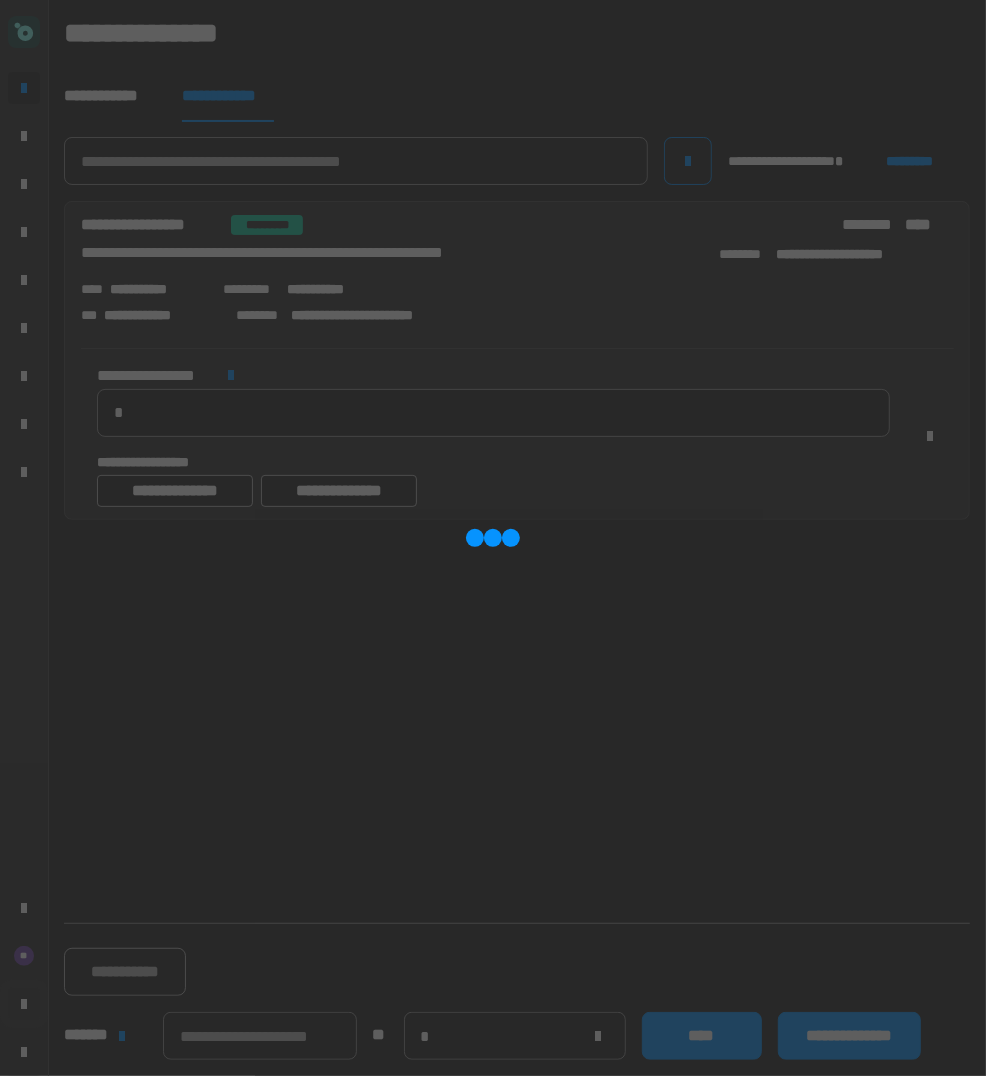 type 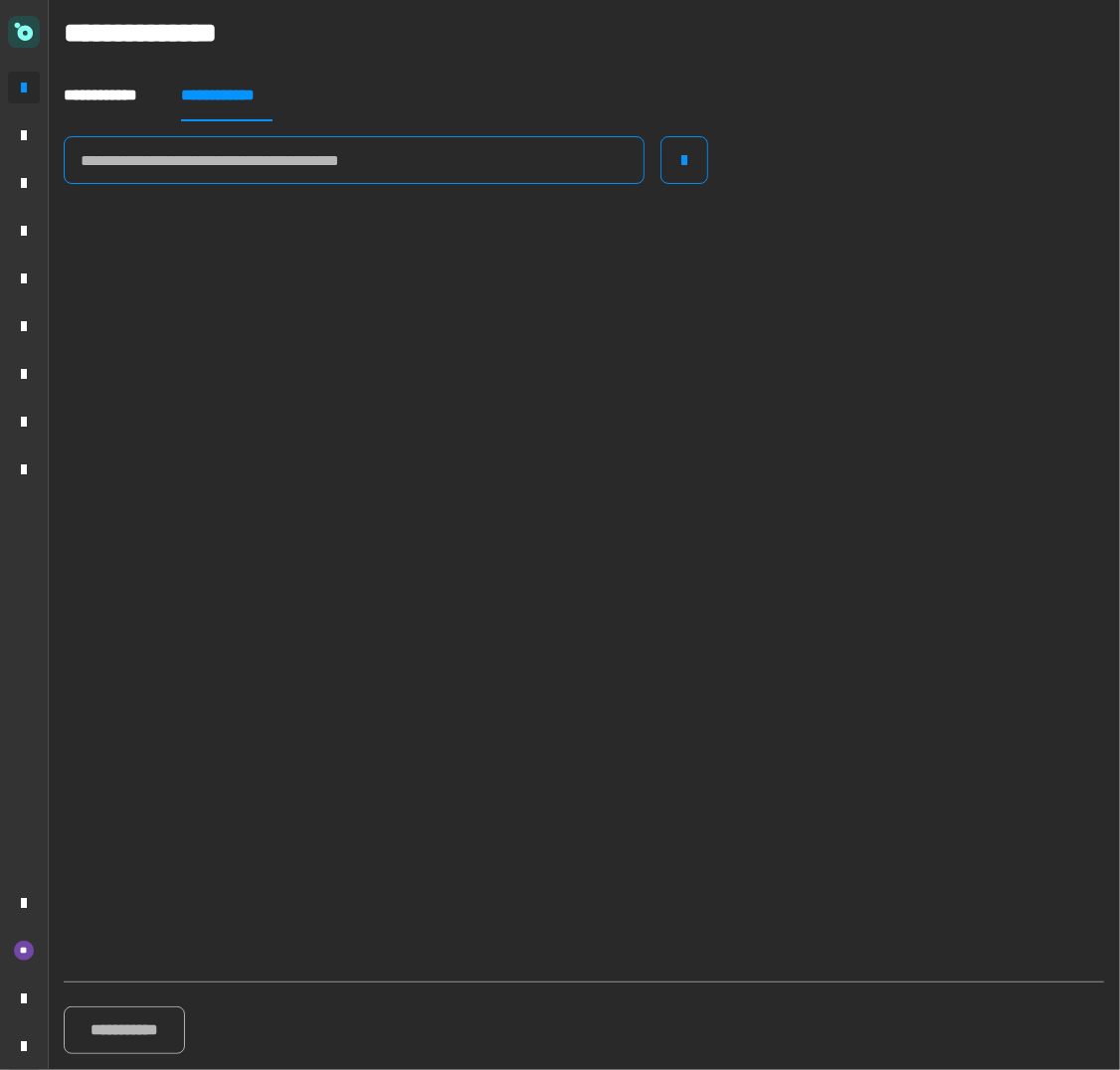 click 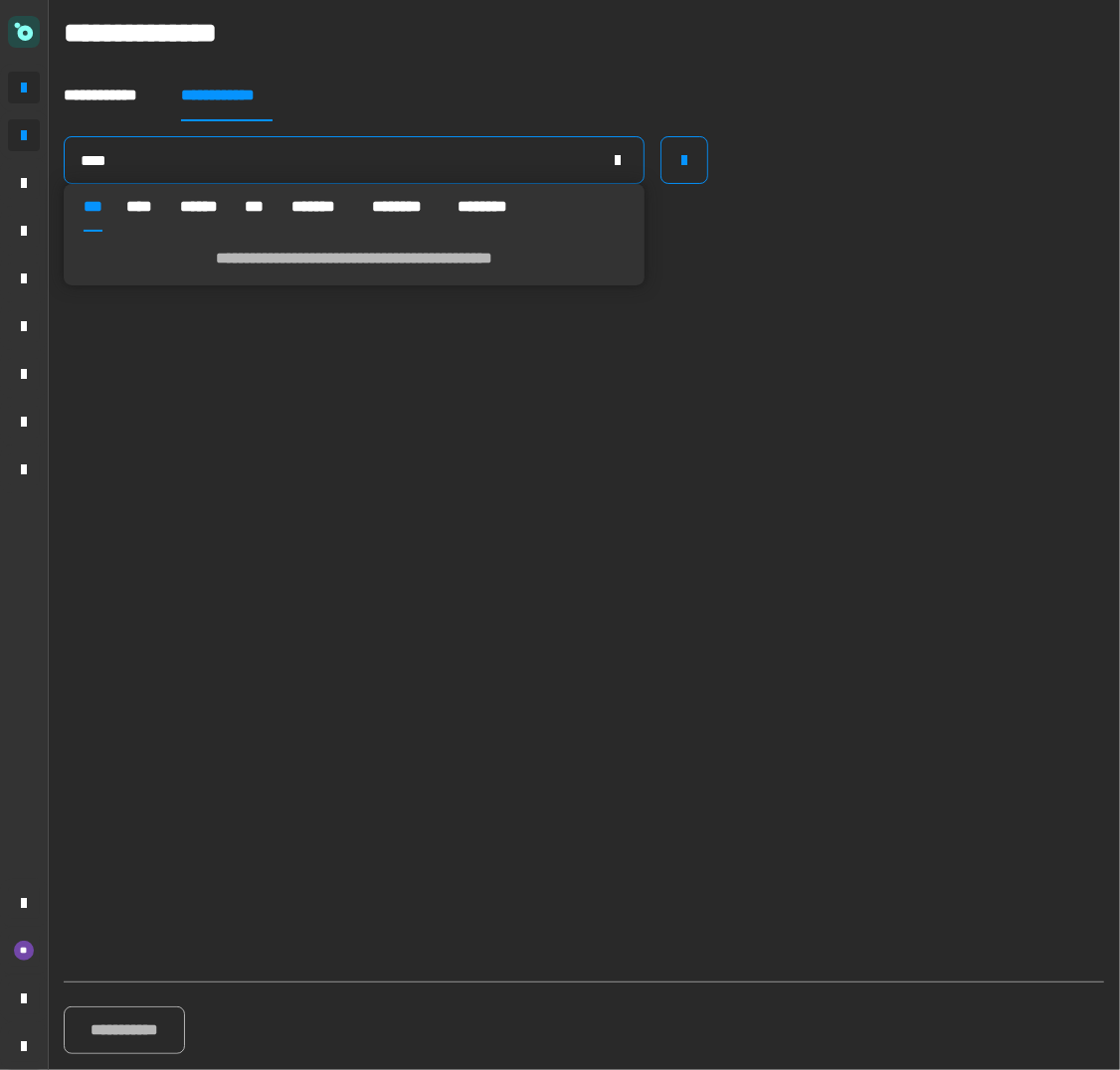 type on "****" 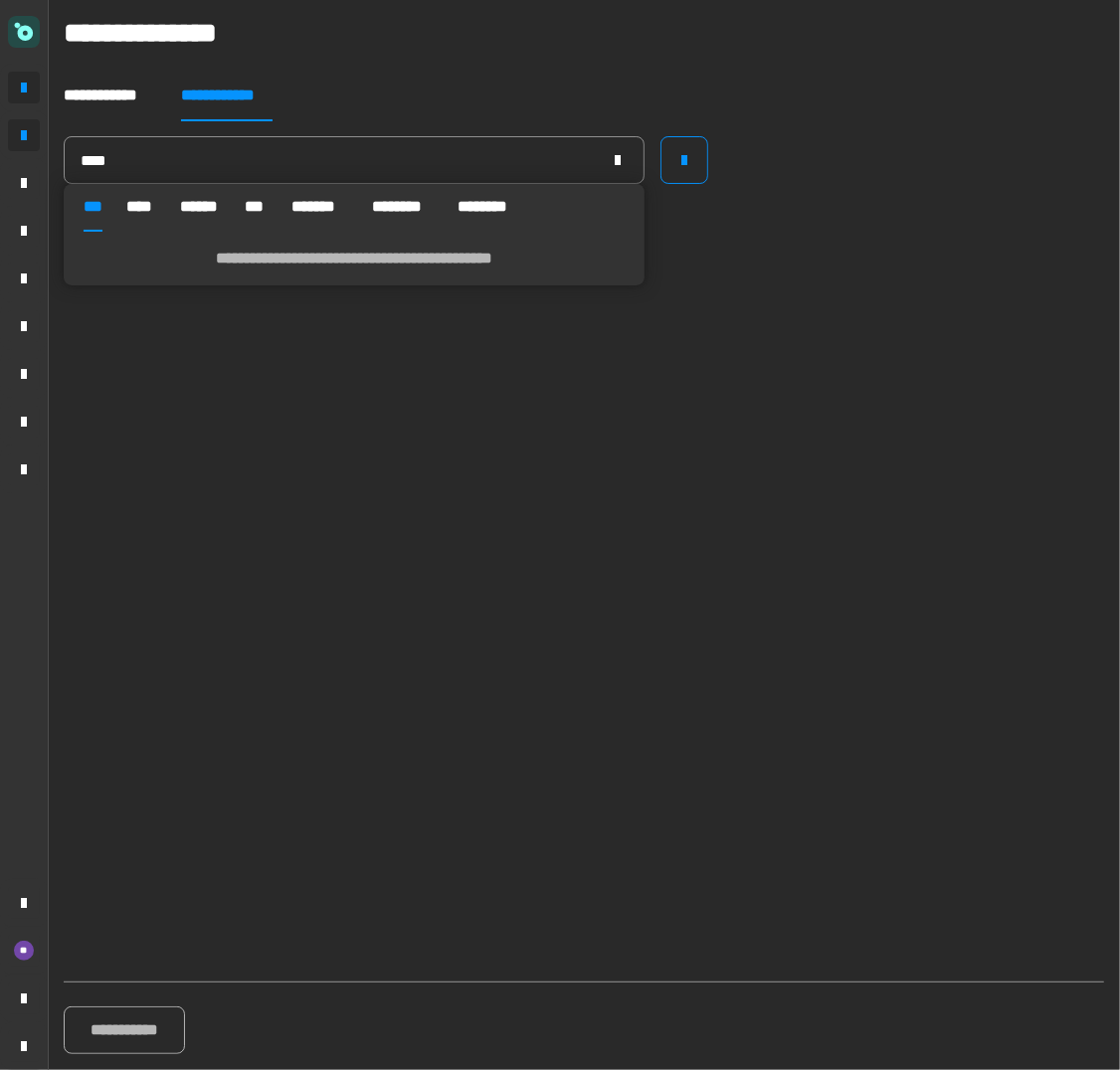 click 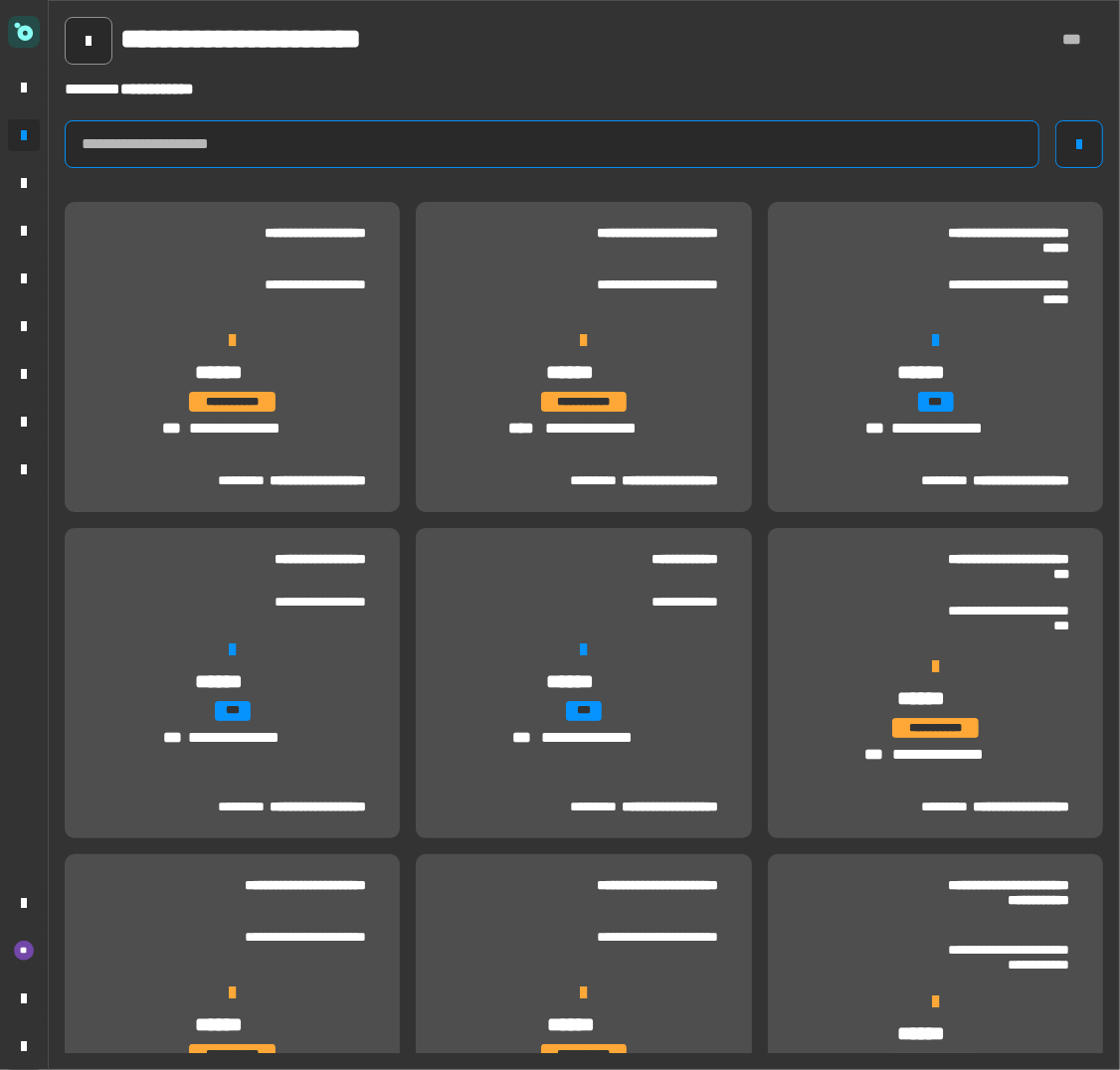 click 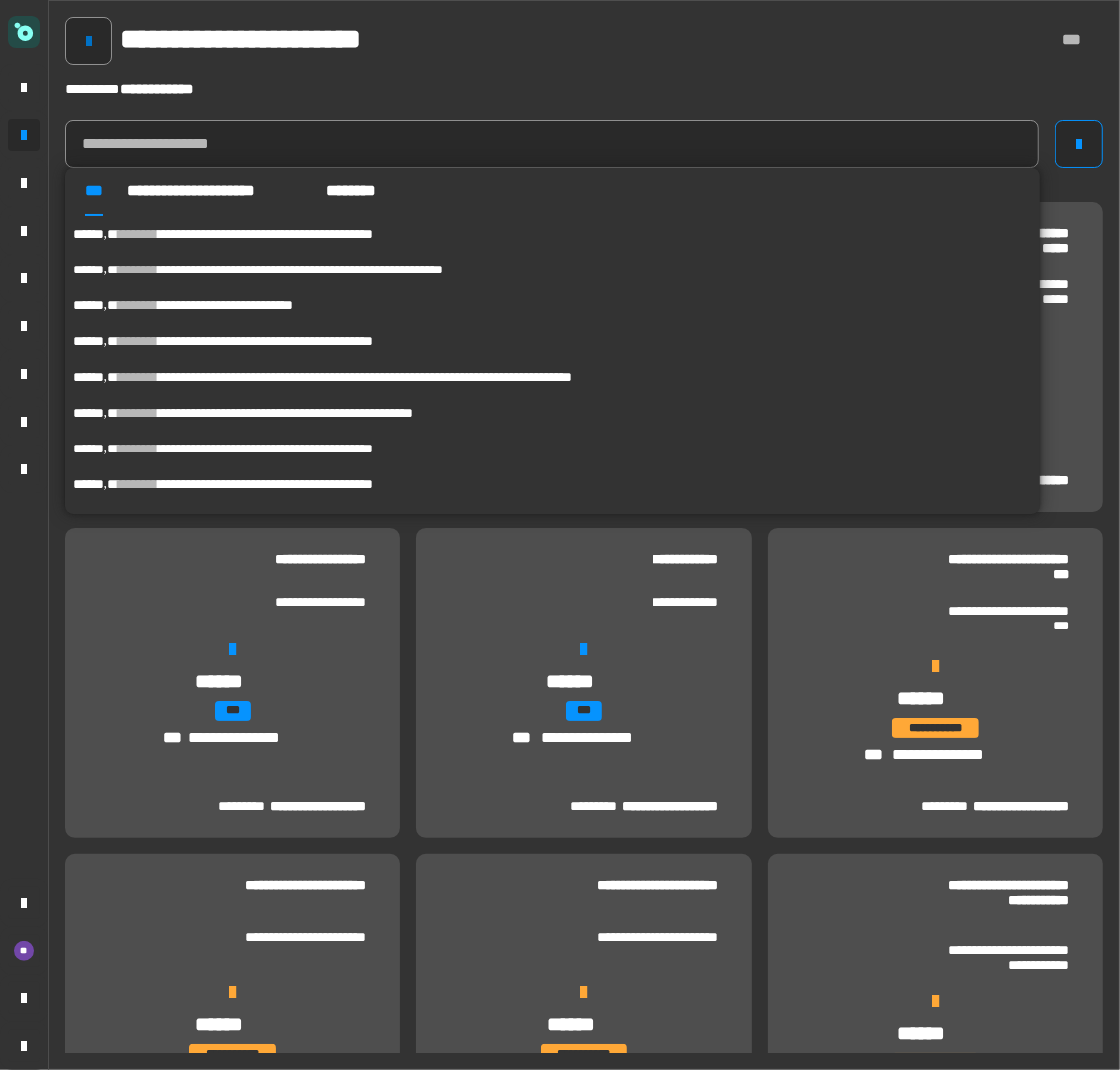 click 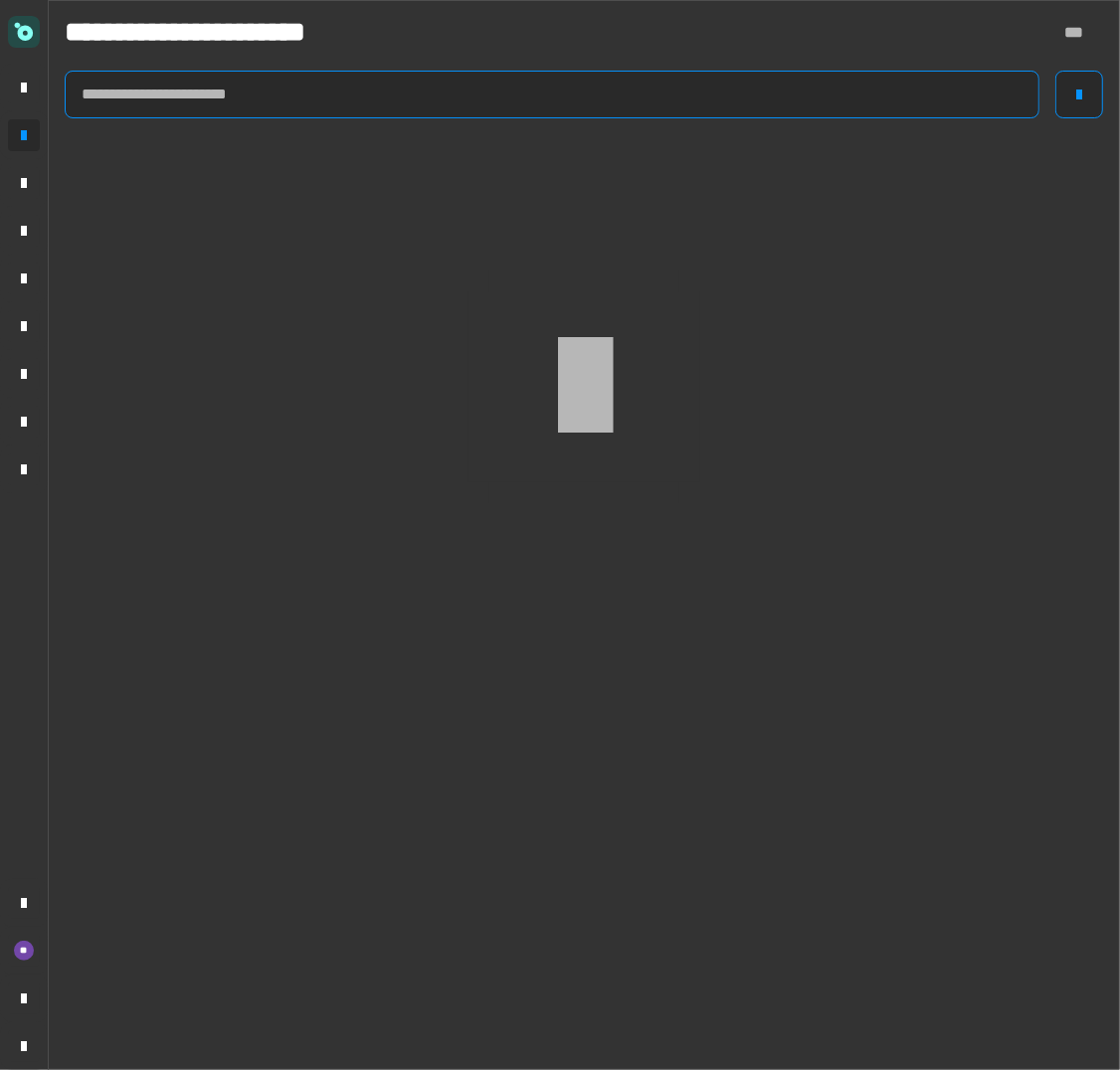 click 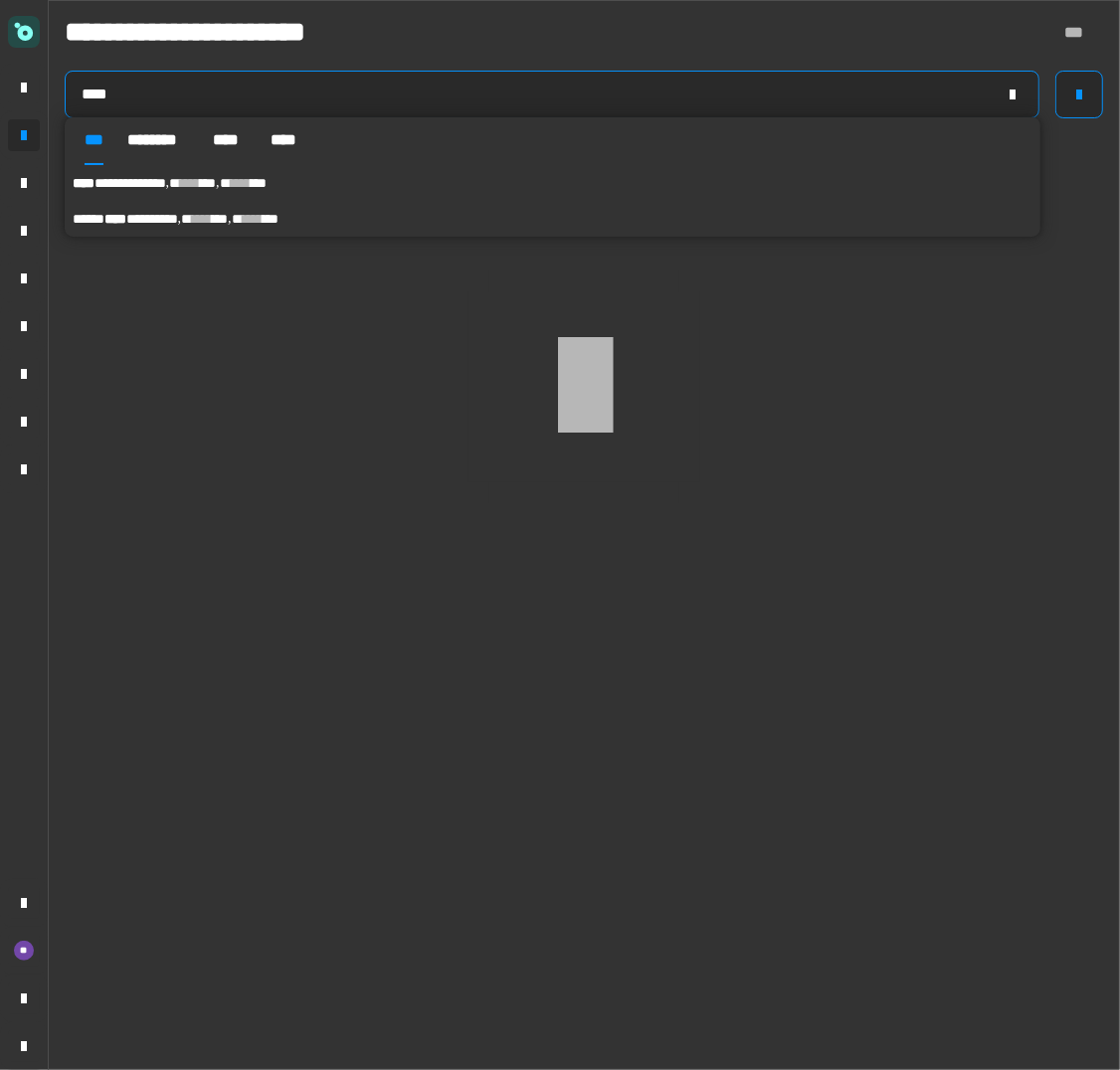 type on "****" 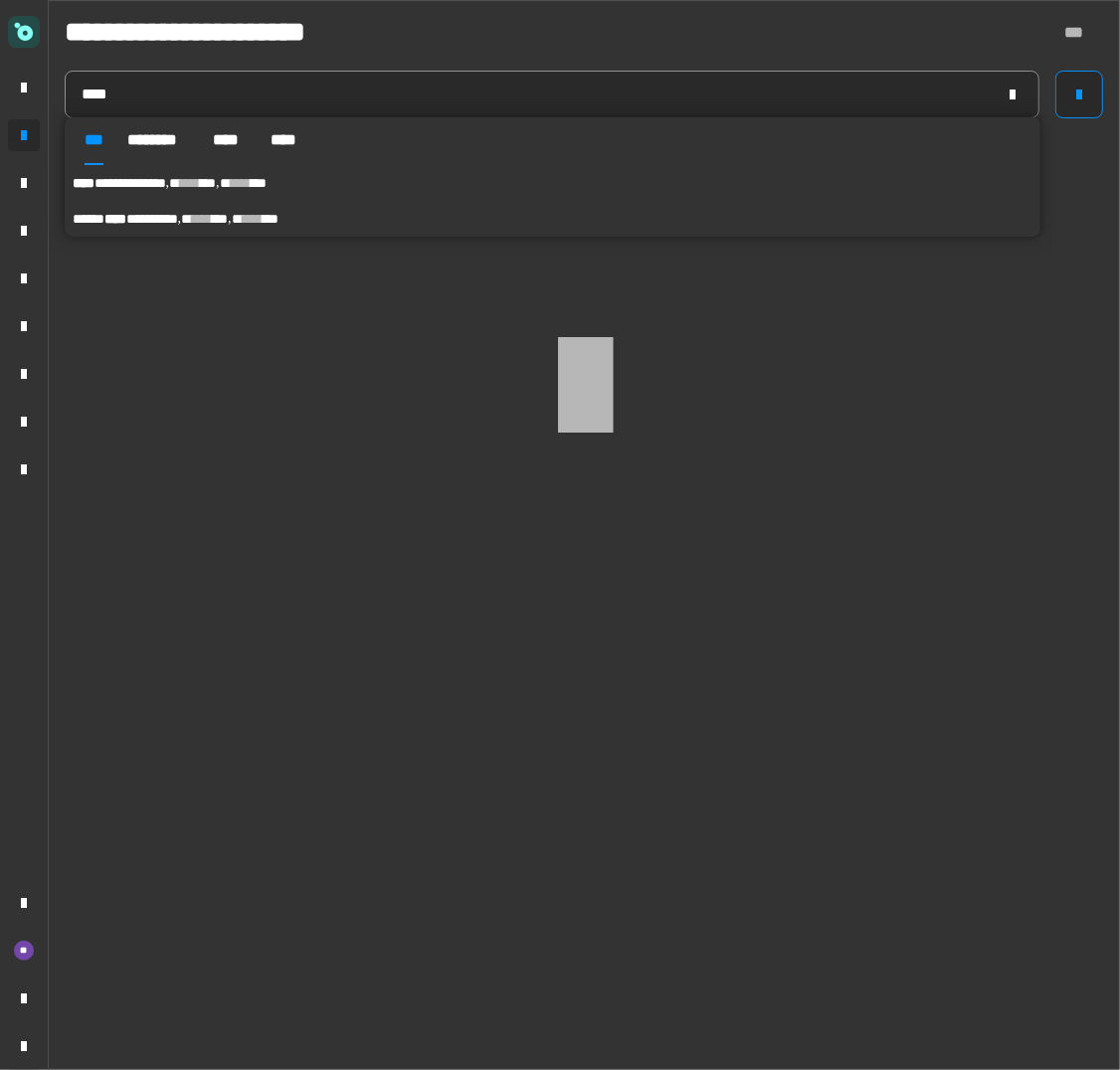 drag, startPoint x: 164, startPoint y: 178, endPoint x: 149, endPoint y: 174, distance: 15.524175 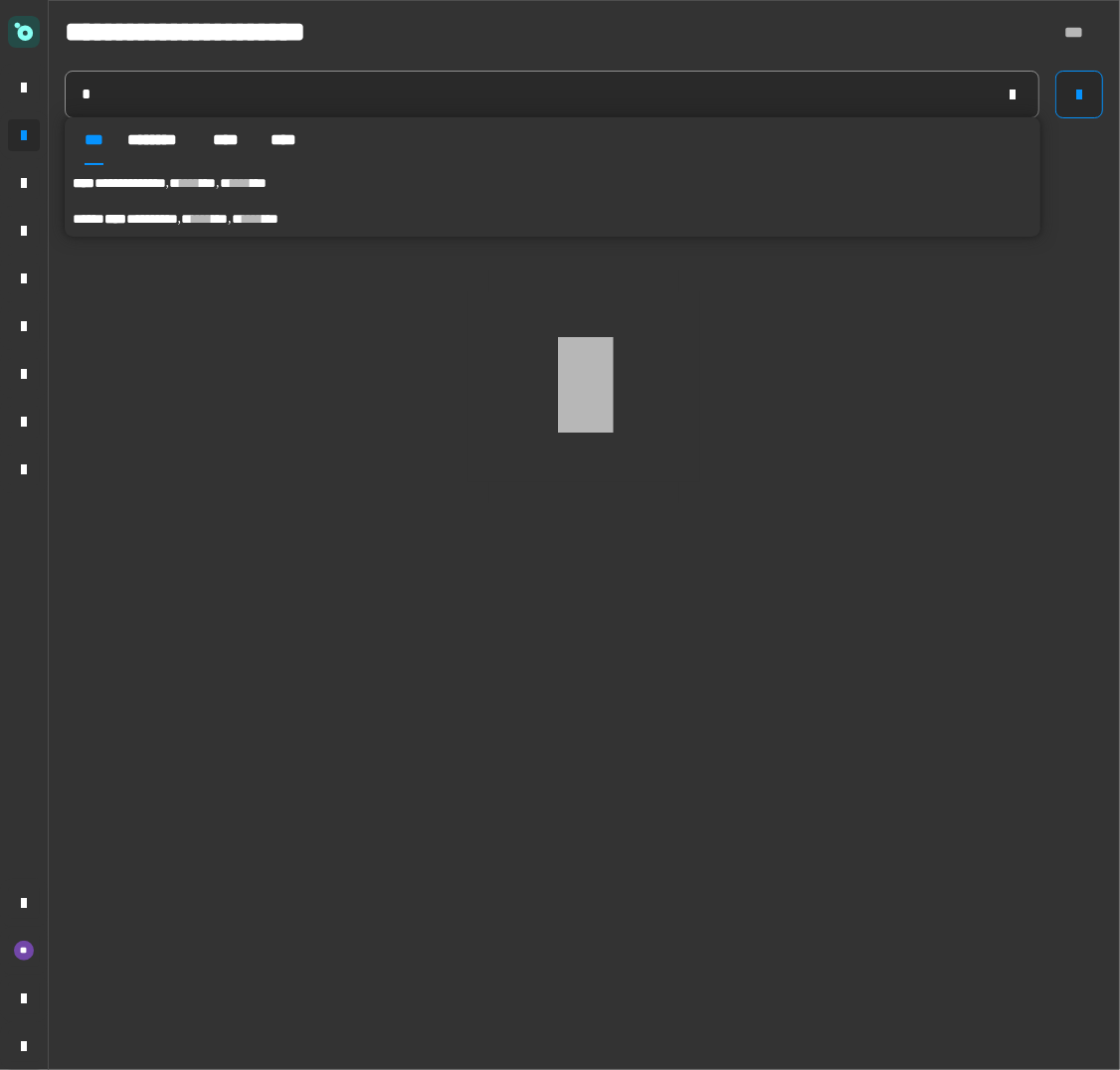 type on "**********" 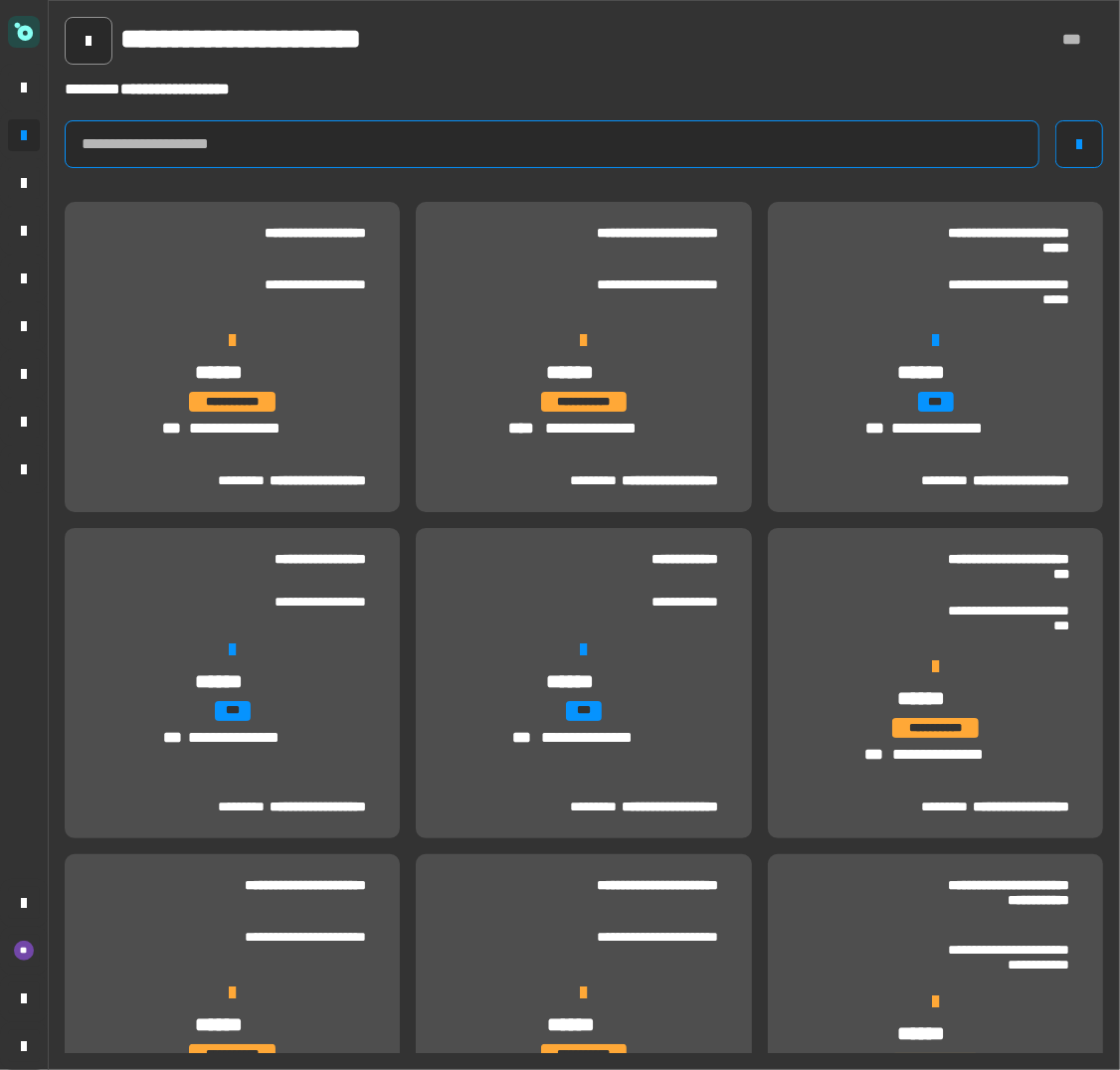 click 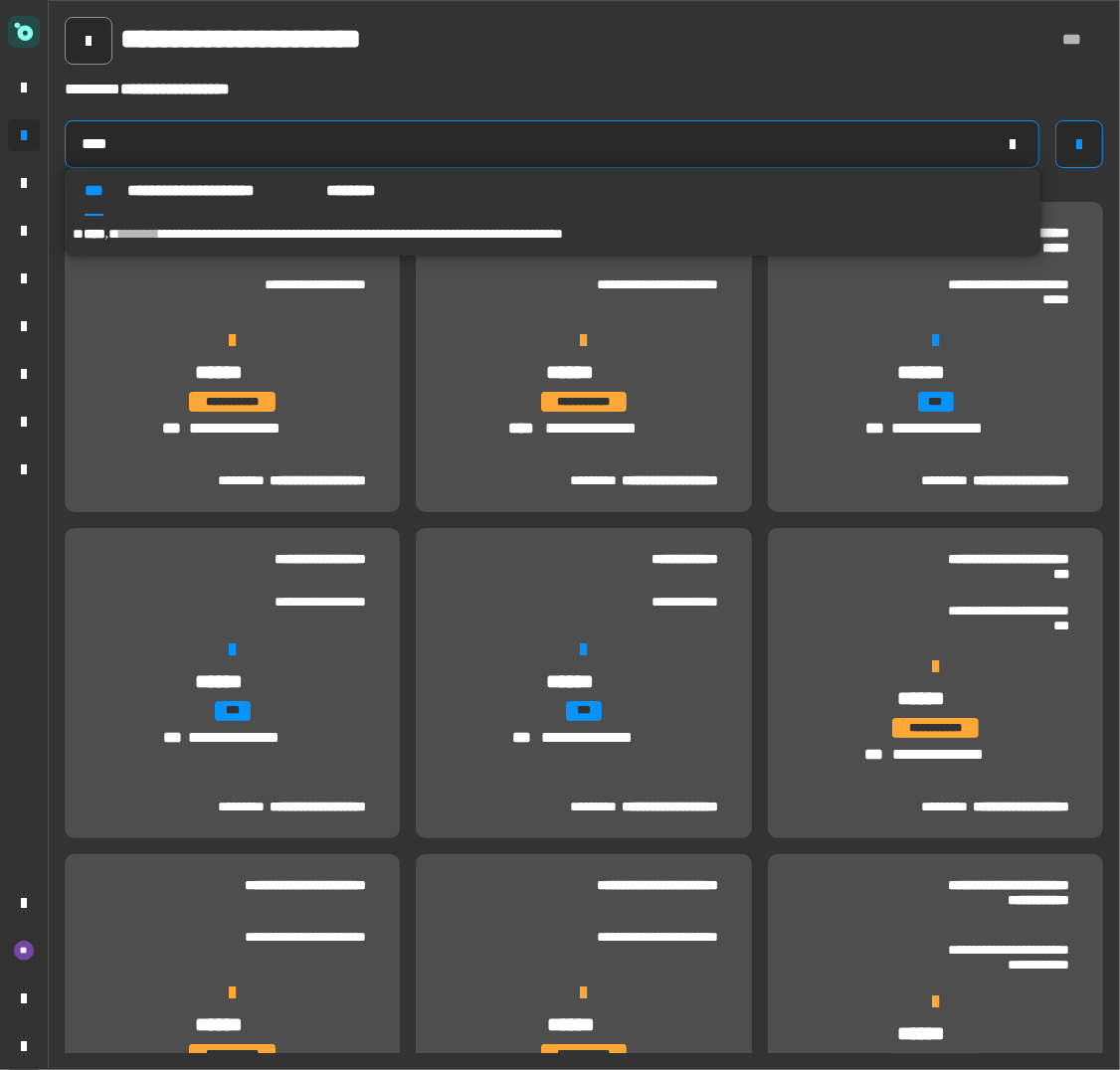 type on "****" 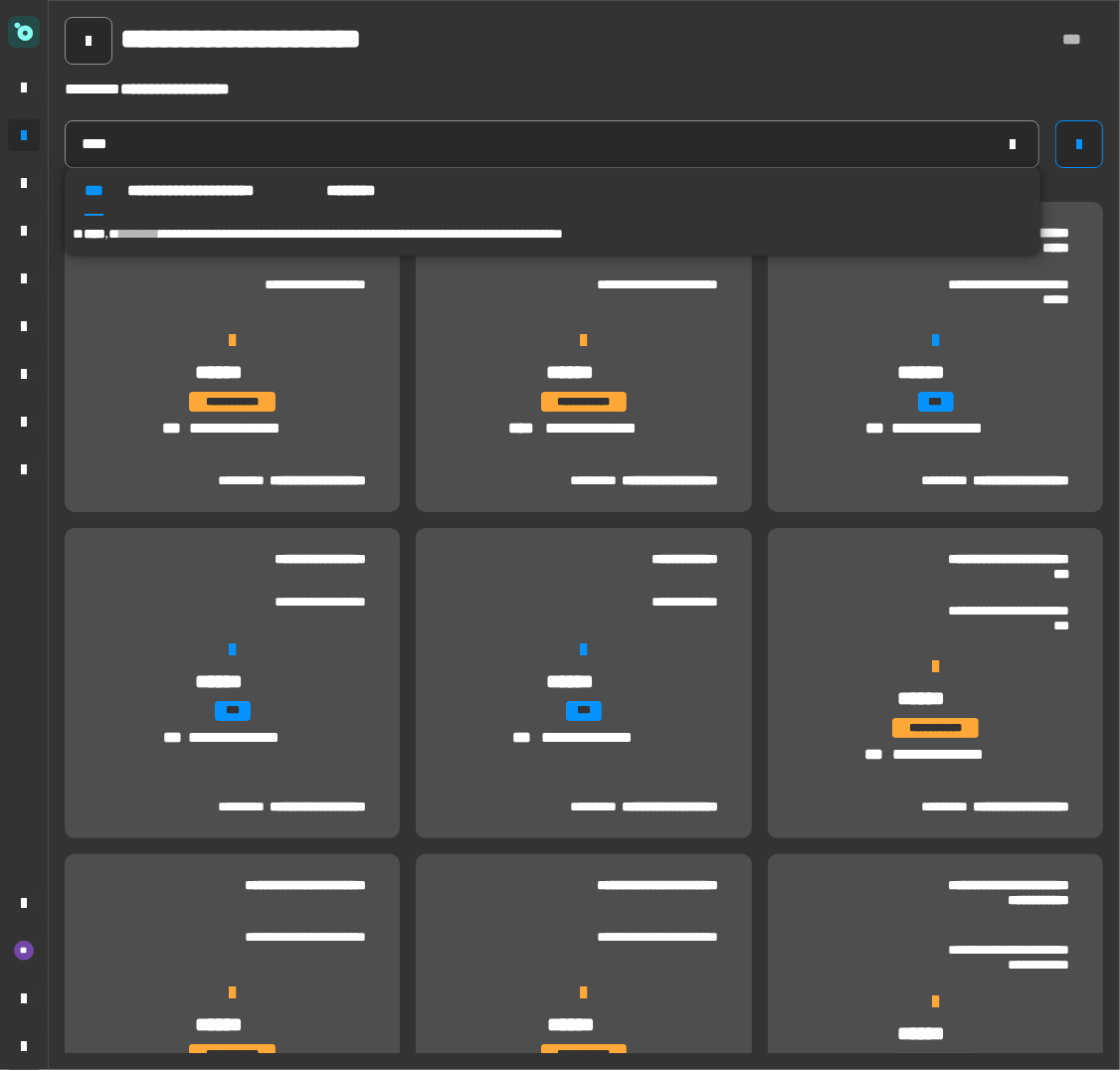click on "**********" at bounding box center (361, 234) 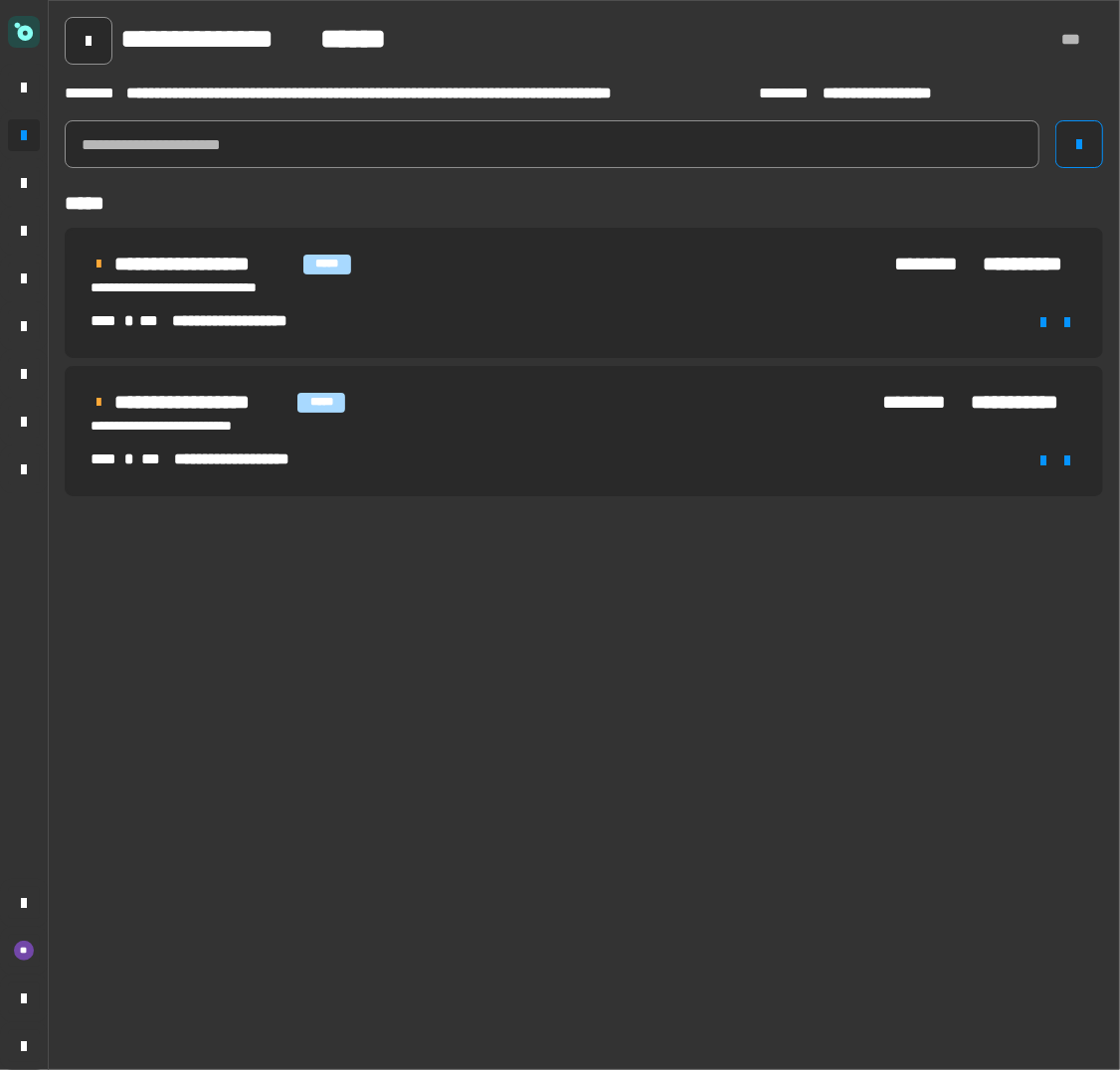 click on "**********" at bounding box center [205, 264] 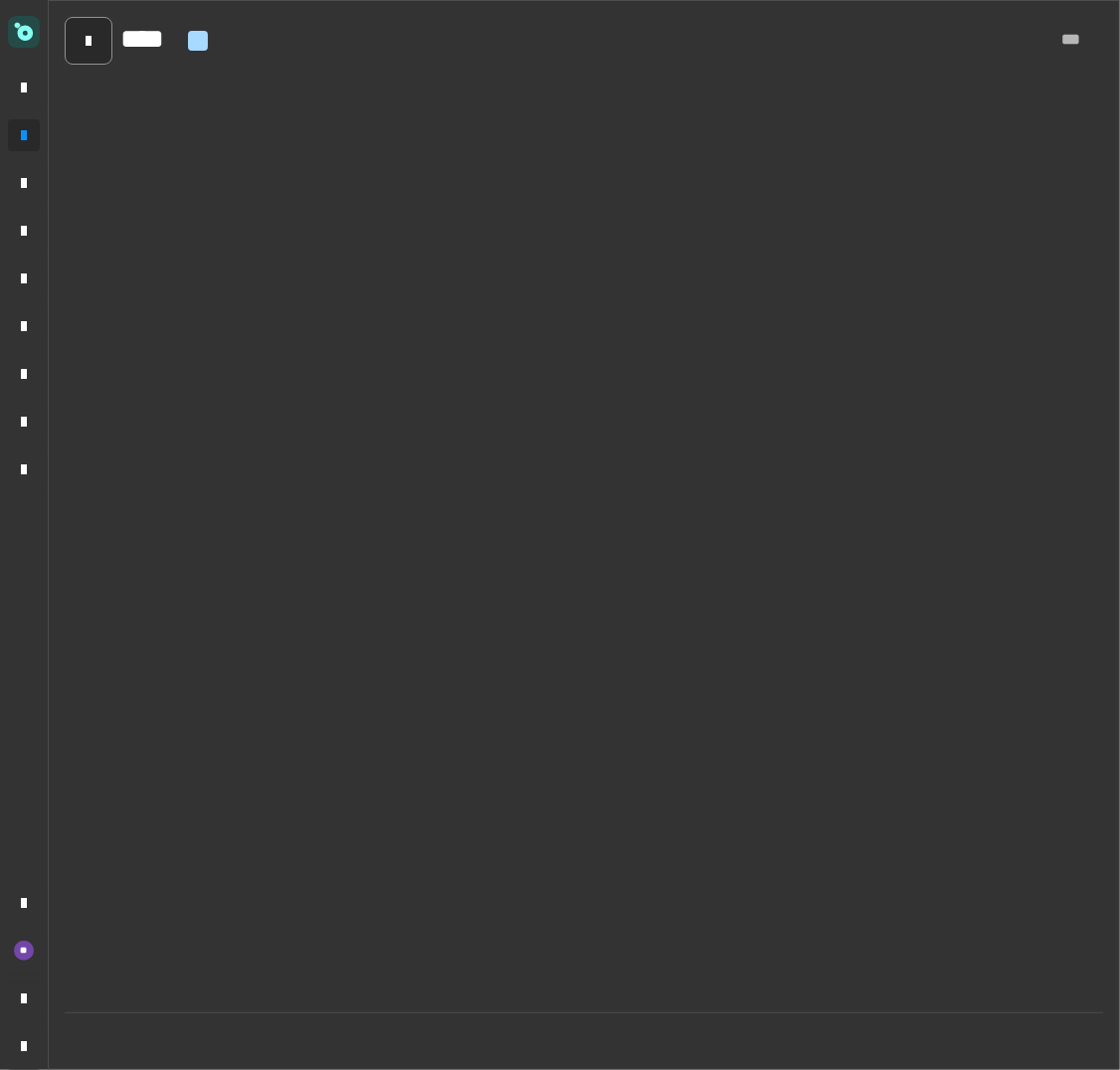click on "**** ***" 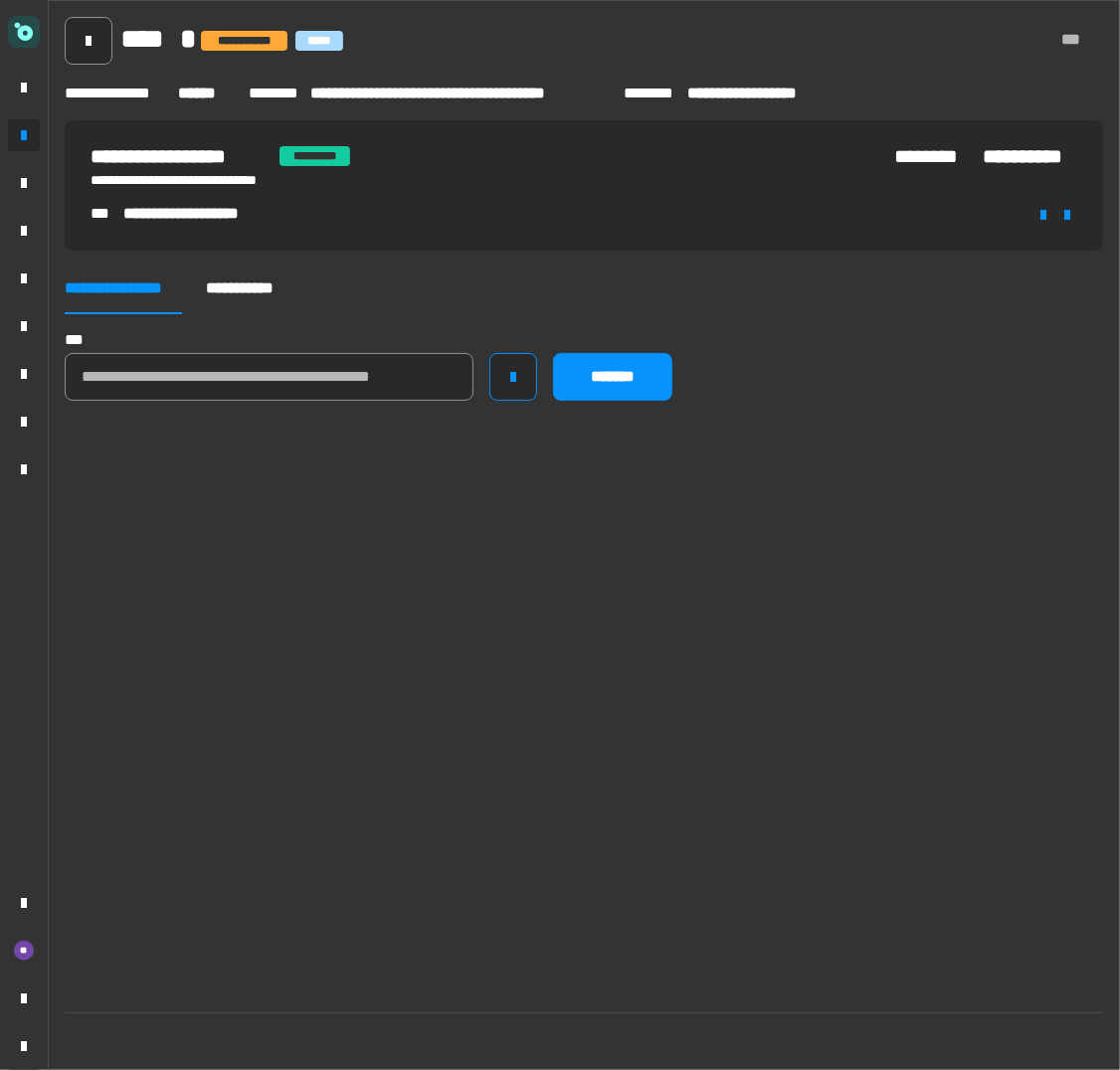 drag, startPoint x: 300, startPoint y: 244, endPoint x: 169, endPoint y: 194, distance: 140.2177 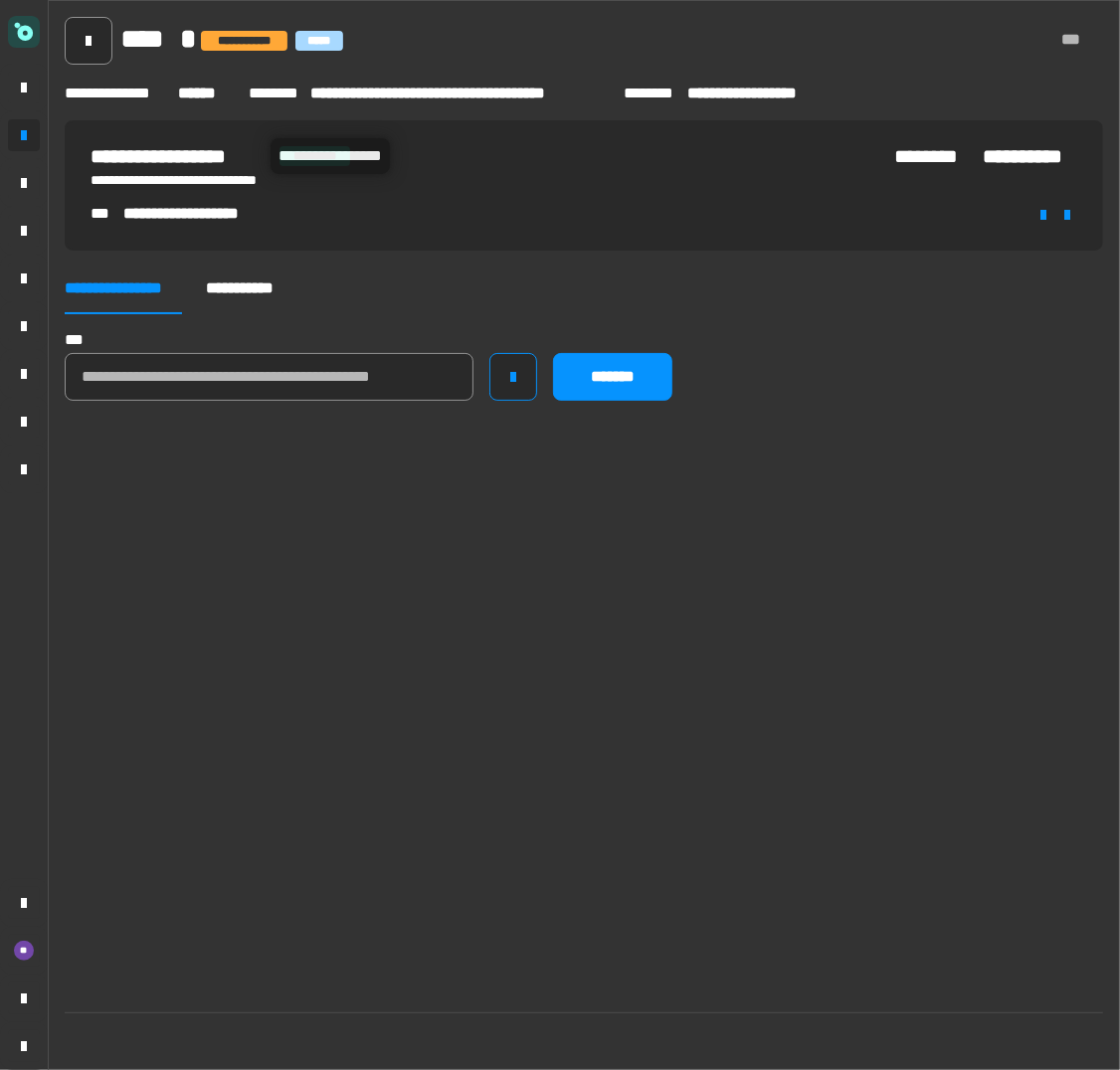 click on "**********" 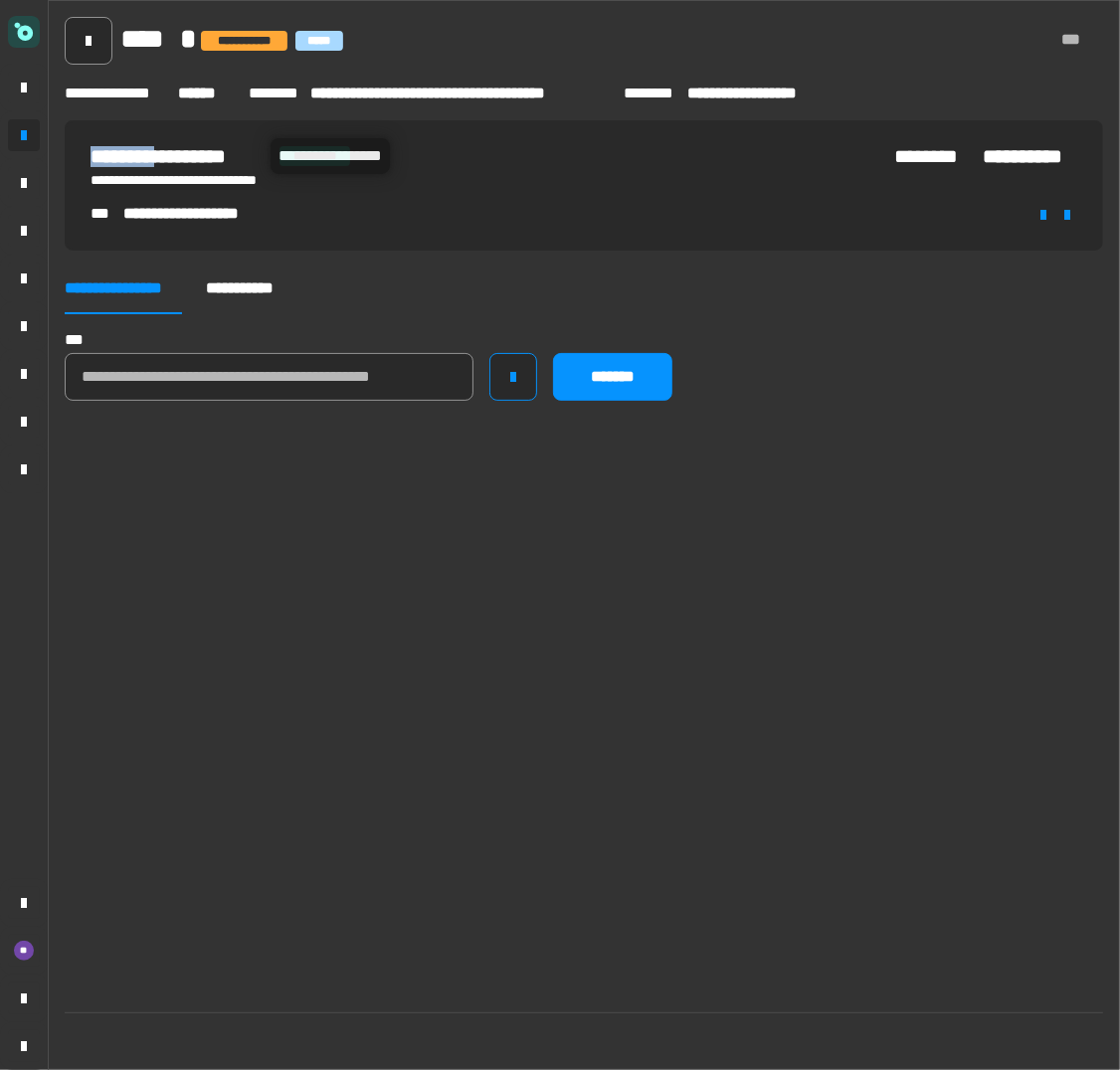 click on "**********" 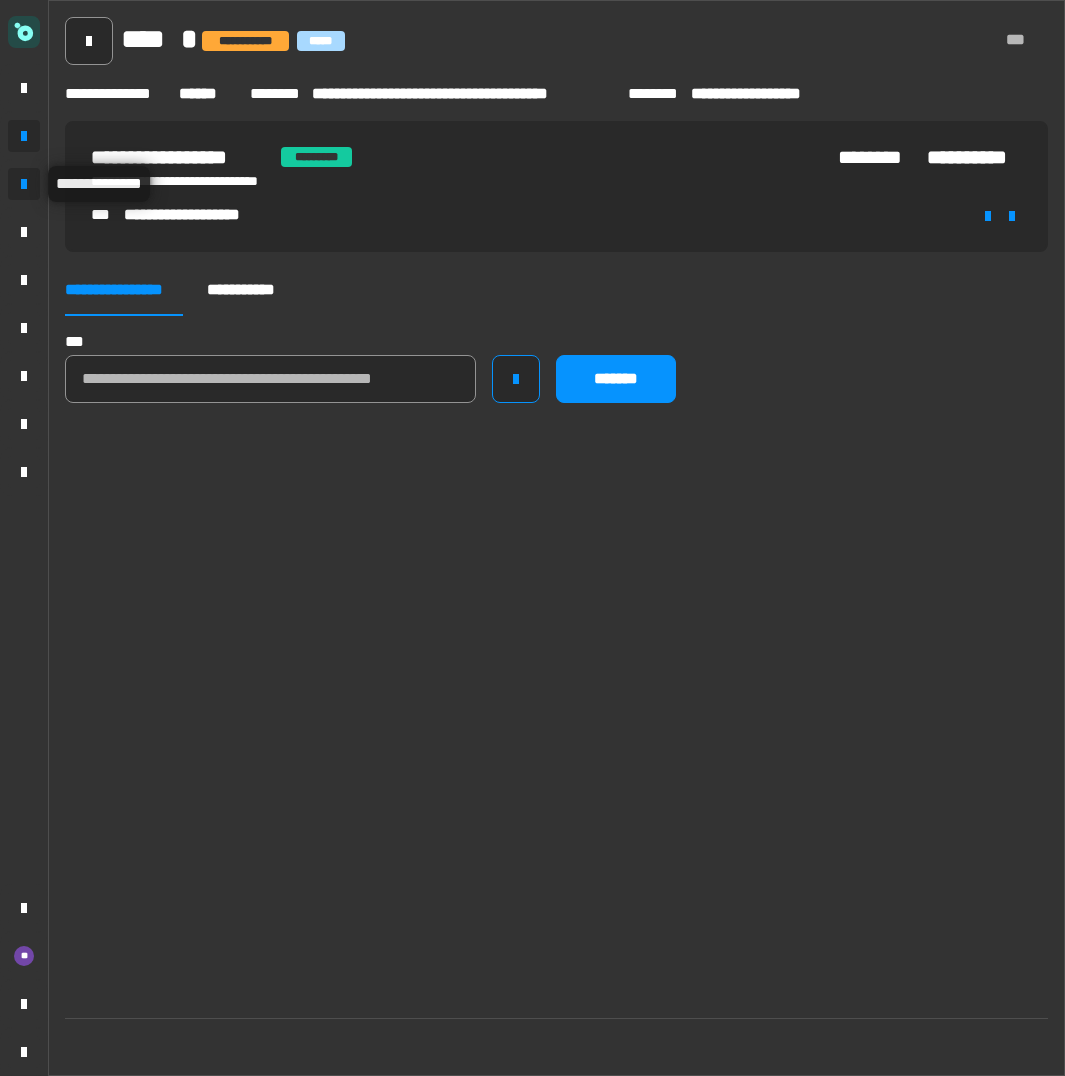 click 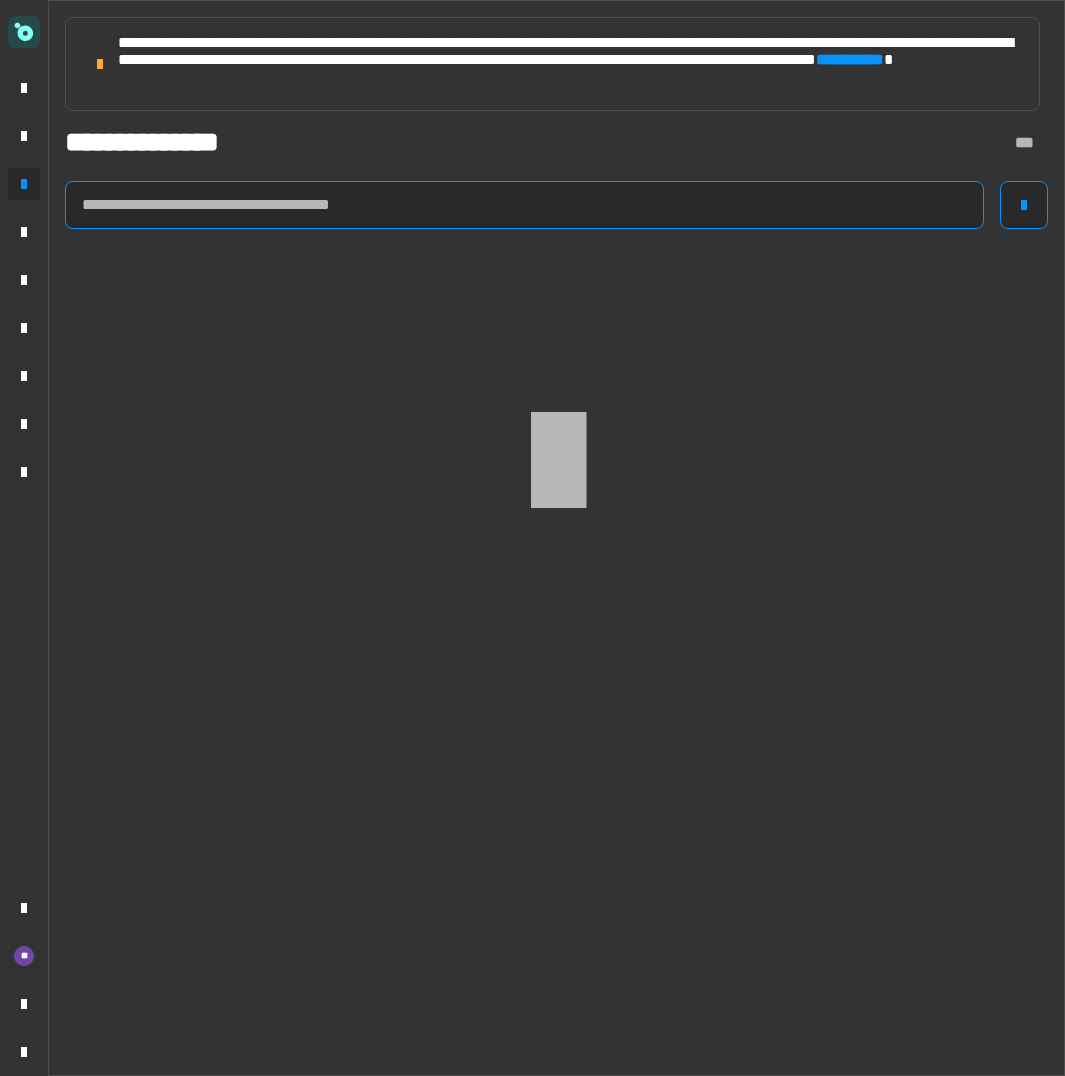 click 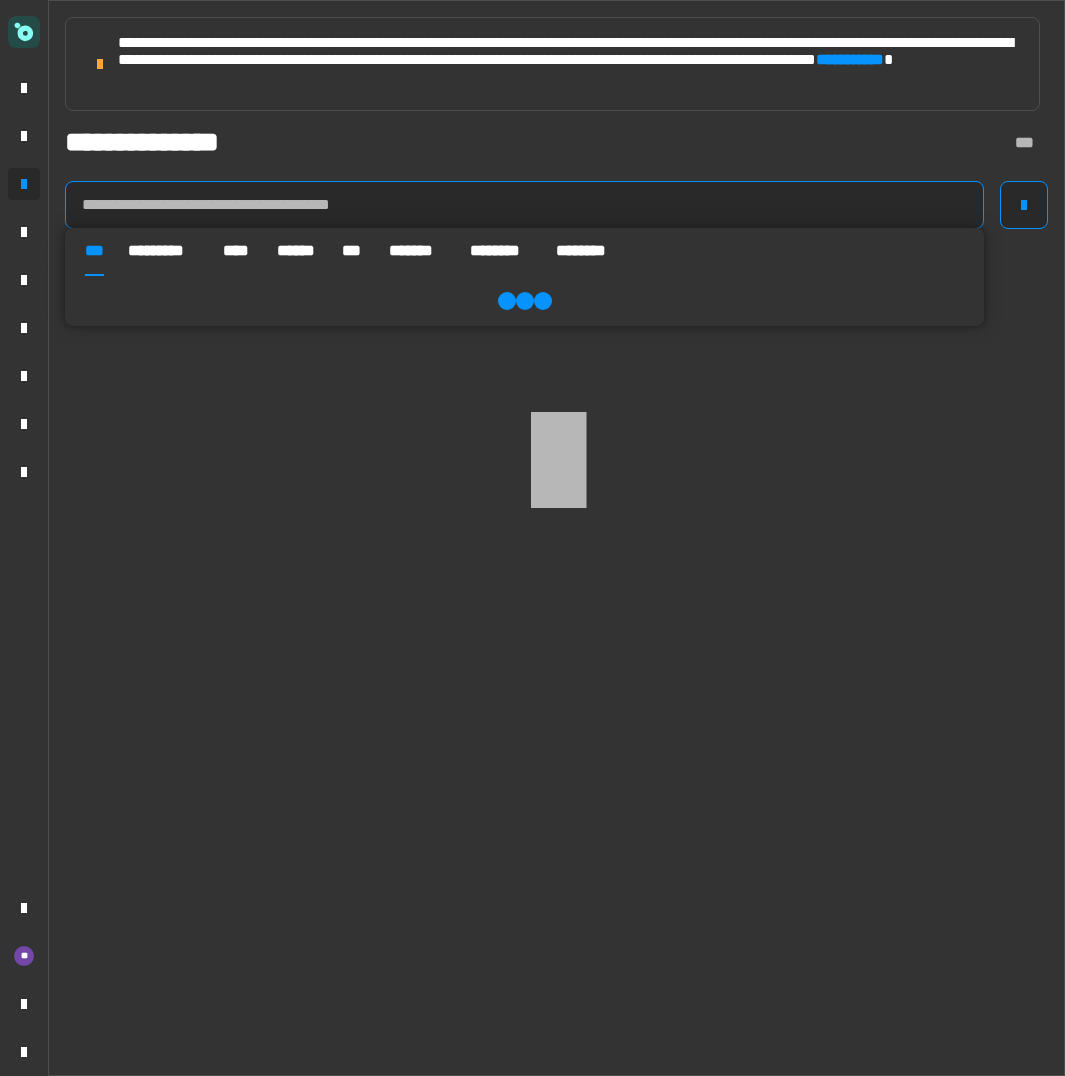 paste on "**********" 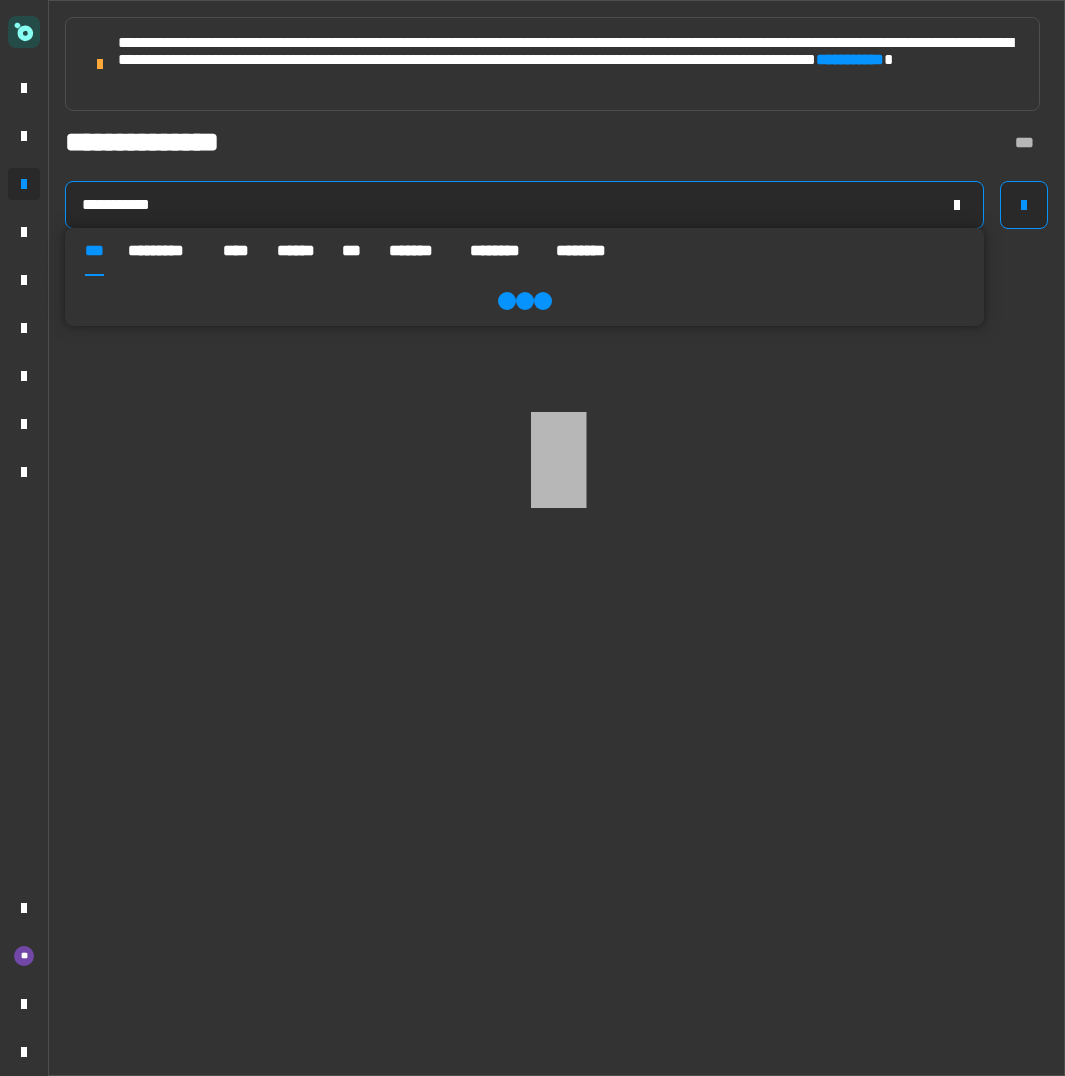 type on "**********" 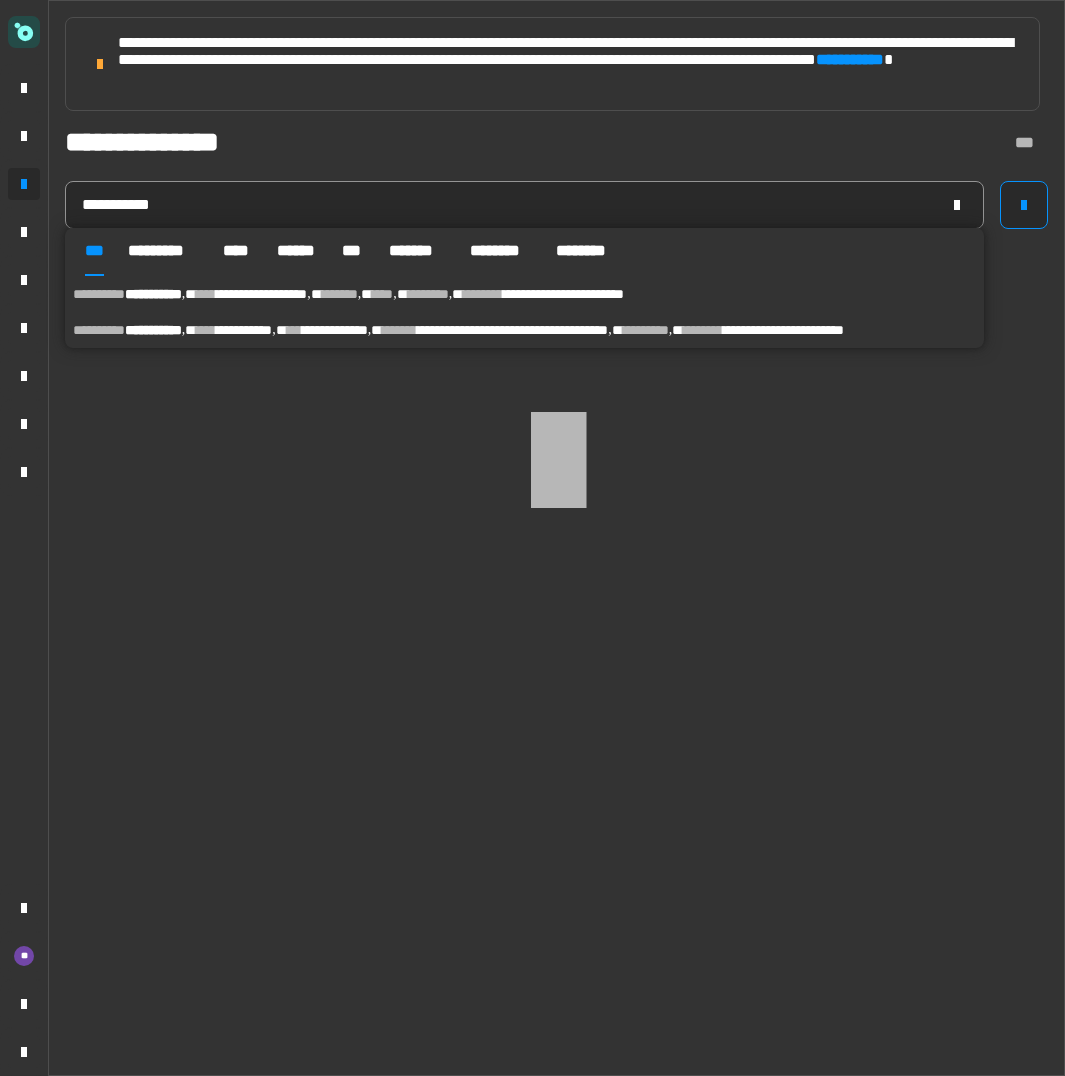 click on "**********" at bounding box center [563, 294] 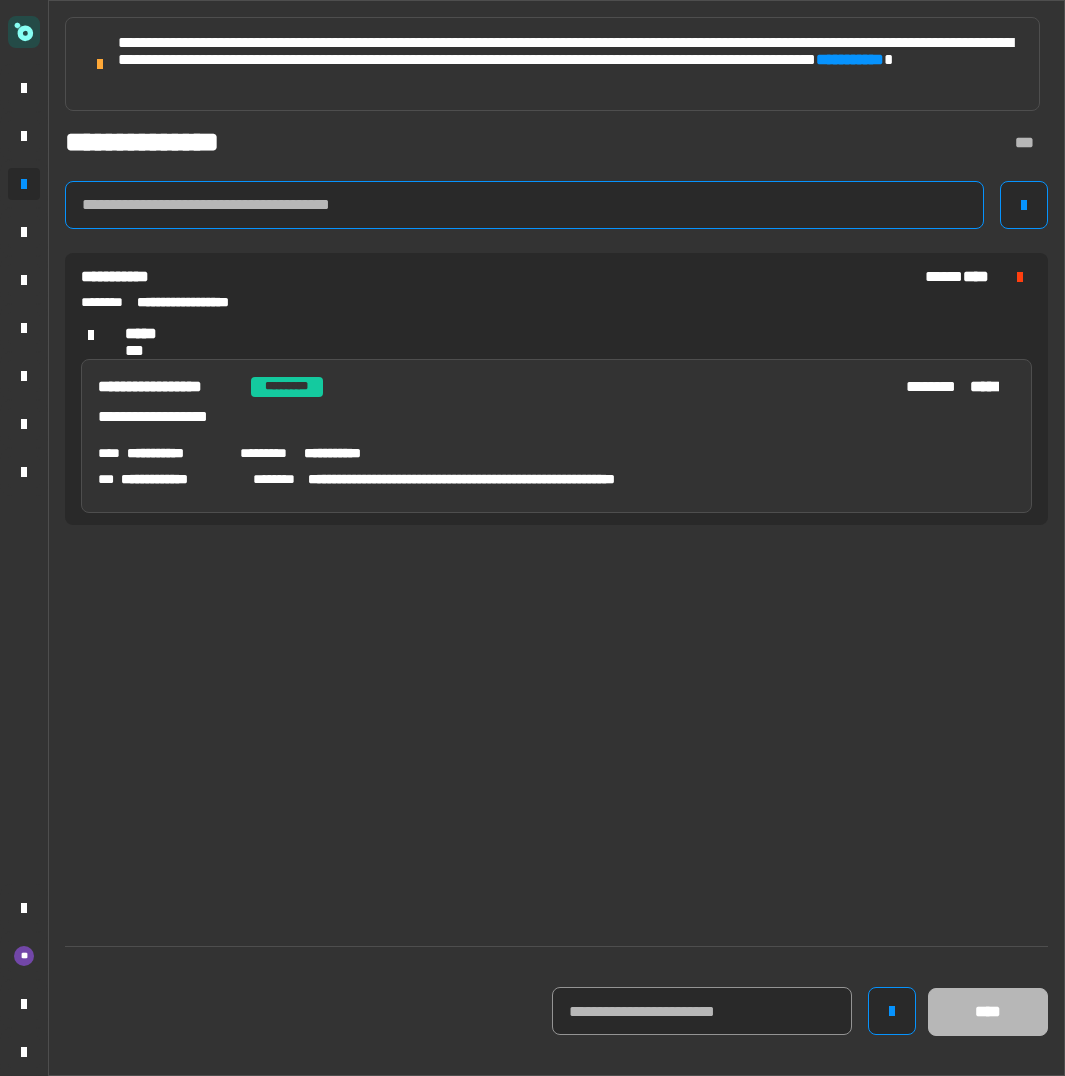click 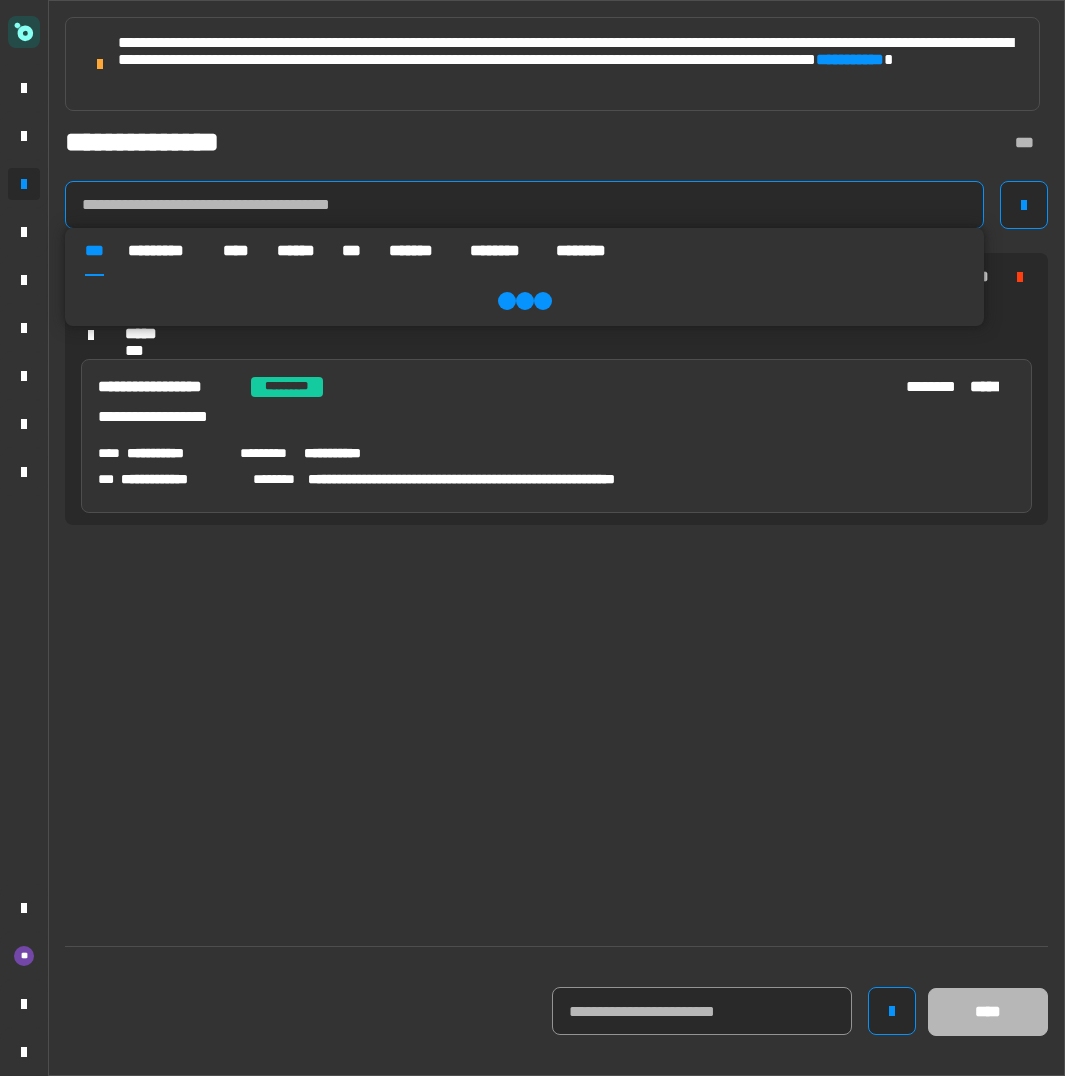 paste on "**********" 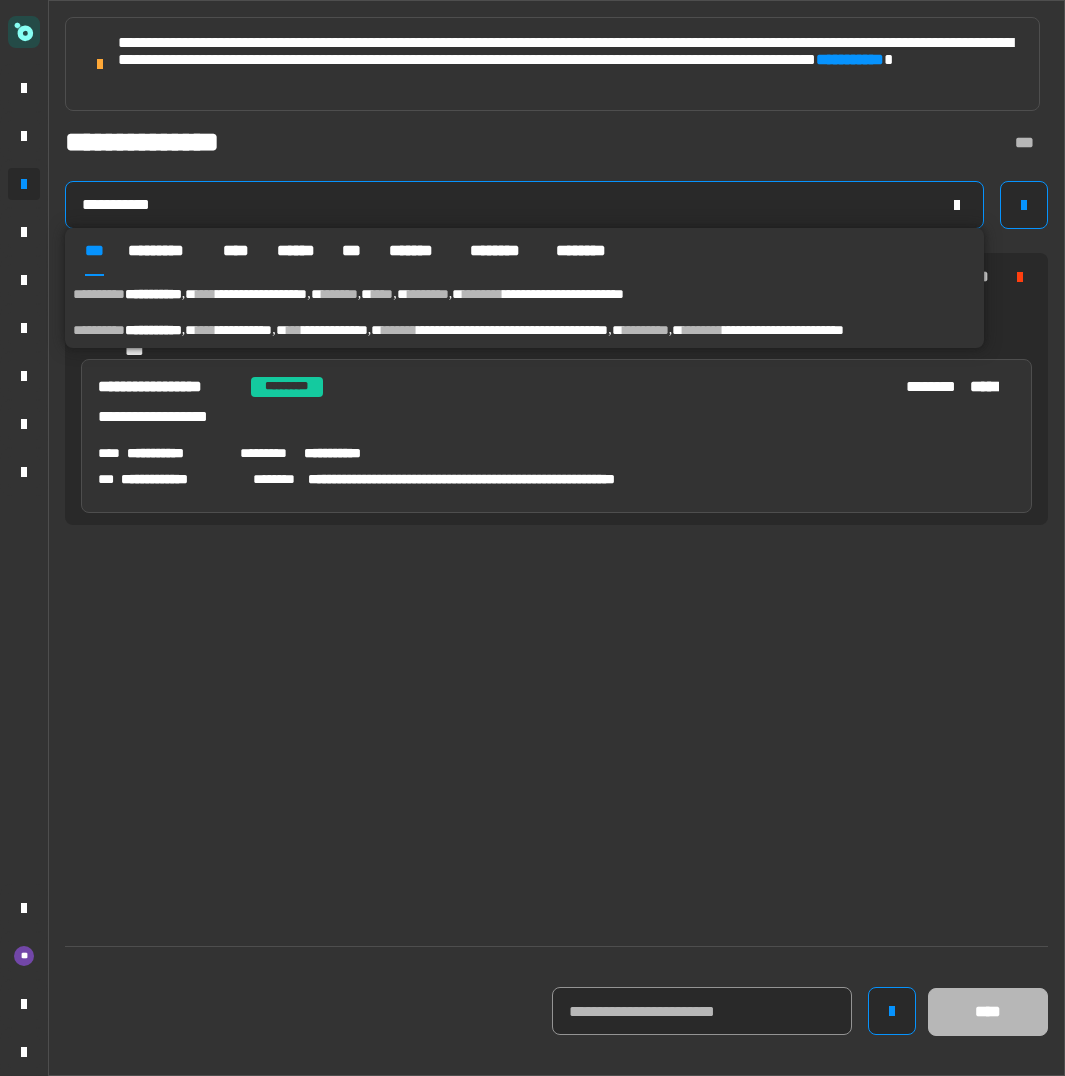 type on "**********" 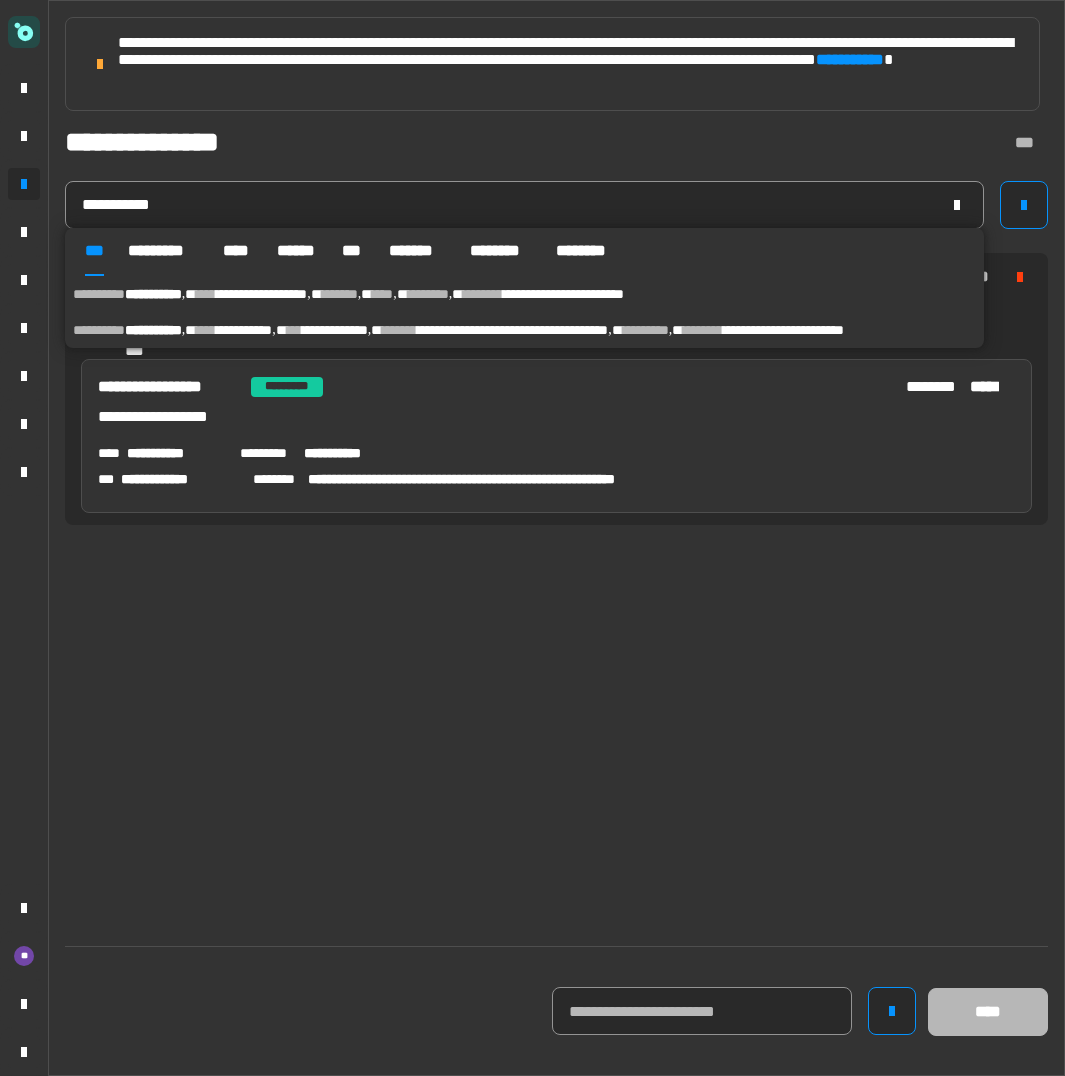 click on "*******" at bounding box center [428, 294] 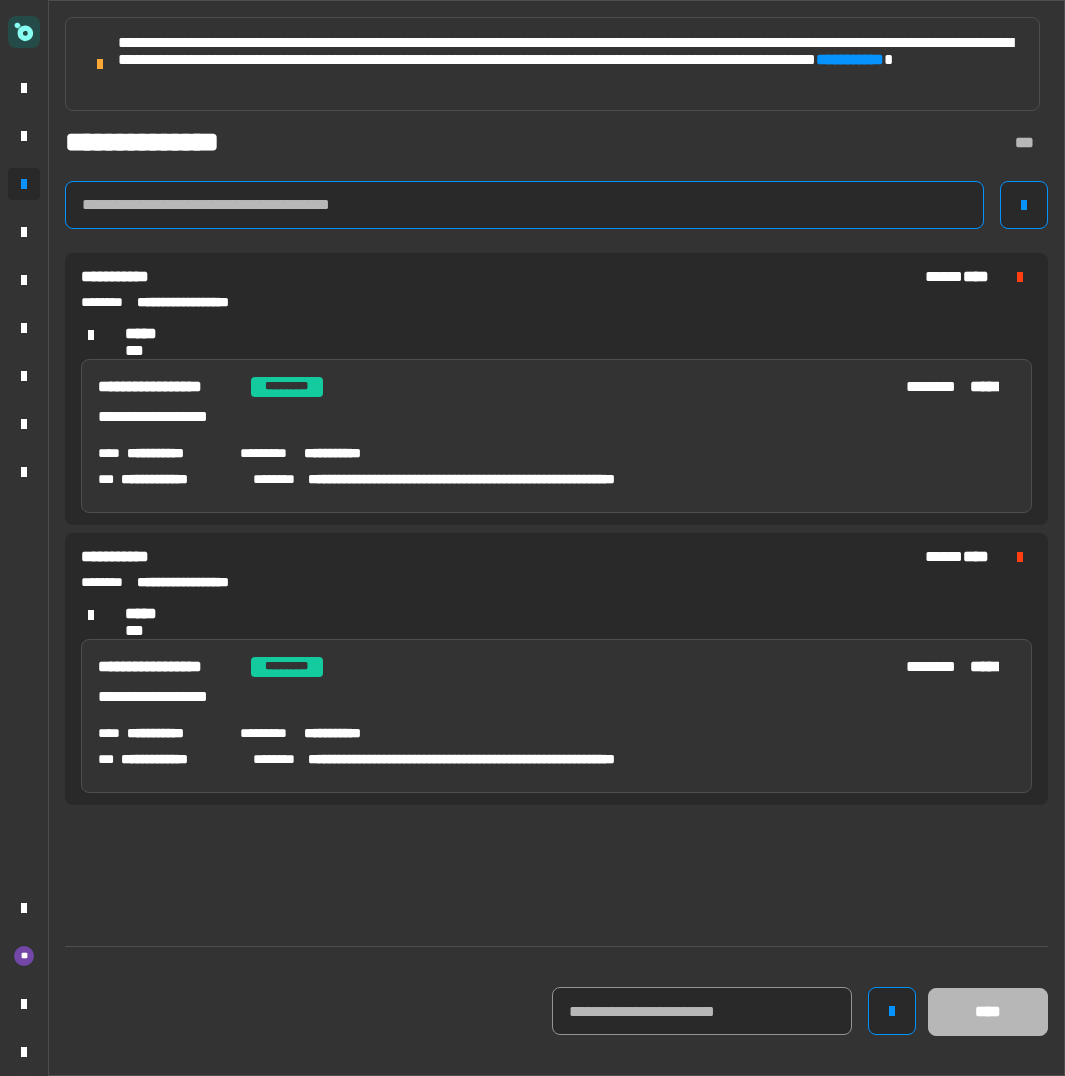 click 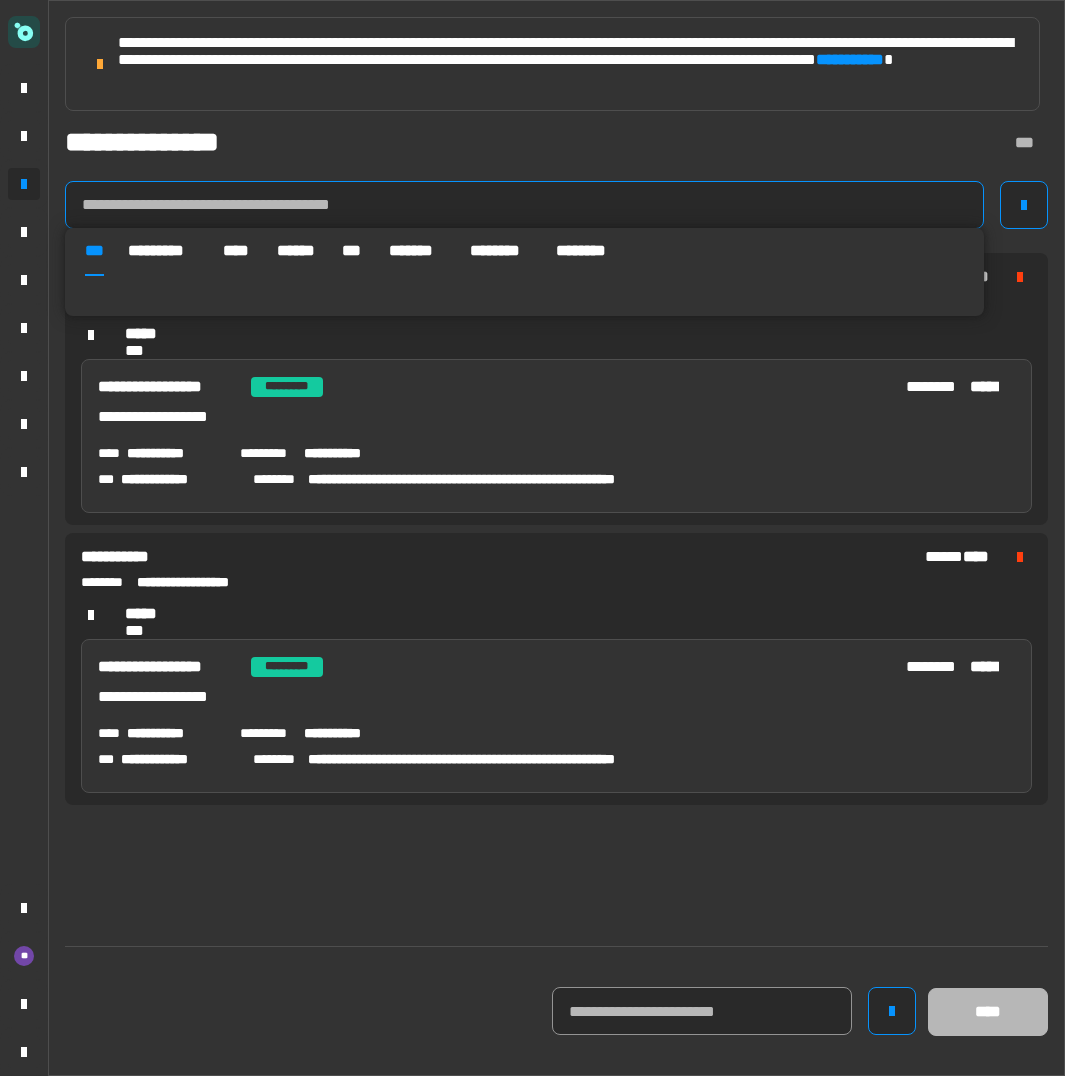 paste on "**********" 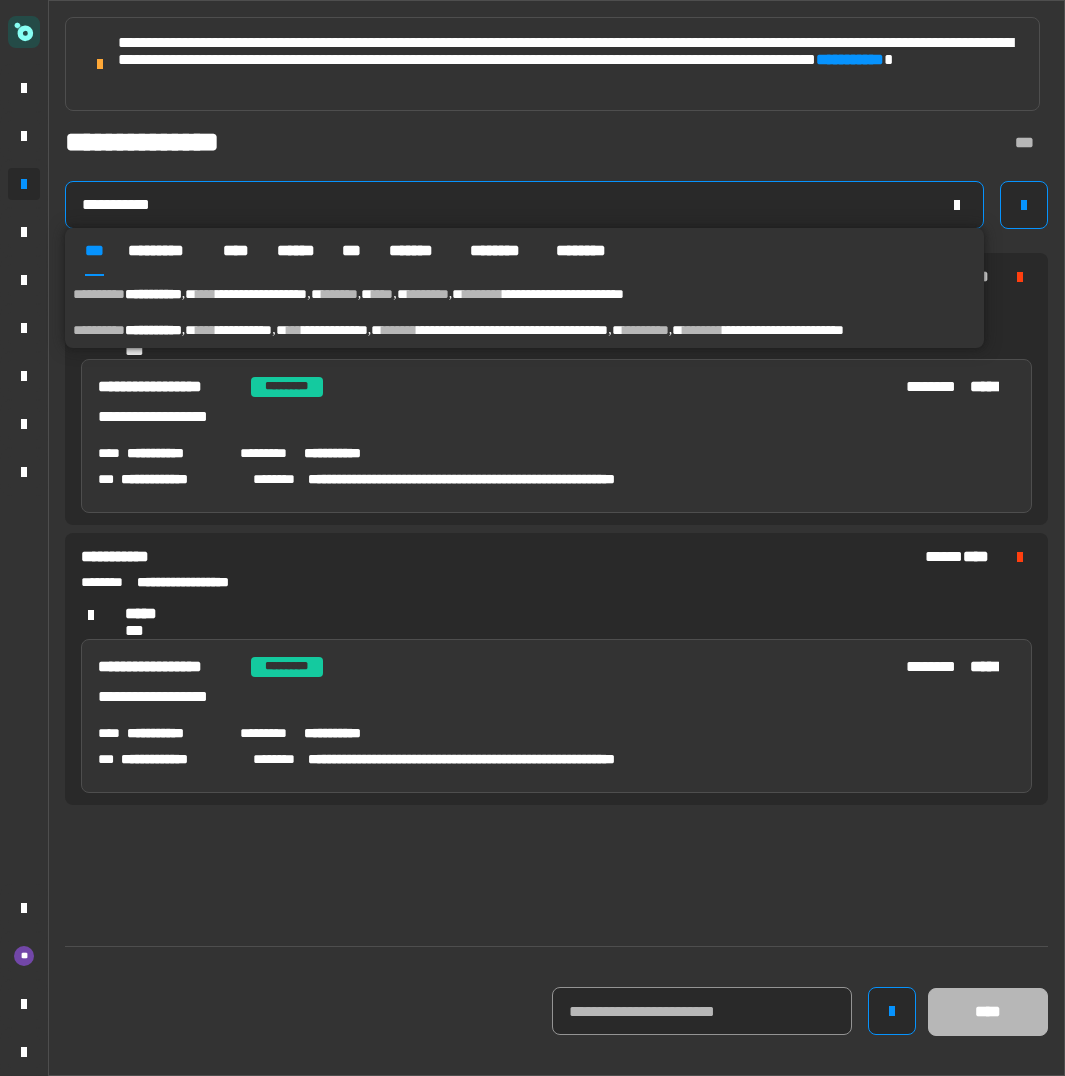 type on "**********" 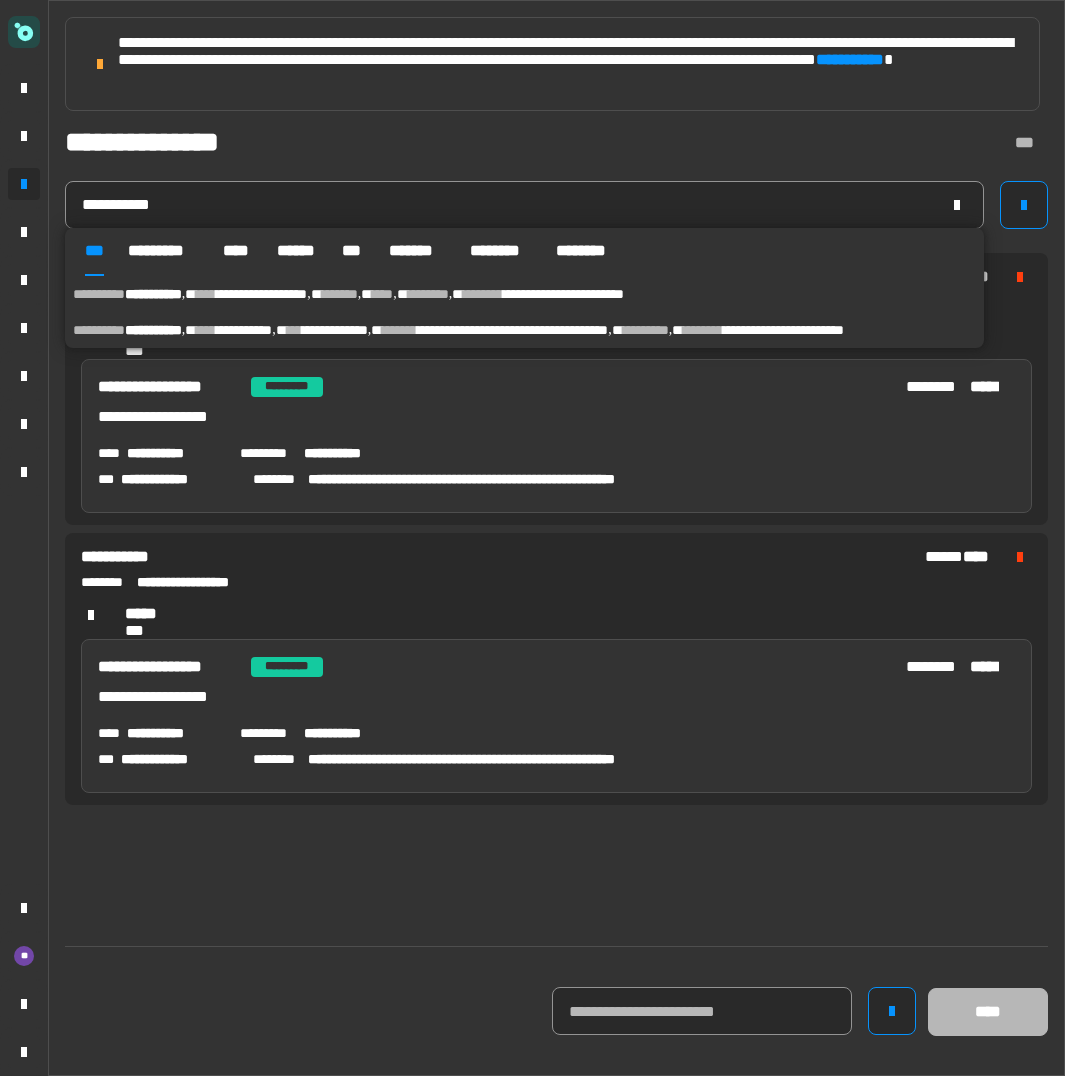 click on "**********" at bounding box center (563, 294) 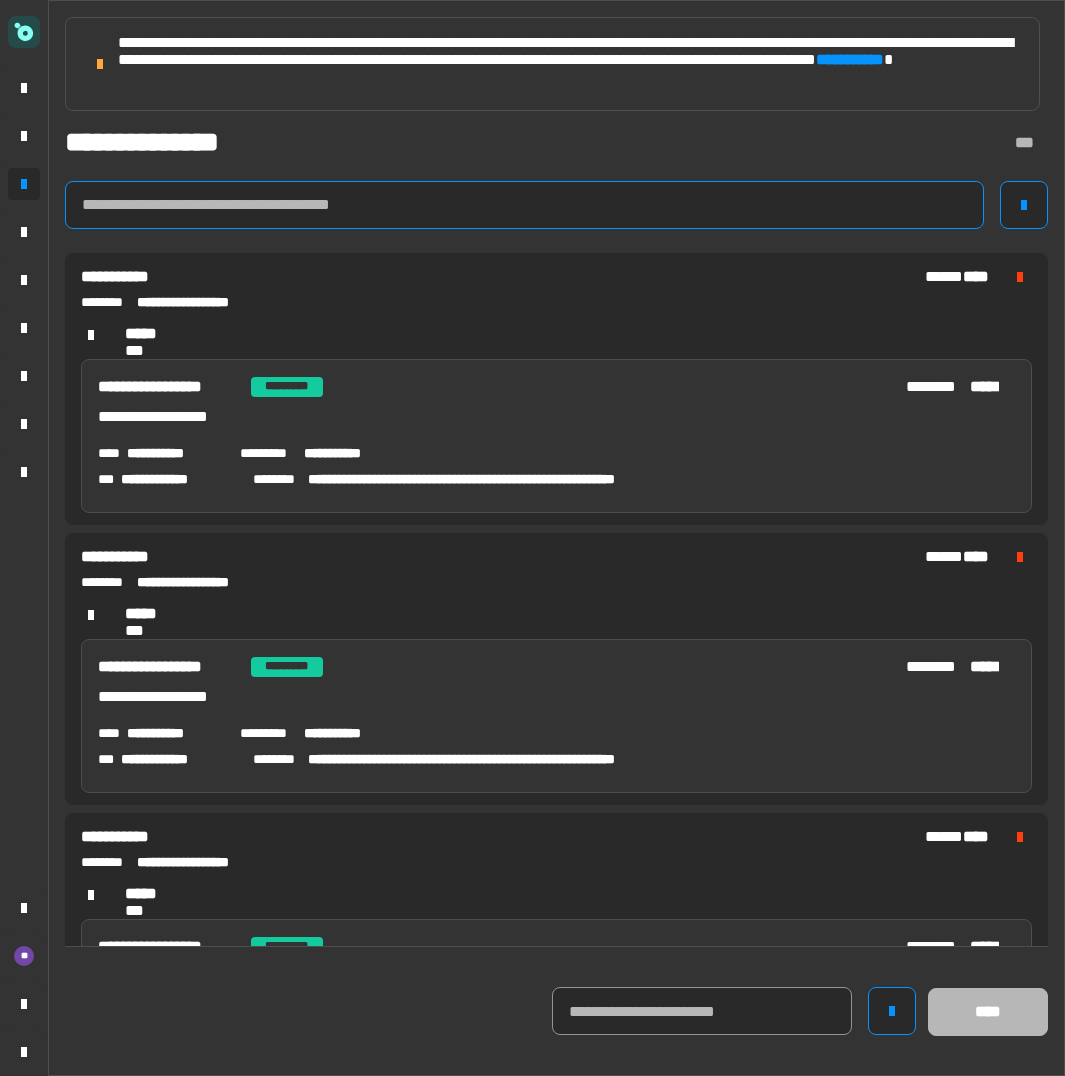 click 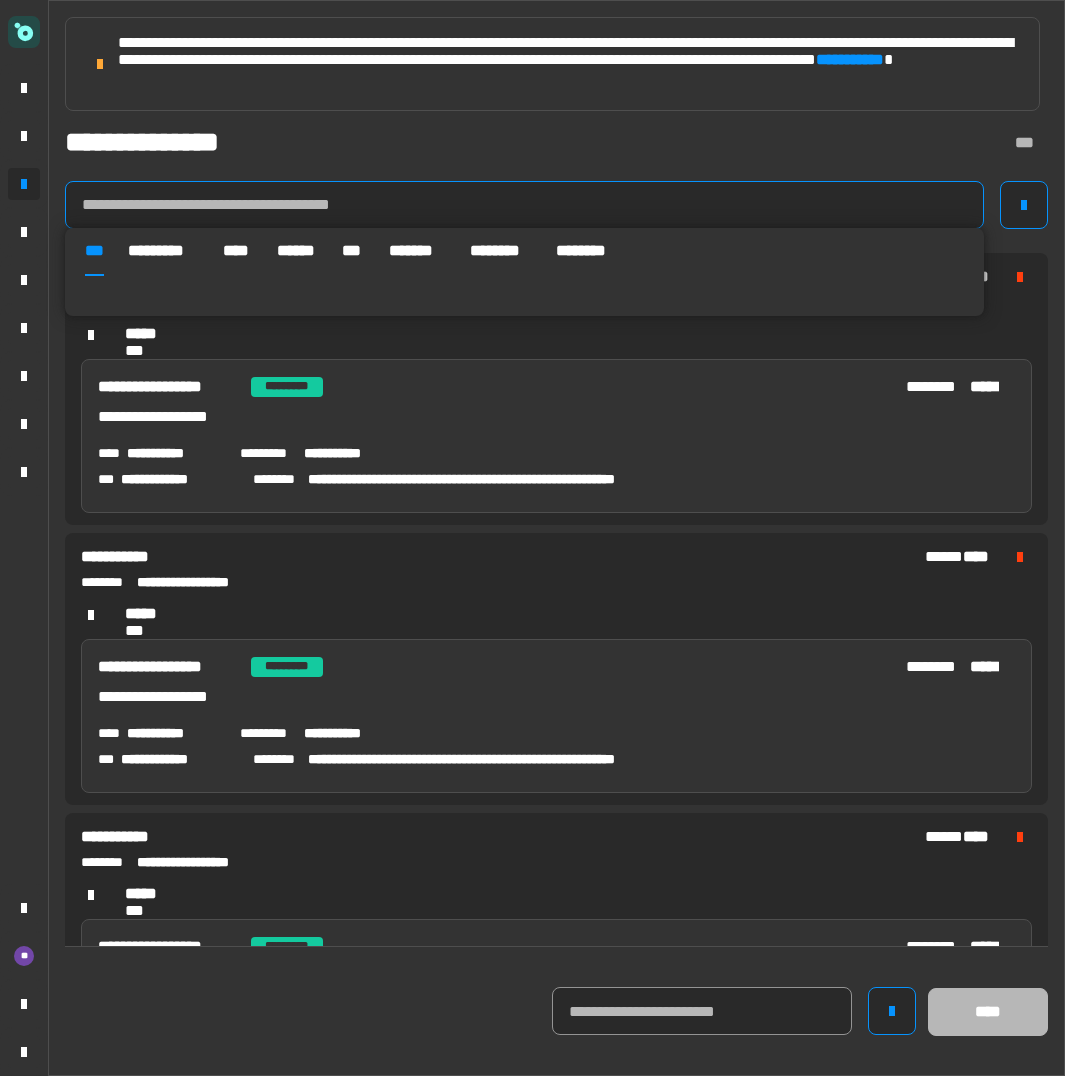 paste on "**********" 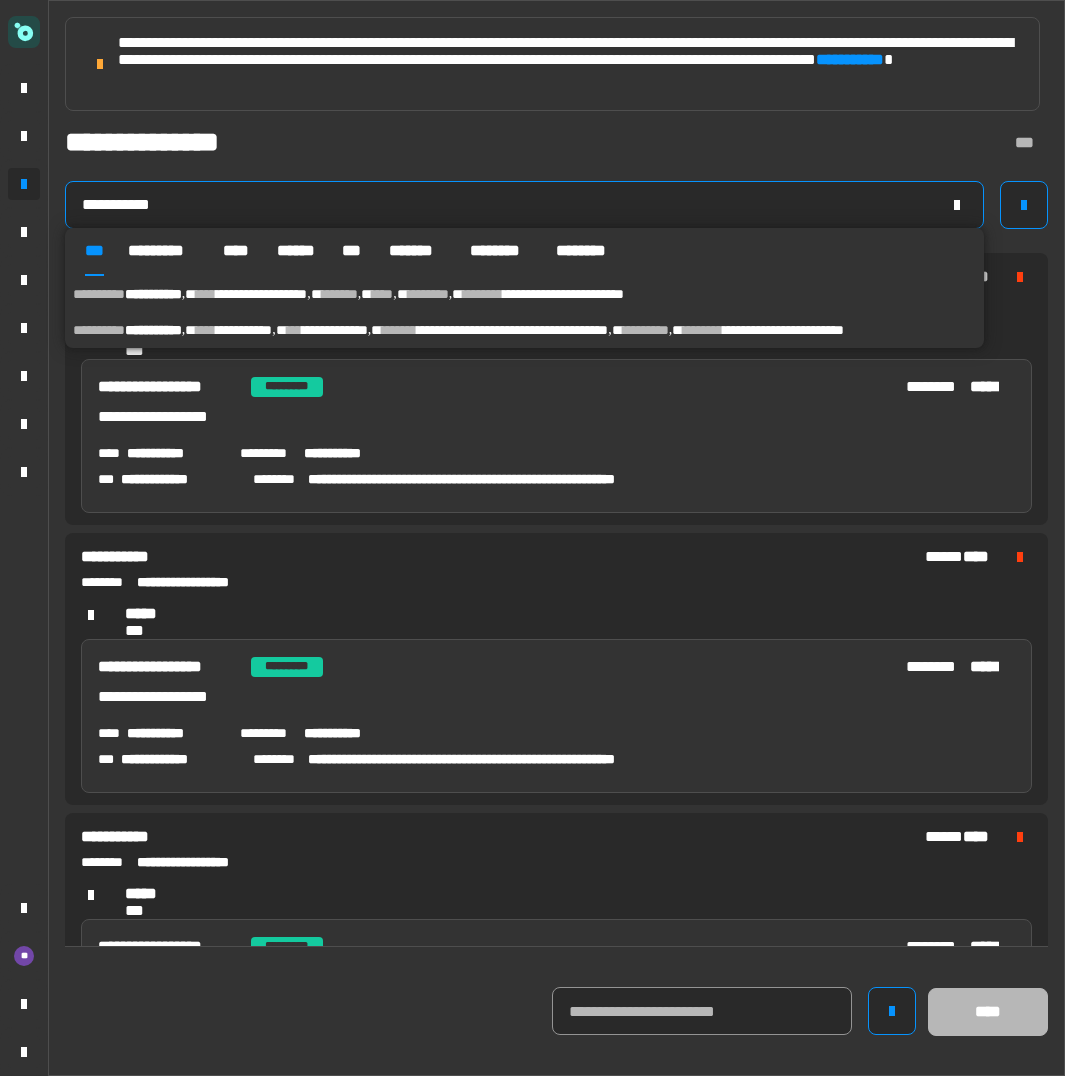 type on "**********" 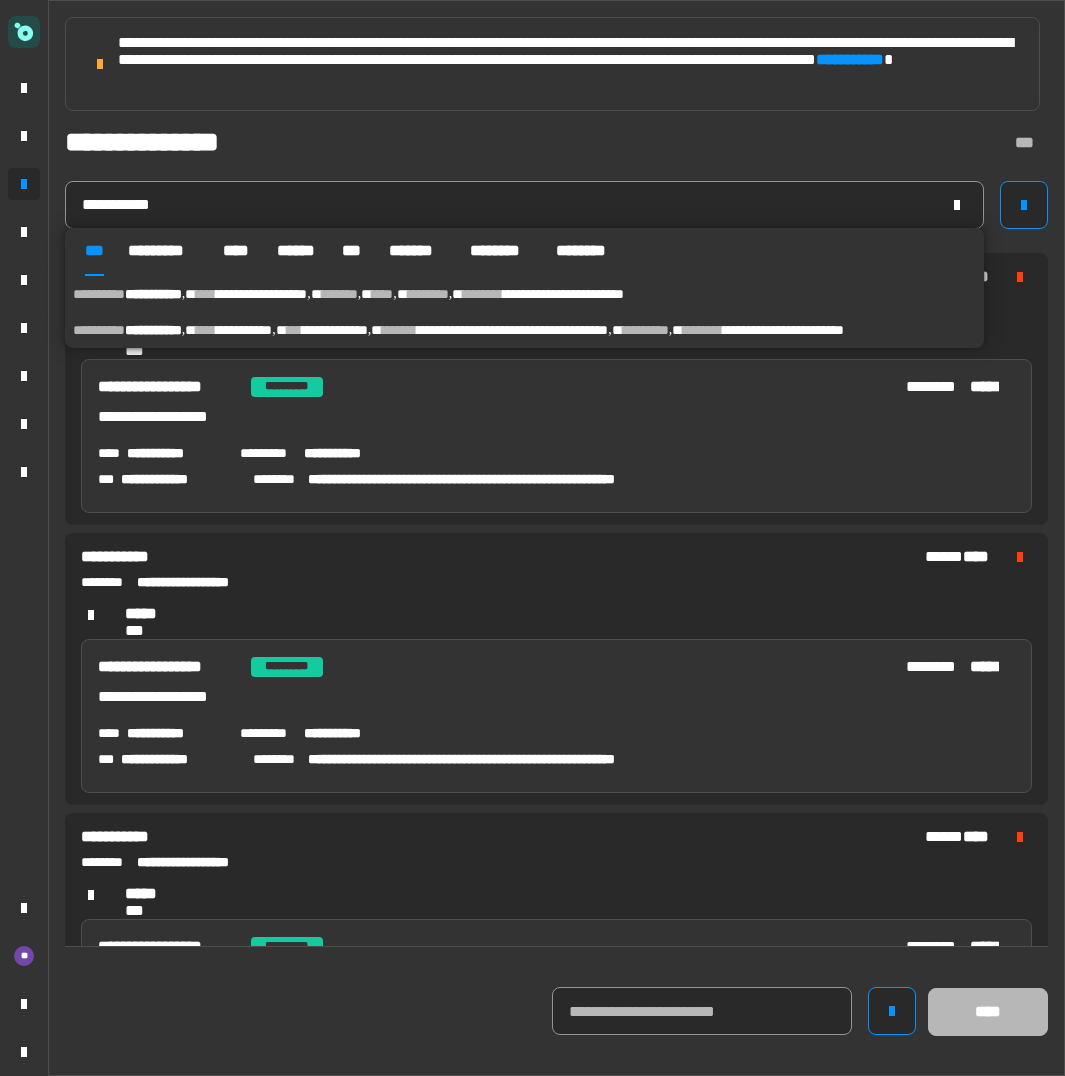 click on "**********" at bounding box center [563, 294] 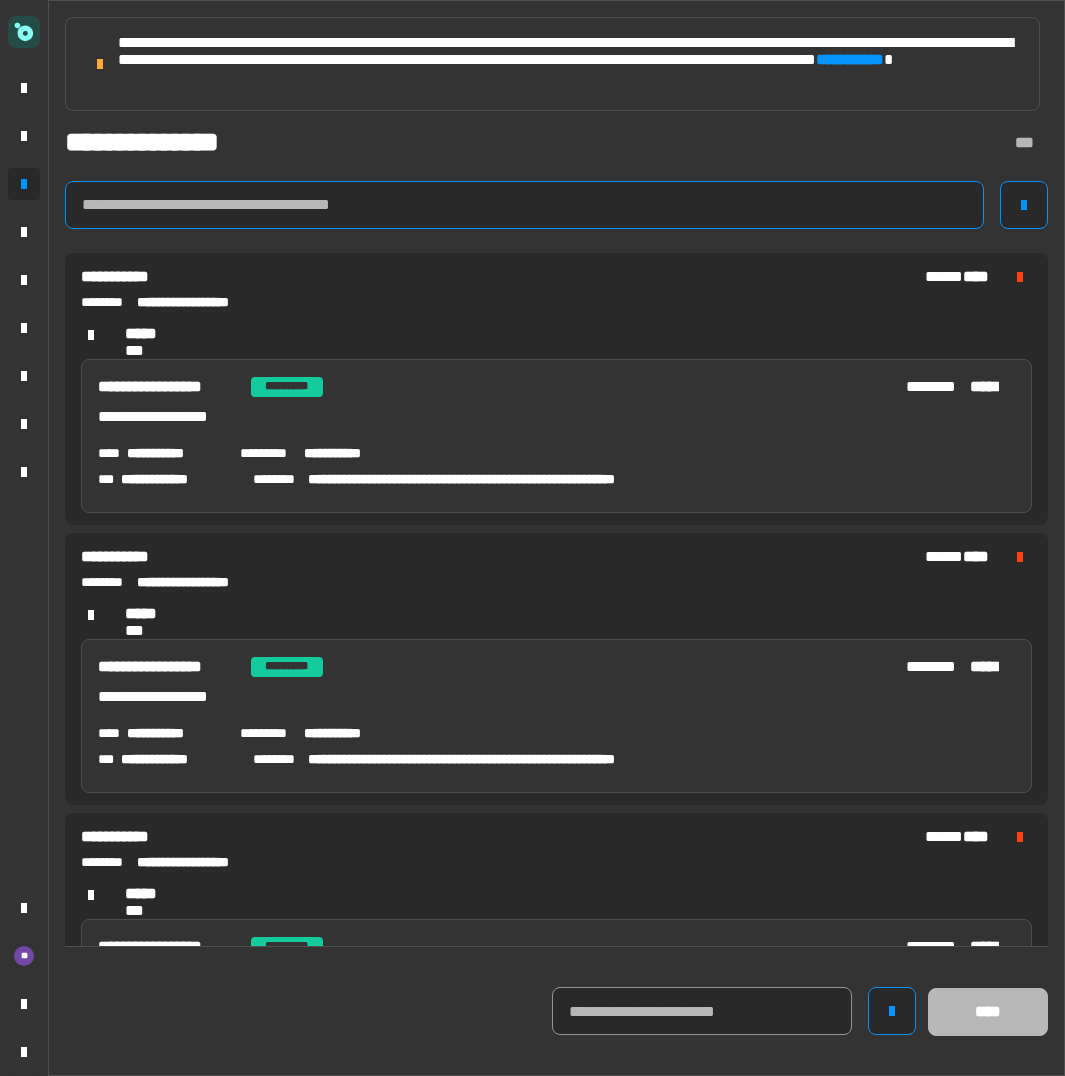 click 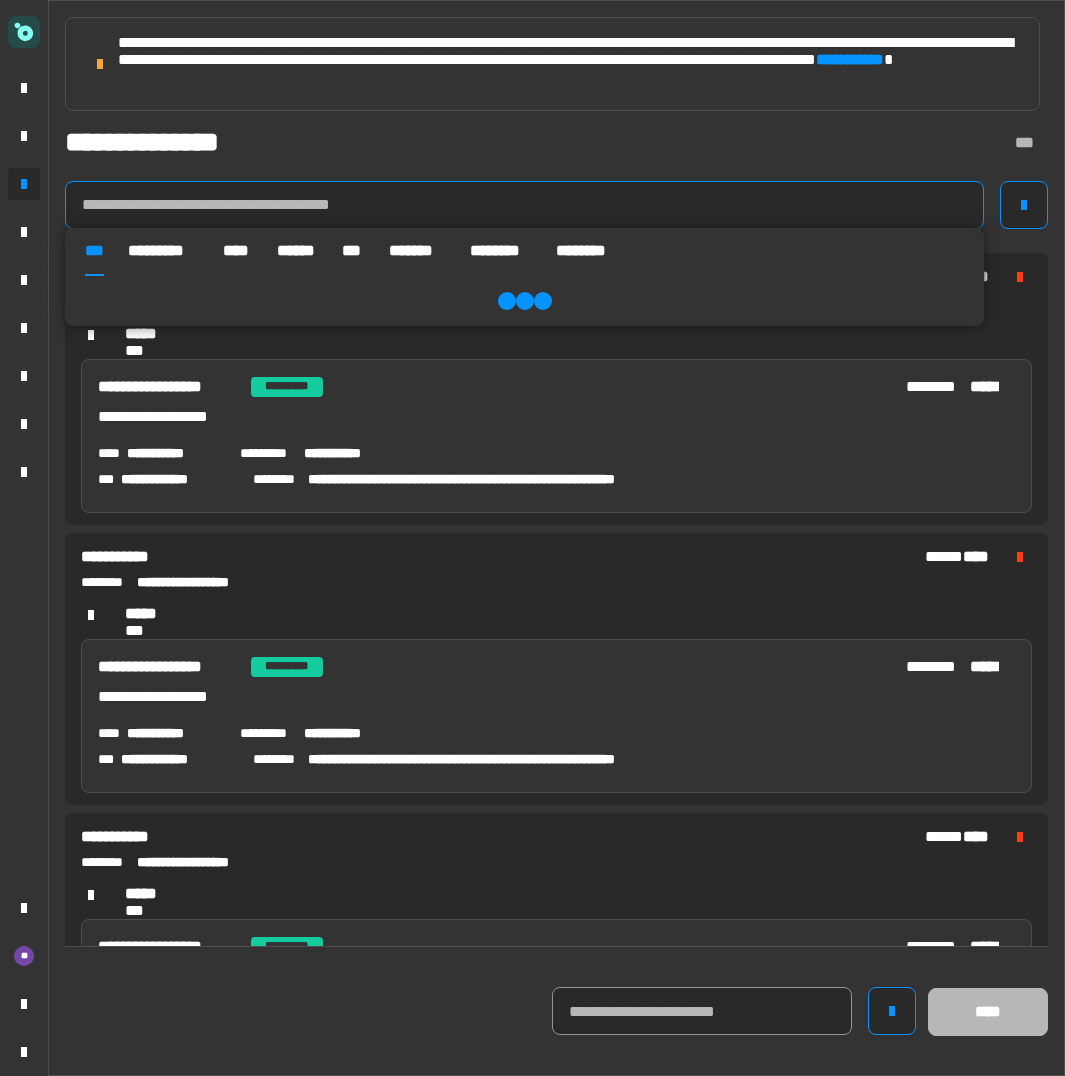 paste on "**********" 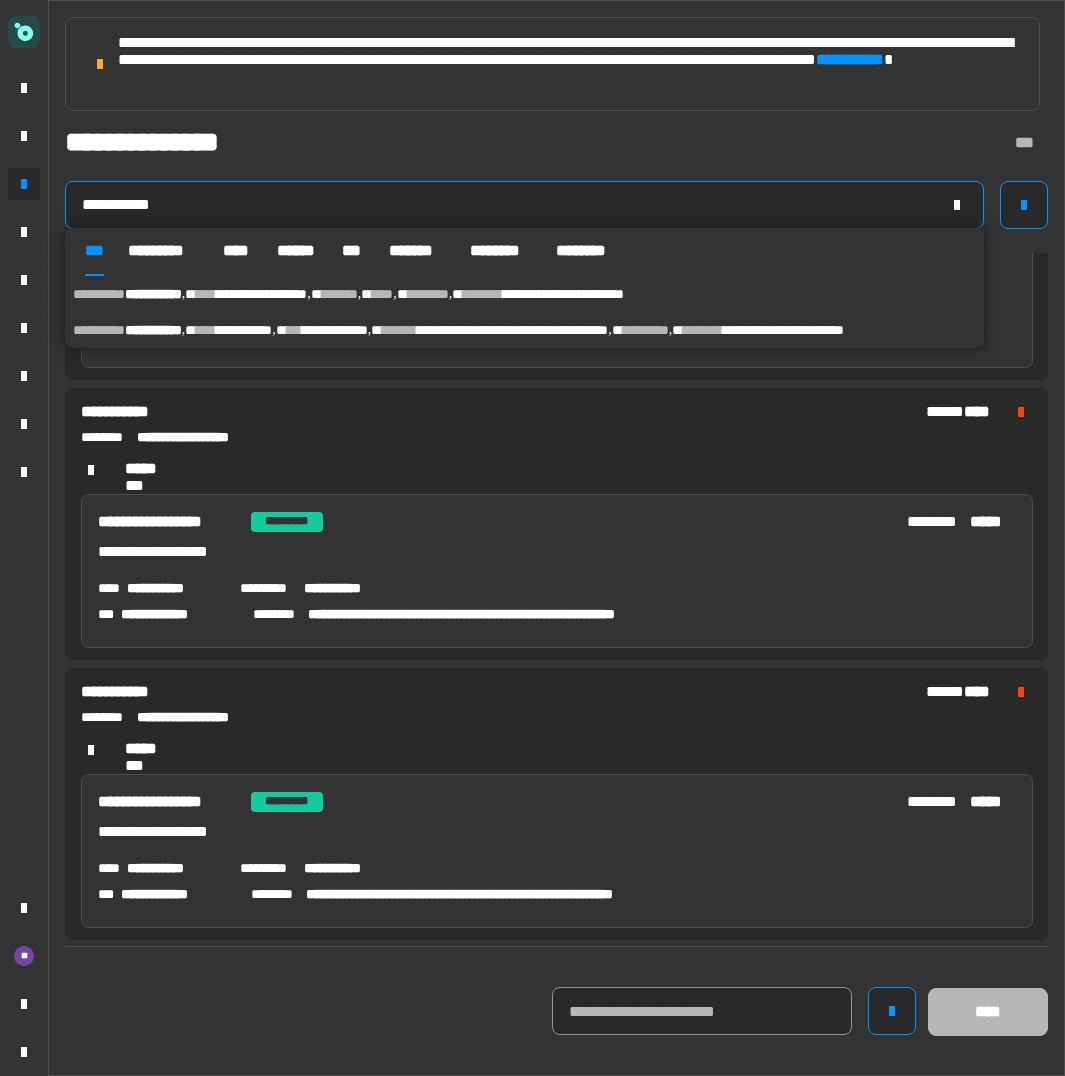 scroll, scrollTop: 0, scrollLeft: 0, axis: both 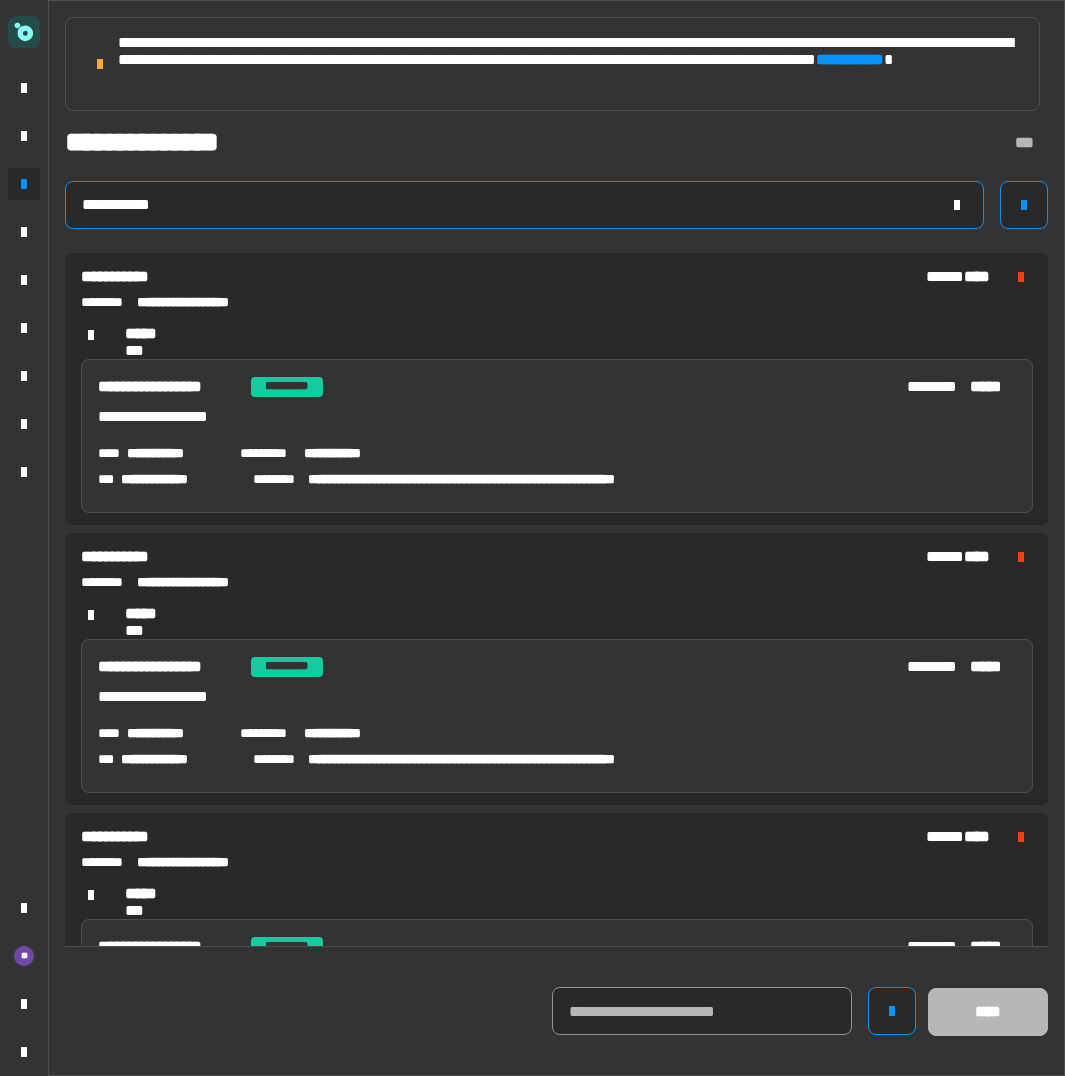 click on "**********" 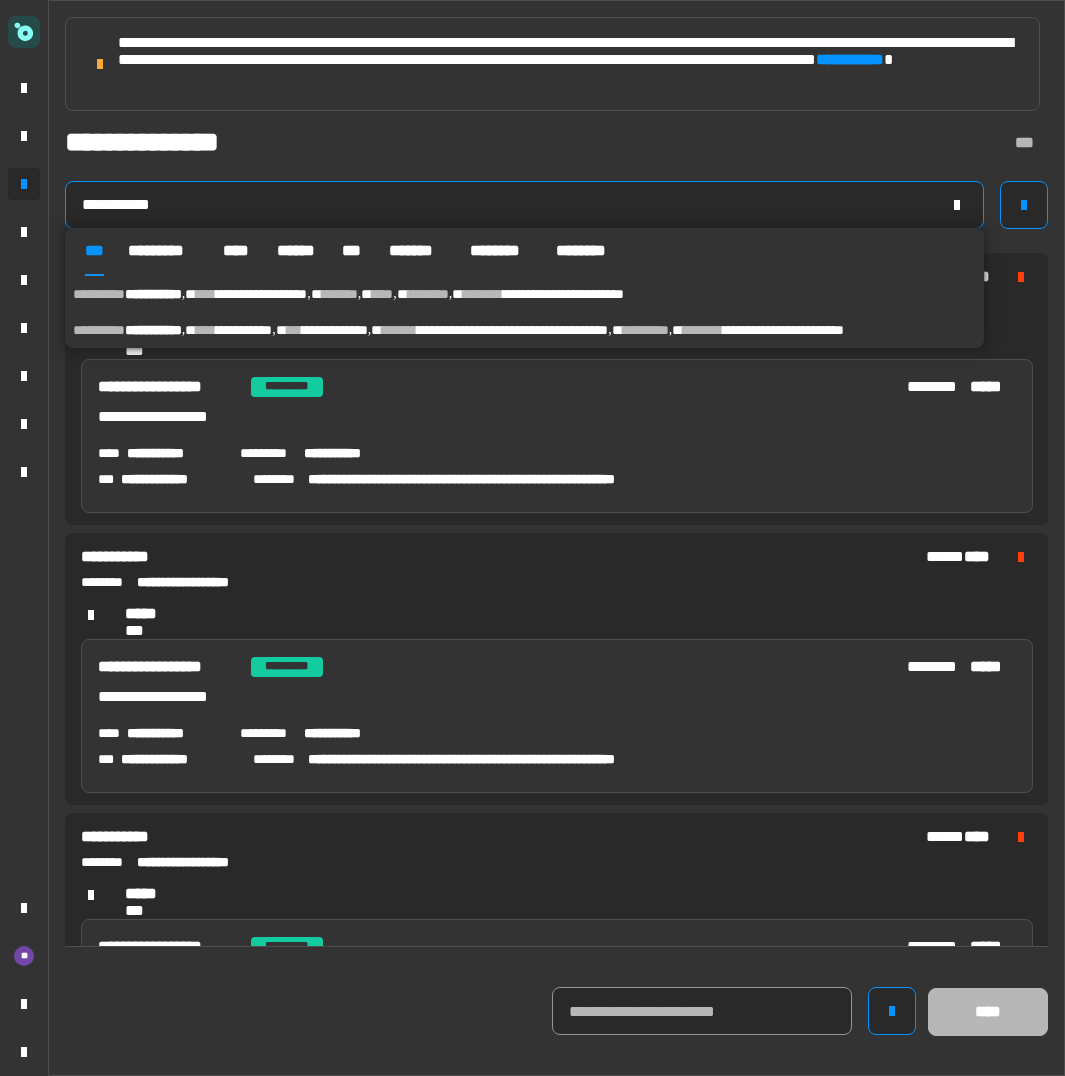 type on "**********" 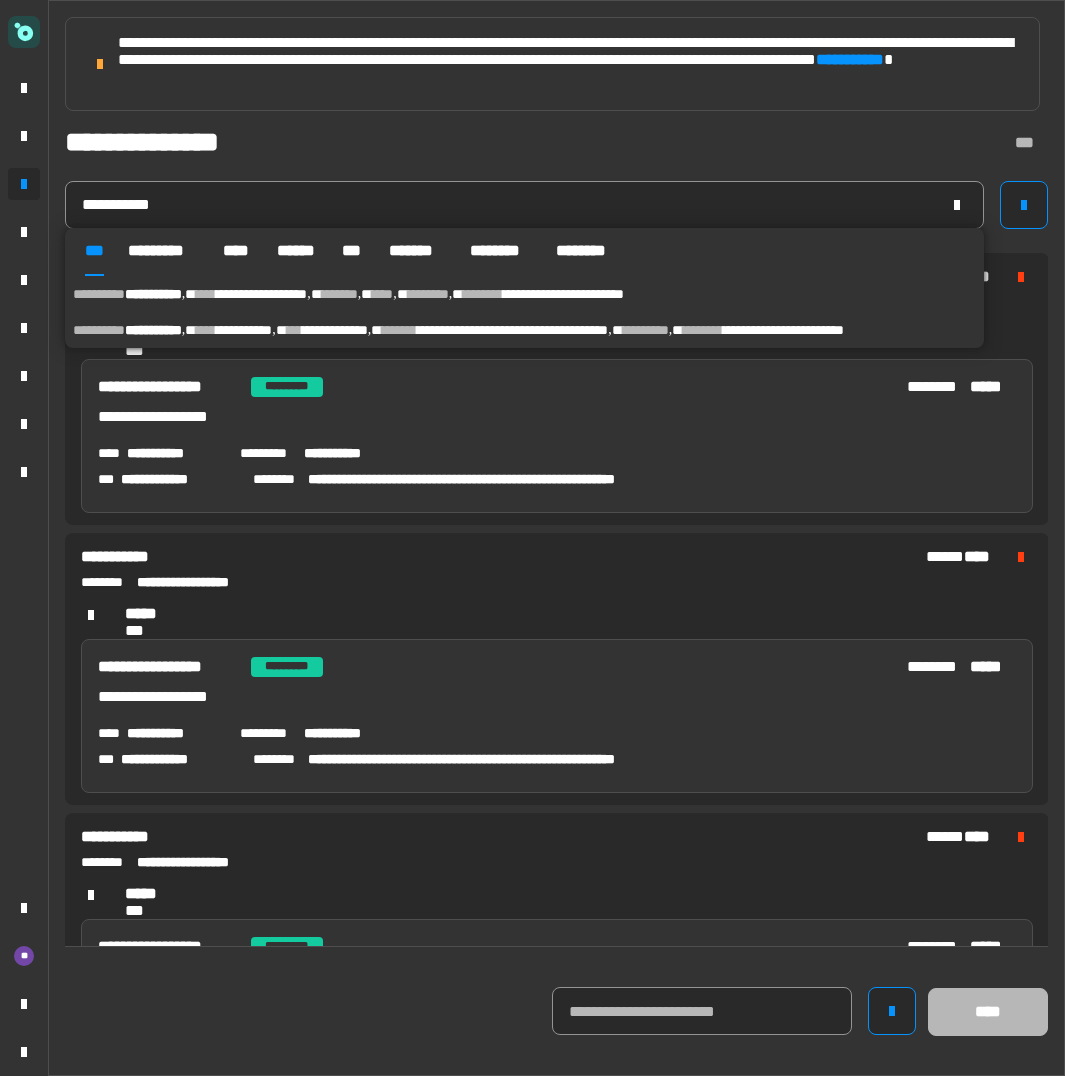 click on "**********" at bounding box center (512, 330) 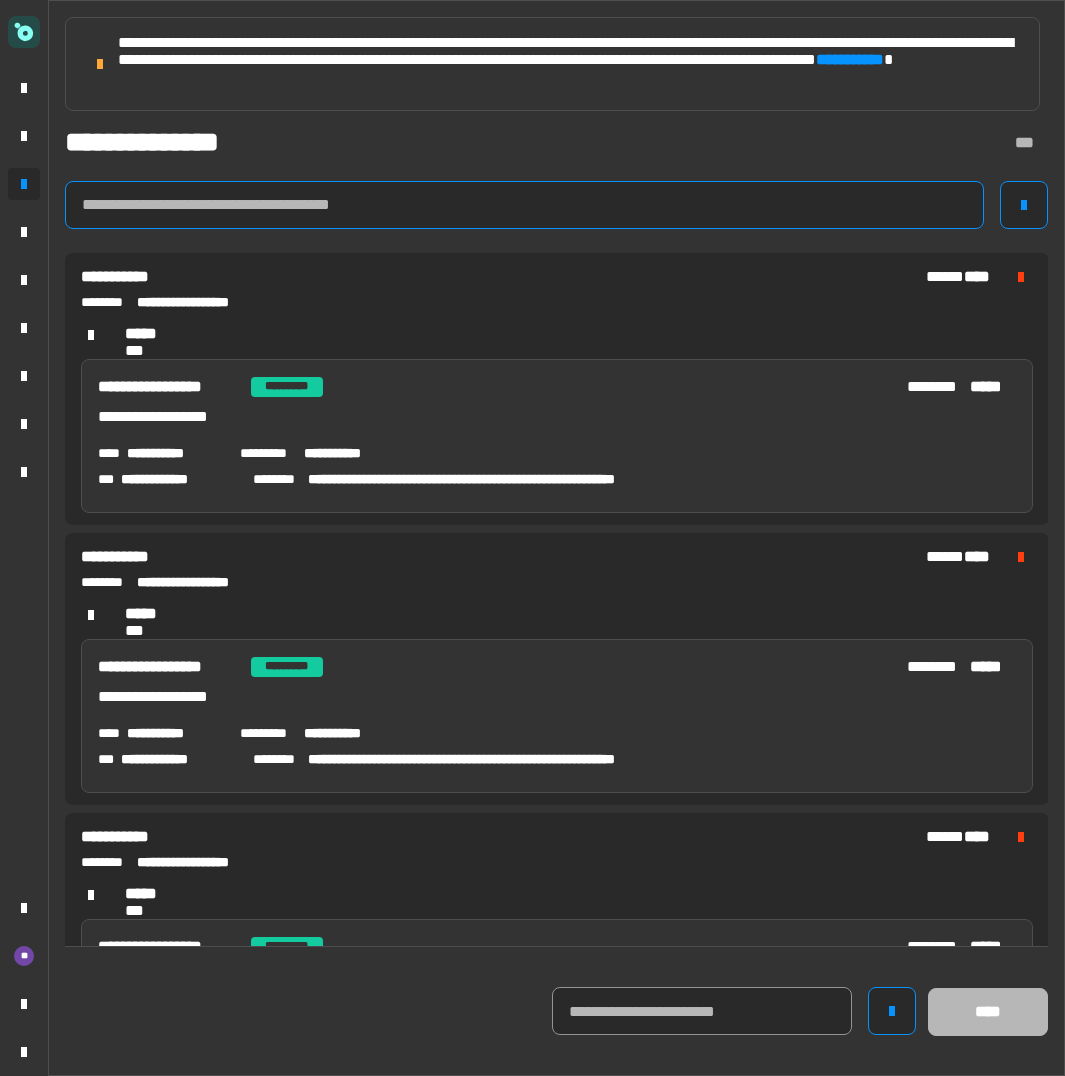 click 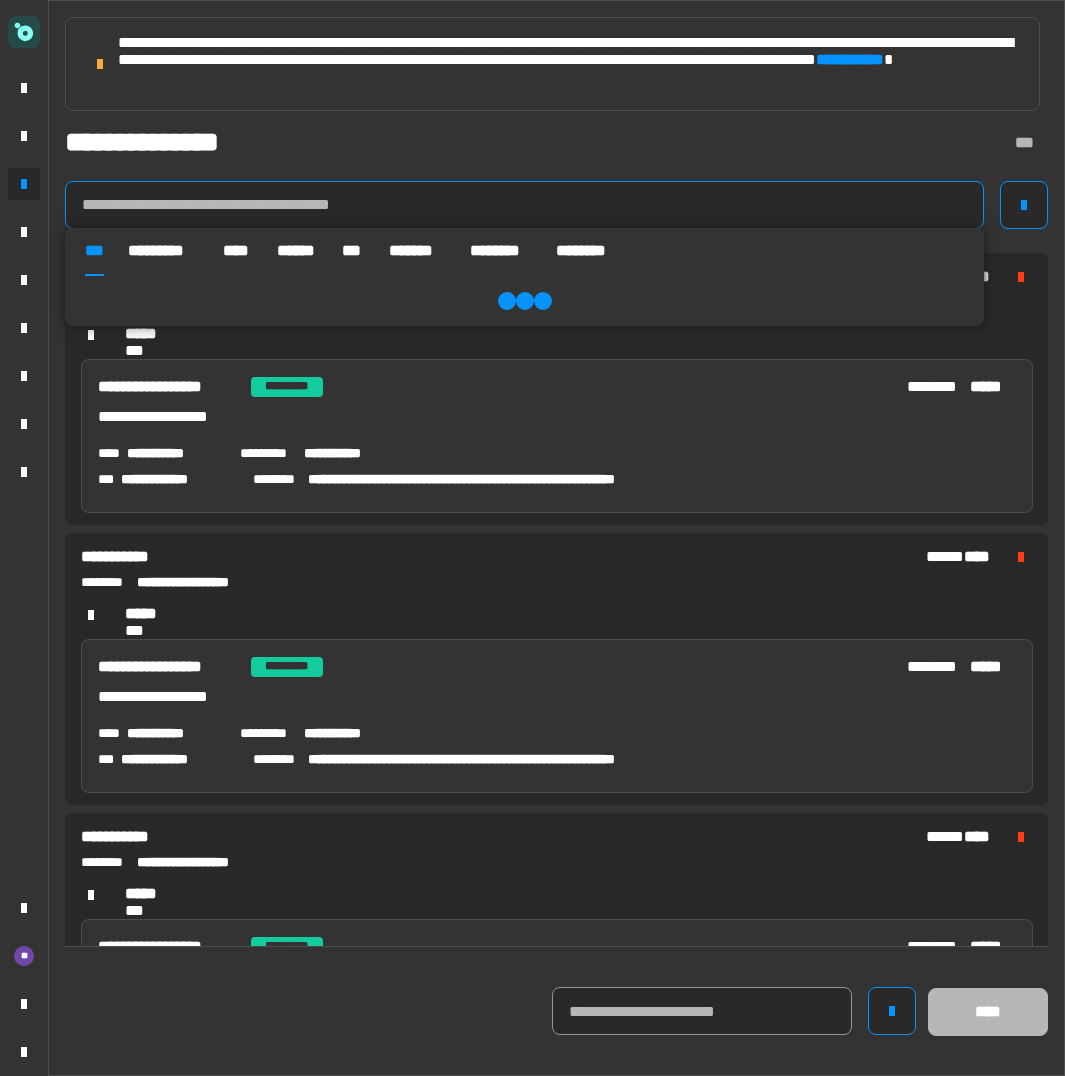paste on "**********" 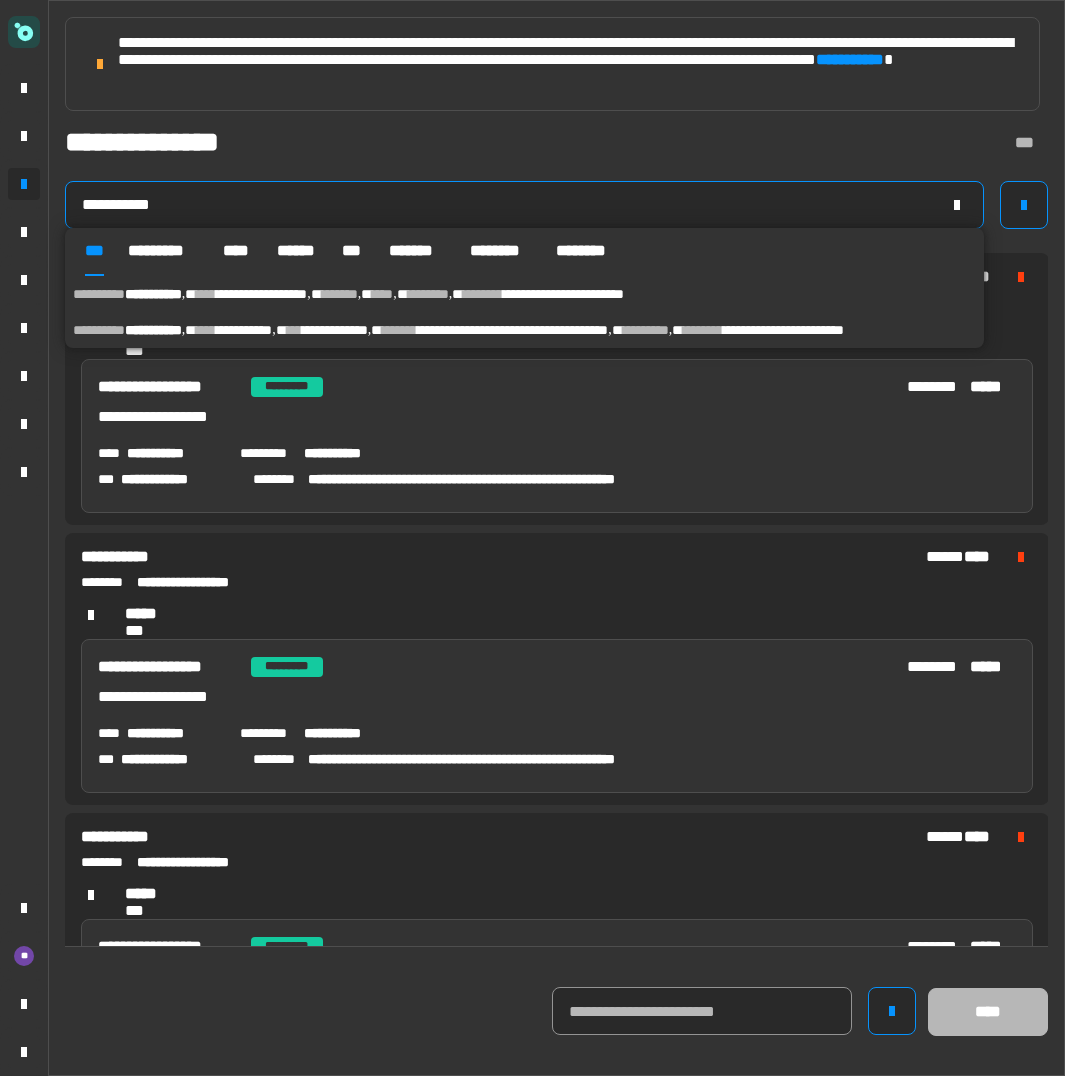 type on "**********" 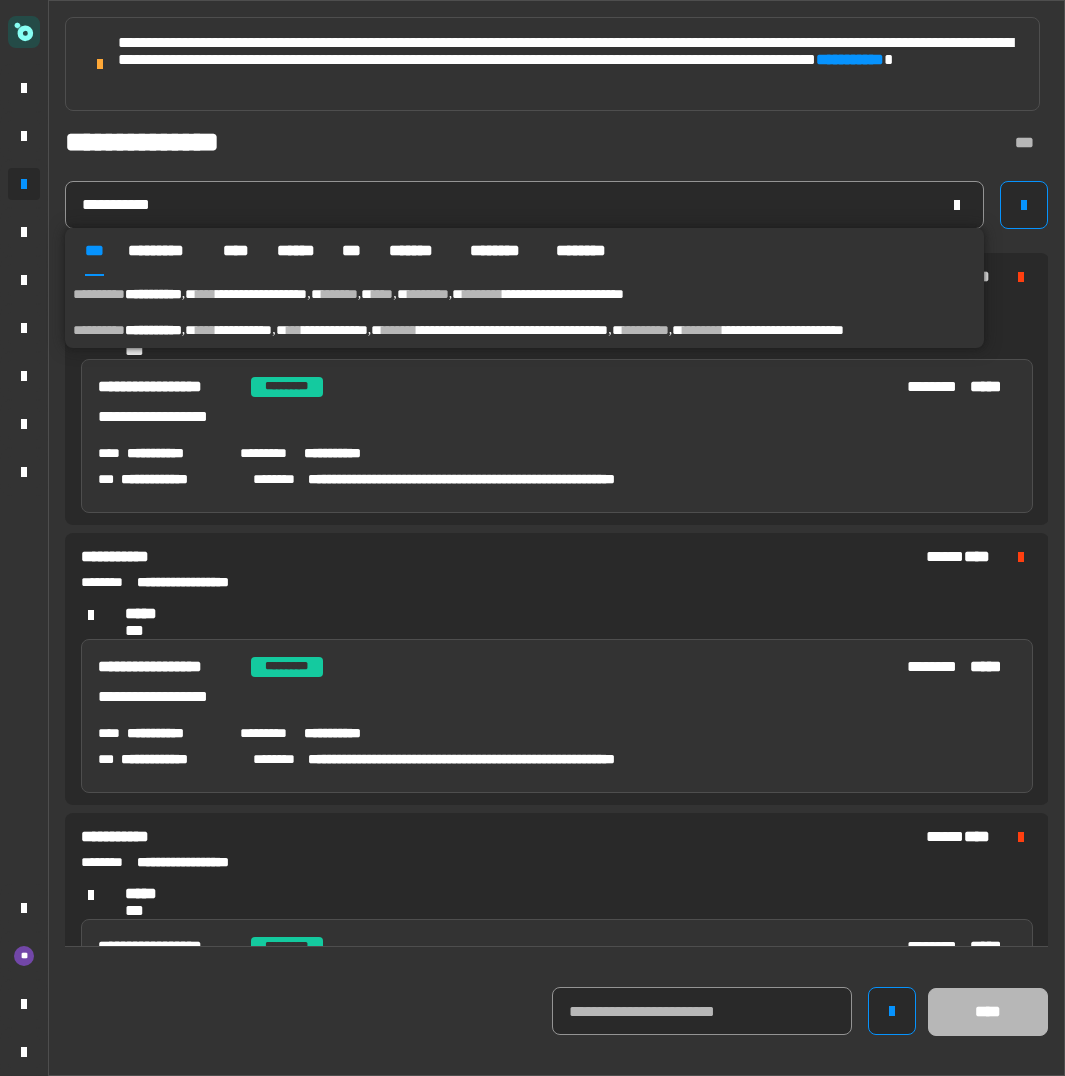 click on "**********" at bounding box center [563, 294] 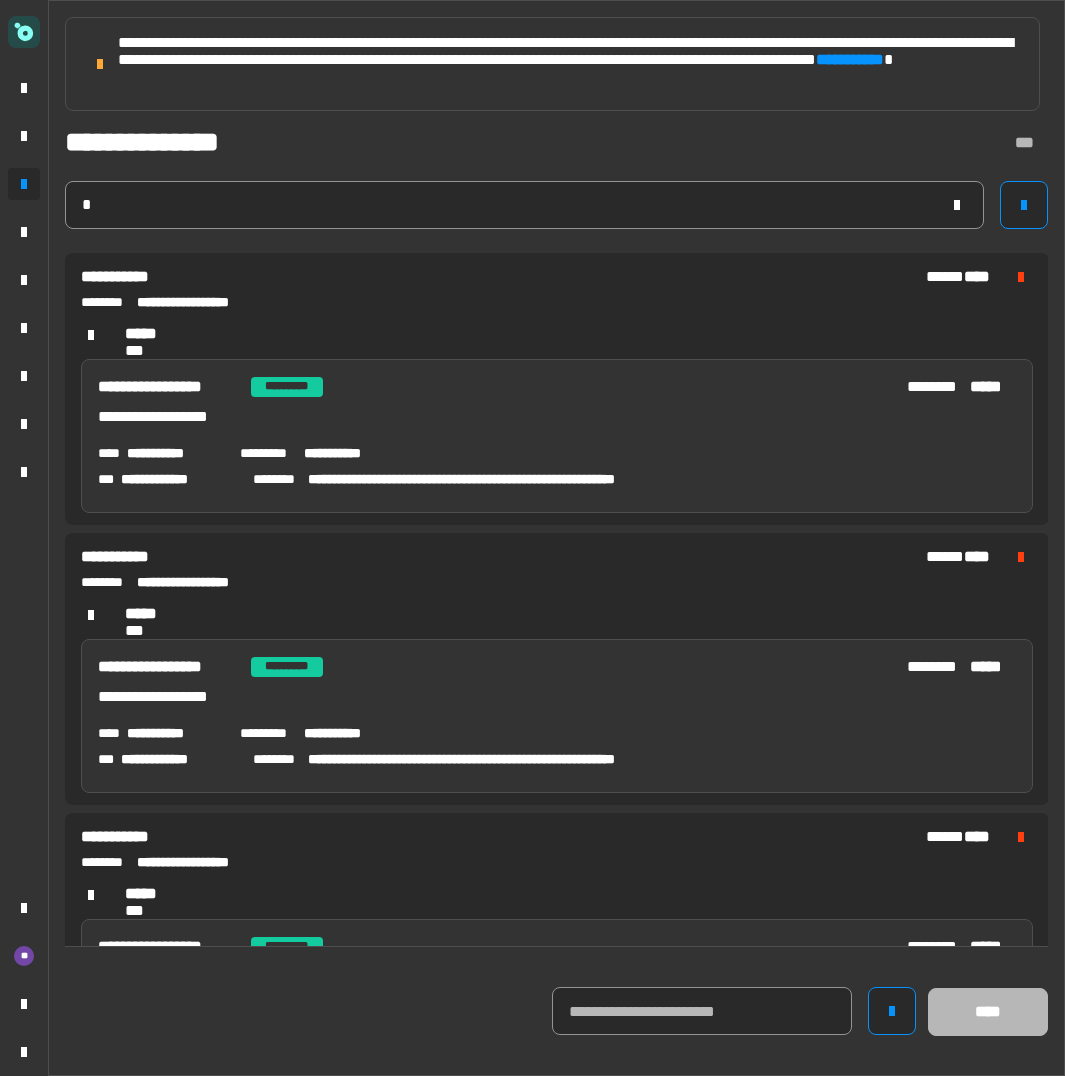 type 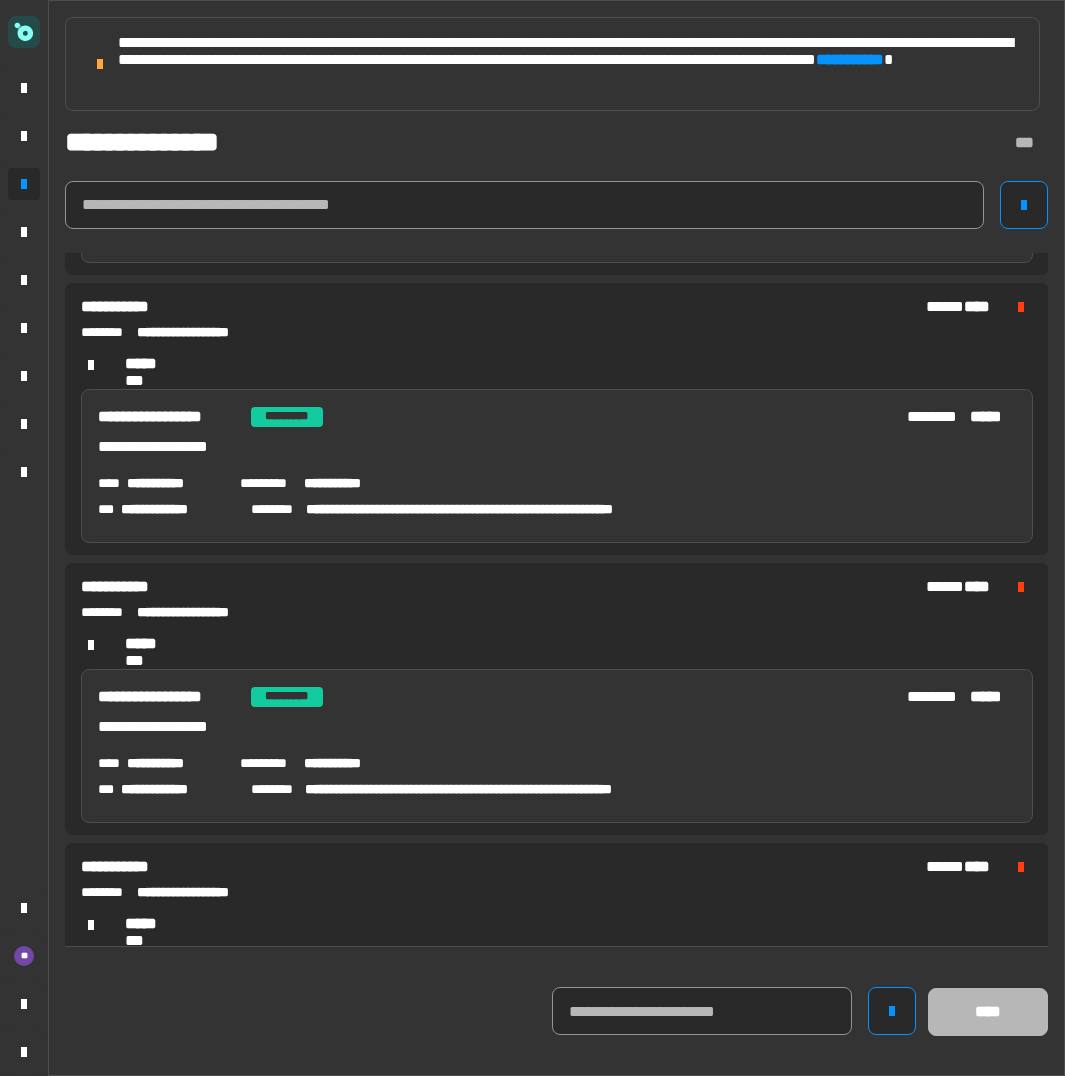 scroll, scrollTop: 983, scrollLeft: 0, axis: vertical 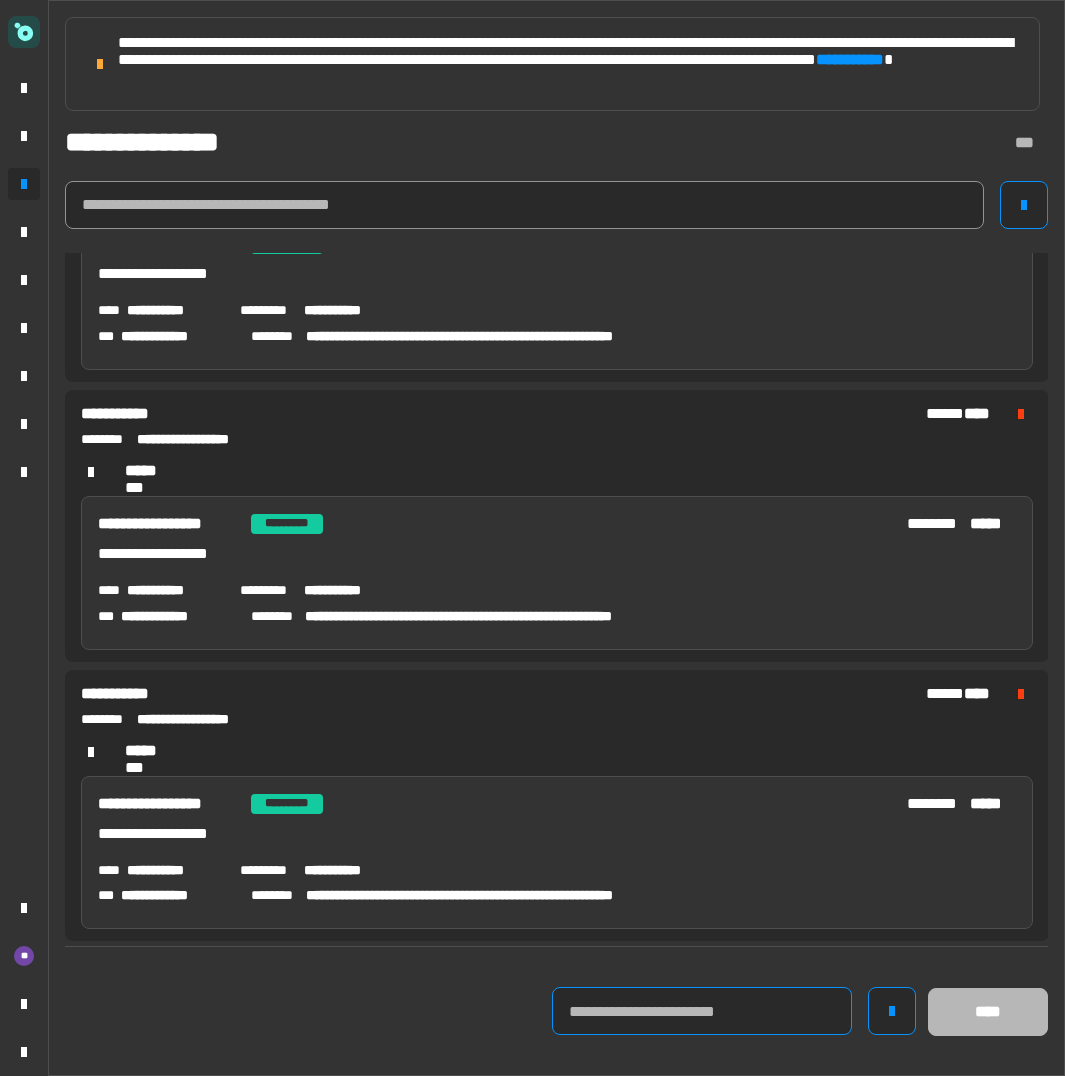click 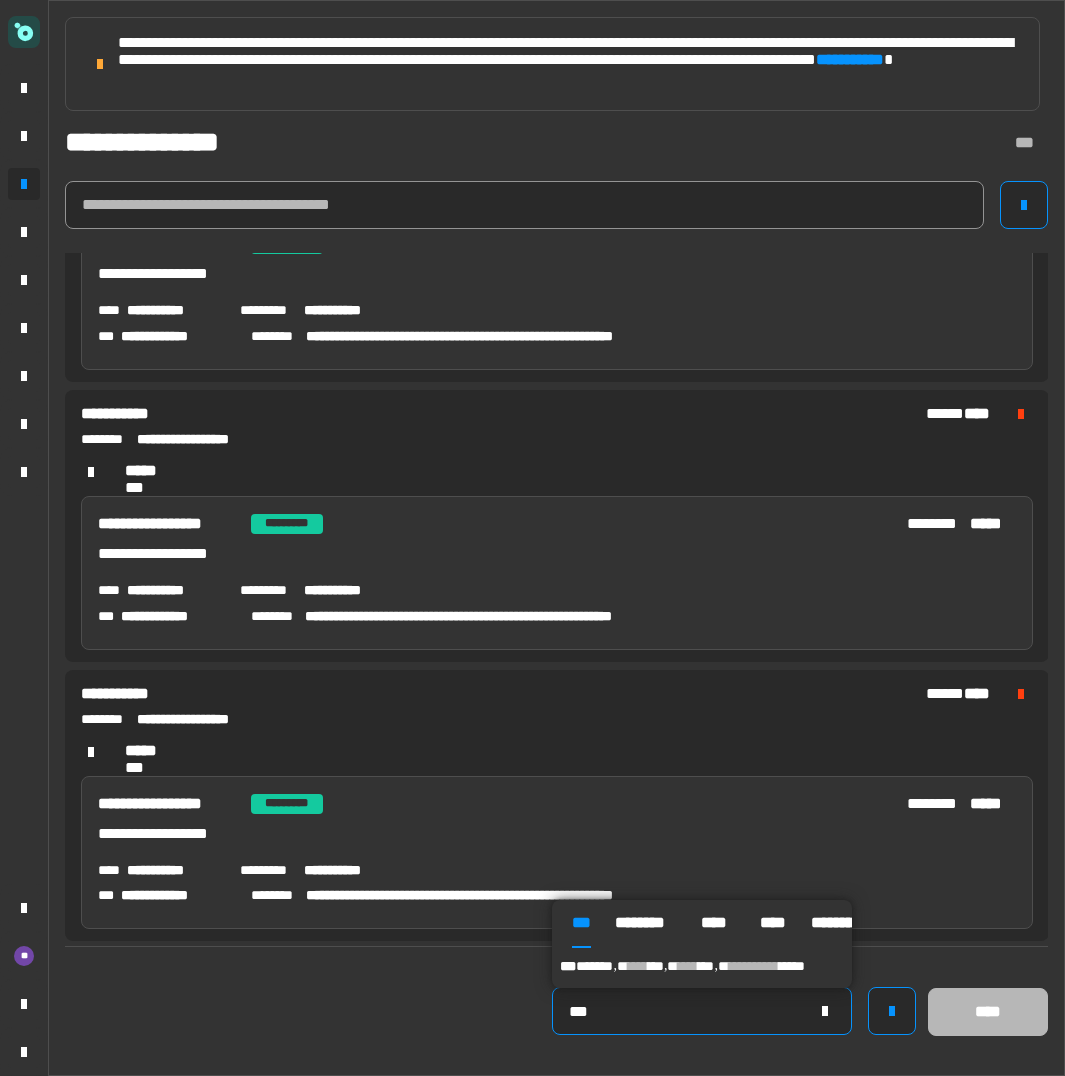 type on "***" 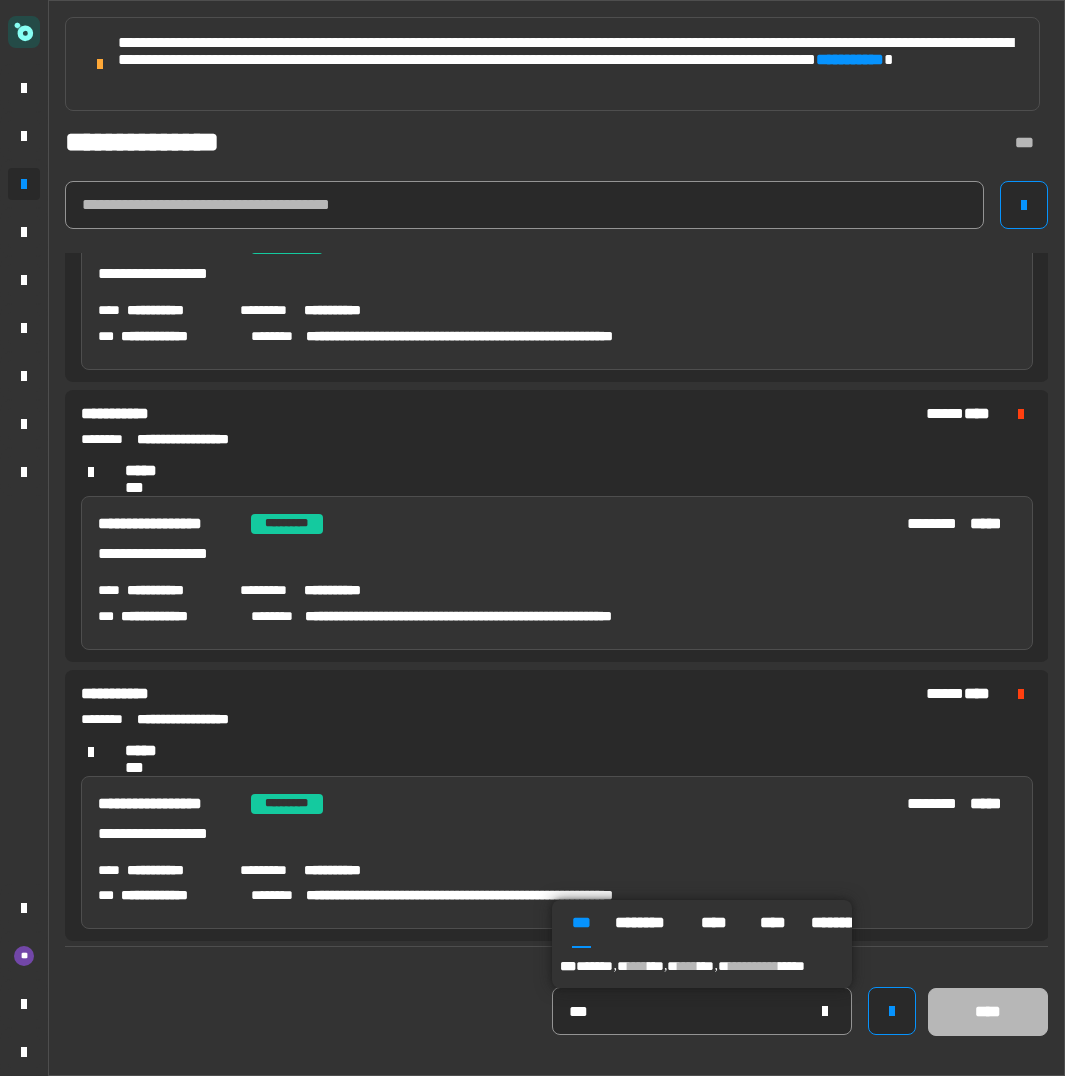 click on "*******" at bounding box center (594, 966) 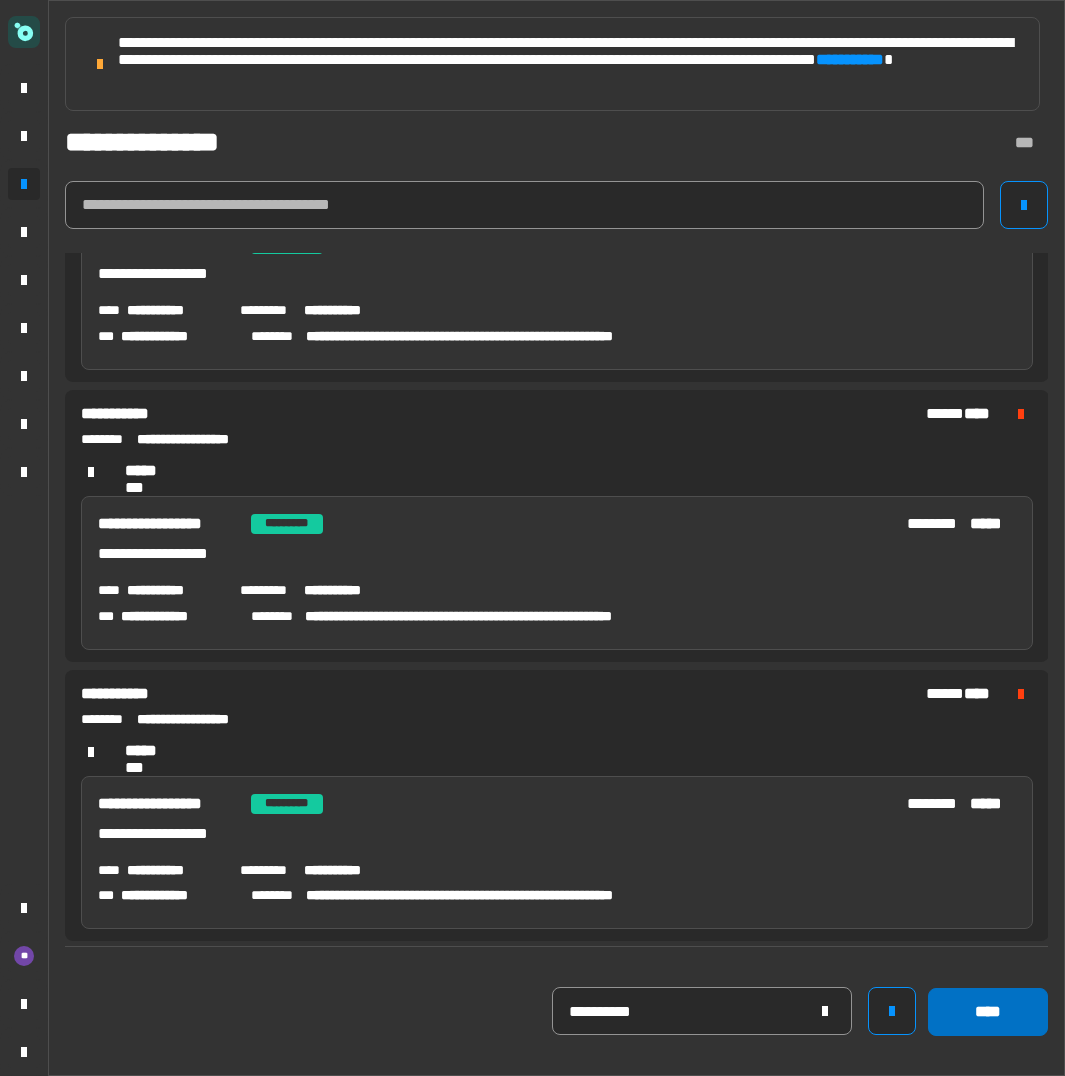 click on "****" 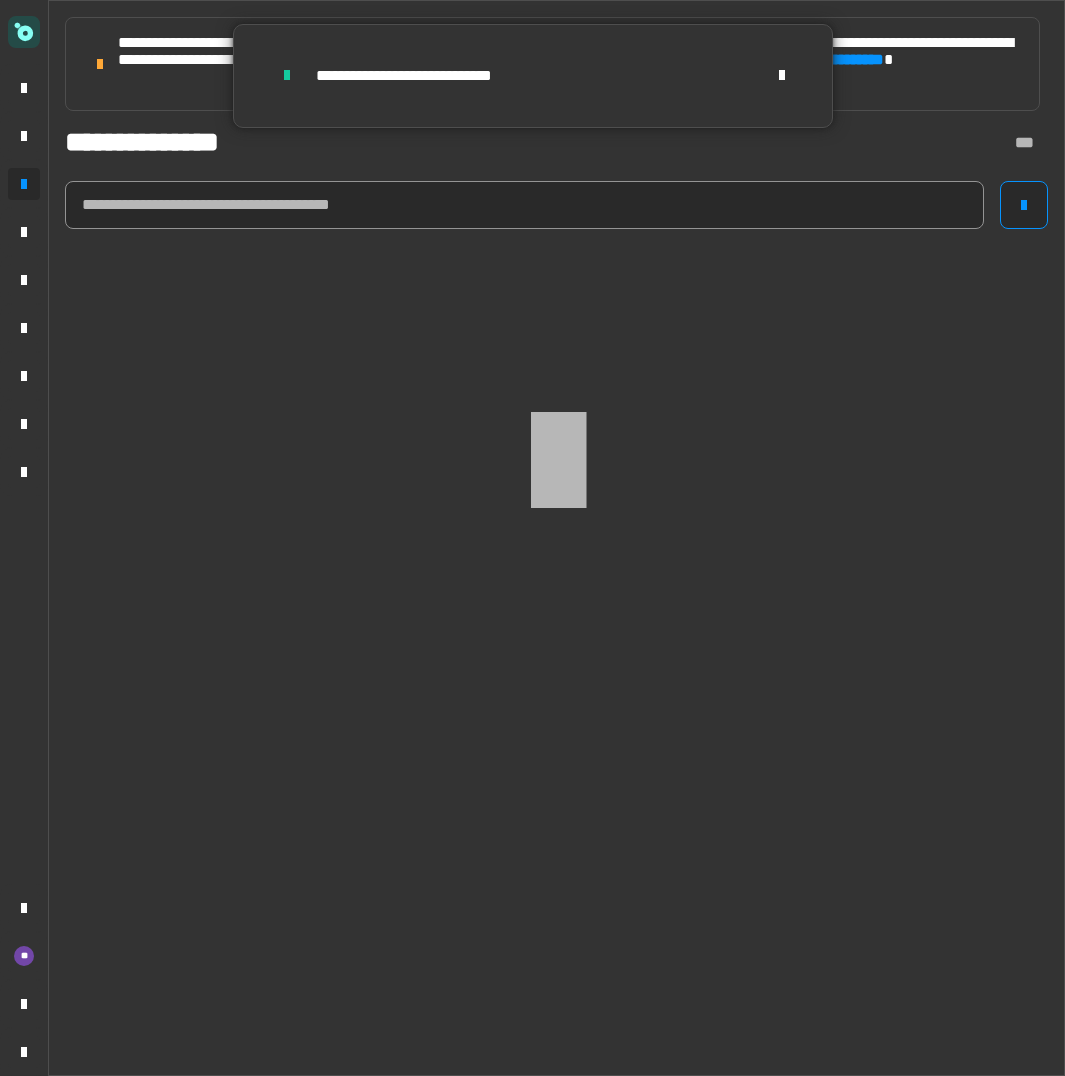 click on "**********" 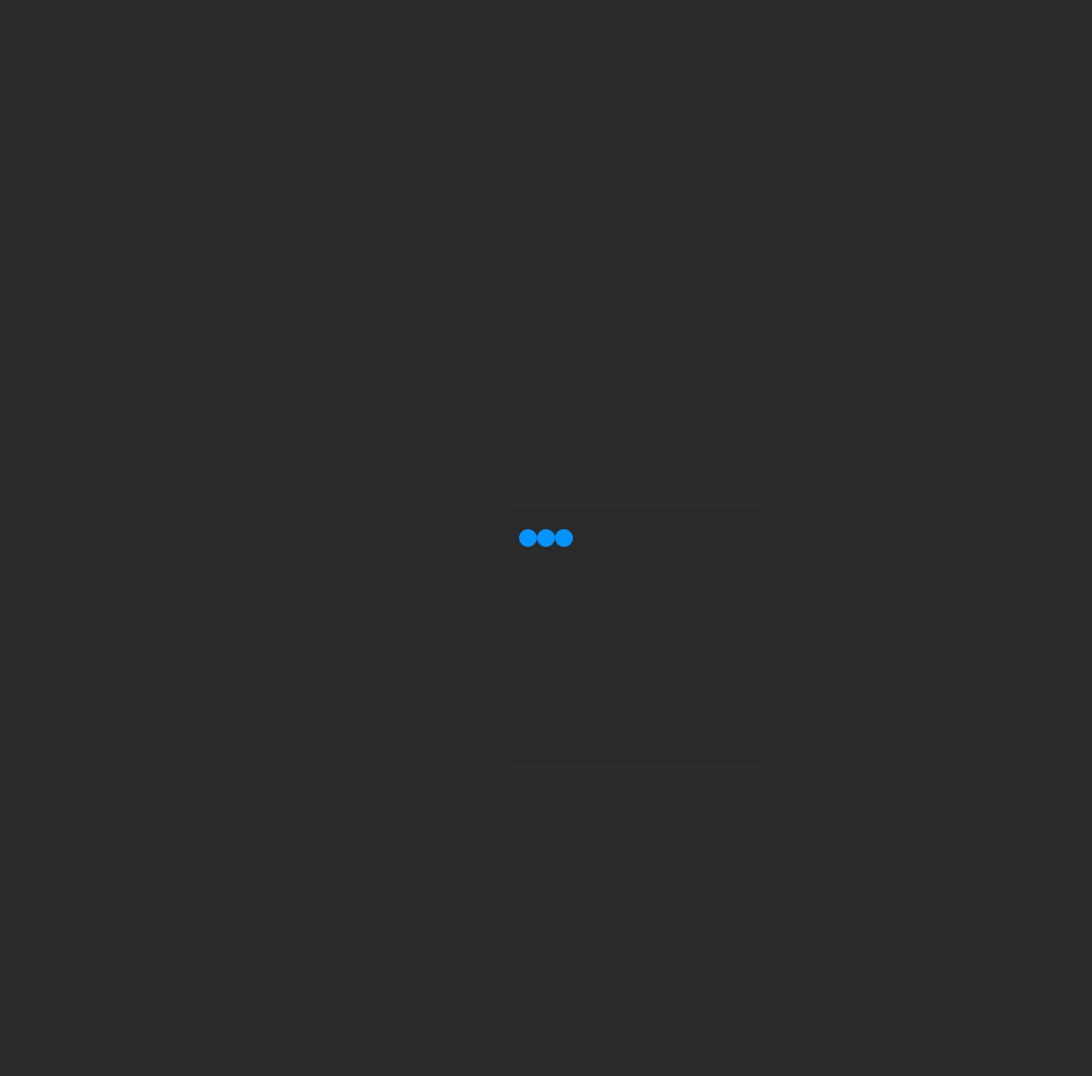 scroll, scrollTop: 0, scrollLeft: 0, axis: both 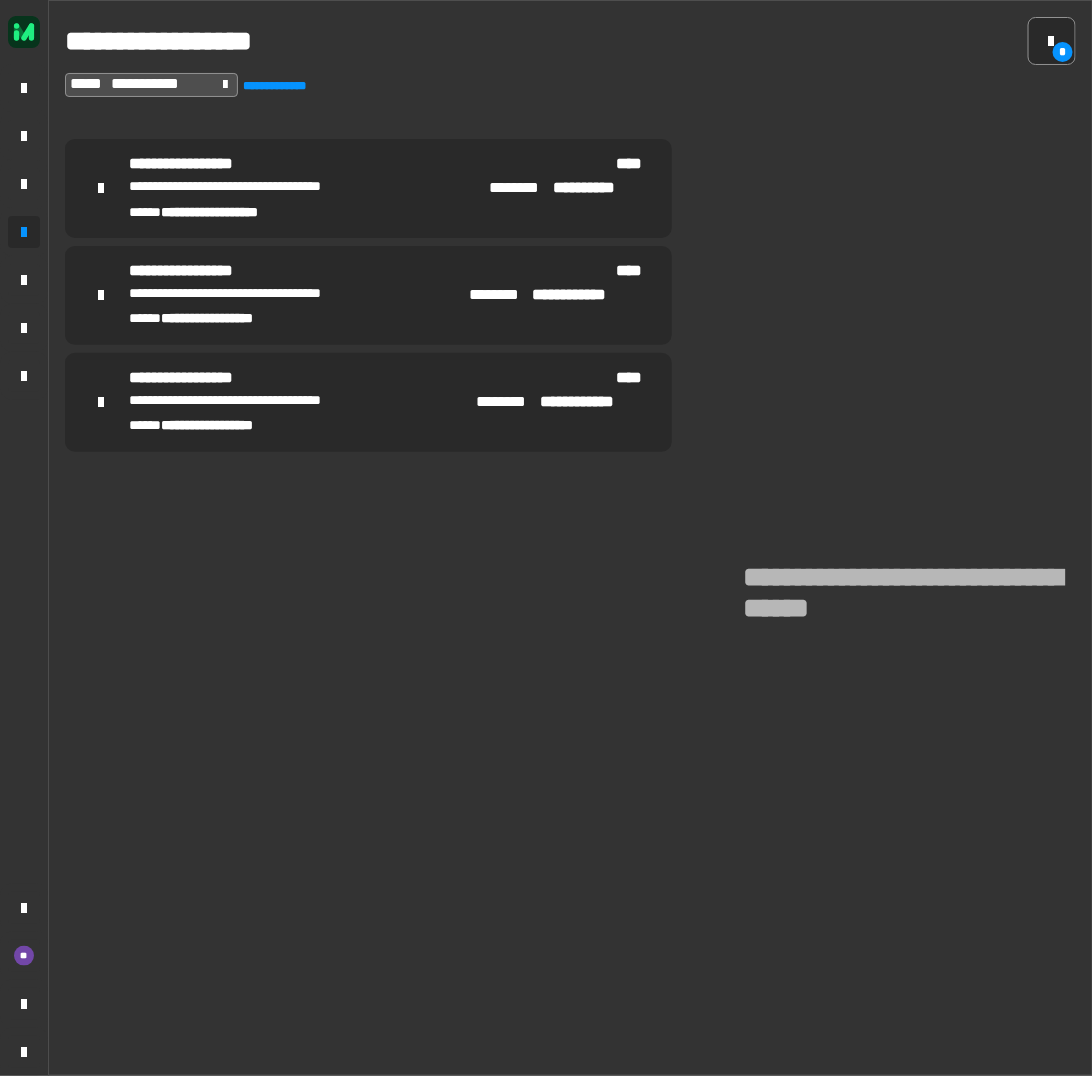click on "**********" at bounding box center (266, 379) 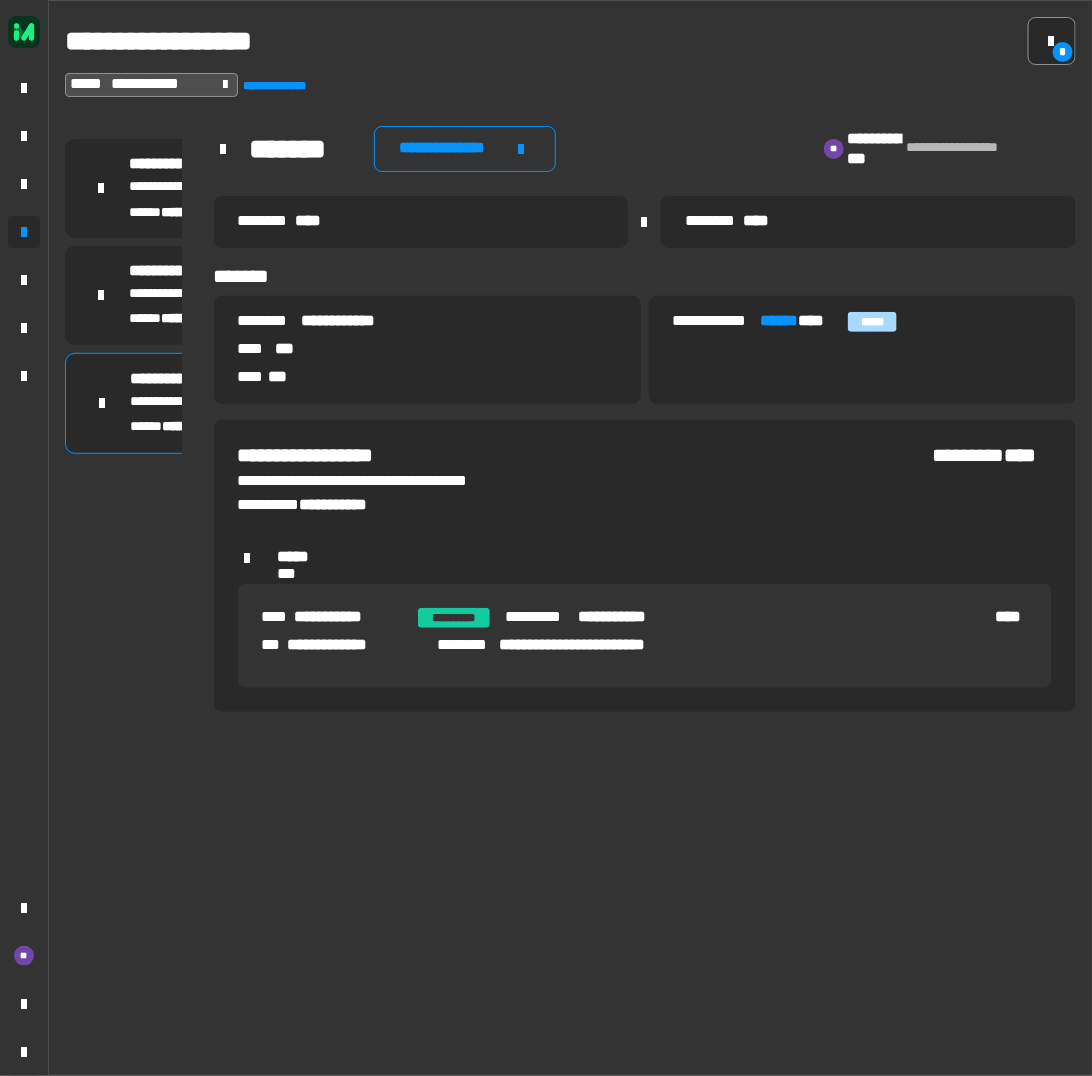 click on "**********" at bounding box center [266, 295] 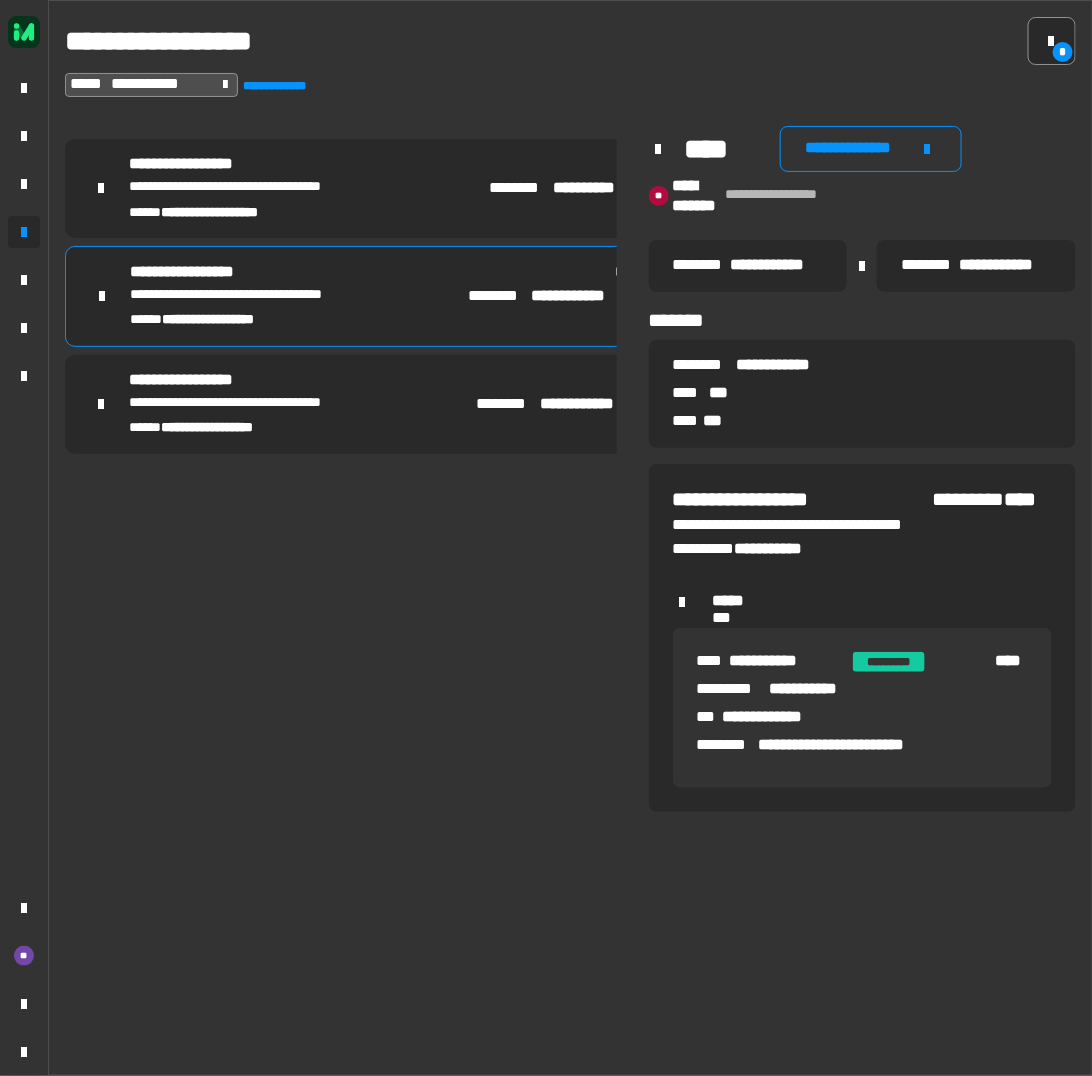click on "**********" at bounding box center (266, 188) 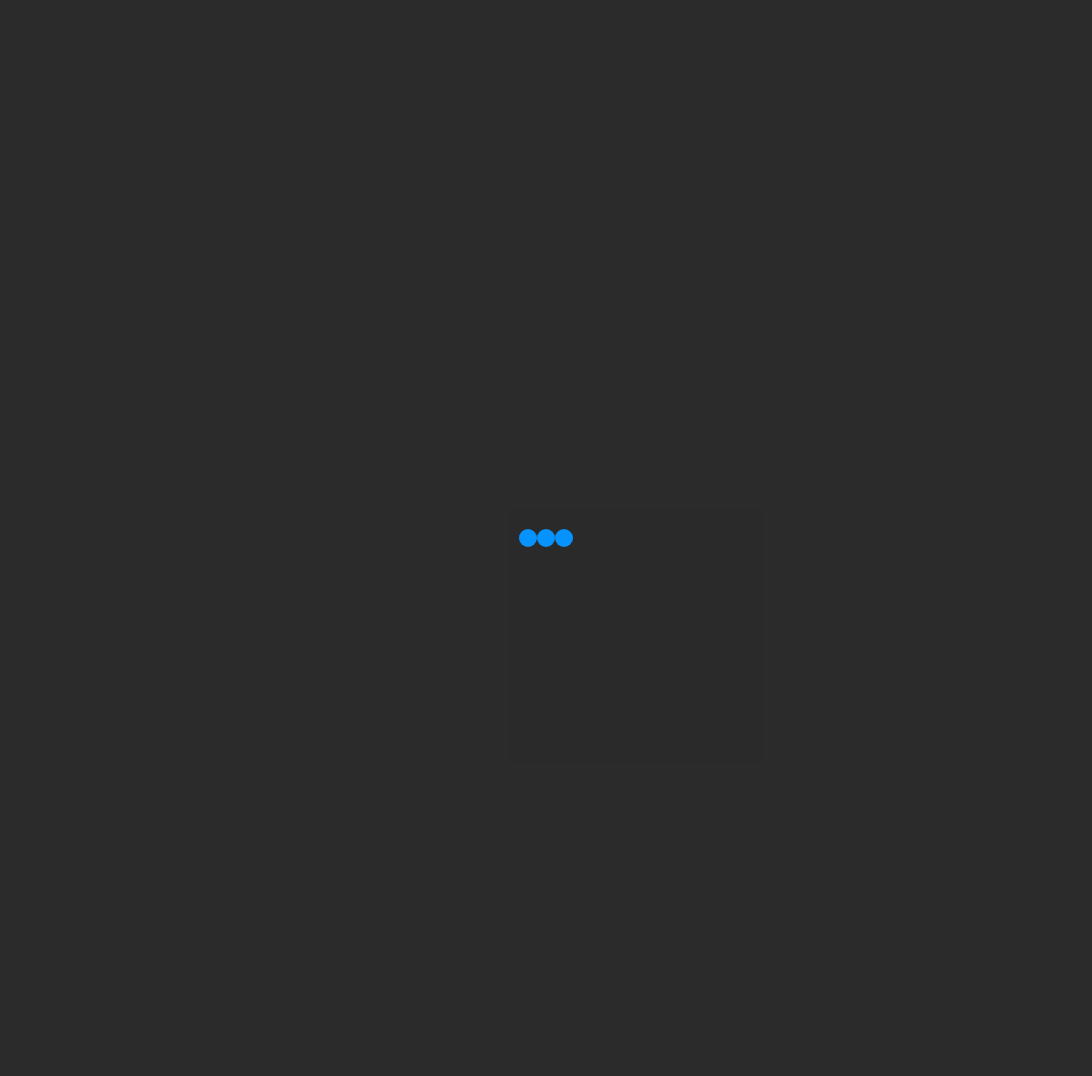 scroll, scrollTop: 0, scrollLeft: 0, axis: both 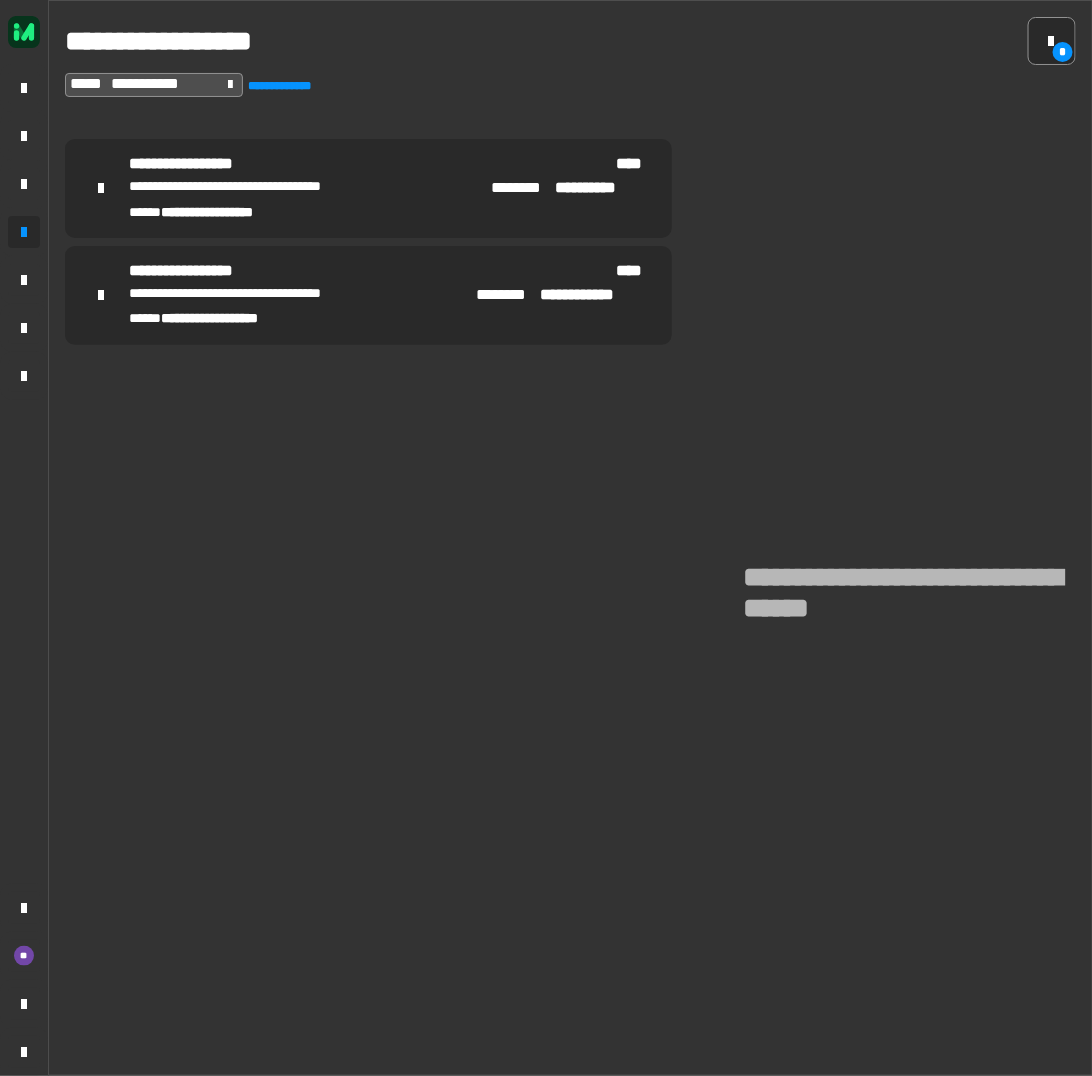 click on "**********" at bounding box center (266, 295) 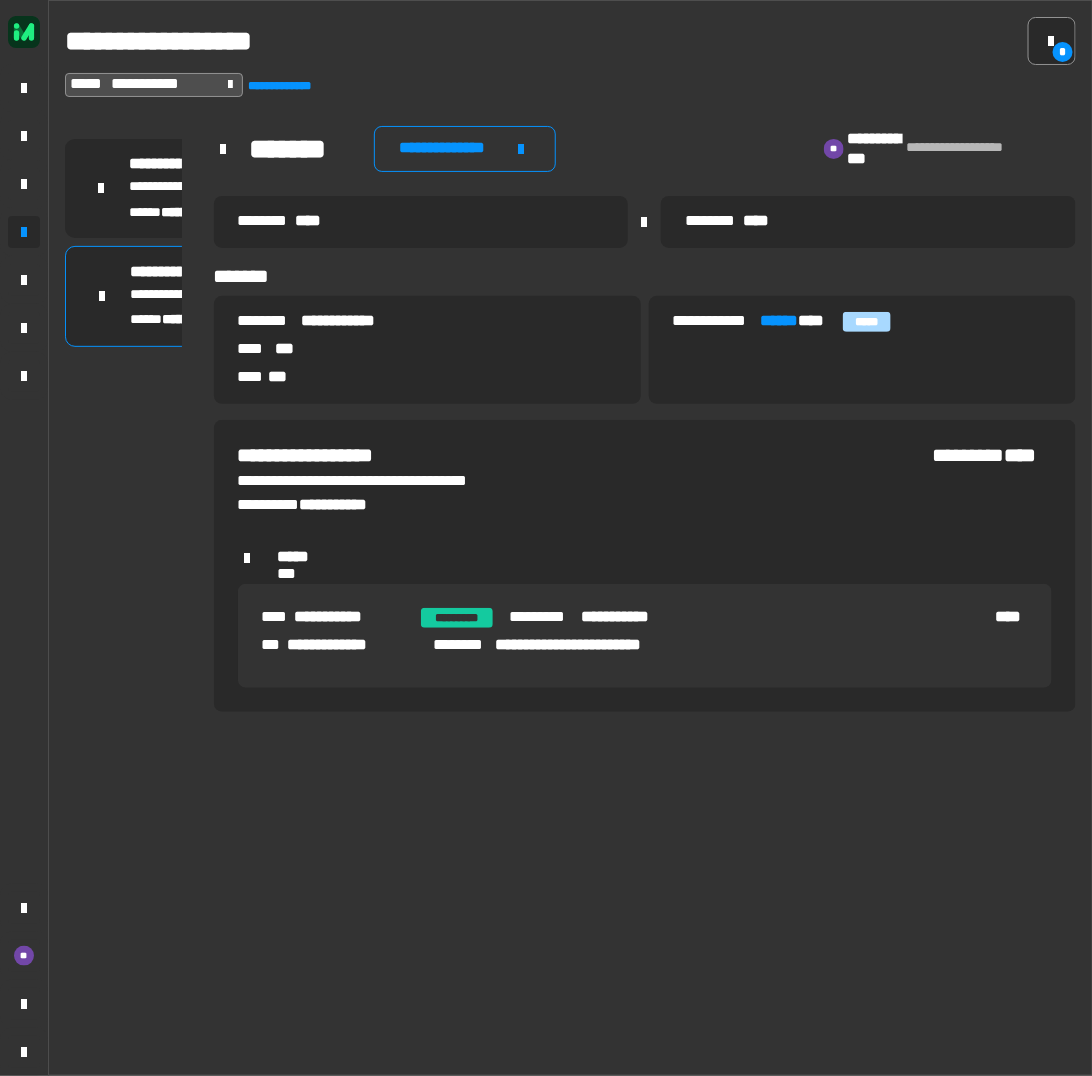 click on "**********" at bounding box center (266, 188) 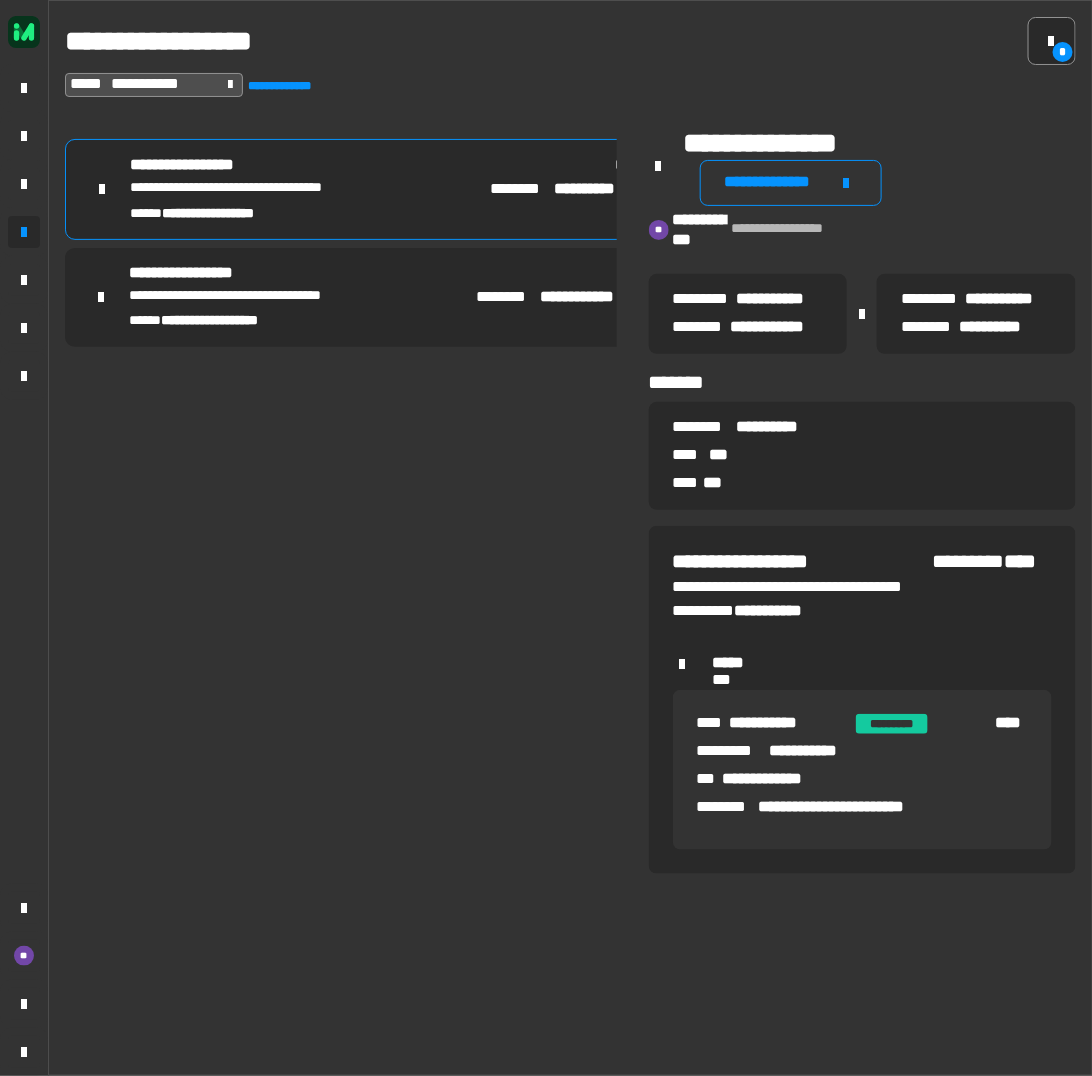 drag, startPoint x: 353, startPoint y: 276, endPoint x: 361, endPoint y: 259, distance: 18.788294 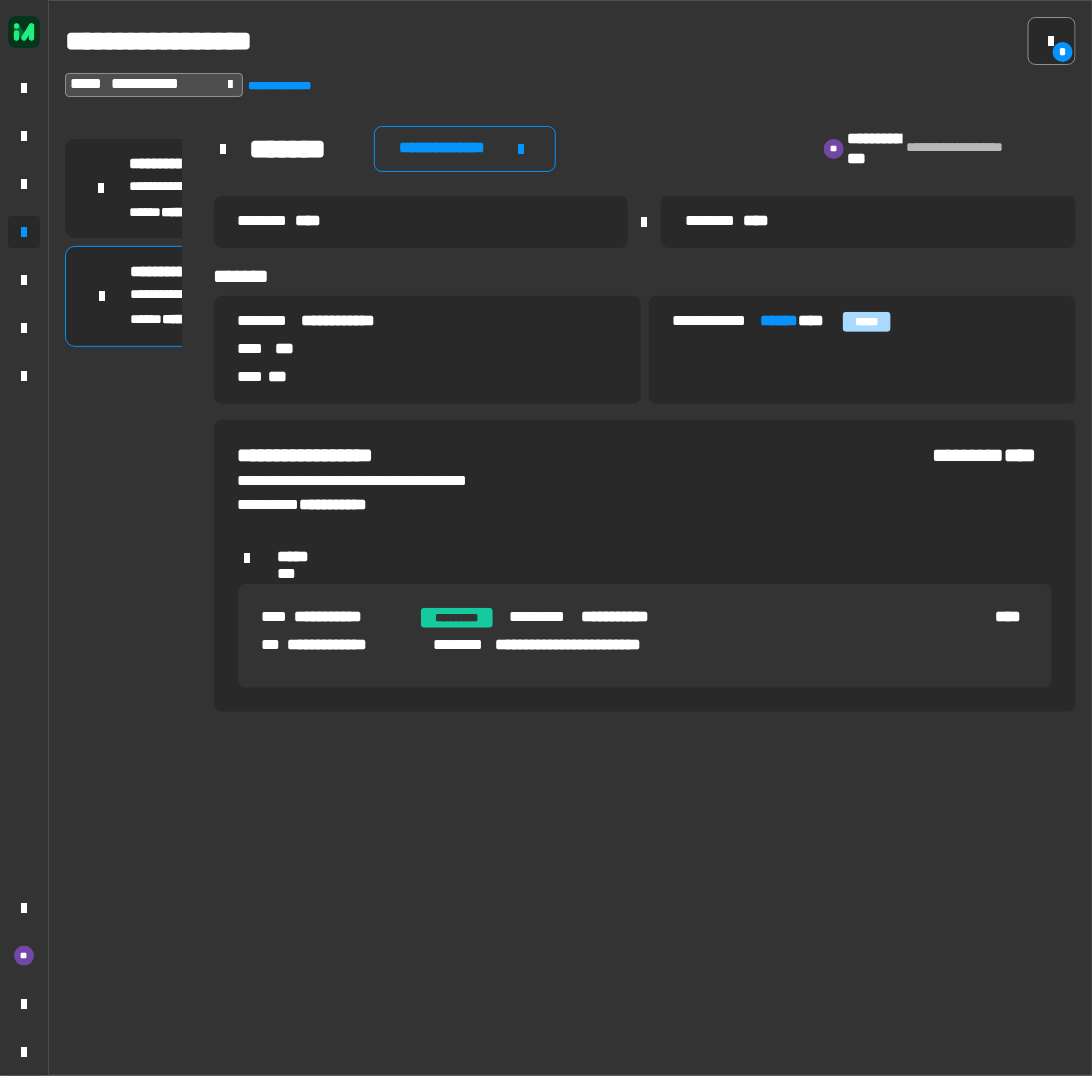 click on "**********" at bounding box center [266, 188] 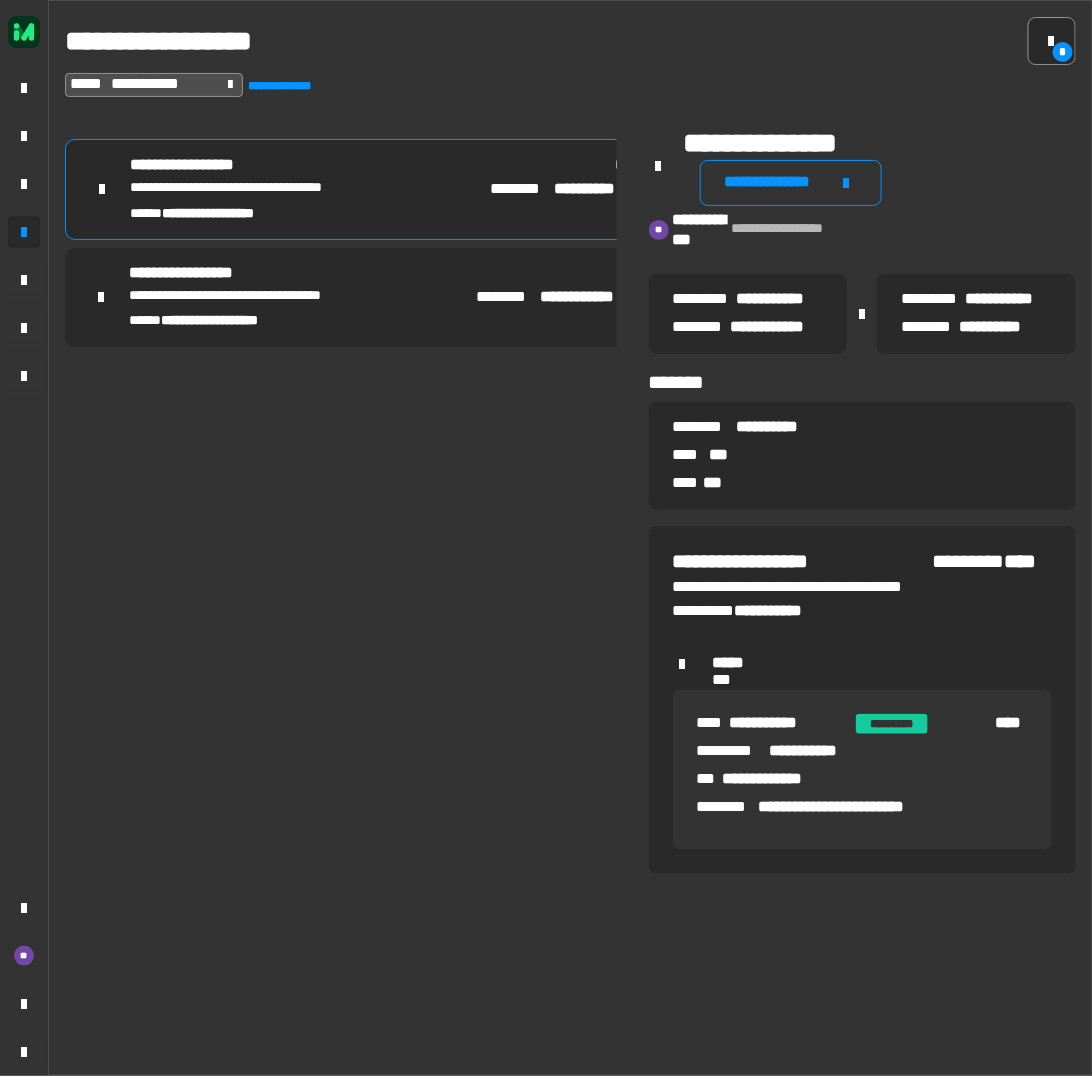 click on "**********" at bounding box center (201, 274) 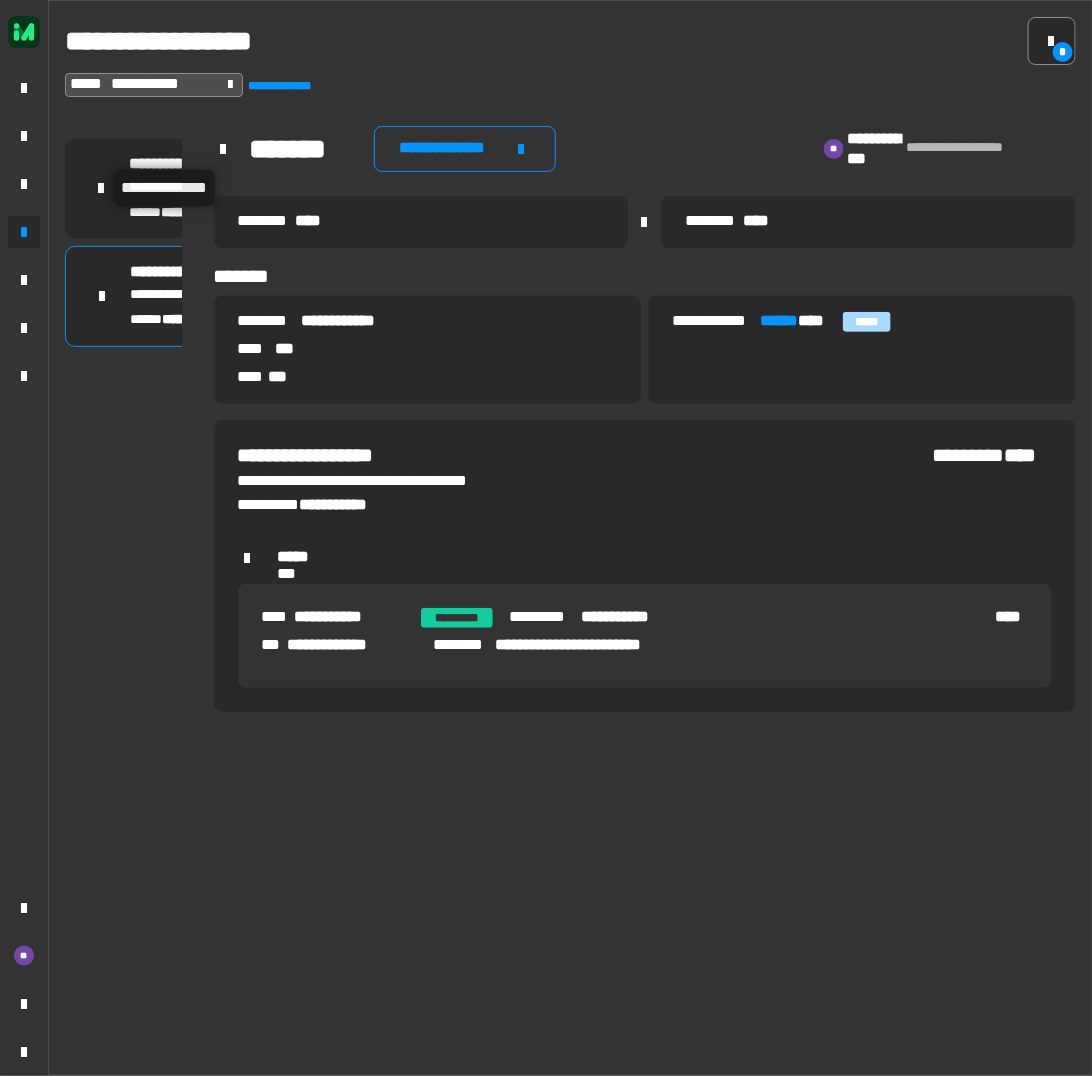 drag, startPoint x: 110, startPoint y: 175, endPoint x: 136, endPoint y: 222, distance: 53.712196 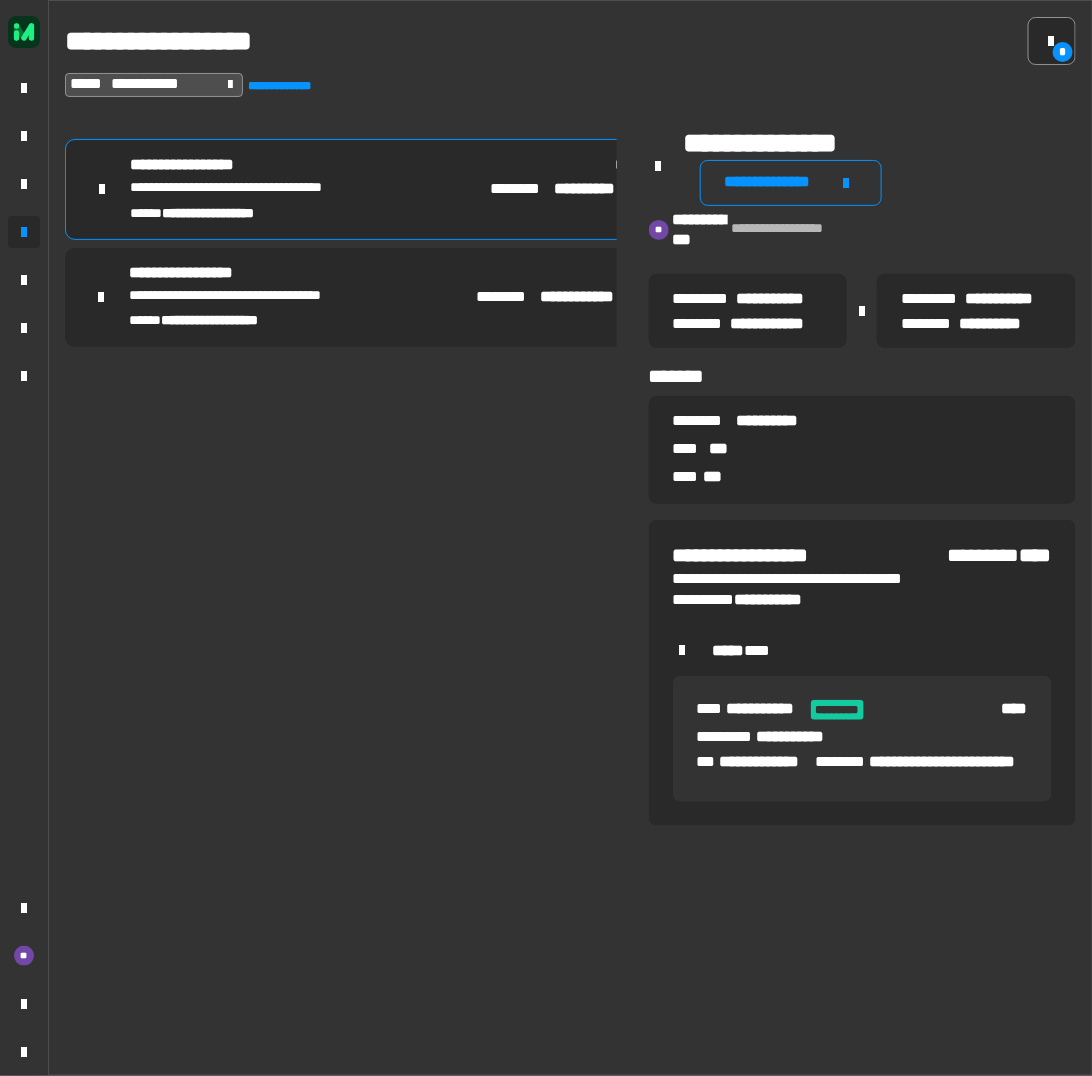 drag, startPoint x: 193, startPoint y: 265, endPoint x: 620, endPoint y: 66, distance: 471.09448 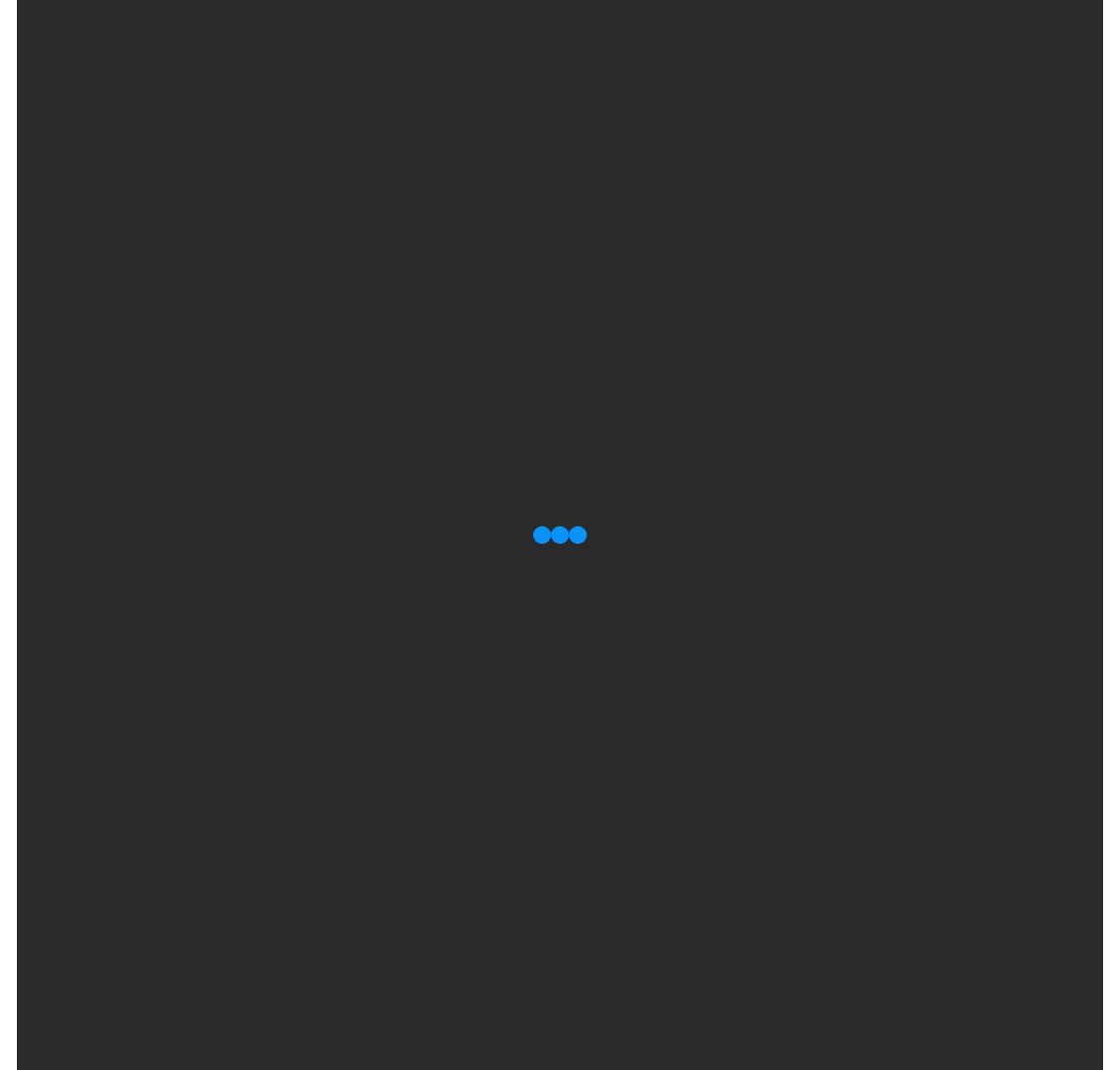 scroll, scrollTop: 0, scrollLeft: 0, axis: both 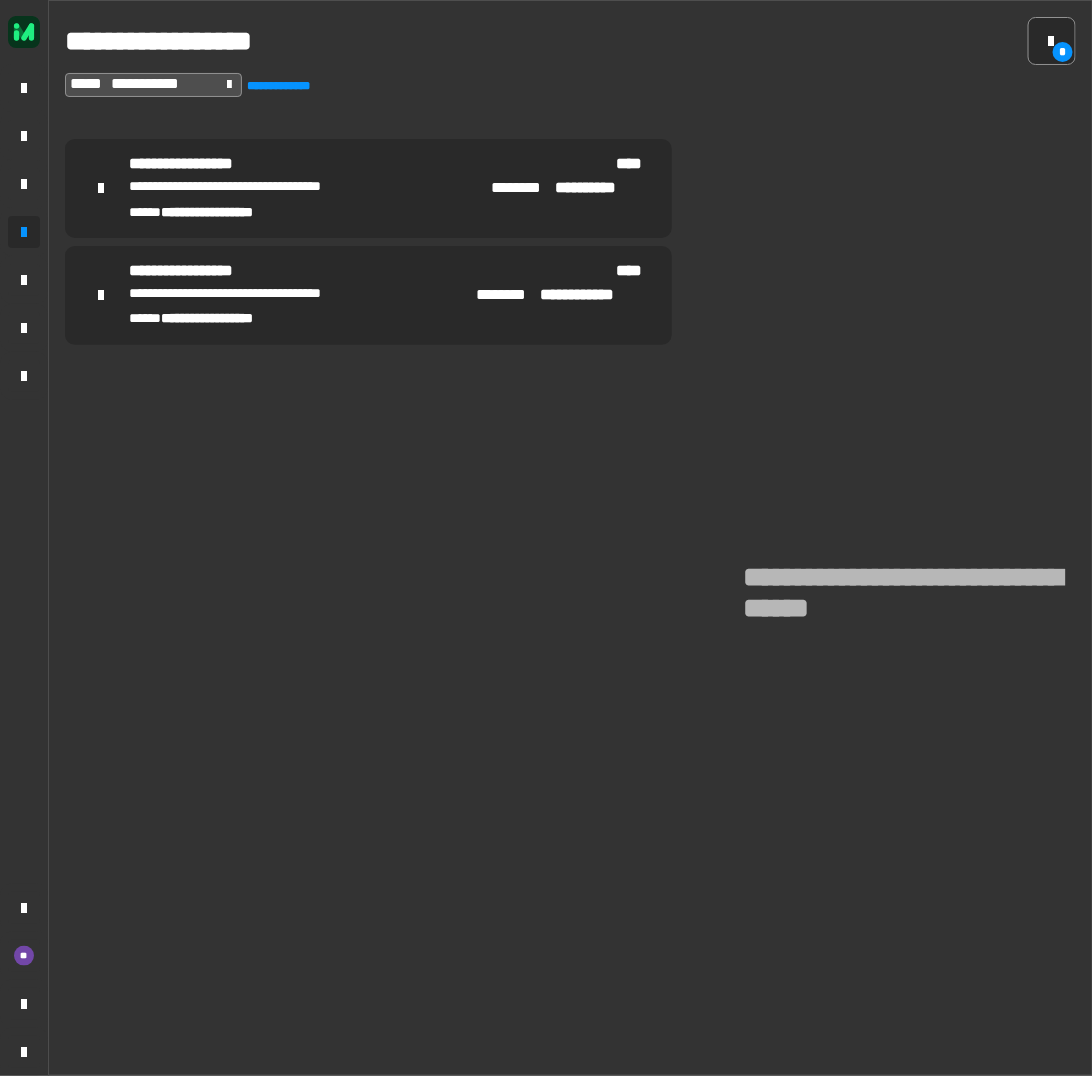 click on "**********" at bounding box center (266, 295) 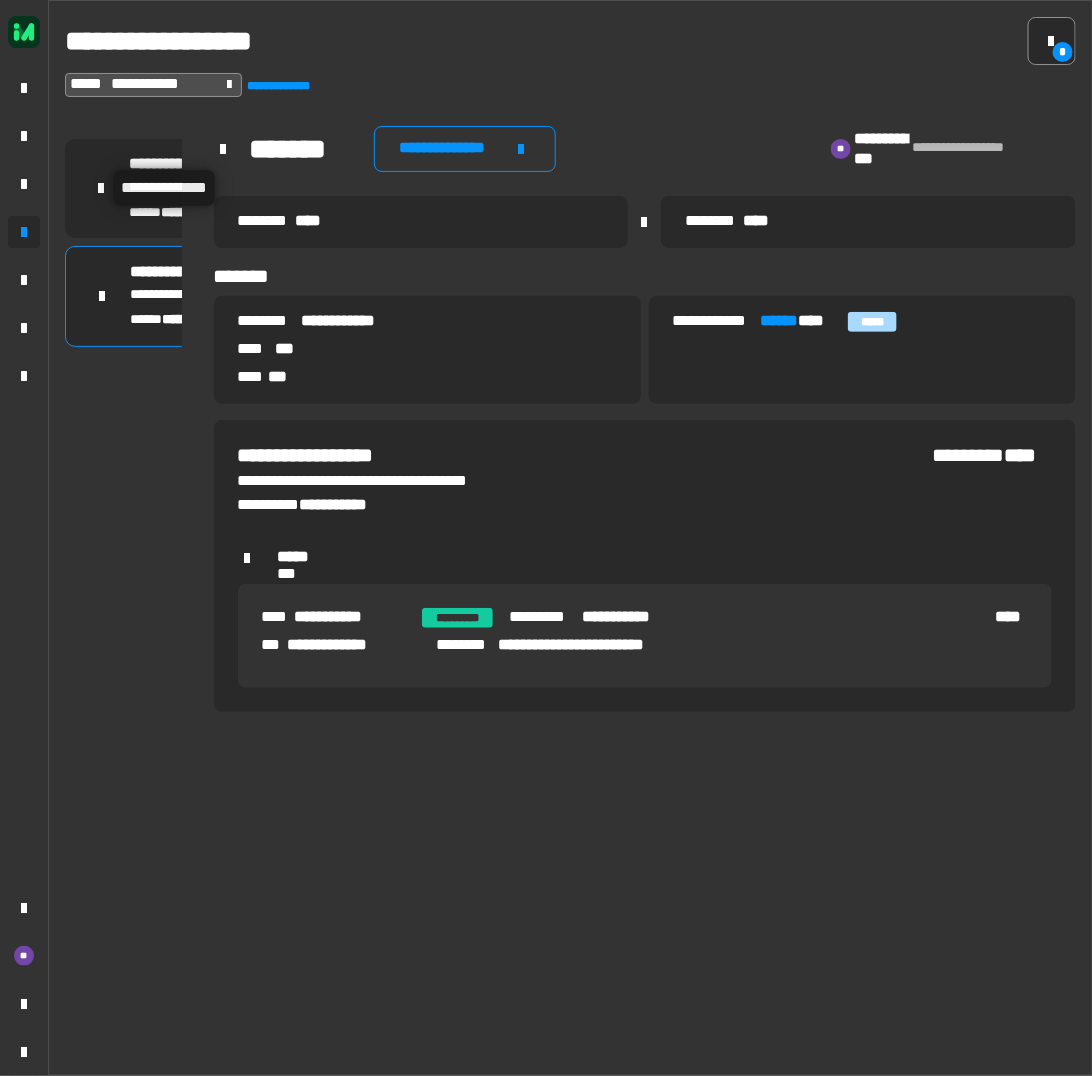 click on "**********" 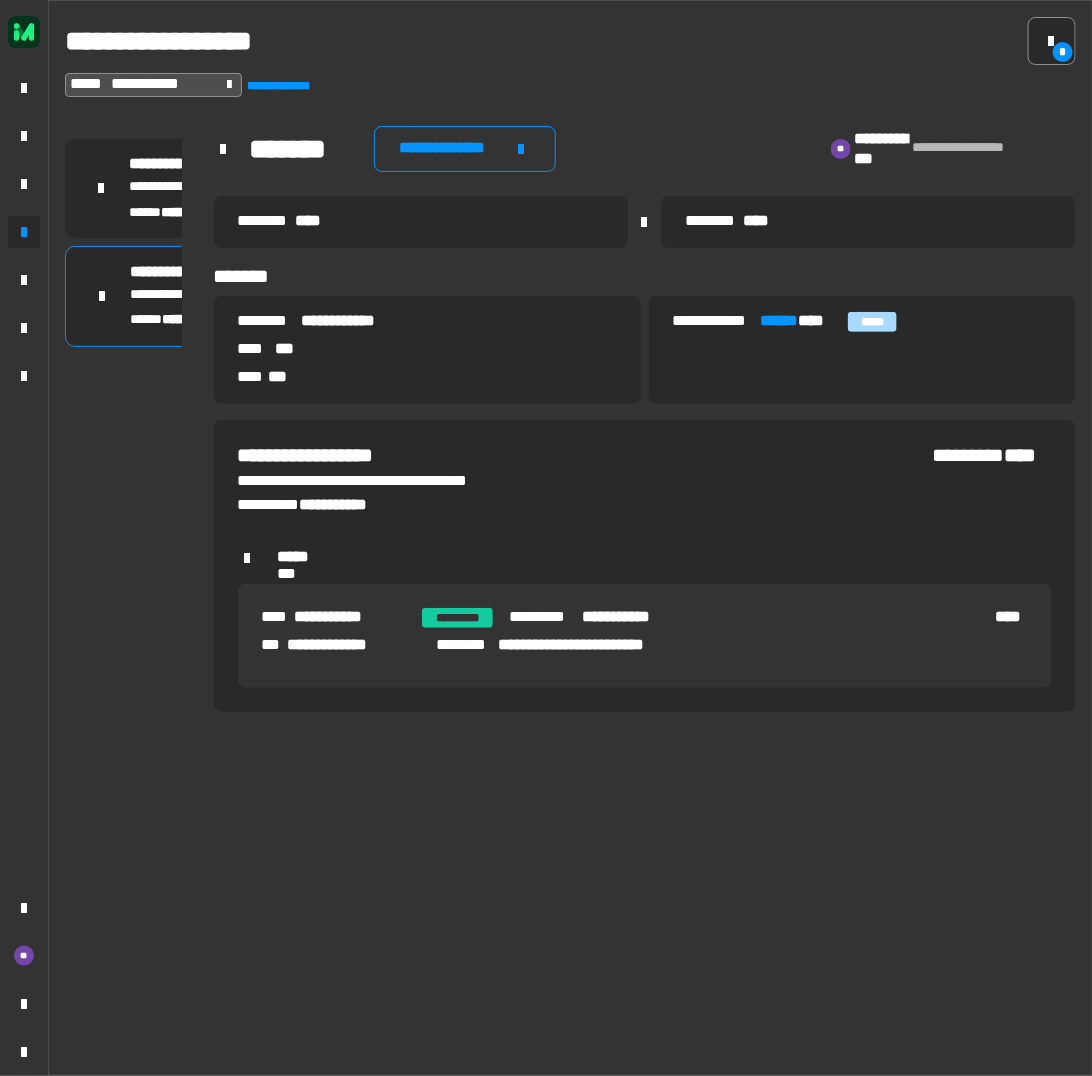 drag, startPoint x: 119, startPoint y: 170, endPoint x: 111, endPoint y: 199, distance: 30.083218 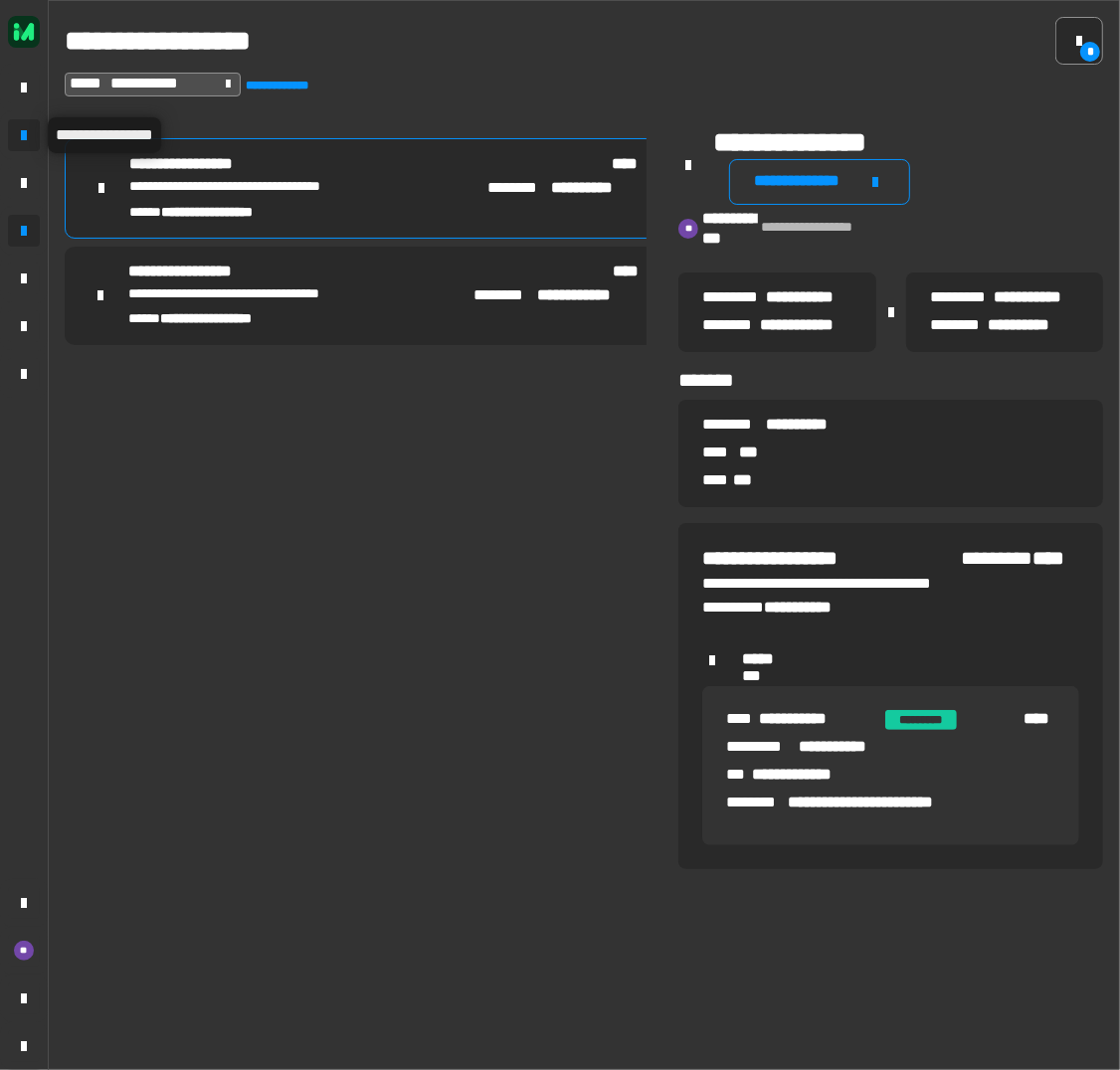 click 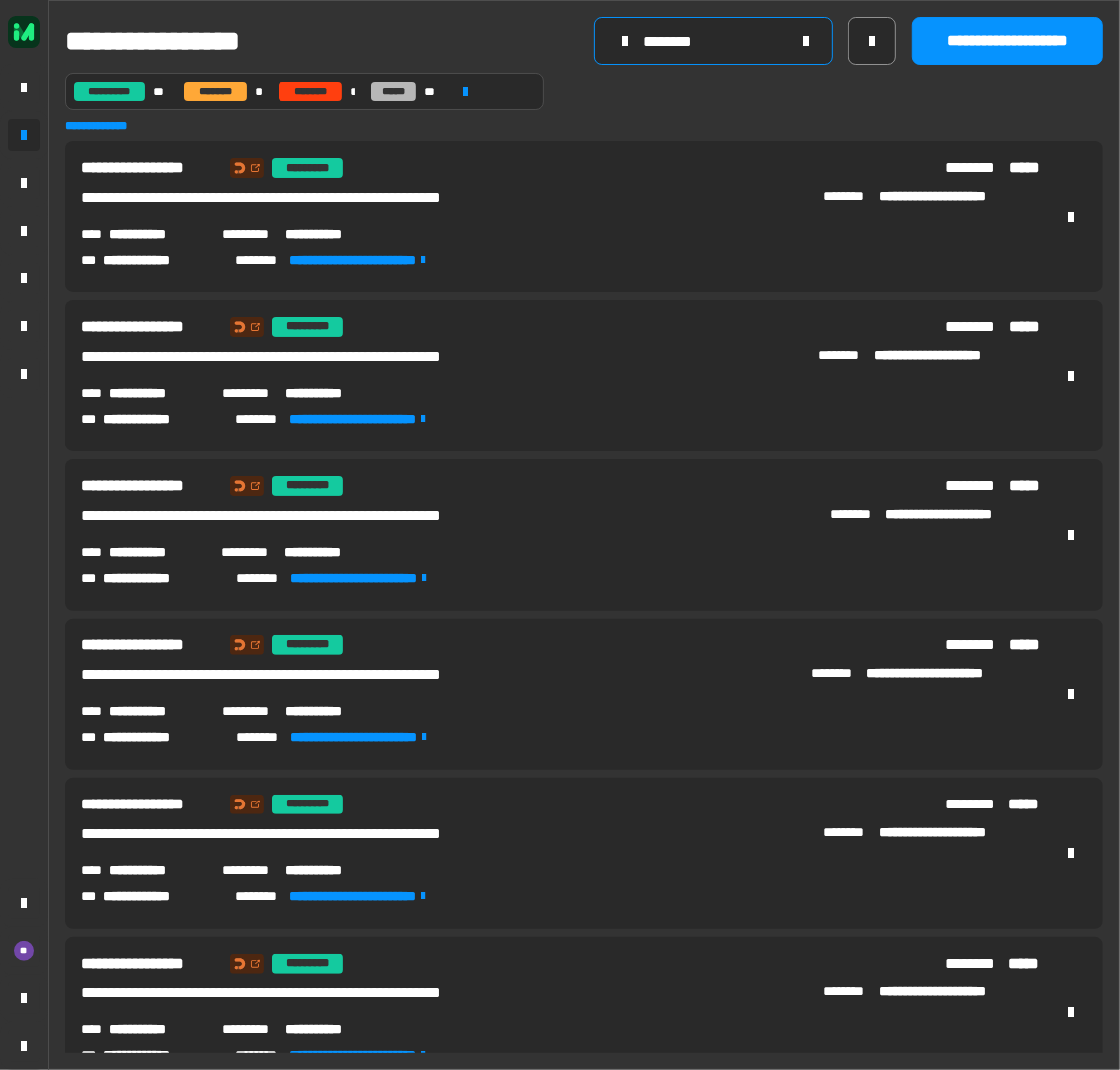 drag, startPoint x: 803, startPoint y: 31, endPoint x: 762, endPoint y: 43, distance: 42.72002 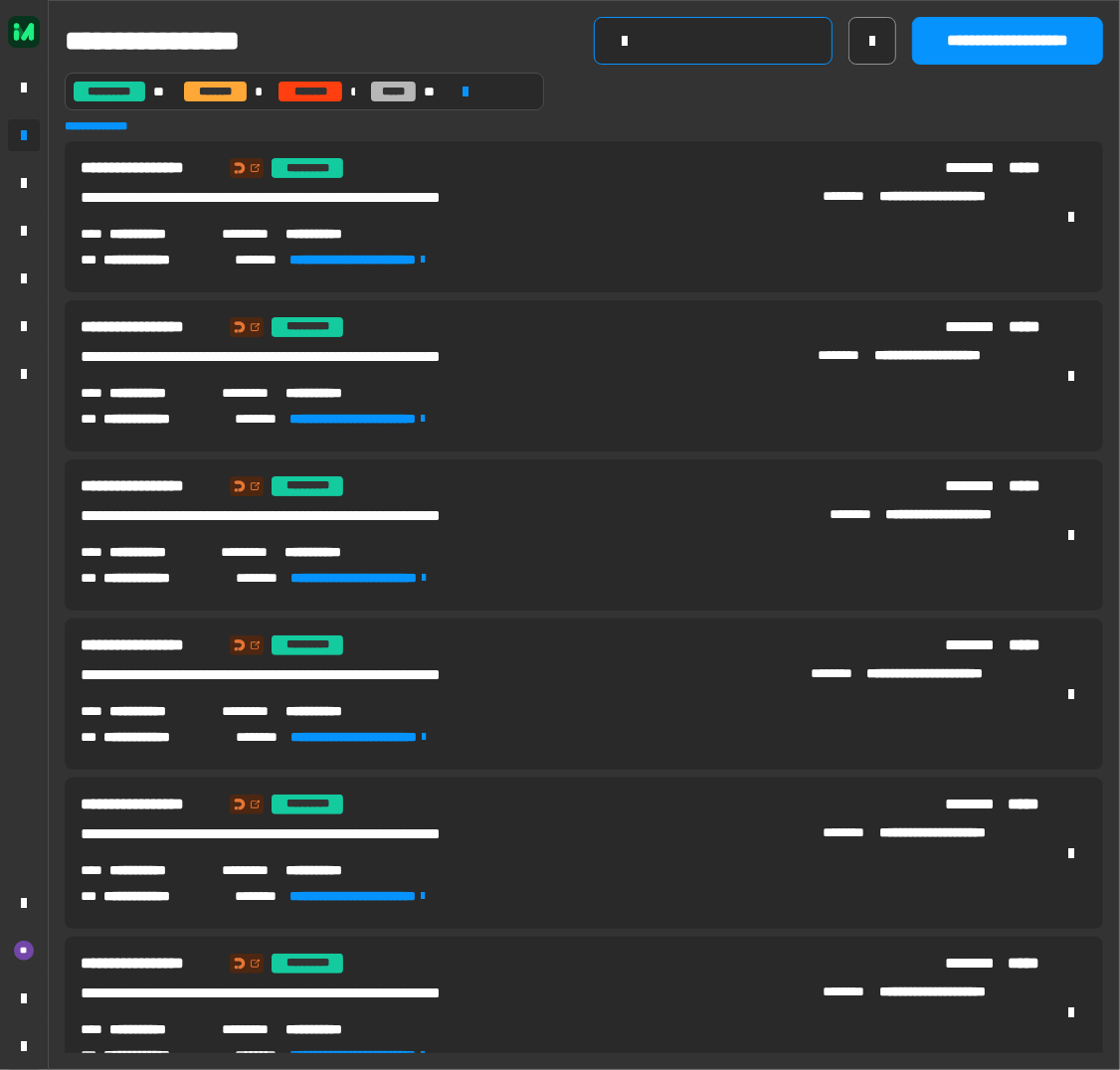 click 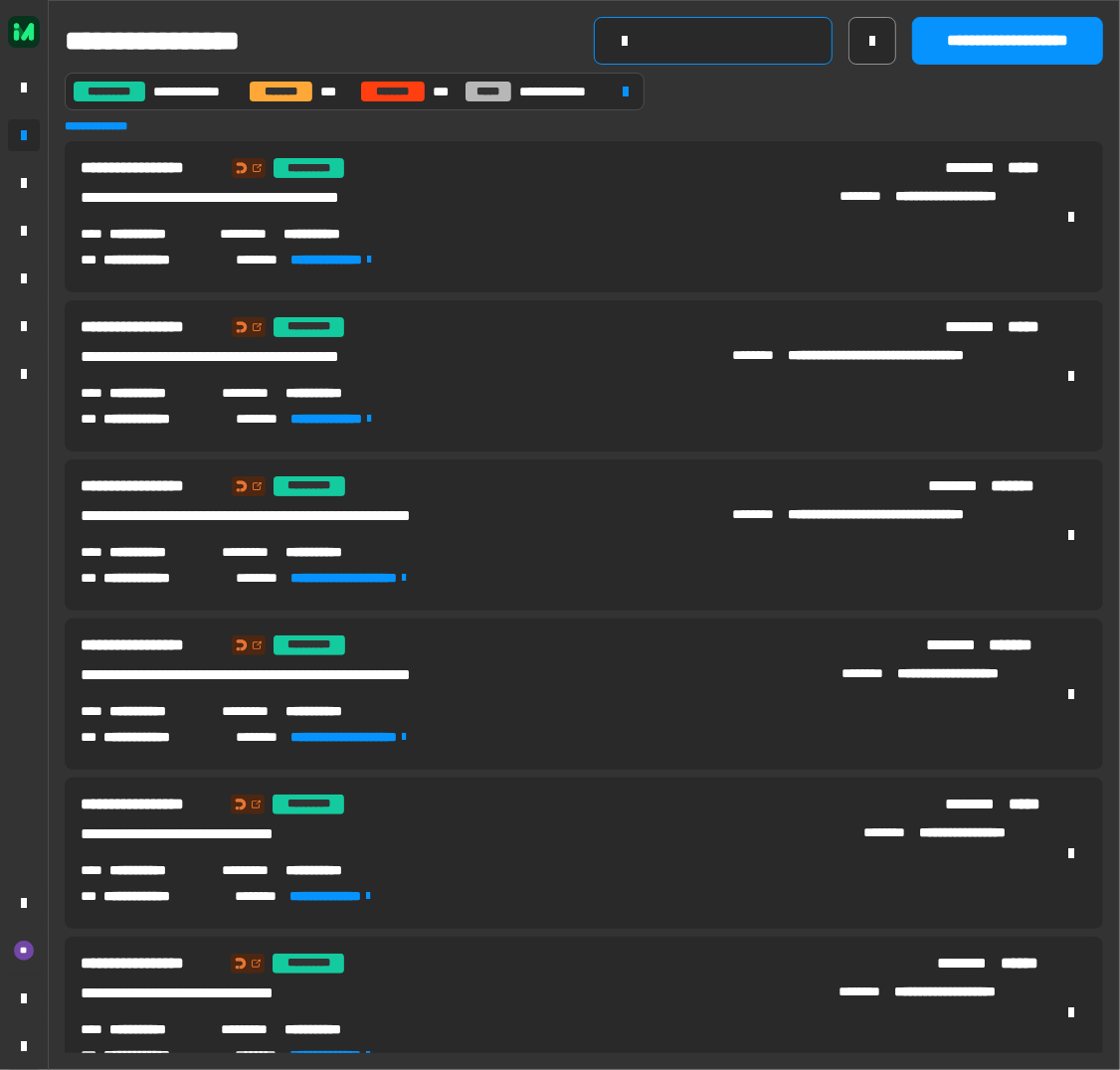 paste on "********" 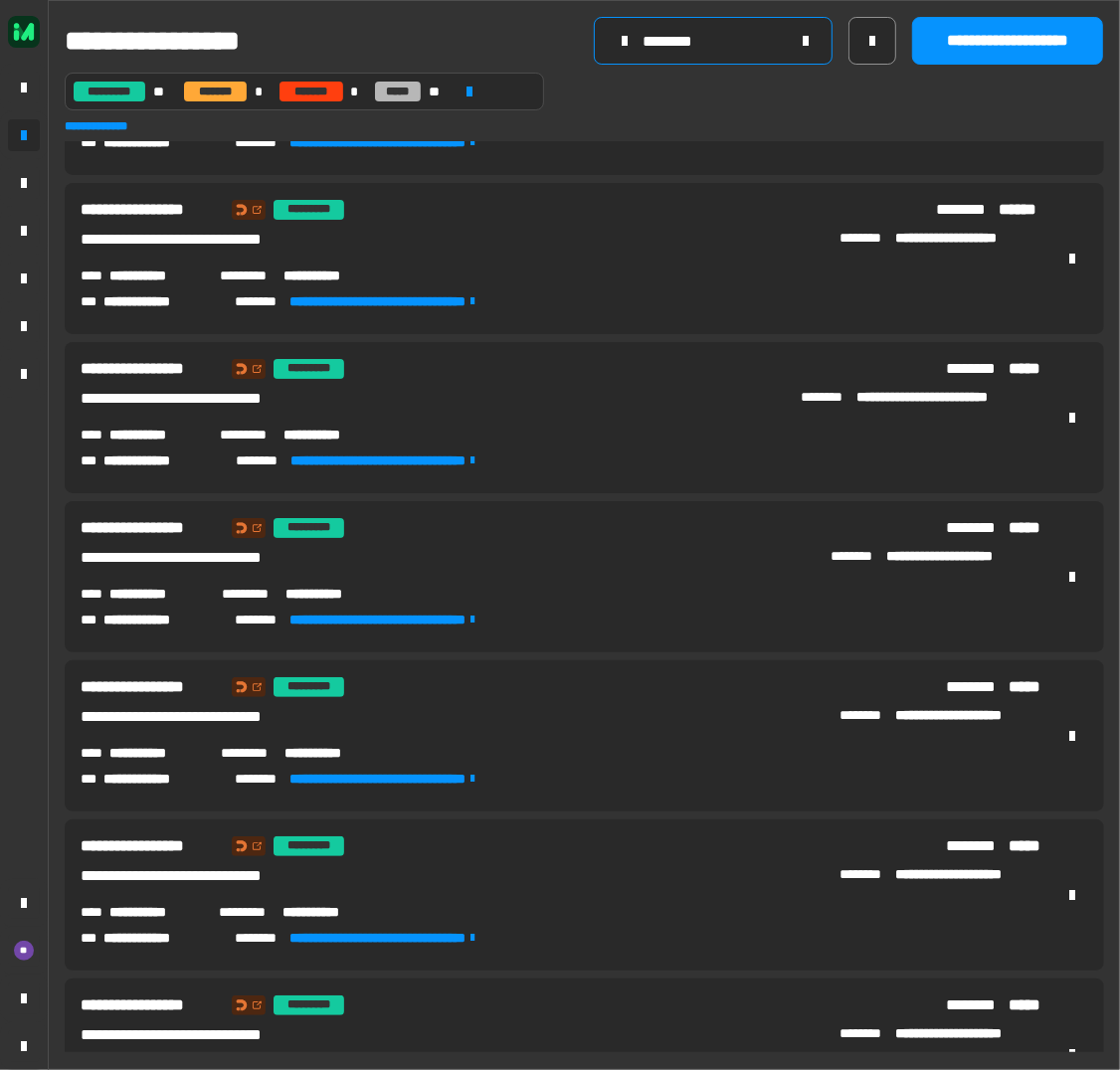scroll, scrollTop: 0, scrollLeft: 0, axis: both 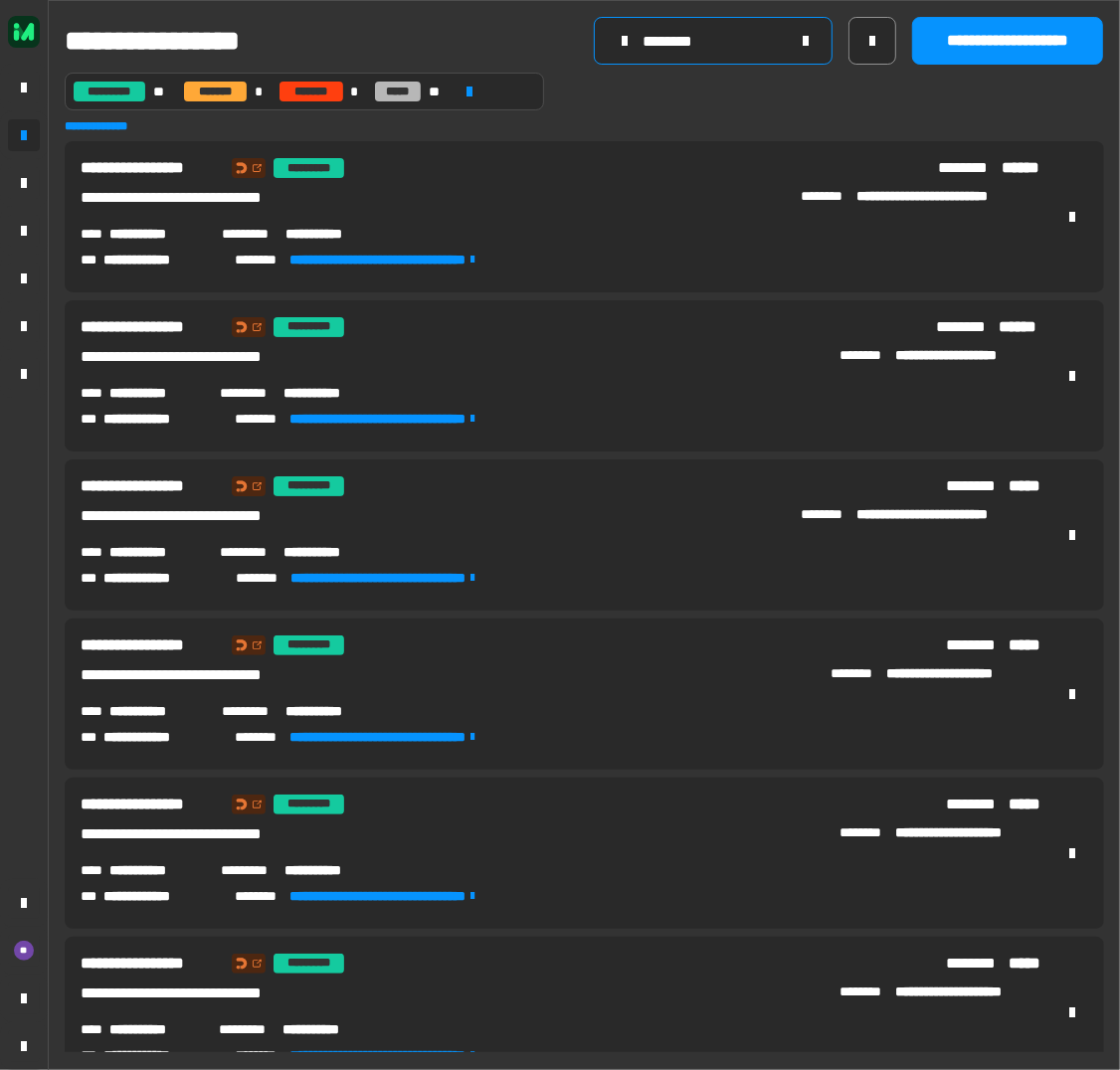type on "********" 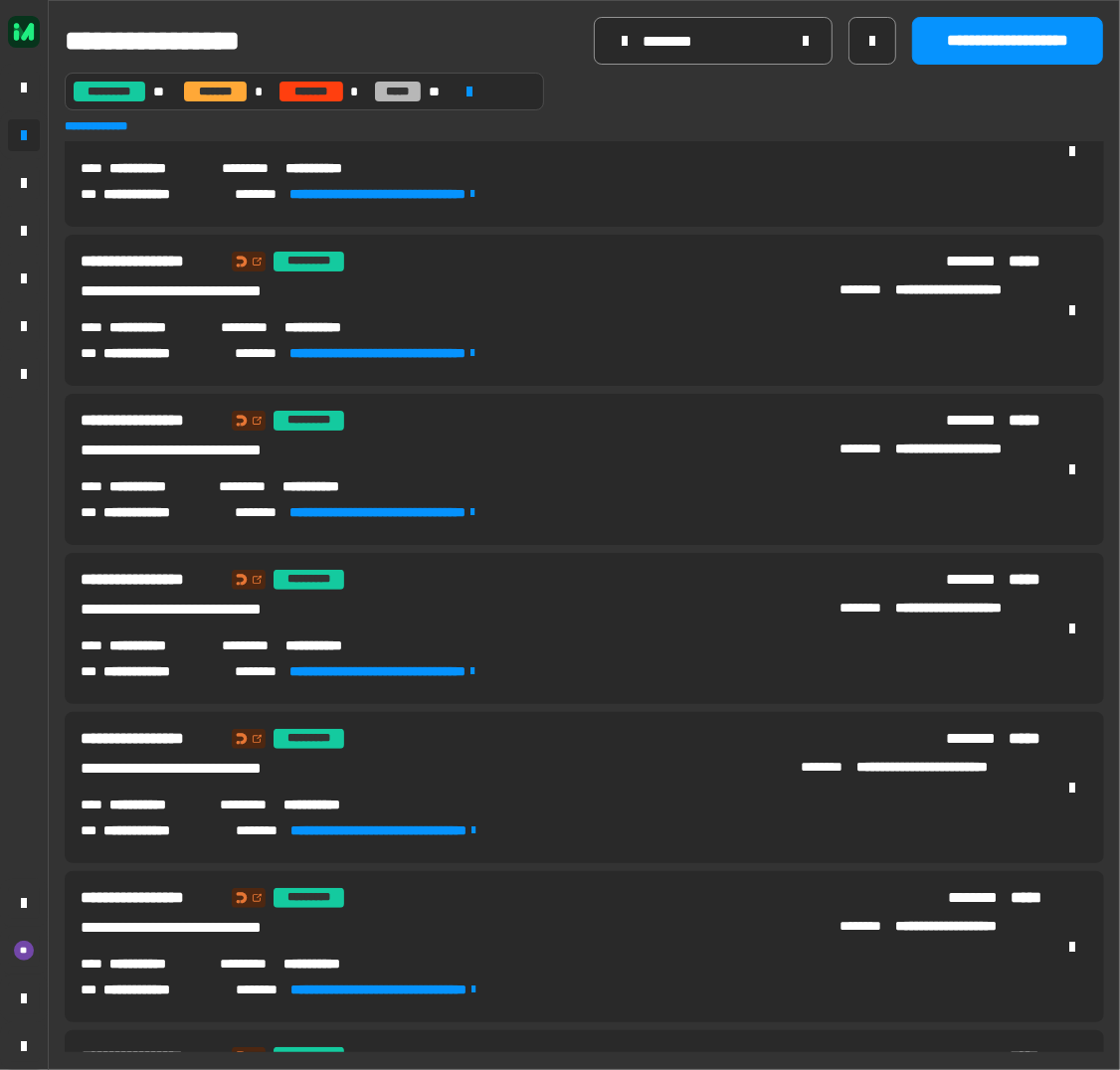 scroll, scrollTop: 0, scrollLeft: 0, axis: both 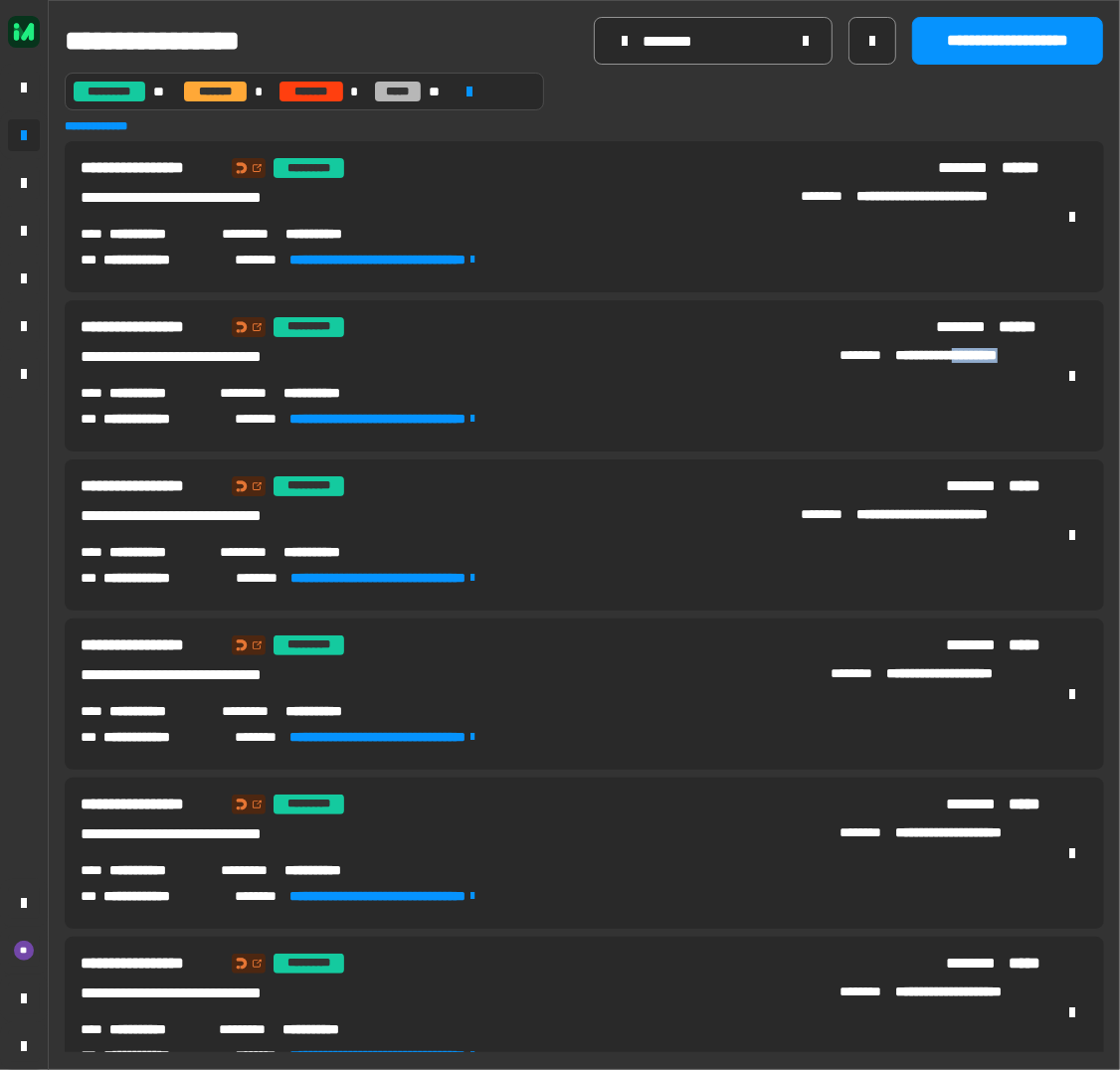 drag, startPoint x: 952, startPoint y: 362, endPoint x: 1019, endPoint y: 361, distance: 67.00746 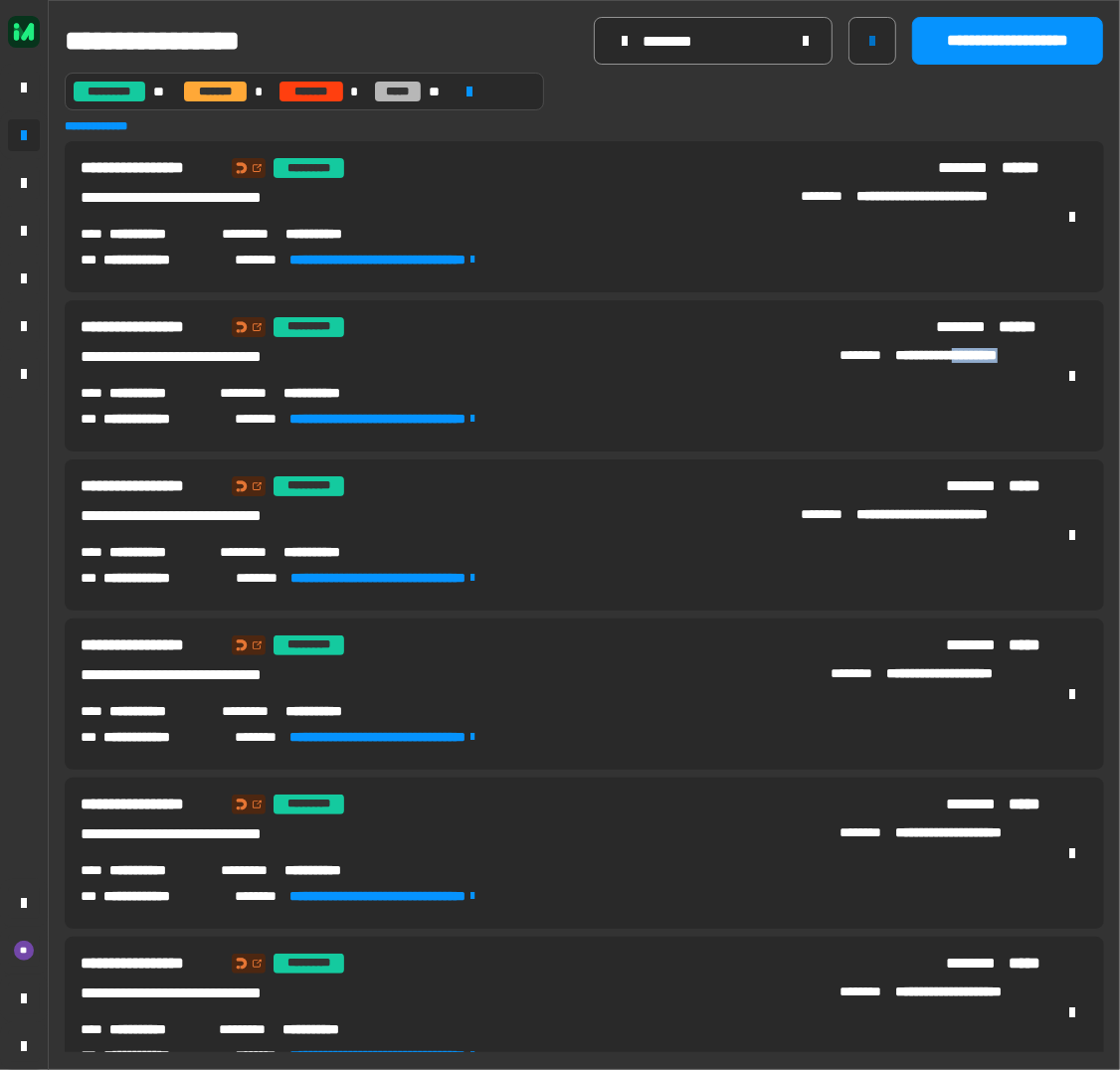 click 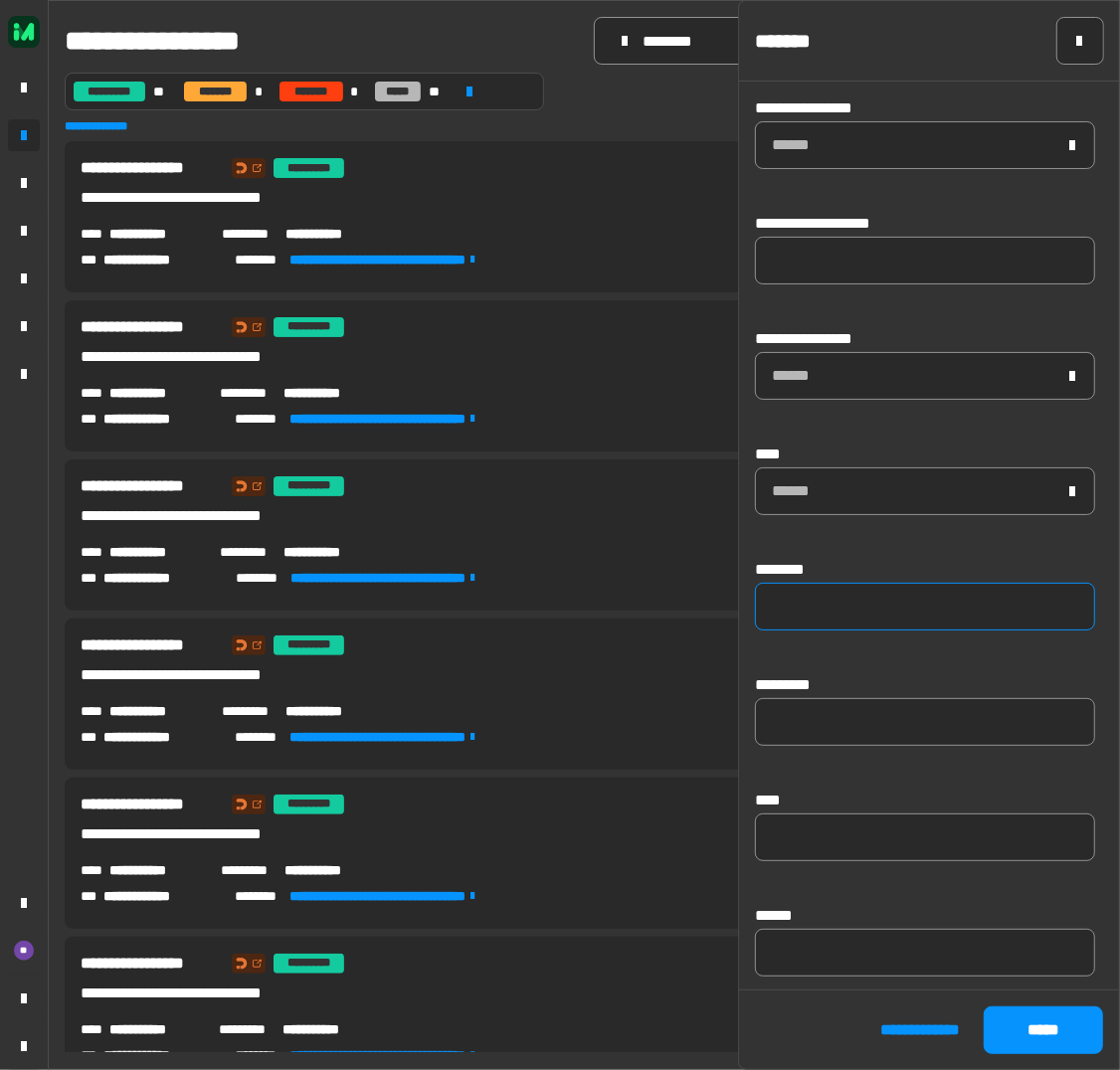 click 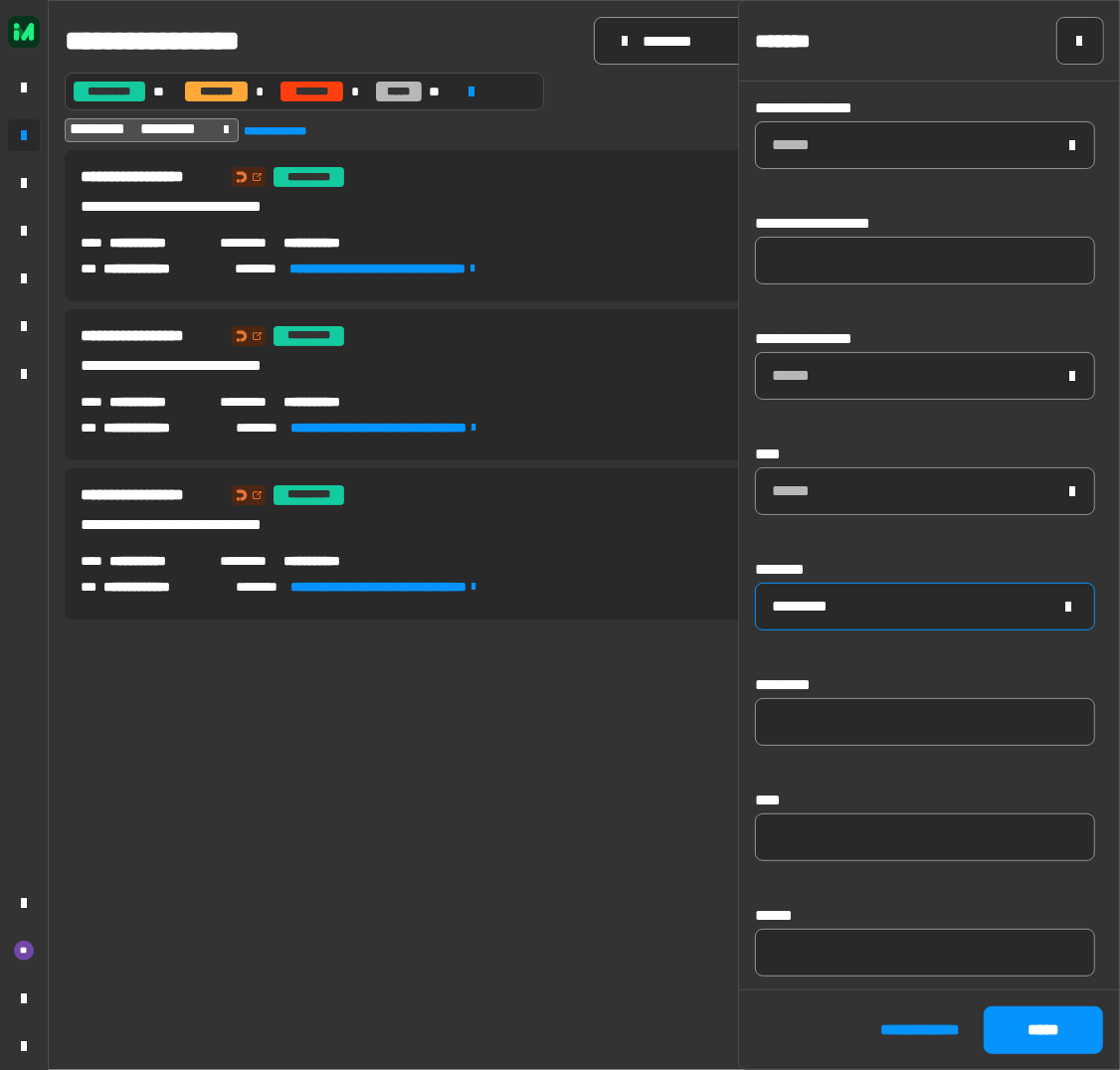 type on "*********" 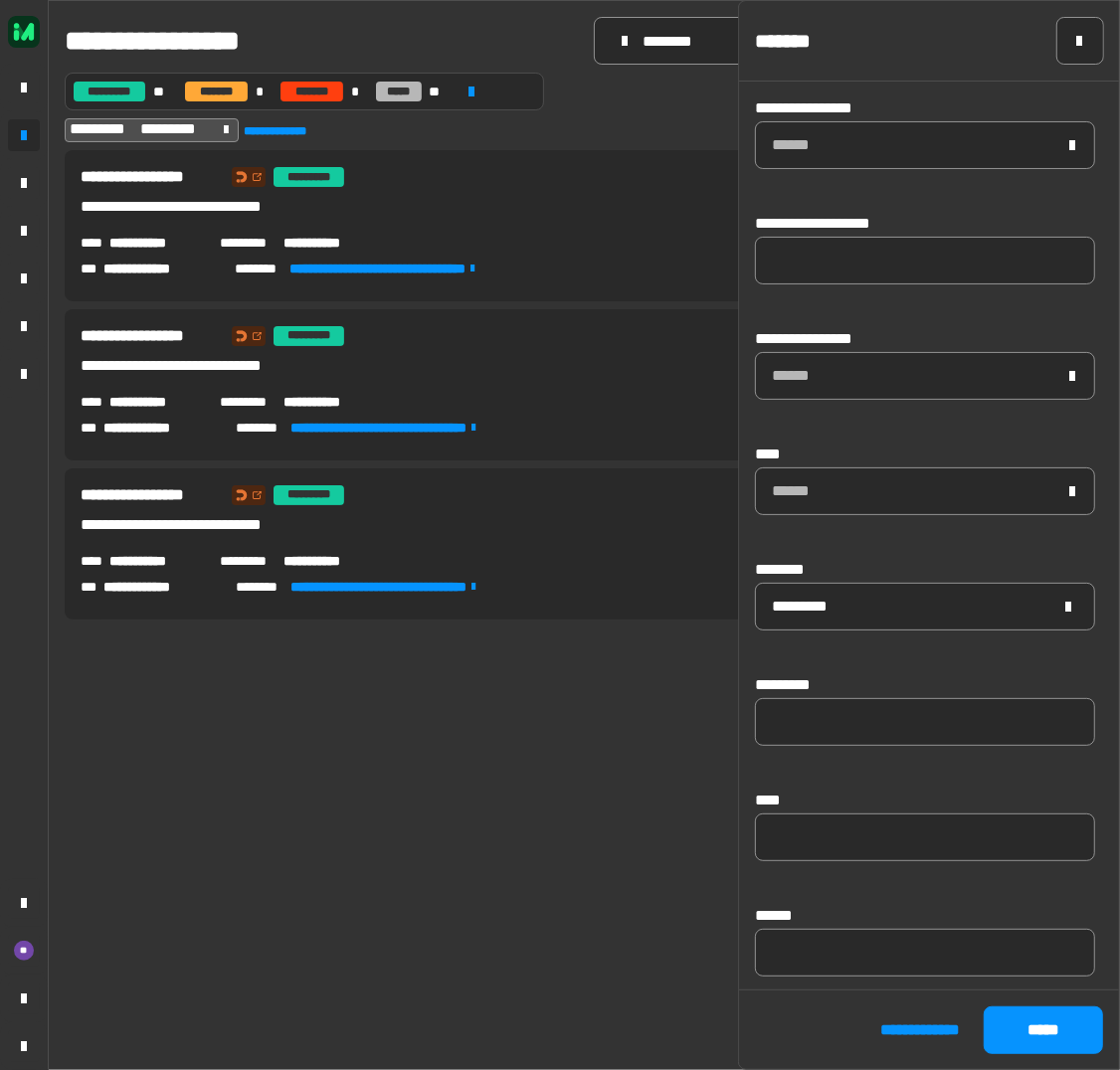 click on "**********" at bounding box center [584, 603] 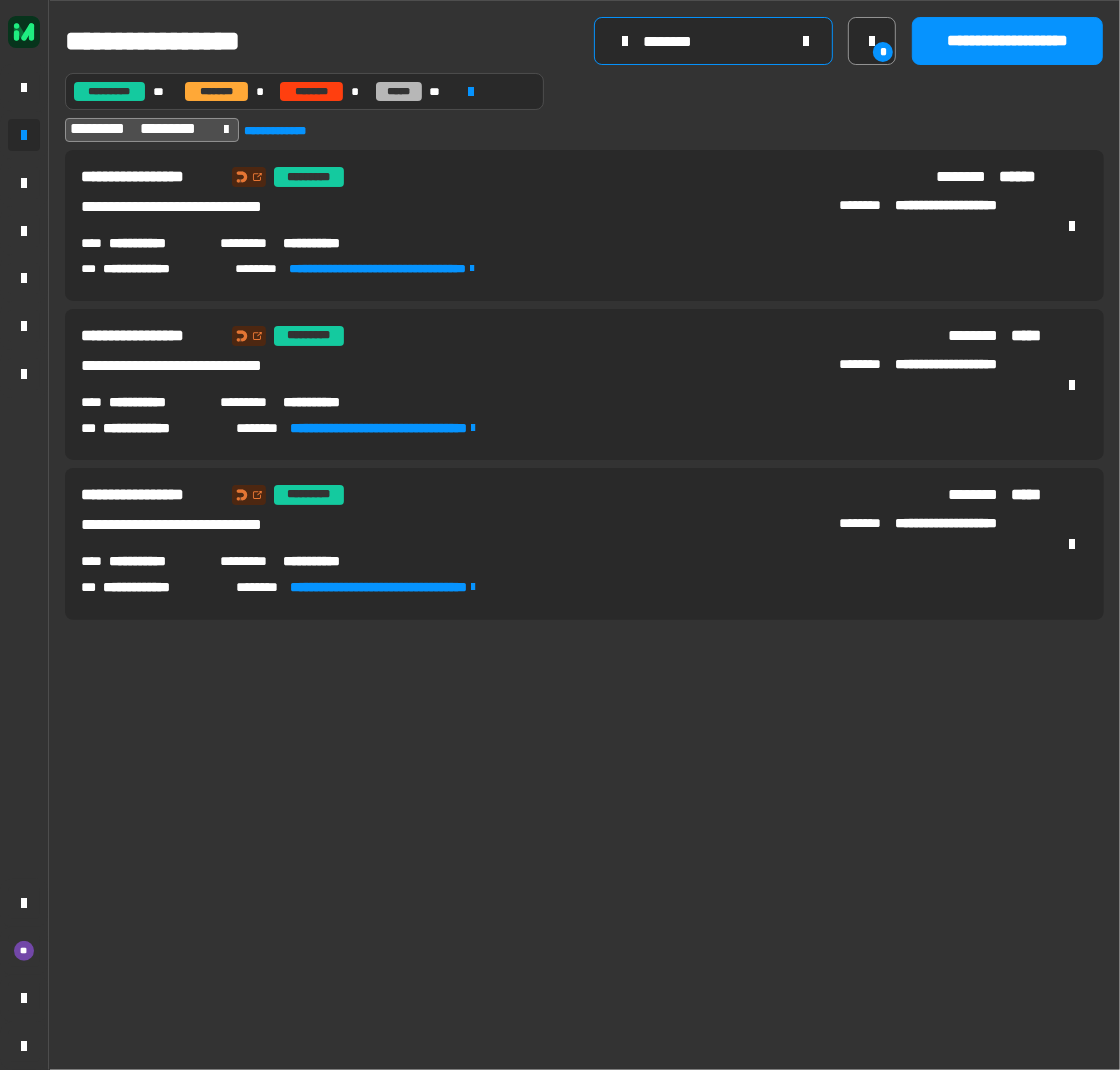 click 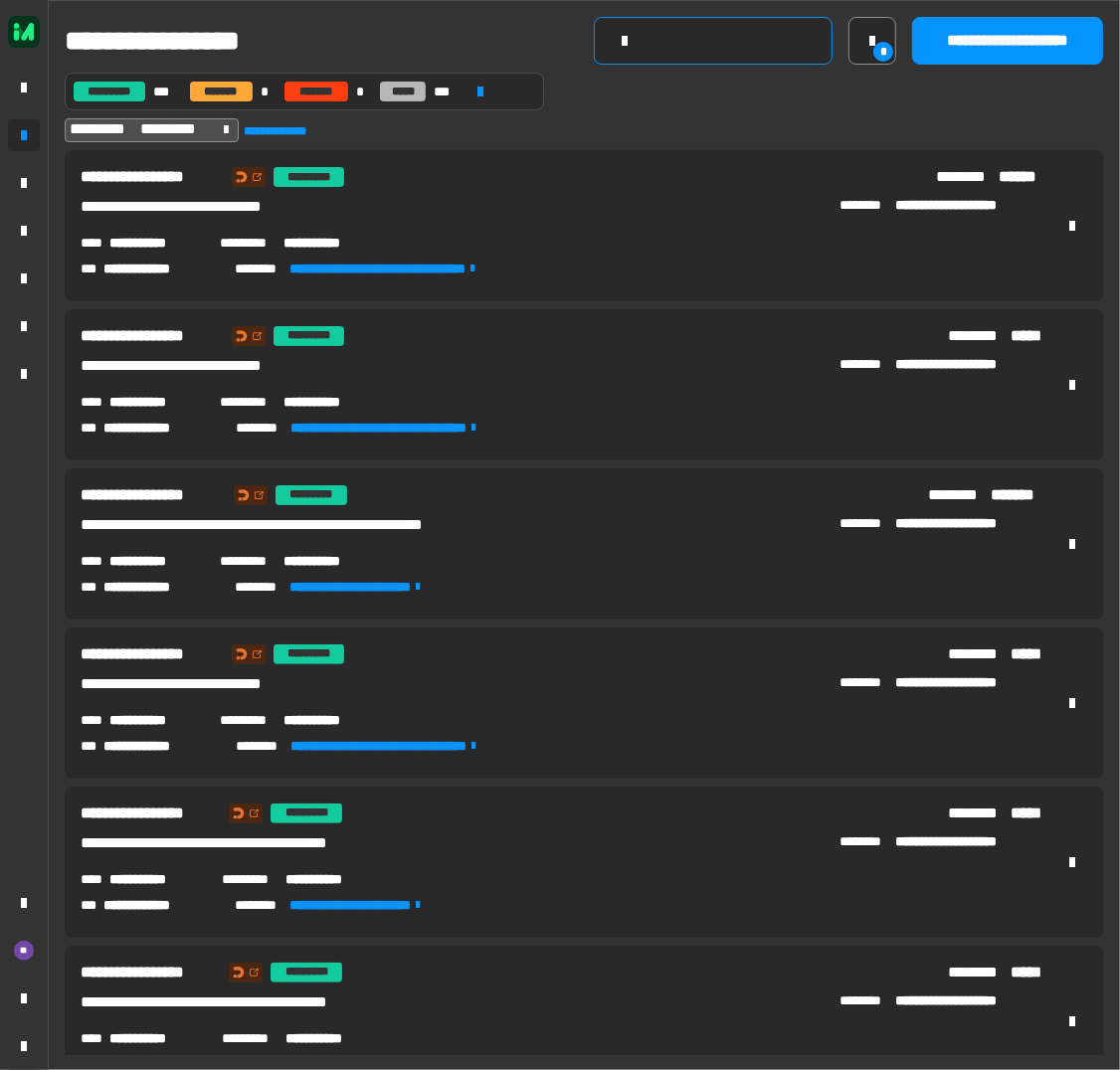 click 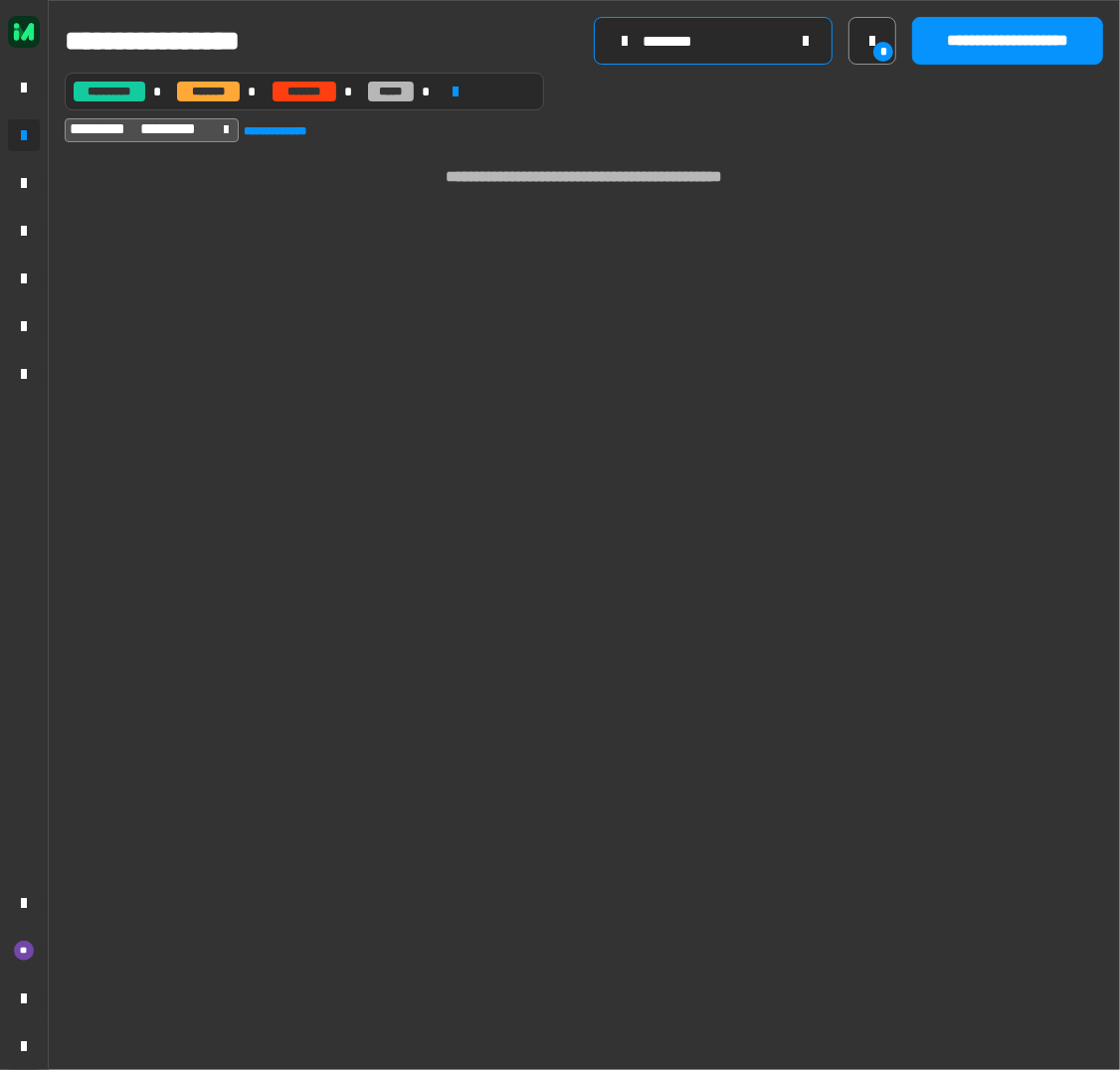 type on "********" 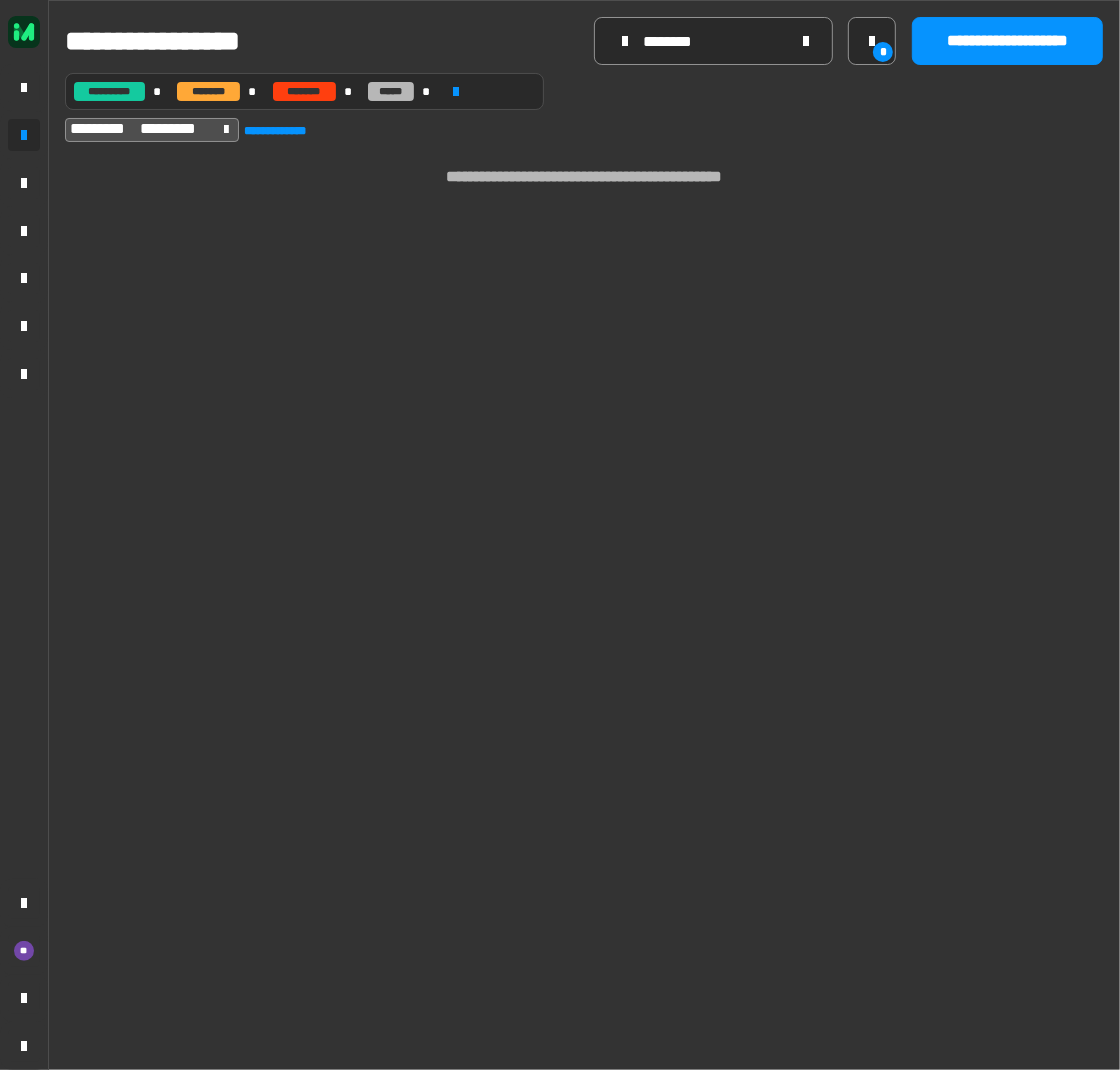 click 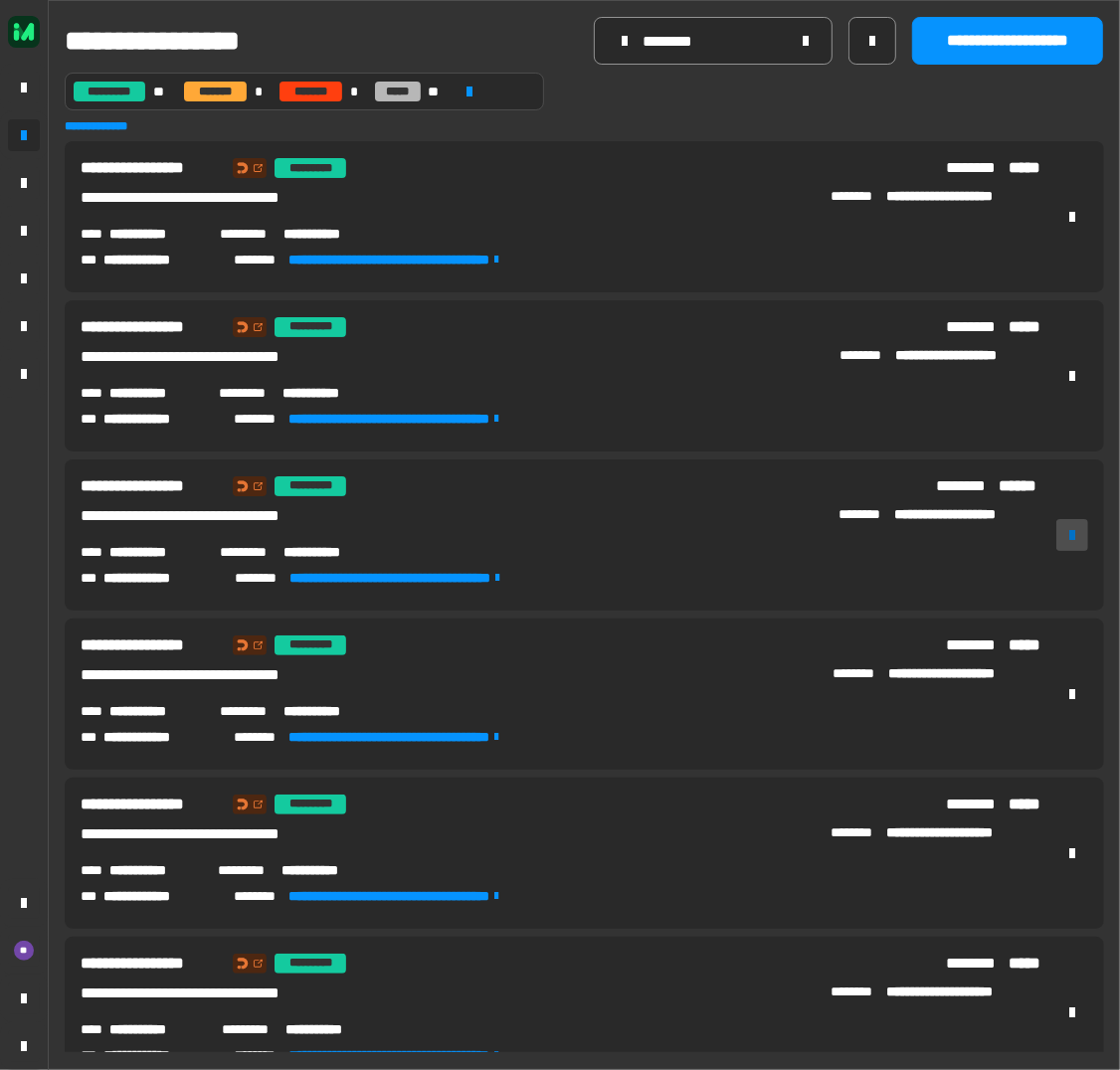 click at bounding box center (1072, 535) 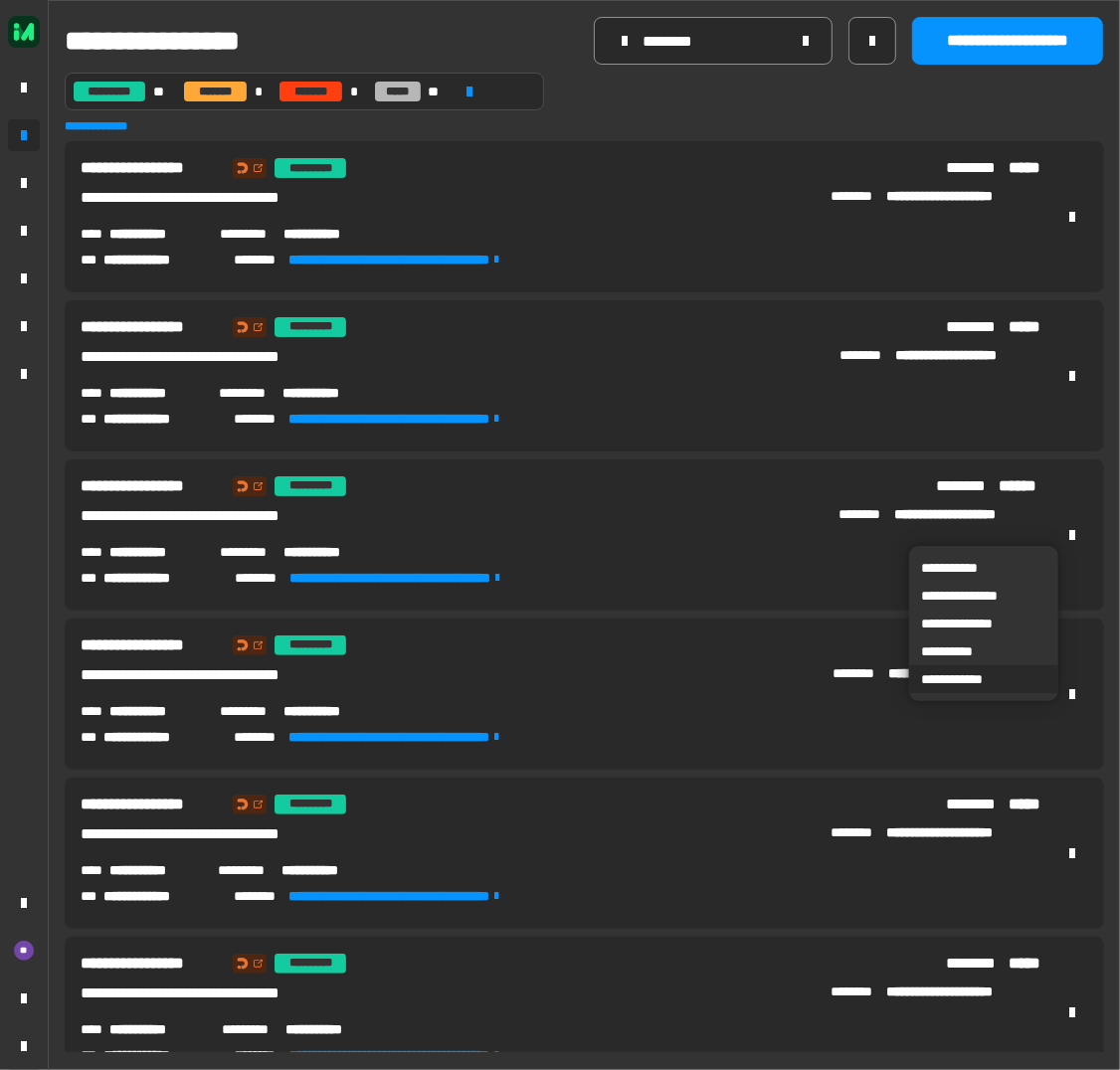 click on "**********" at bounding box center [984, 679] 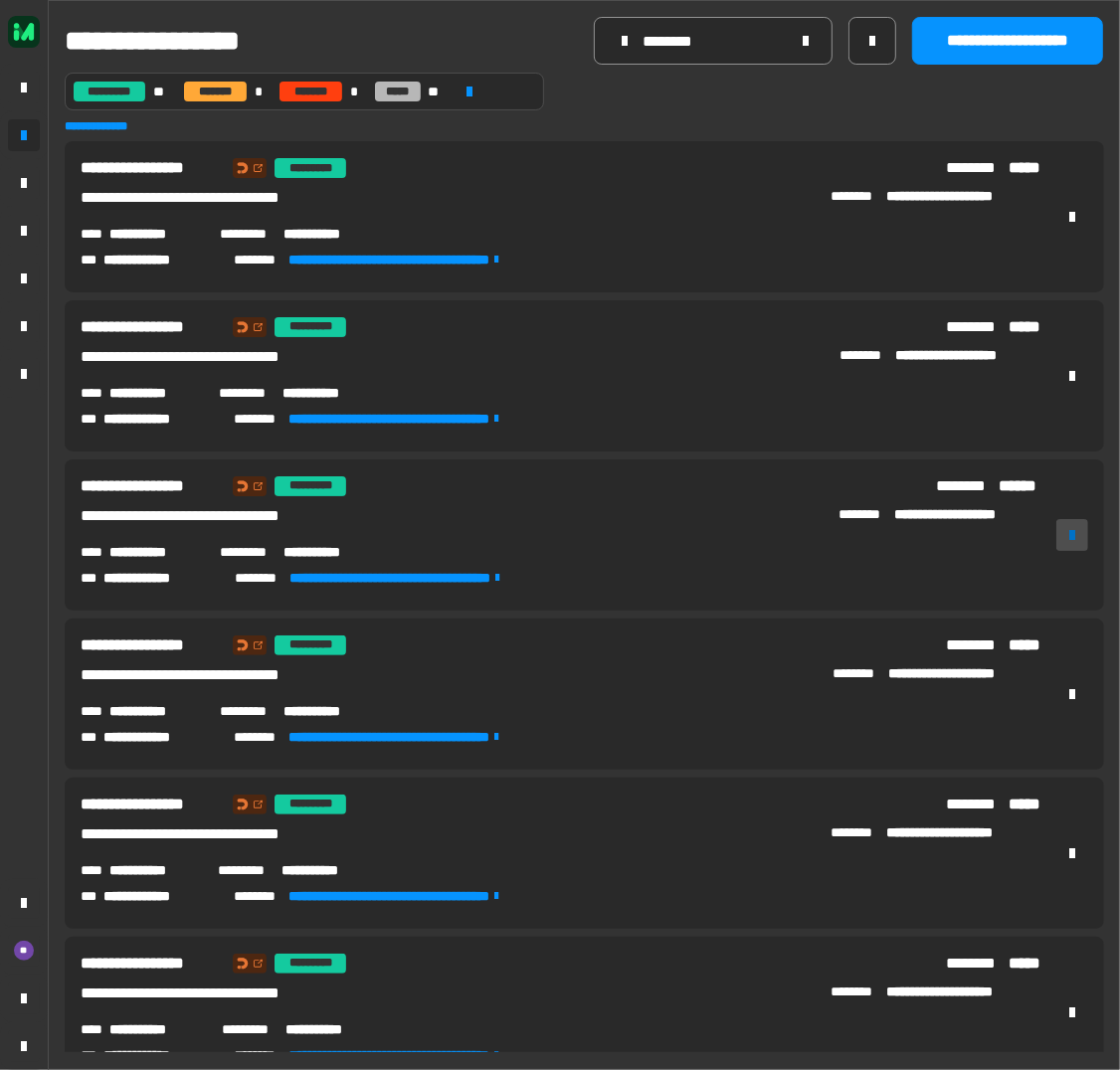 click at bounding box center (1072, 535) 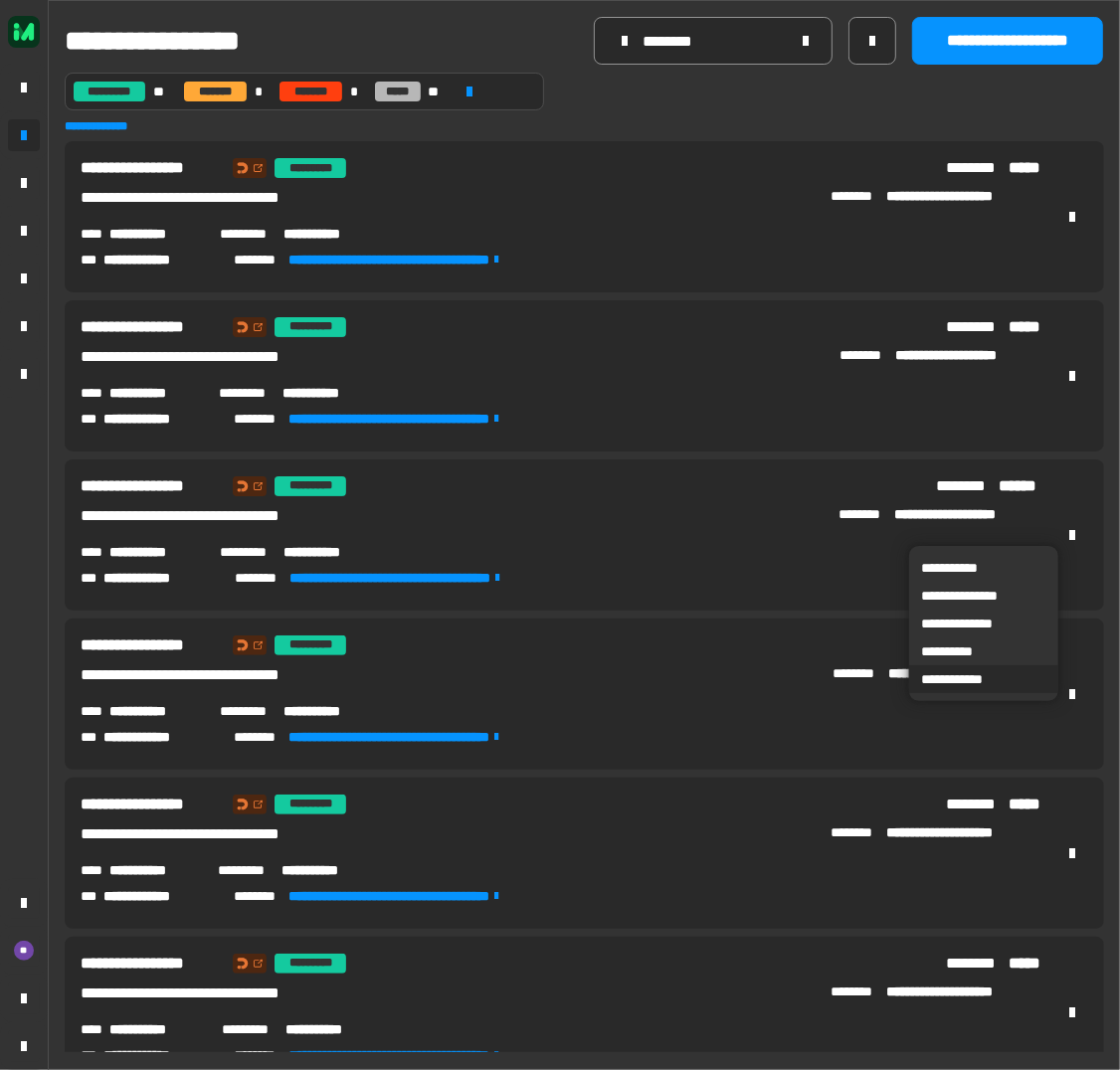 click on "**********" at bounding box center (984, 679) 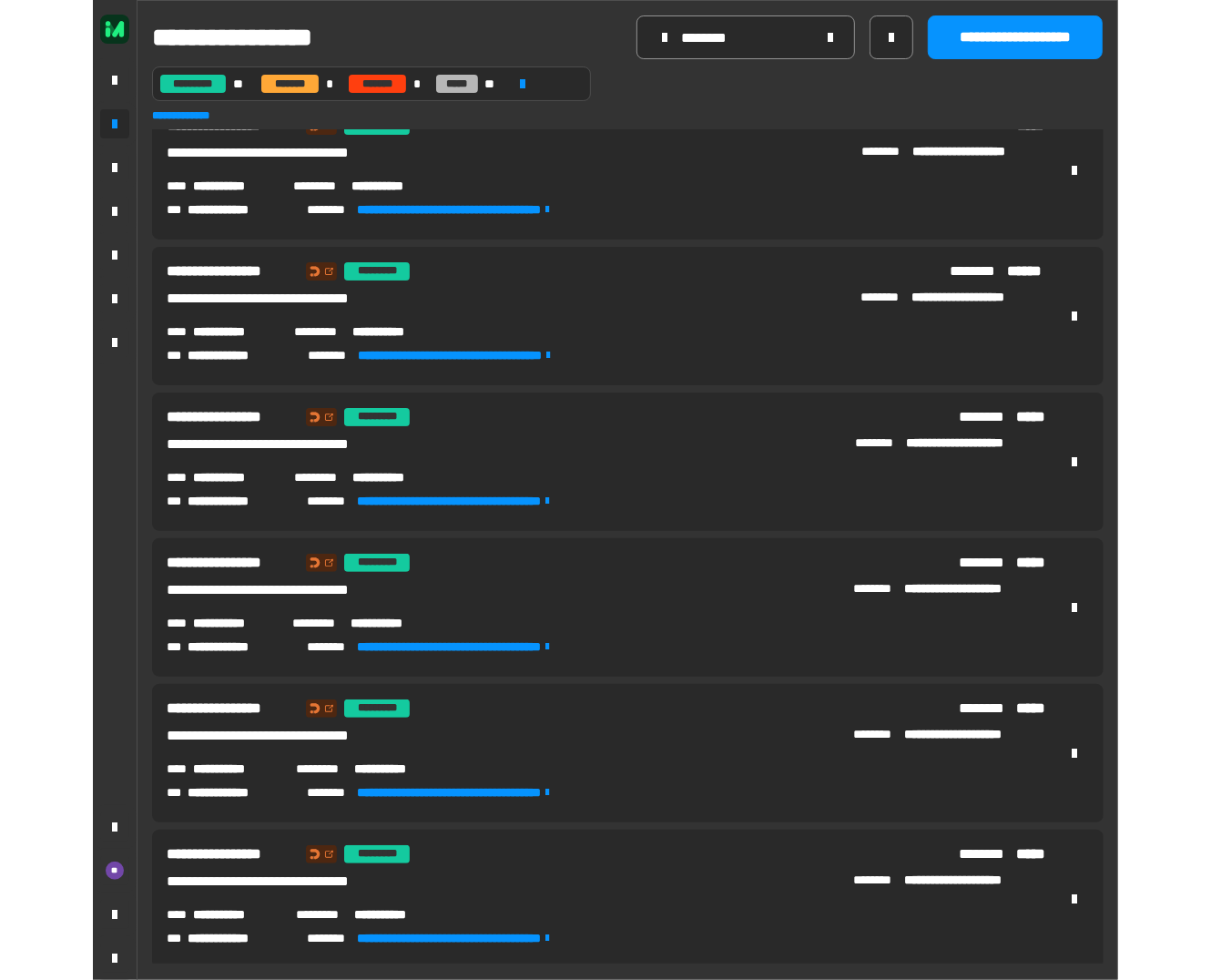 scroll, scrollTop: 175, scrollLeft: 0, axis: vertical 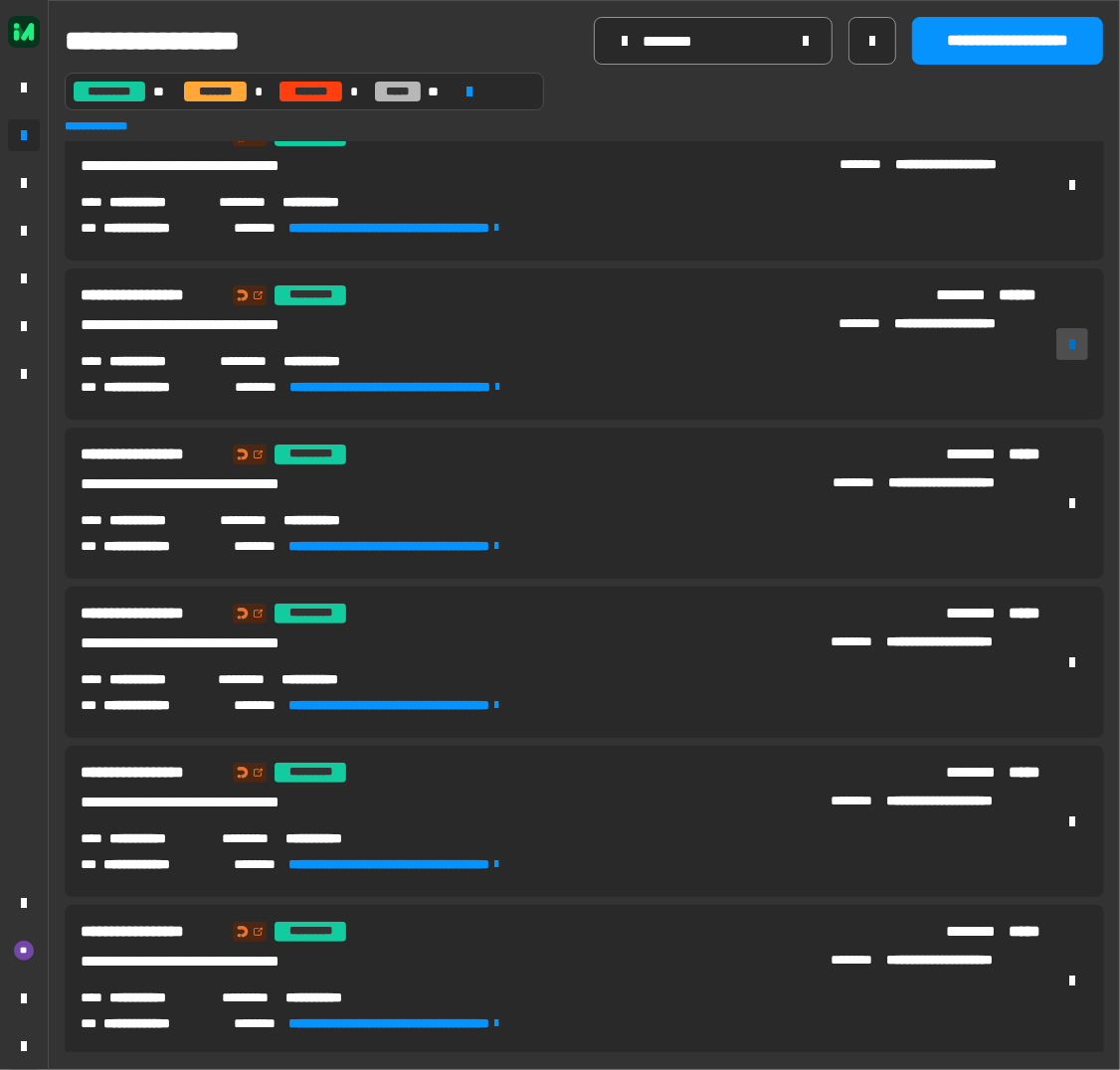 drag, startPoint x: 1053, startPoint y: 350, endPoint x: 1041, endPoint y: 348, distance: 12.165525 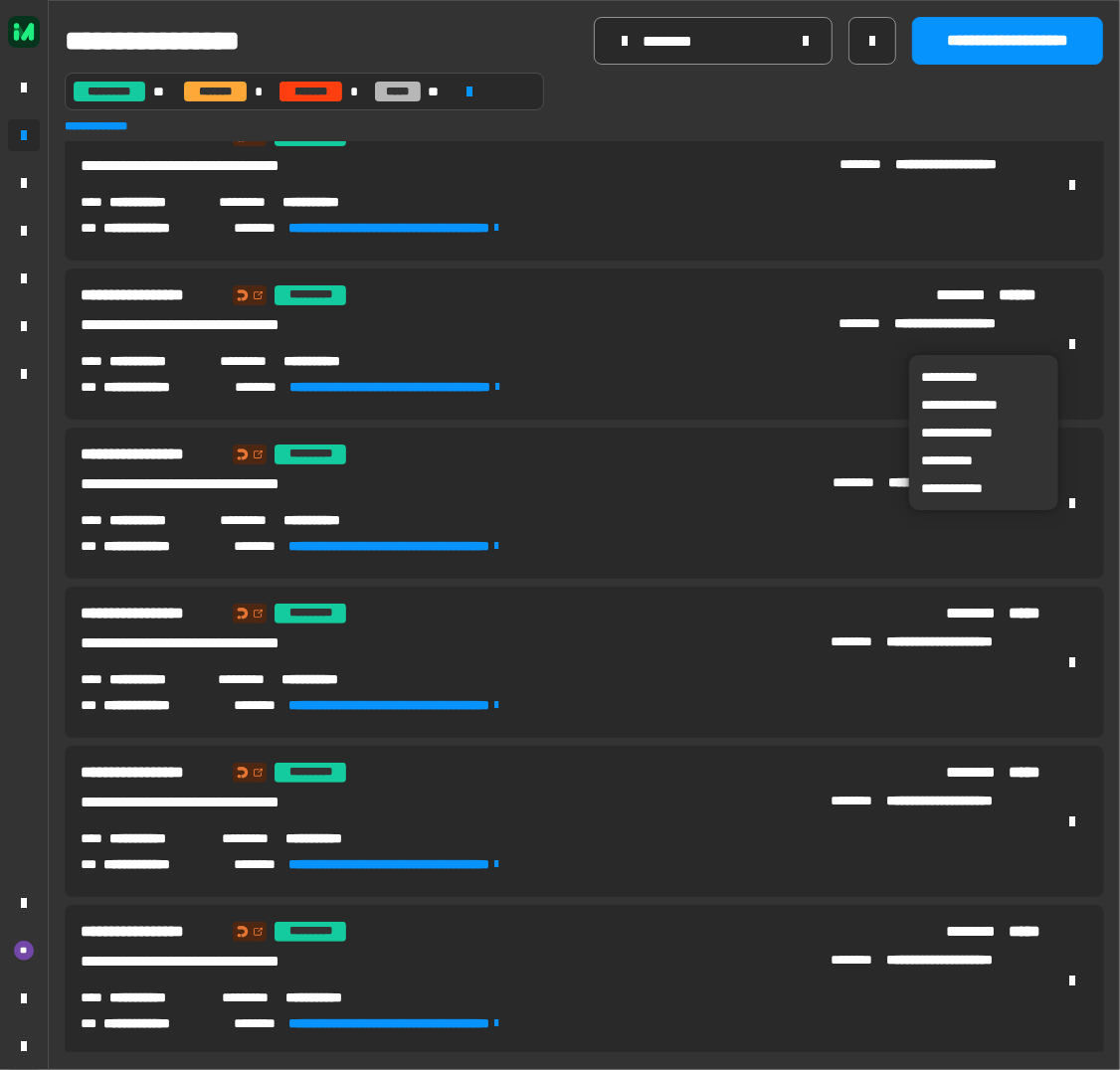 click on "**********" at bounding box center (984, 488) 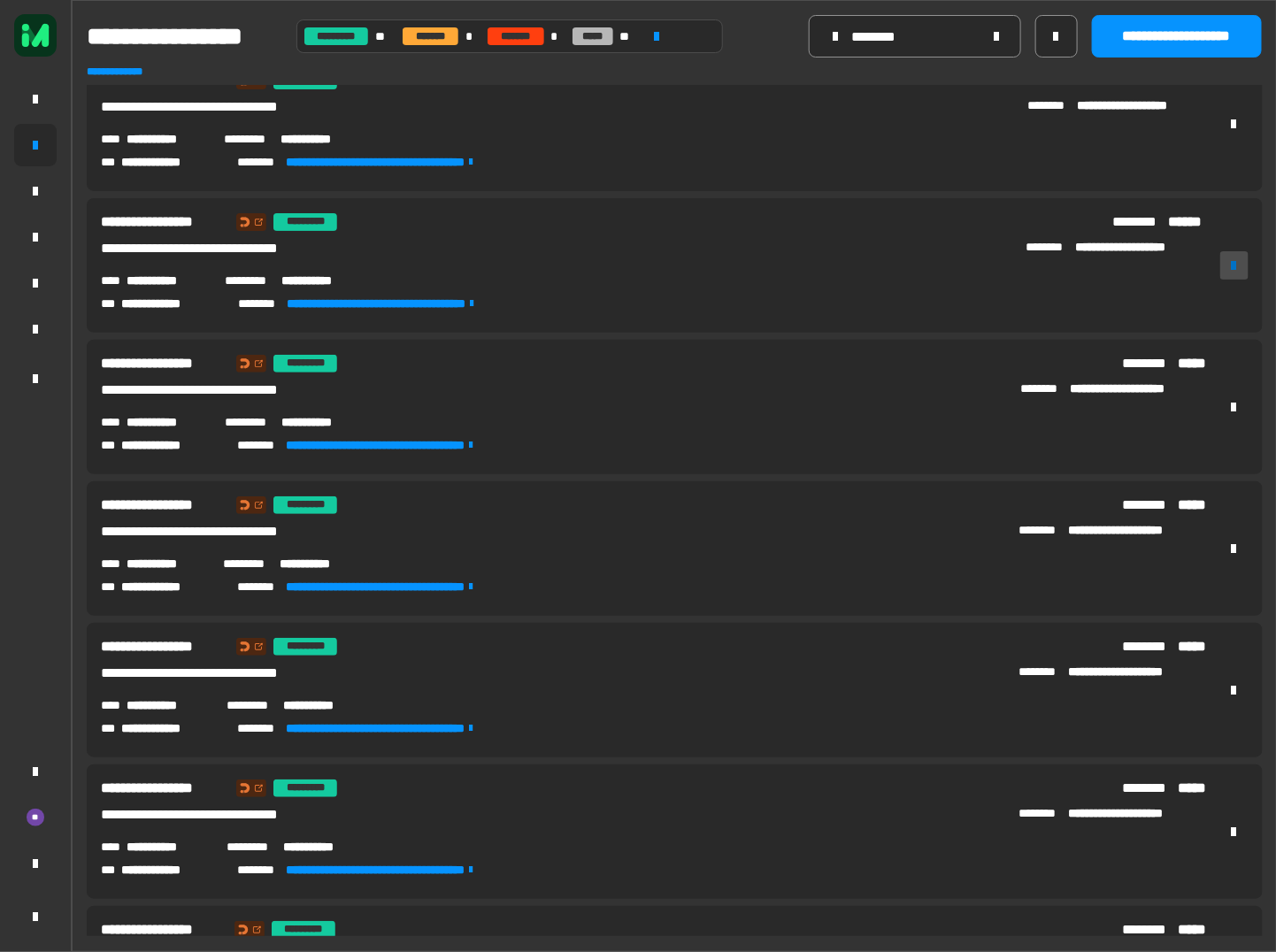 click at bounding box center (1234, 265) 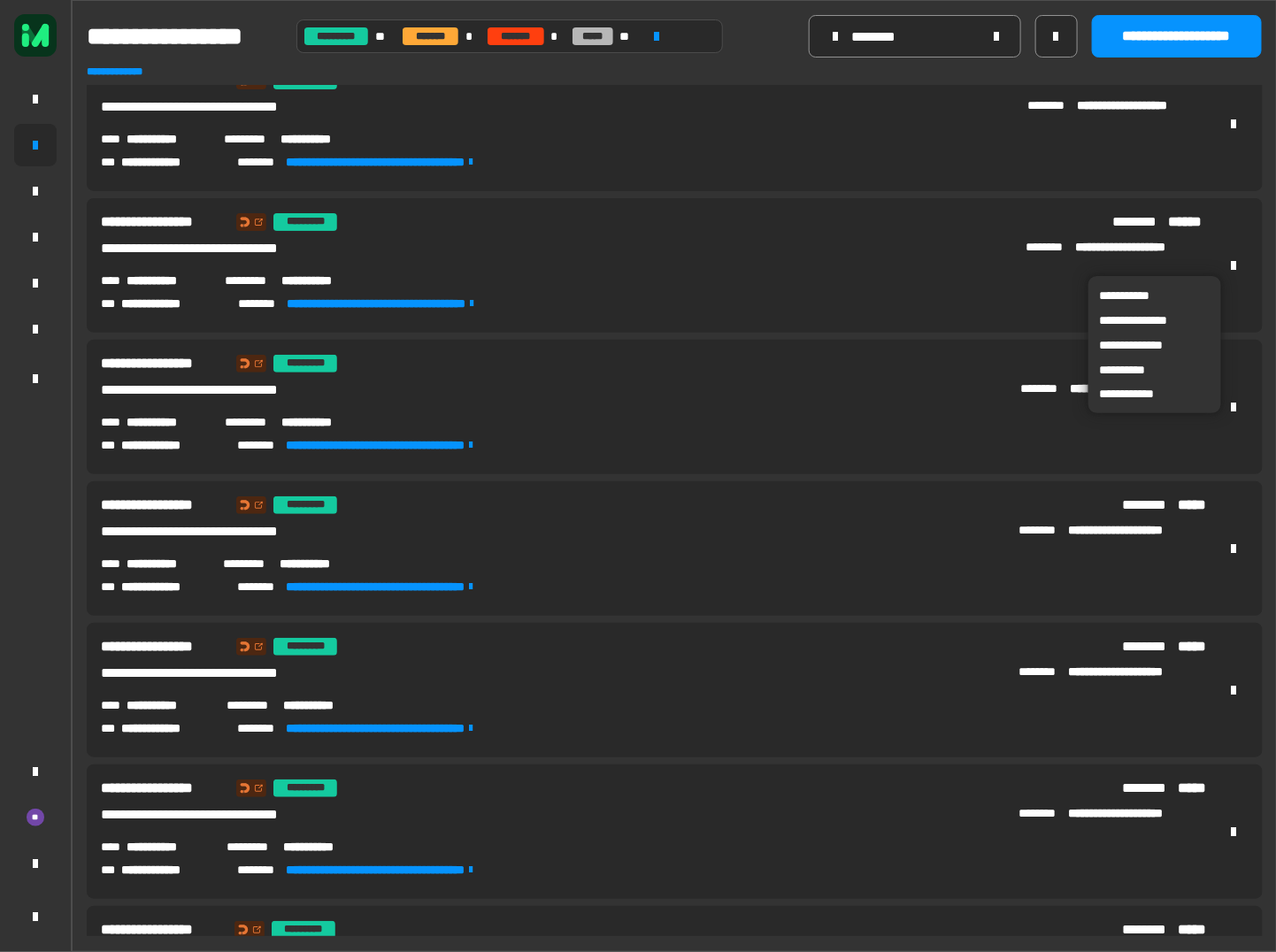 click on "**********" at bounding box center (1155, 394) 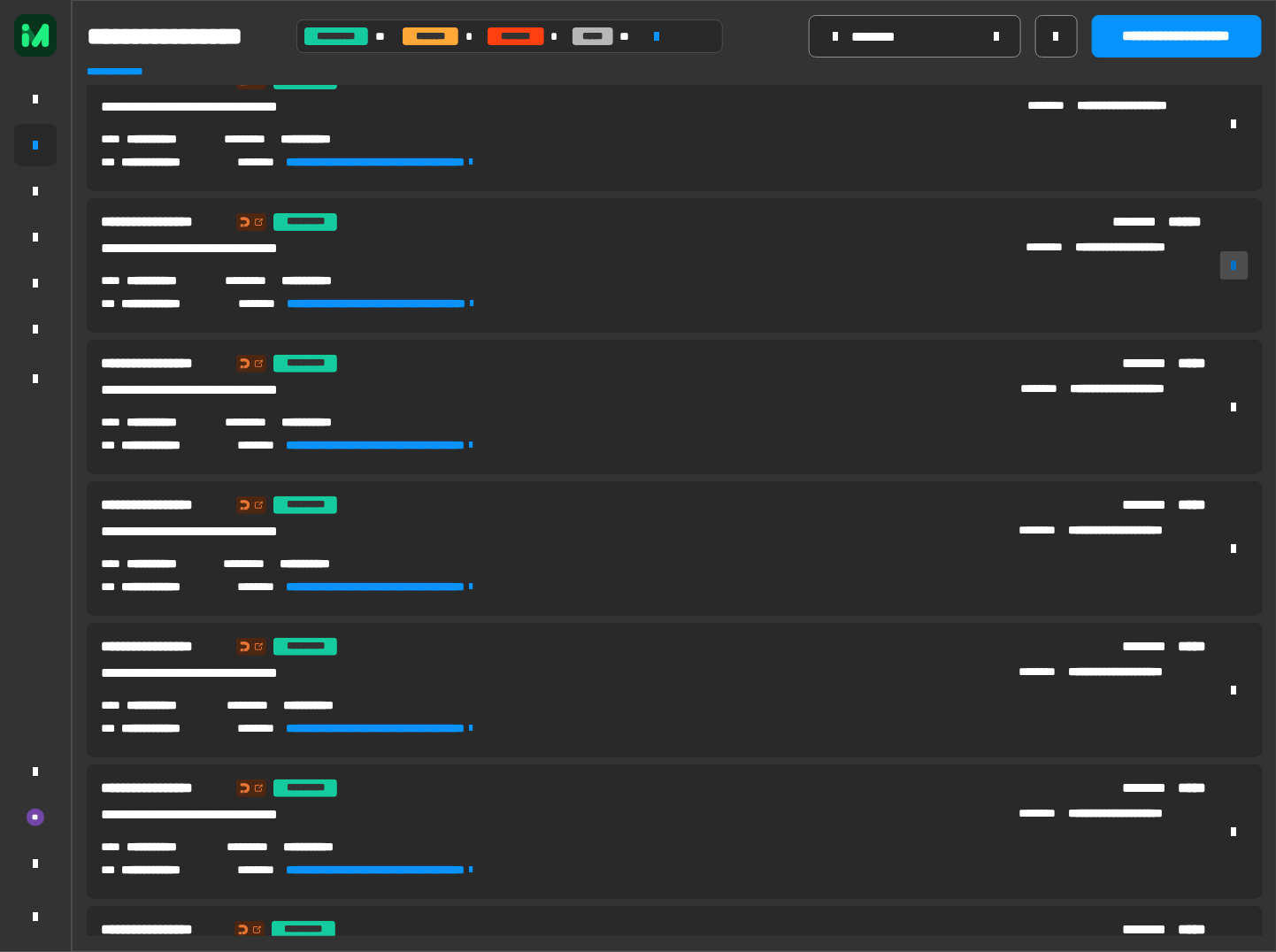 click at bounding box center [1234, 265] 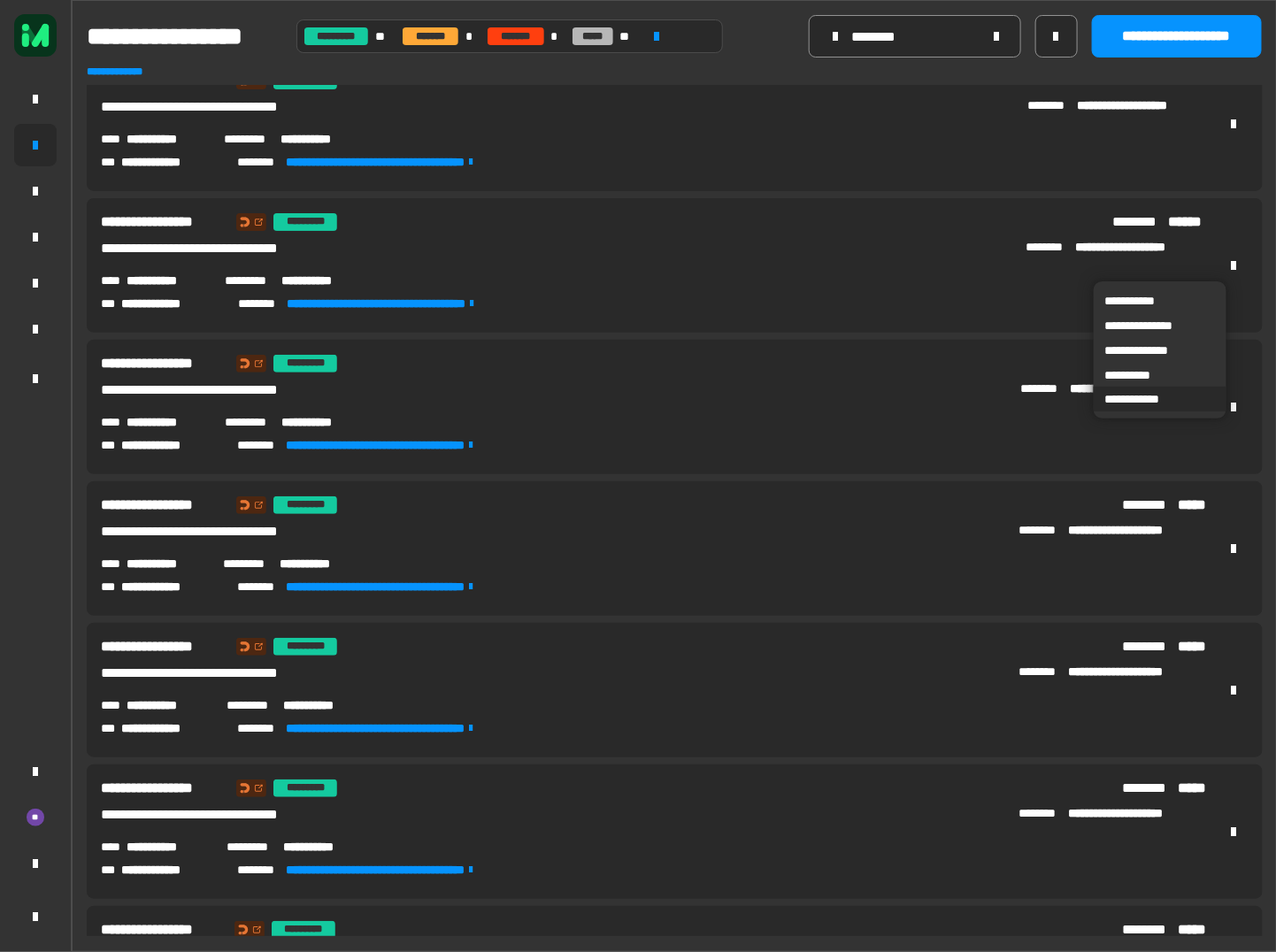click on "**********" at bounding box center (1160, 399) 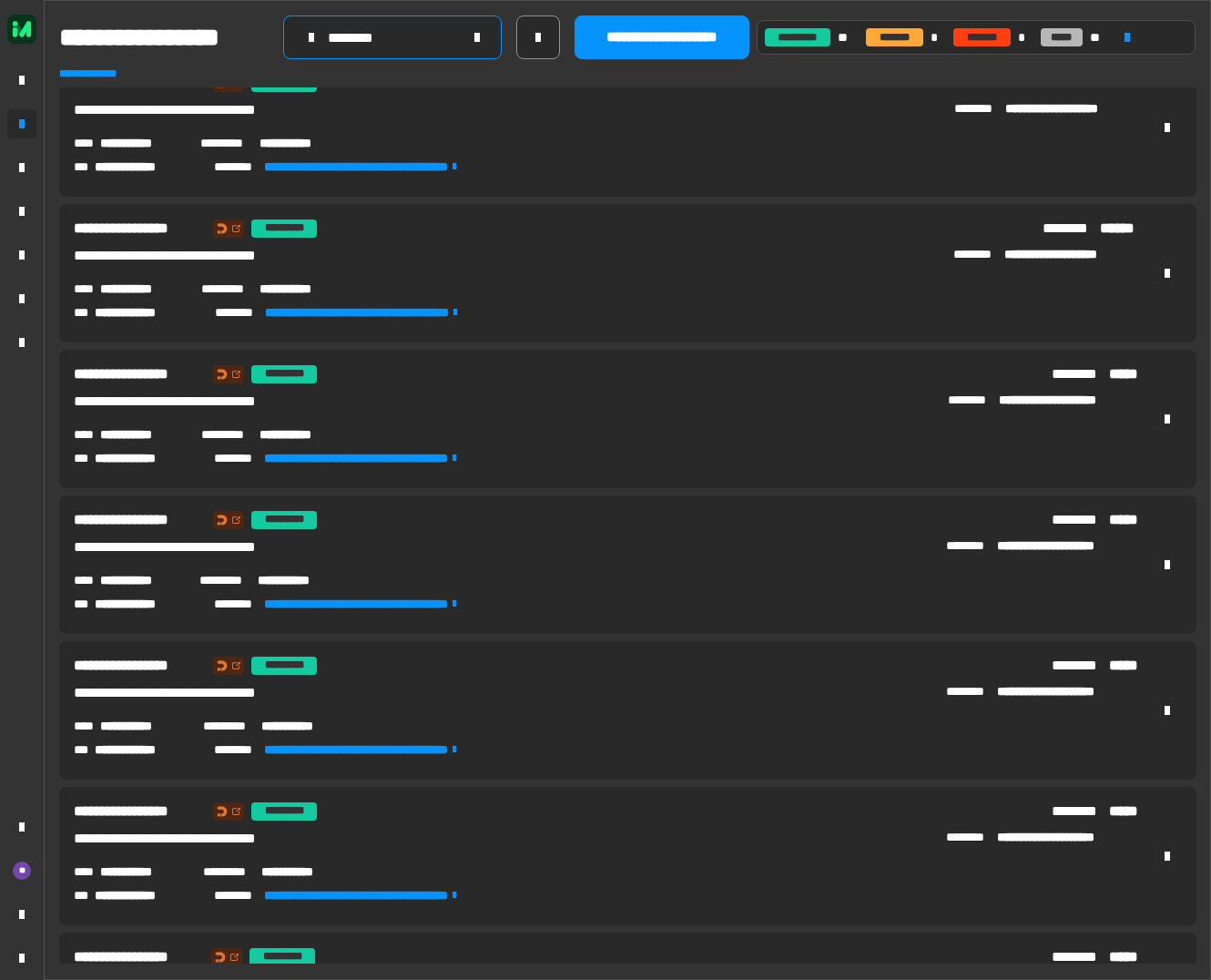 click 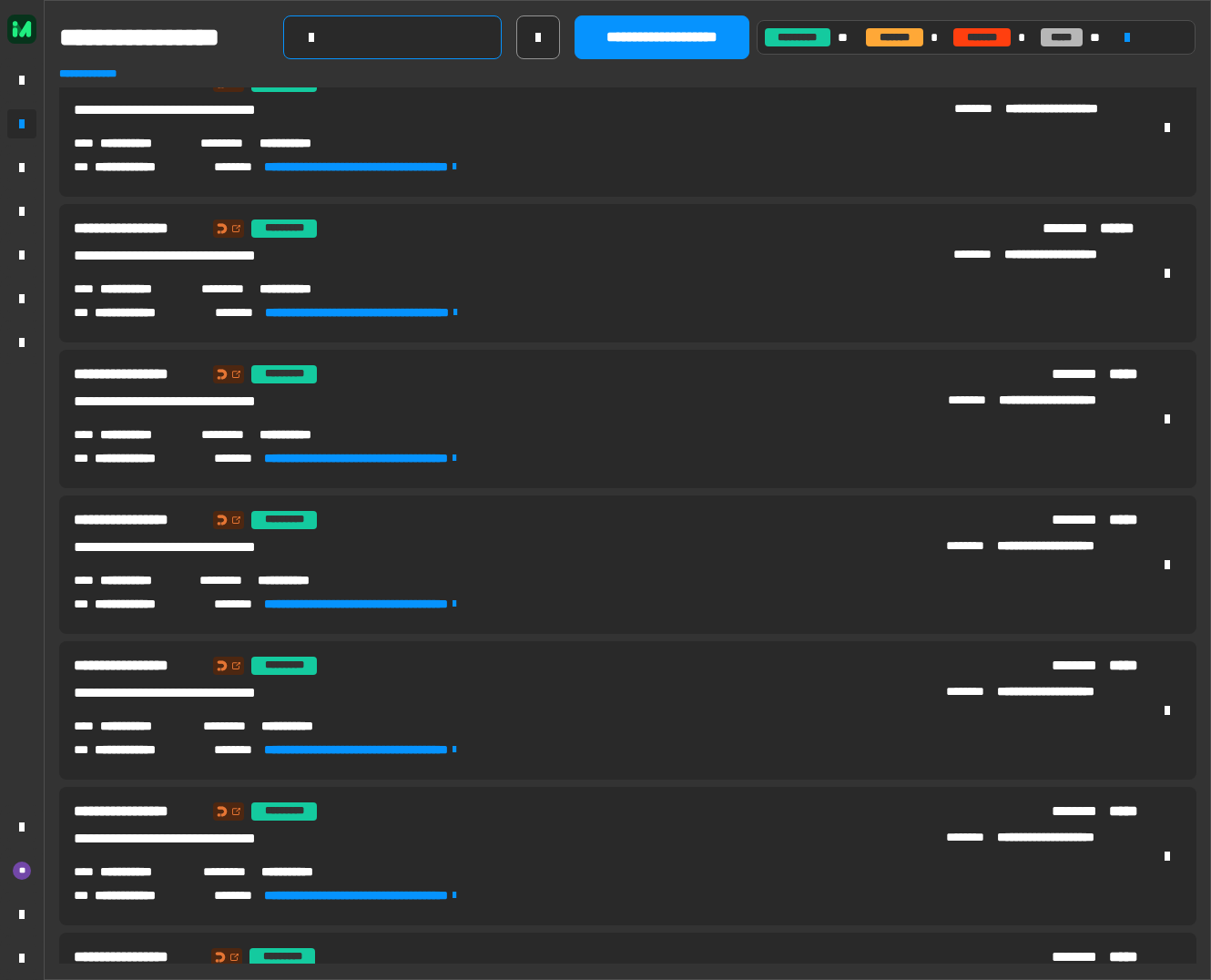 click on "**********" 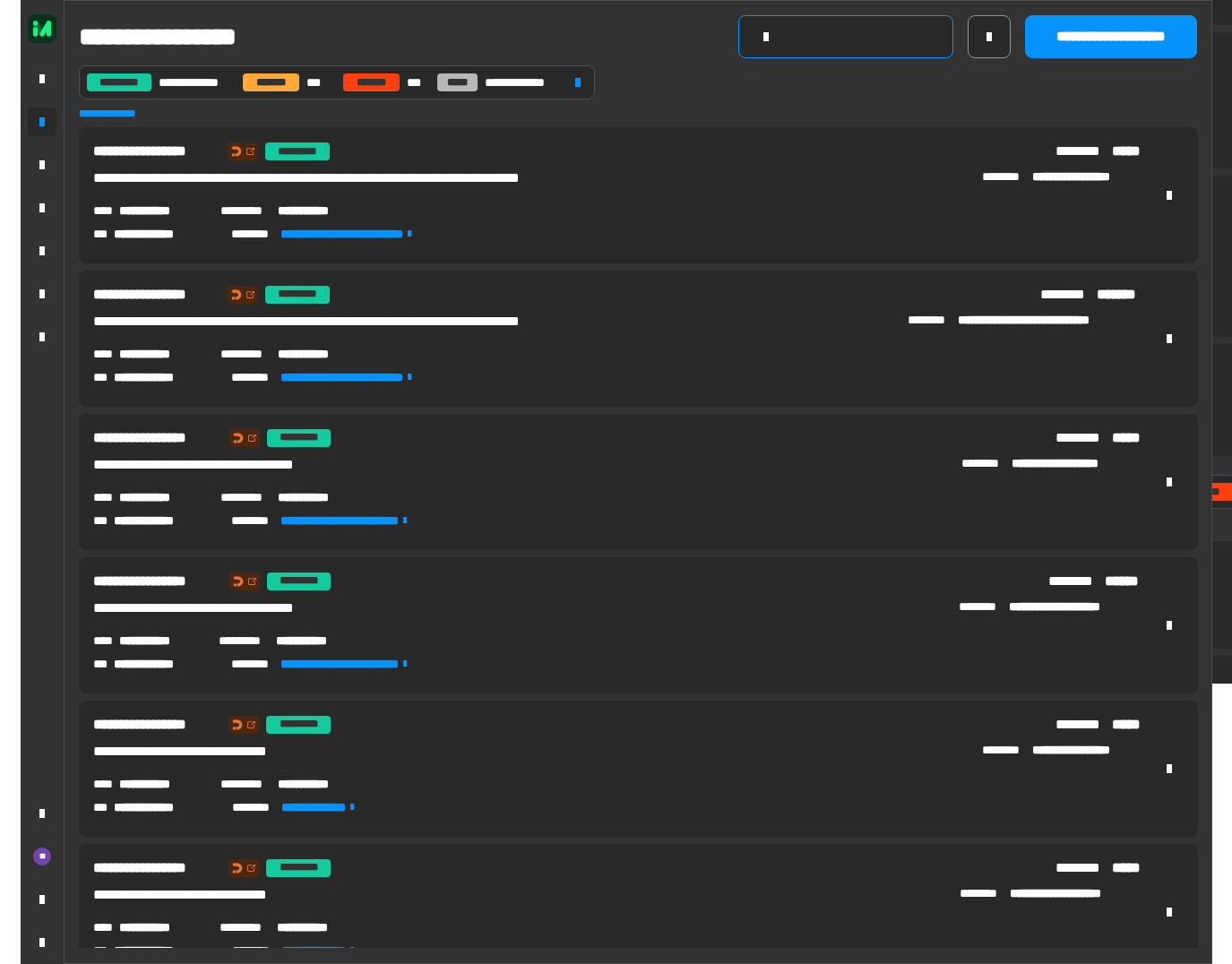 scroll, scrollTop: 0, scrollLeft: 0, axis: both 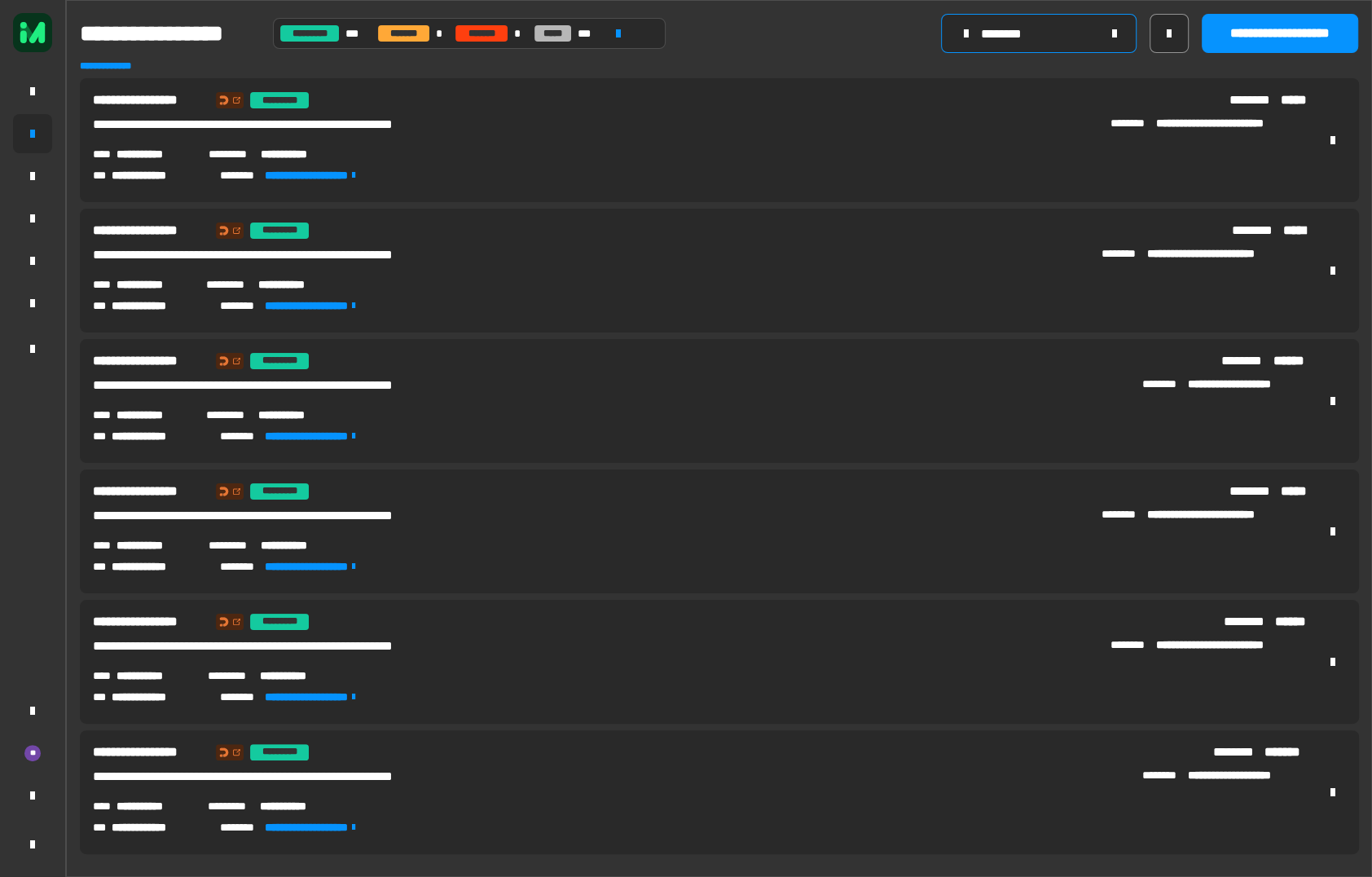 type on "********" 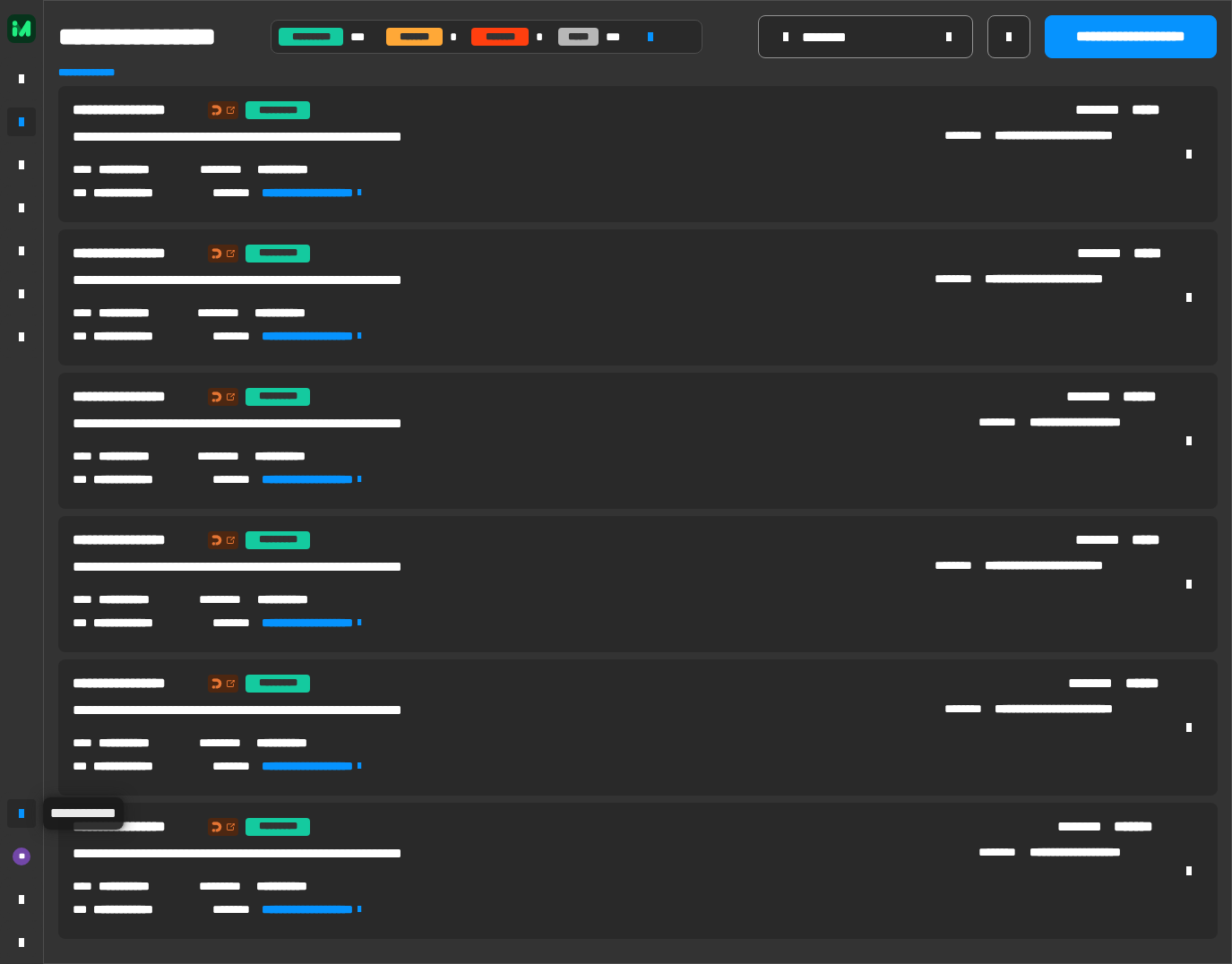drag, startPoint x: 25, startPoint y: 808, endPoint x: 36, endPoint y: 800, distance: 14 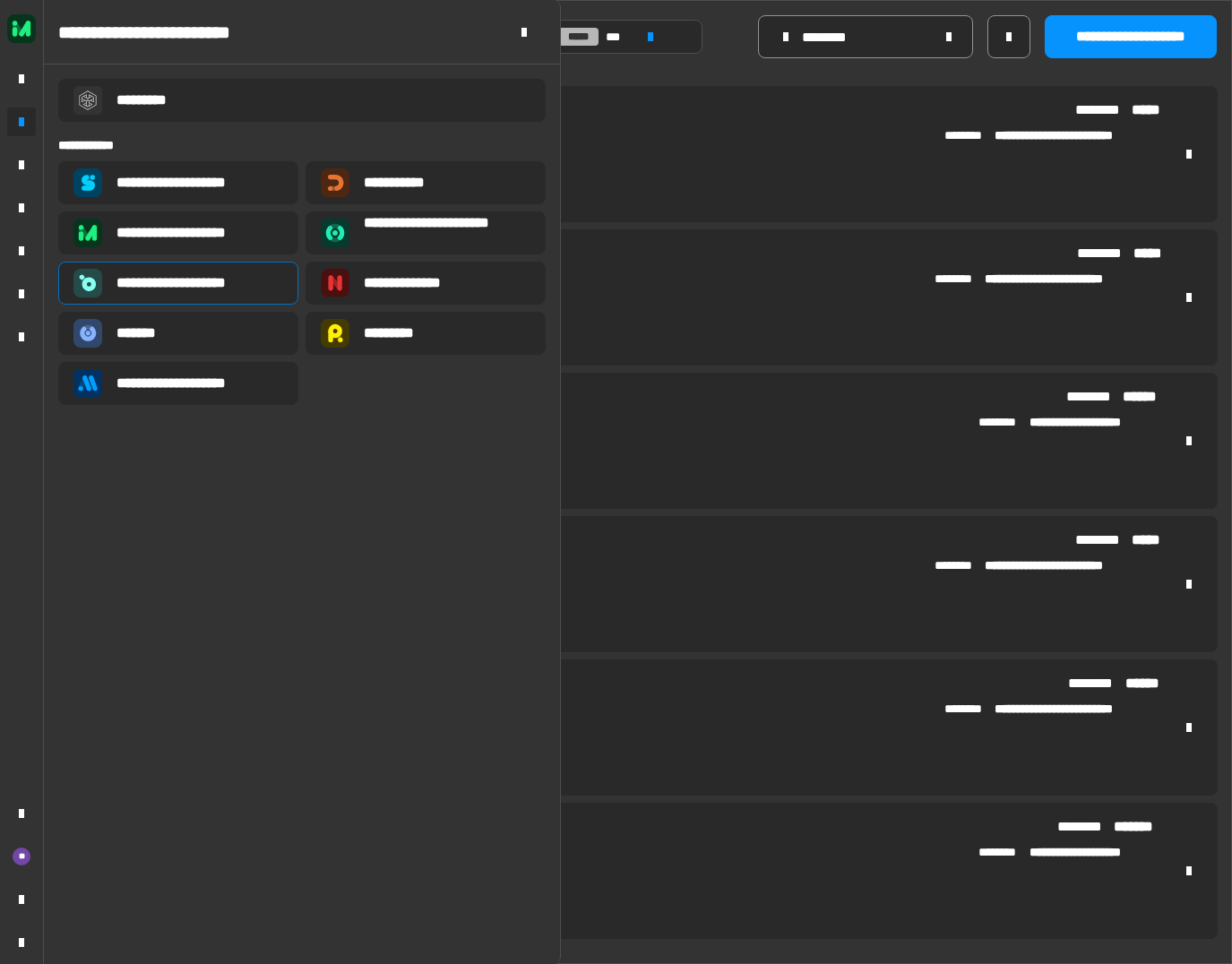 click on "**********" at bounding box center (185, 283) 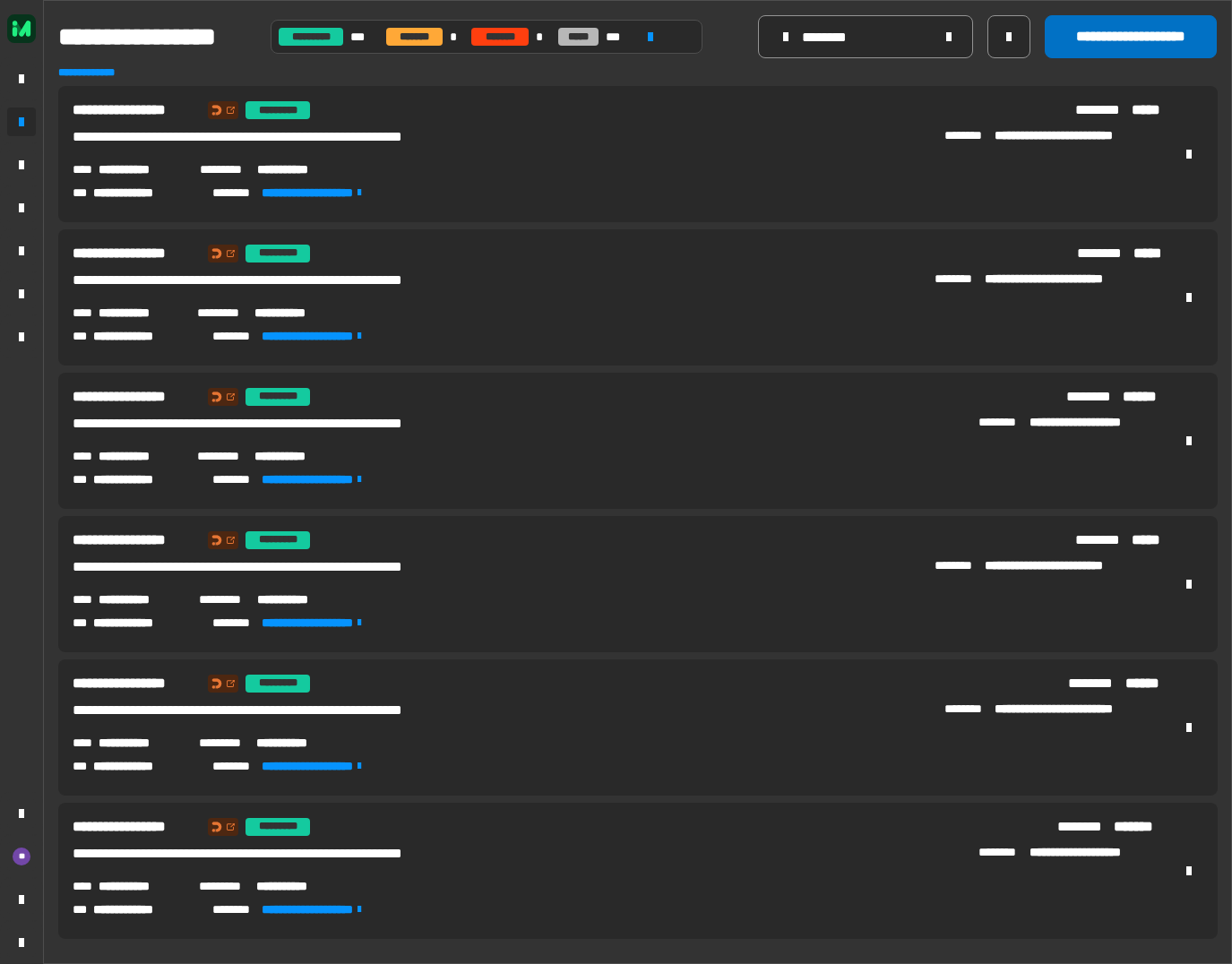 click on "**********" 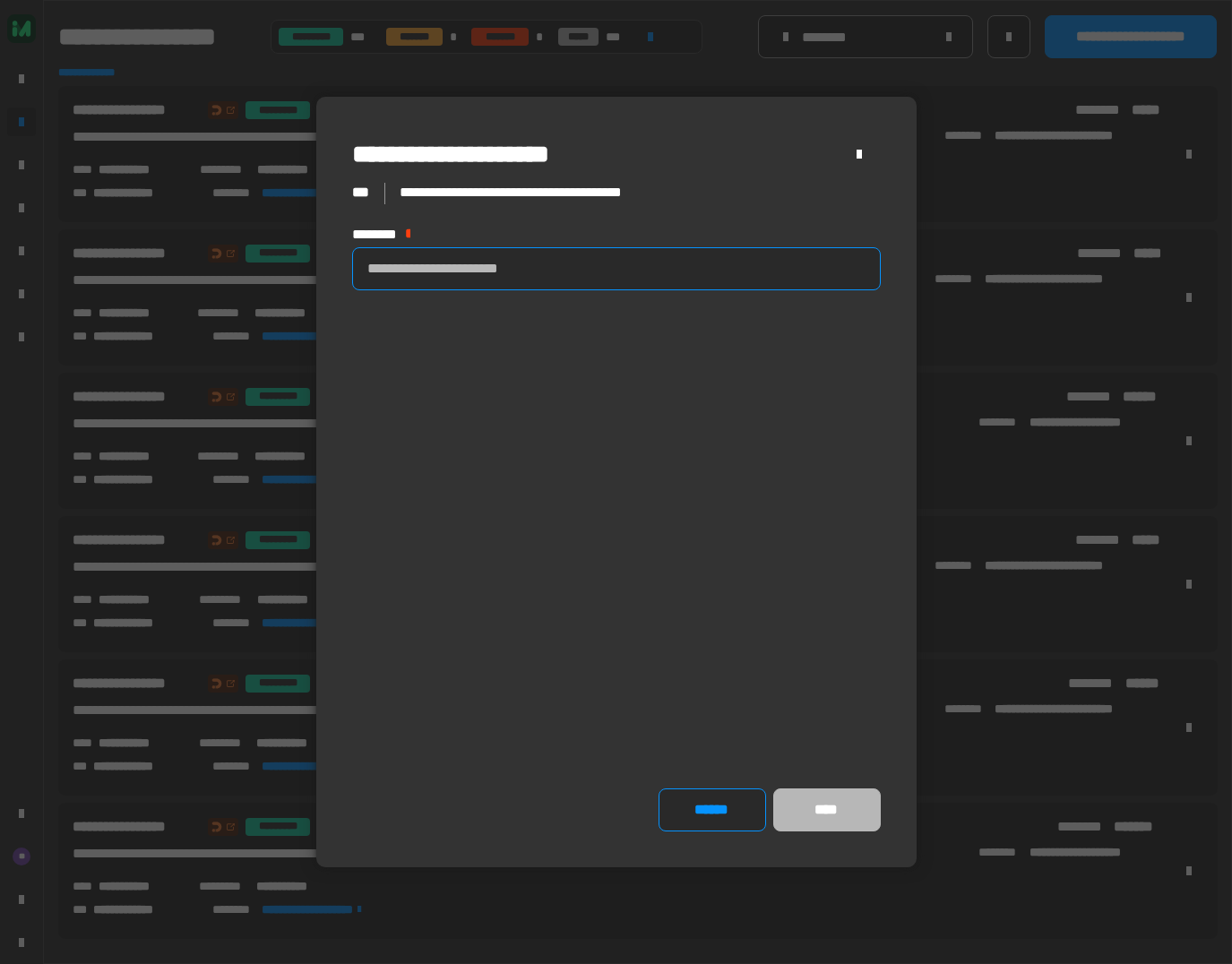 drag, startPoint x: 606, startPoint y: 272, endPoint x: 589, endPoint y: 271, distance: 17.029386 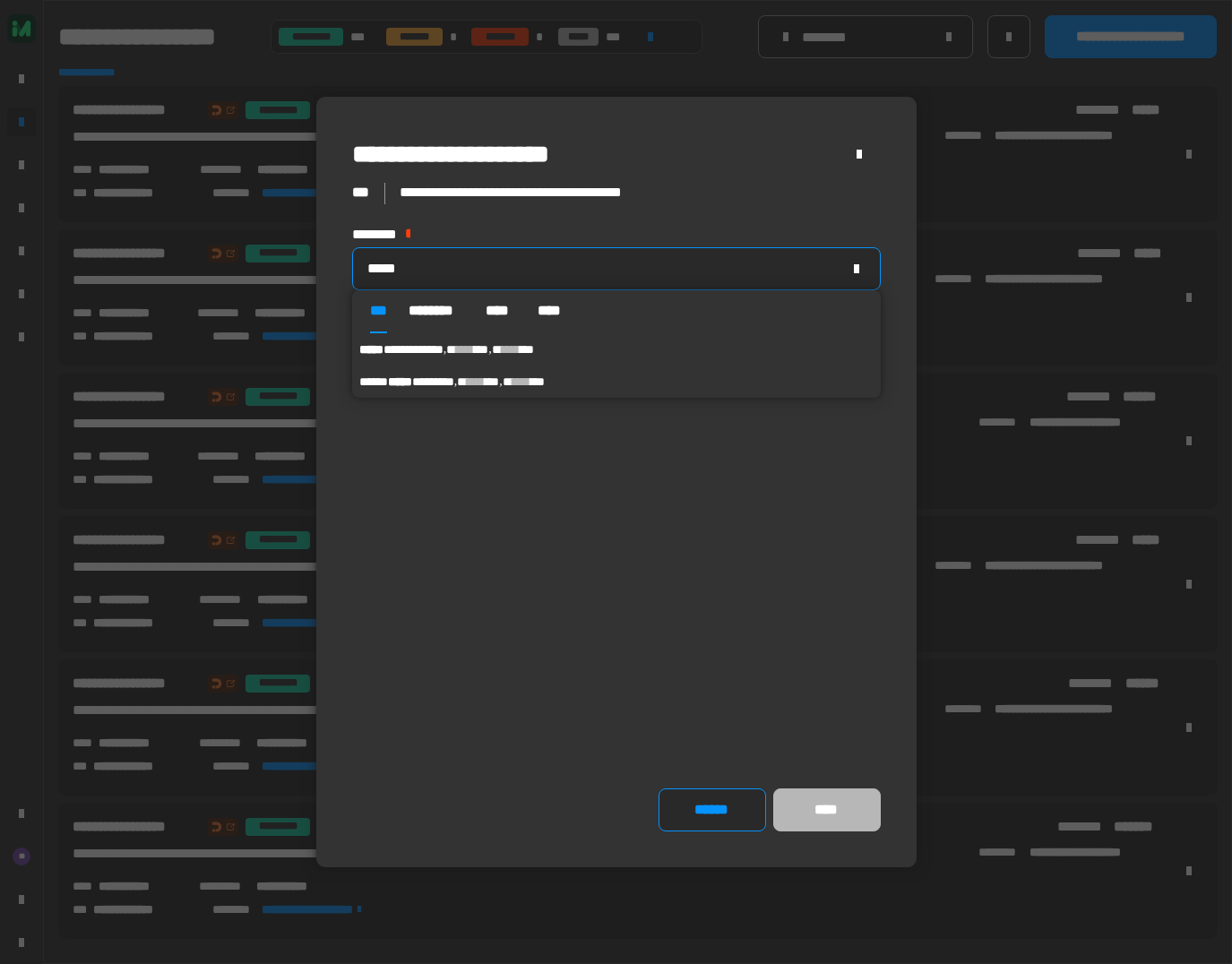 type on "*****" 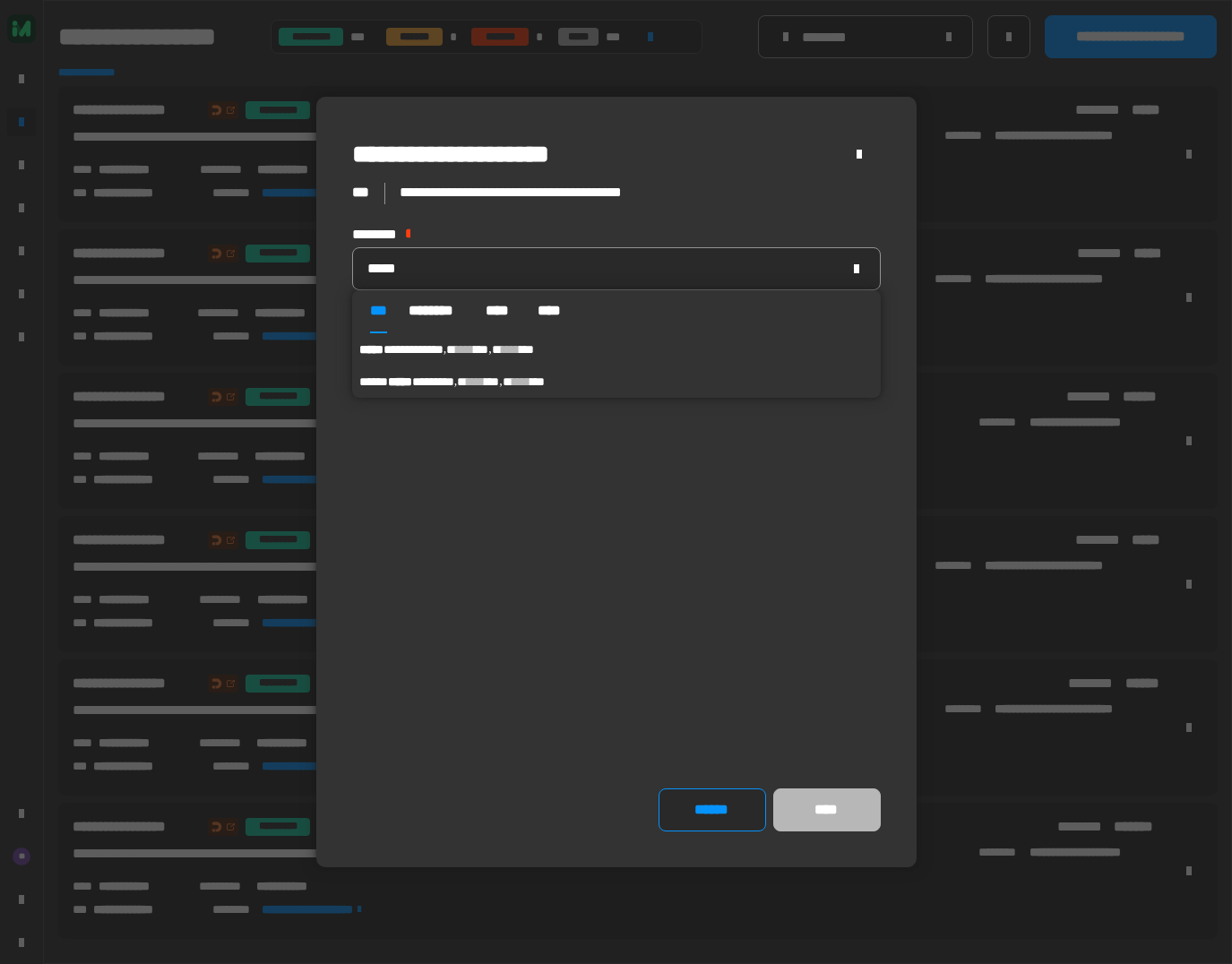 click on "****" at bounding box center (511, 349) 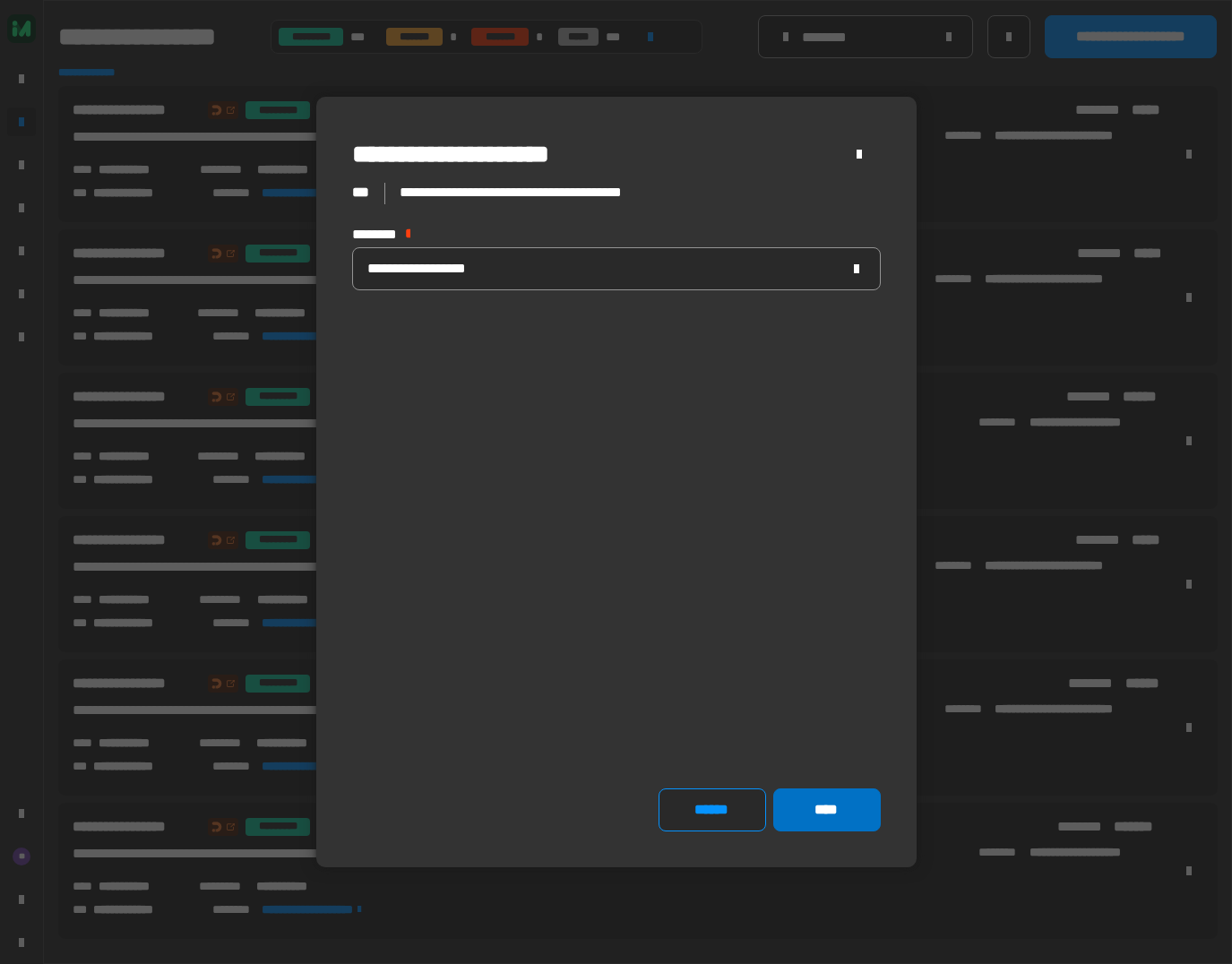 click on "****" 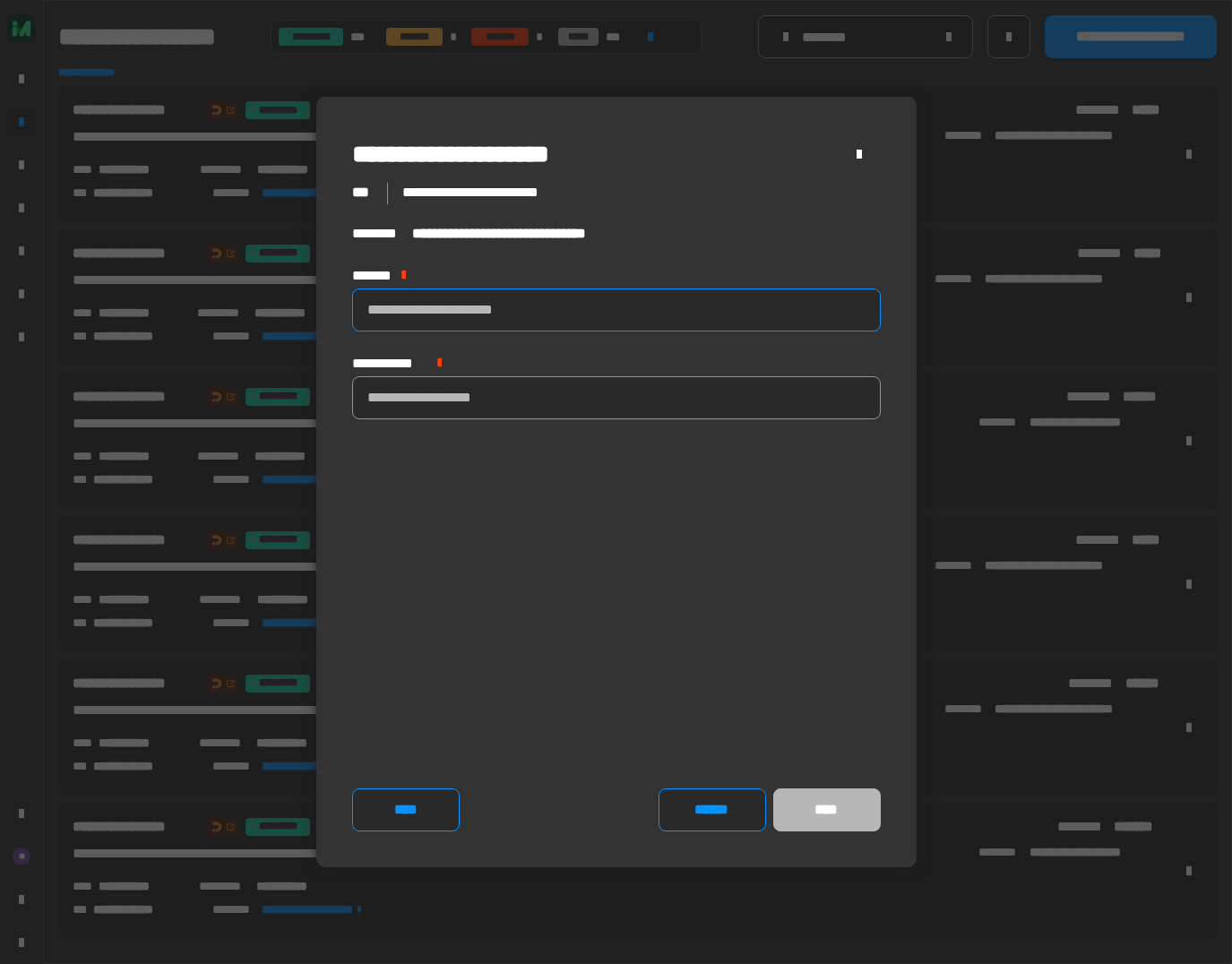 click 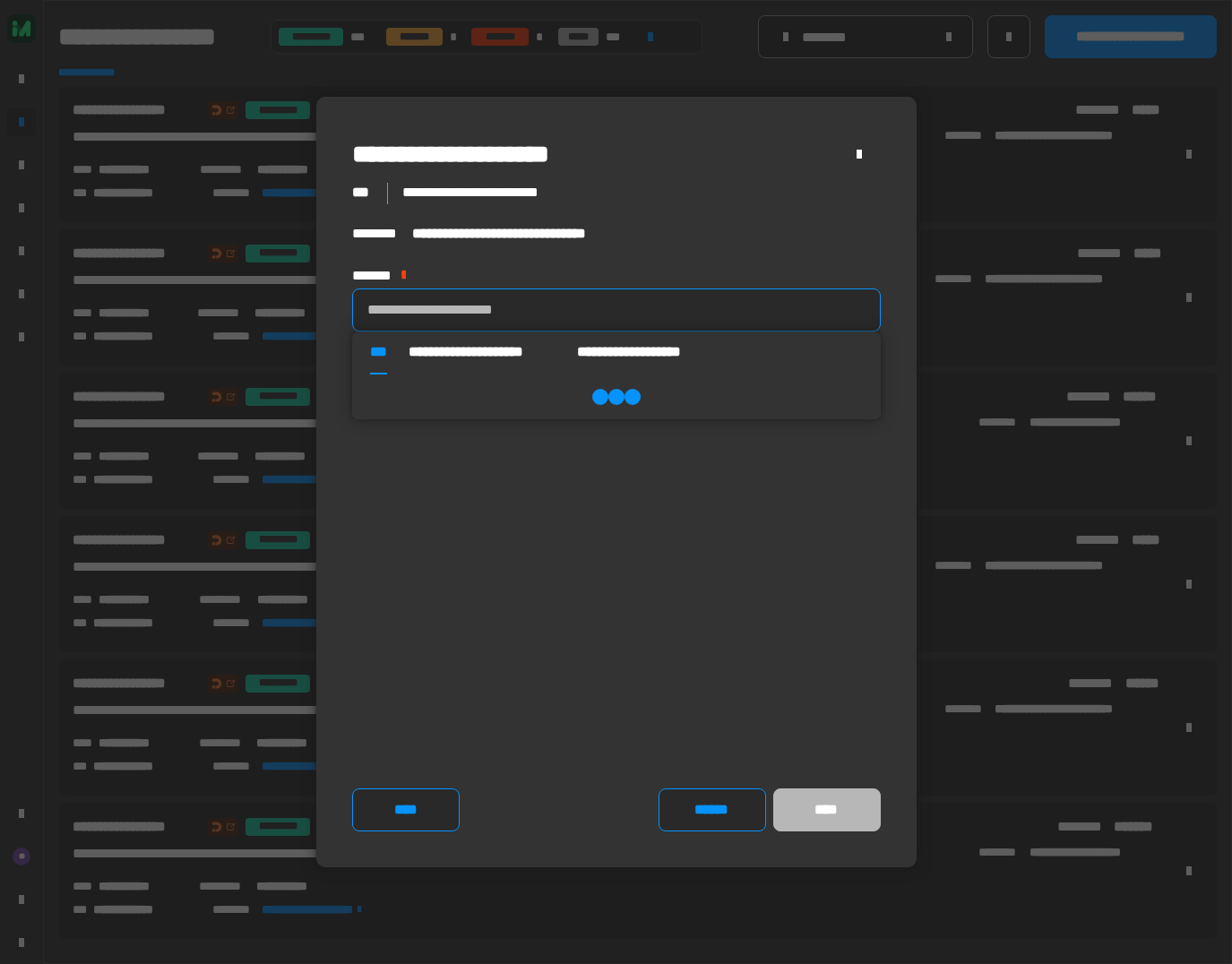 paste on "**********" 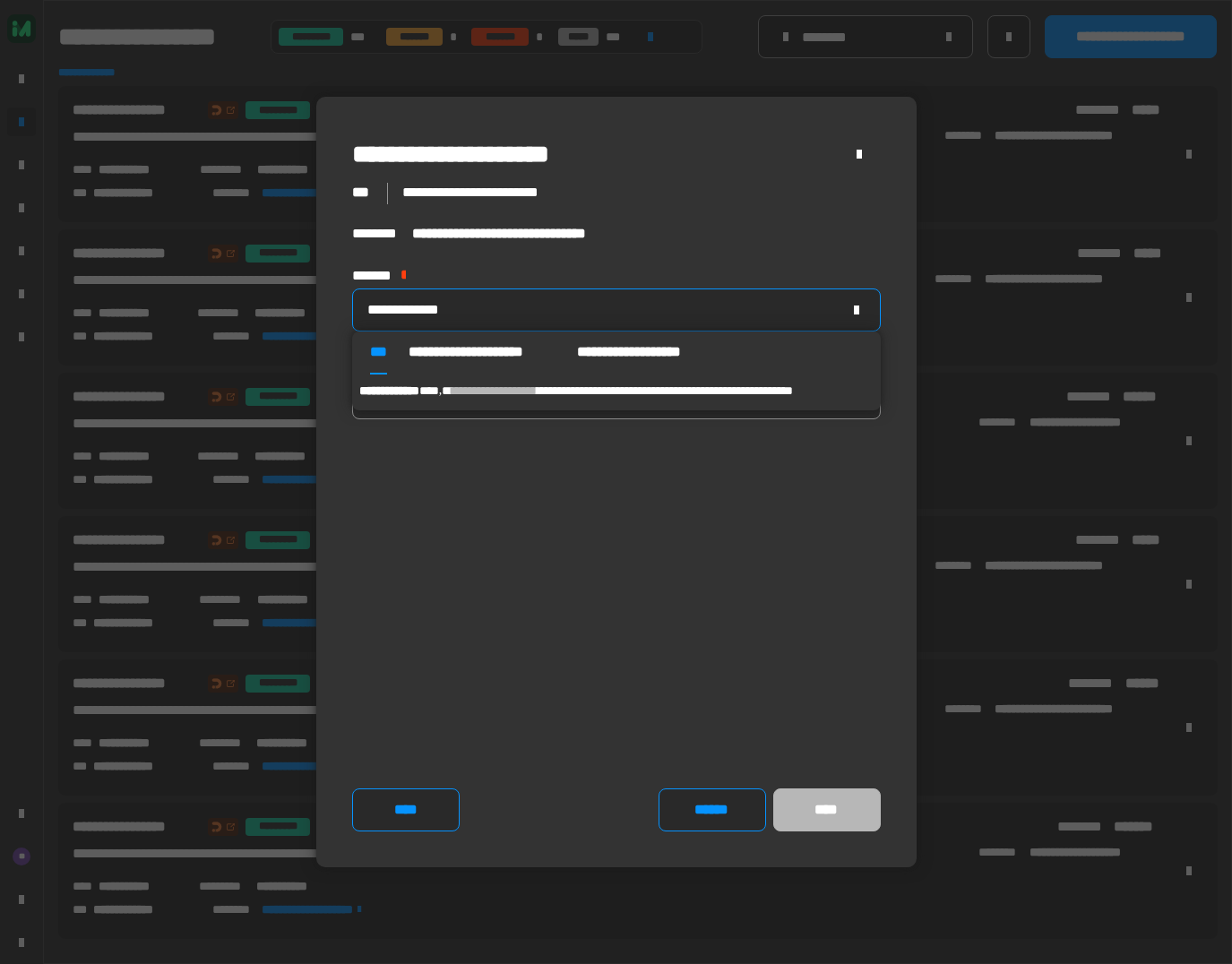 type on "**********" 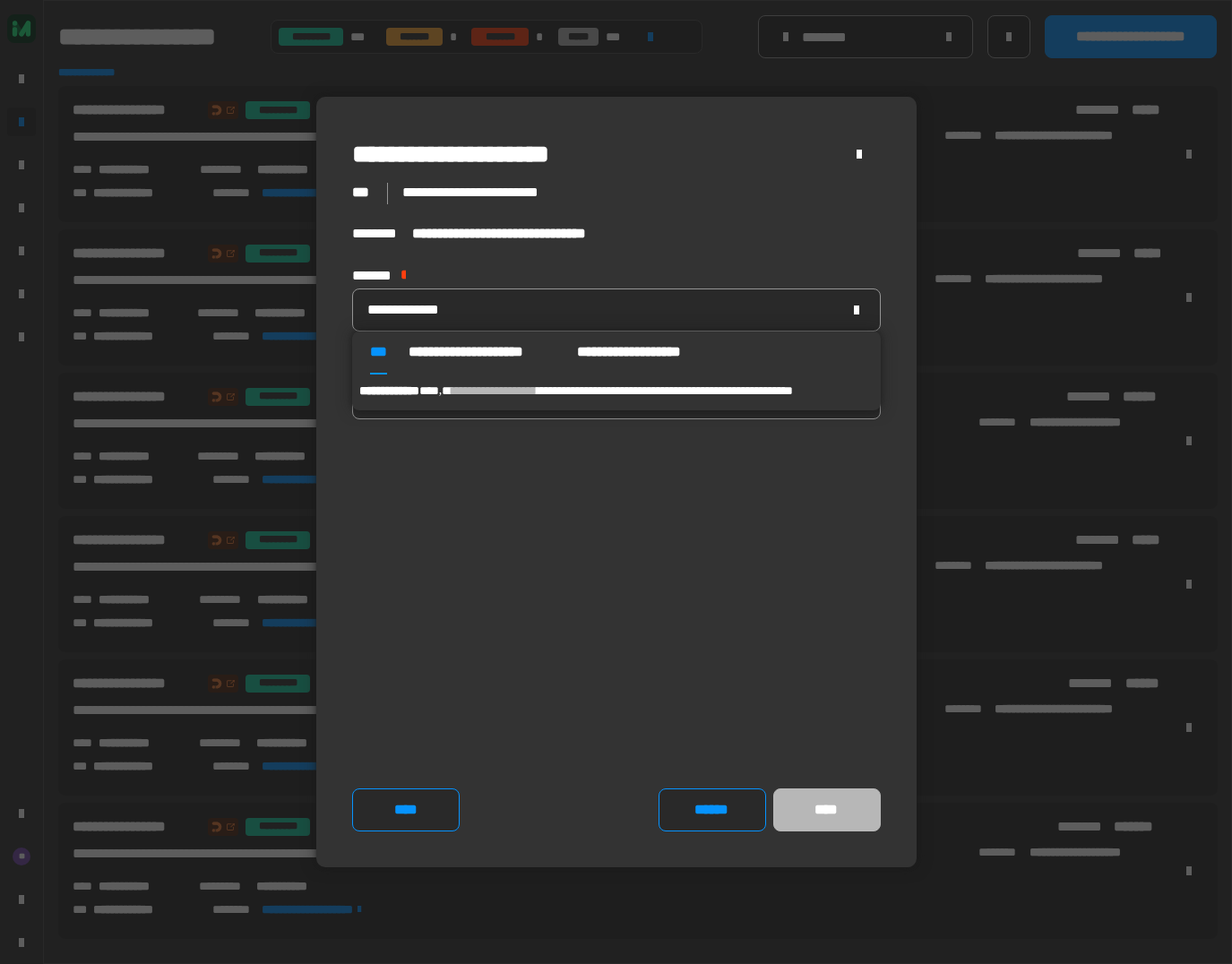 click on "**********" at bounding box center (665, 391) 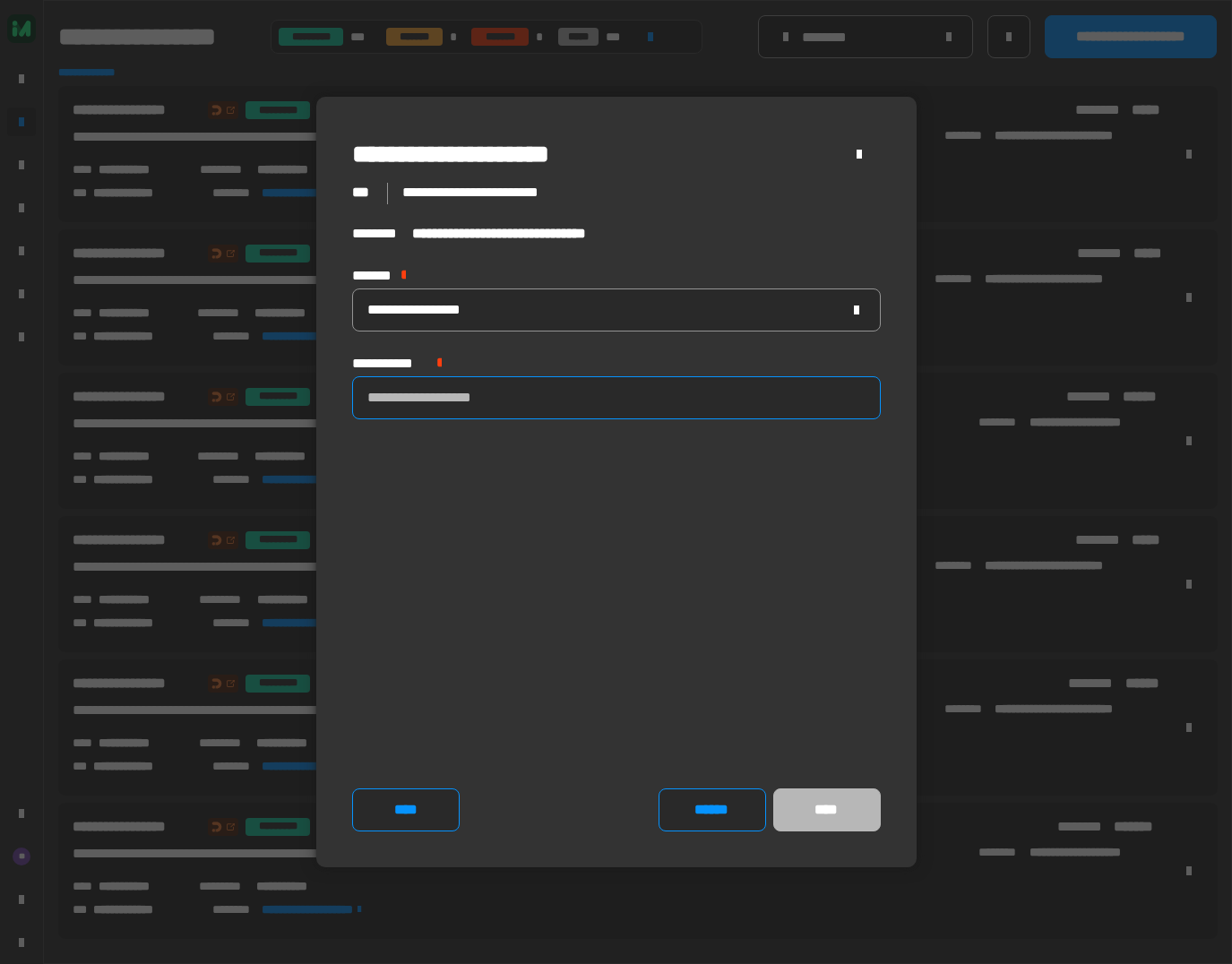 click 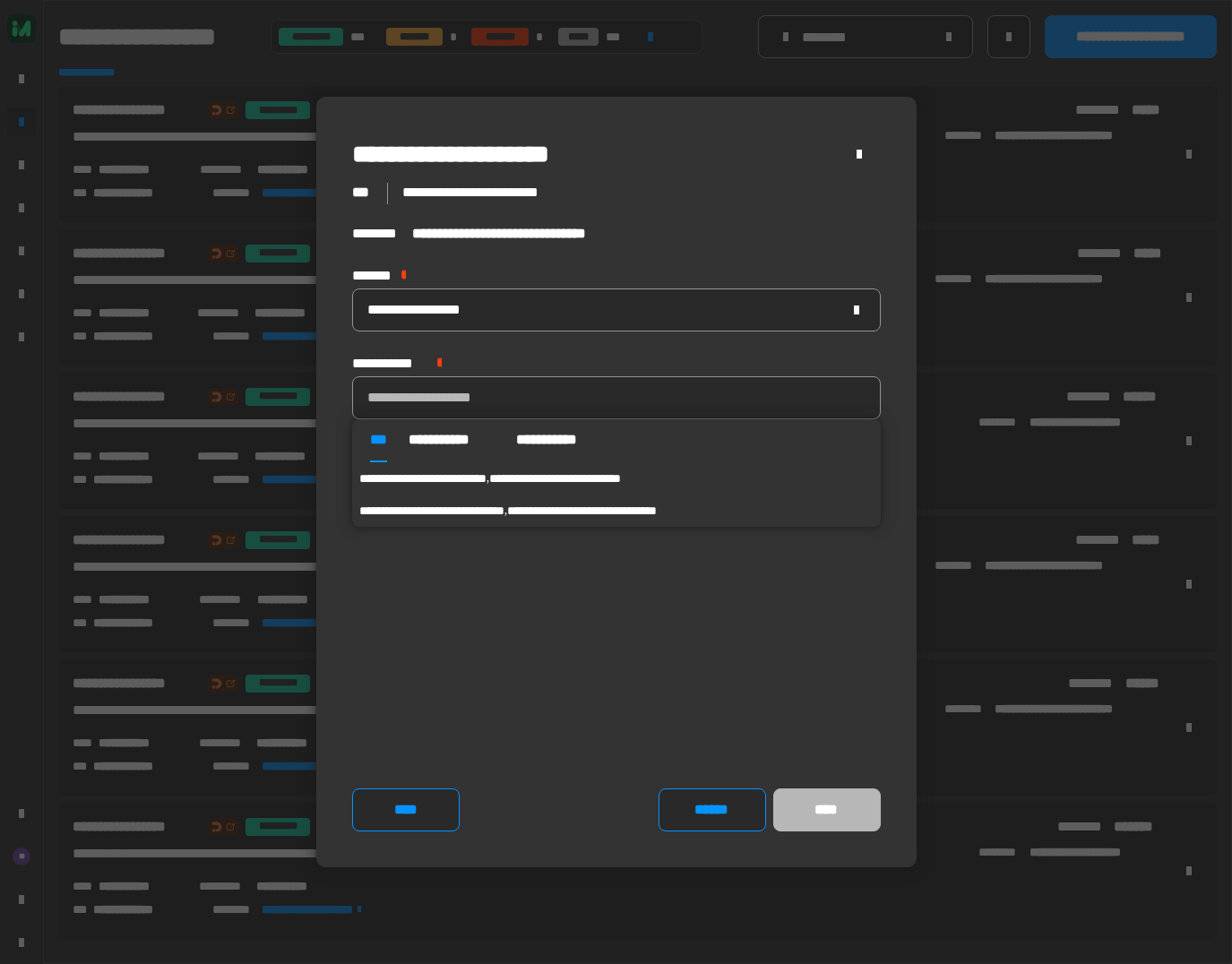 drag, startPoint x: 423, startPoint y: 505, endPoint x: 411, endPoint y: 510, distance: 13 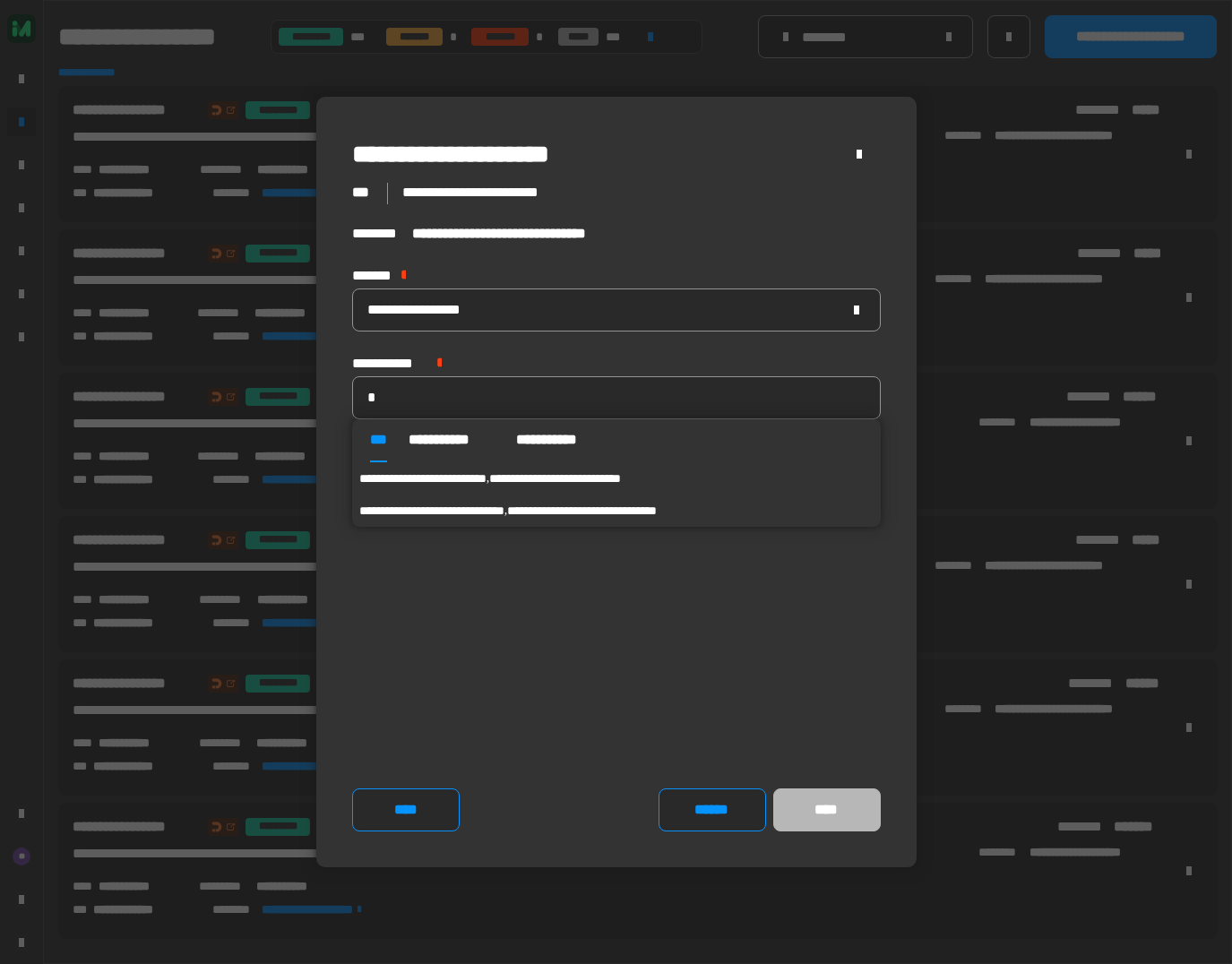 type on "**********" 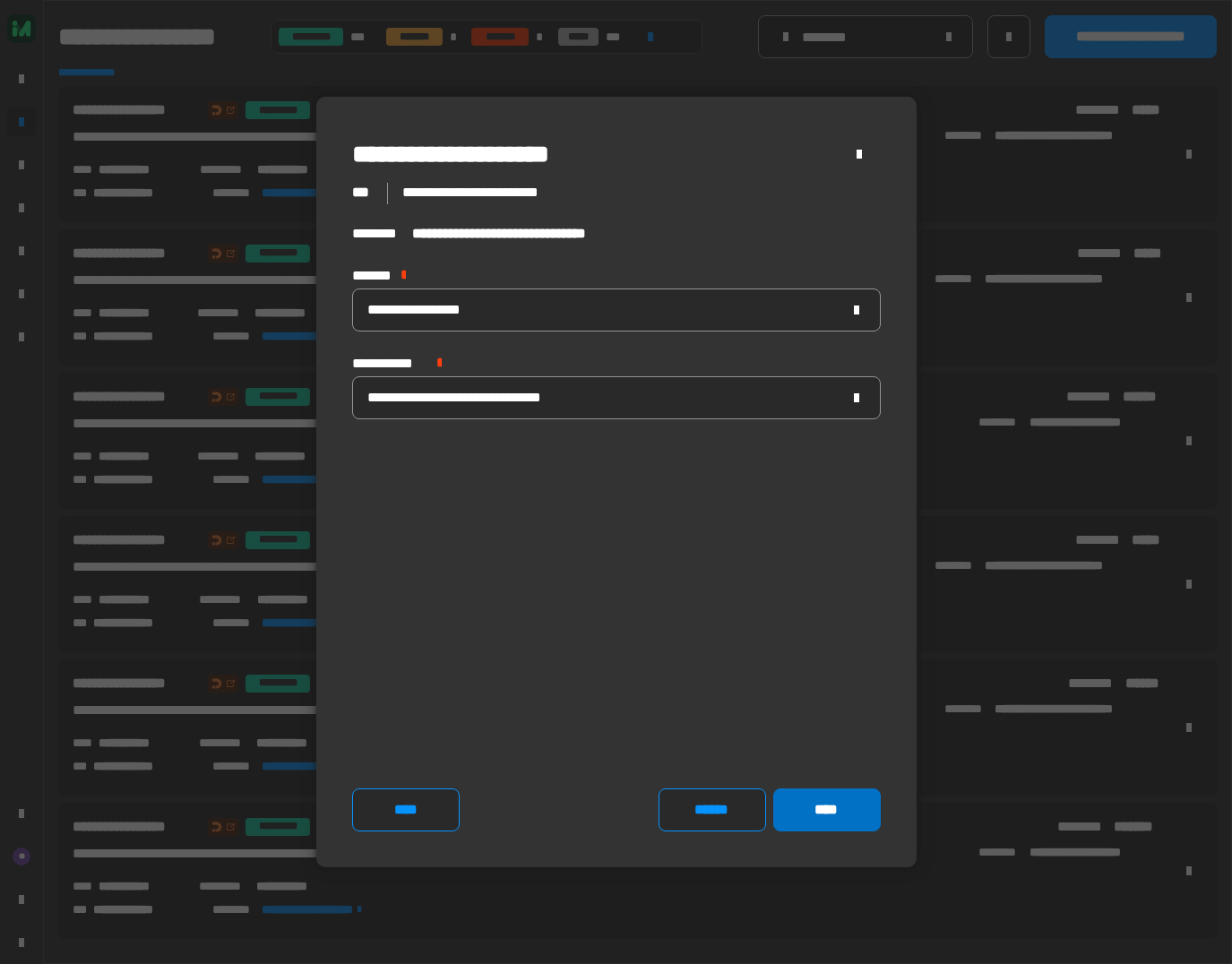 click on "****" 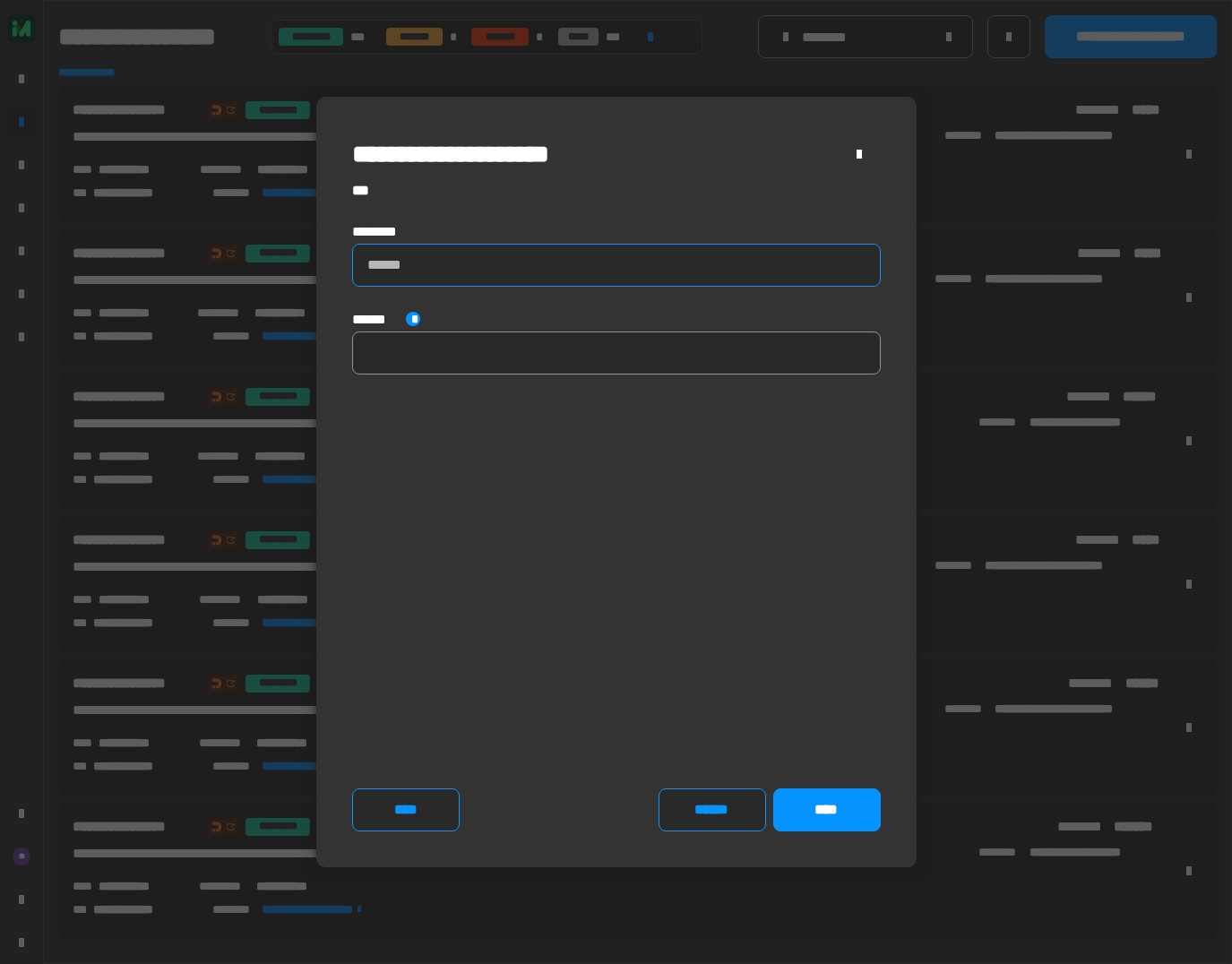 click 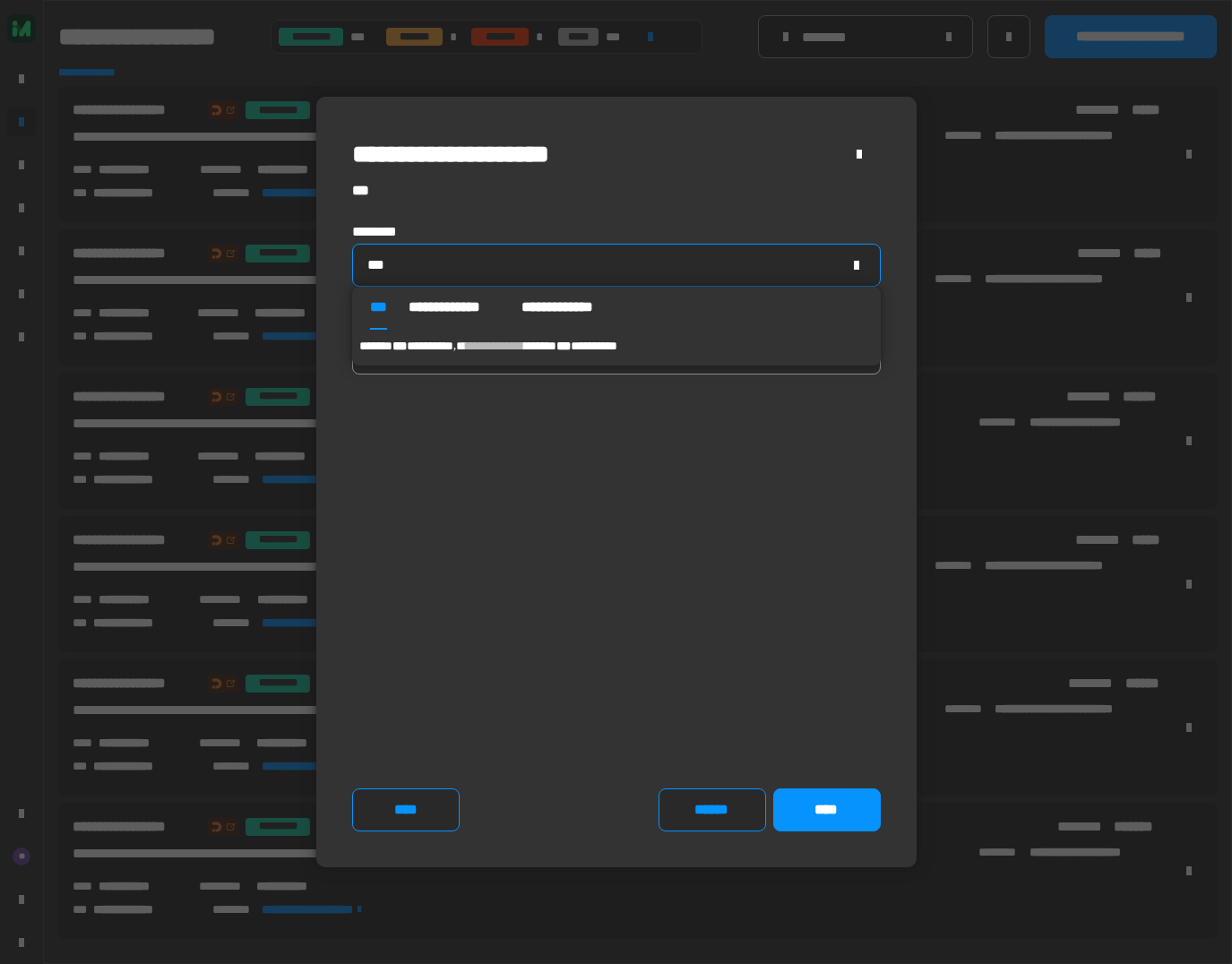 type on "***" 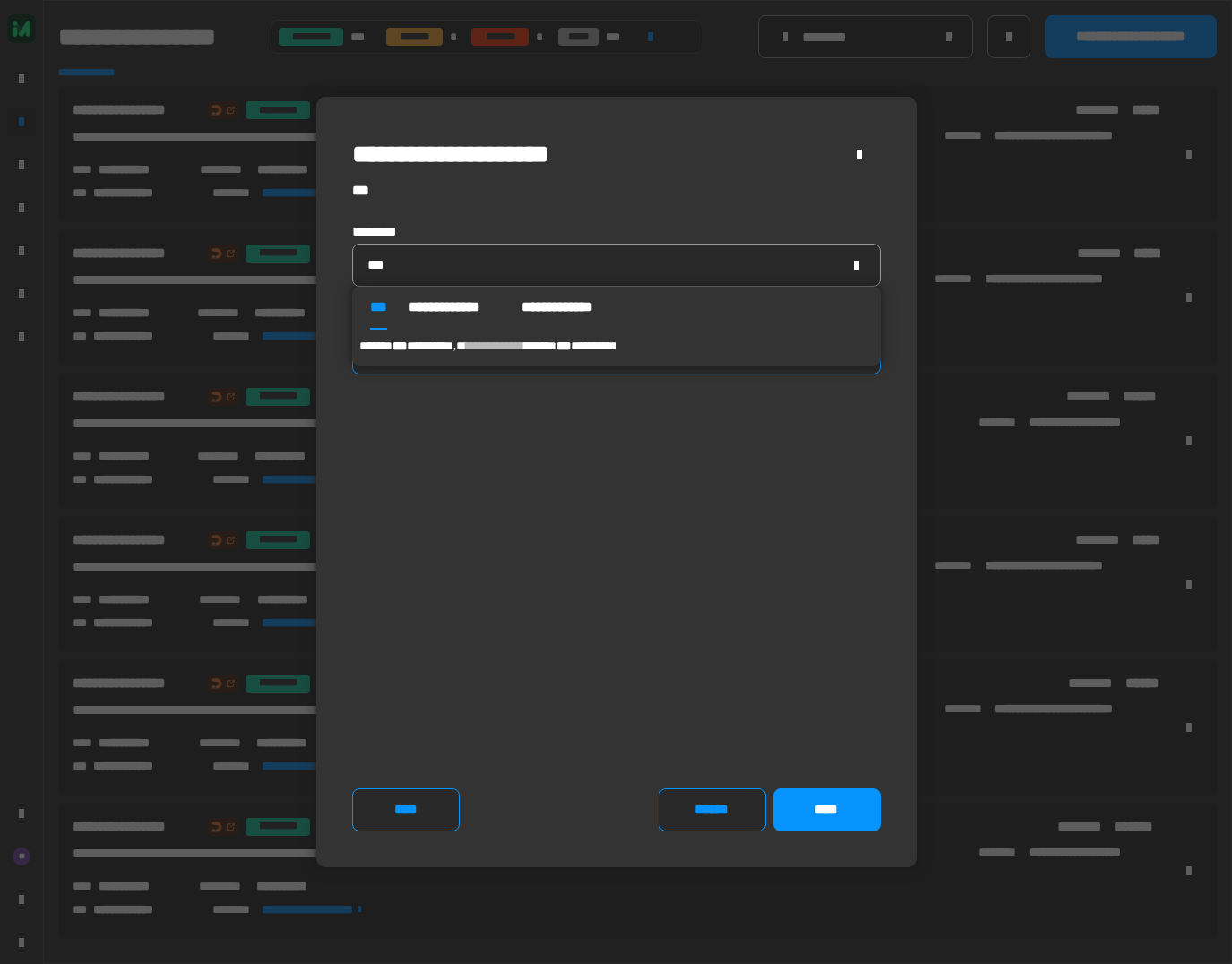 click on "***" at bounding box center (400, 346) 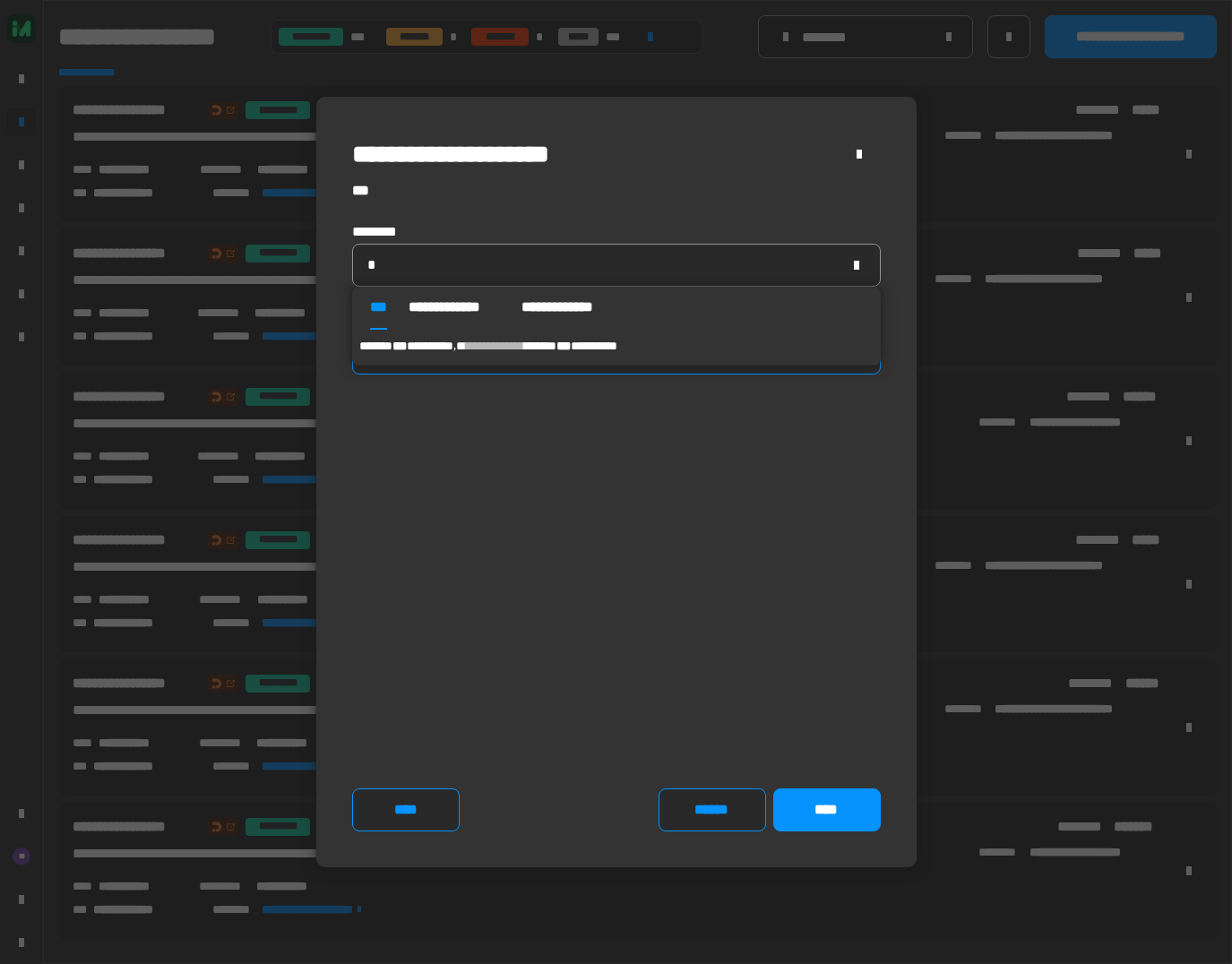 type on "**********" 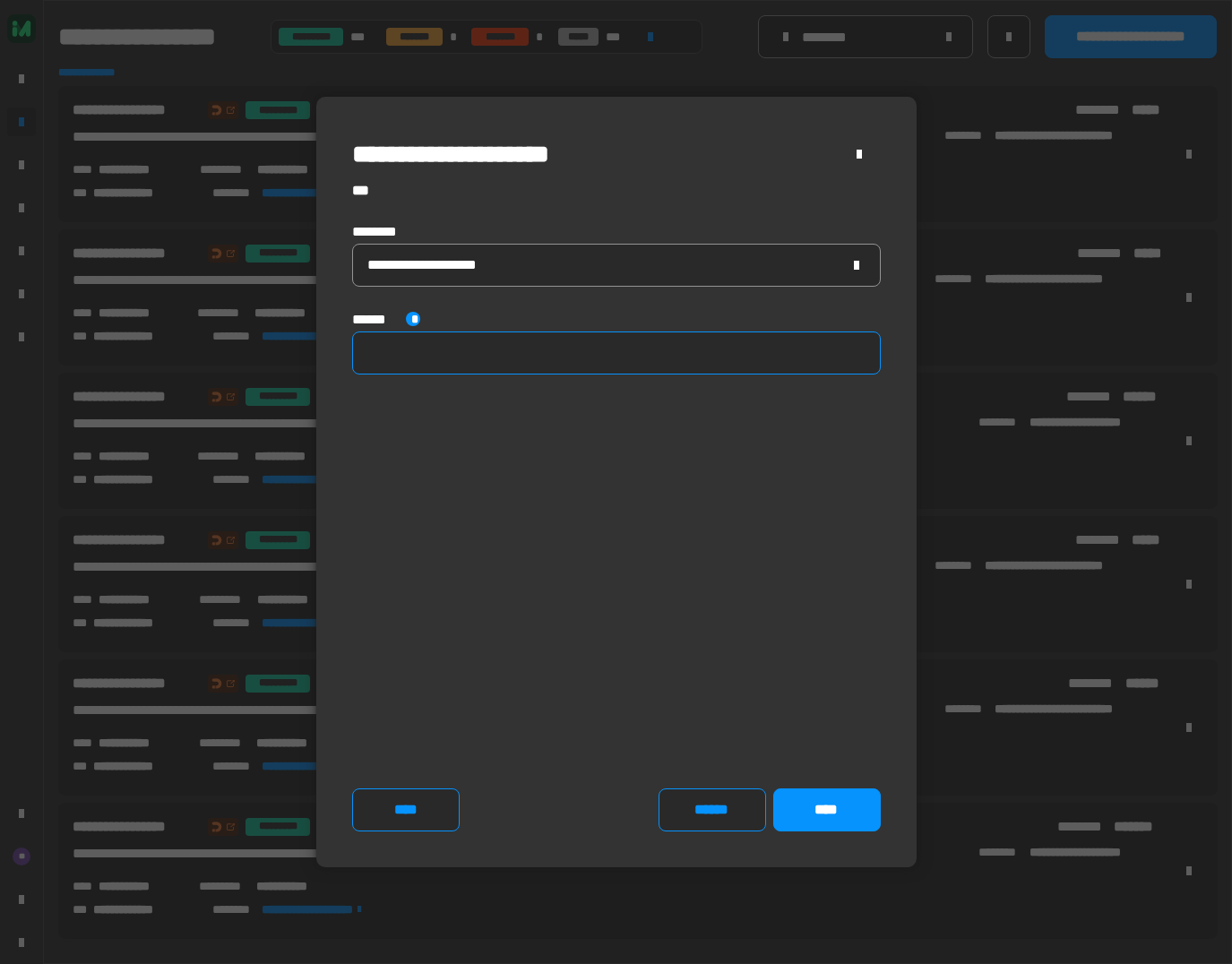 click 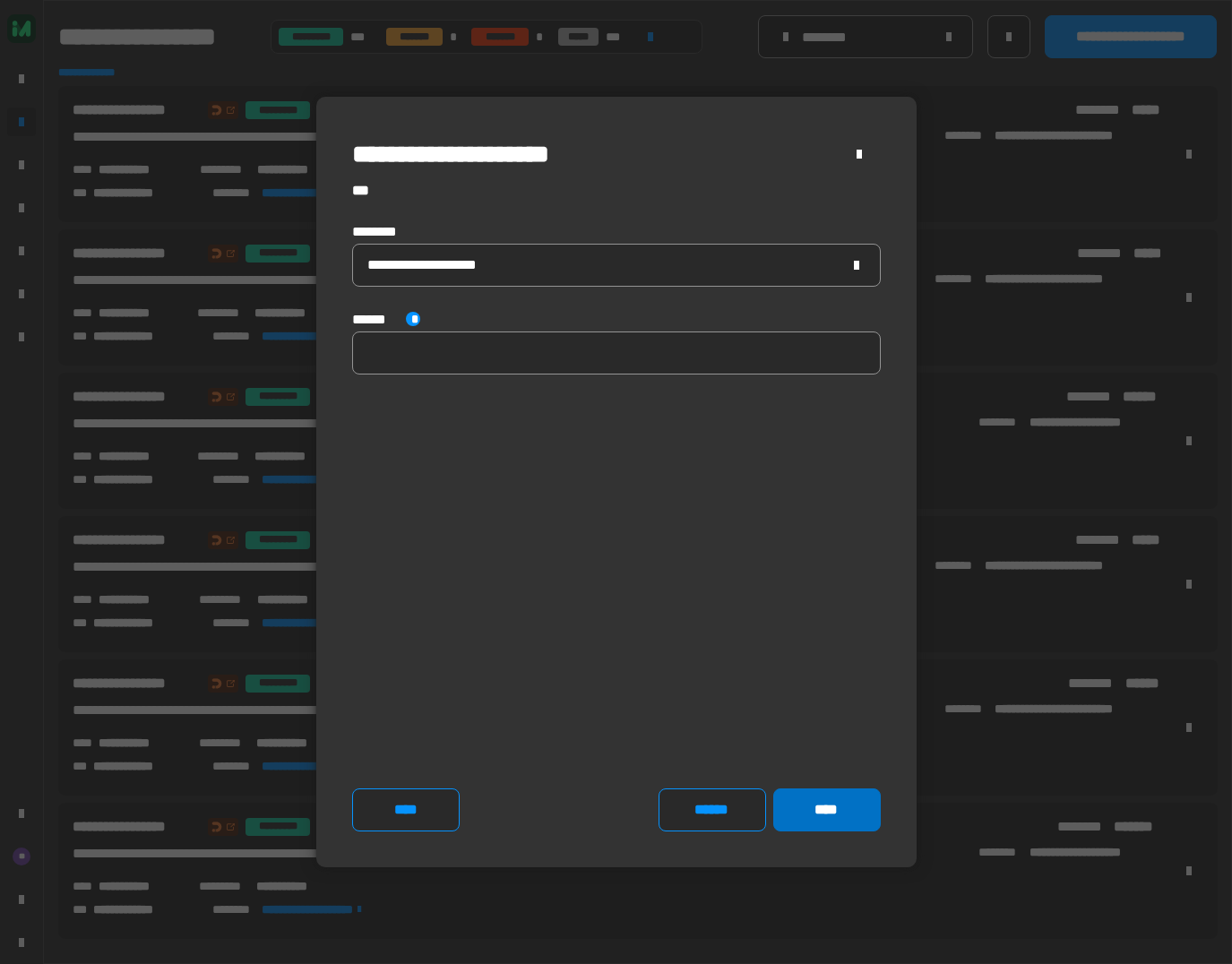 click on "****" 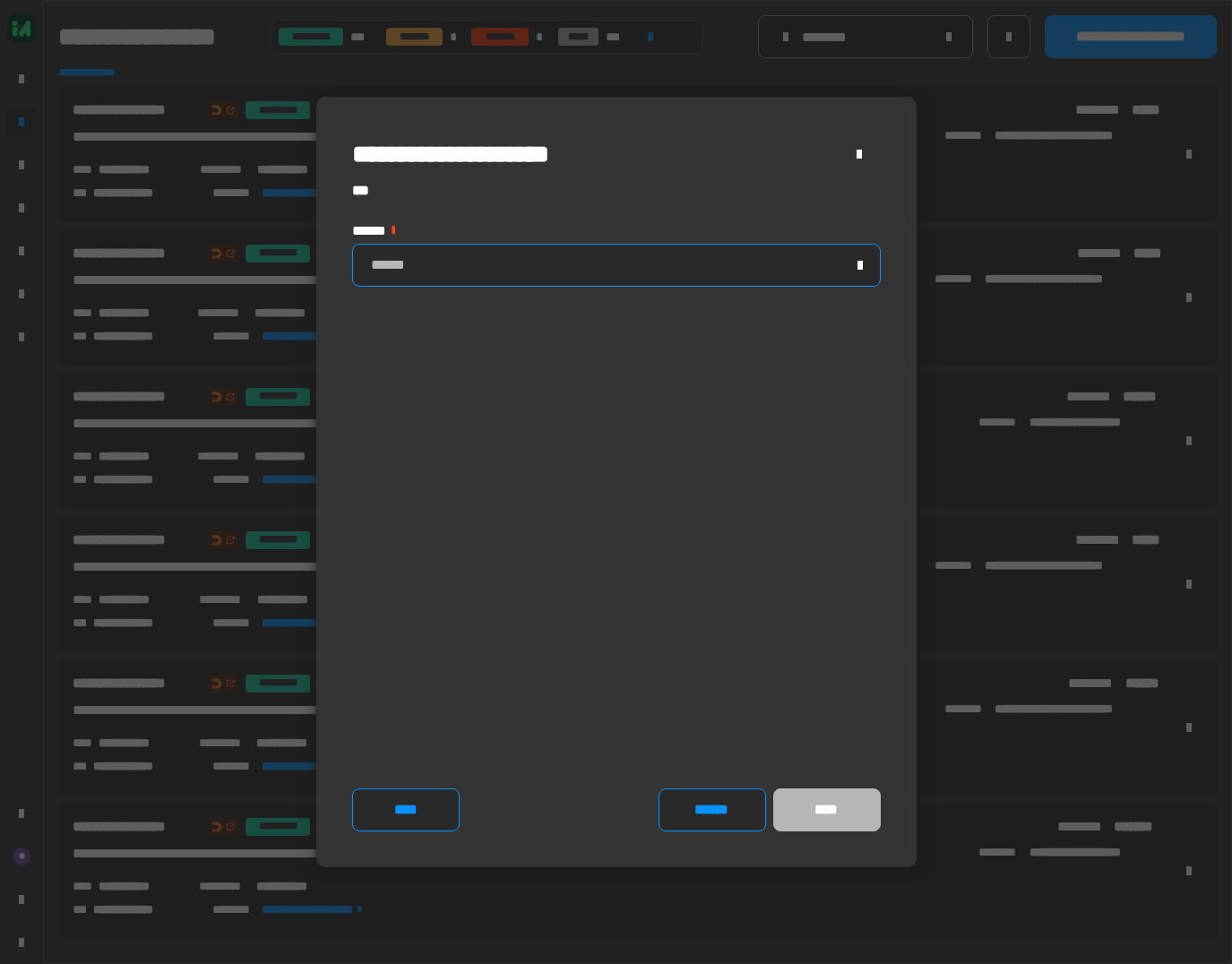 click on "******" 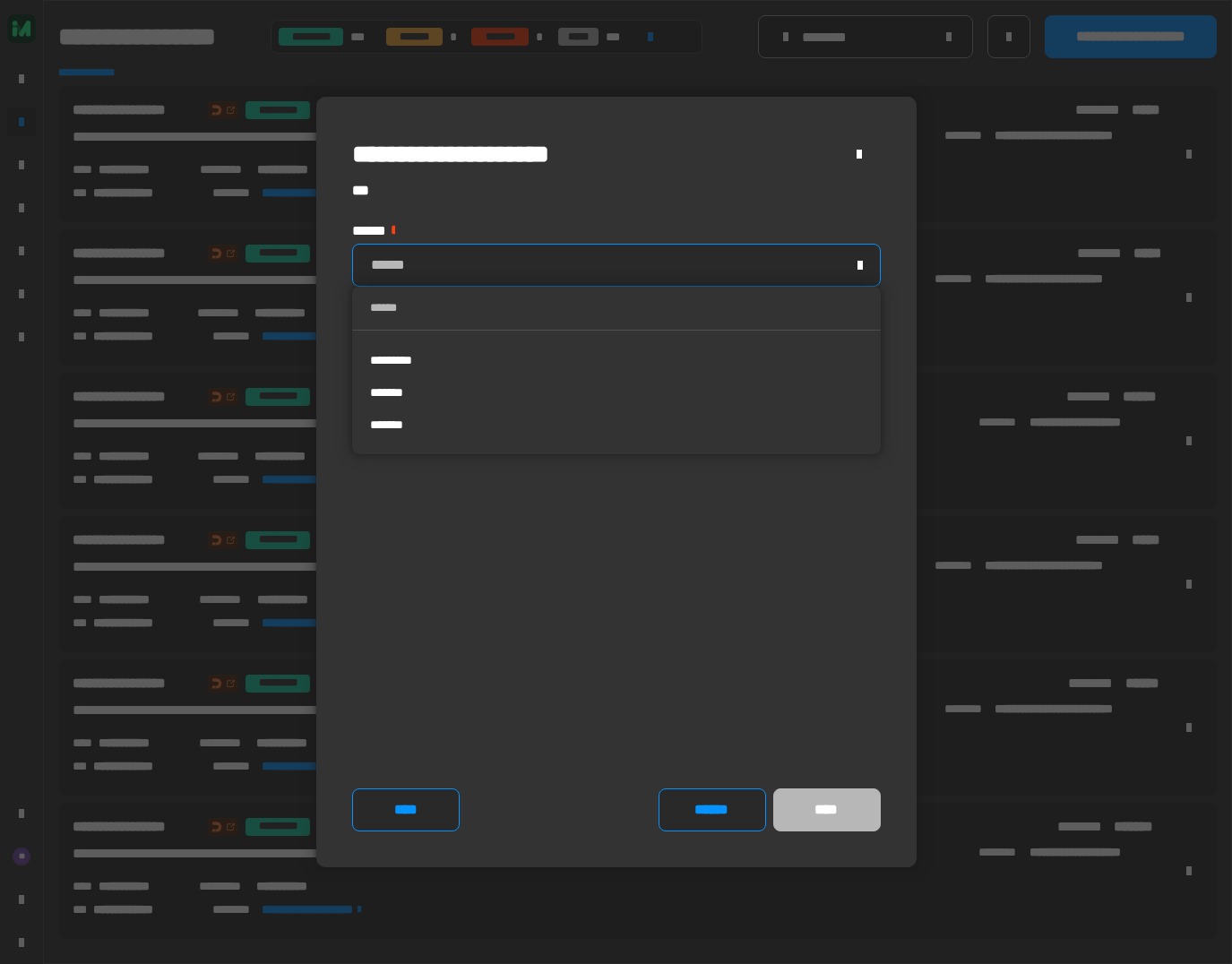 drag, startPoint x: 426, startPoint y: 362, endPoint x: 591, endPoint y: 404, distance: 170.26156 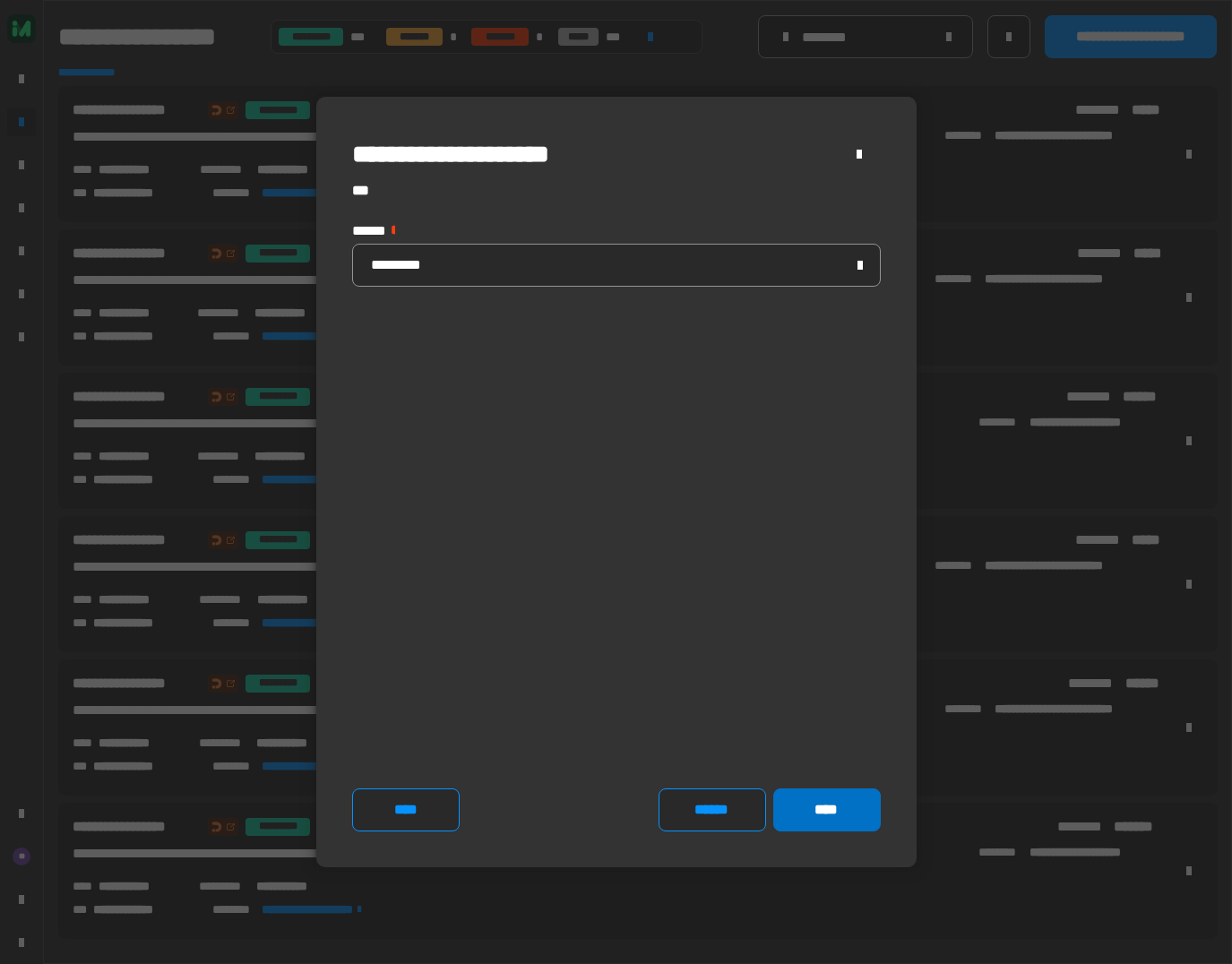 click on "****" 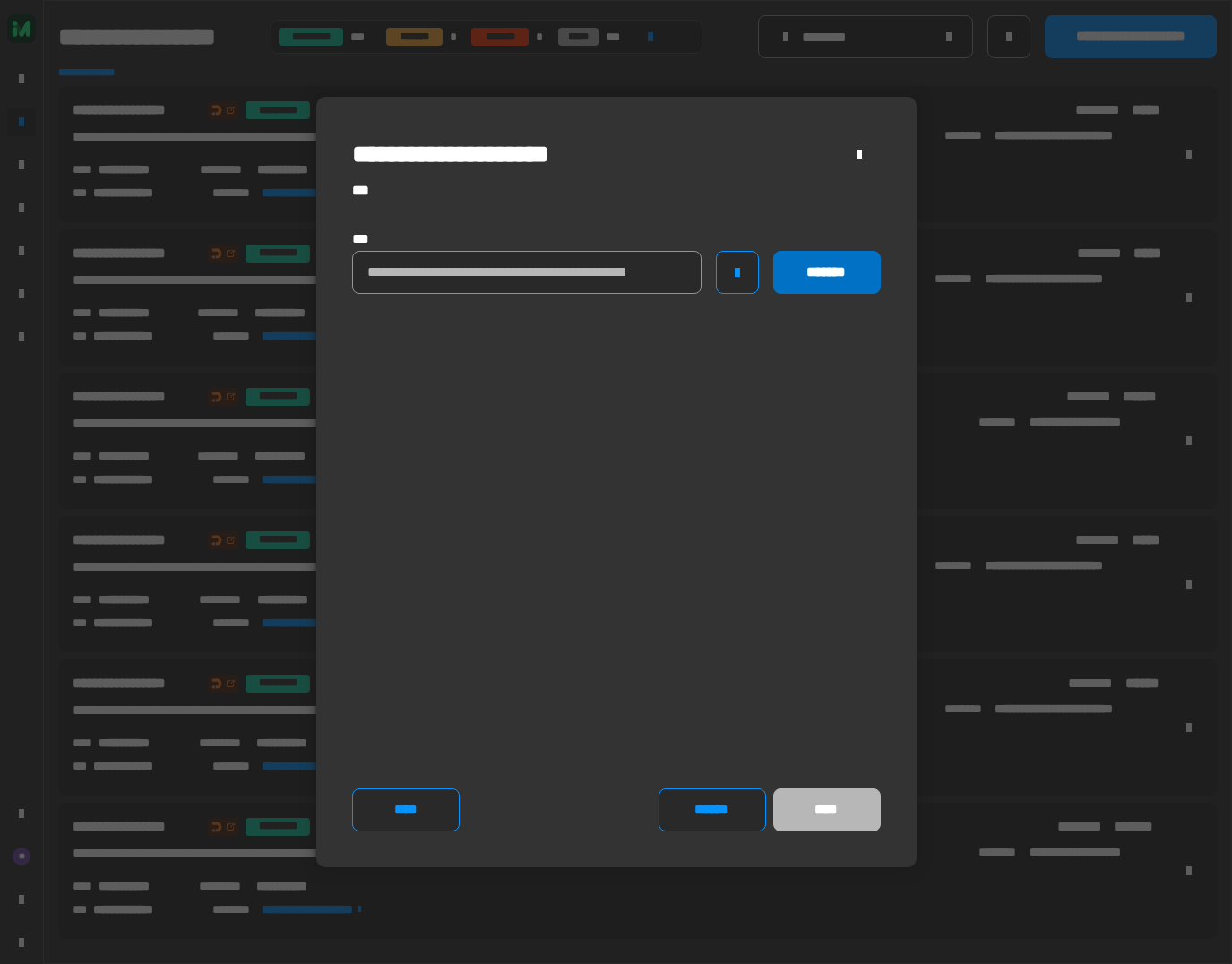 click on "*******" 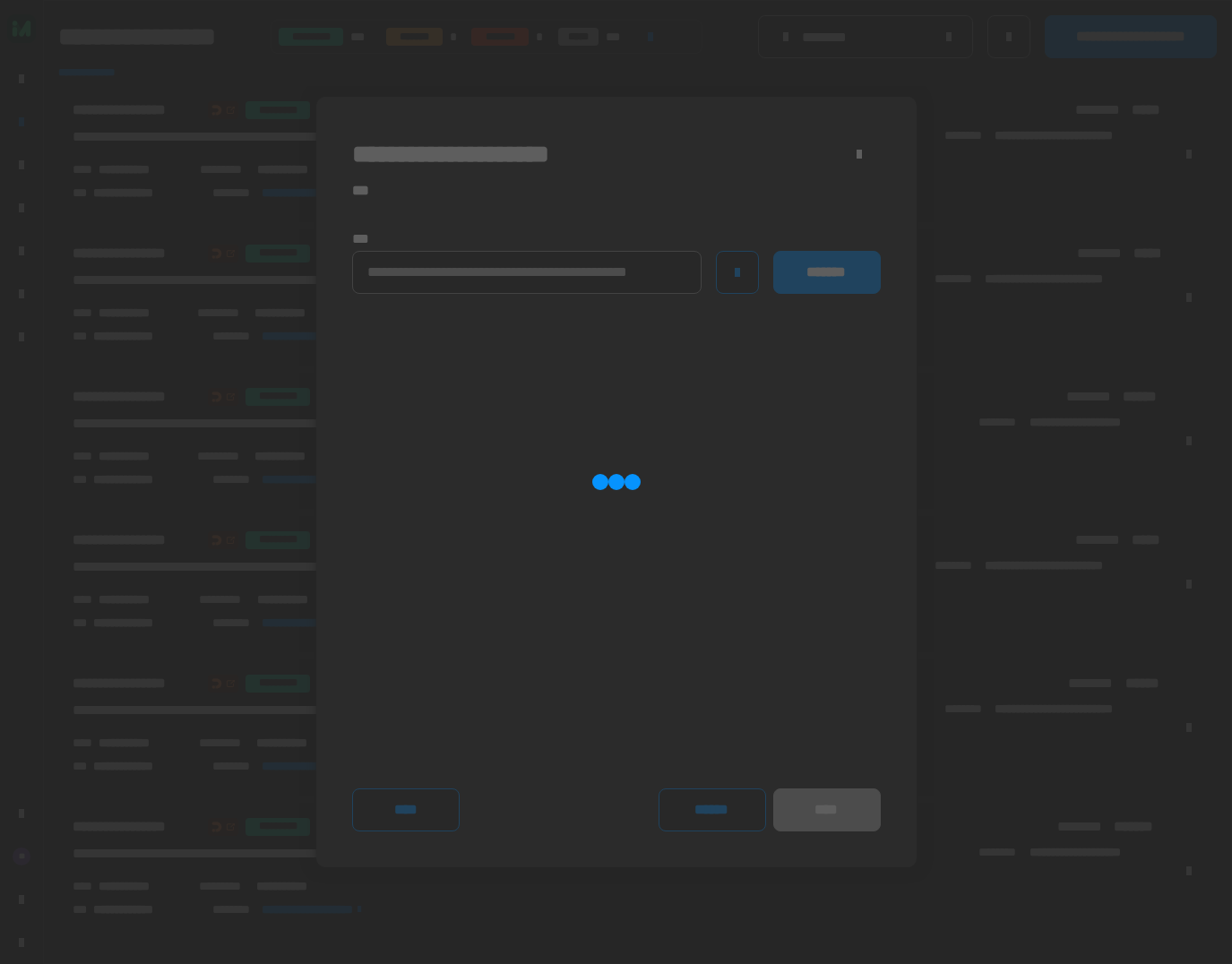 type 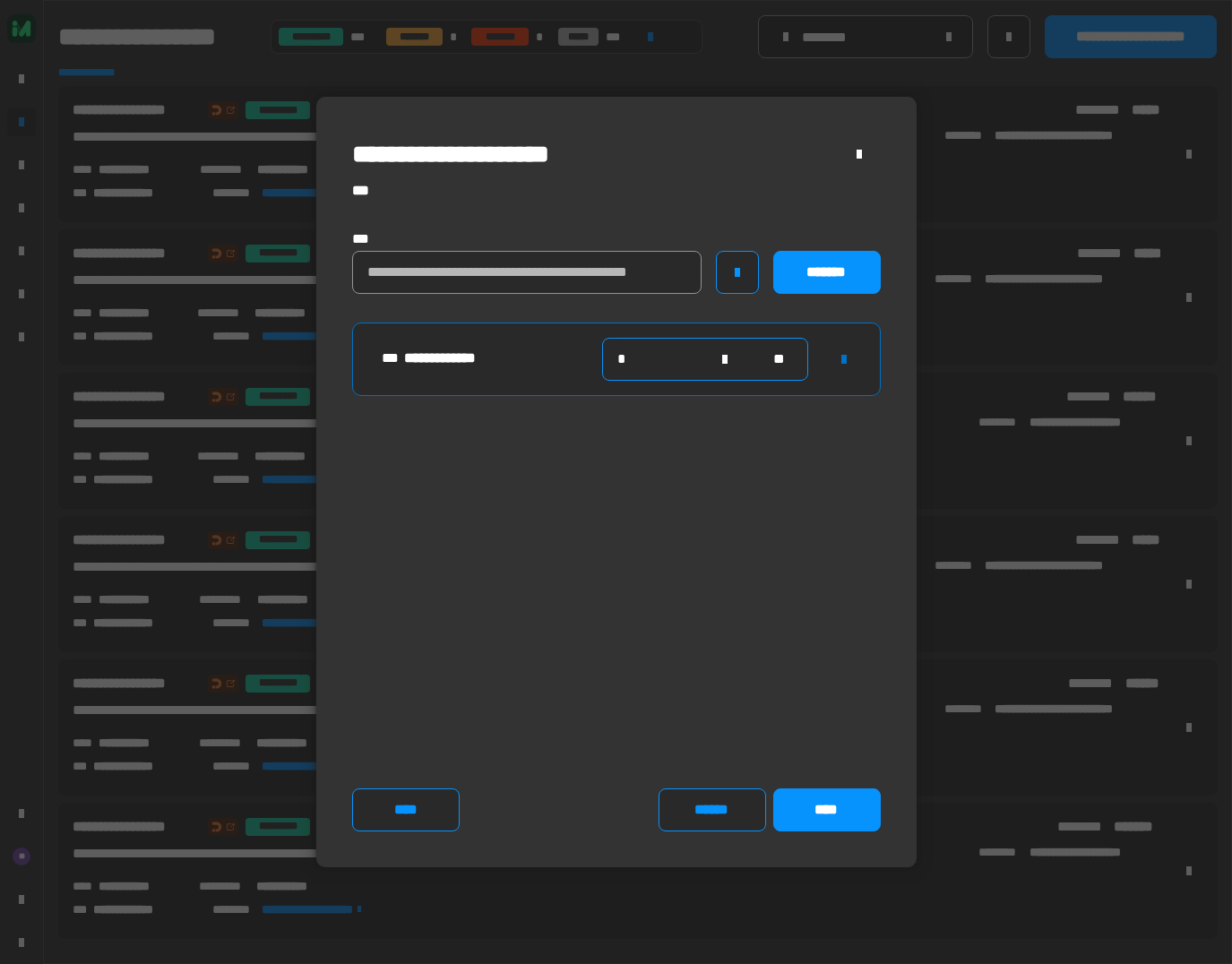 click on "*" 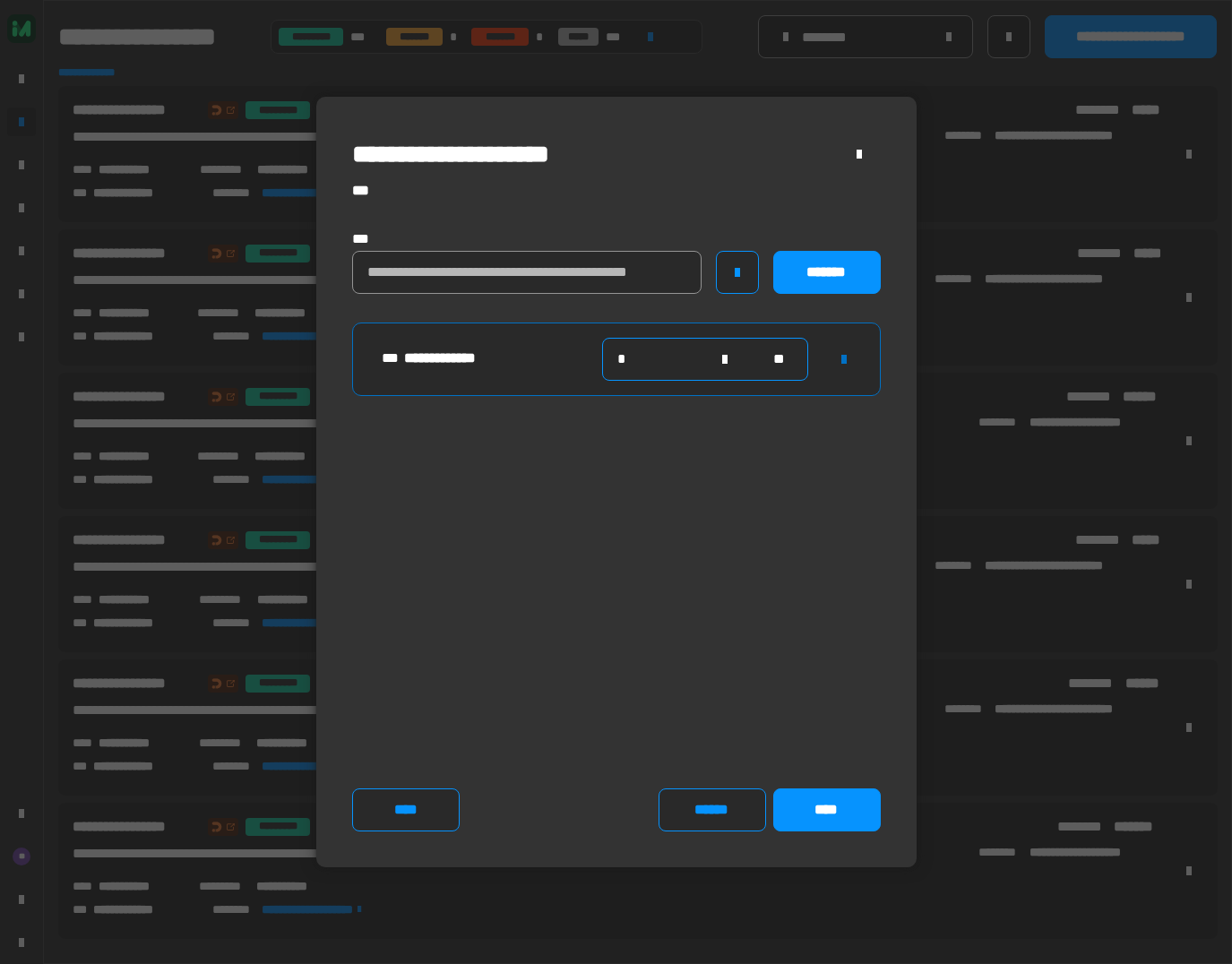 type on "**" 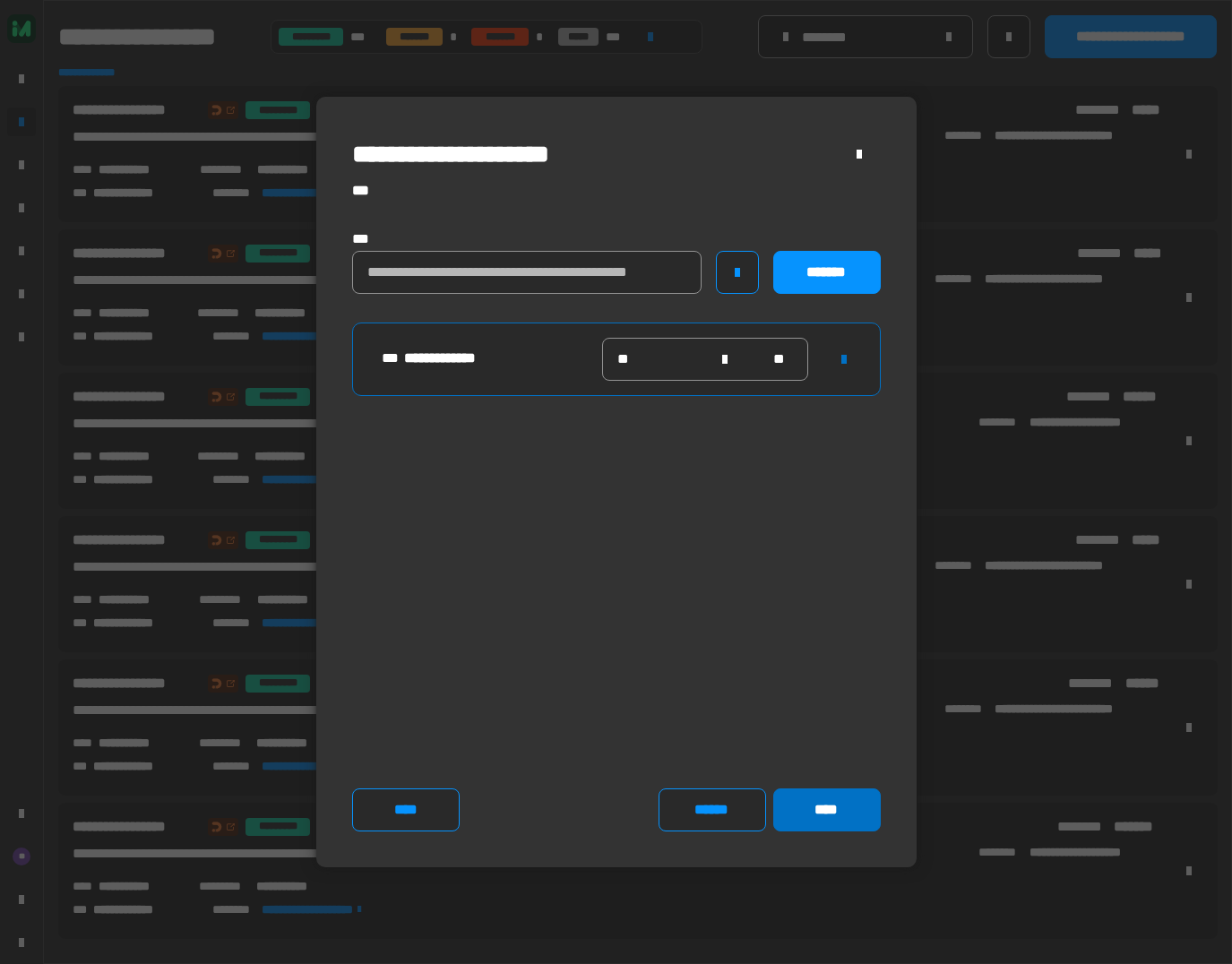 click on "****" 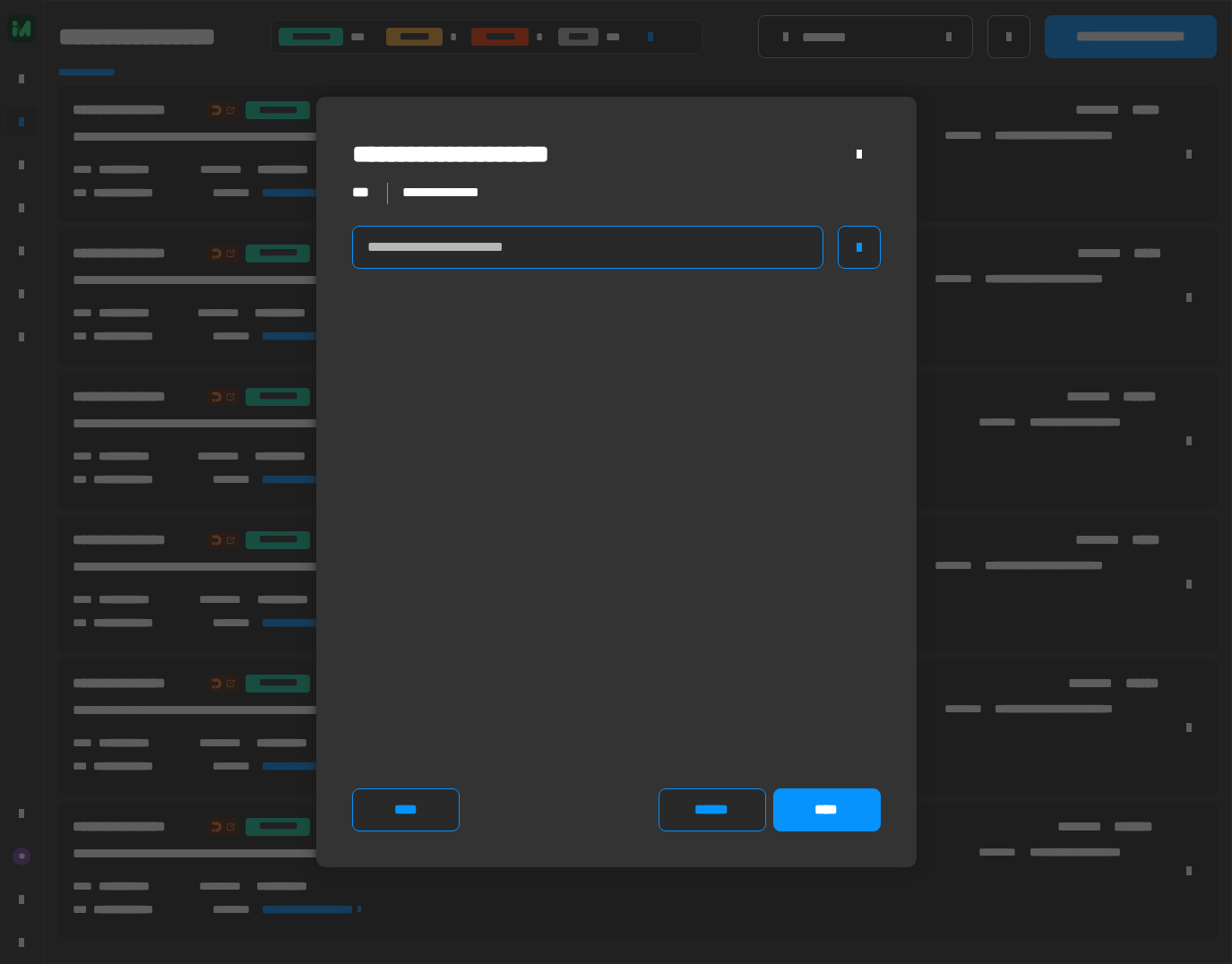 click 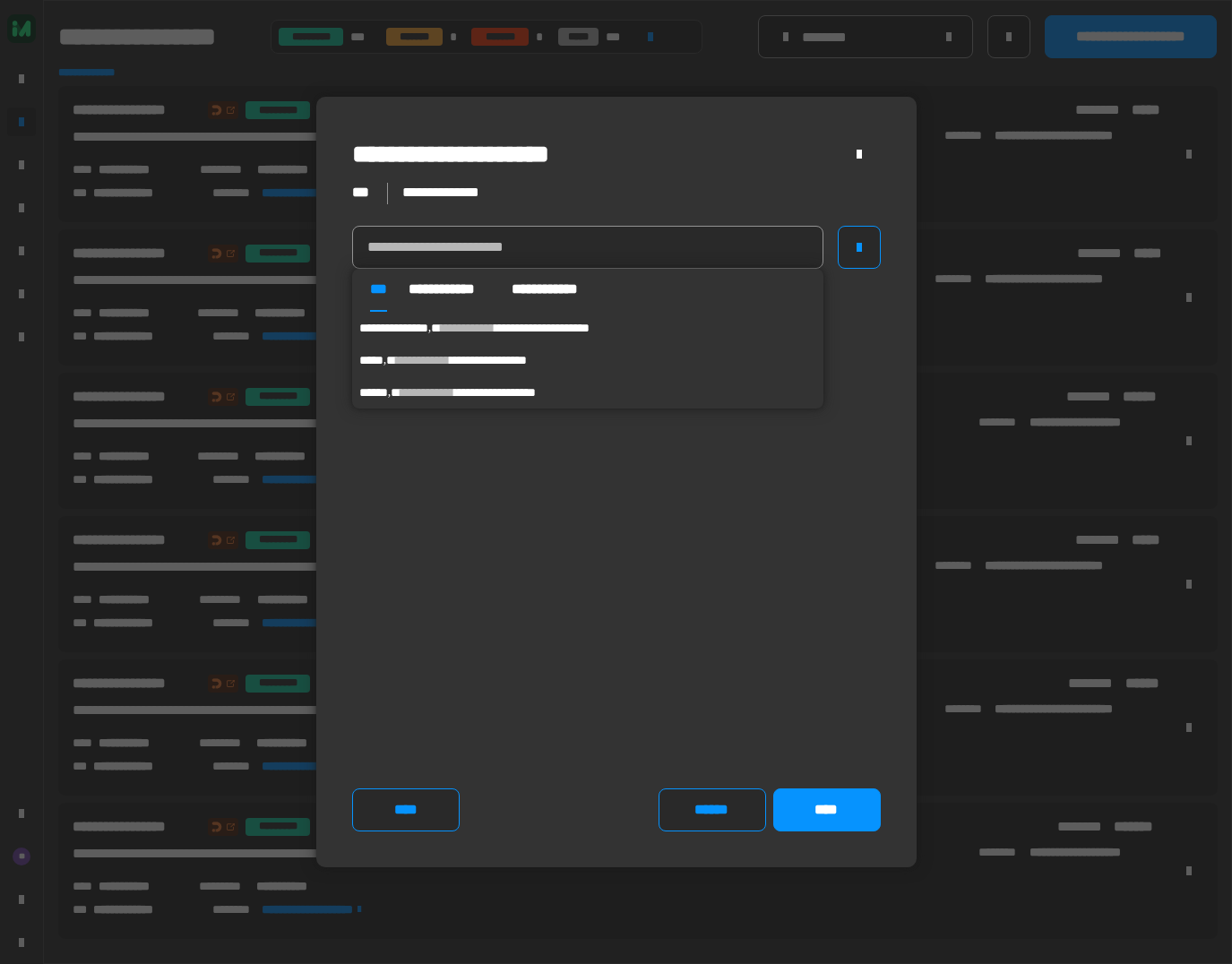 click on "**********" at bounding box center (423, 360) 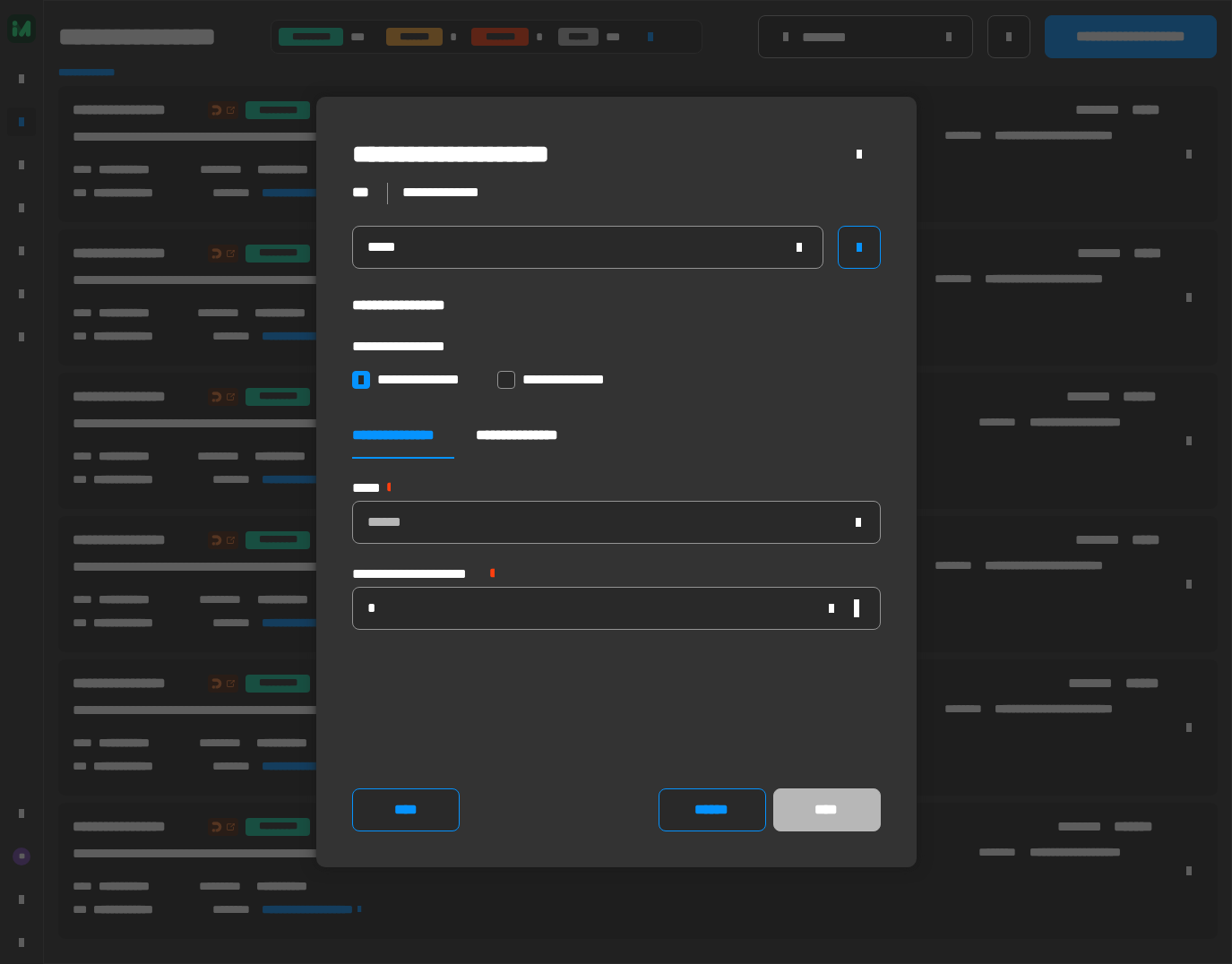 drag, startPoint x: 507, startPoint y: 374, endPoint x: 483, endPoint y: 380, distance: 24.73863 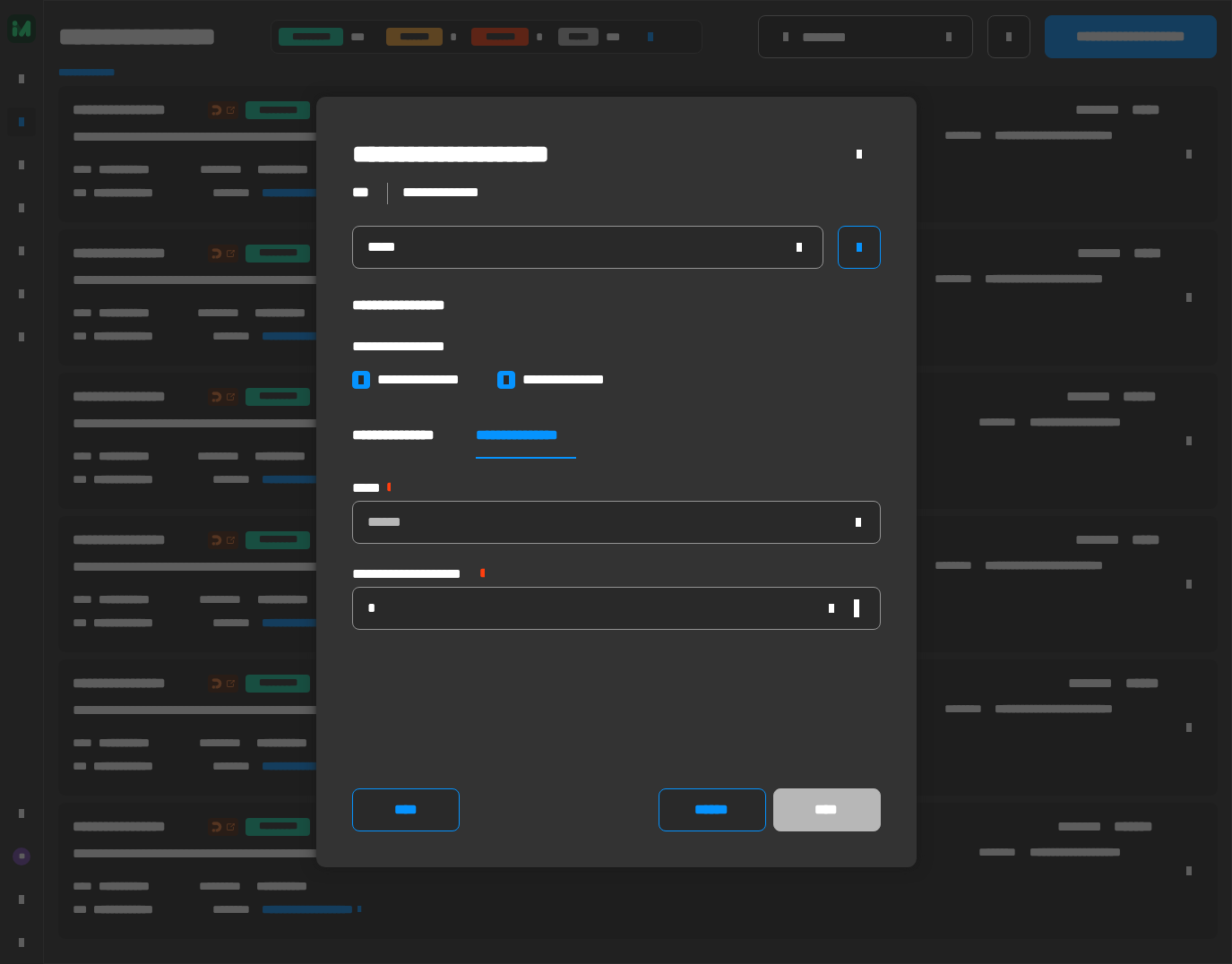 drag, startPoint x: 368, startPoint y: 385, endPoint x: 451, endPoint y: 554, distance: 188.2817 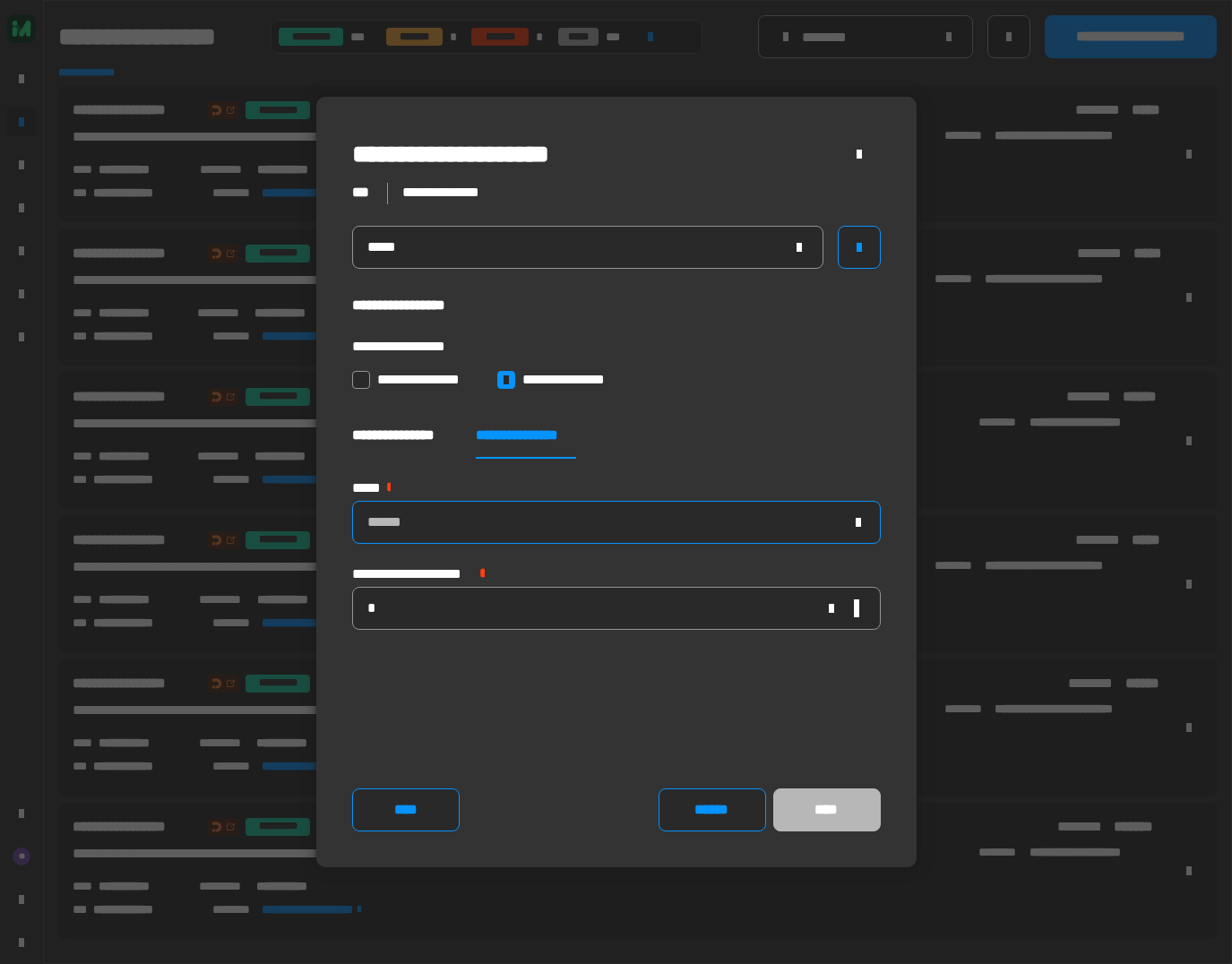 drag, startPoint x: 457, startPoint y: 525, endPoint x: 478, endPoint y: 534, distance: 22.847319 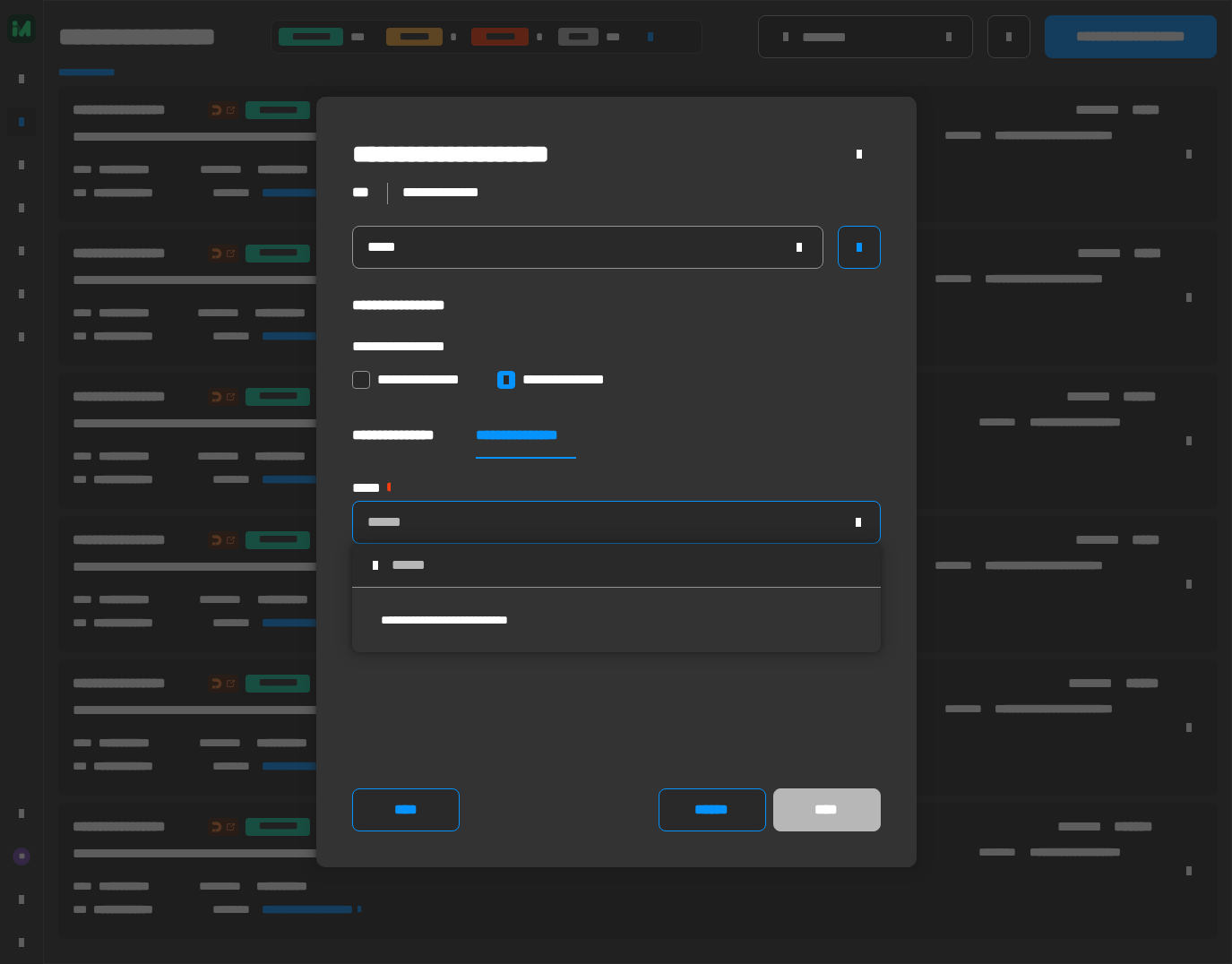 drag, startPoint x: 454, startPoint y: 620, endPoint x: 530, endPoint y: 554, distance: 100.657836 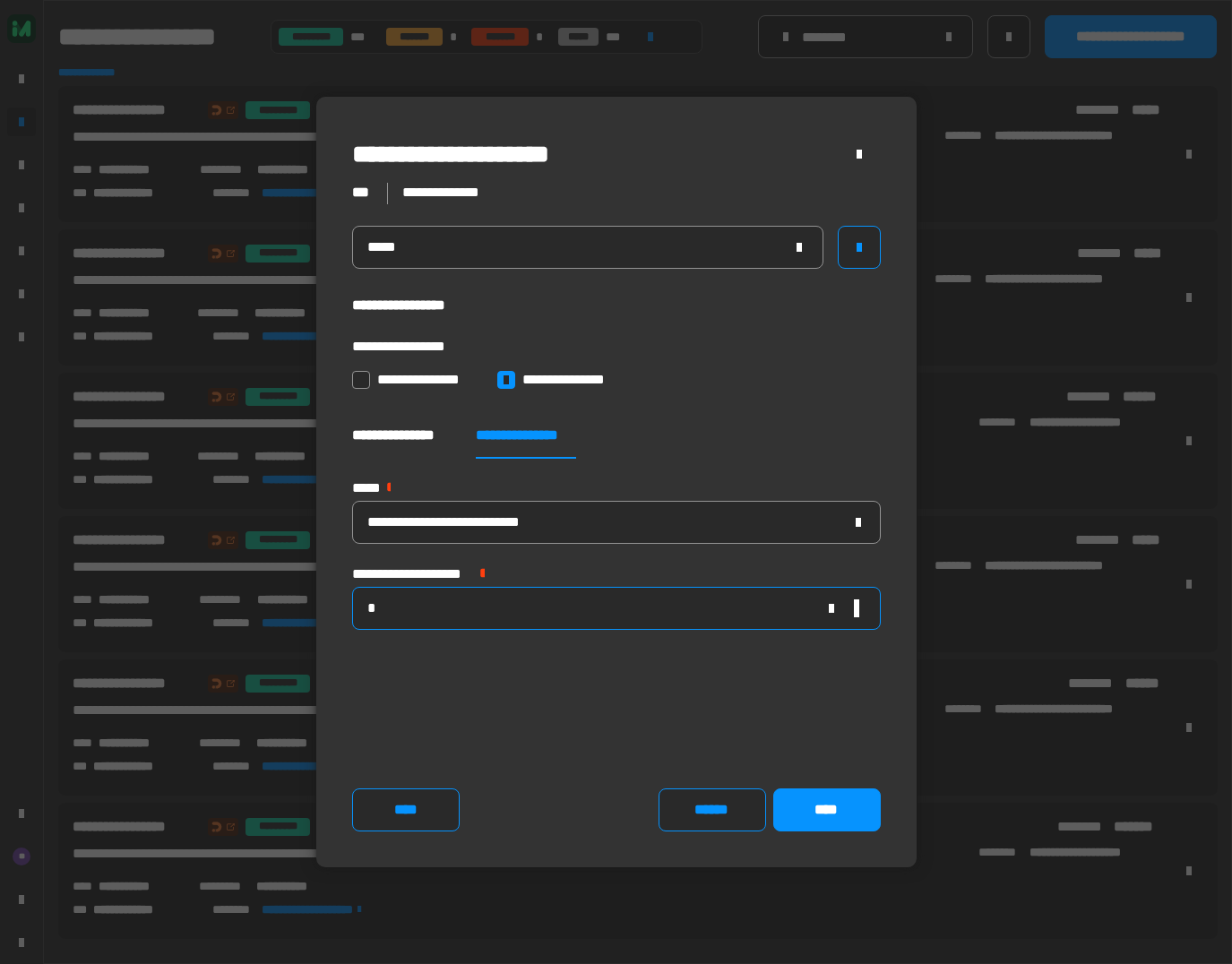 click 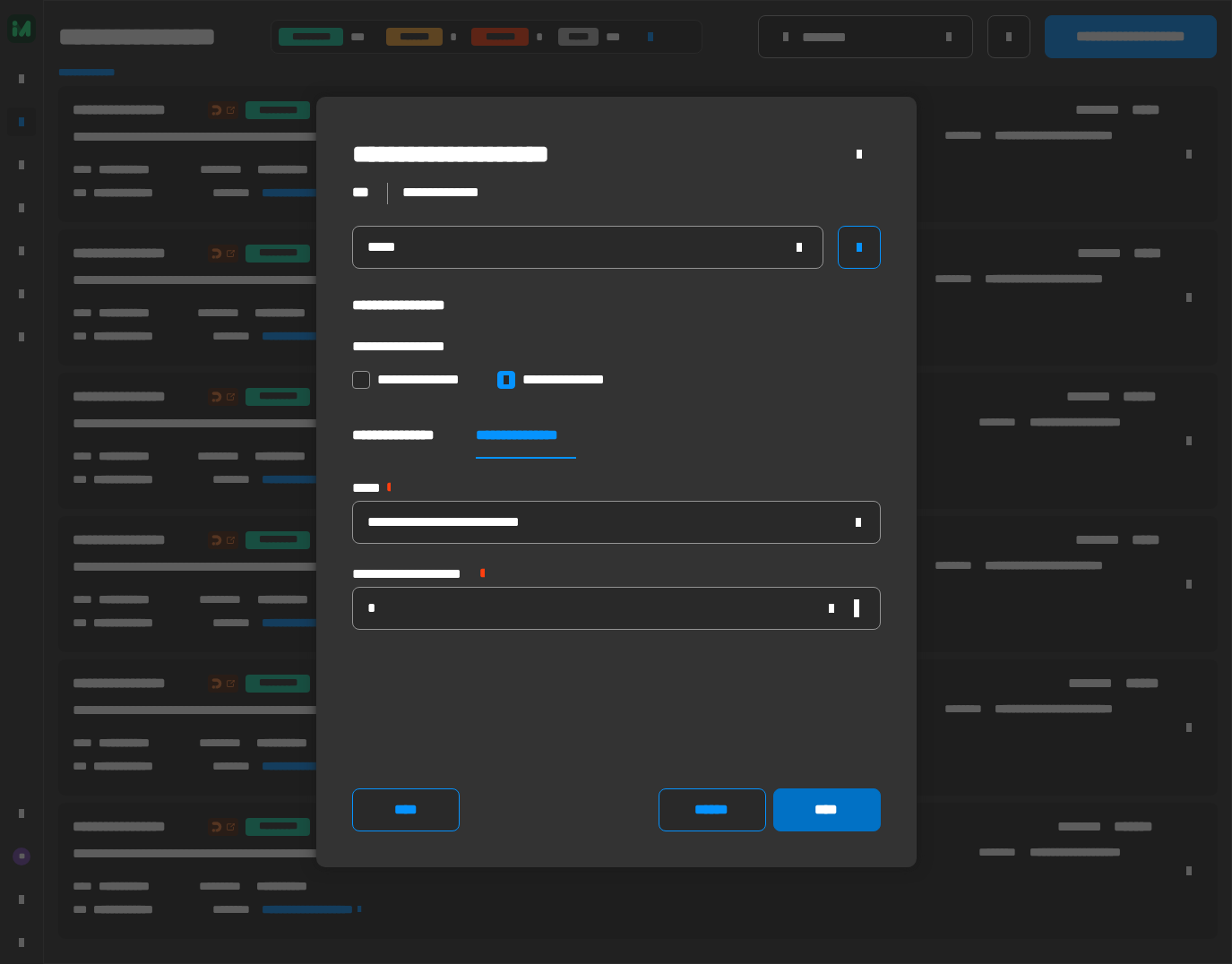 click on "****" 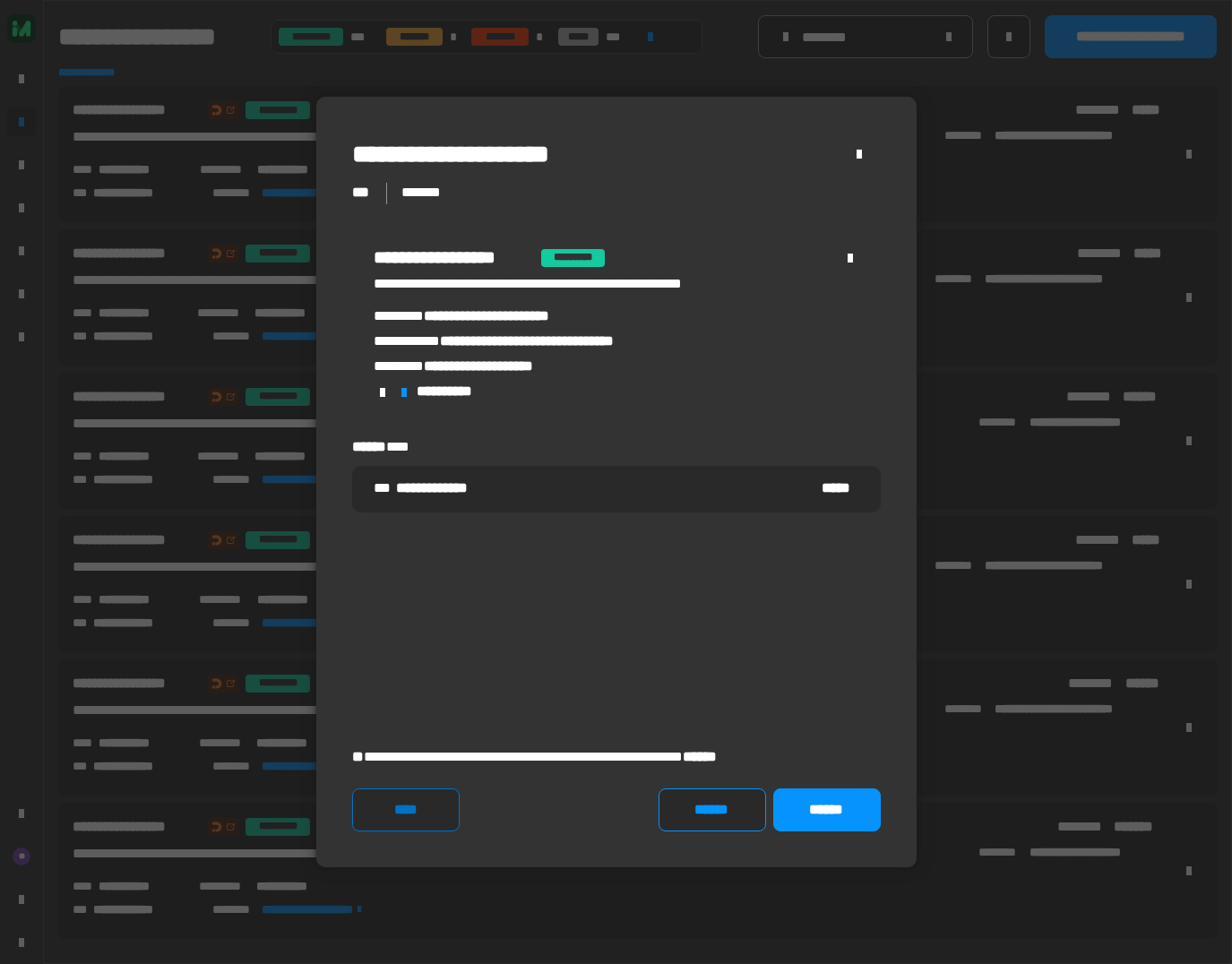 click on "****" 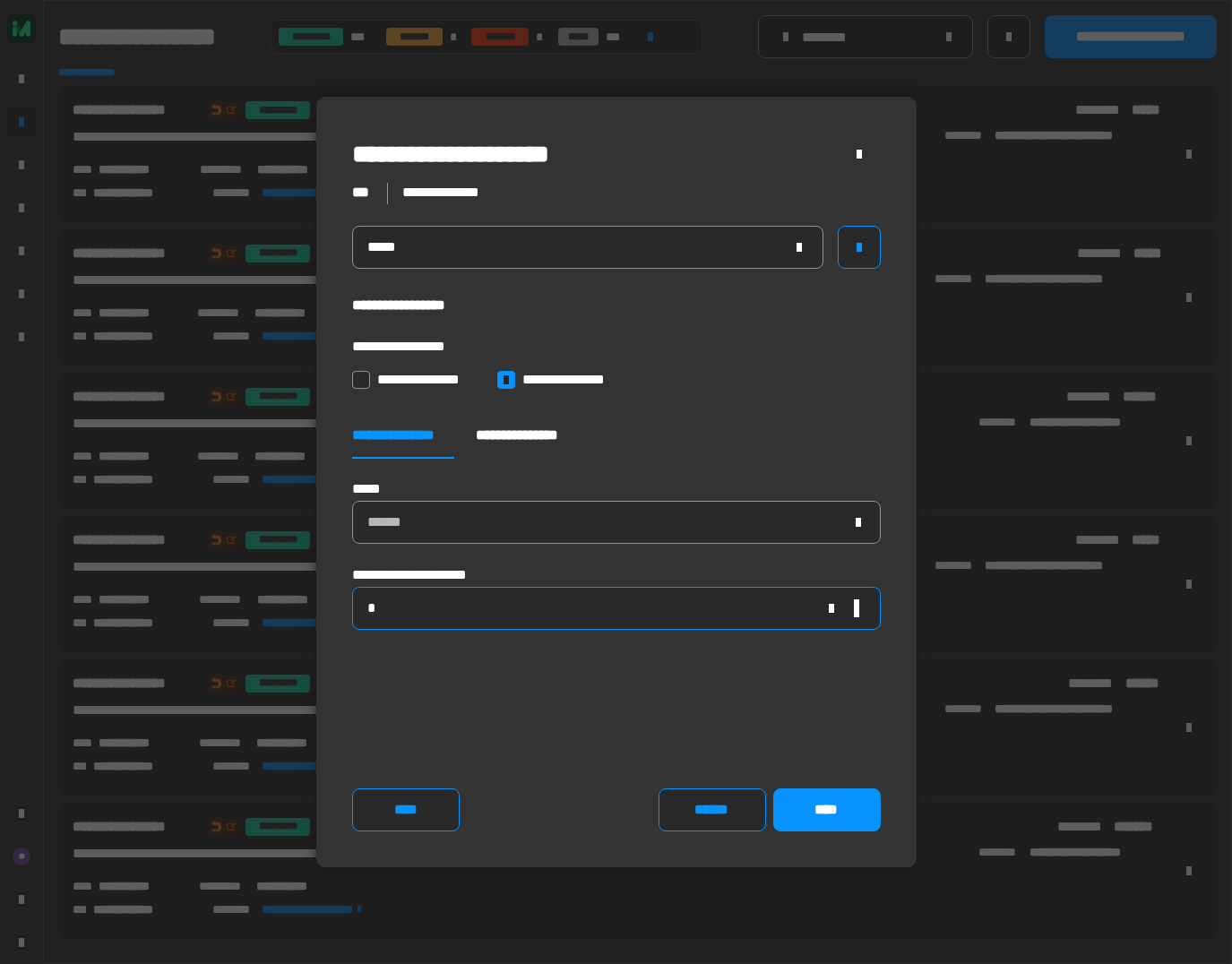 click 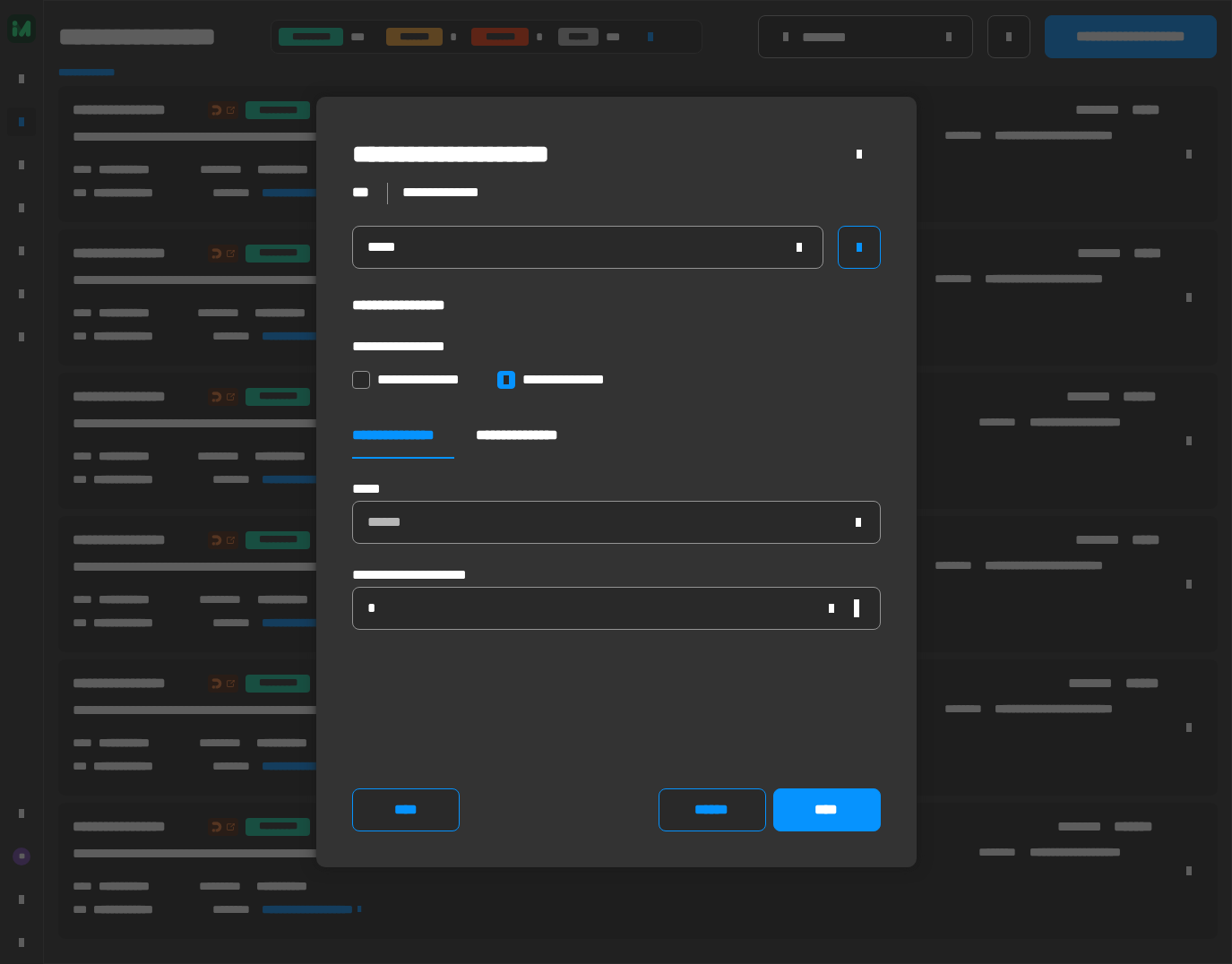 drag, startPoint x: 861, startPoint y: 602, endPoint x: 847, endPoint y: 556, distance: 48.083261 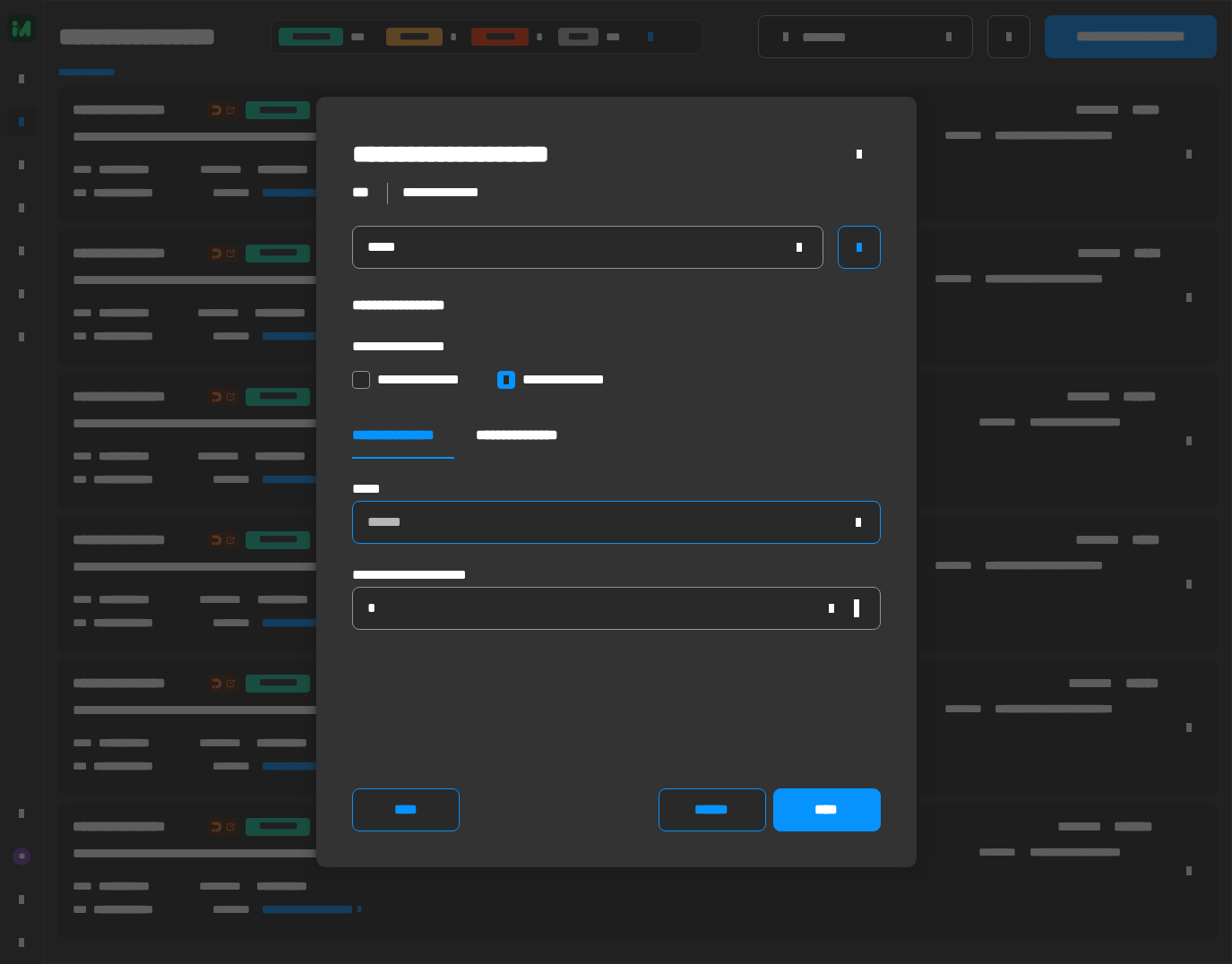 click 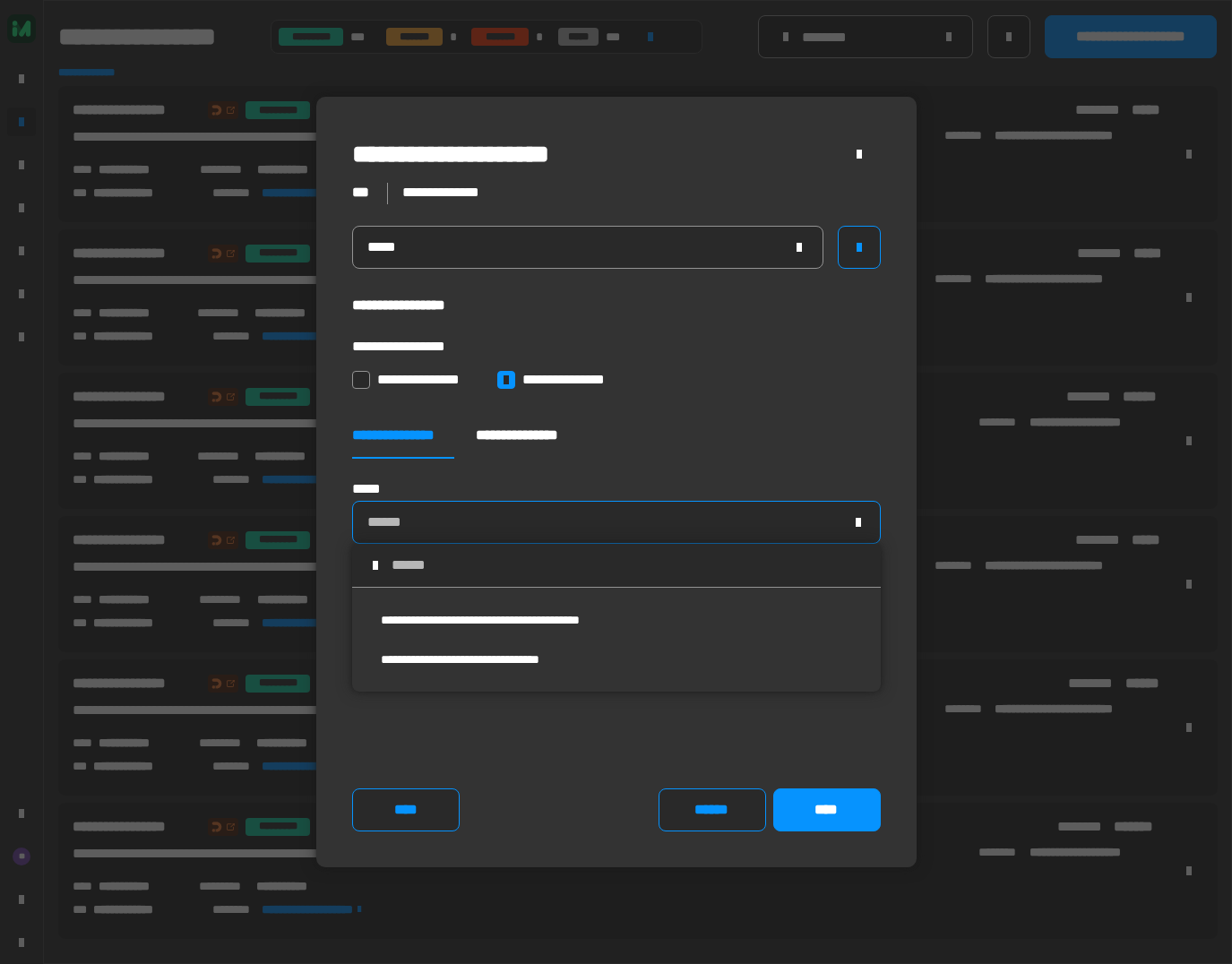 scroll, scrollTop: 0, scrollLeft: 0, axis: both 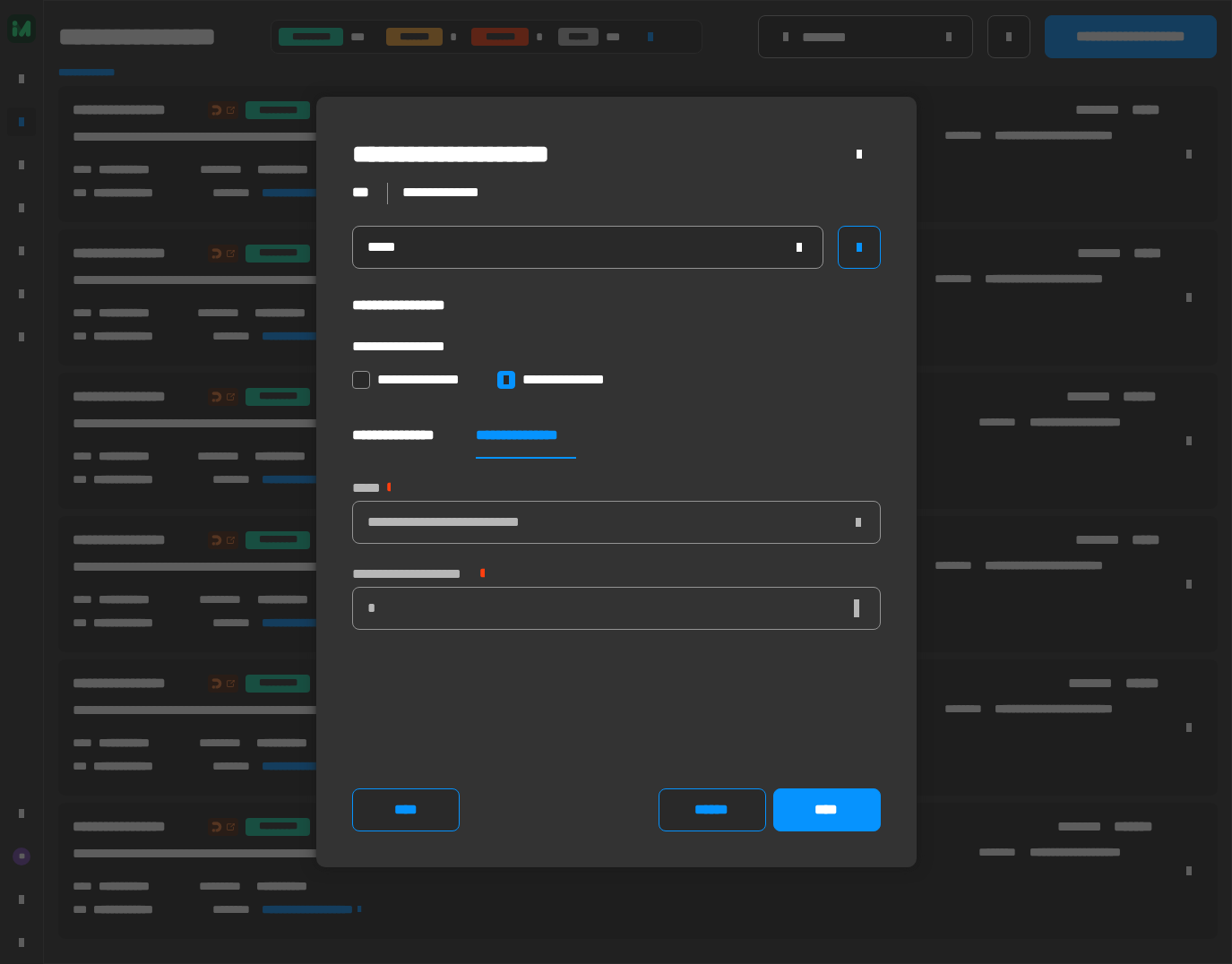 click on "**********" 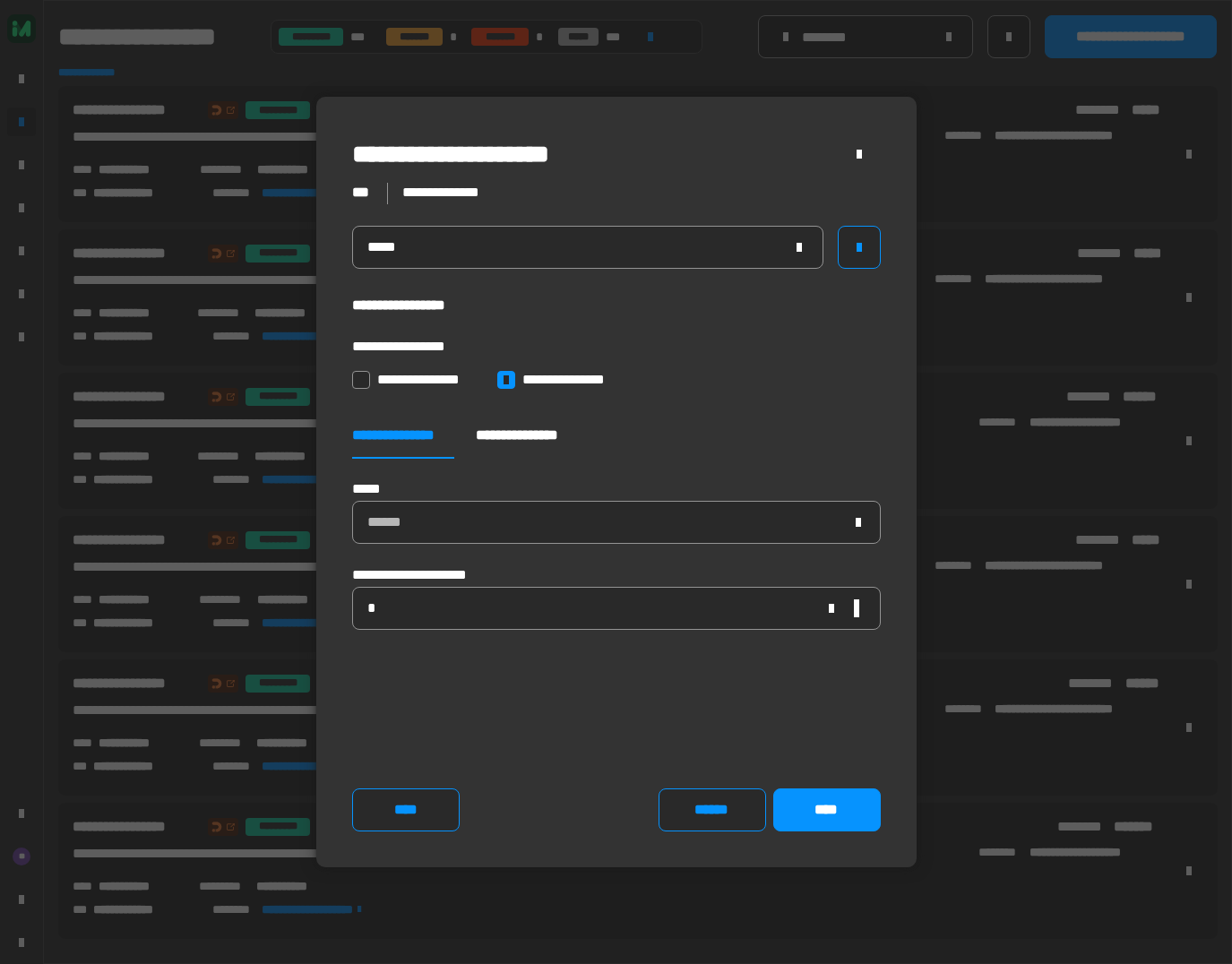 click on "**********" 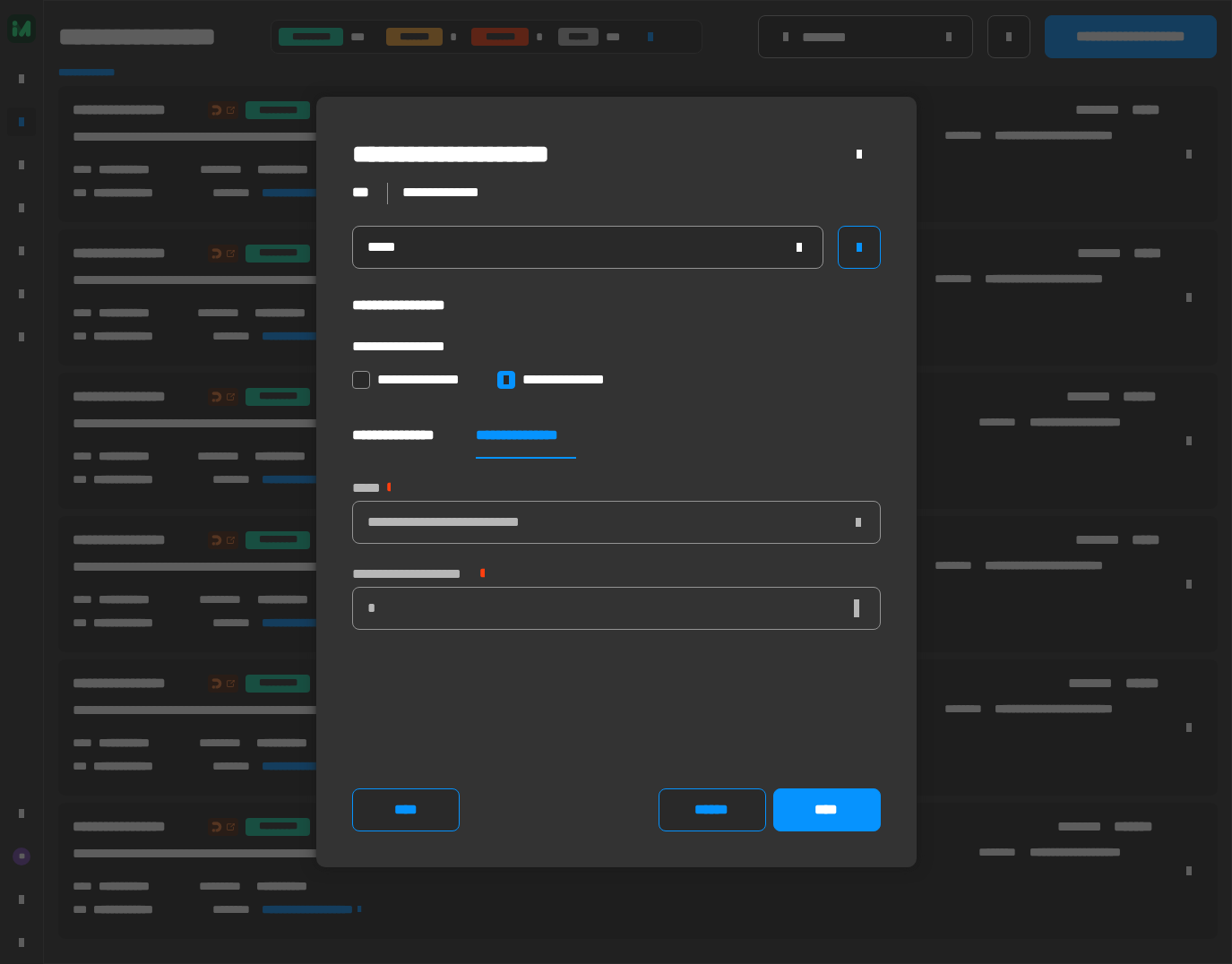 click on "**********" 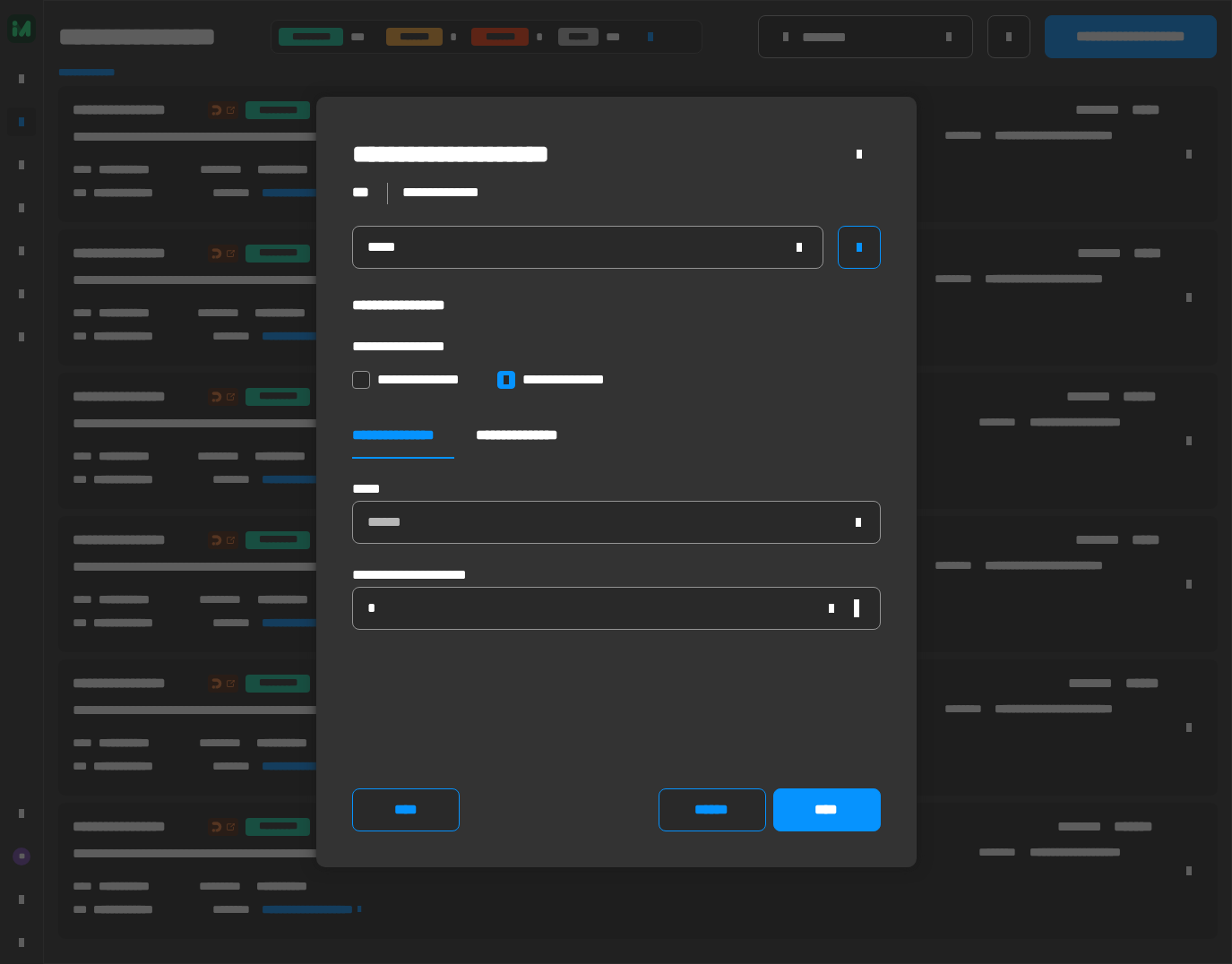 click on "**********" 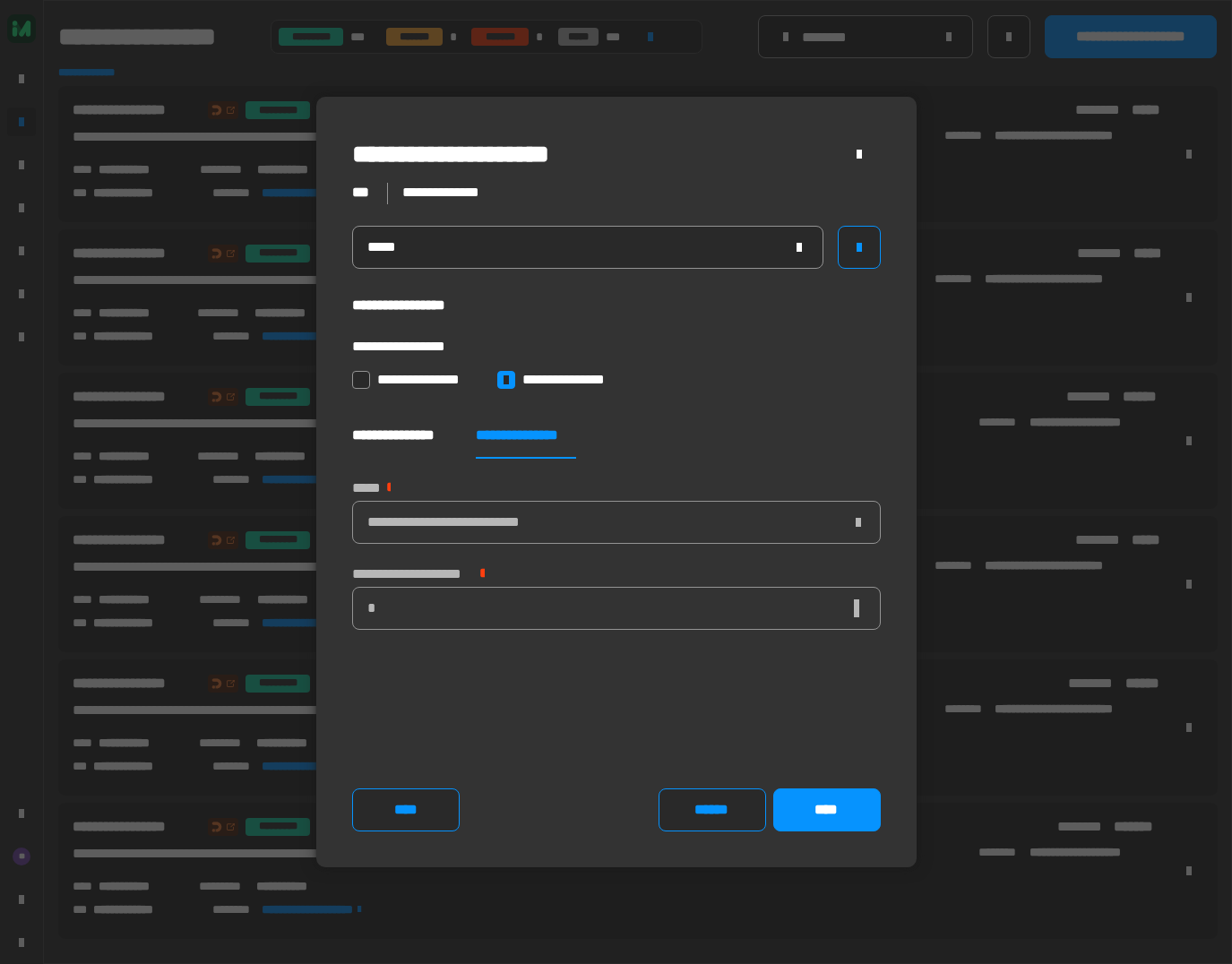 click on "**********" 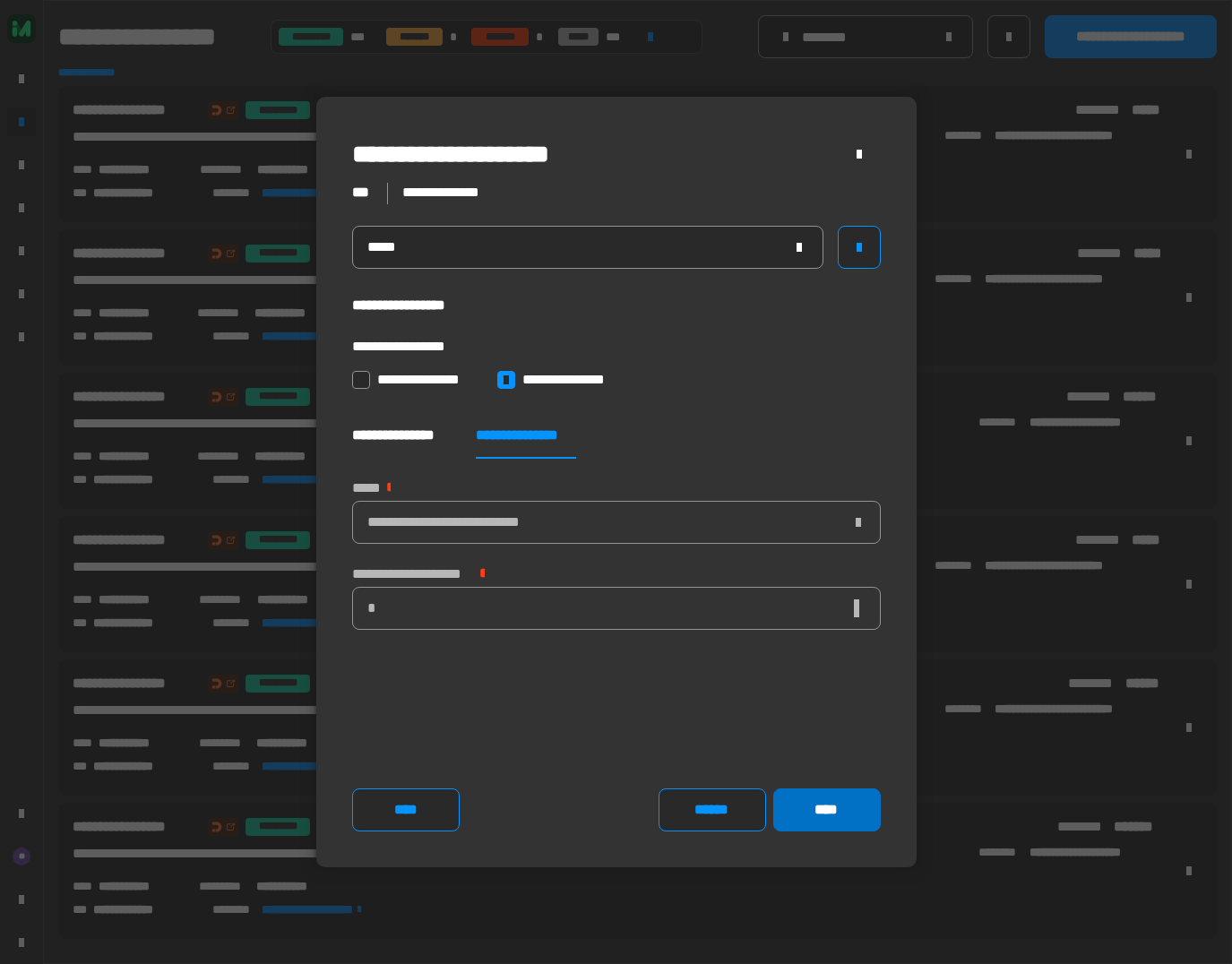 click on "****" 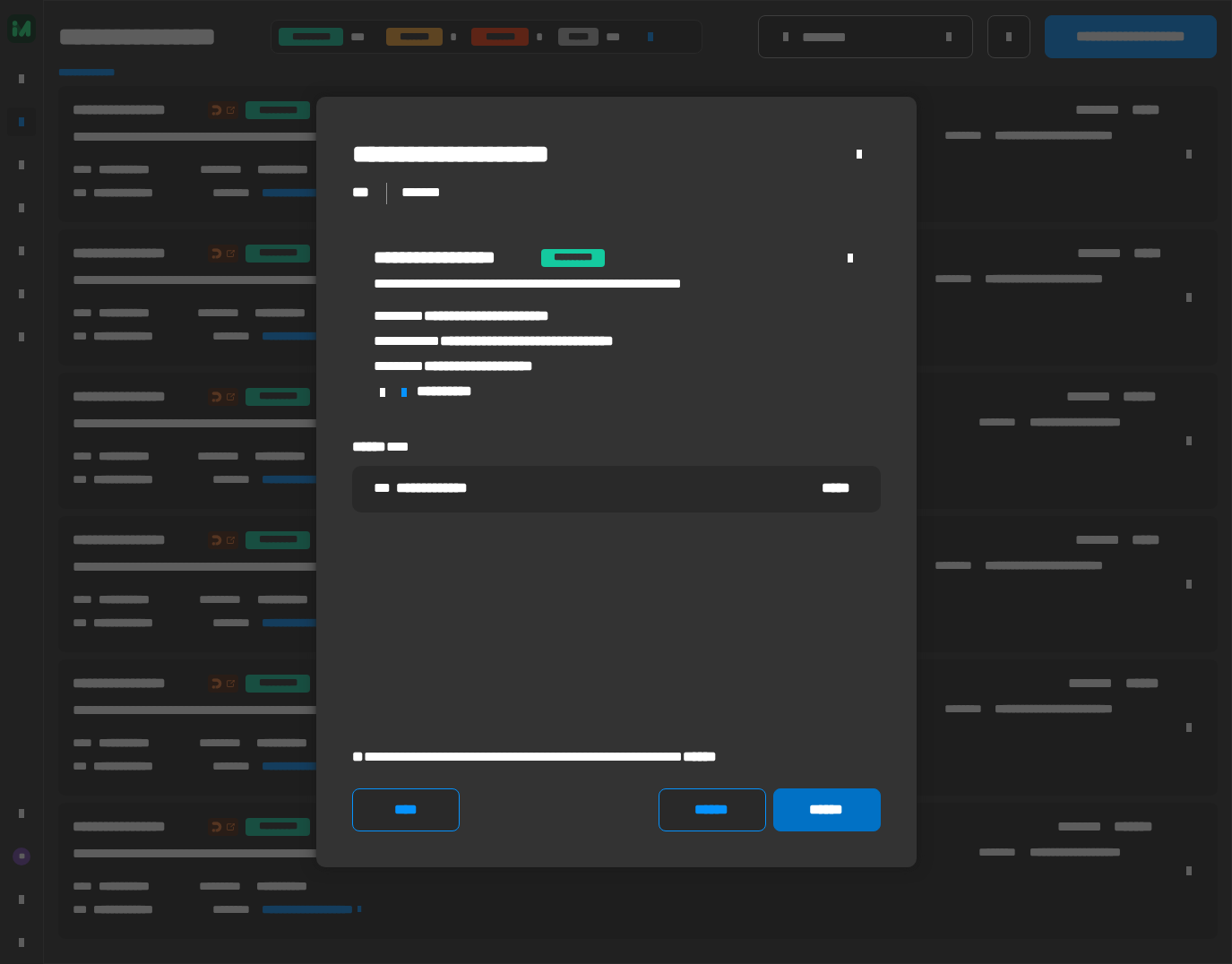 click on "******" 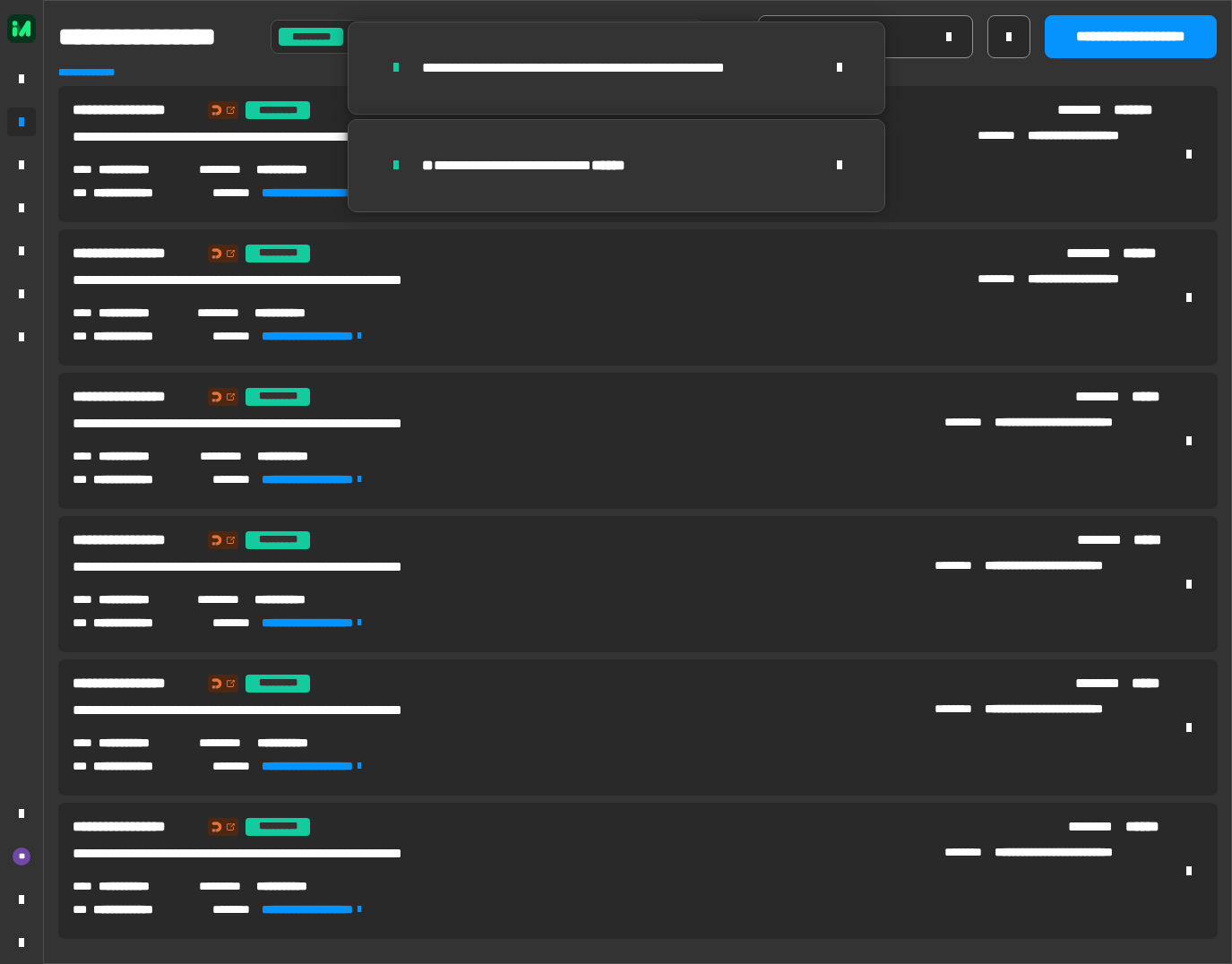 click on "**********" 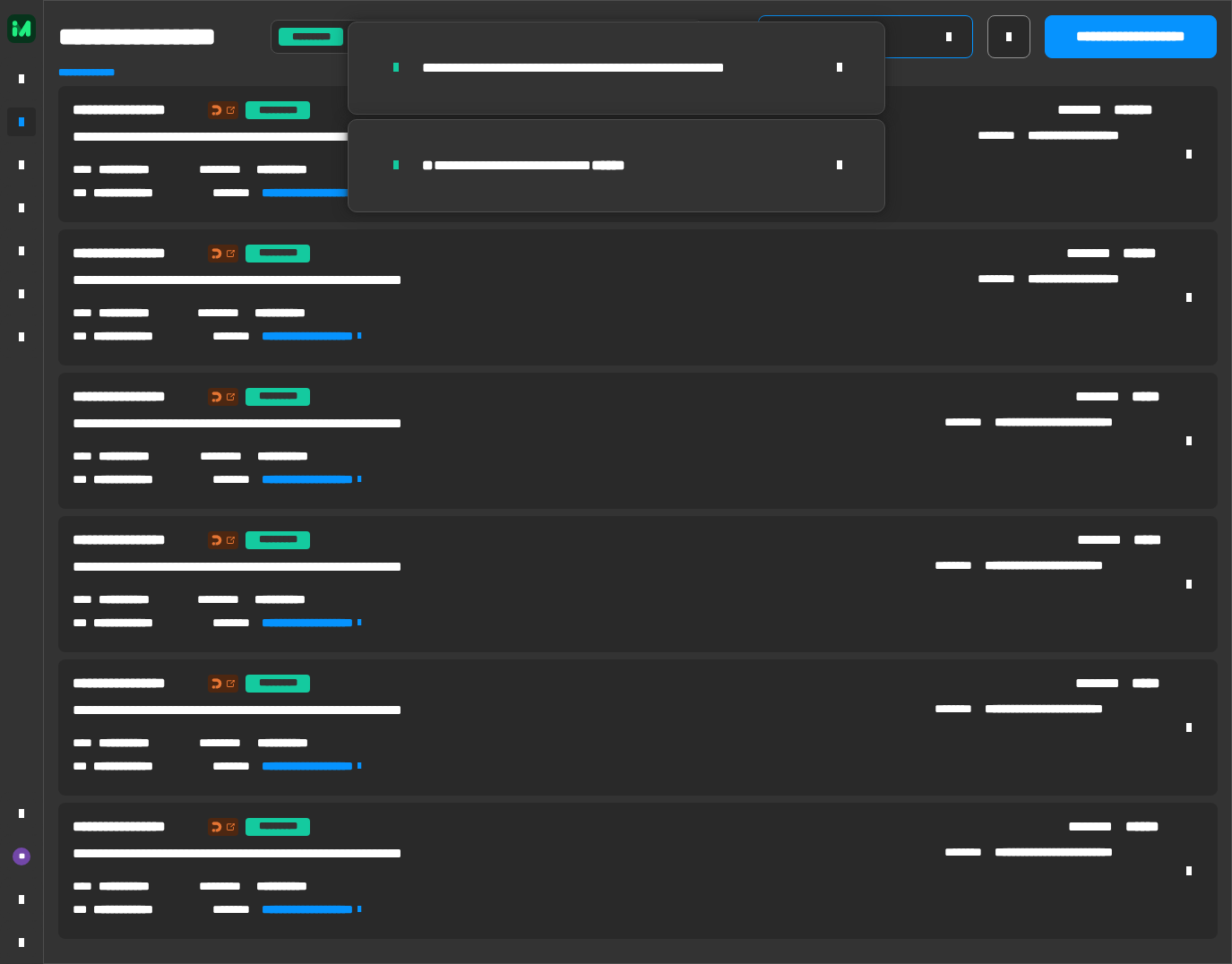 click on "********" 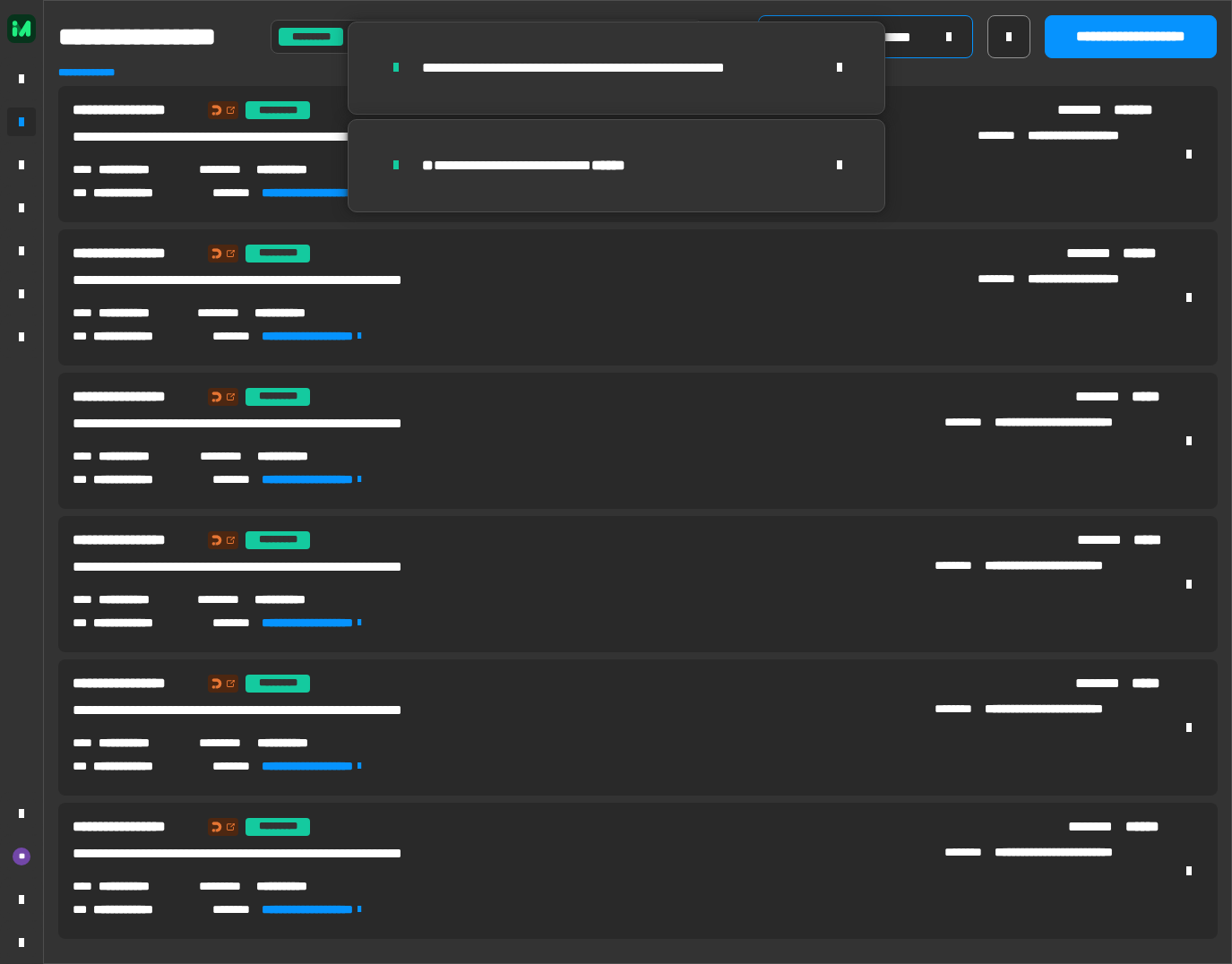 scroll, scrollTop: 0, scrollLeft: 25, axis: horizontal 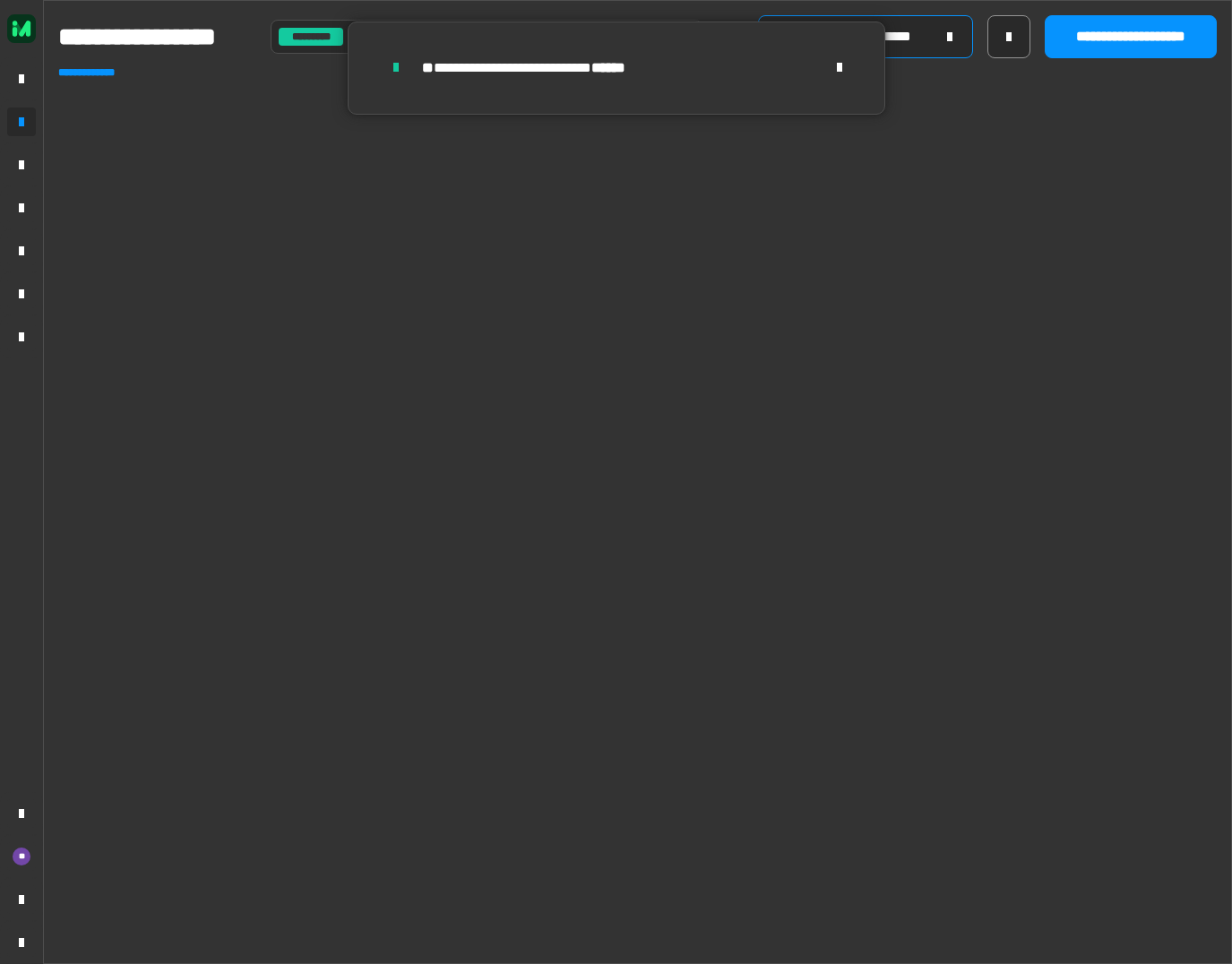type on "**********" 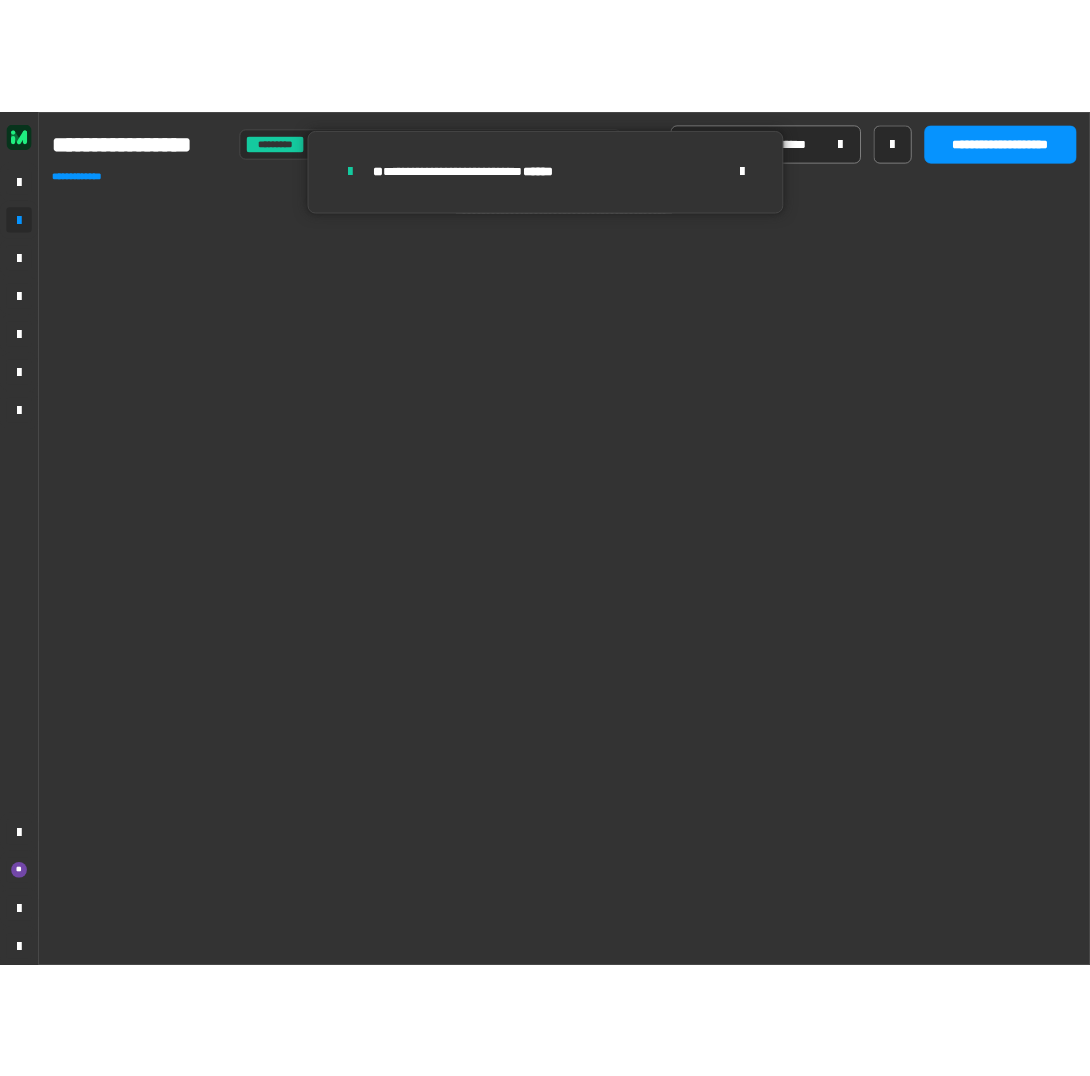 scroll, scrollTop: 0, scrollLeft: 0, axis: both 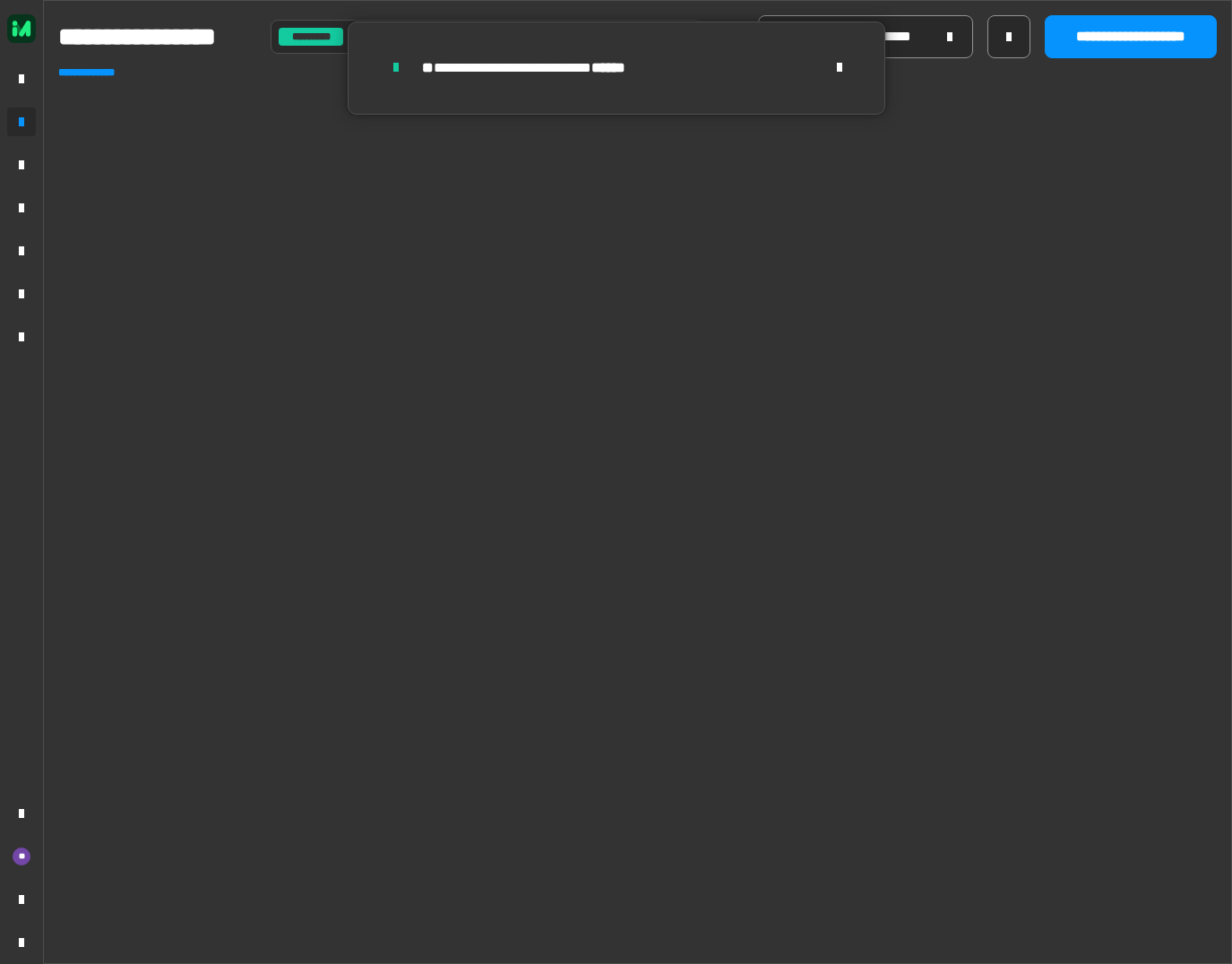 drag, startPoint x: 933, startPoint y: 168, endPoint x: 935, endPoint y: 159, distance: 9.219544 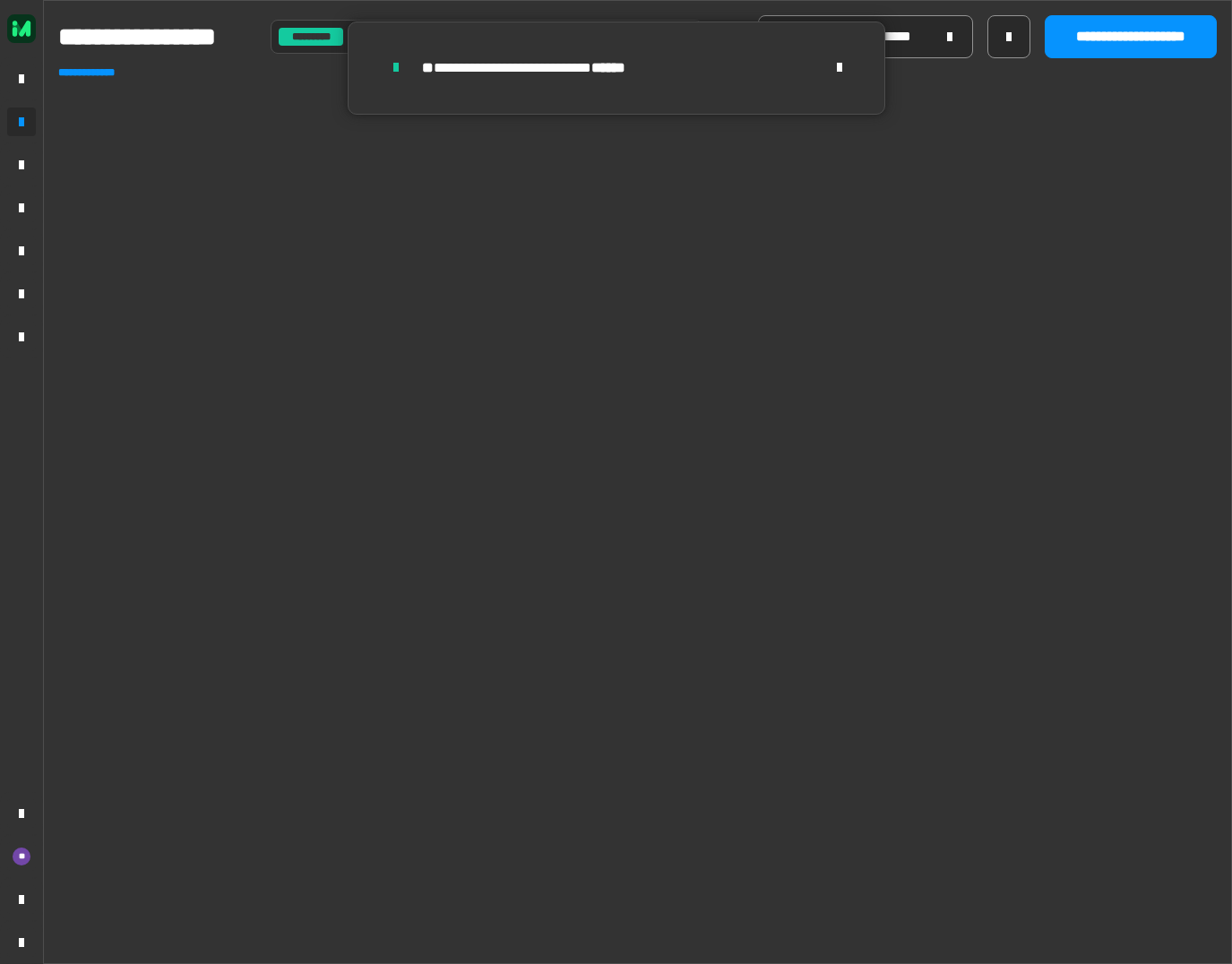 click on "**********" at bounding box center (638, 517) 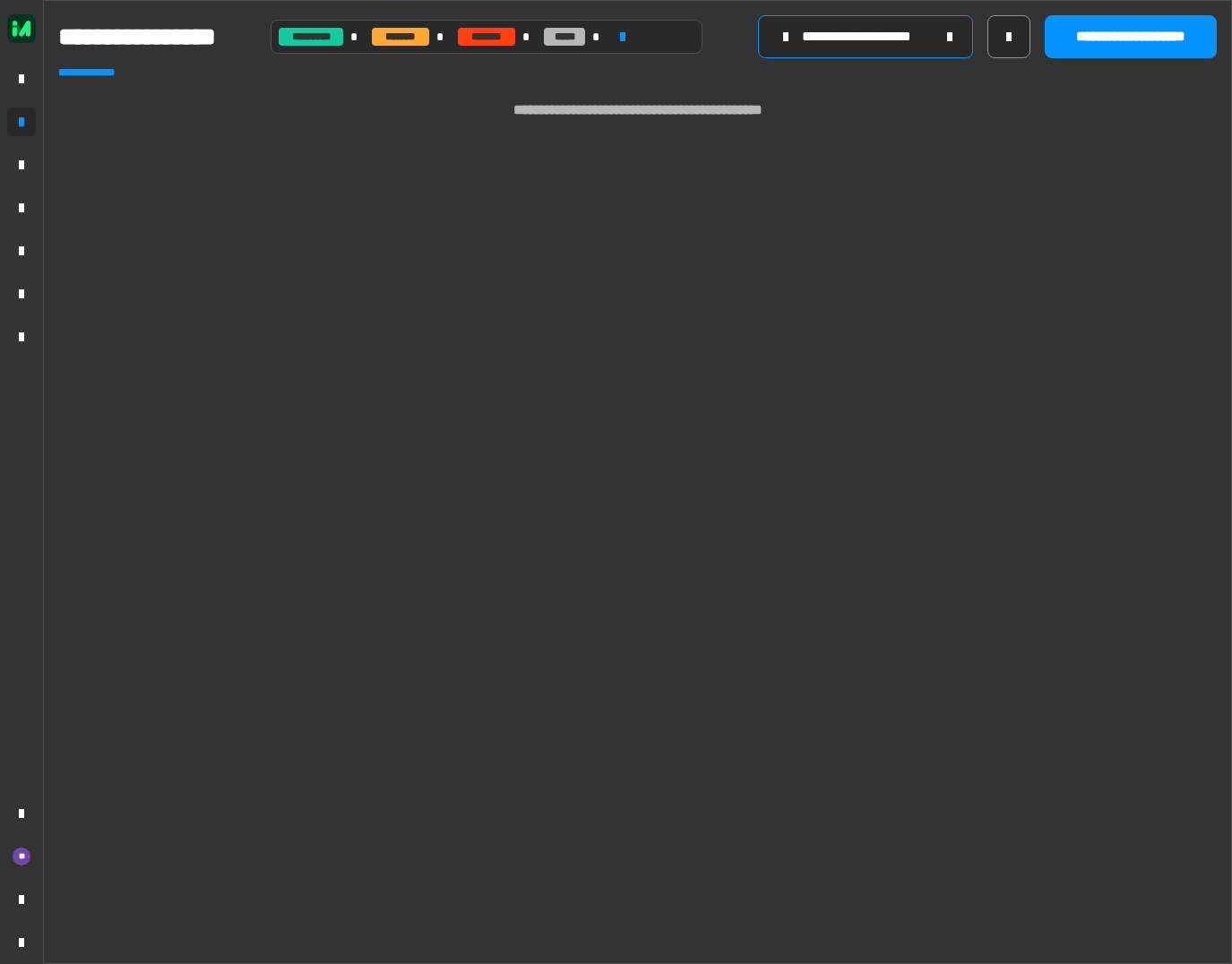 drag, startPoint x: 952, startPoint y: 34, endPoint x: 891, endPoint y: 35, distance: 61.008196 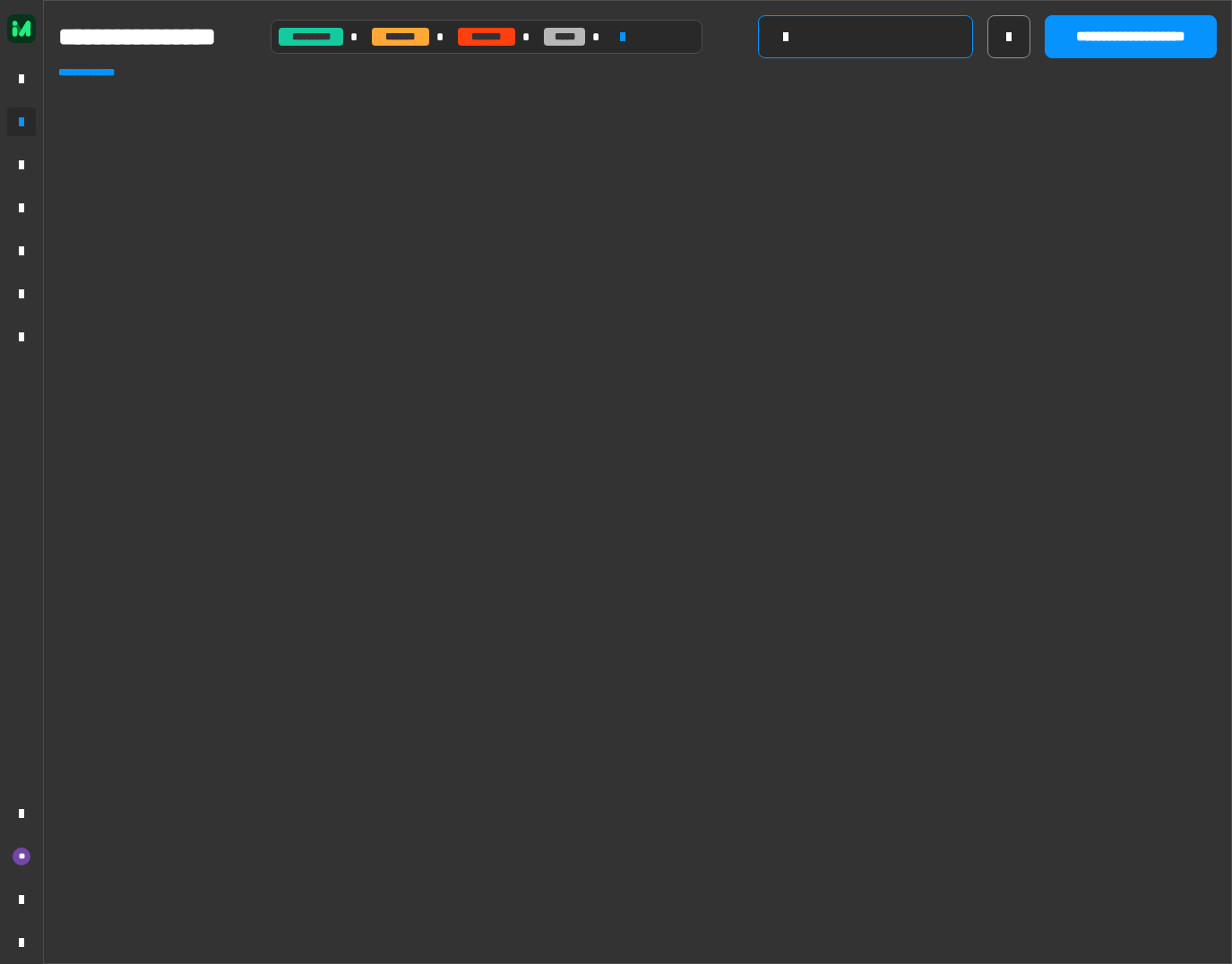 click 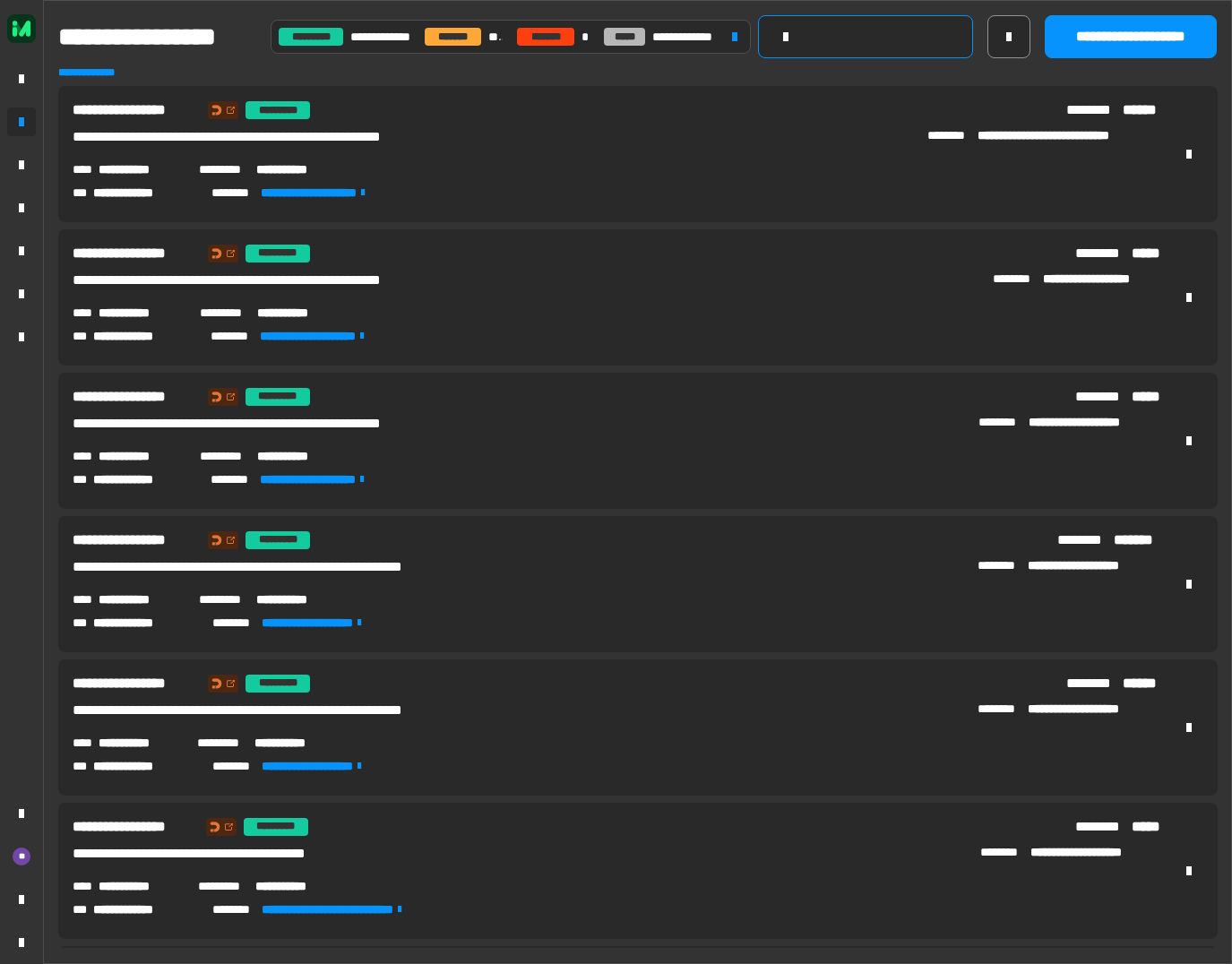 paste on "**********" 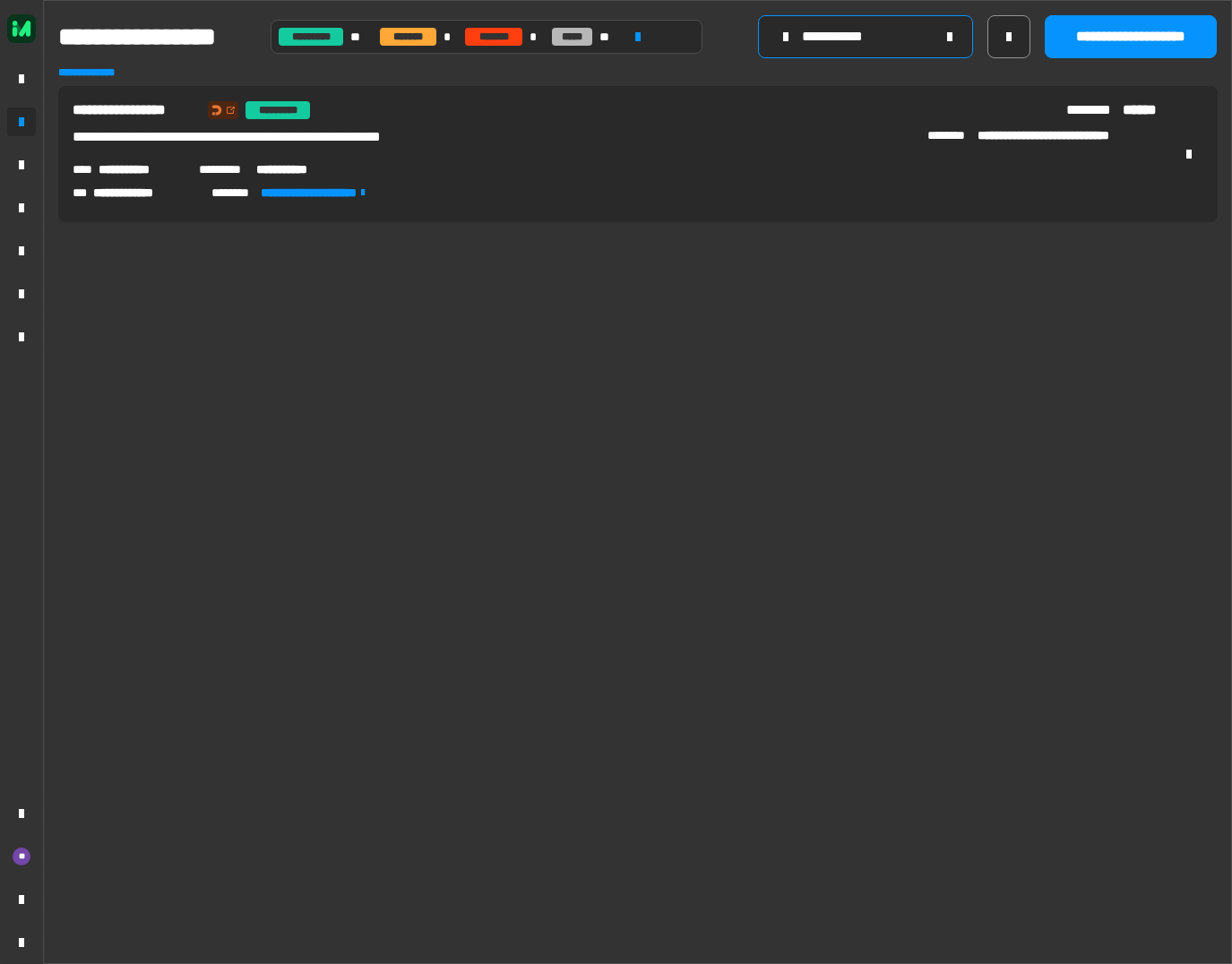 type on "**********" 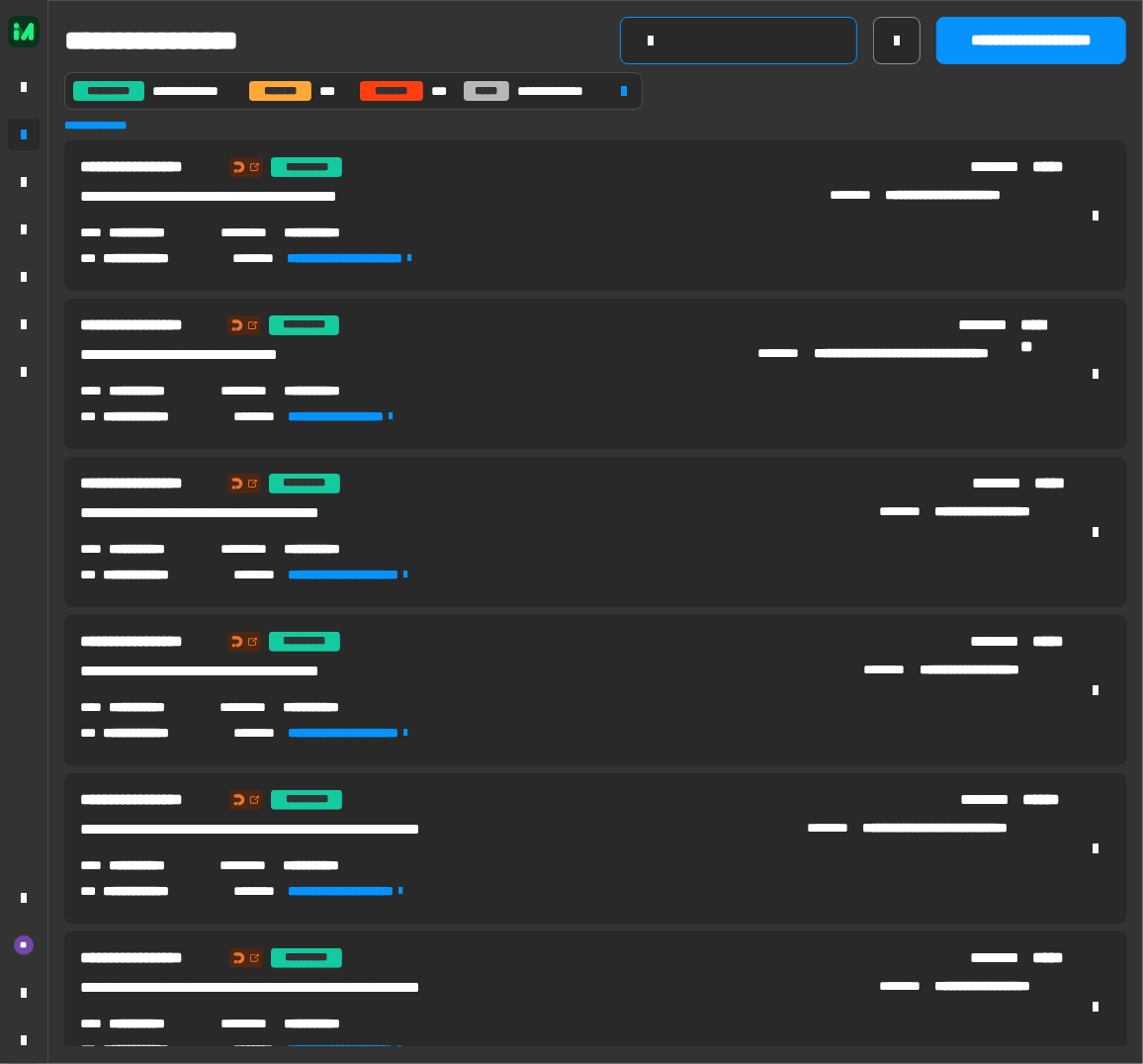 click 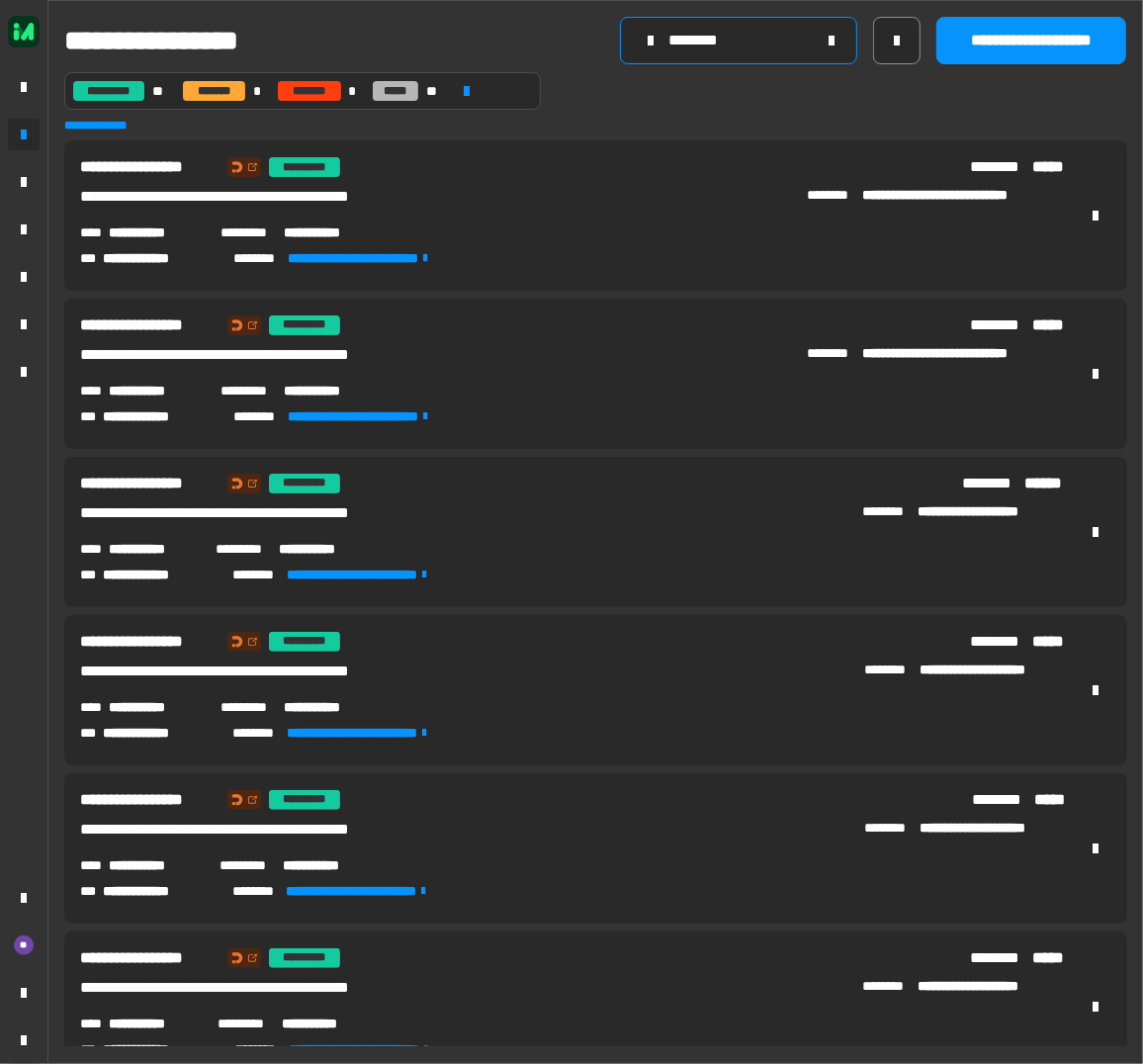 type on "********" 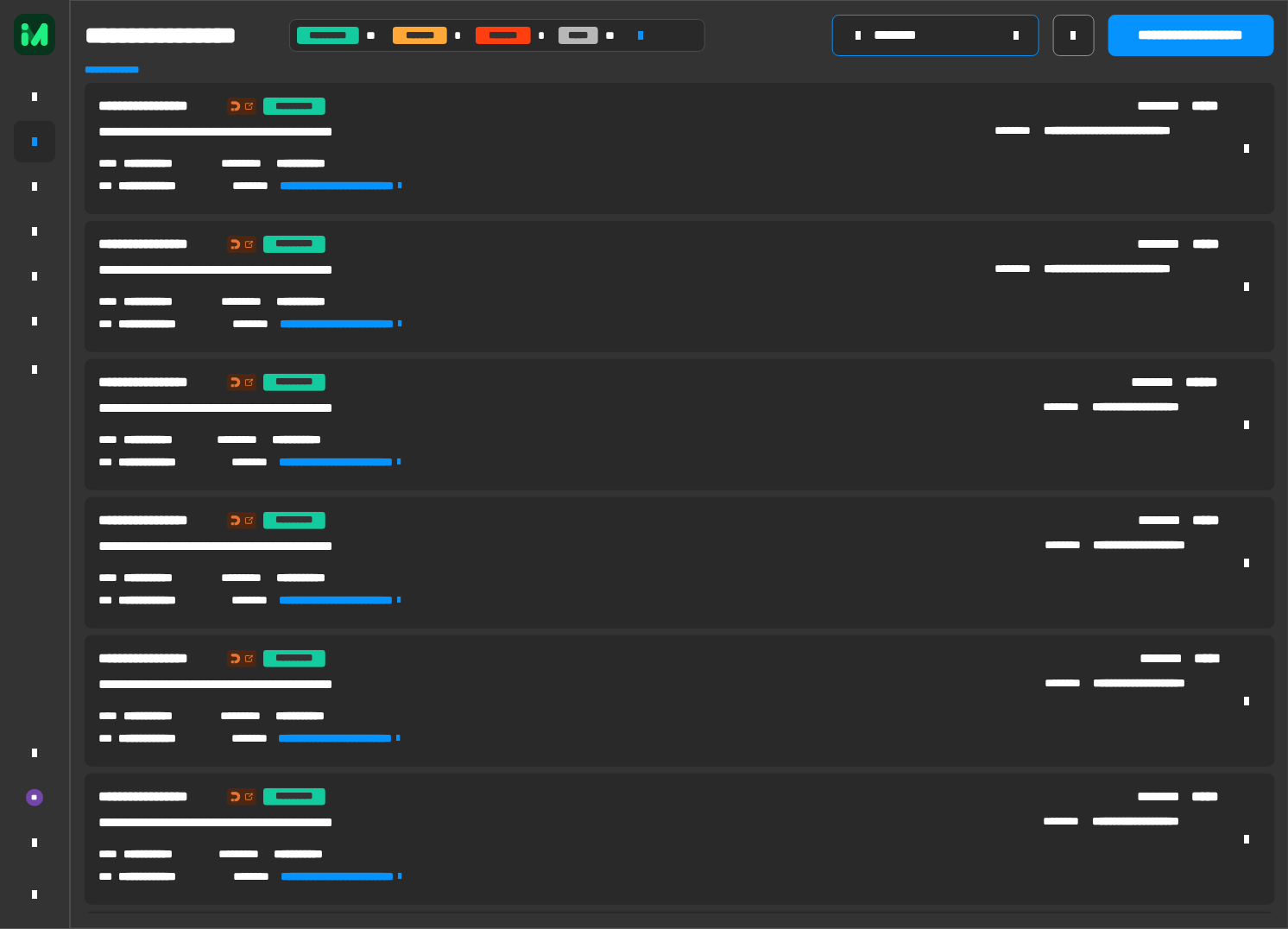 click 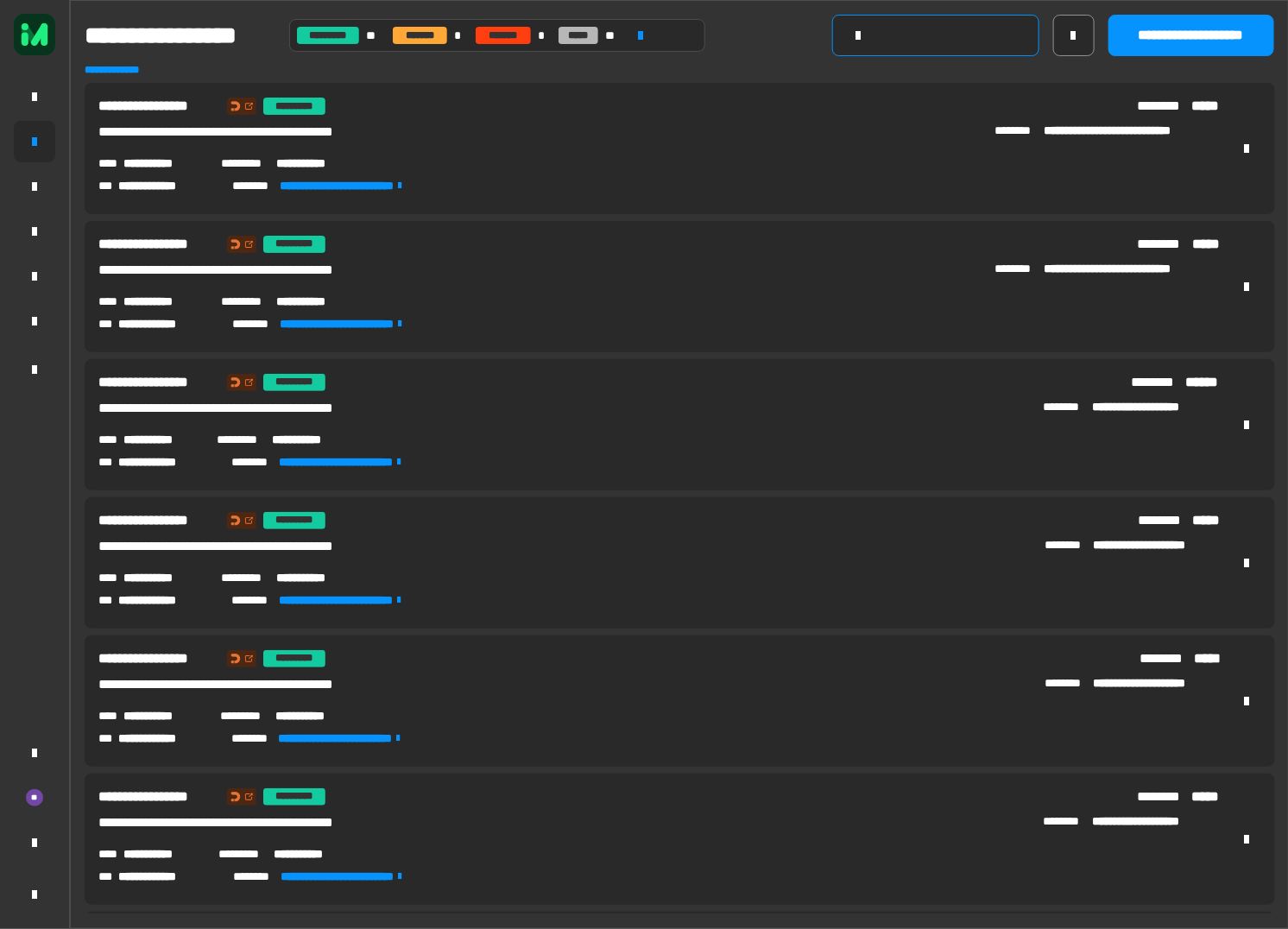 click 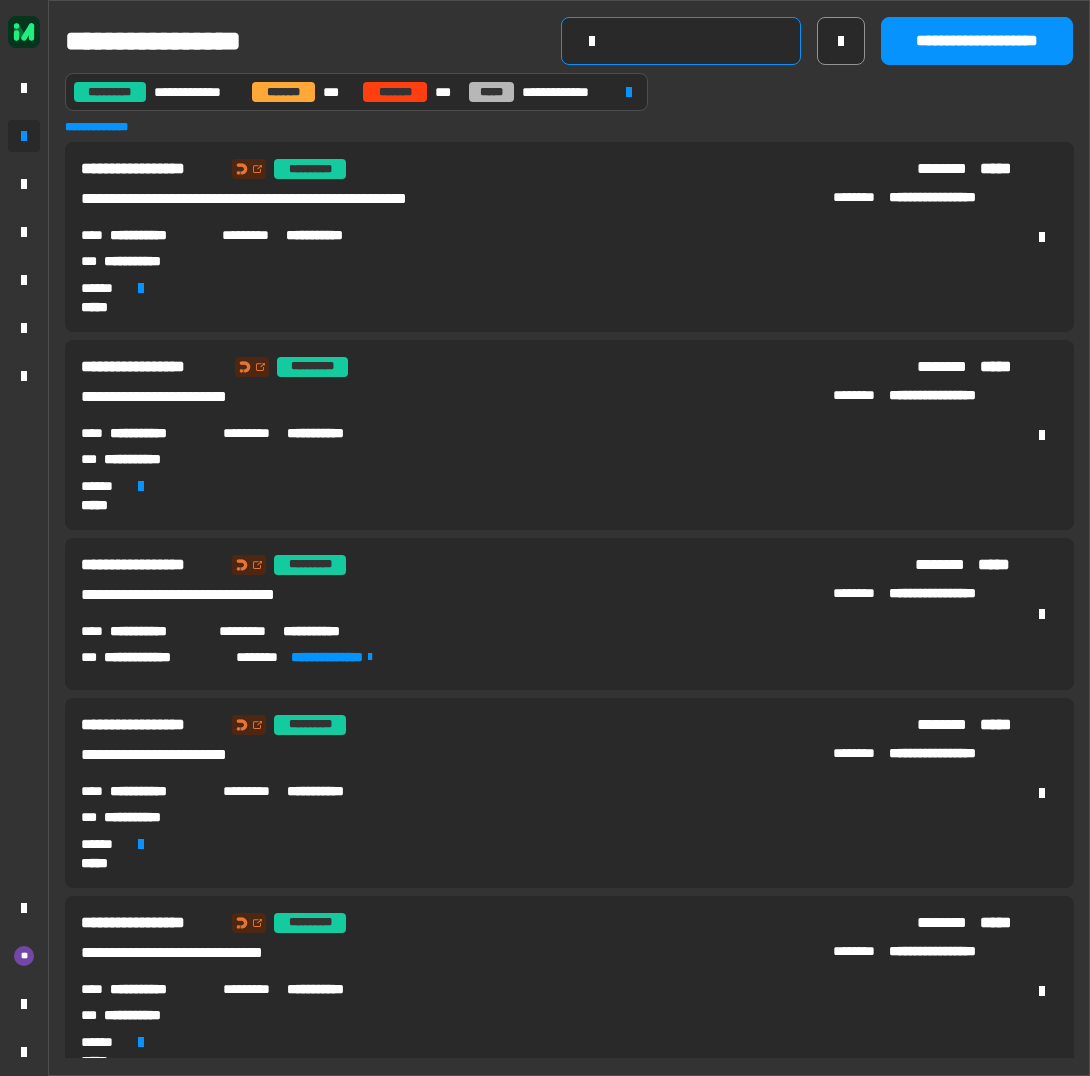 paste on "********" 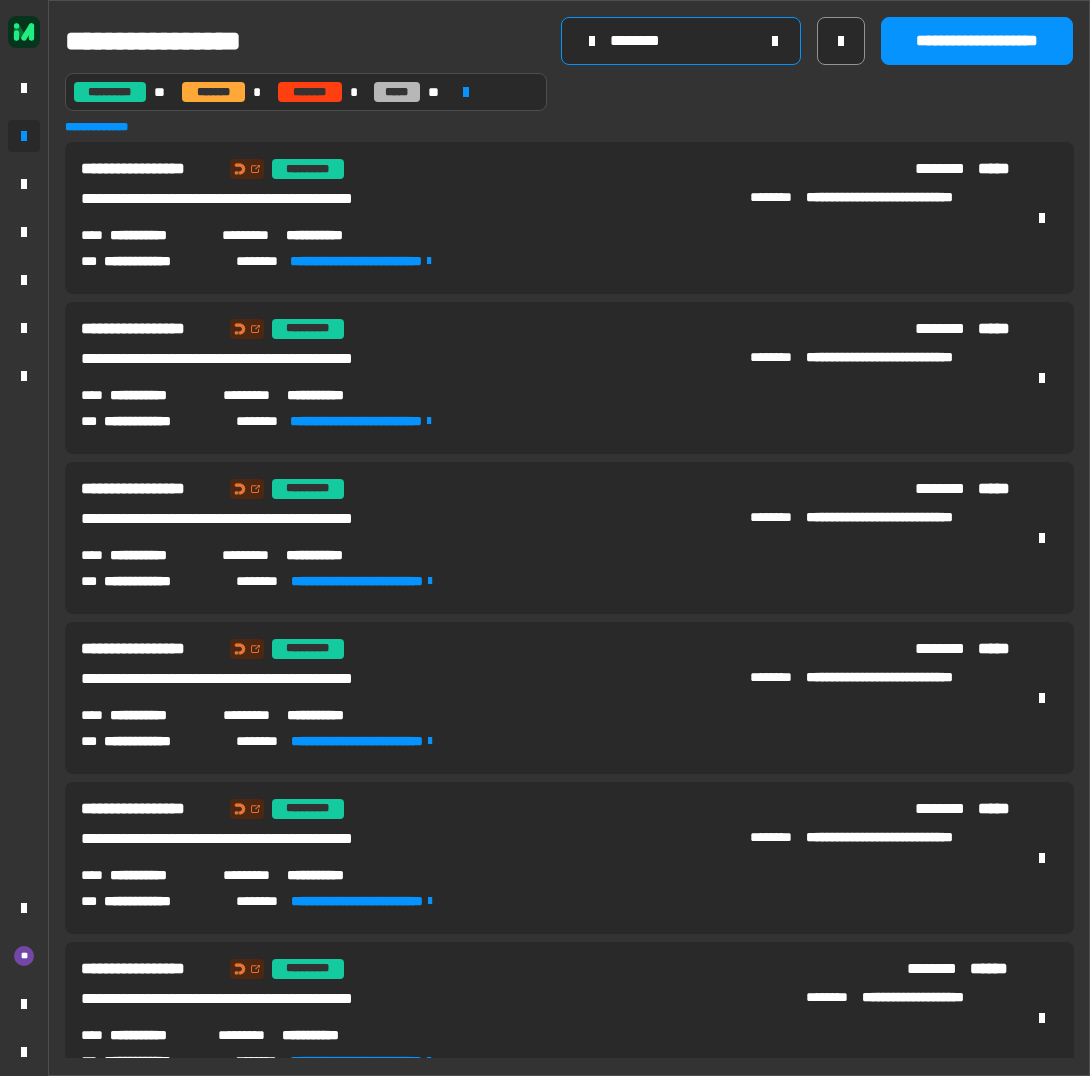 type on "********" 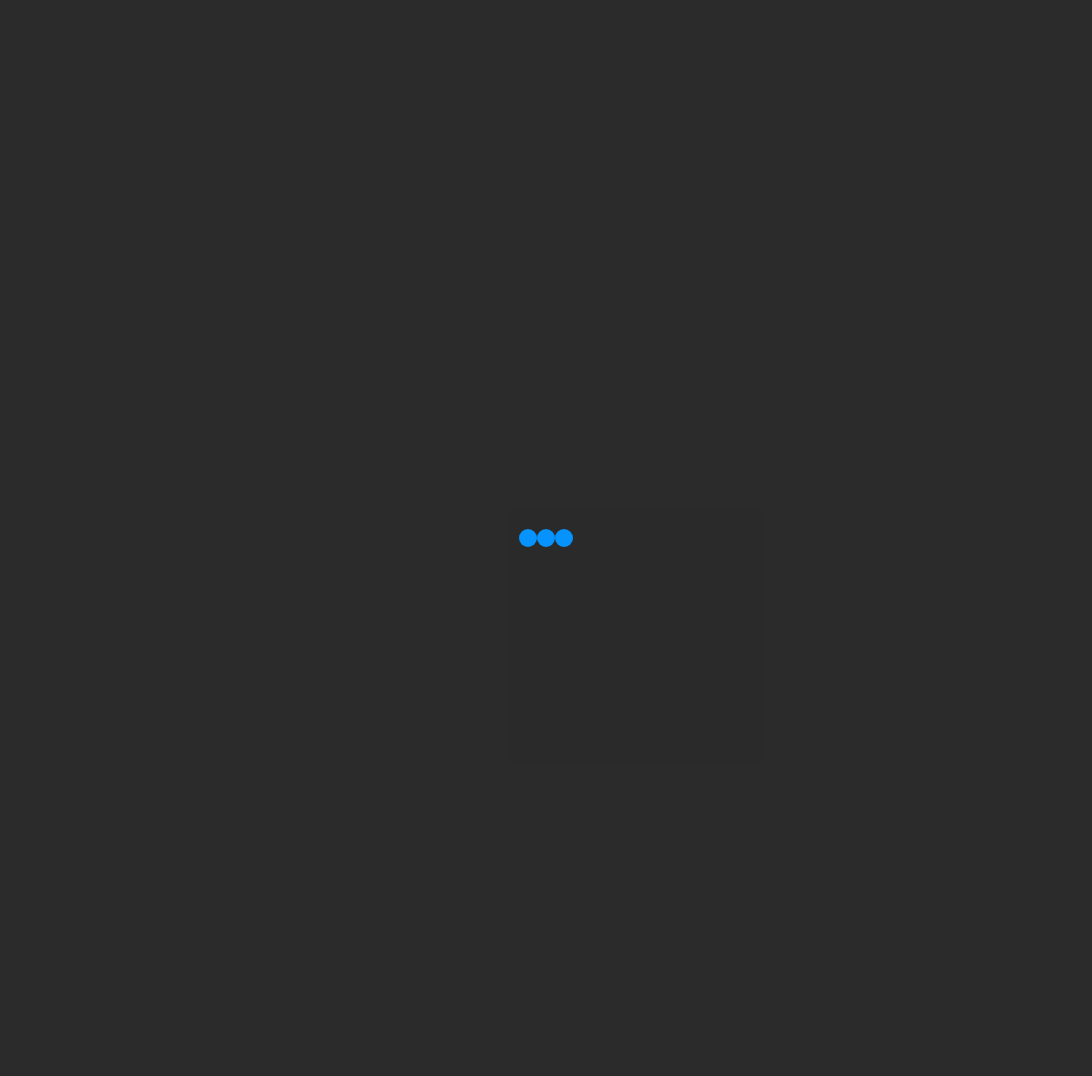 scroll, scrollTop: 0, scrollLeft: 0, axis: both 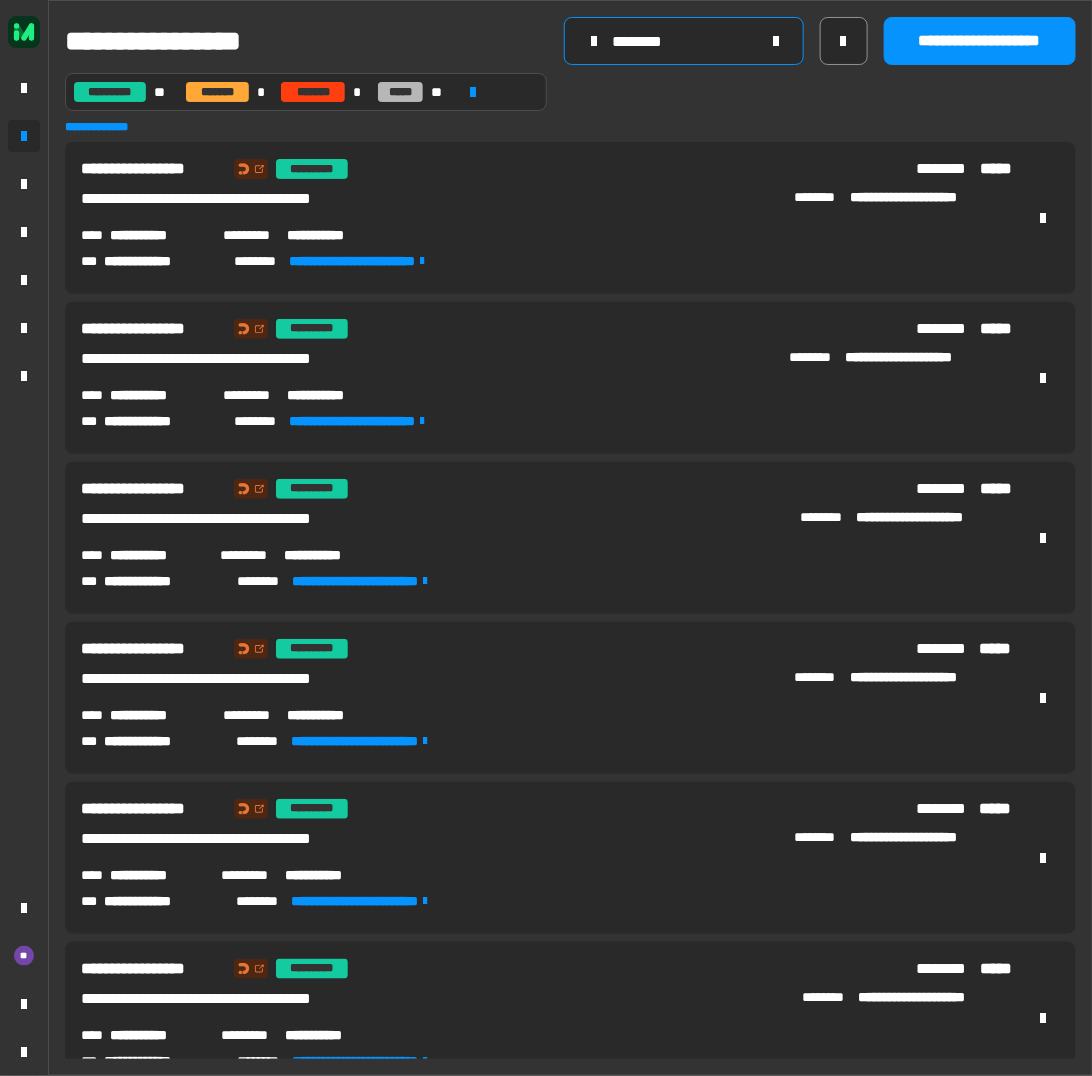 click on "********" 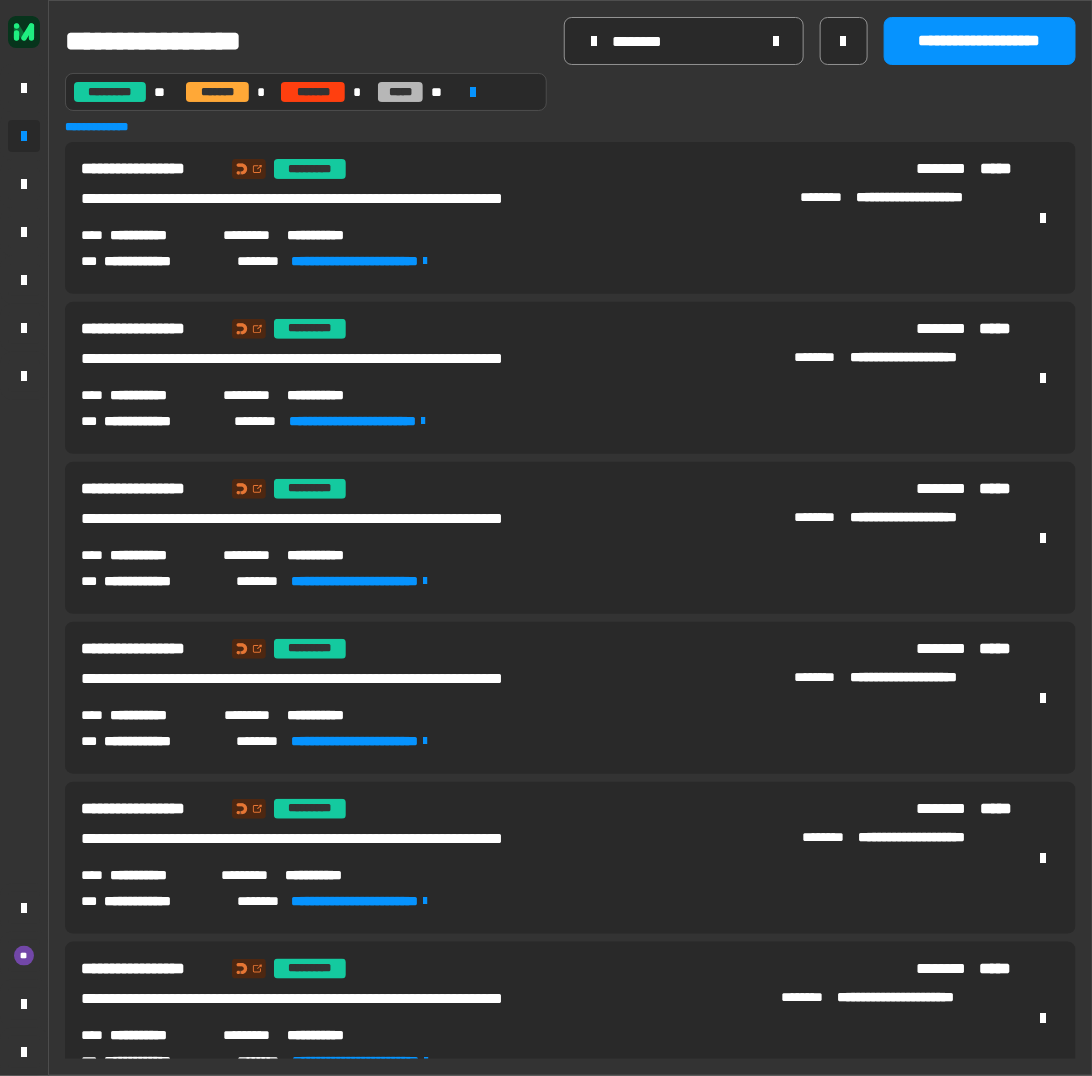 click on "**********" at bounding box center (334, 395) 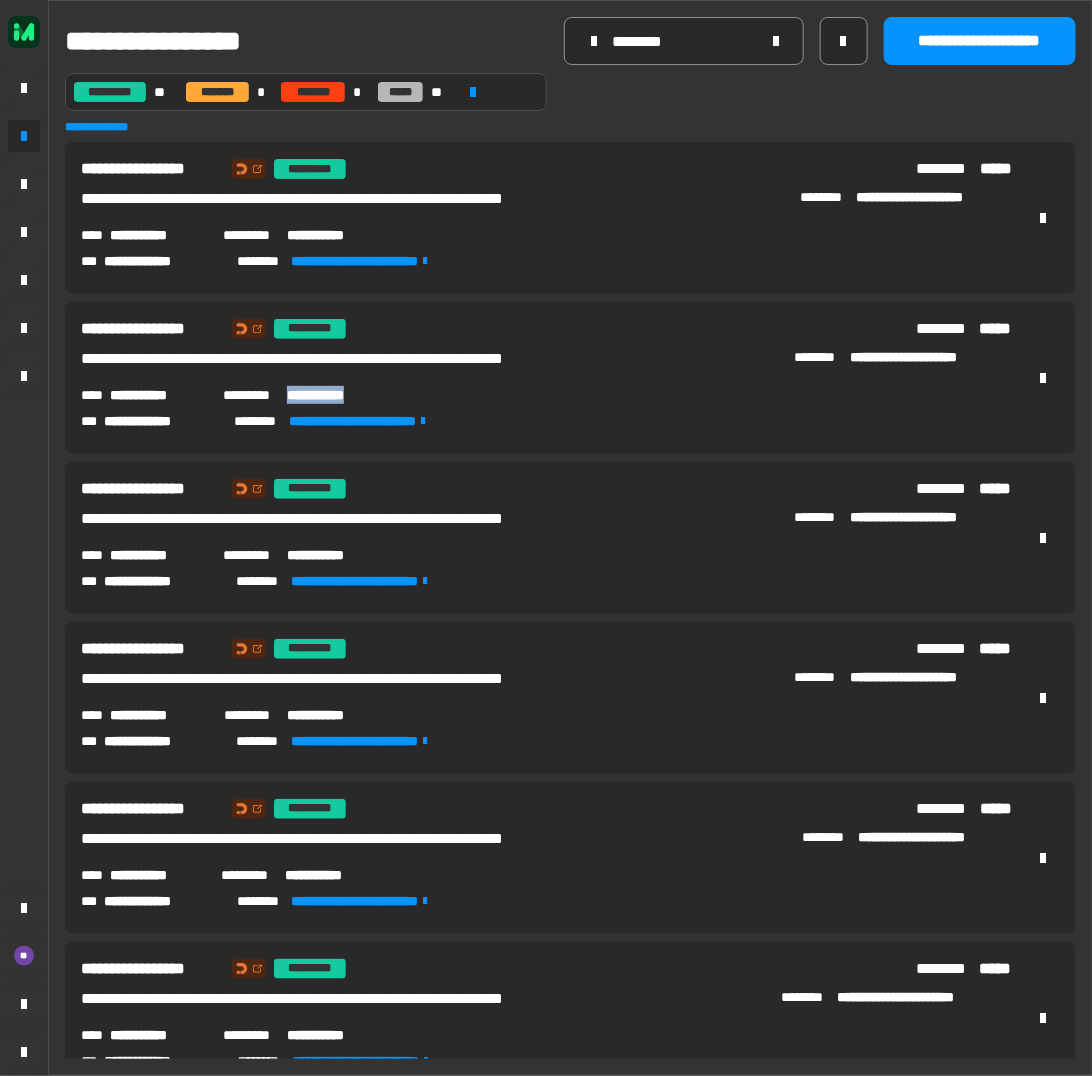 copy on "**********" 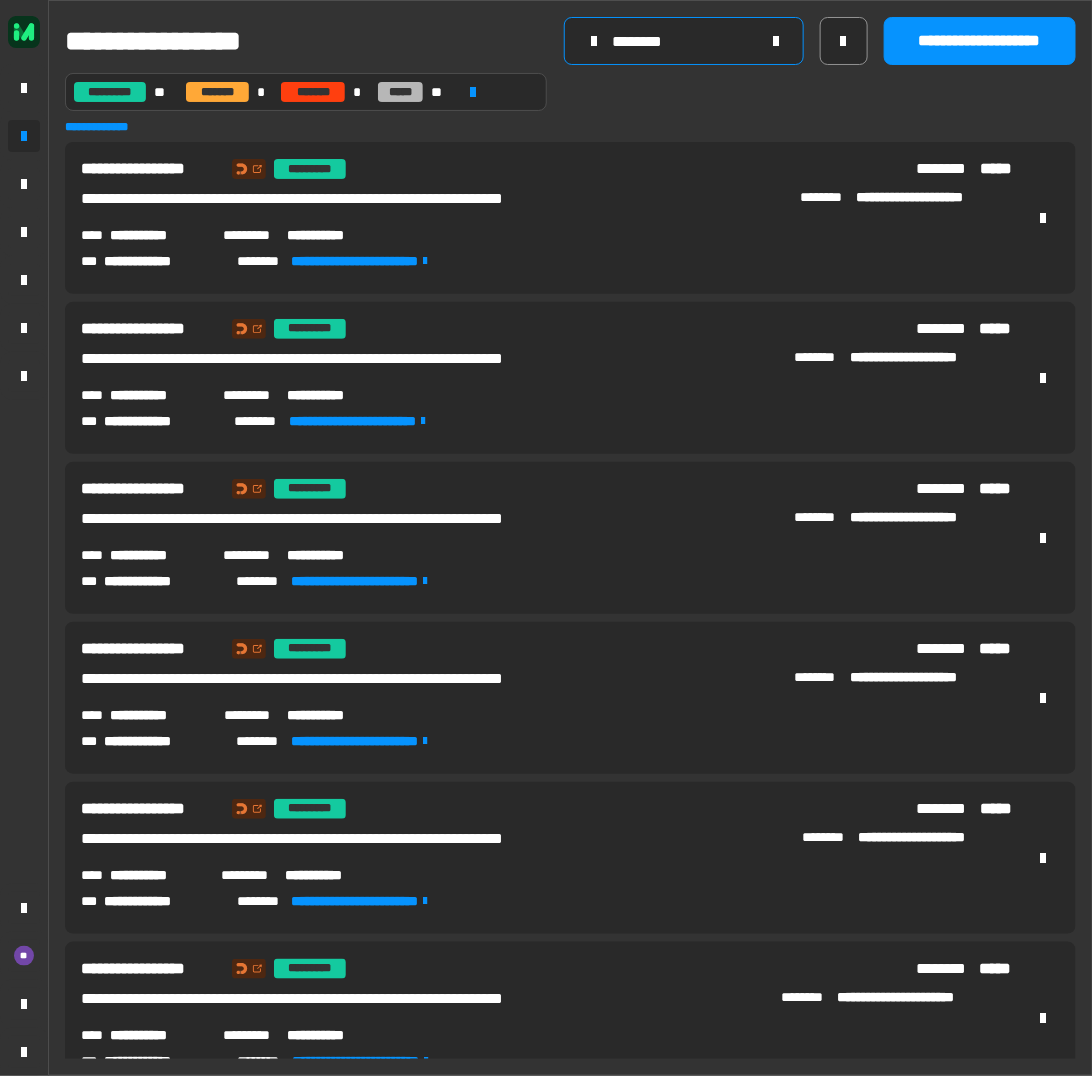 click on "********" 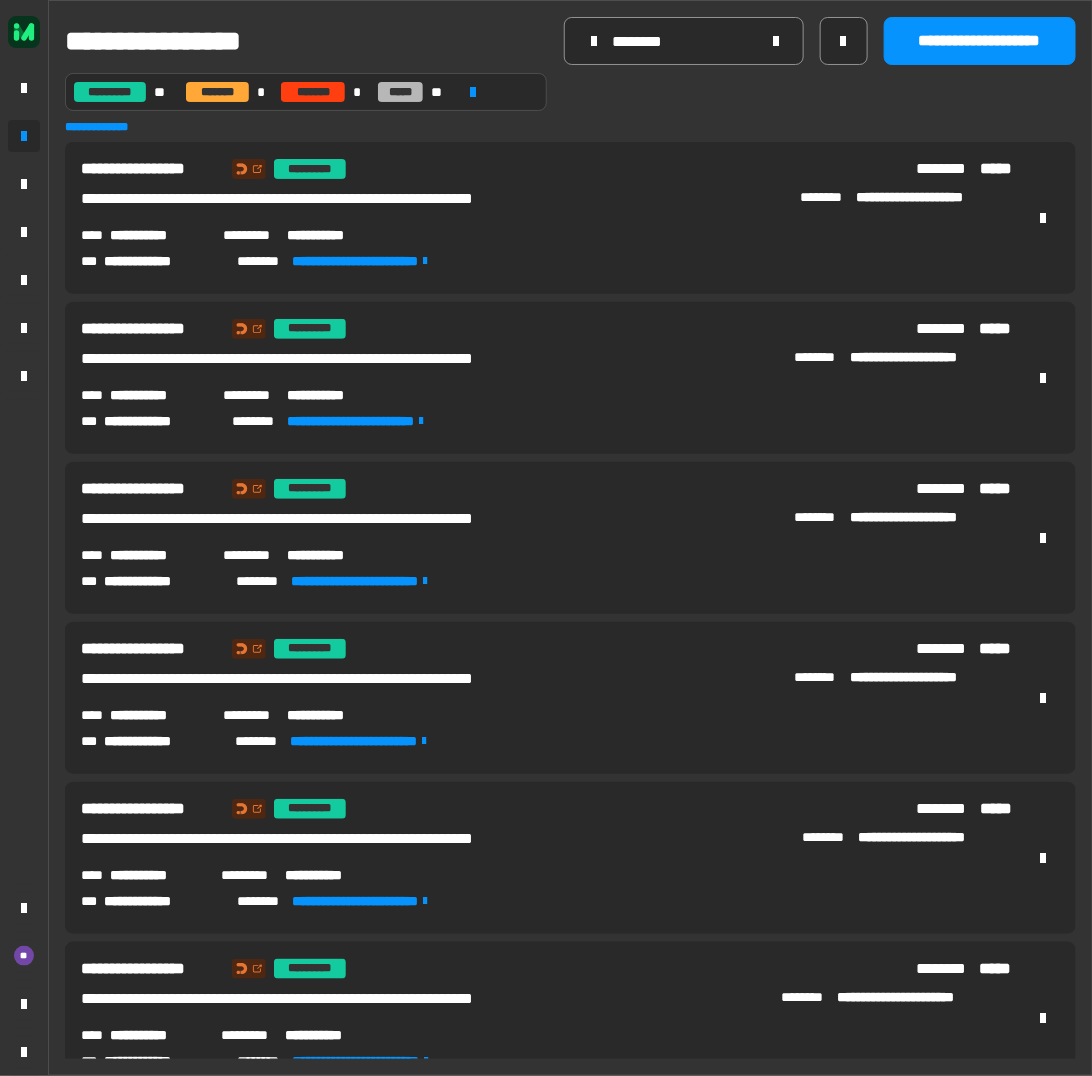 click on "**********" at bounding box center (333, 395) 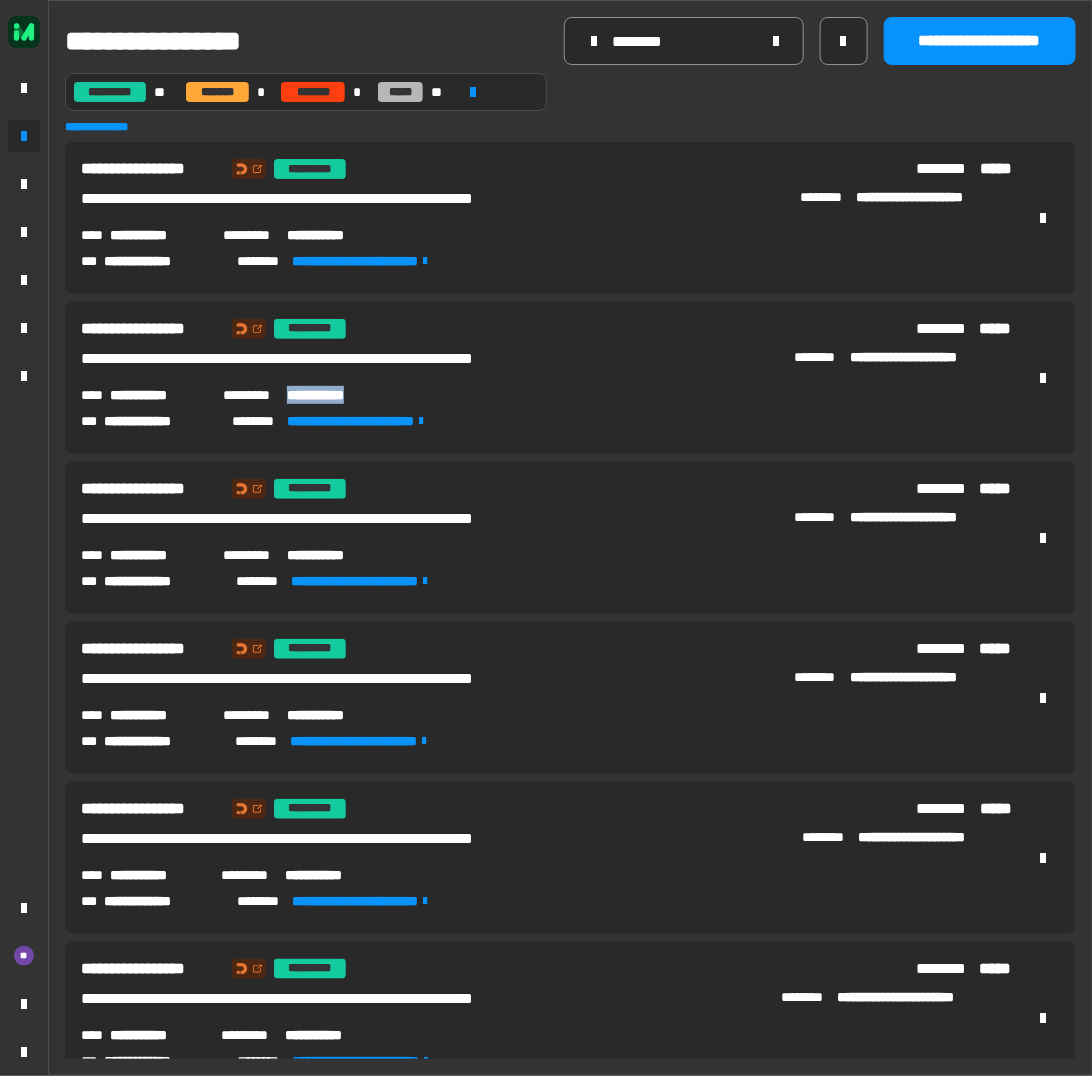 click on "**********" at bounding box center (333, 395) 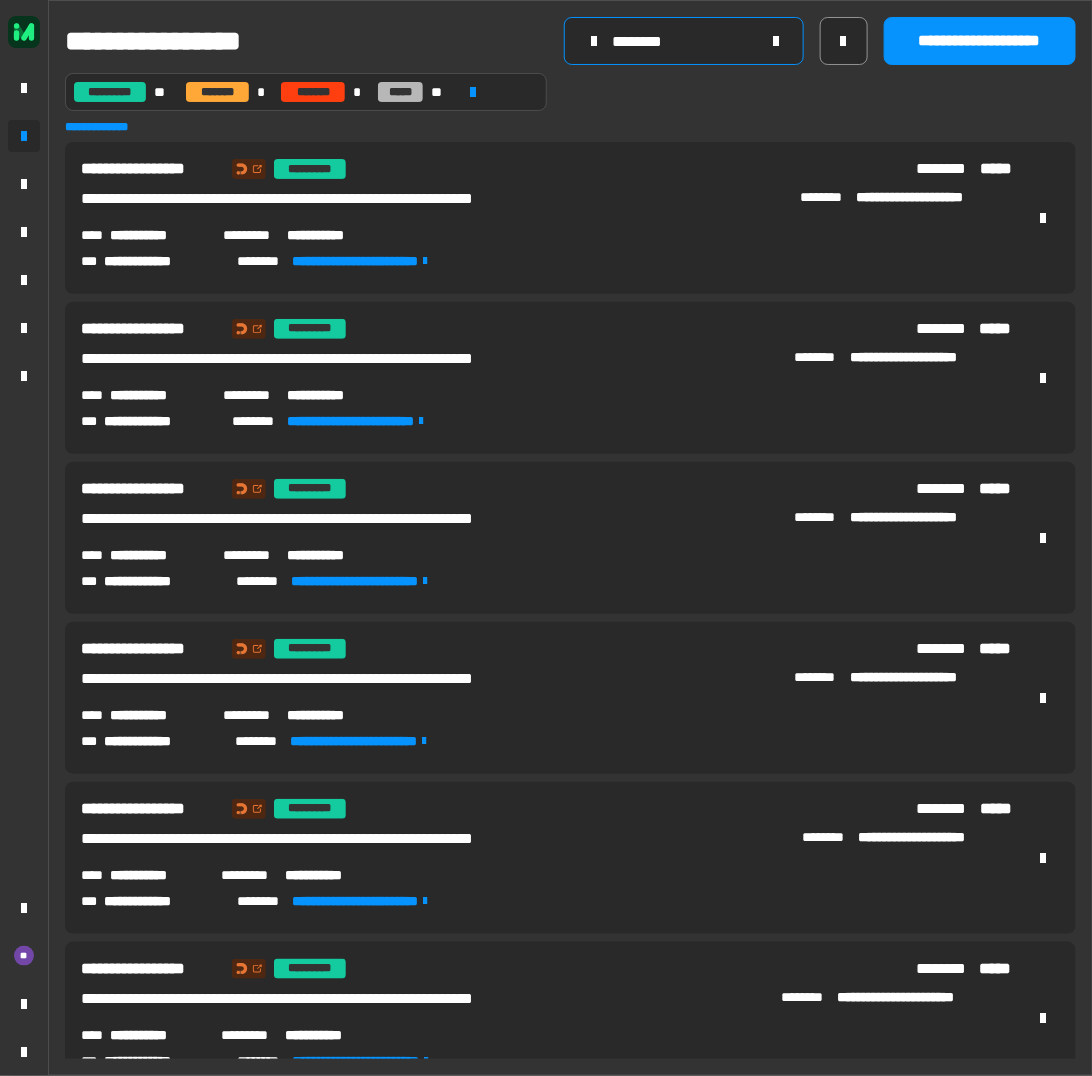 click on "********" 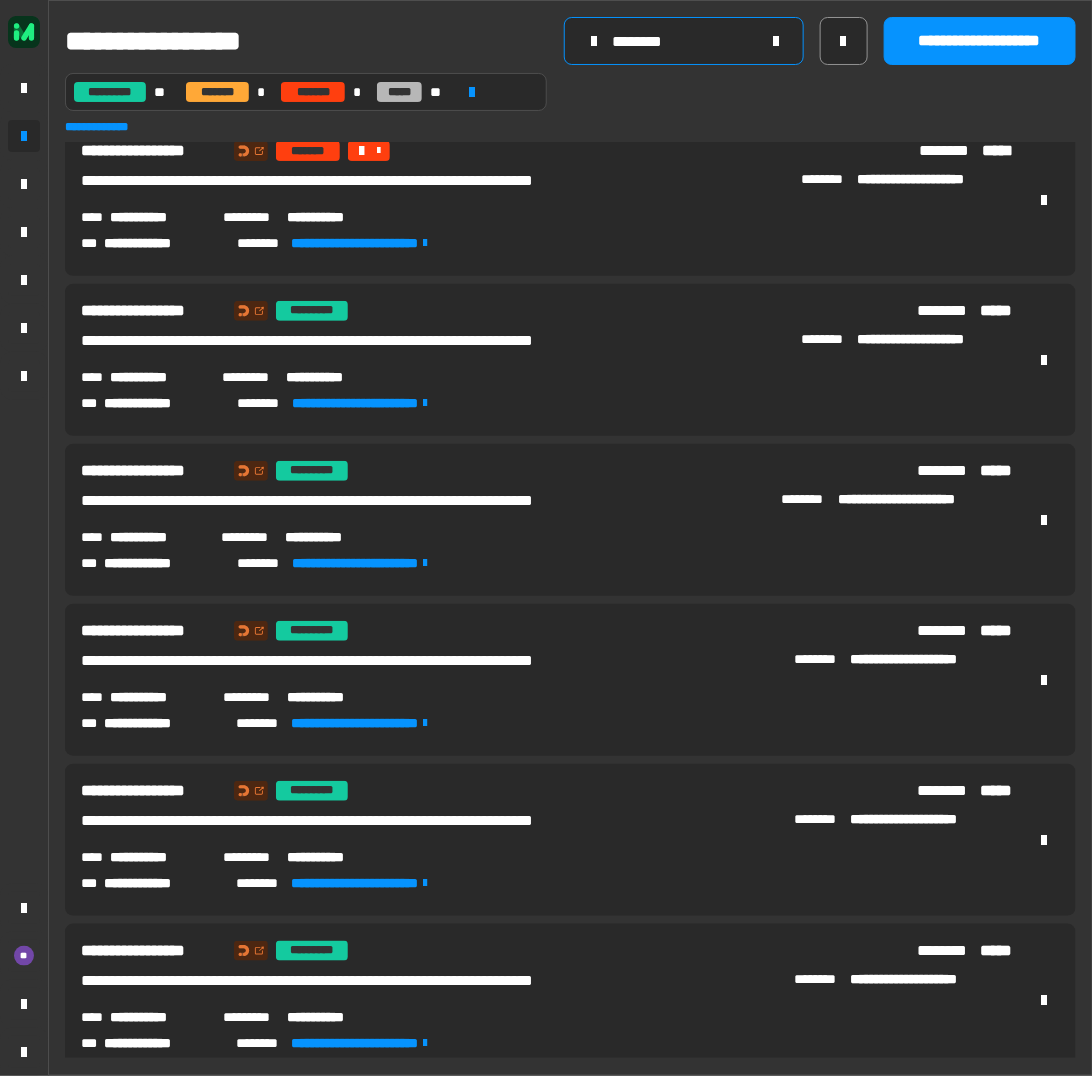 scroll, scrollTop: 19, scrollLeft: 0, axis: vertical 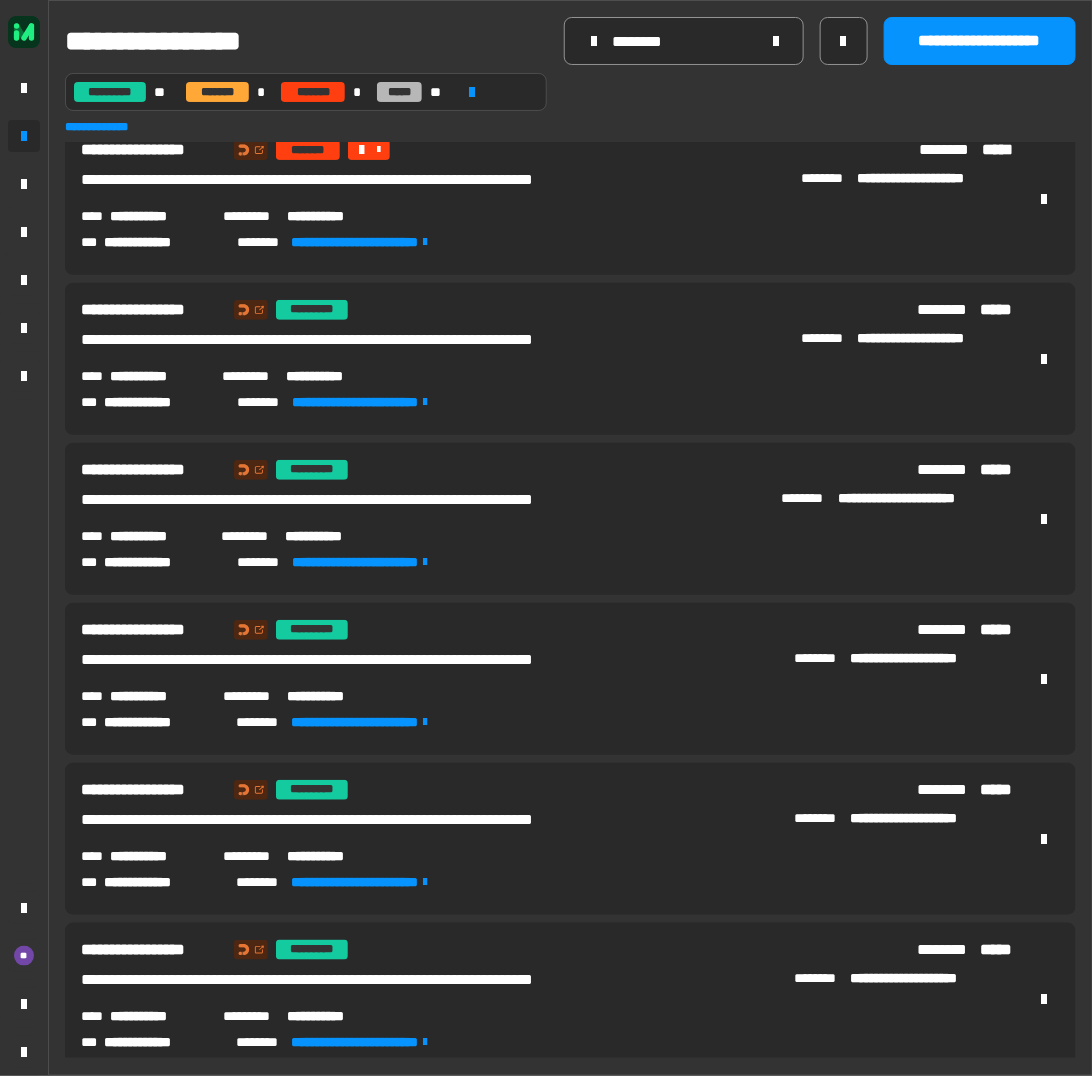 click on "**********" at bounding box center (333, 696) 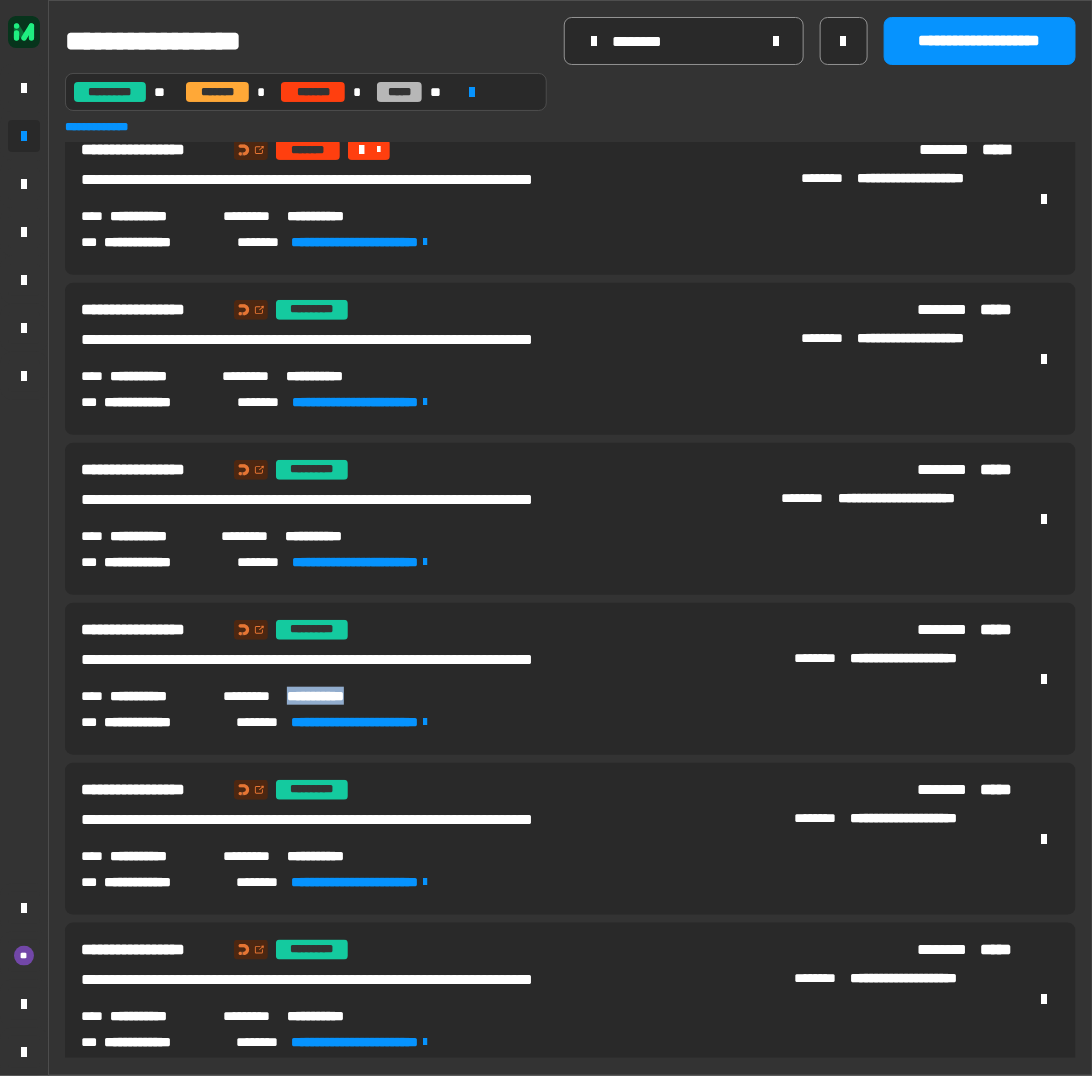click on "**********" at bounding box center [333, 696] 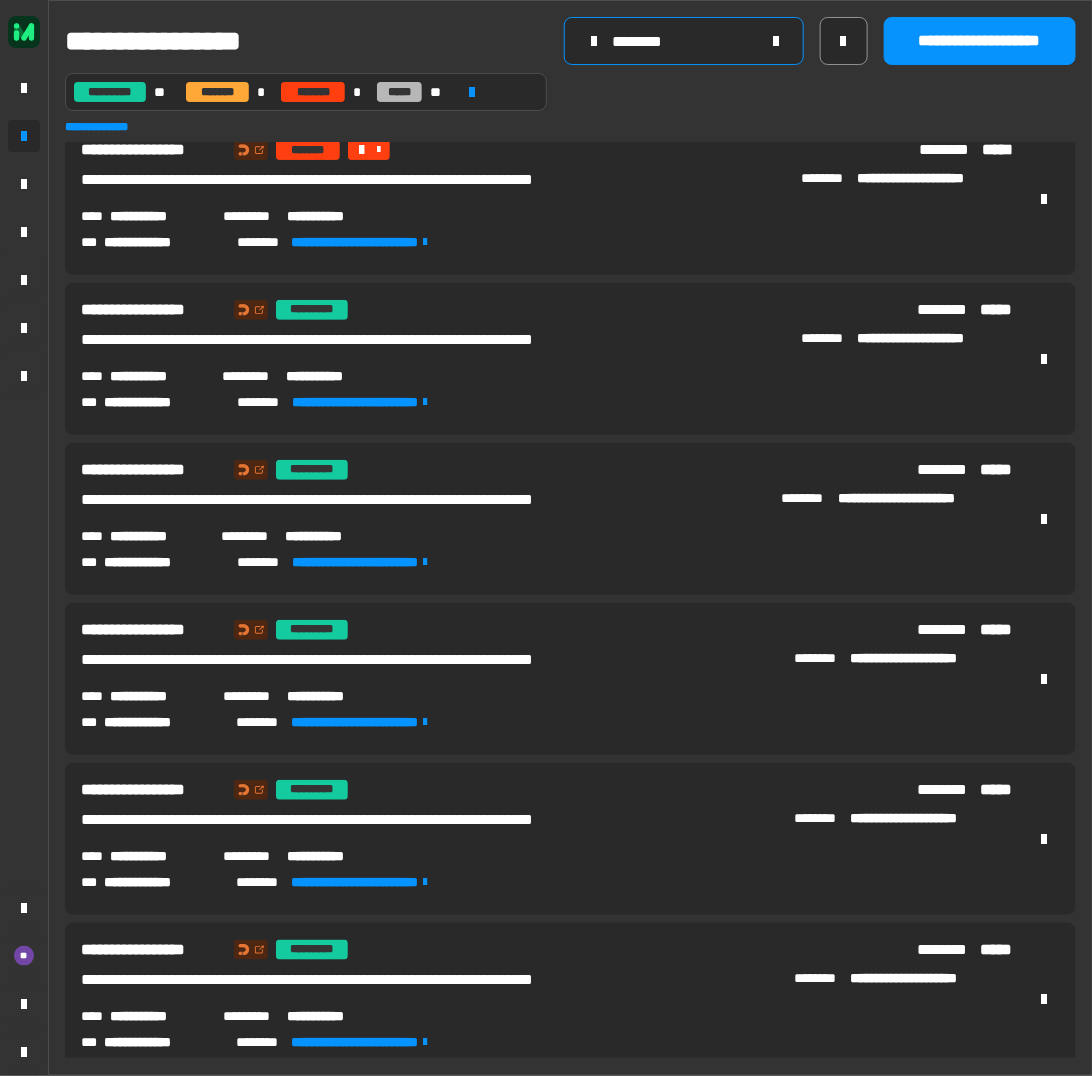 click on "********" 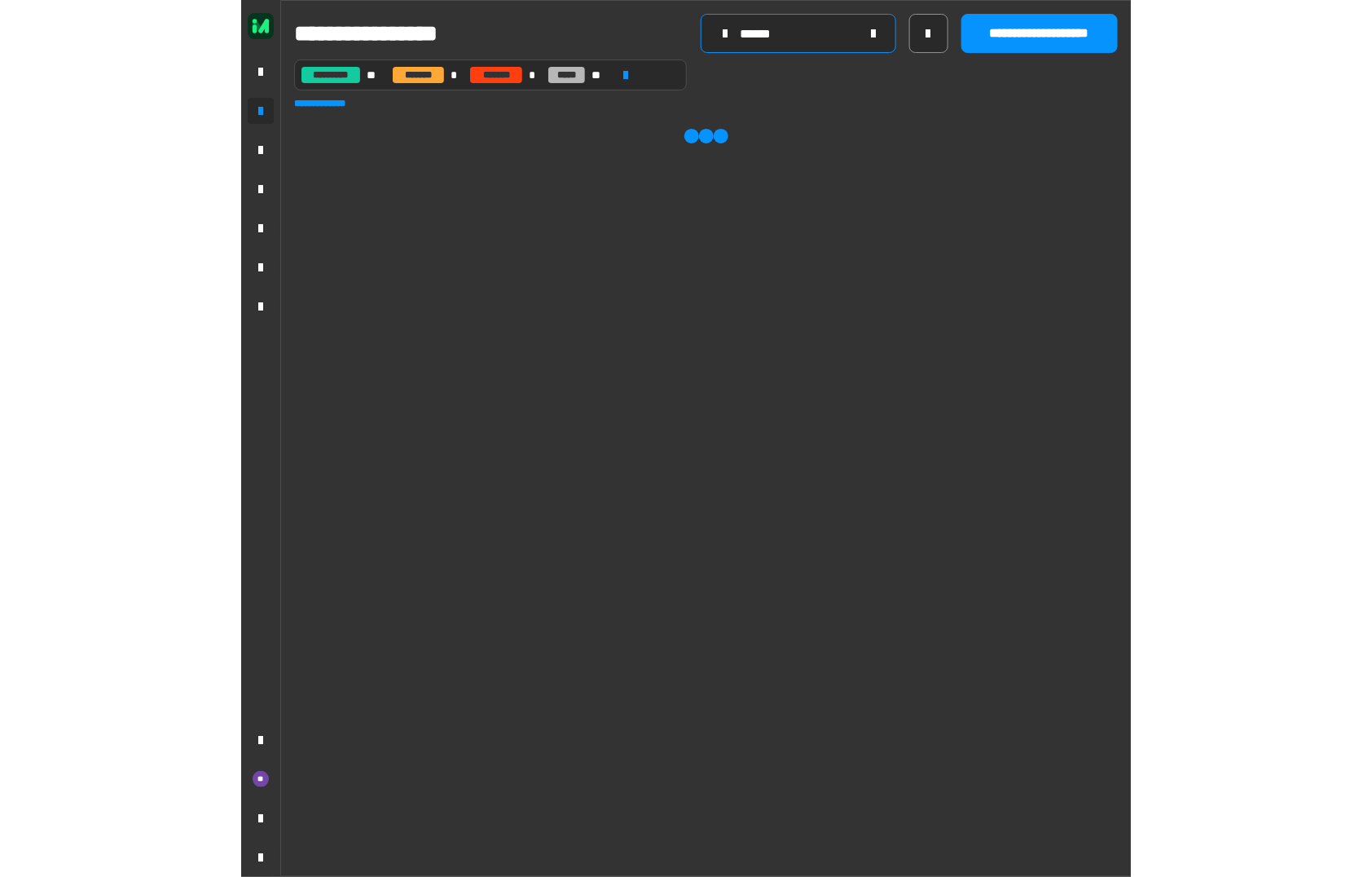 scroll, scrollTop: 0, scrollLeft: 0, axis: both 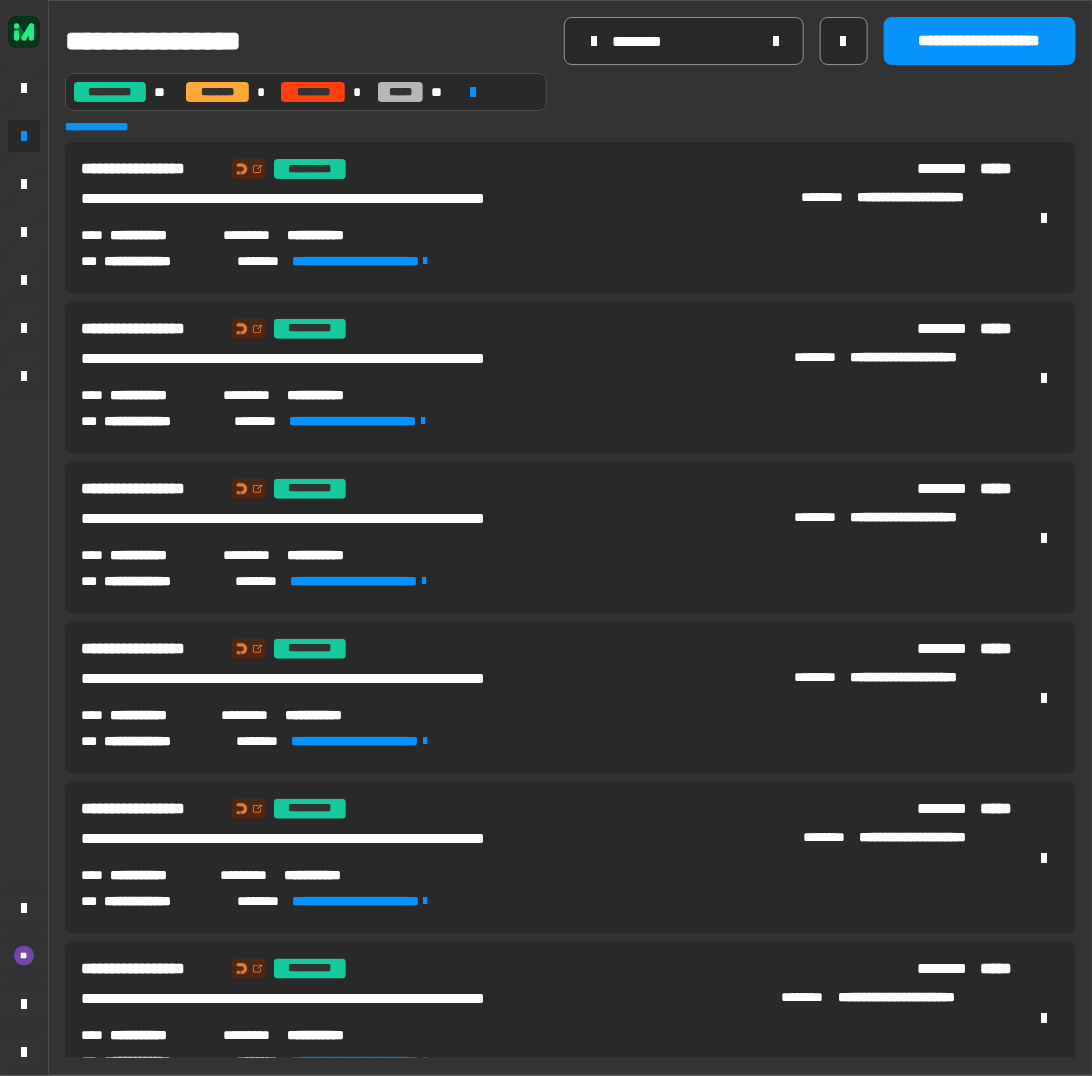 click on "**********" at bounding box center [334, 395] 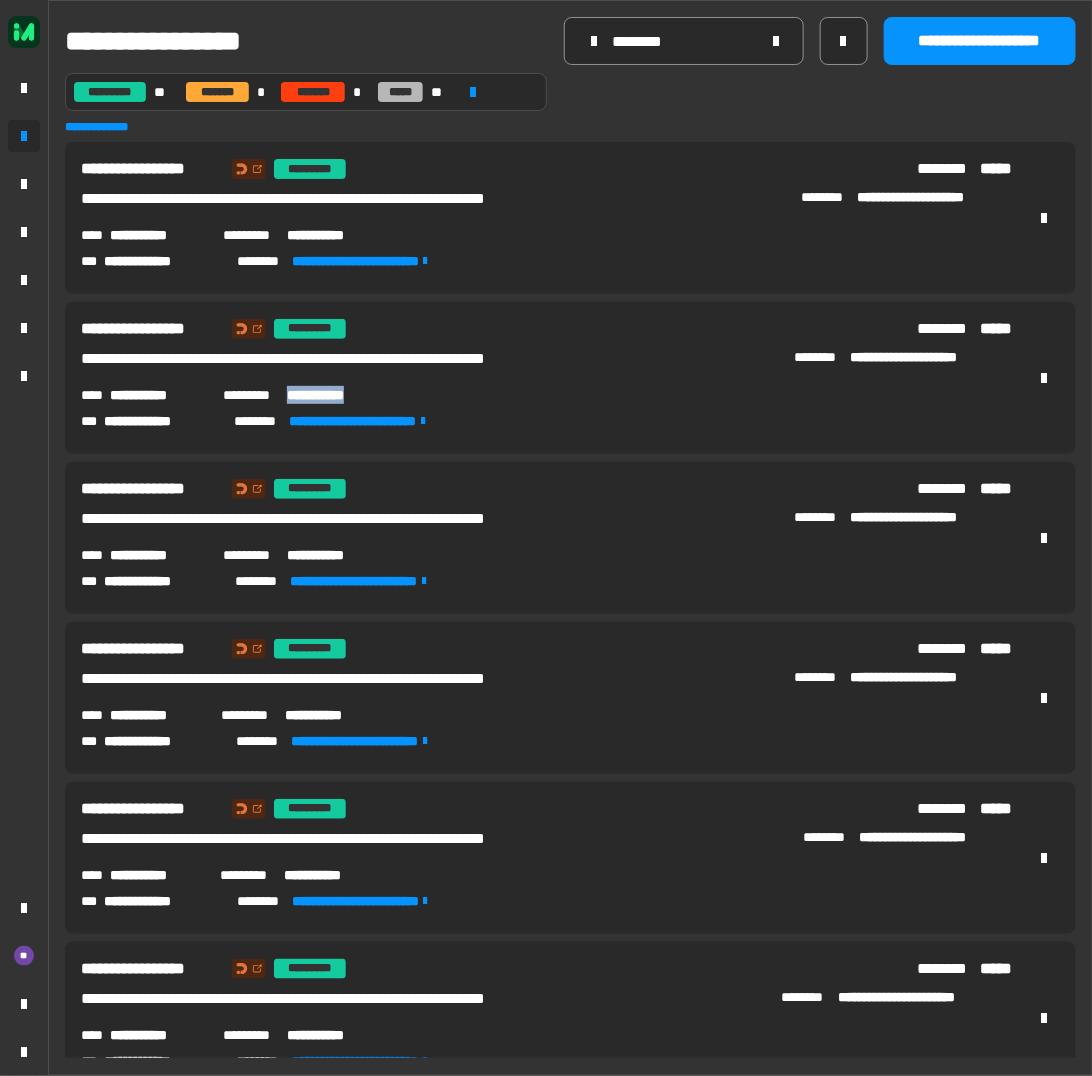 click on "**********" at bounding box center (334, 395) 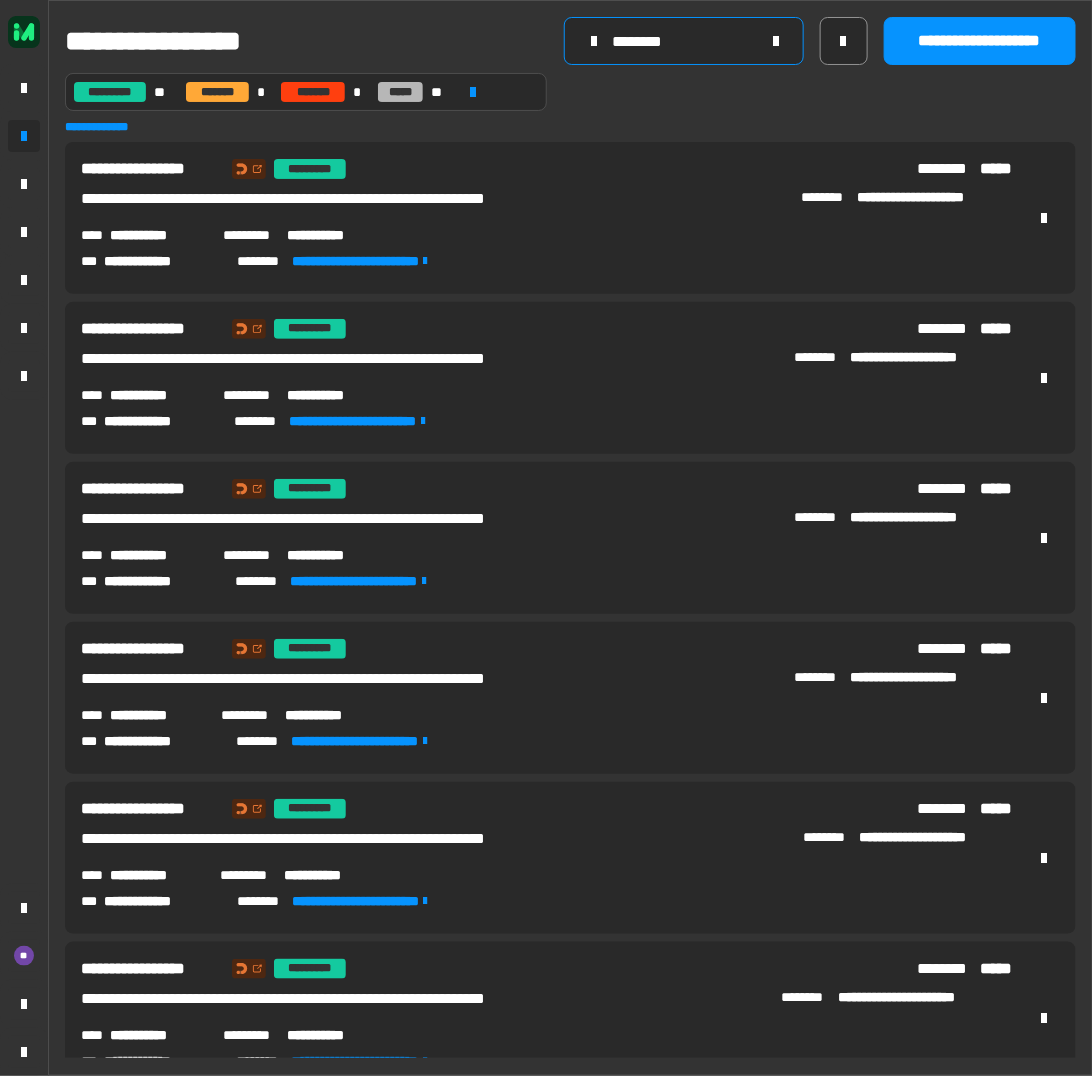 click on "********" 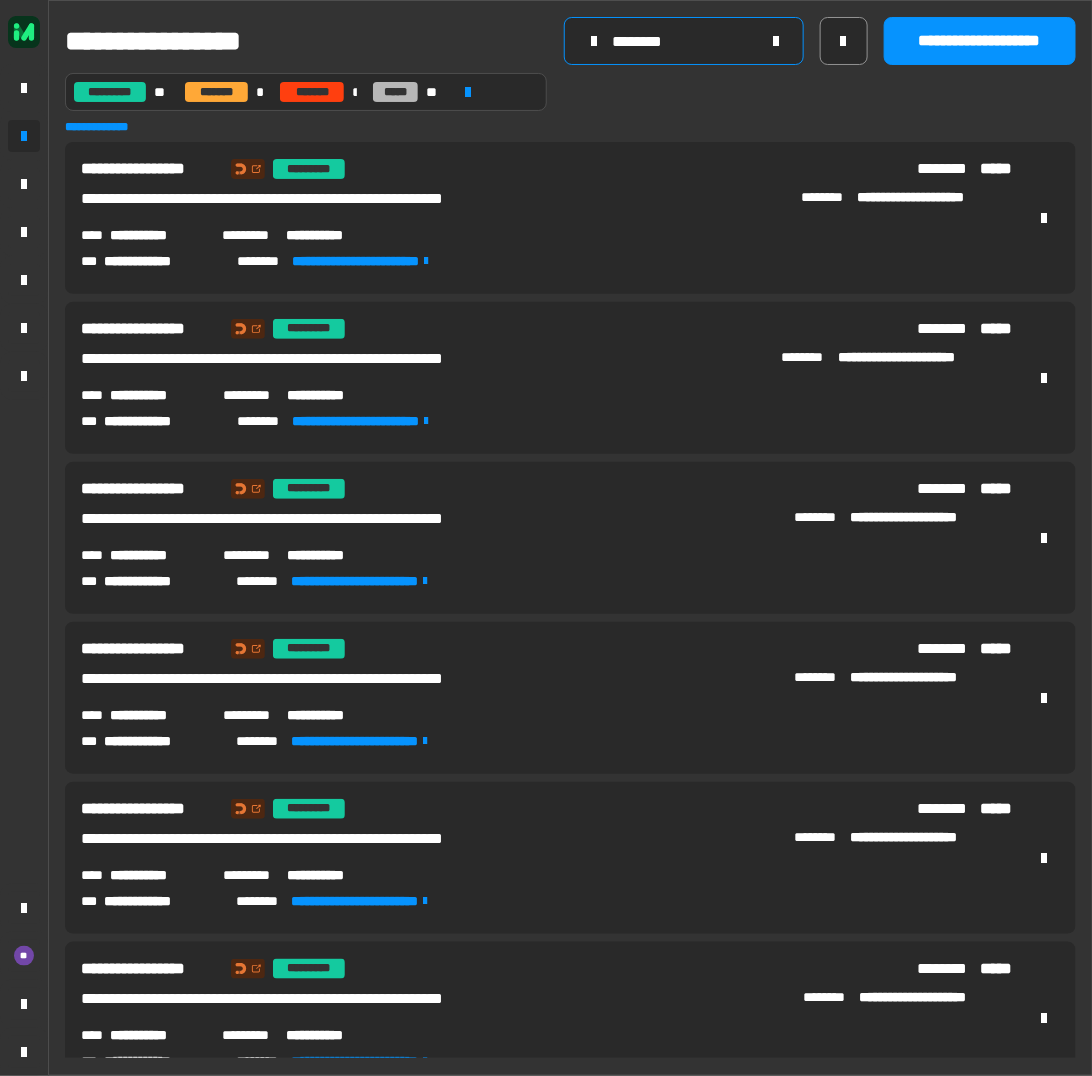 type on "********" 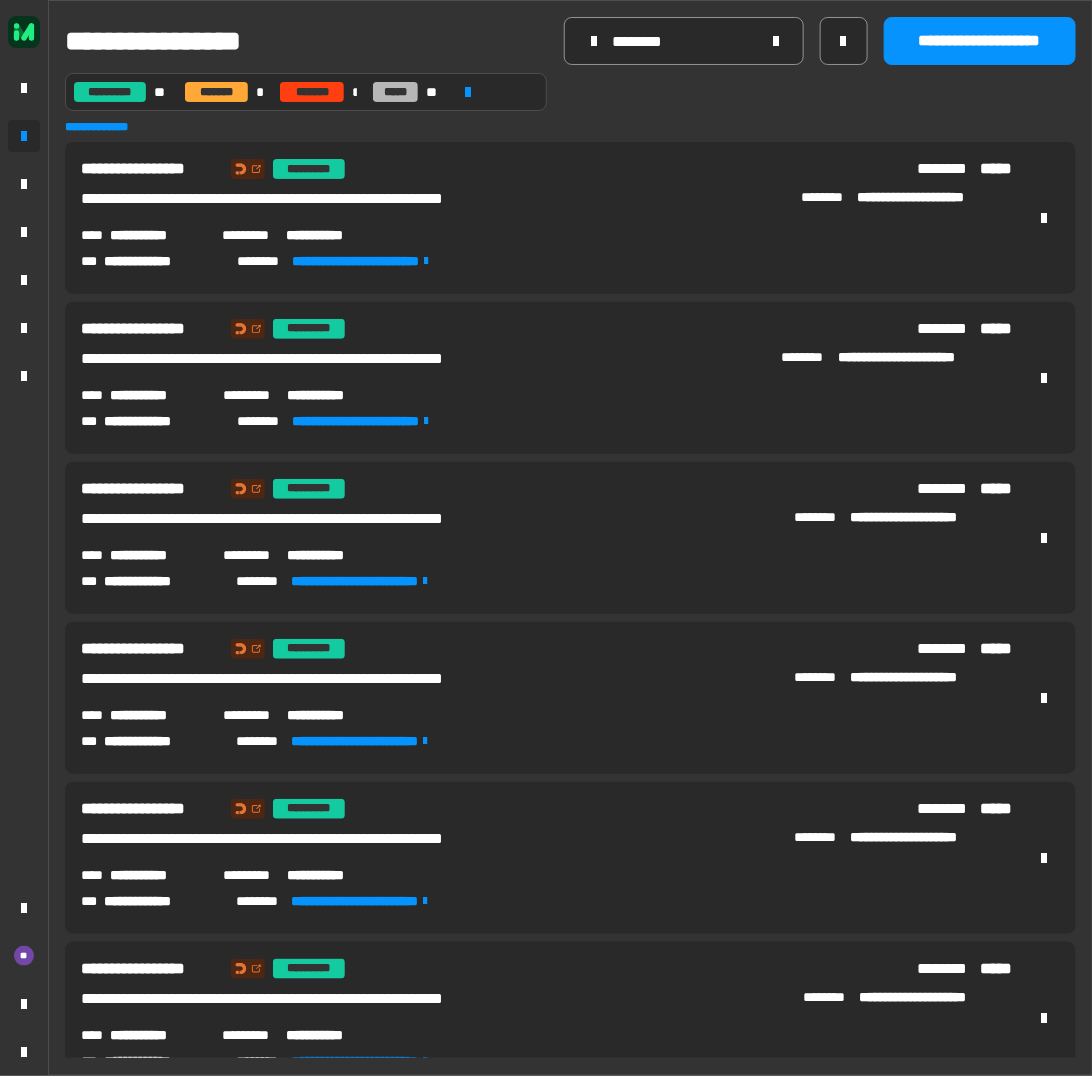 click on "**********" at bounding box center [334, 555] 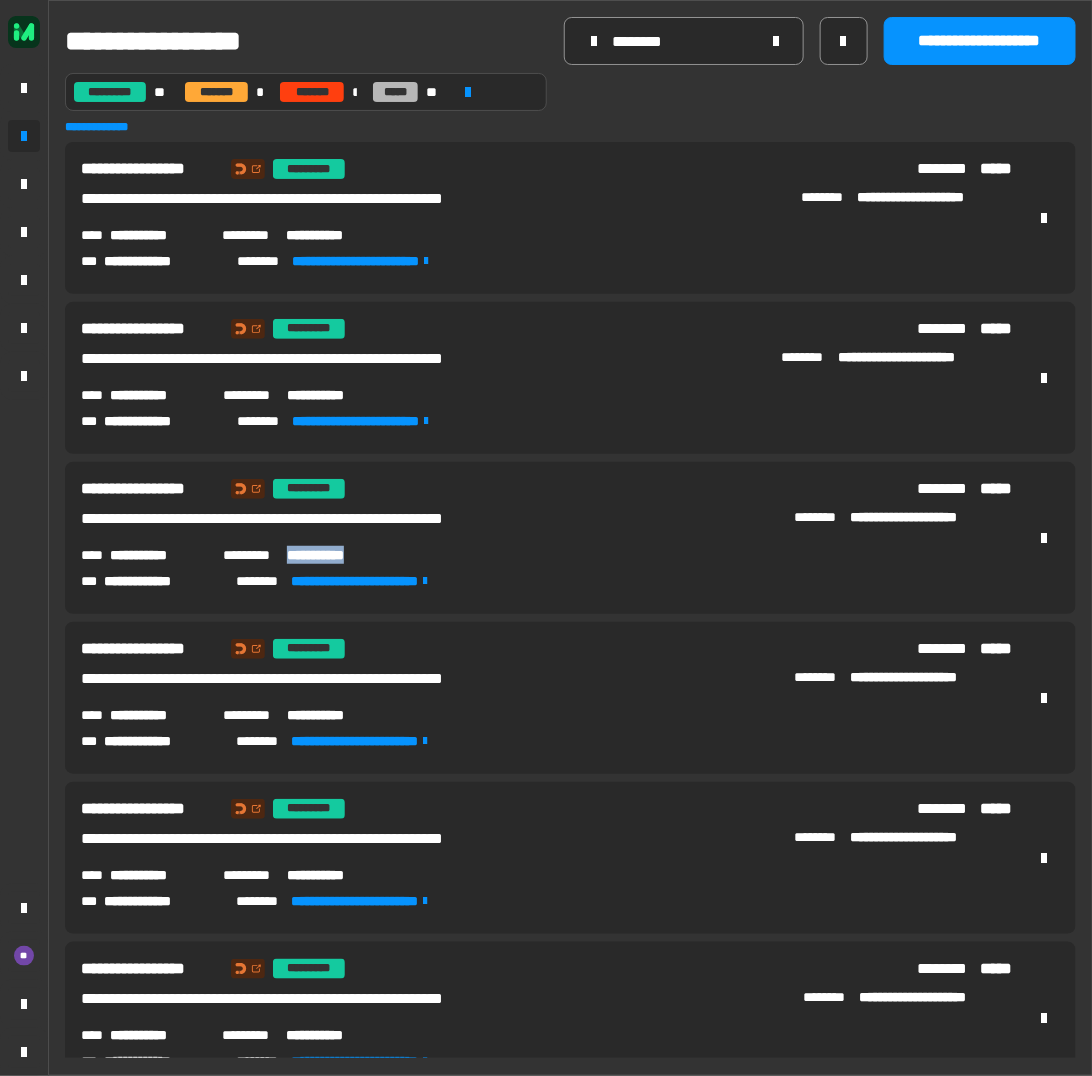 click on "**********" at bounding box center [334, 555] 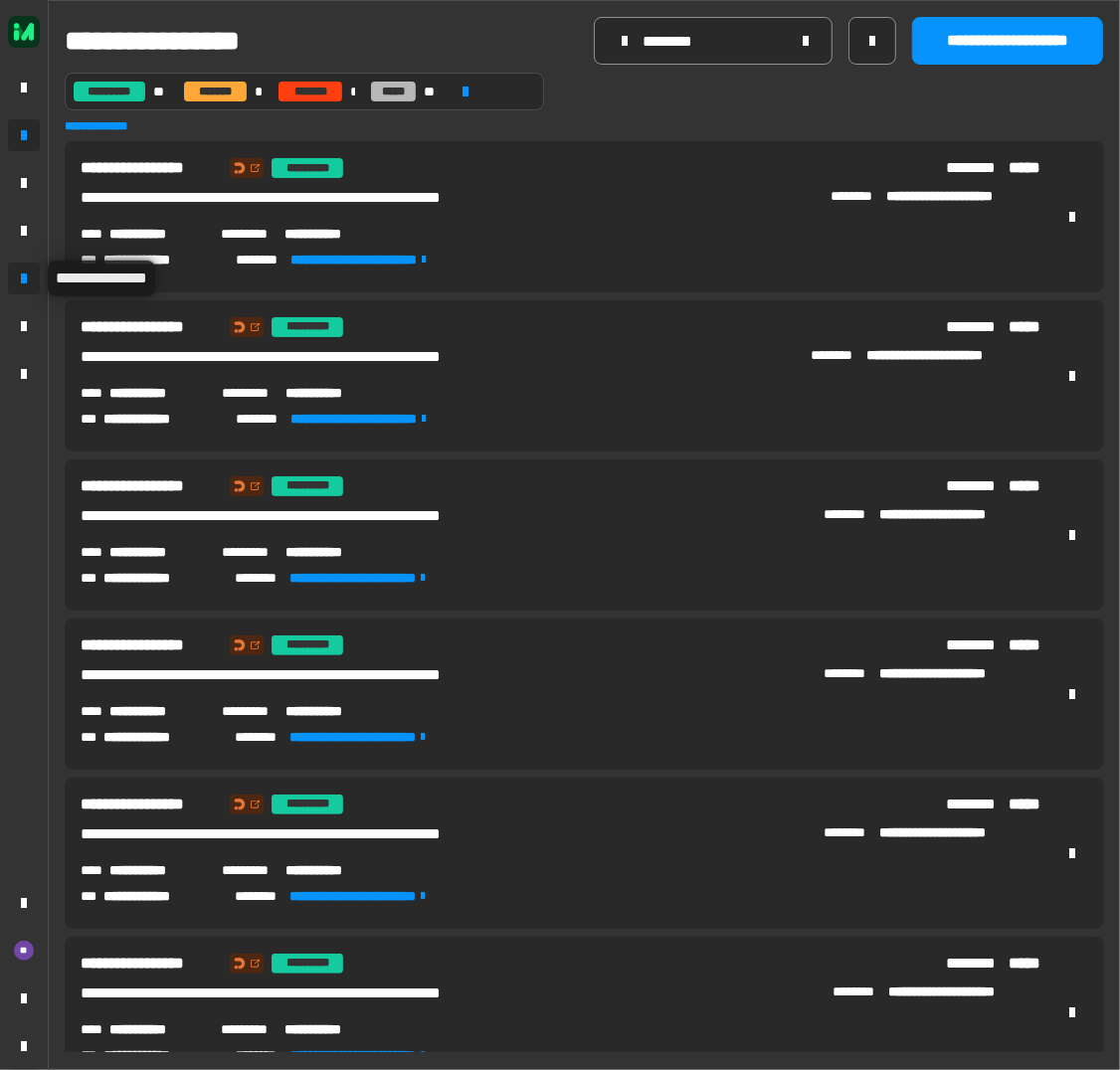 click 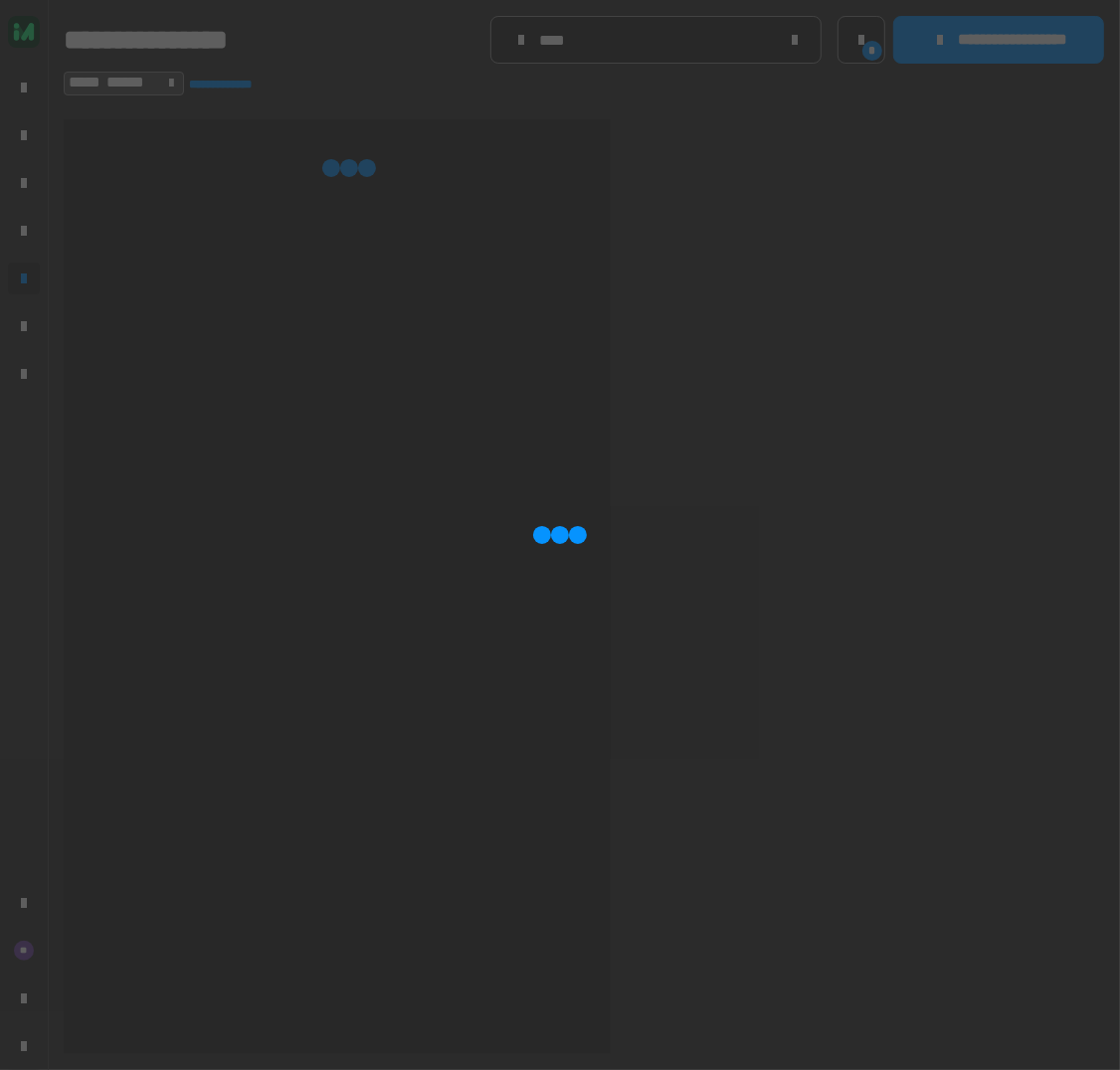 click 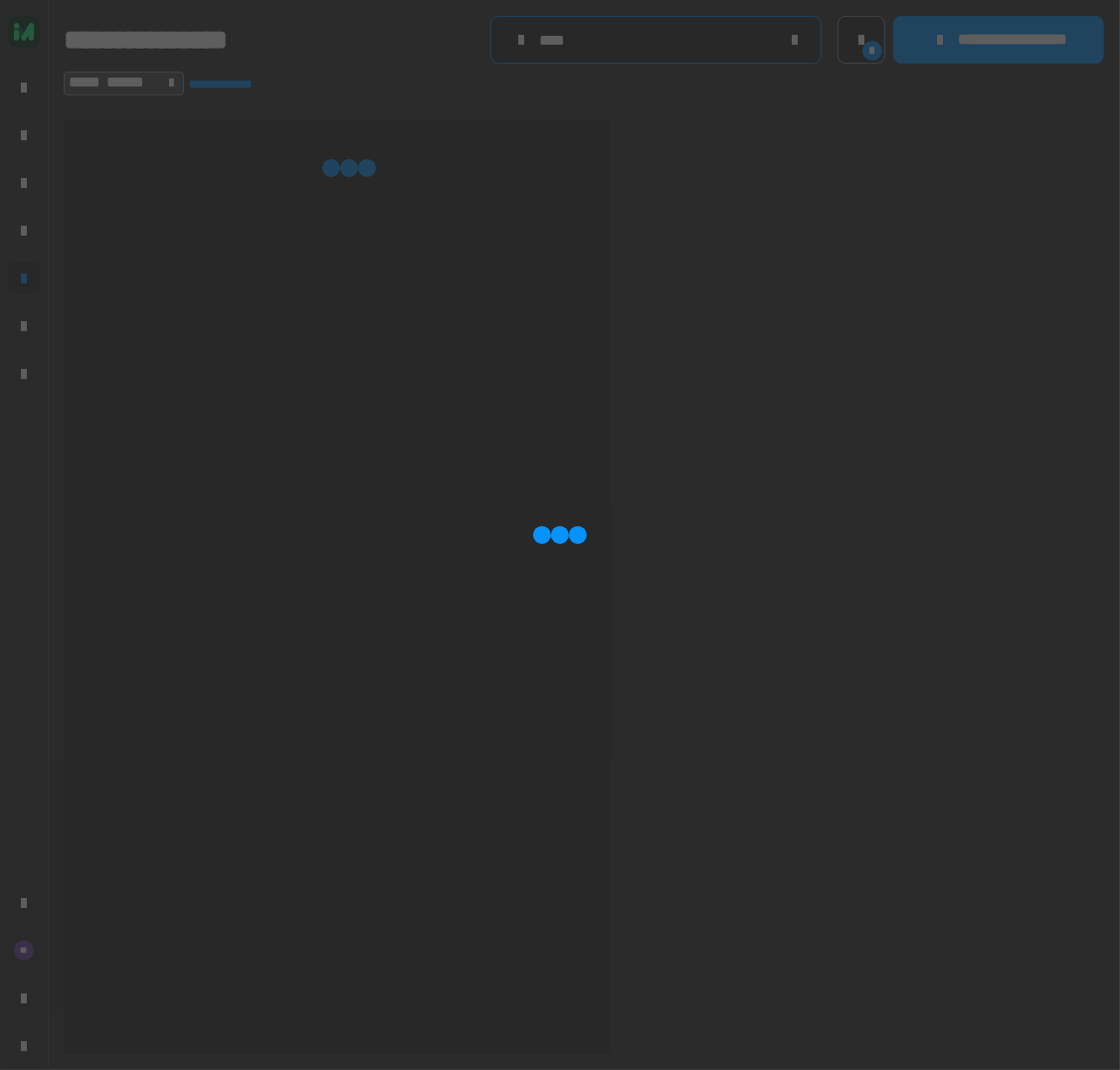 click on "****" 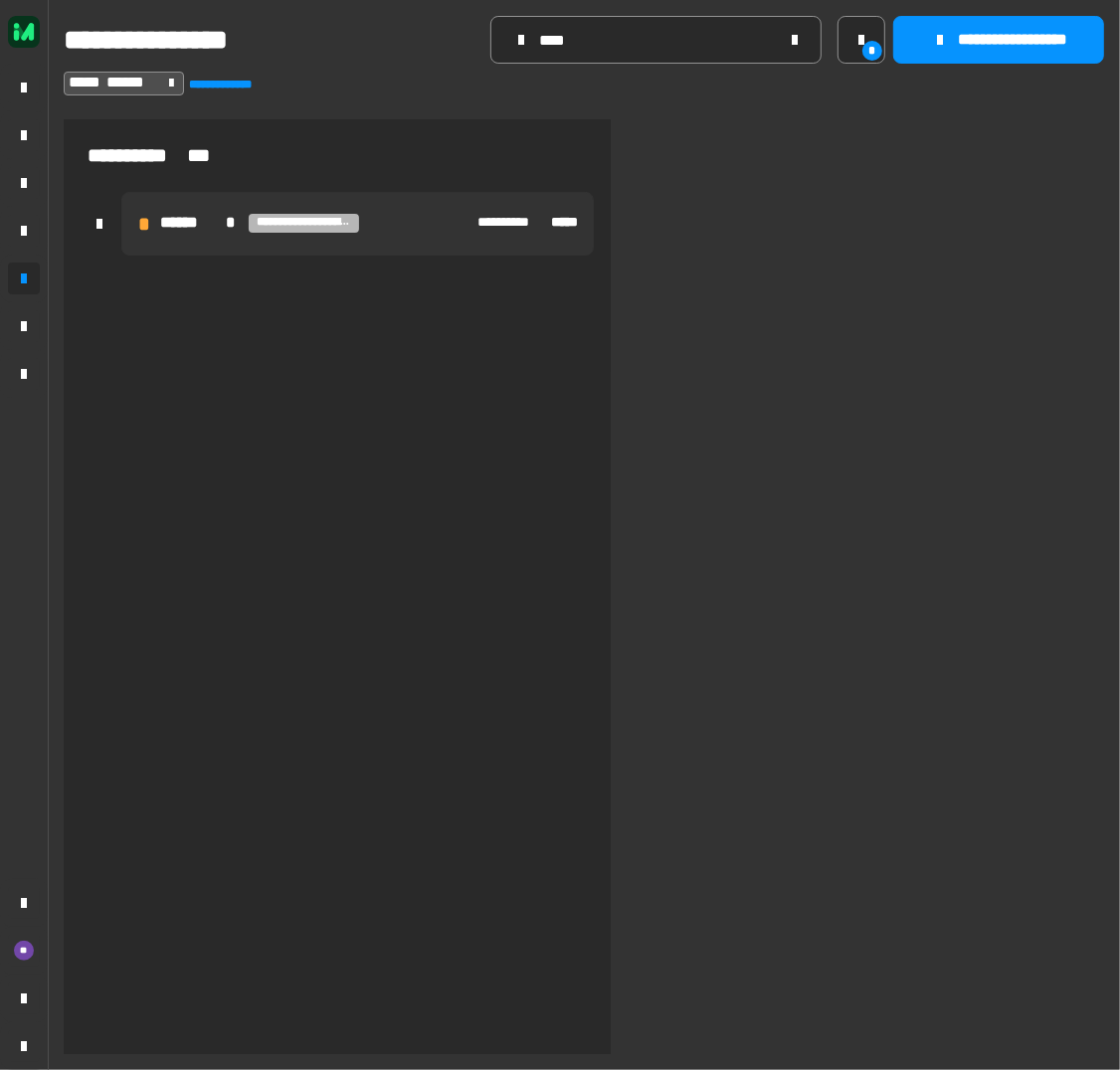 click on "**********" at bounding box center [357, 224] 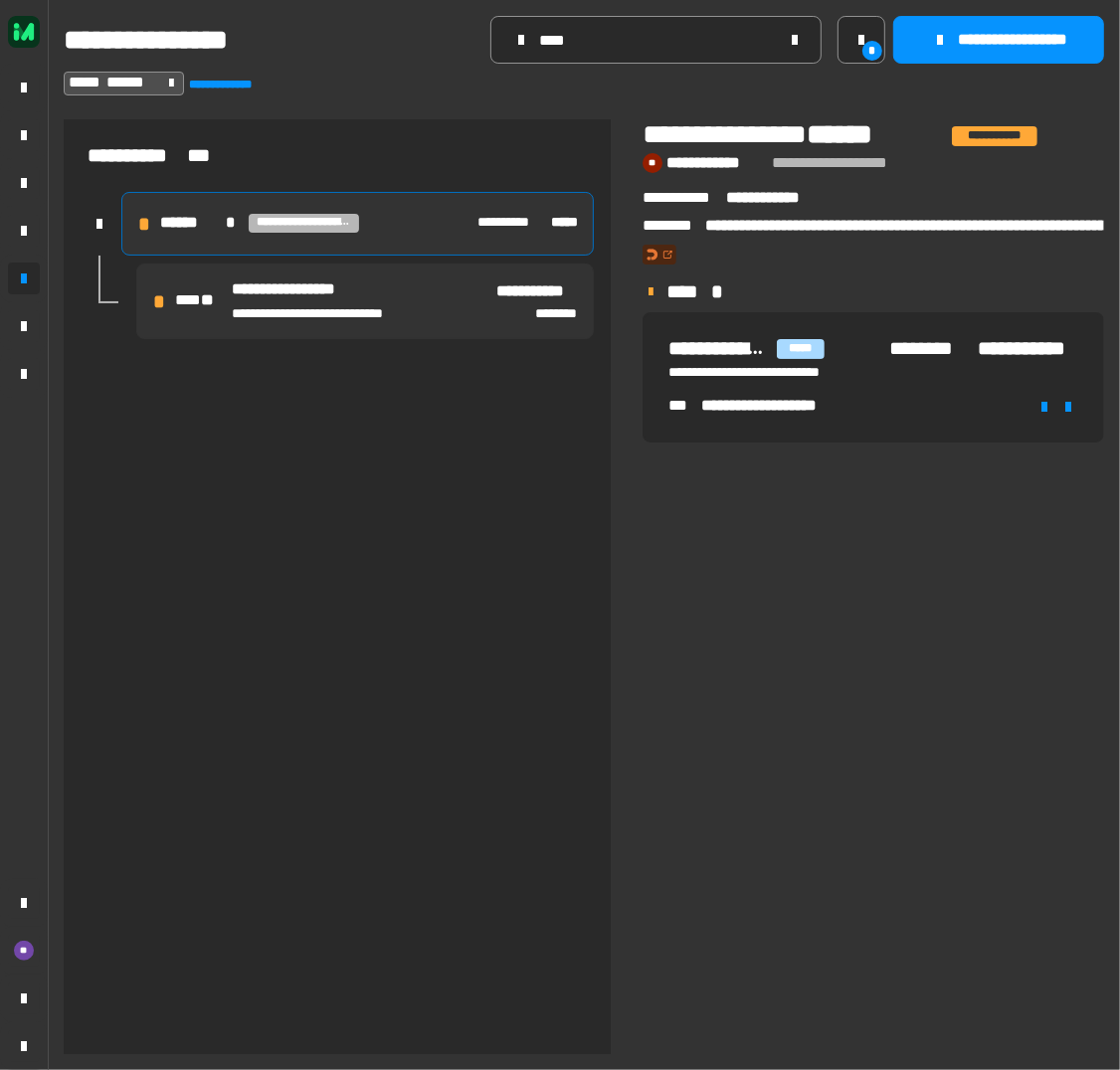 click on "**********" 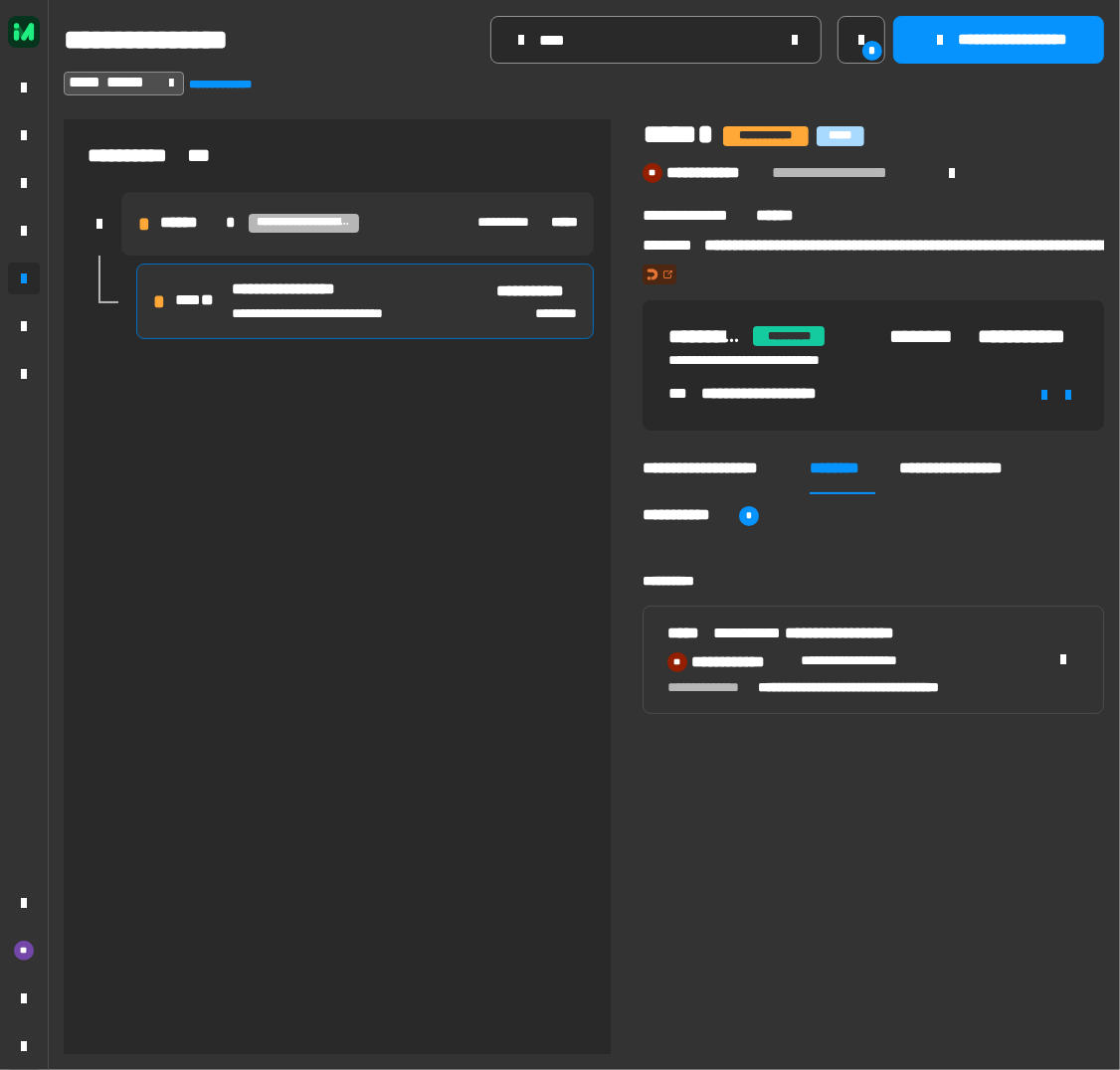click on "**********" 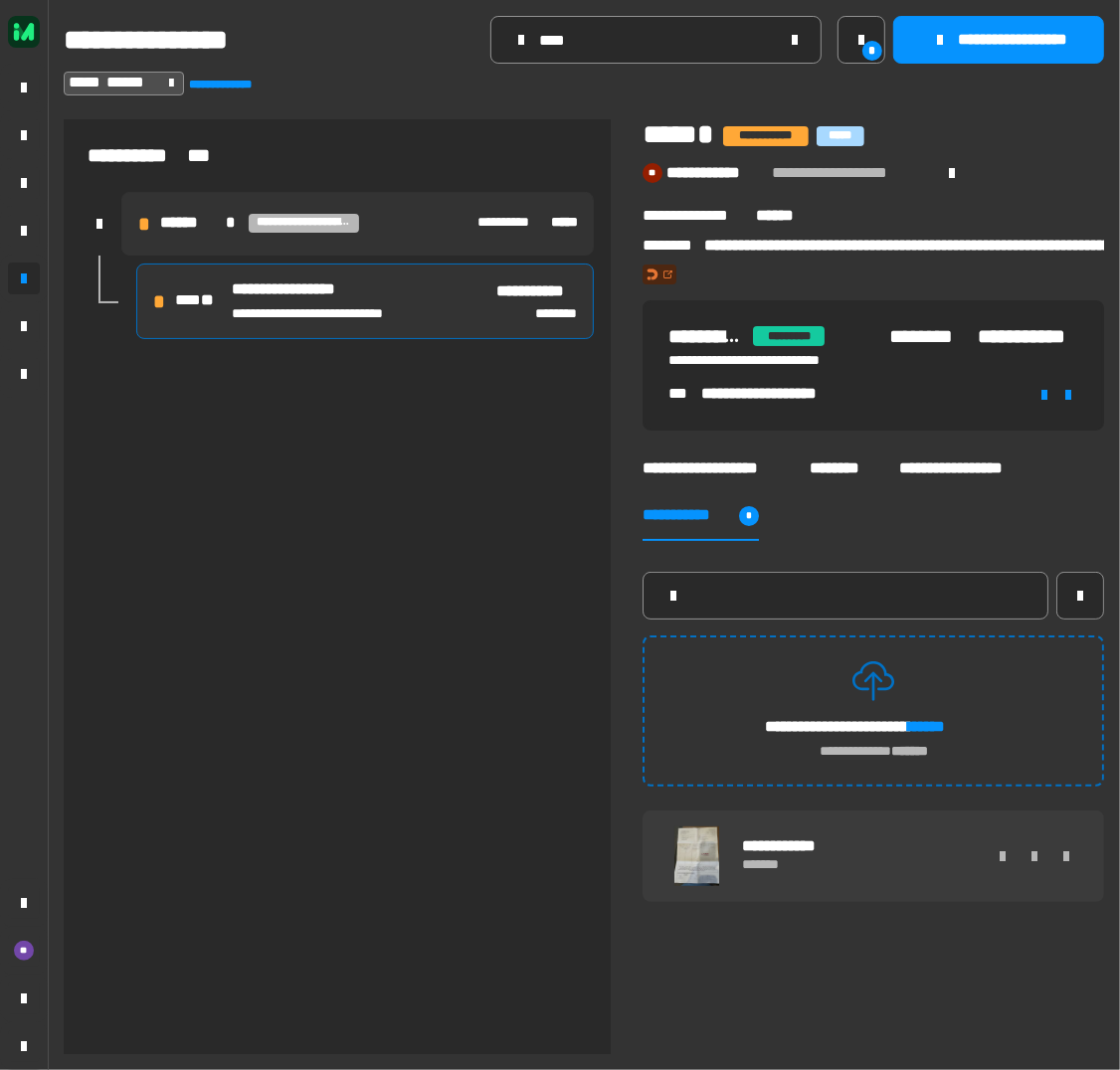 drag, startPoint x: 806, startPoint y: 865, endPoint x: 796, endPoint y: 859, distance: 11.661904 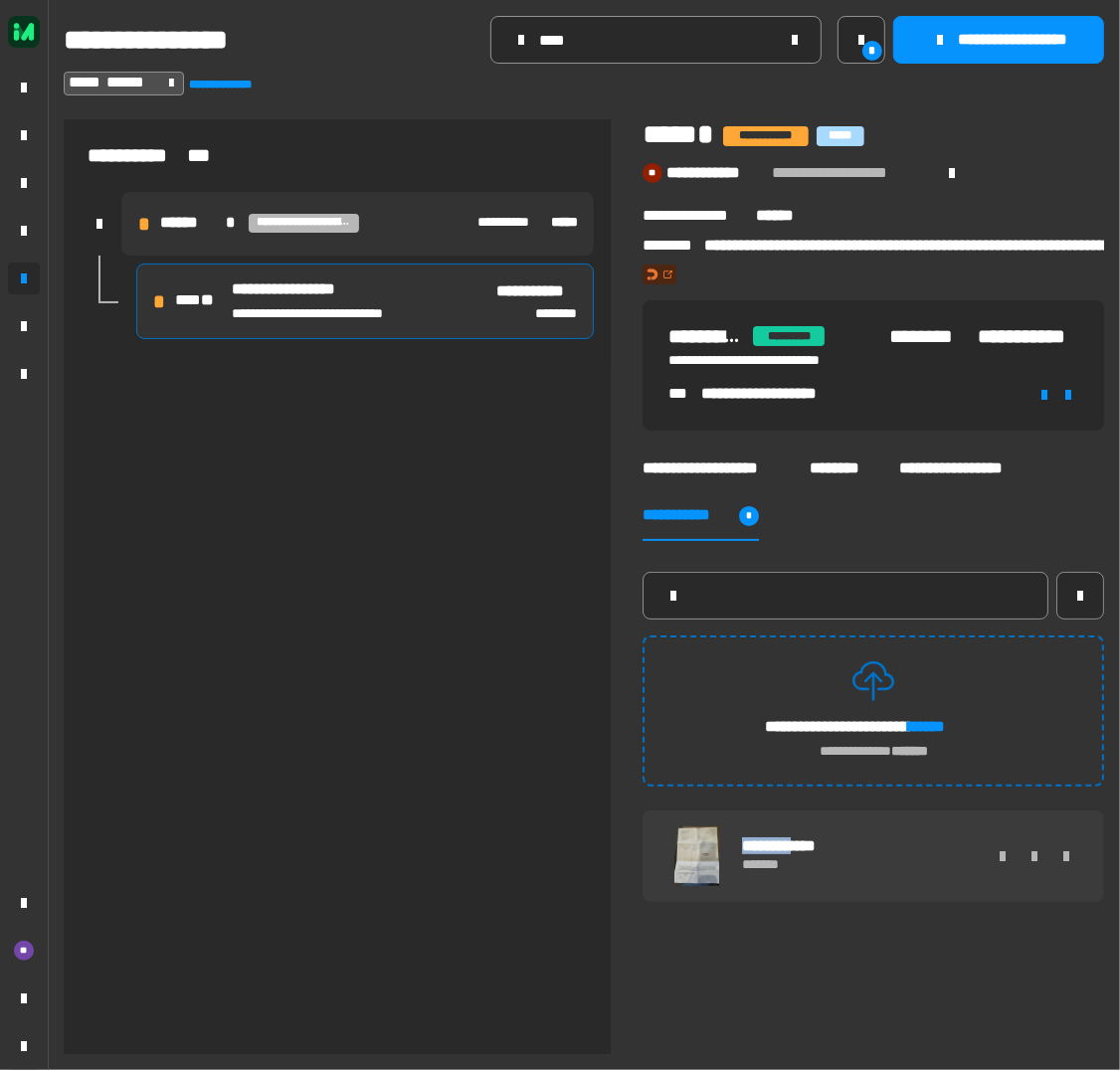 click on "**********" at bounding box center [793, 847] 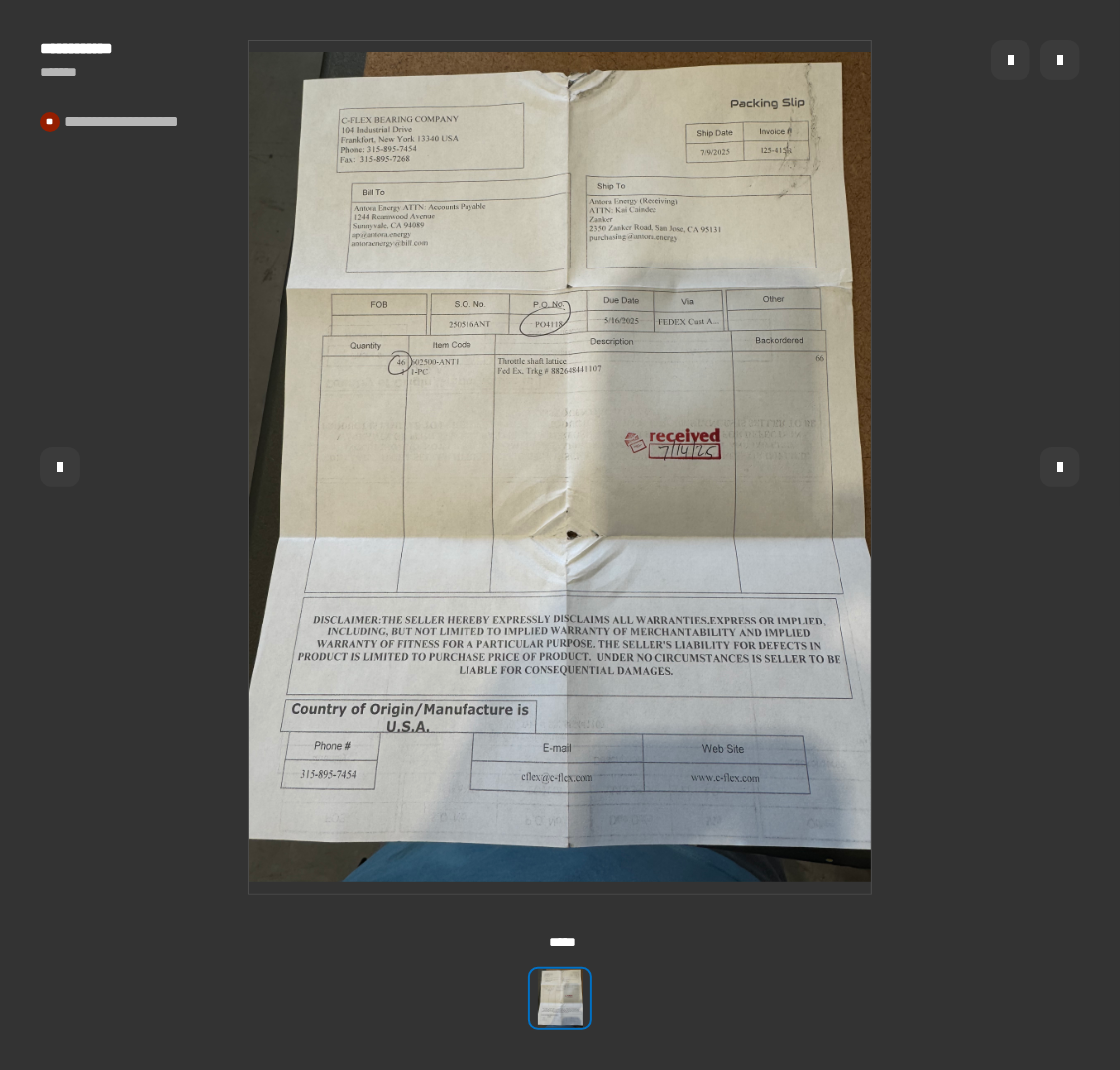 click 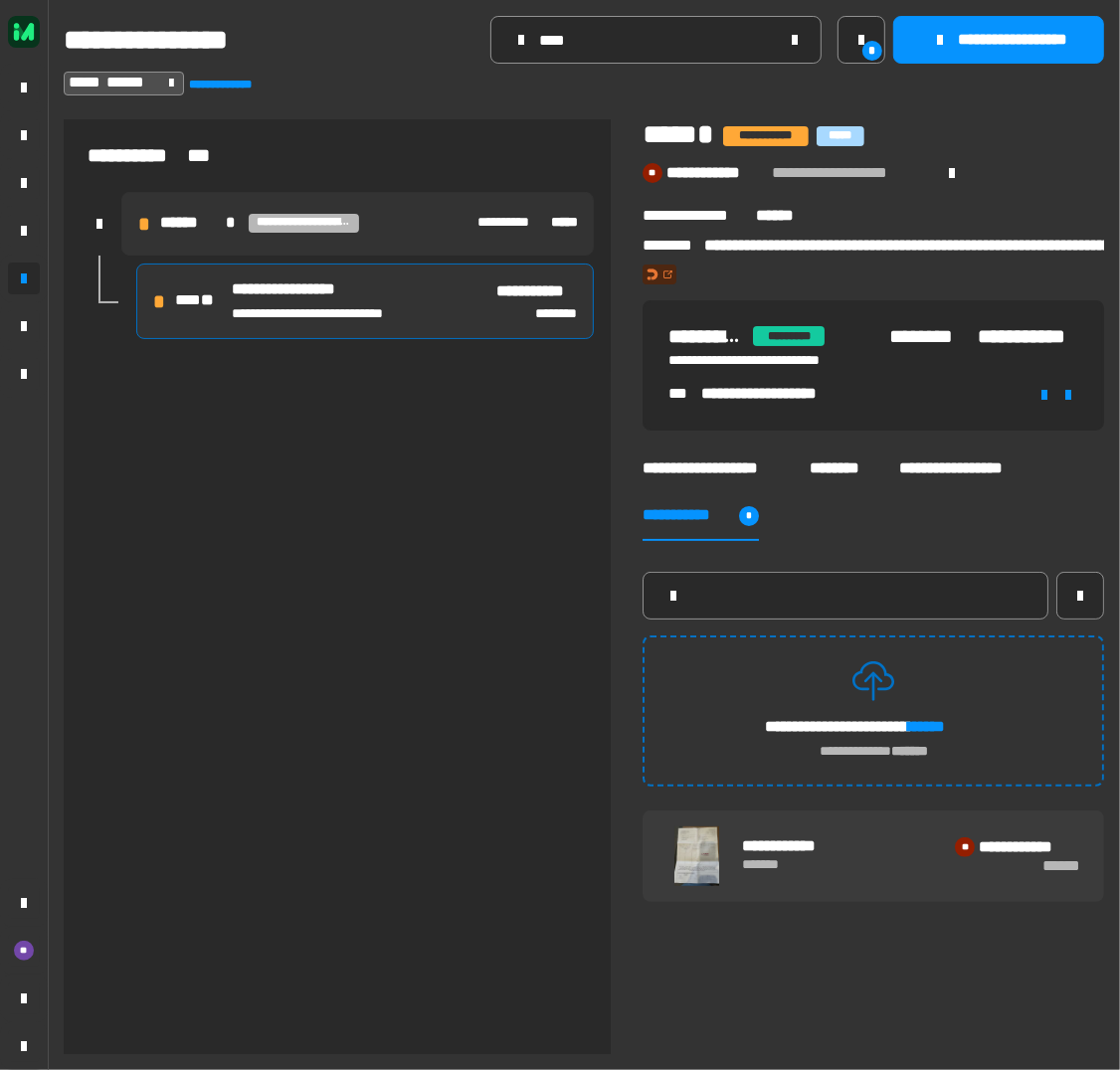 click on "**********" at bounding box center (303, 290) 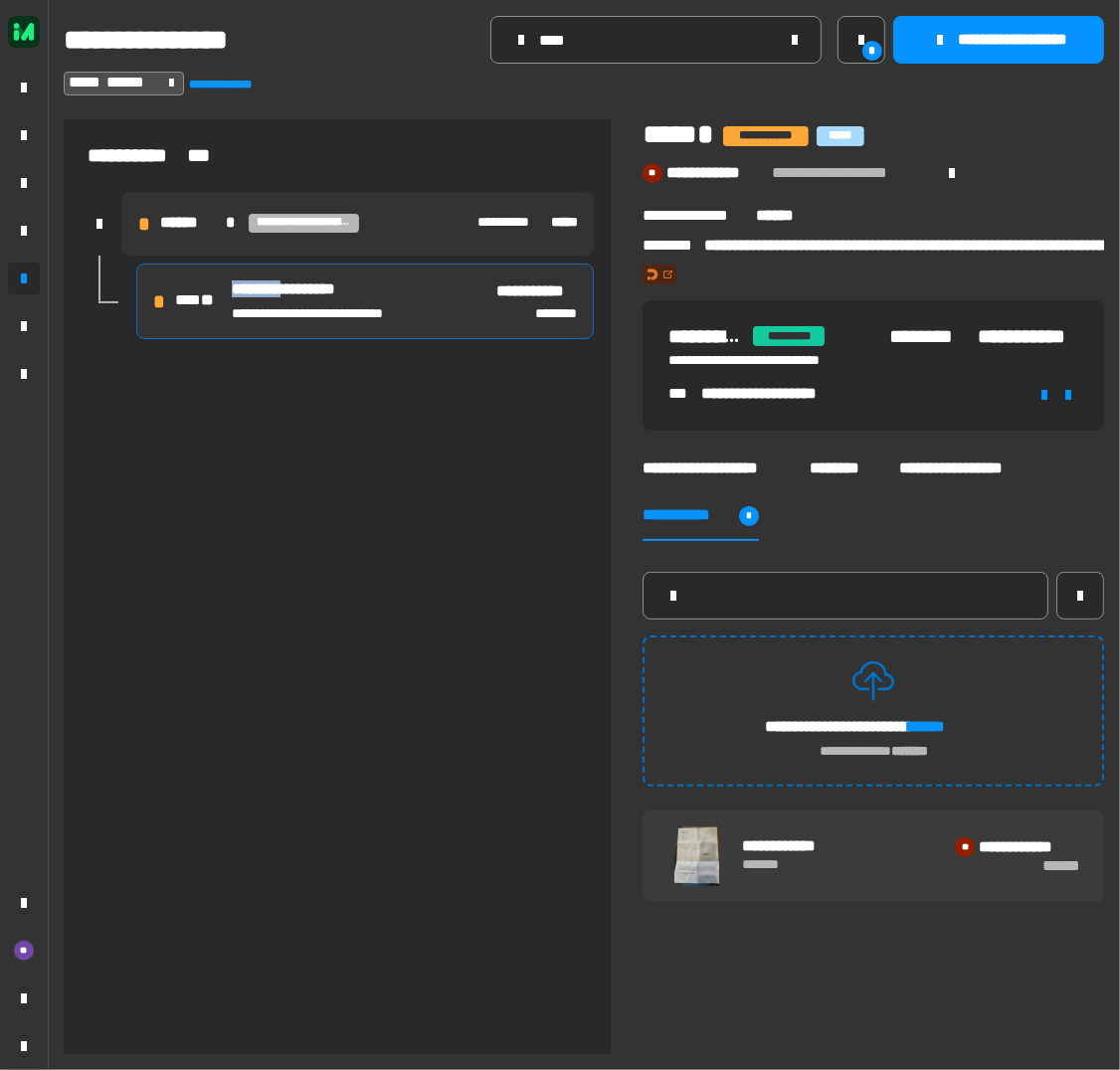 click on "**********" at bounding box center (303, 290) 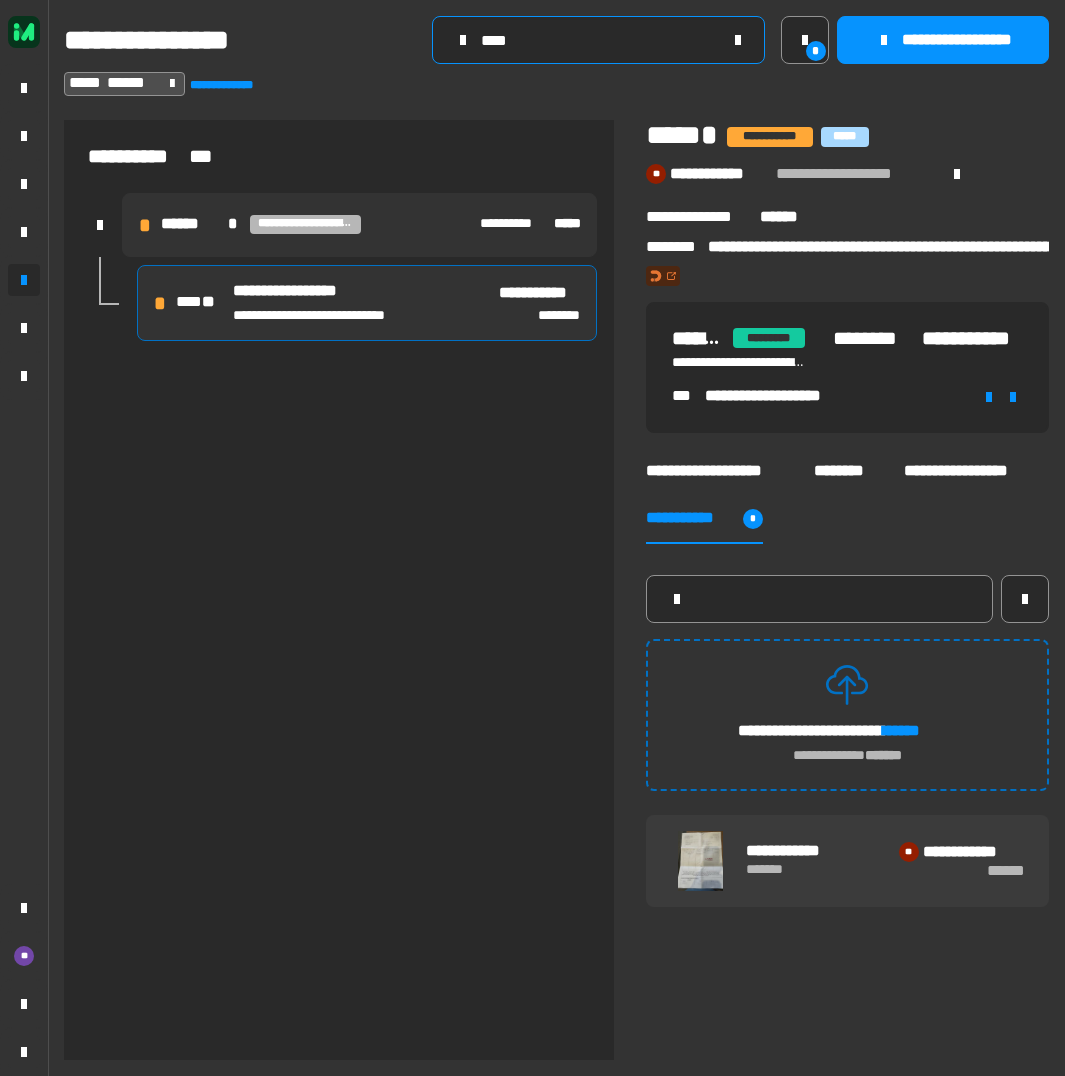 click on "****" 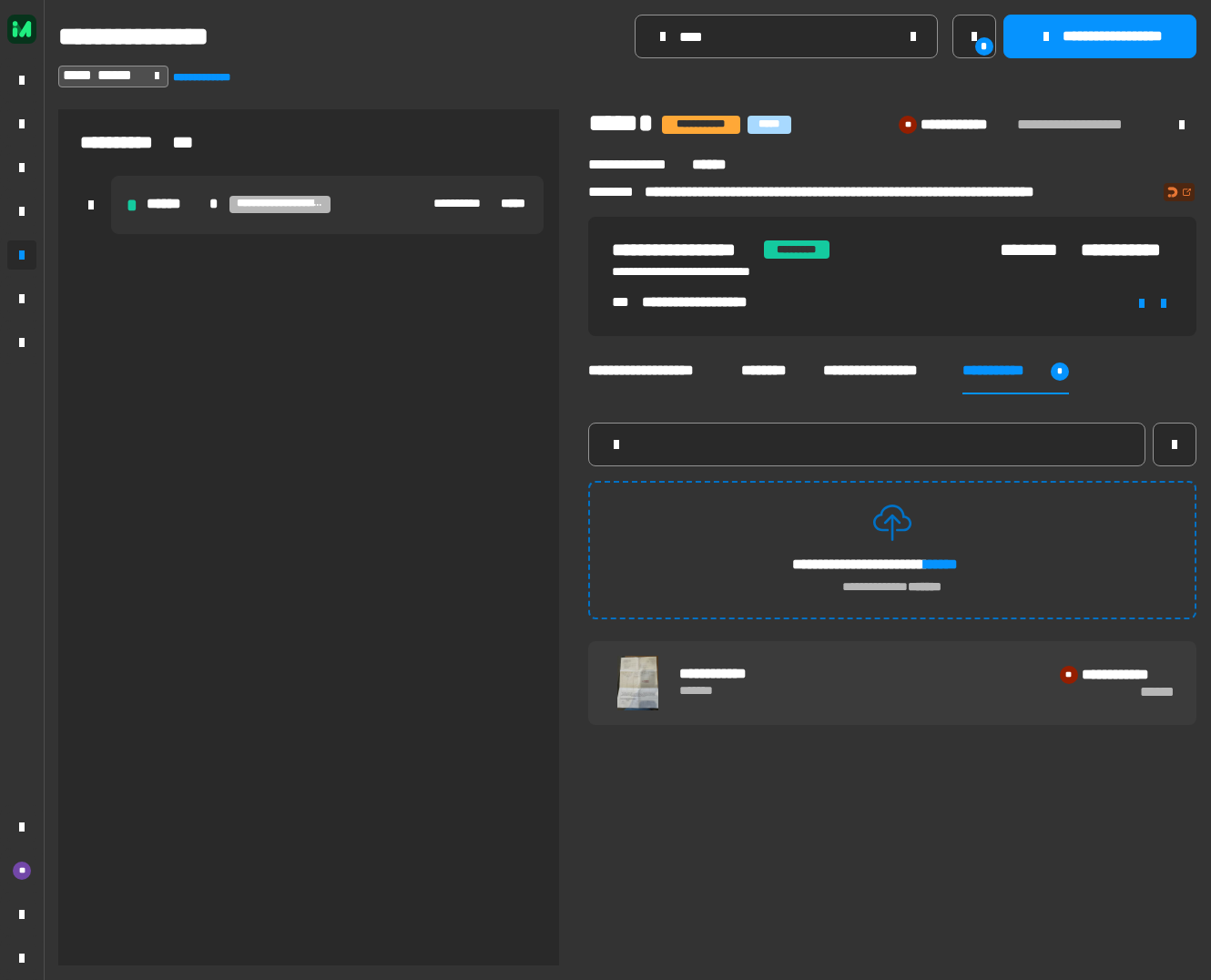 click on "**********" at bounding box center (327, 205) 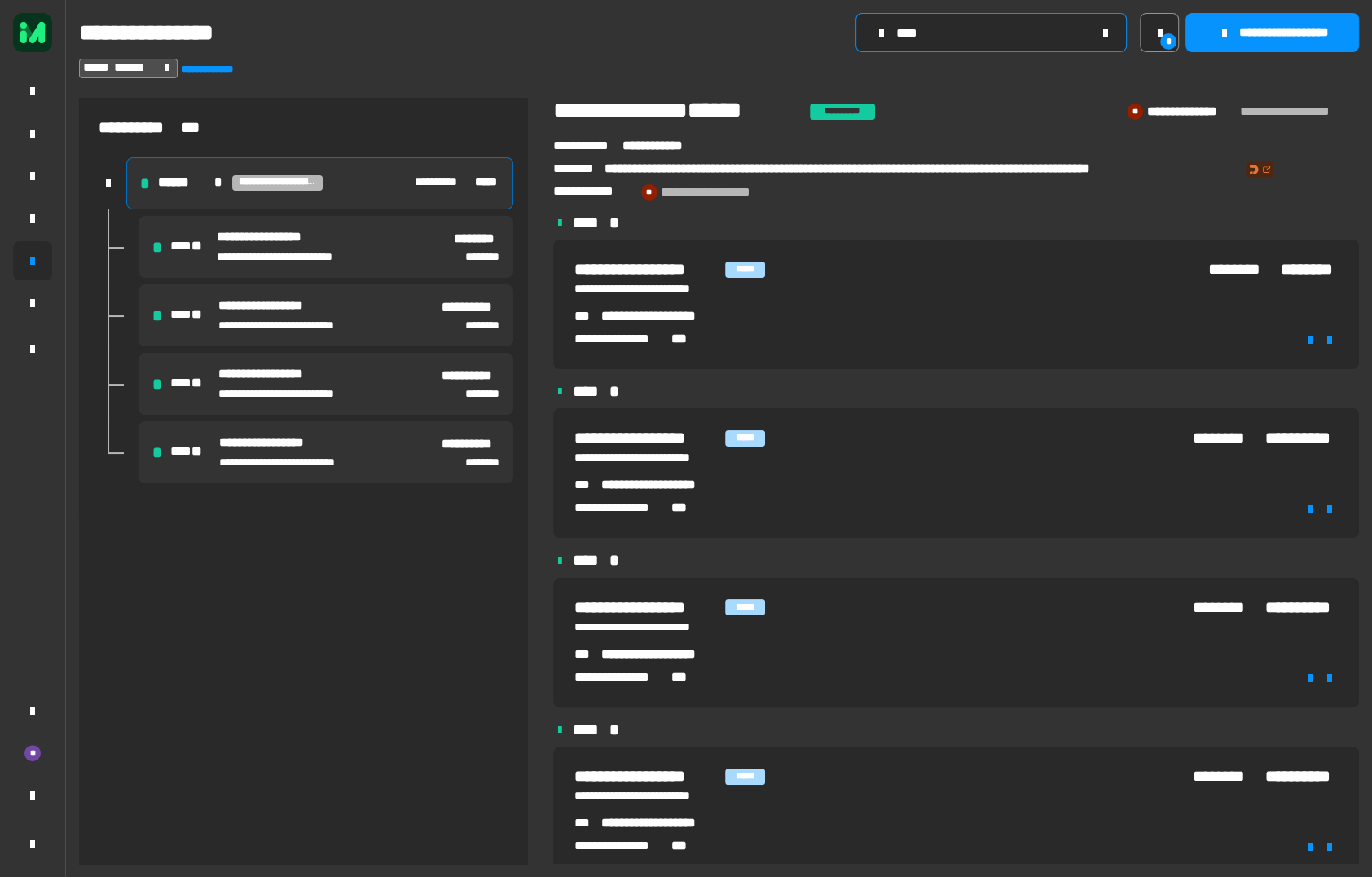 click on "****" 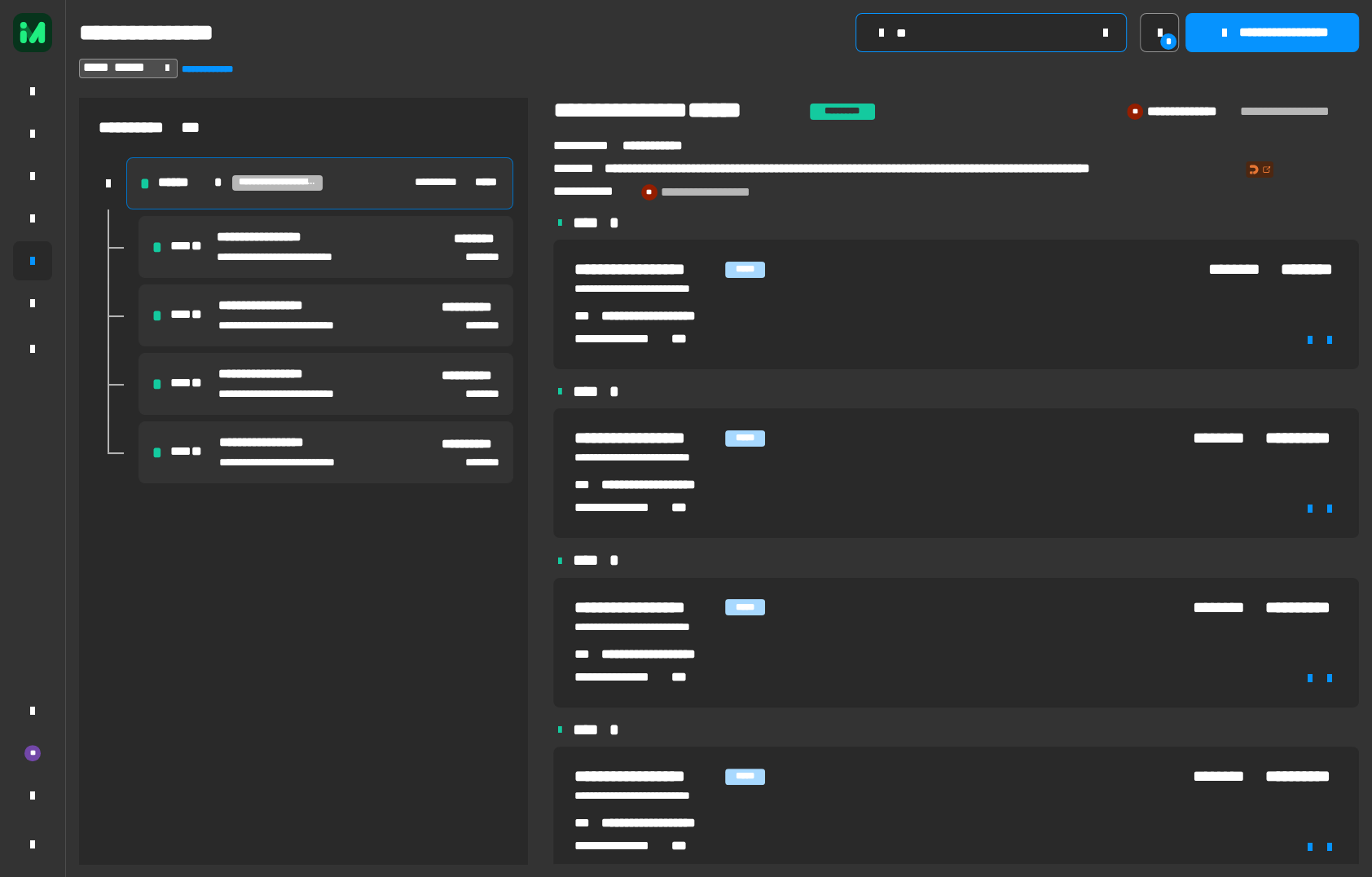 type on "*" 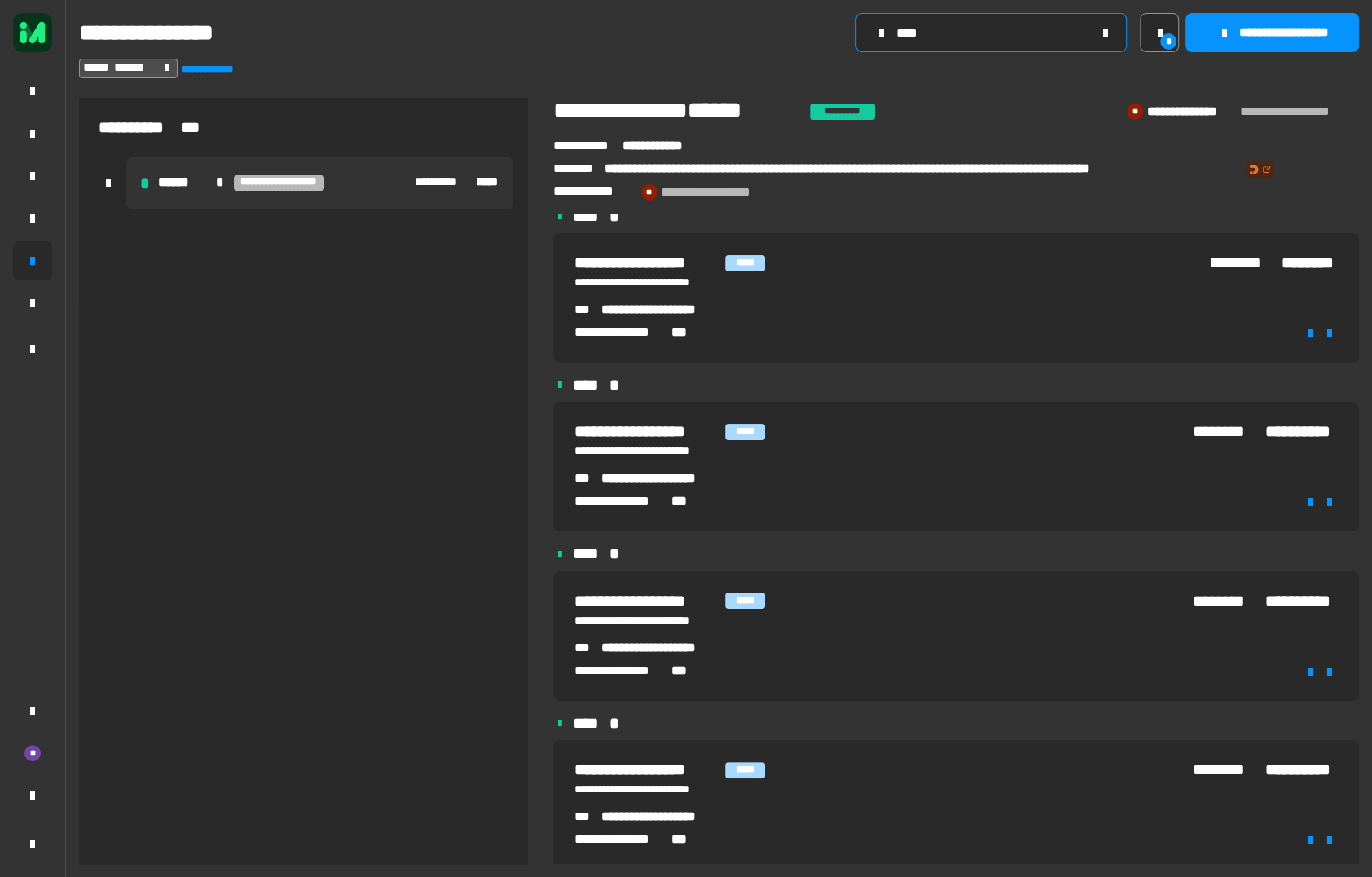 scroll, scrollTop: 11, scrollLeft: 0, axis: vertical 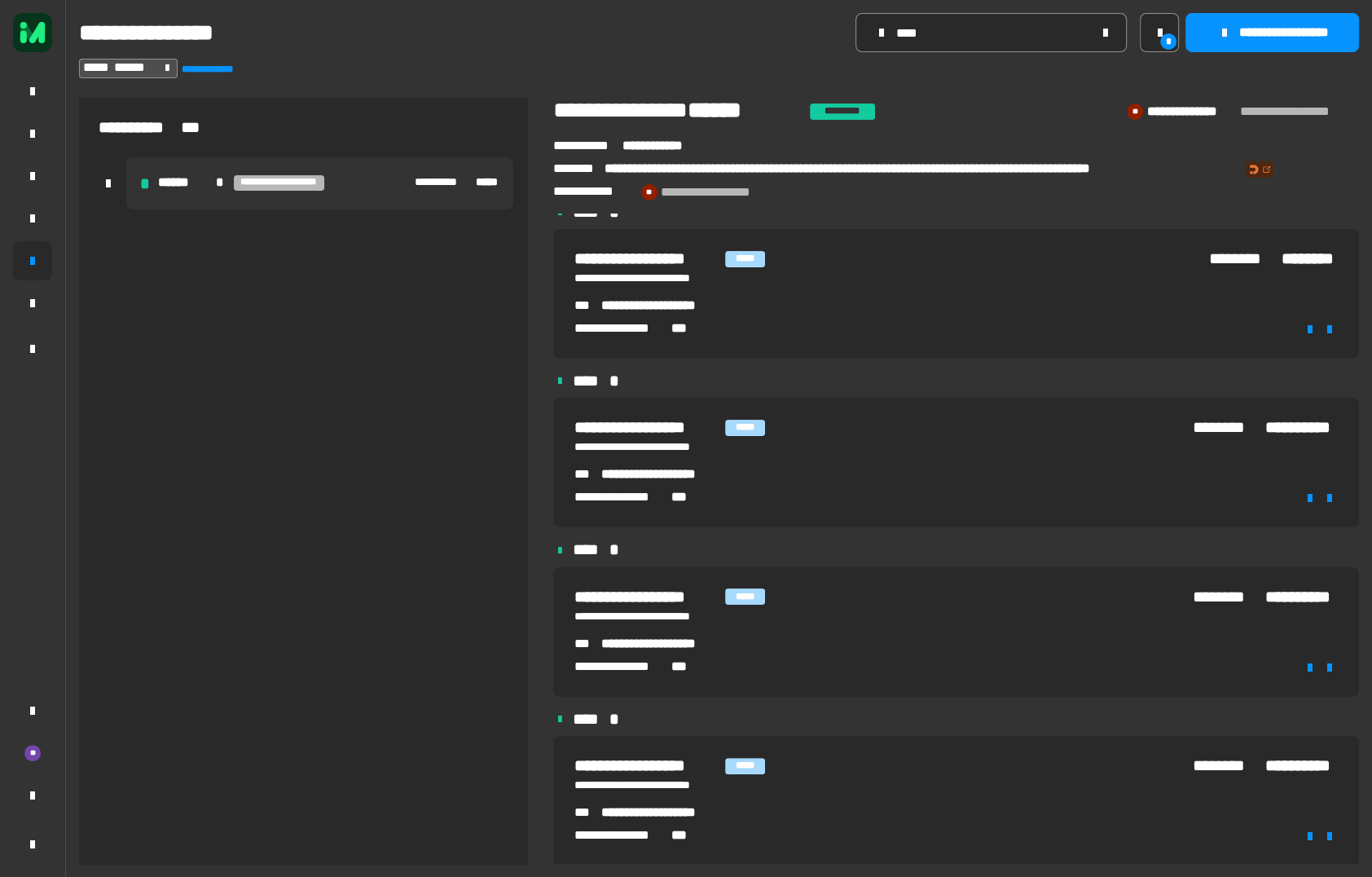 click on "**********" at bounding box center (319, 183) 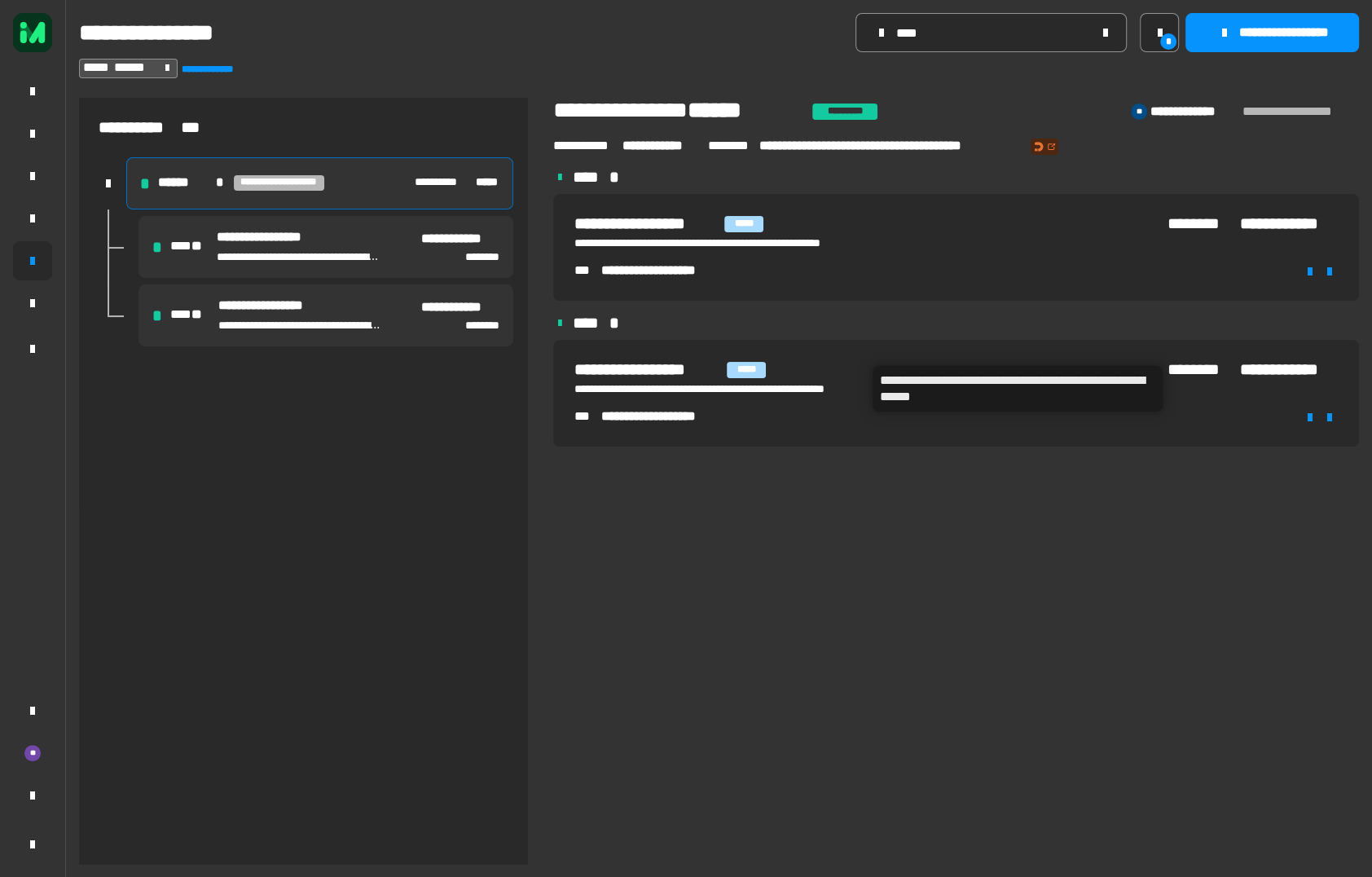 click on "**********" 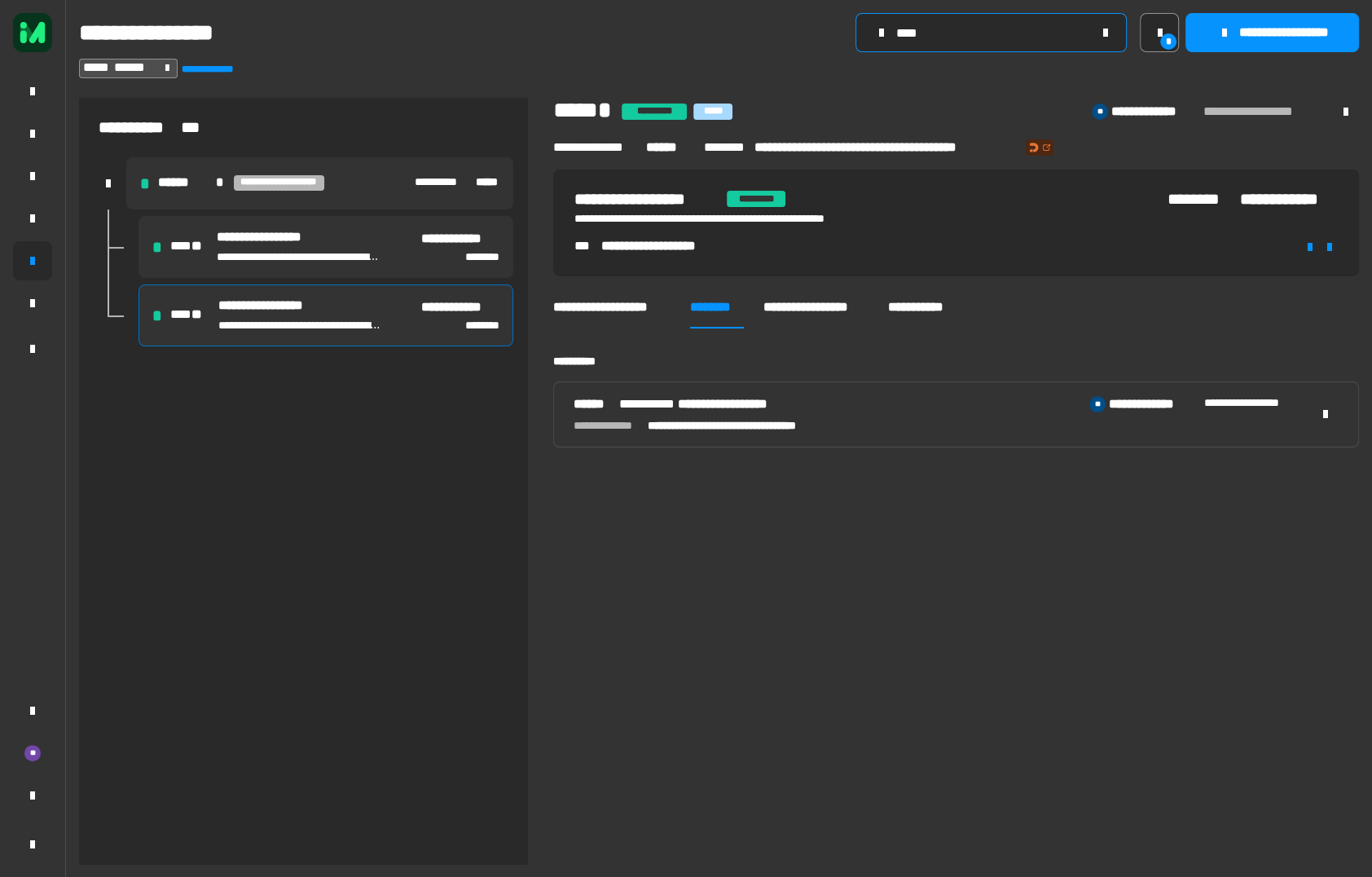 click on "****" 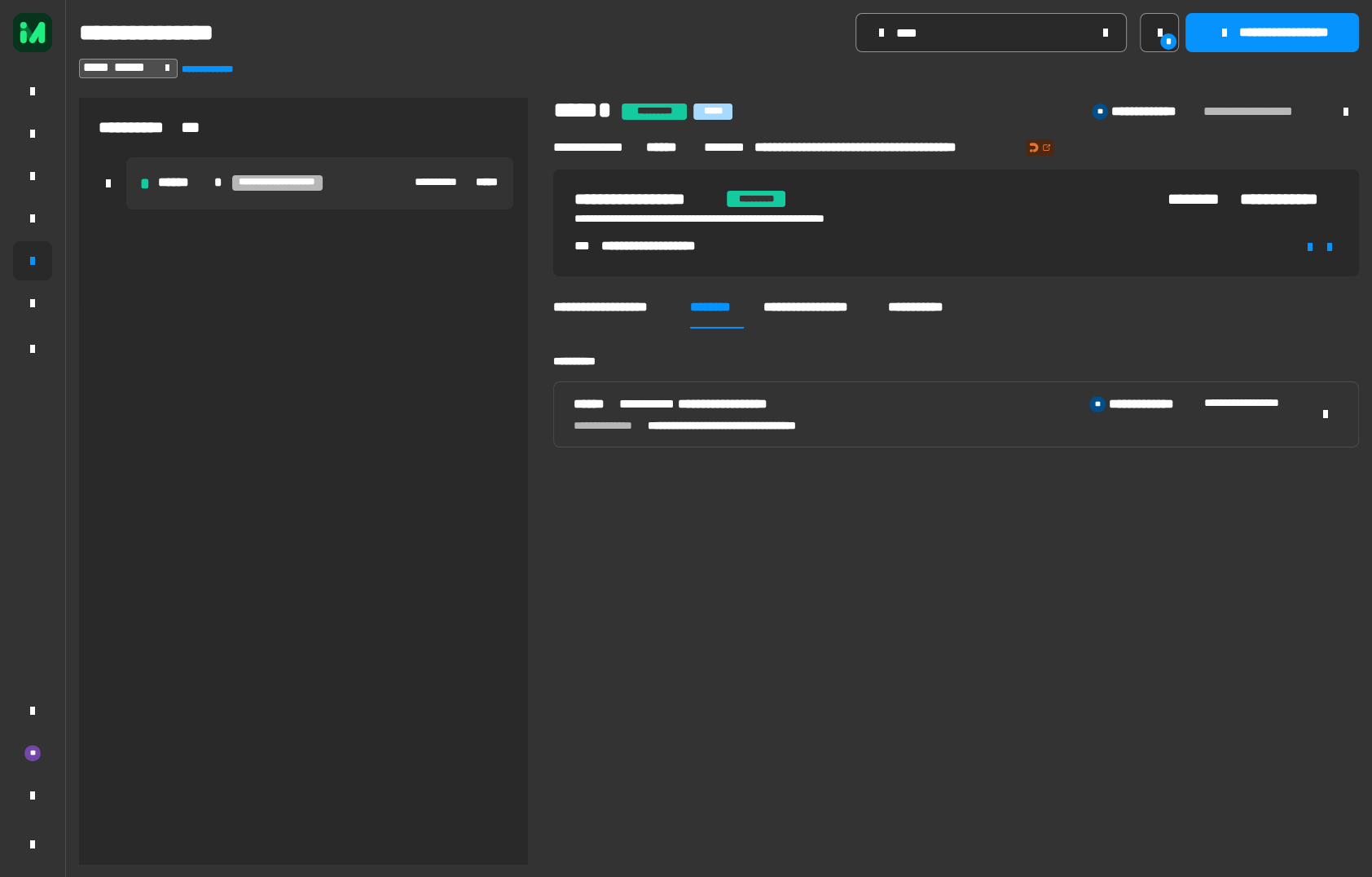 click on "**********" at bounding box center [319, 183] 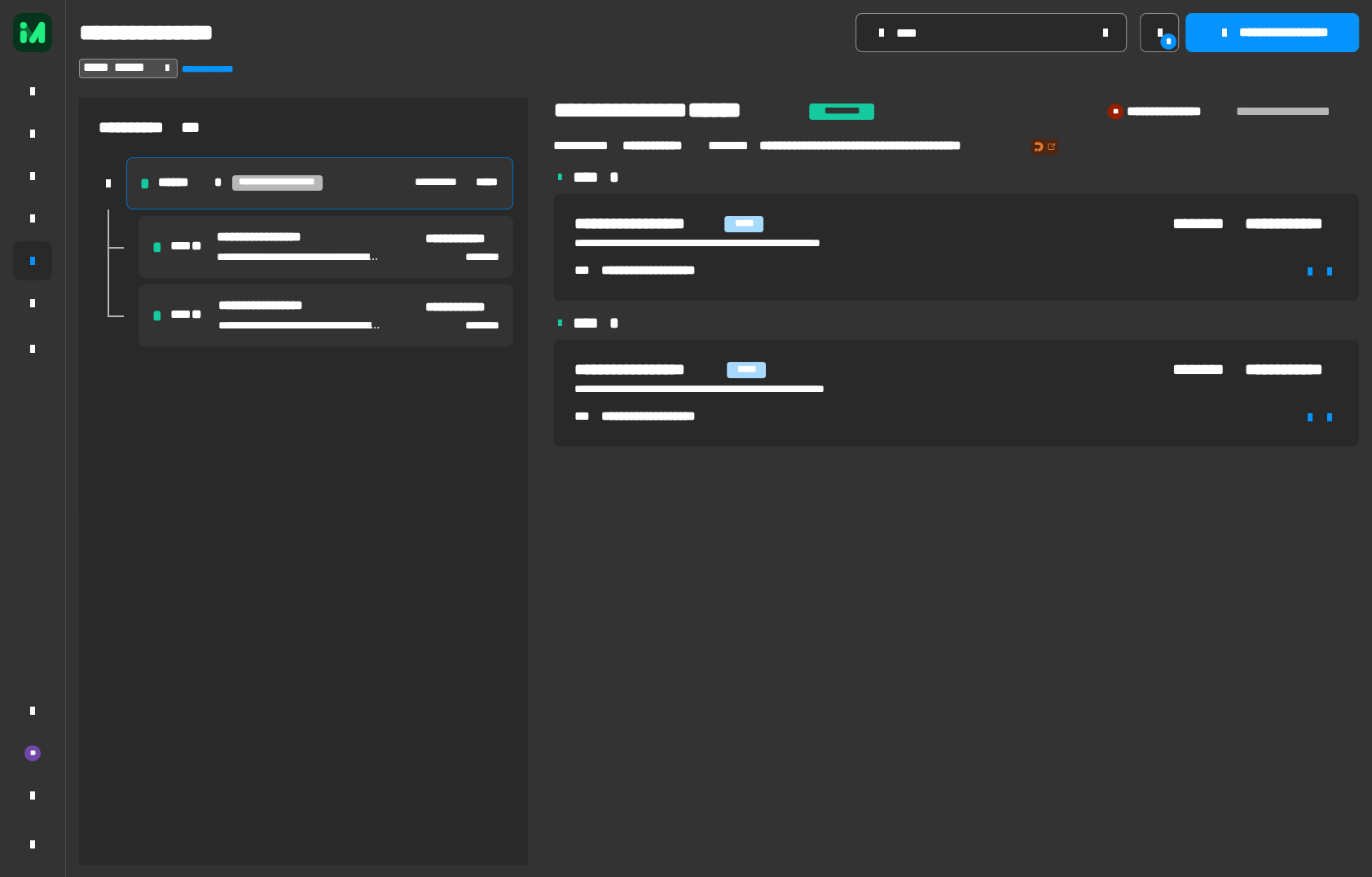 click on "**********" 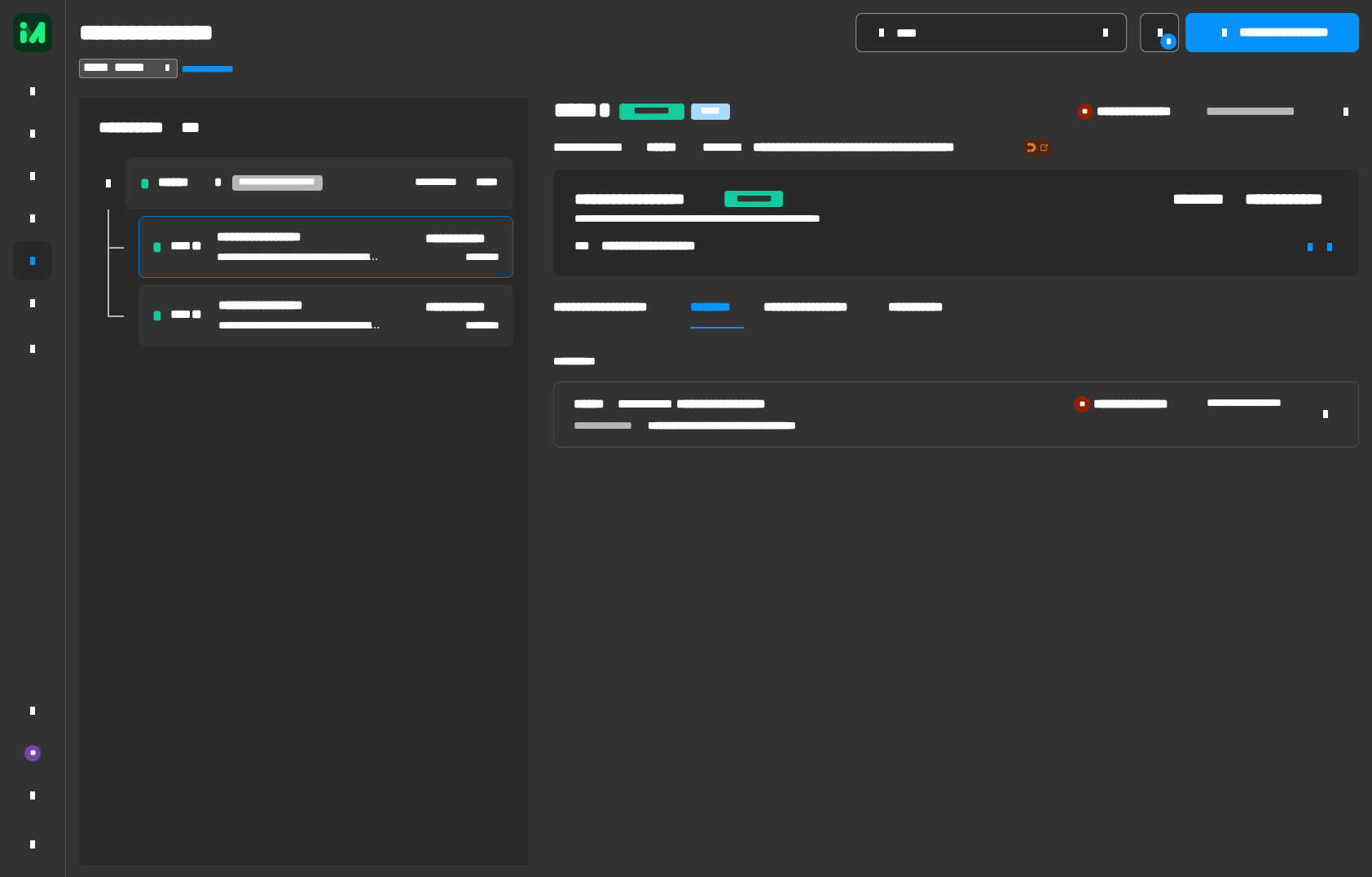 click on "**********" at bounding box center [276, 306] 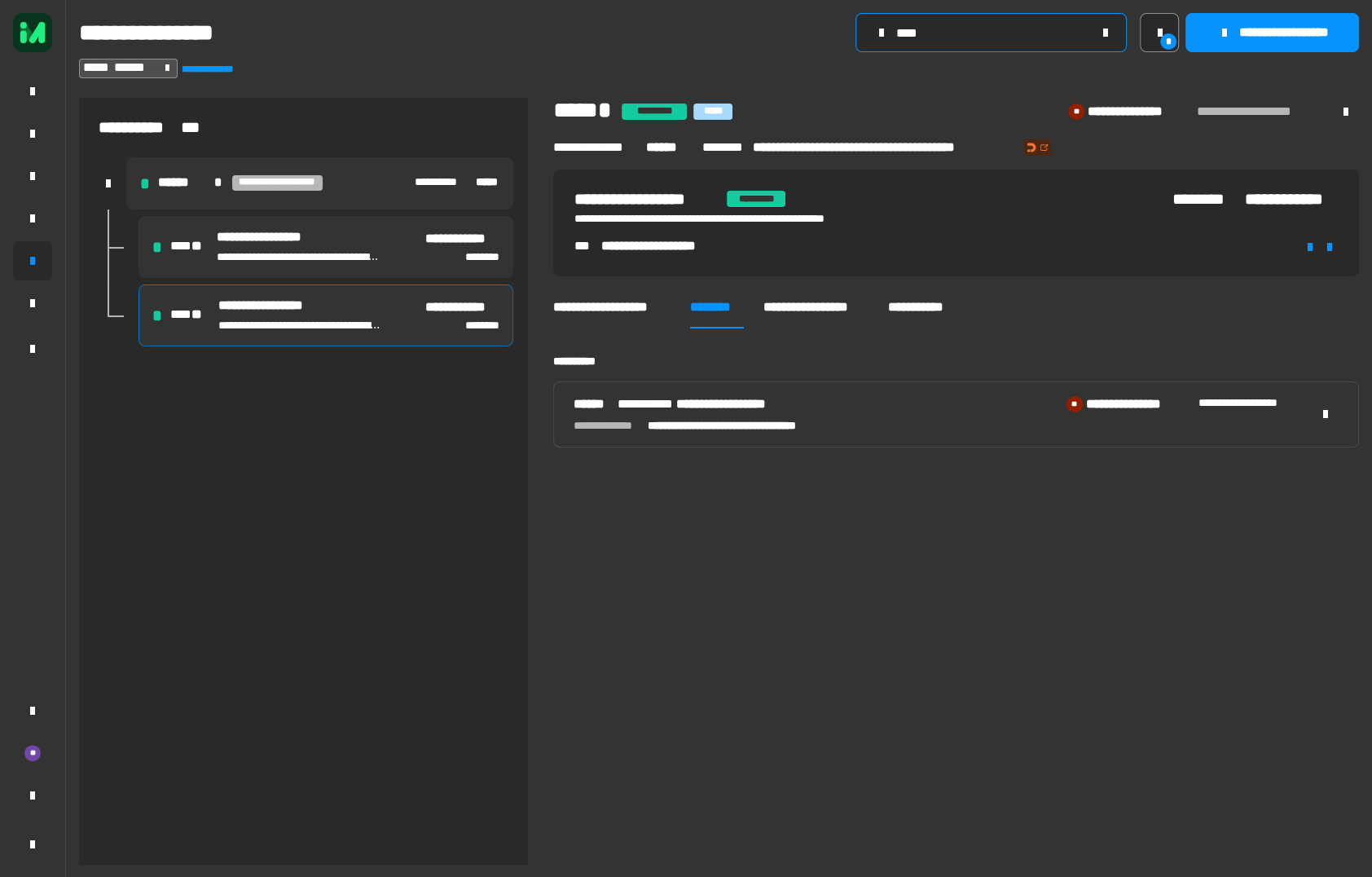 click on "****" 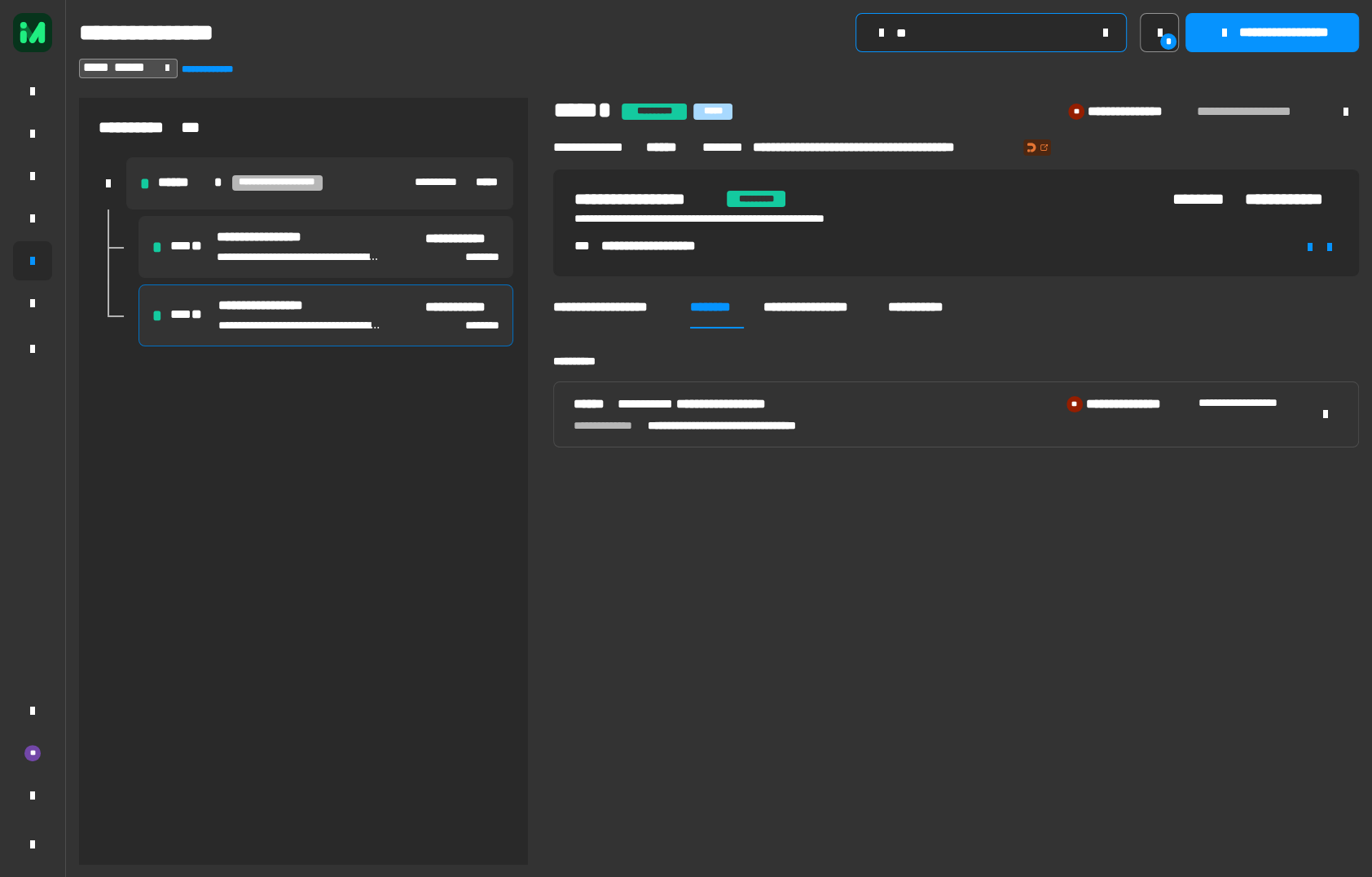 type on "*" 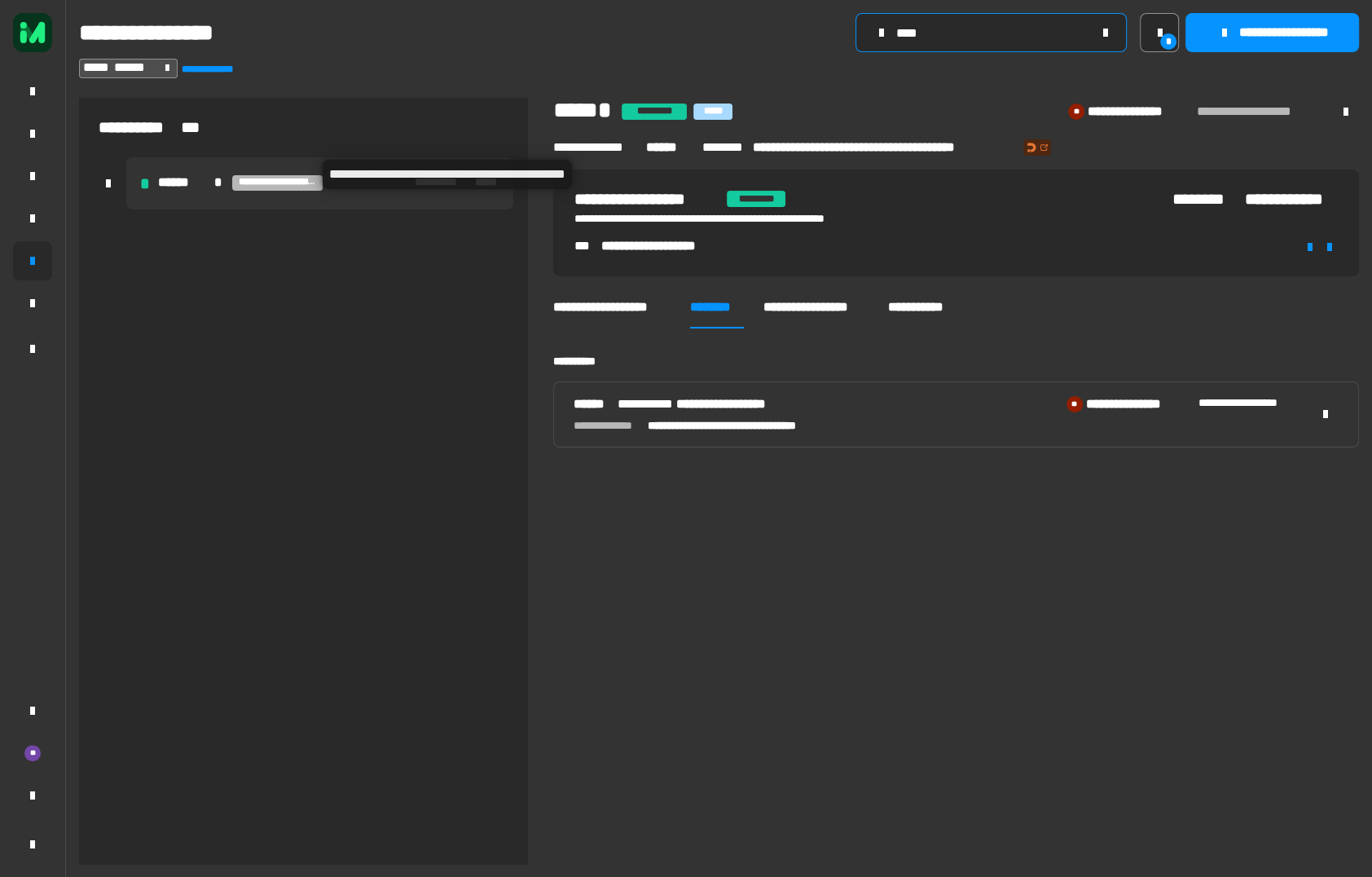 type on "****" 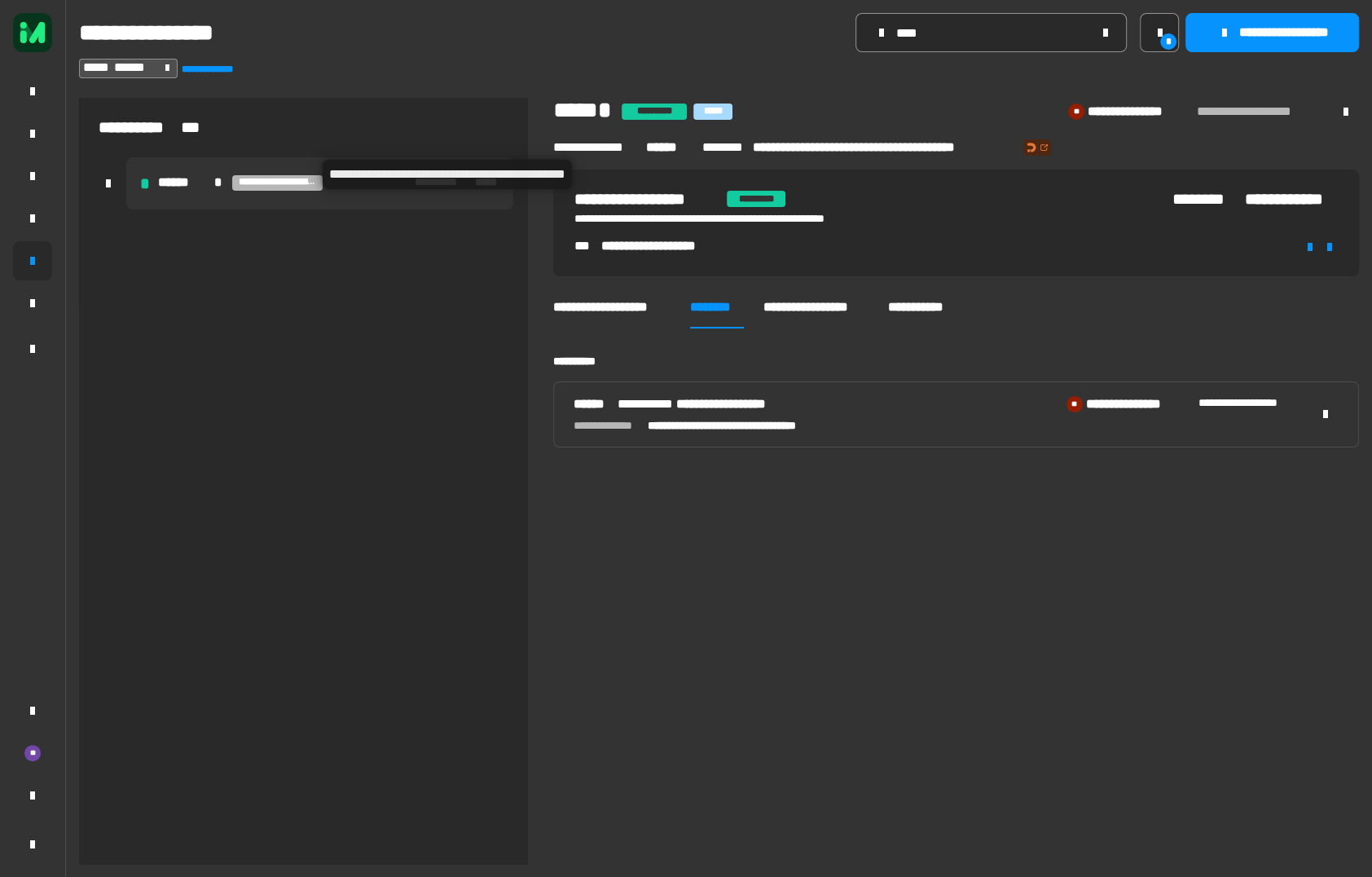 click on "**********" at bounding box center (277, 183) 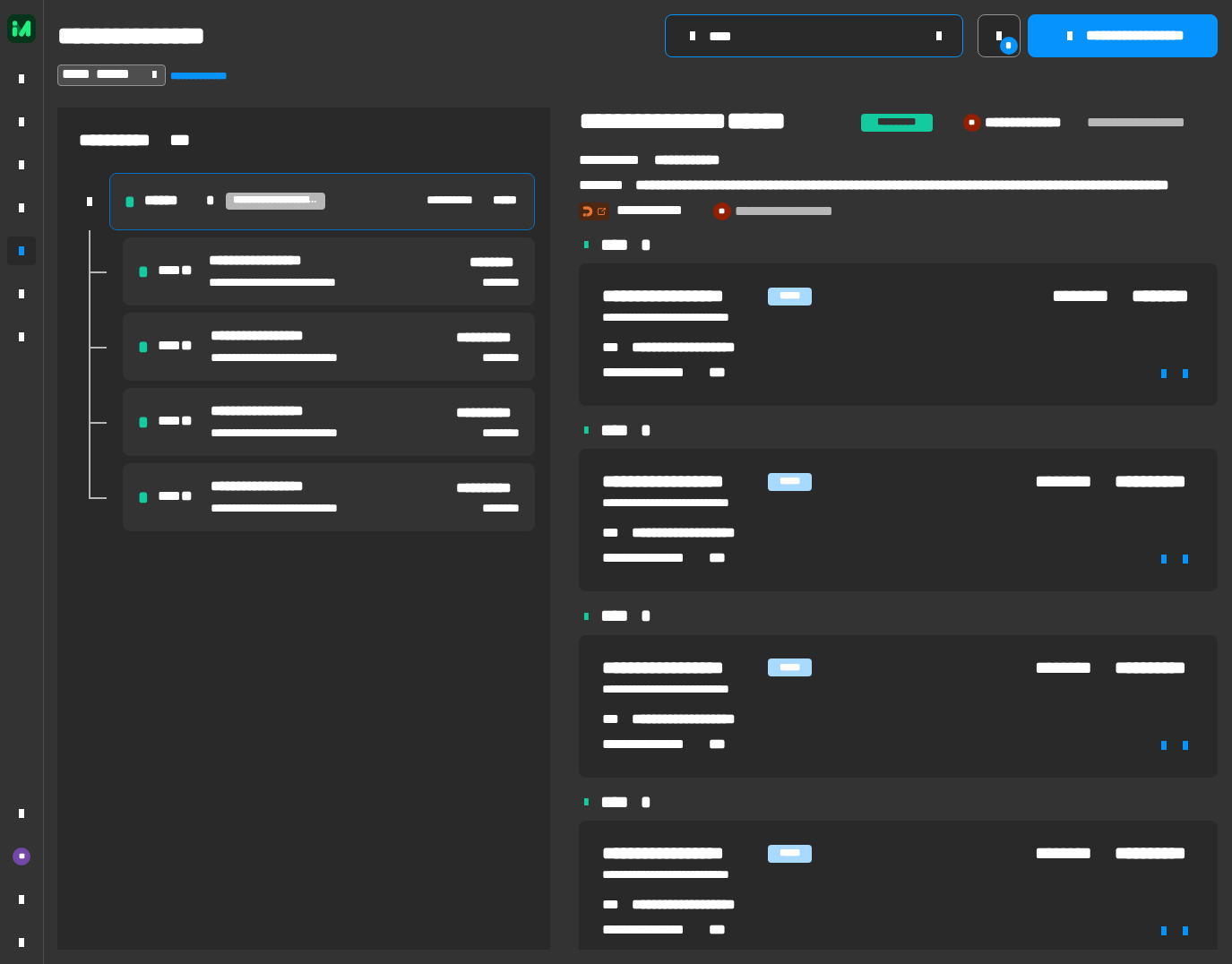 click on "****" 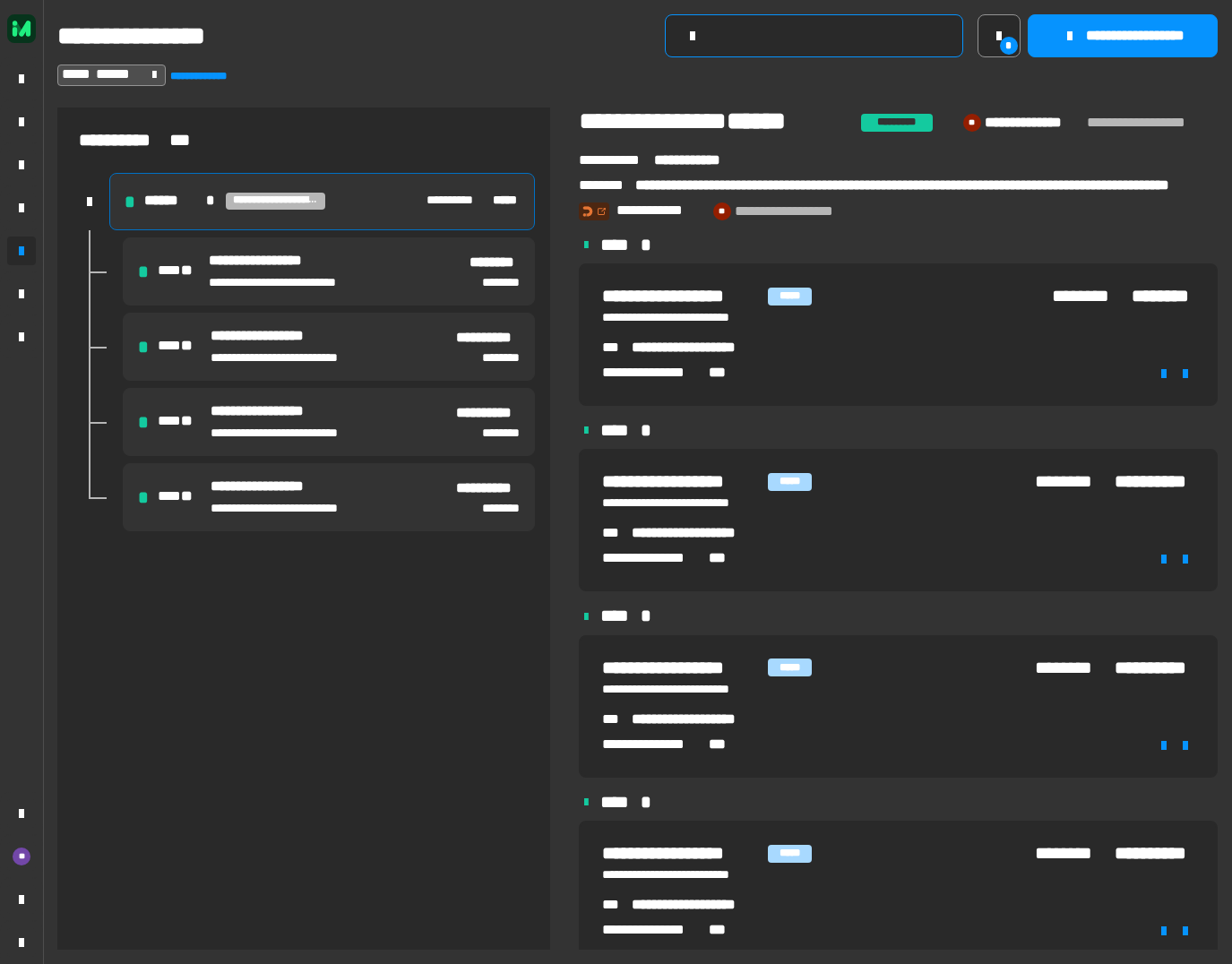 click 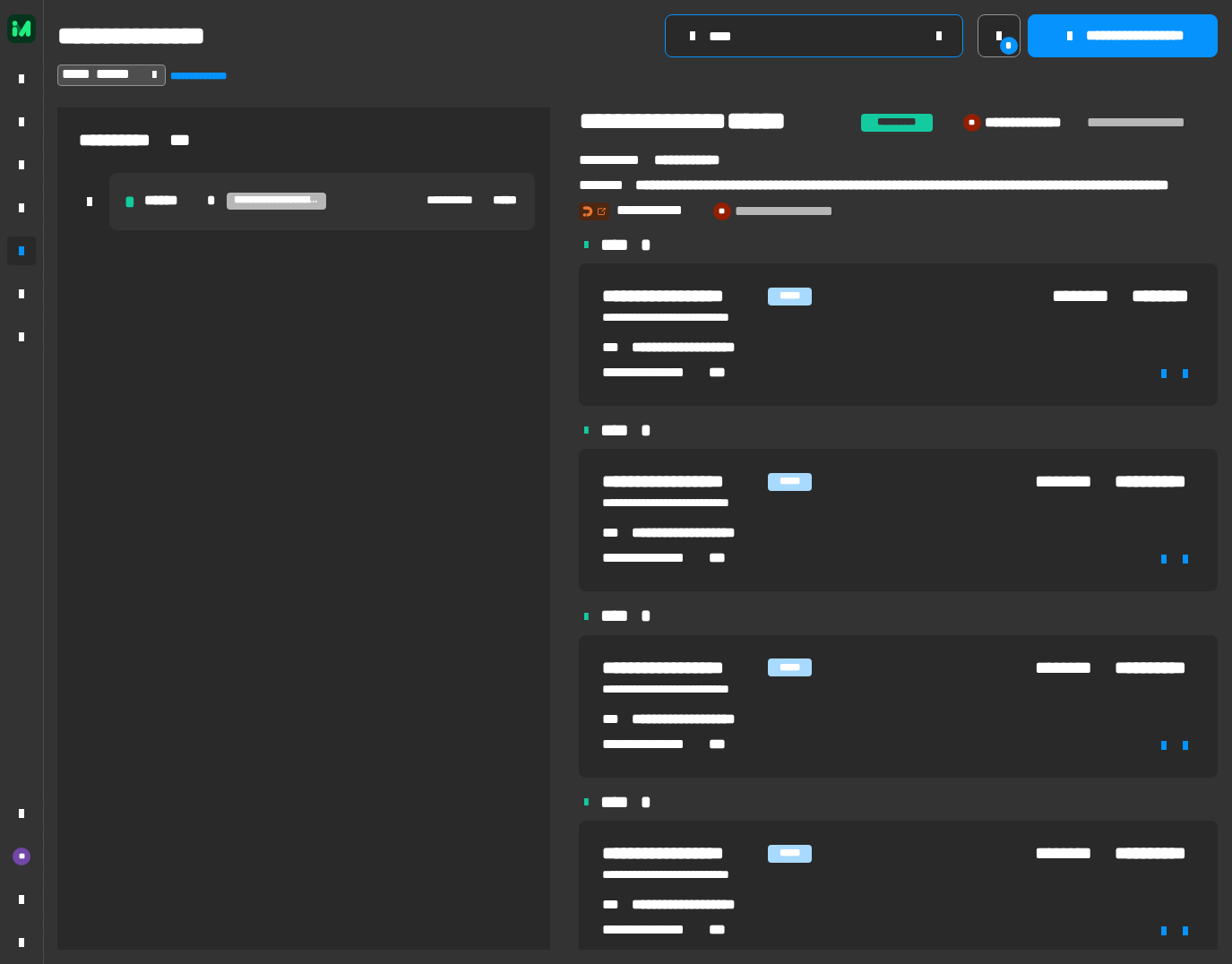 type on "****" 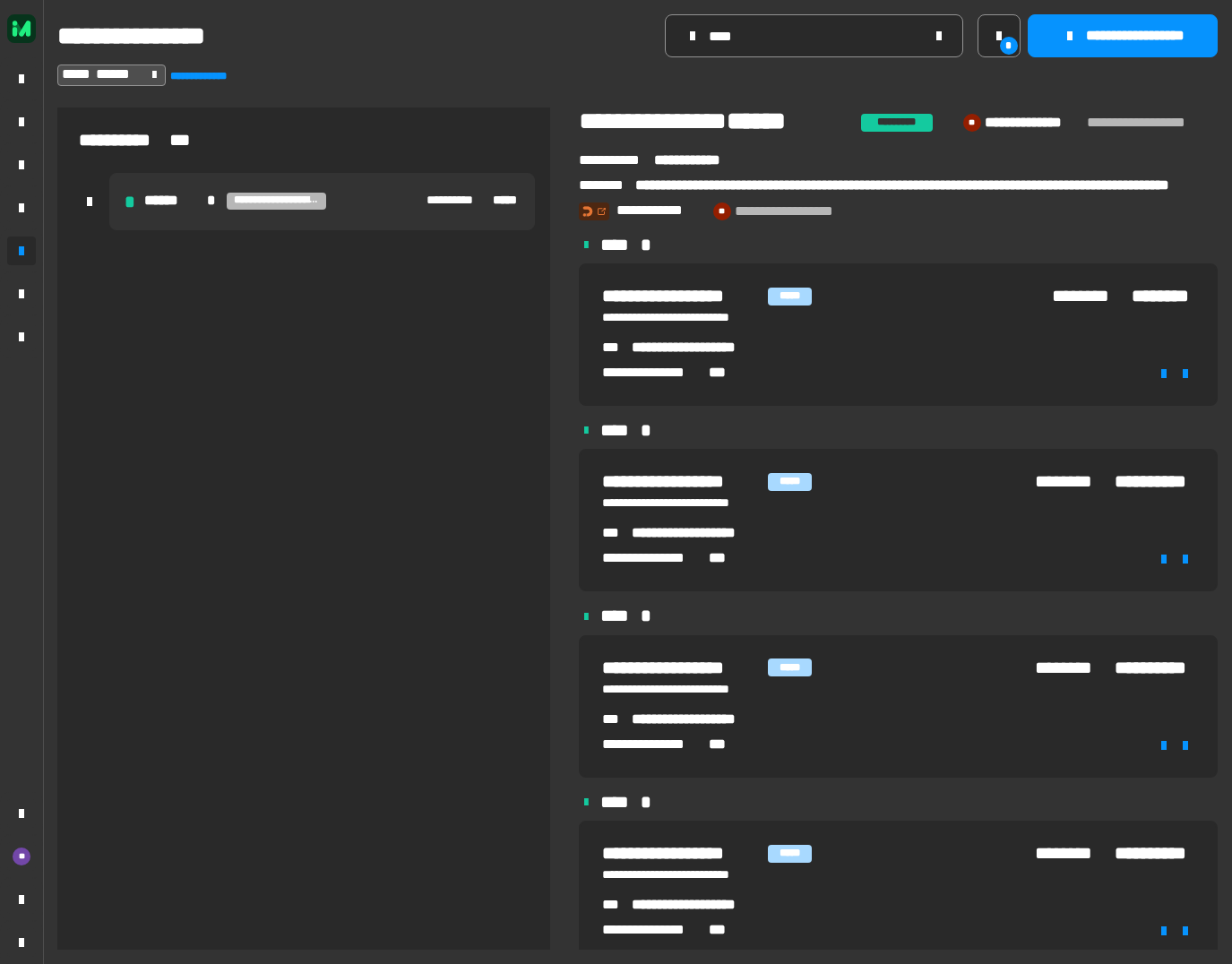 click on "**********" at bounding box center (322, 202) 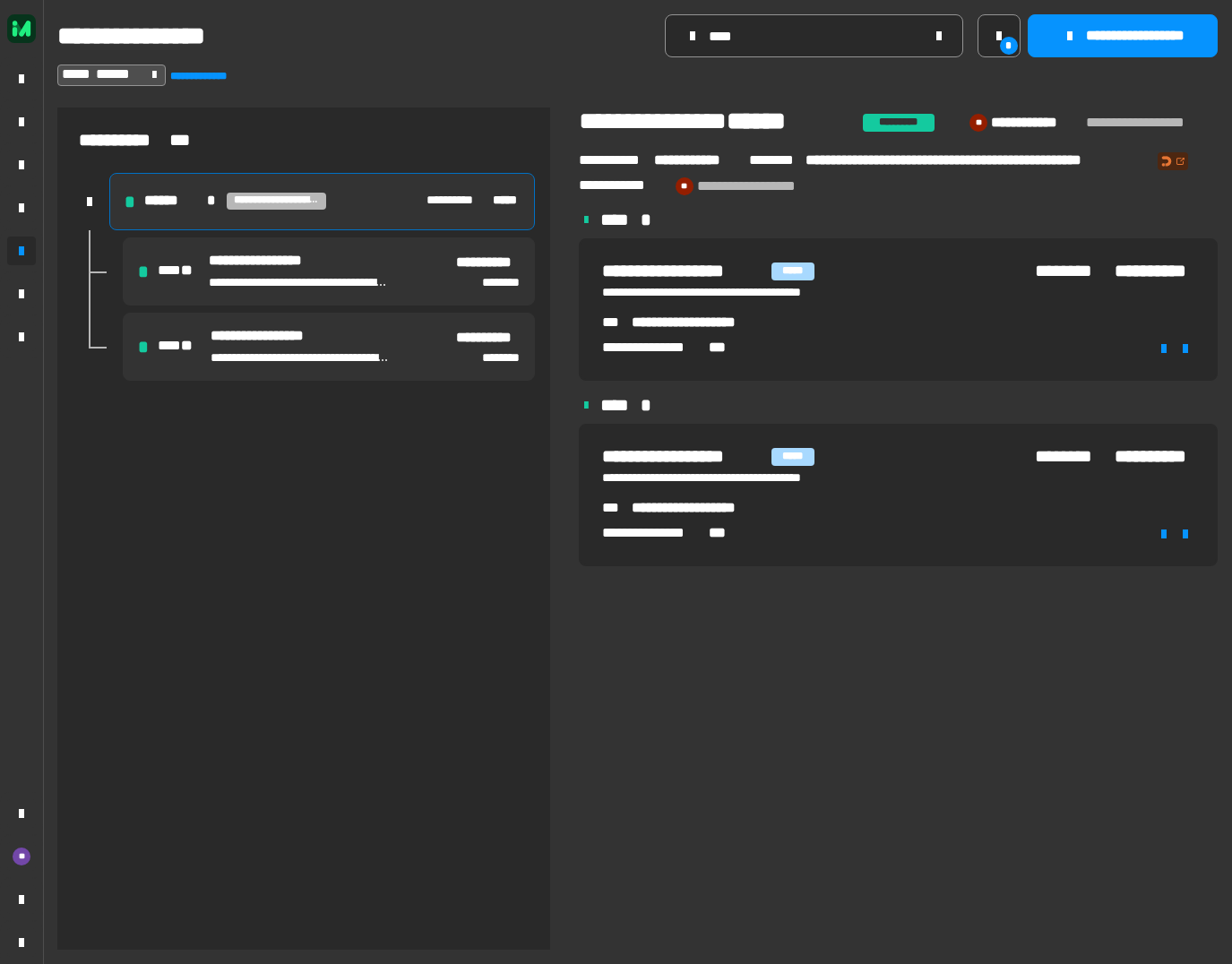 click on "**********" 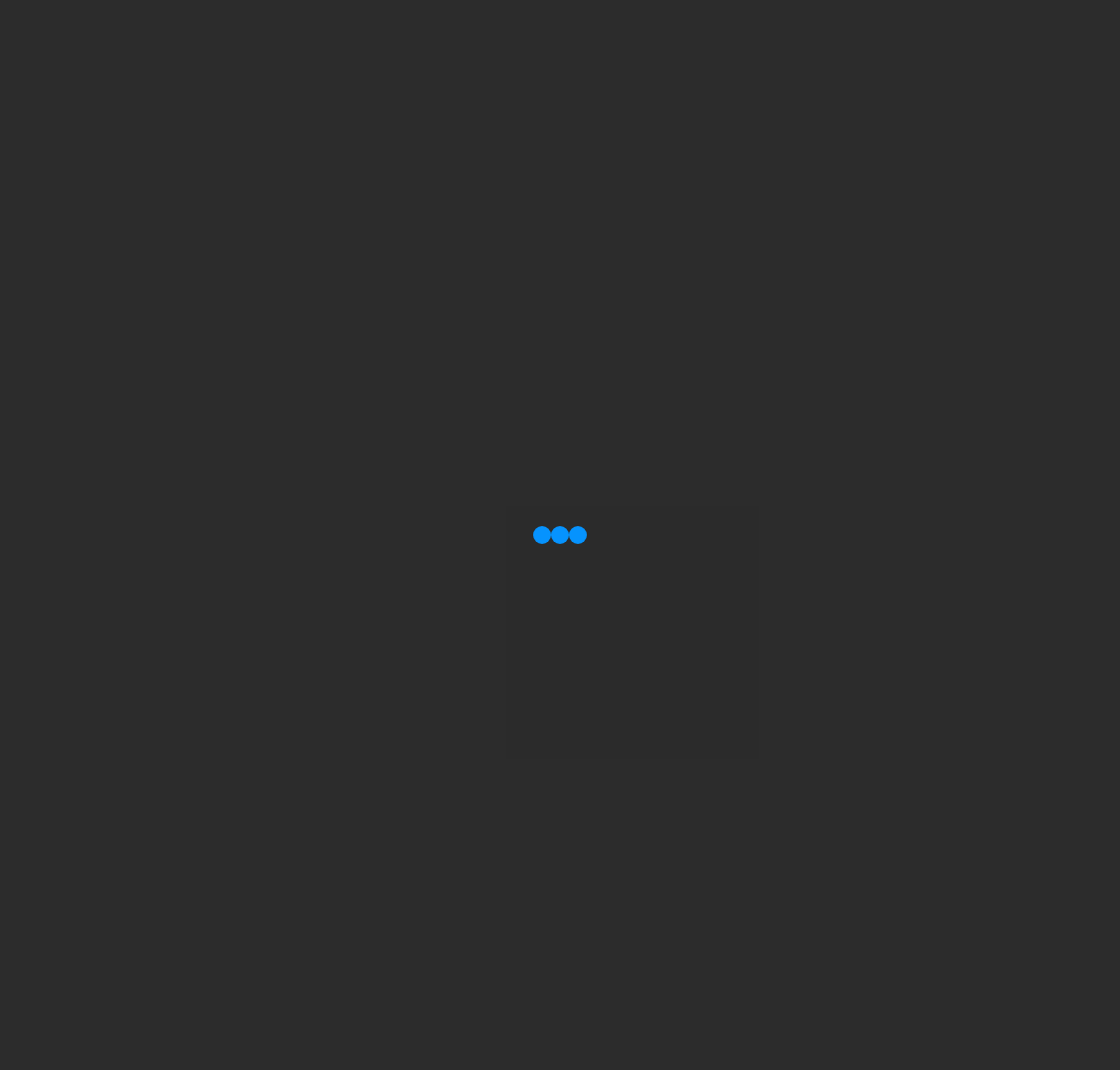 scroll, scrollTop: 0, scrollLeft: 0, axis: both 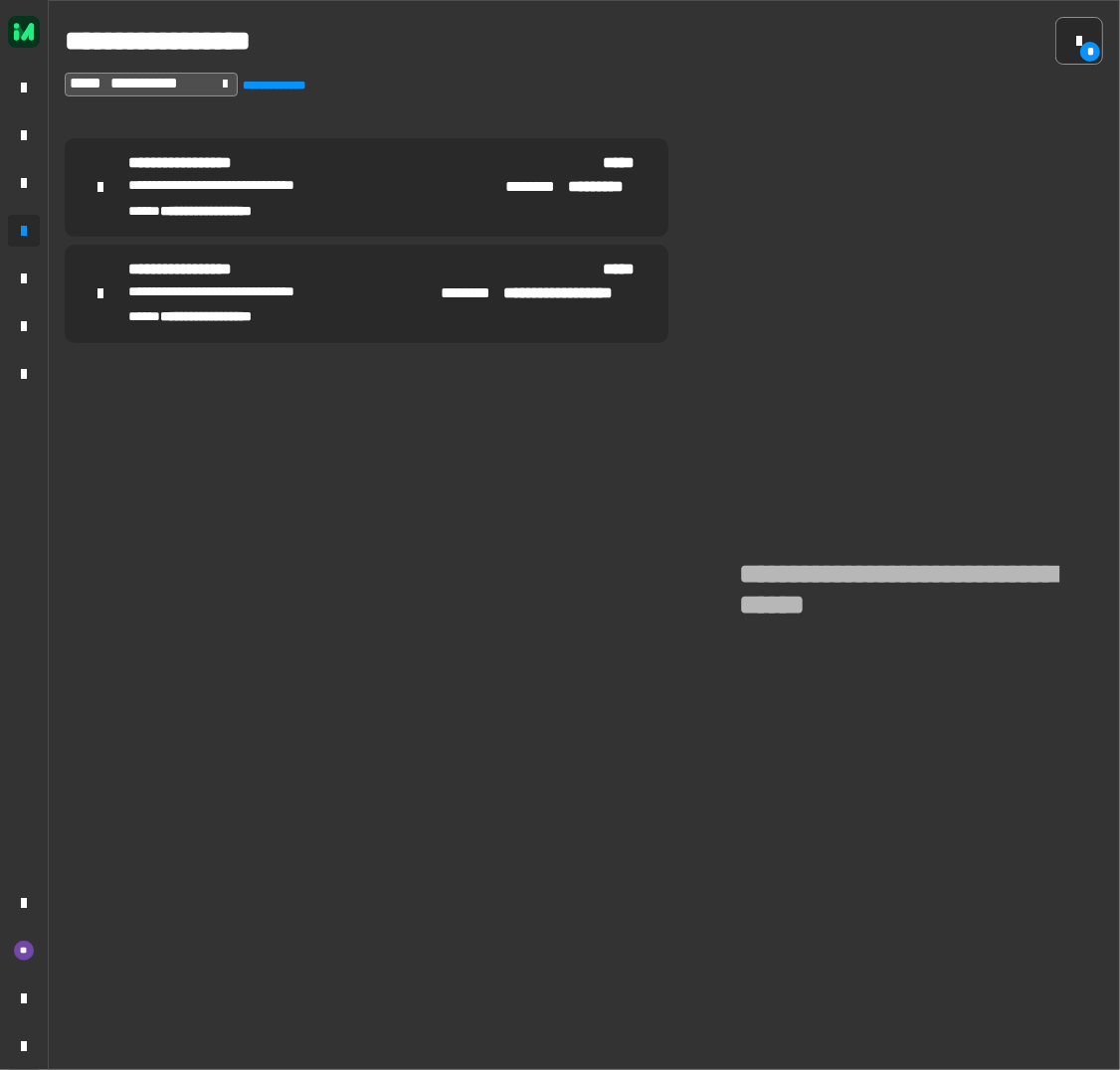 click on "**********" at bounding box center (261, 293) 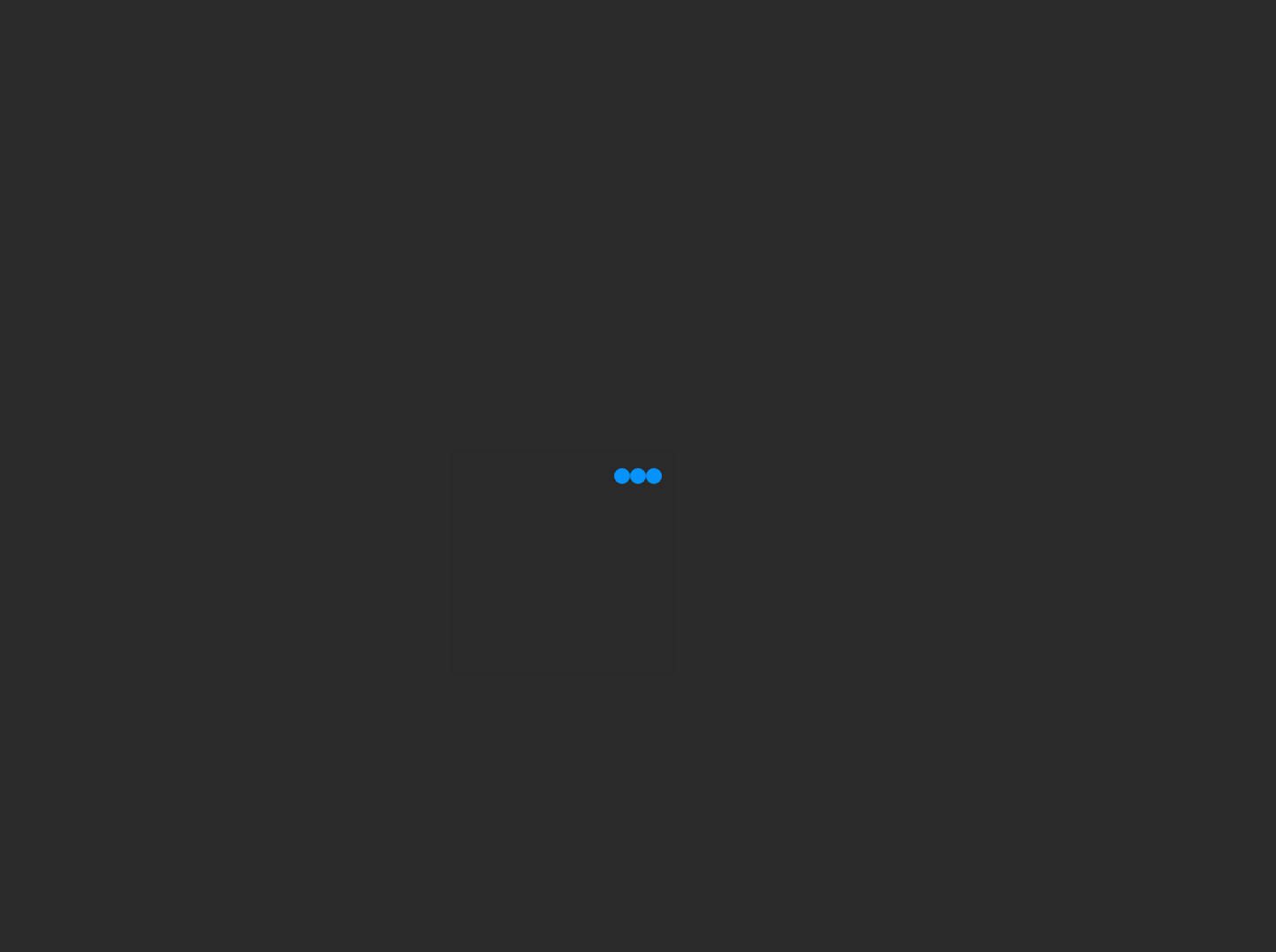 scroll, scrollTop: 0, scrollLeft: 0, axis: both 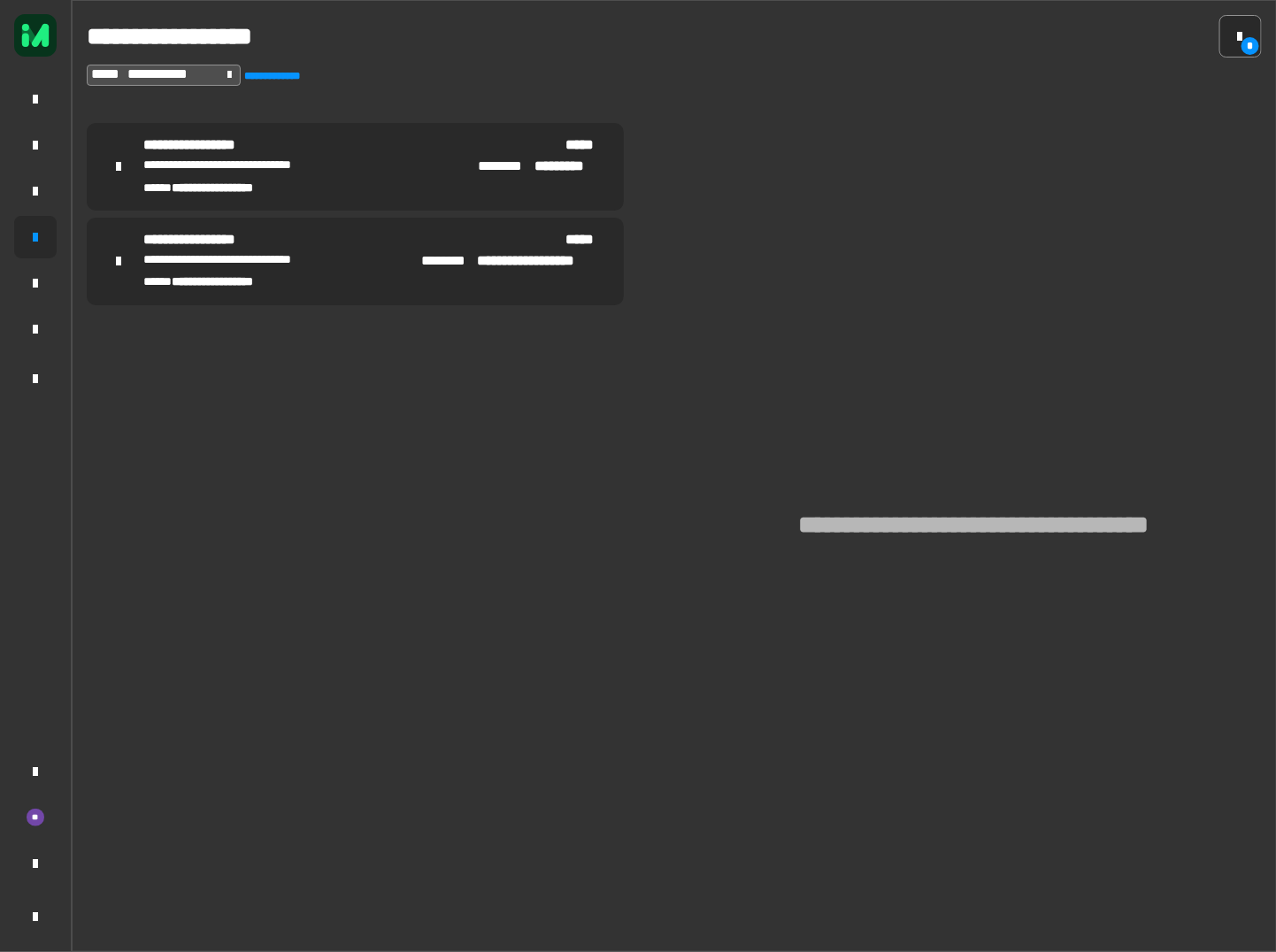 click on "**********" at bounding box center [261, 261] 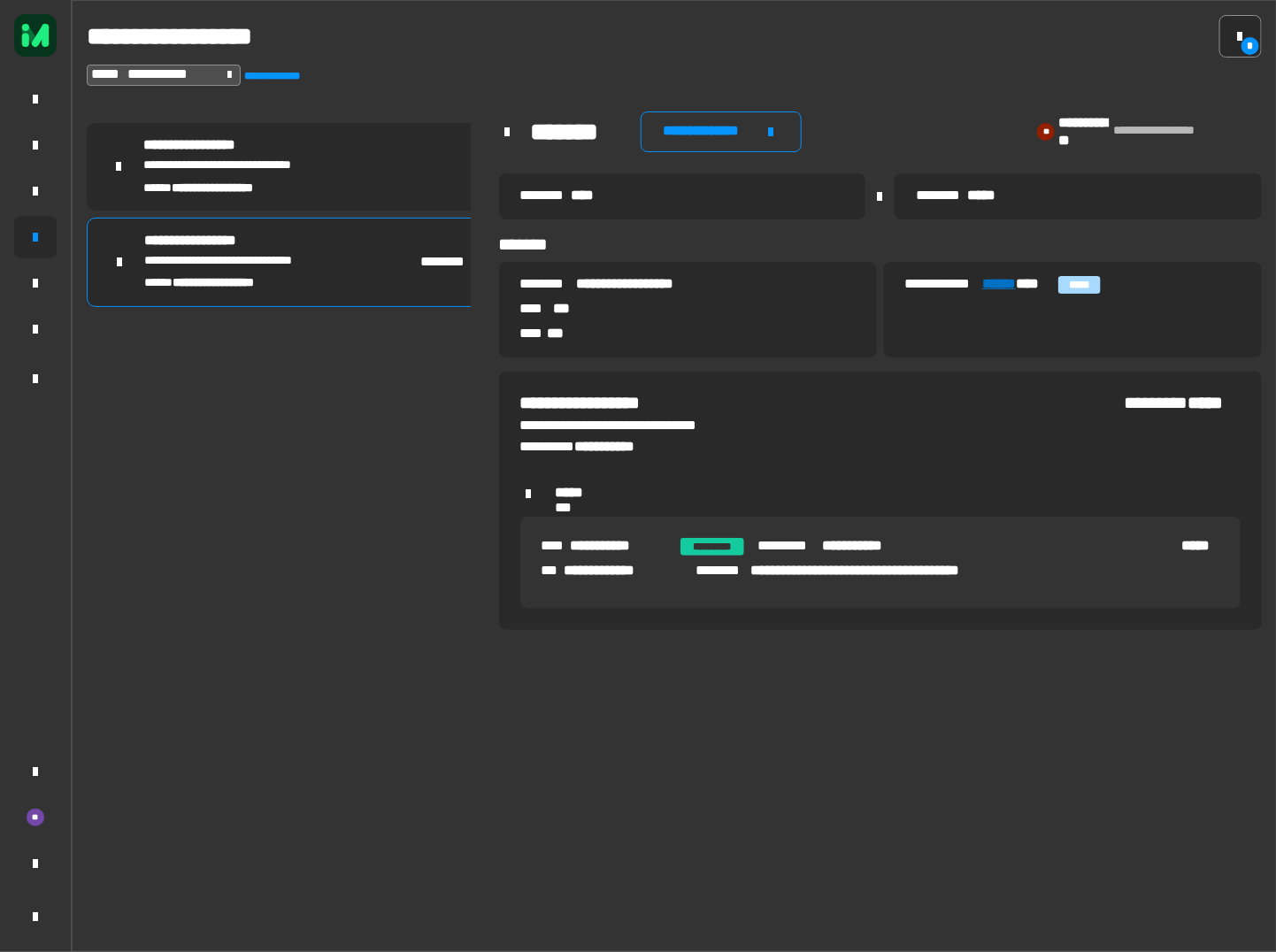 click on "******" 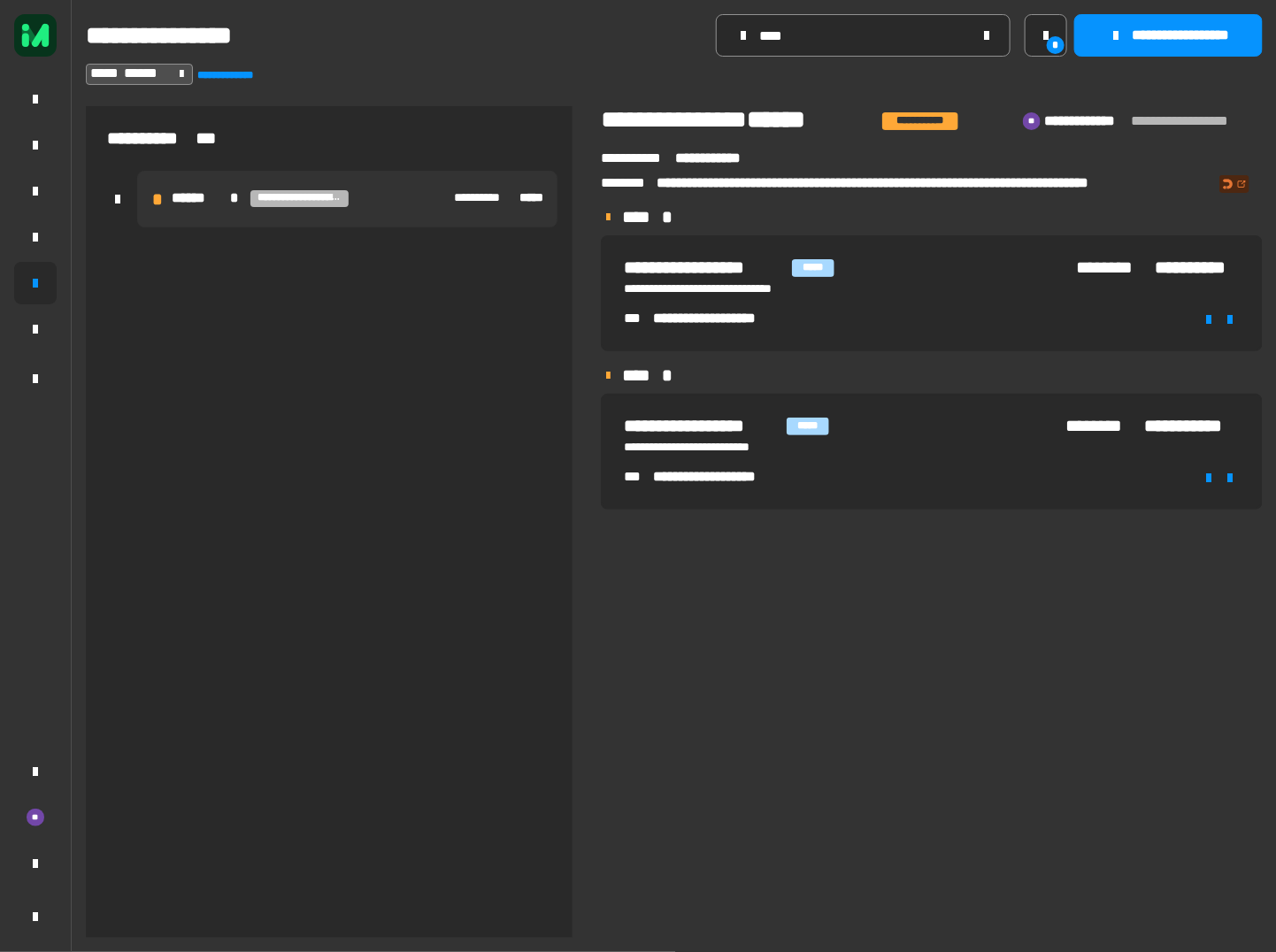 click on "**********" 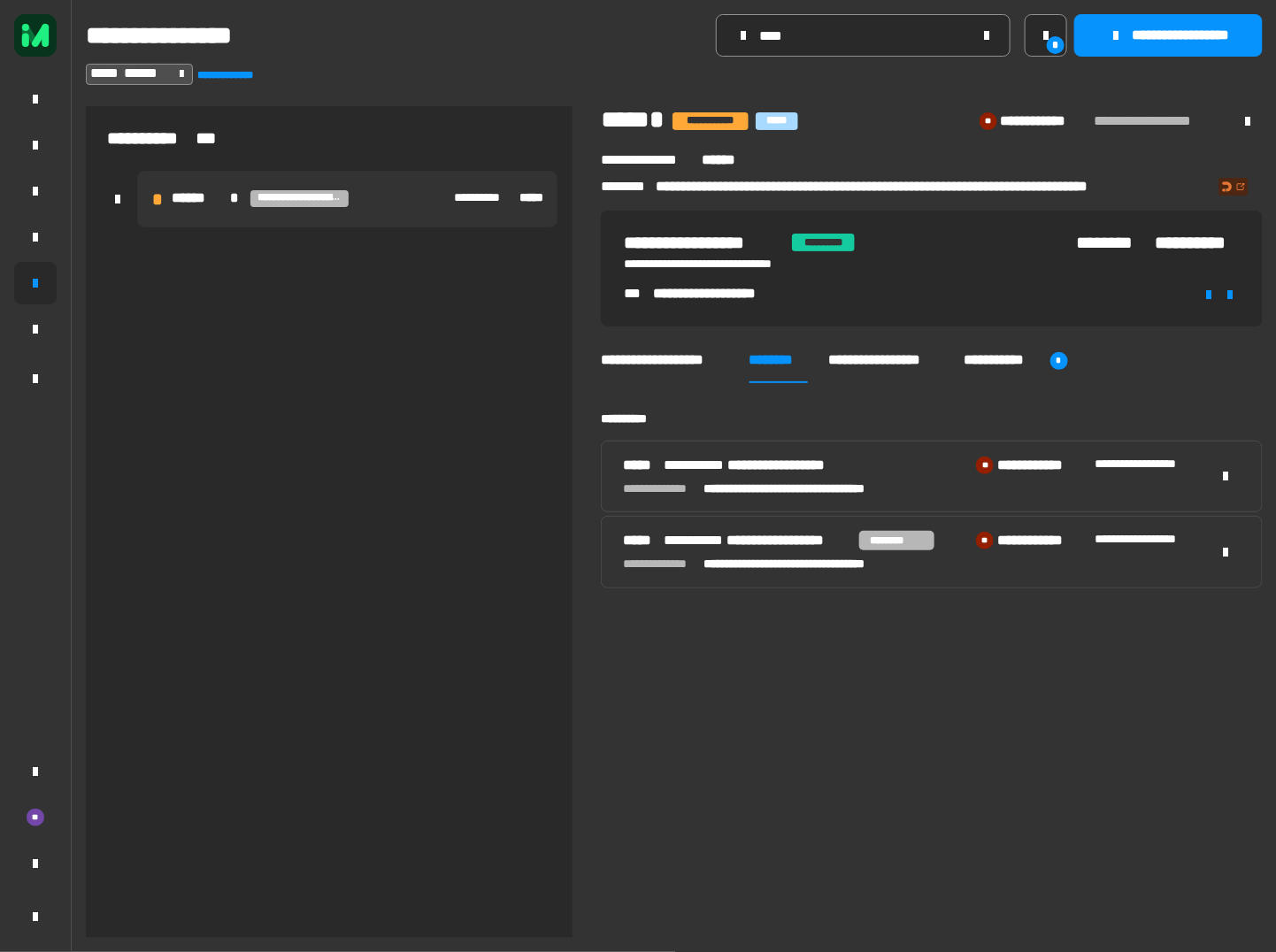click on "**********" 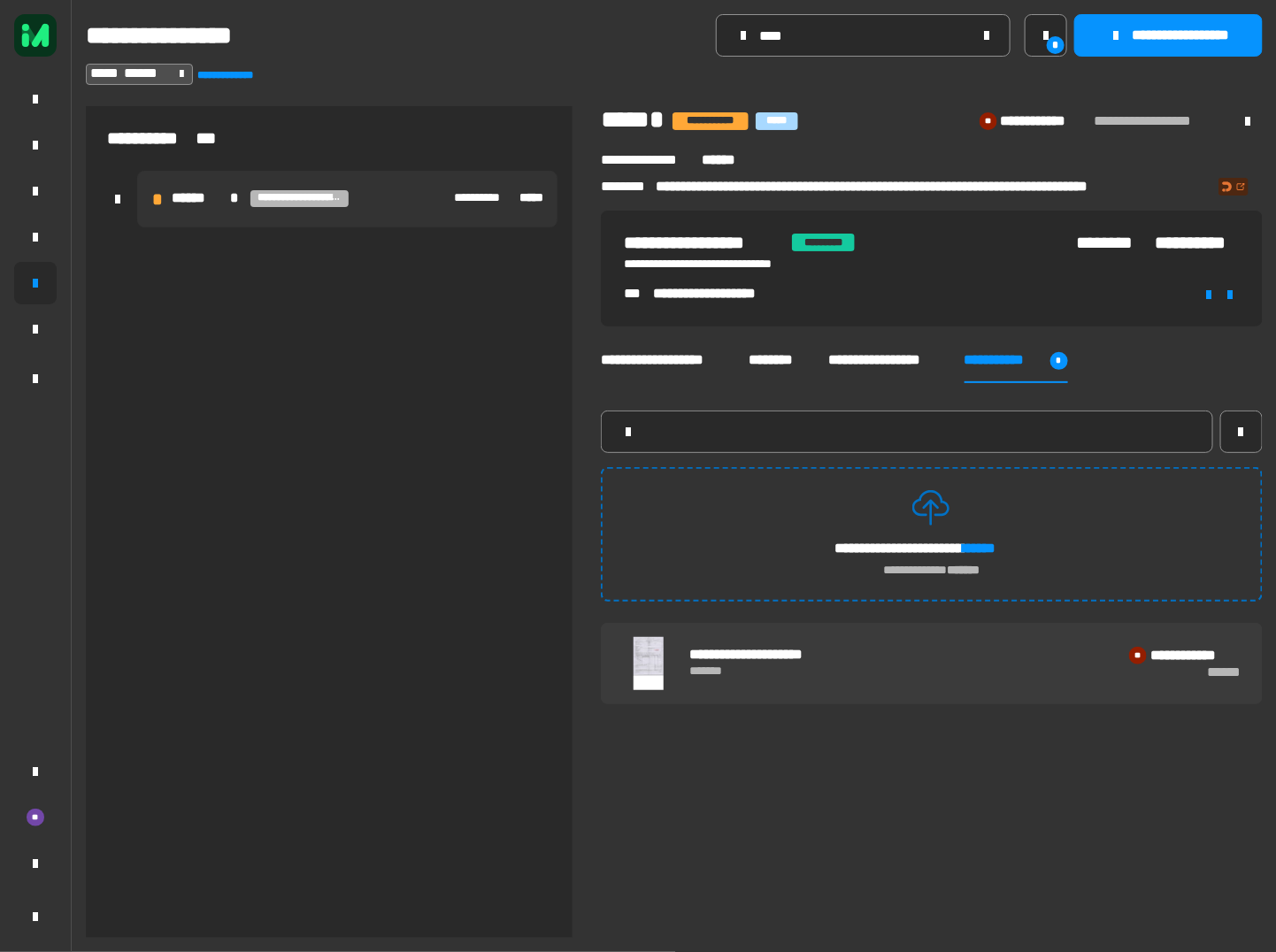 drag, startPoint x: 649, startPoint y: 355, endPoint x: 683, endPoint y: 357, distance: 34.058773 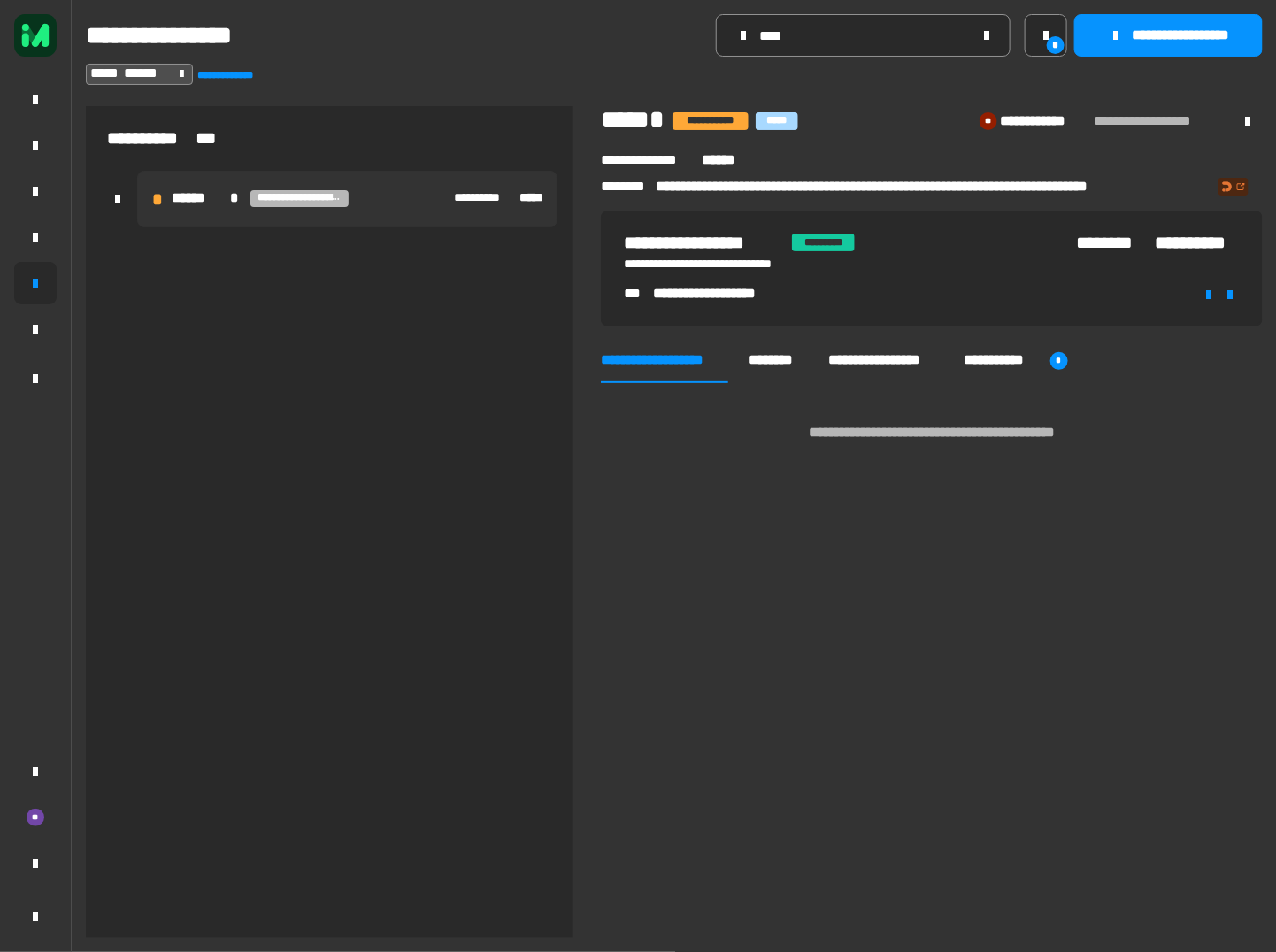click on "********" 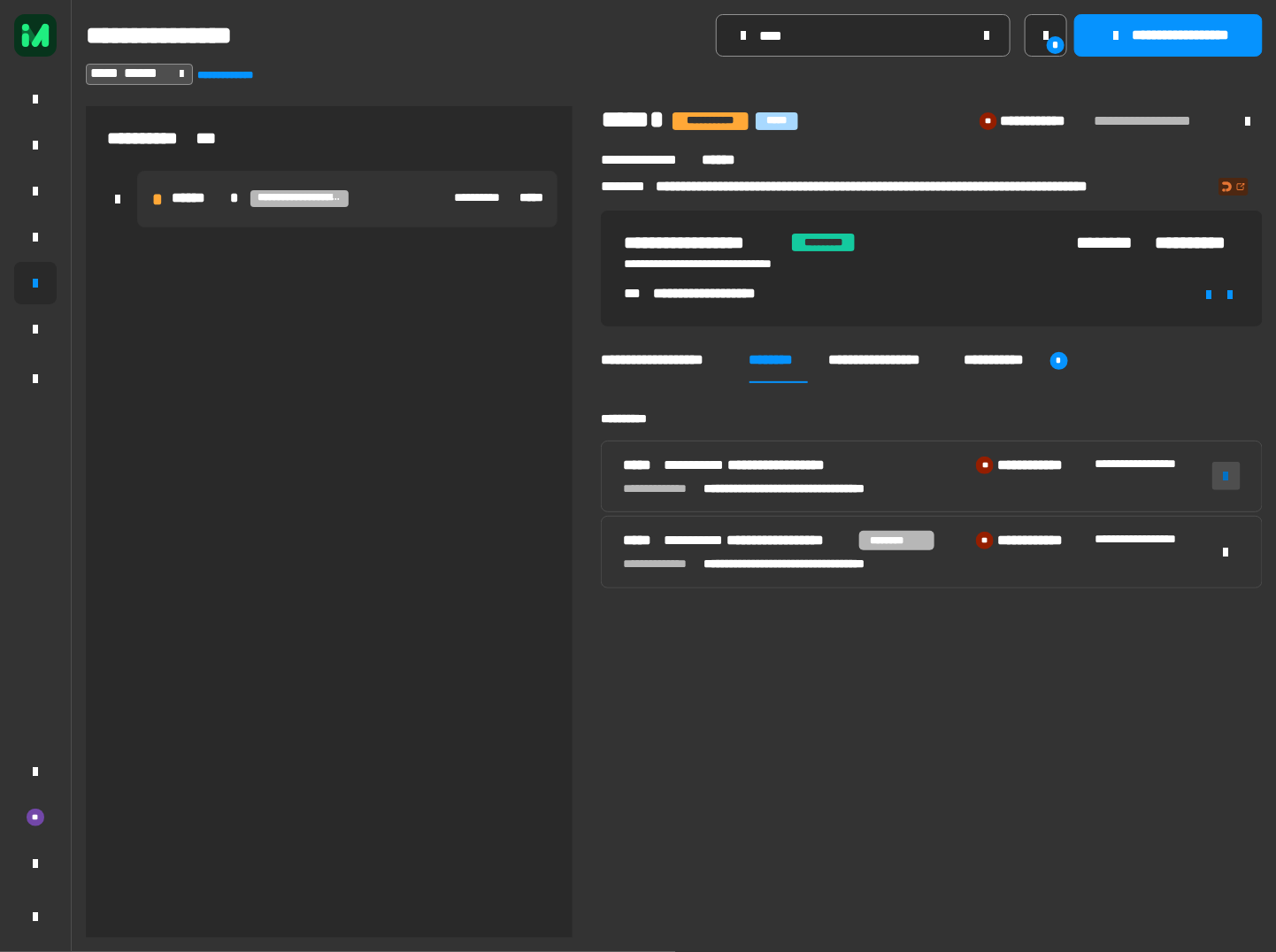 click 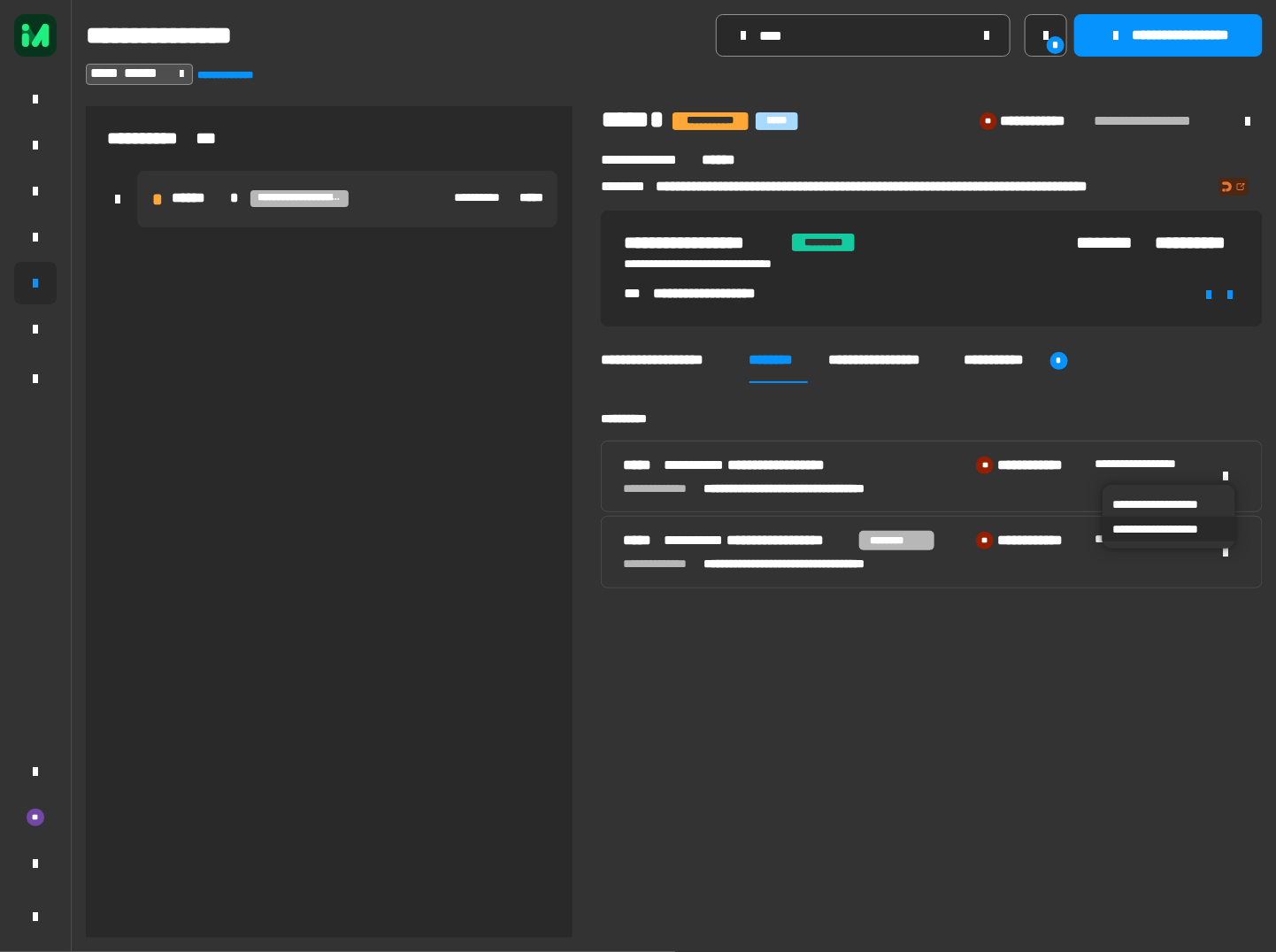 click on "**********" at bounding box center (1169, 529) 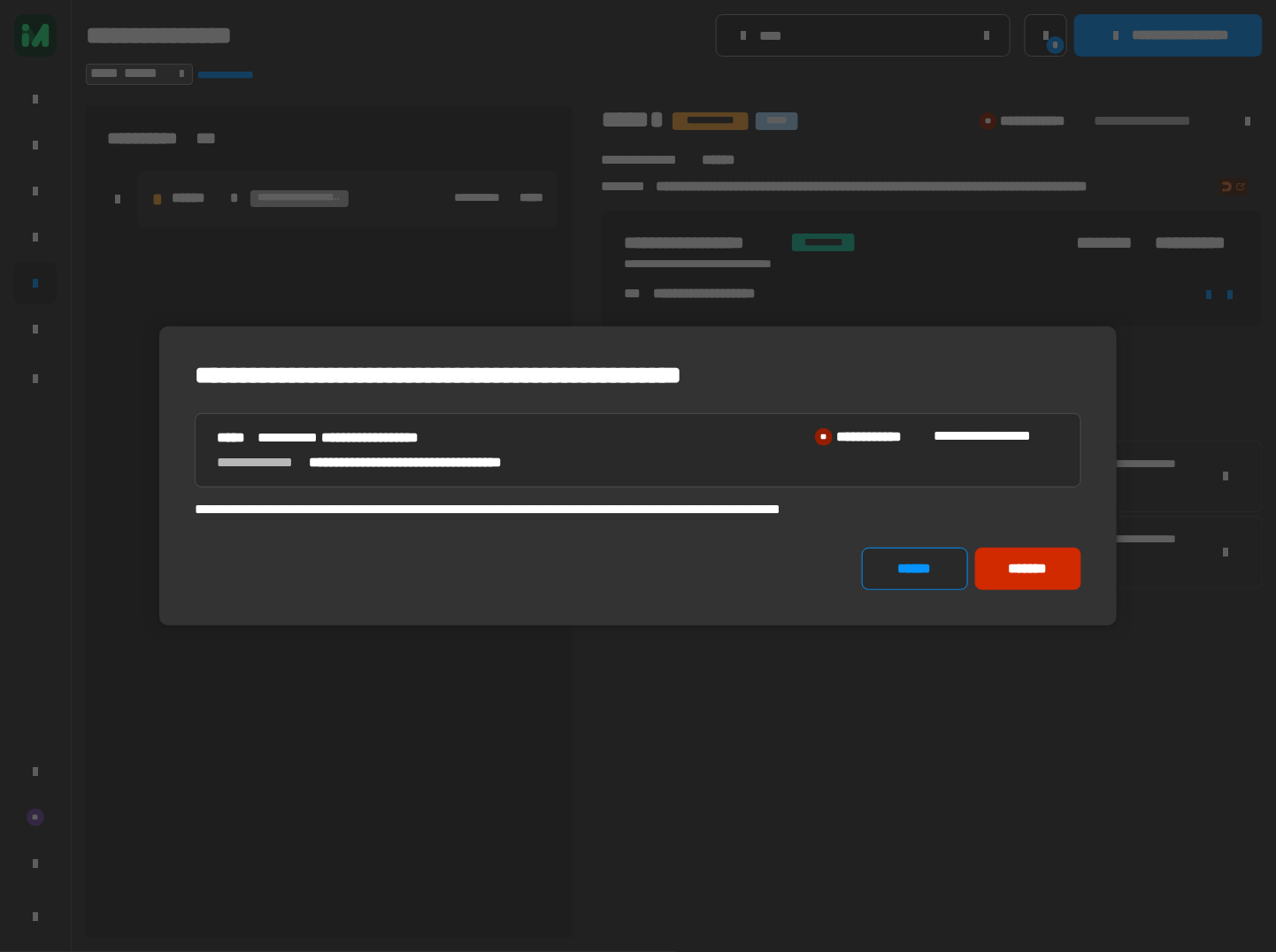 click on "*******" 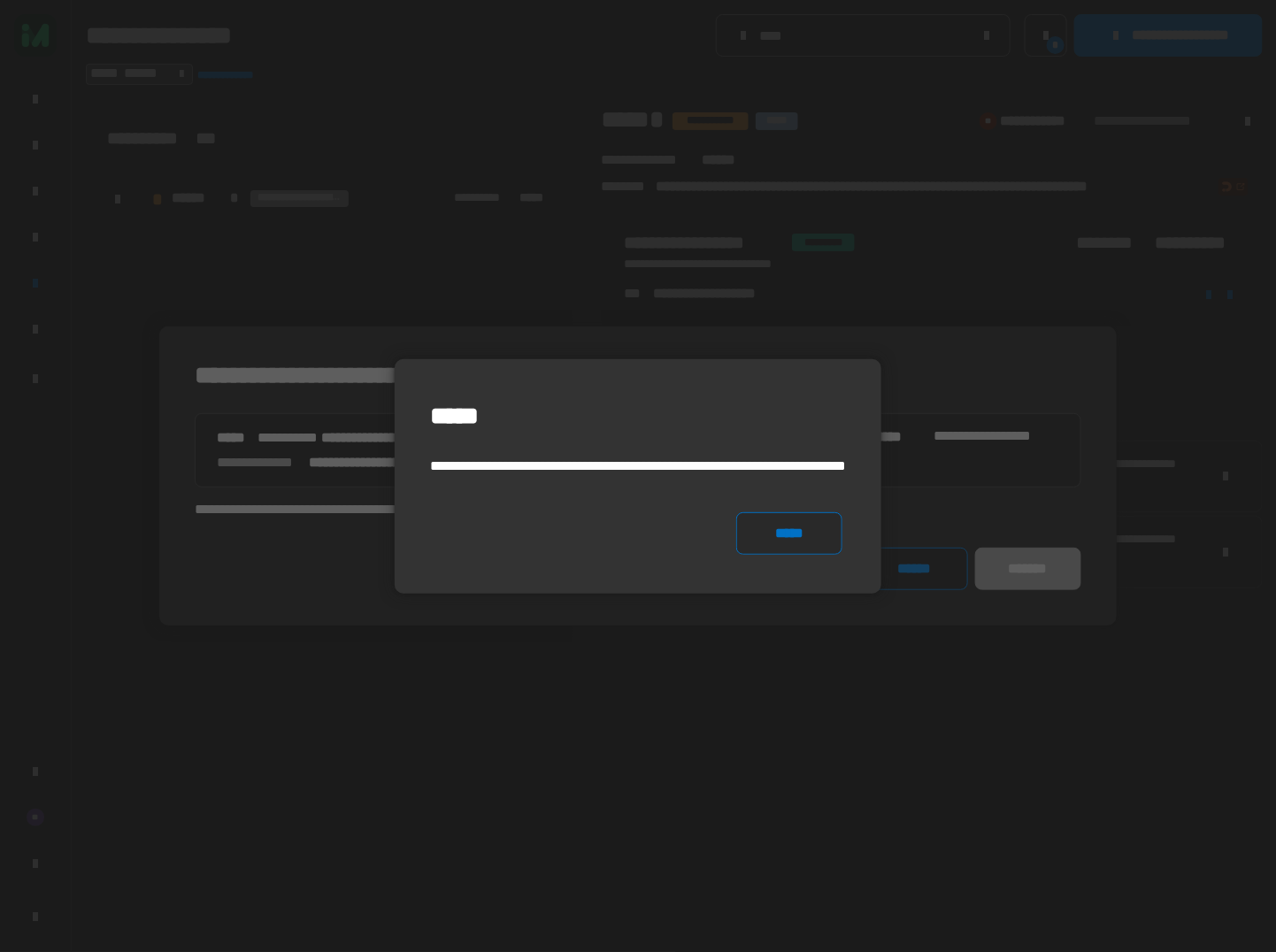 click on "*****" 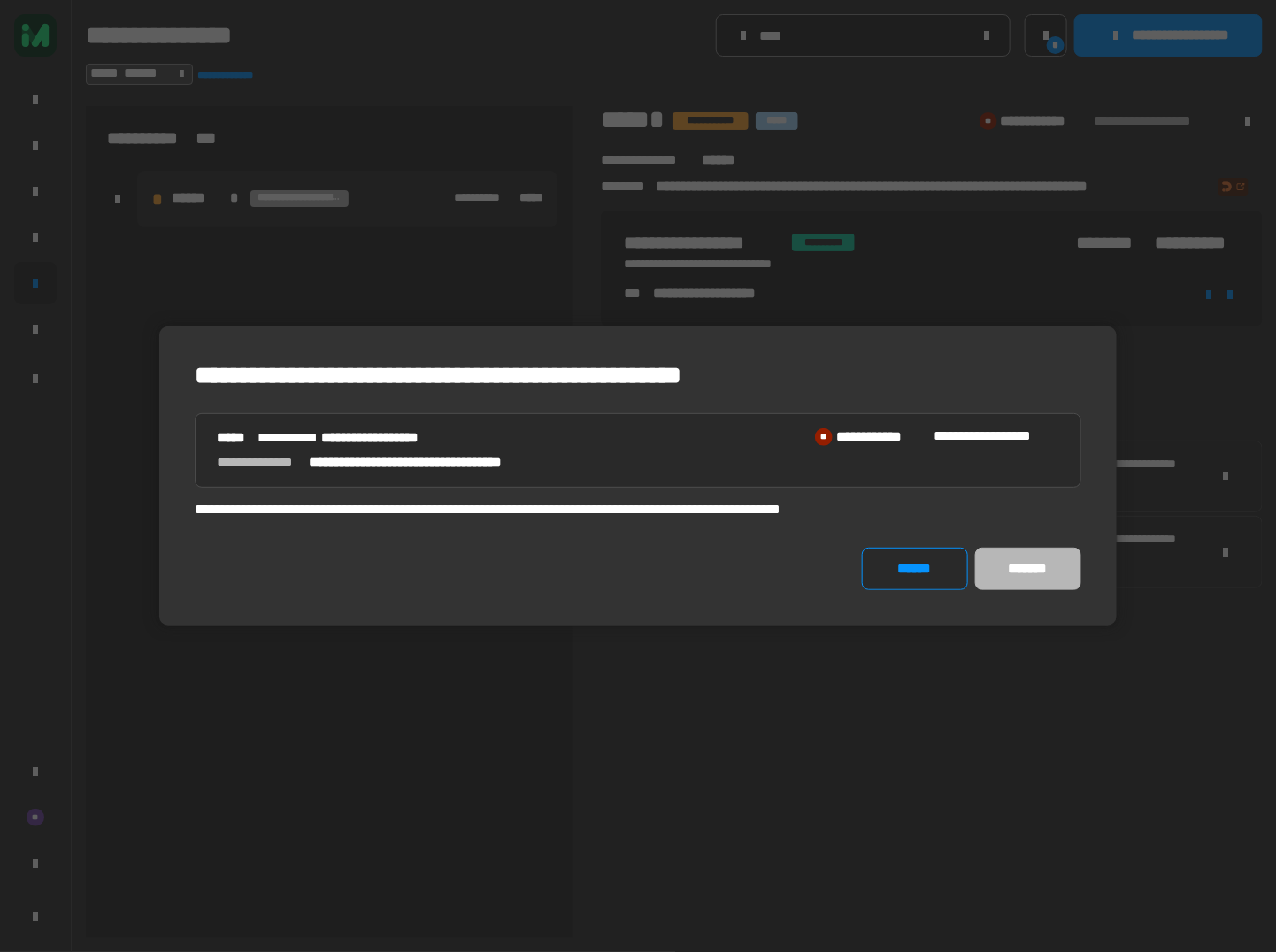 drag, startPoint x: 923, startPoint y: 569, endPoint x: 913, endPoint y: 595, distance: 27.856777 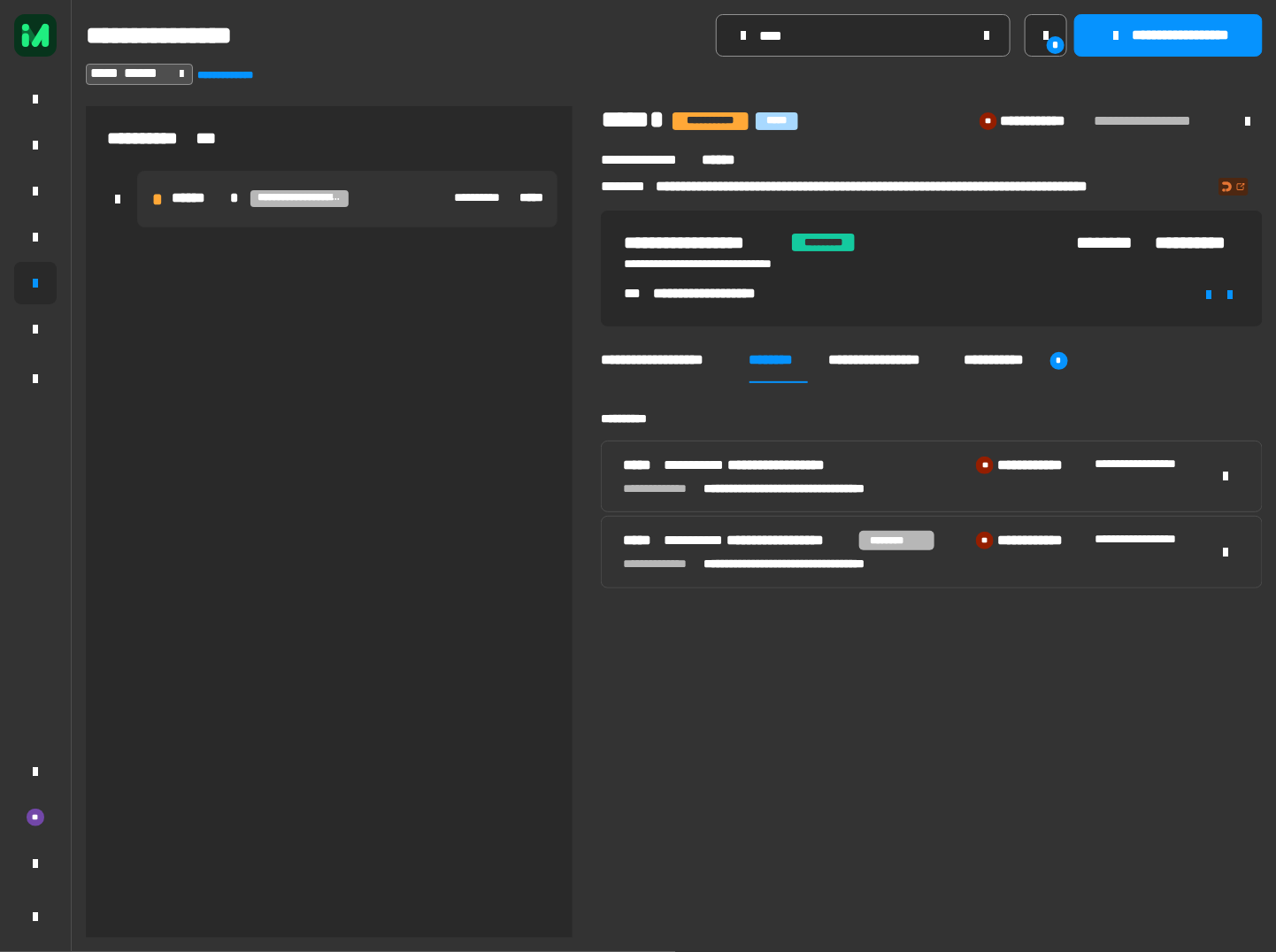 click on "******" at bounding box center [197, 199] 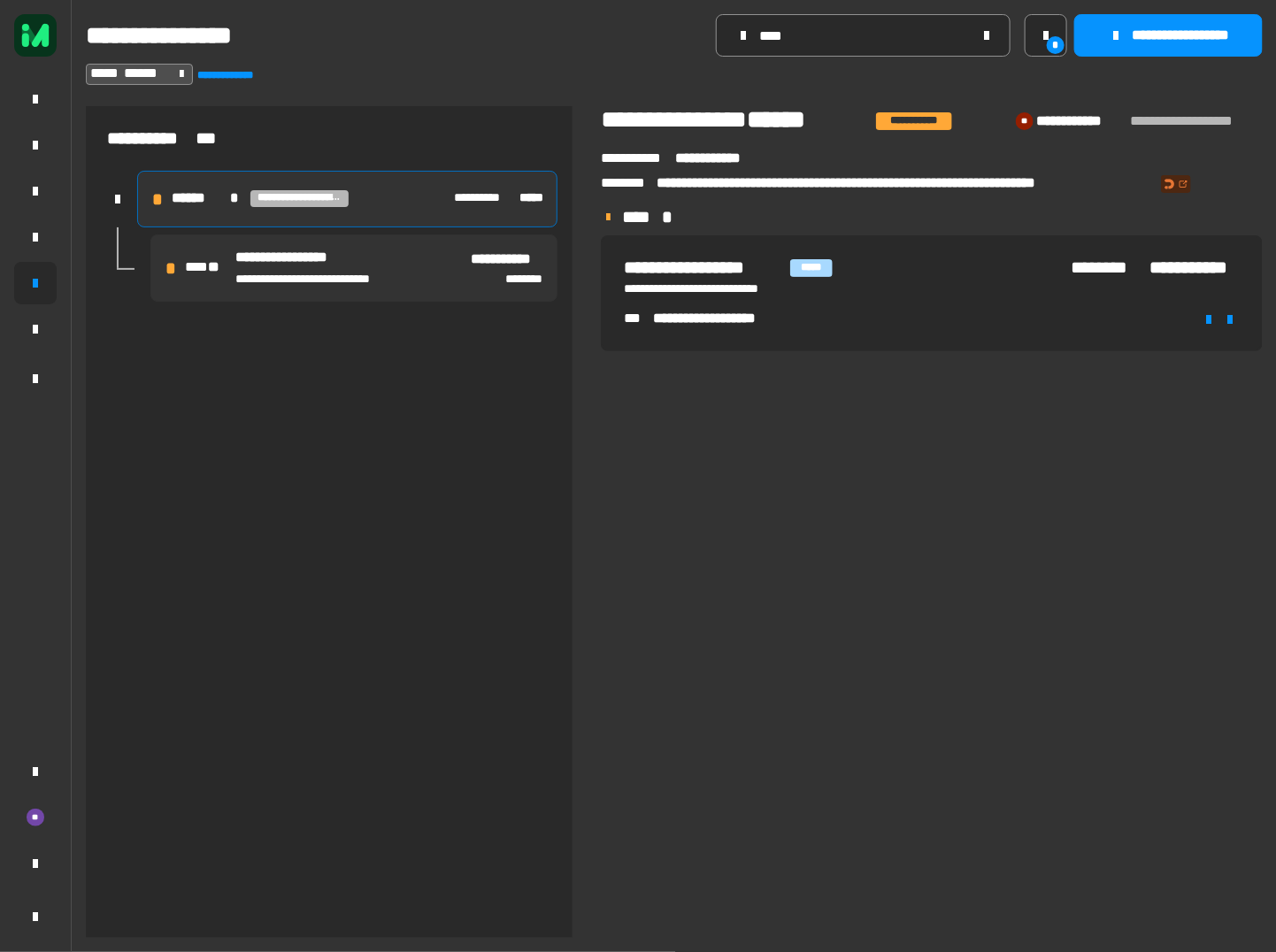 click on "**********" at bounding box center (354, 268) 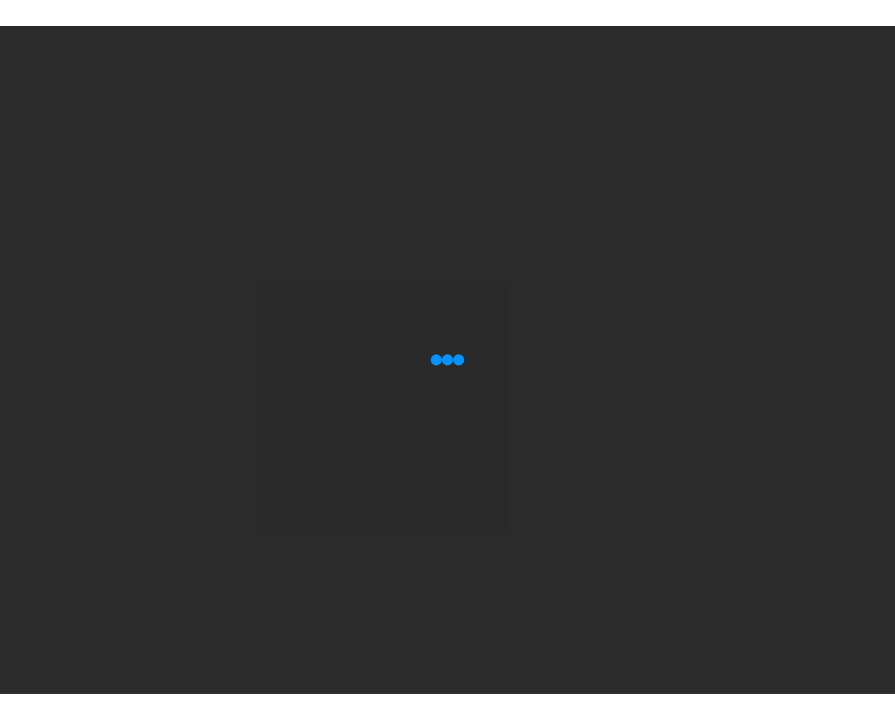 scroll, scrollTop: 0, scrollLeft: 0, axis: both 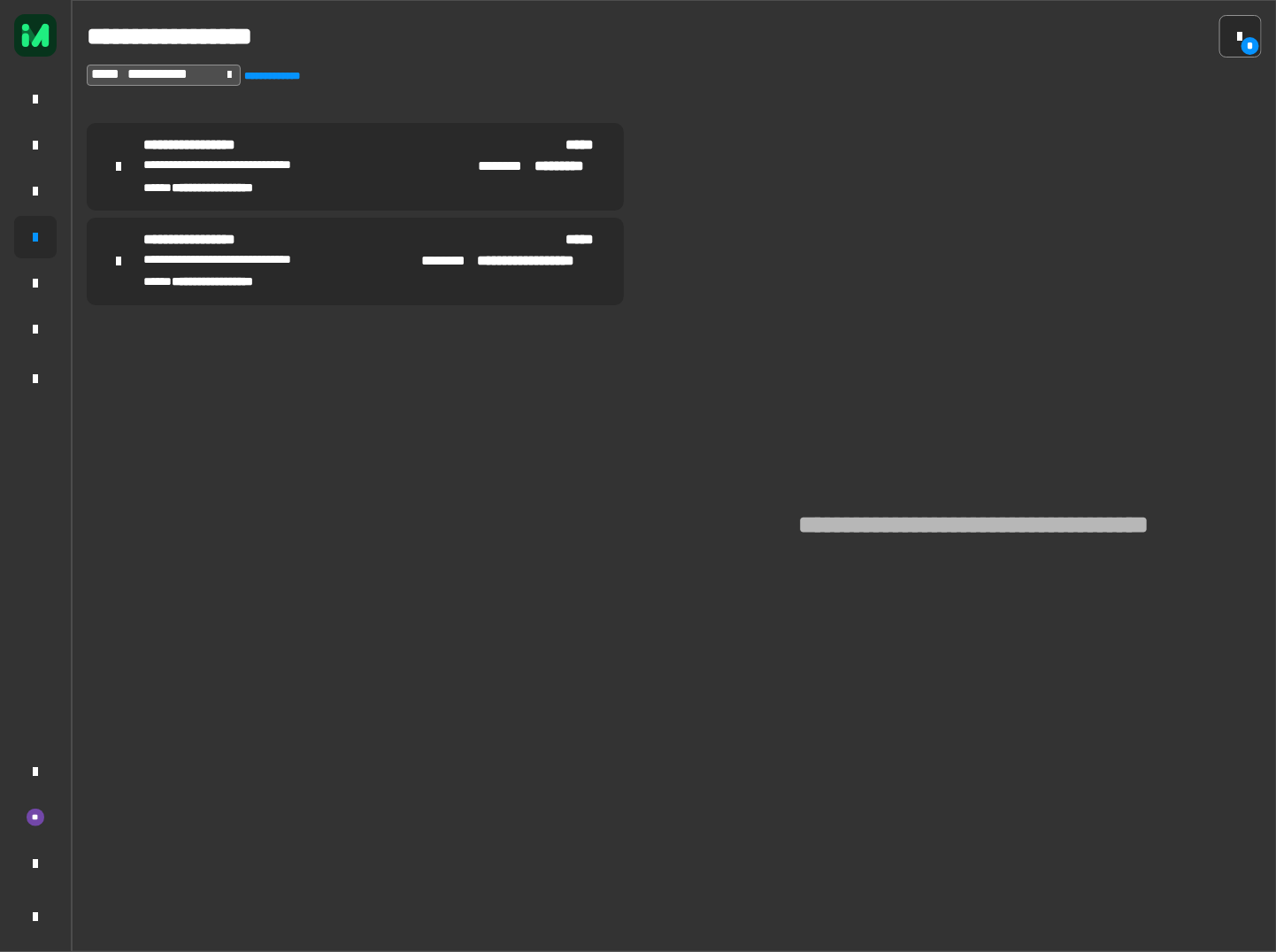 click on "**********" at bounding box center (261, 261) 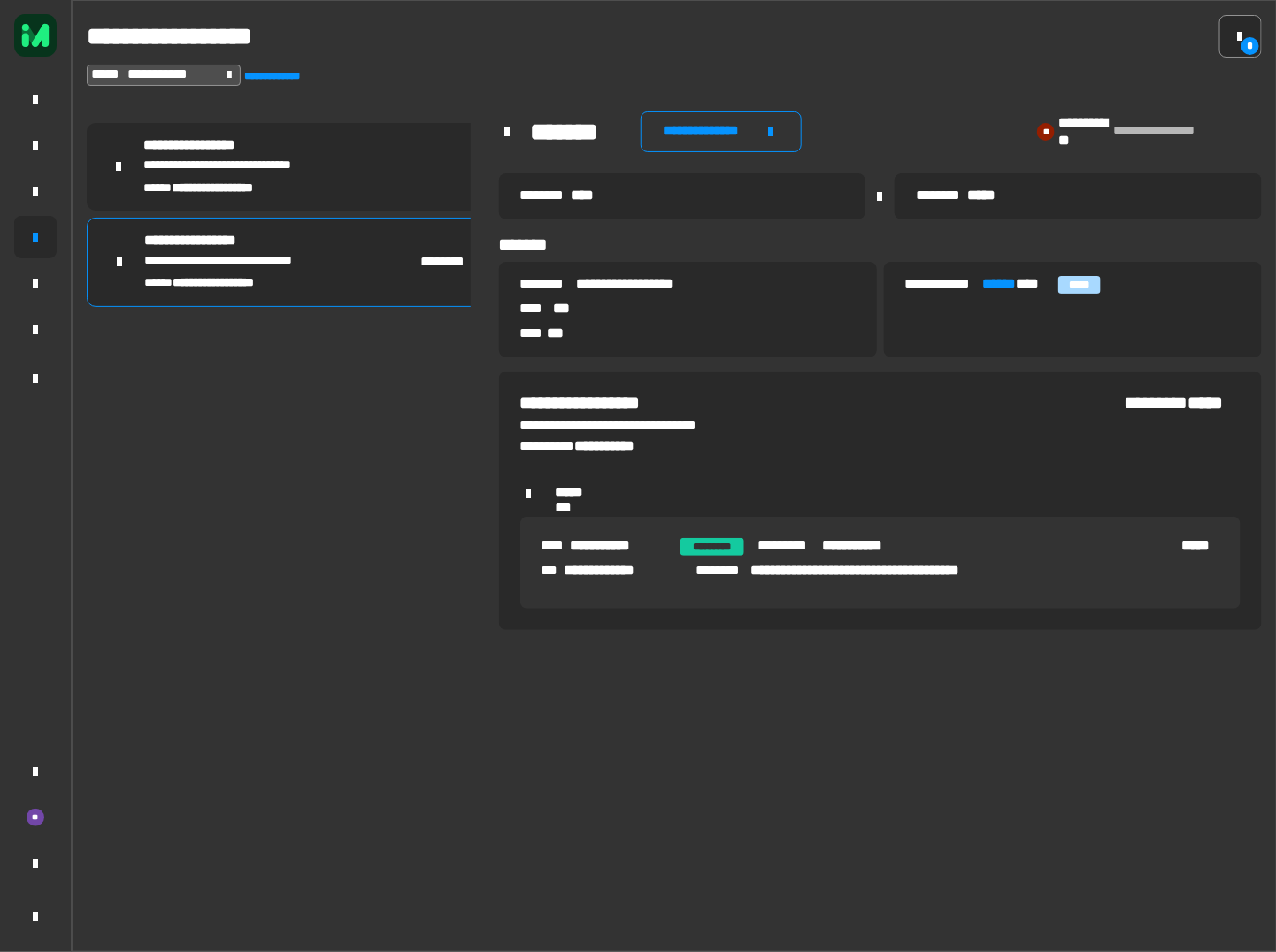 click on "**********" at bounding box center (212, 188) 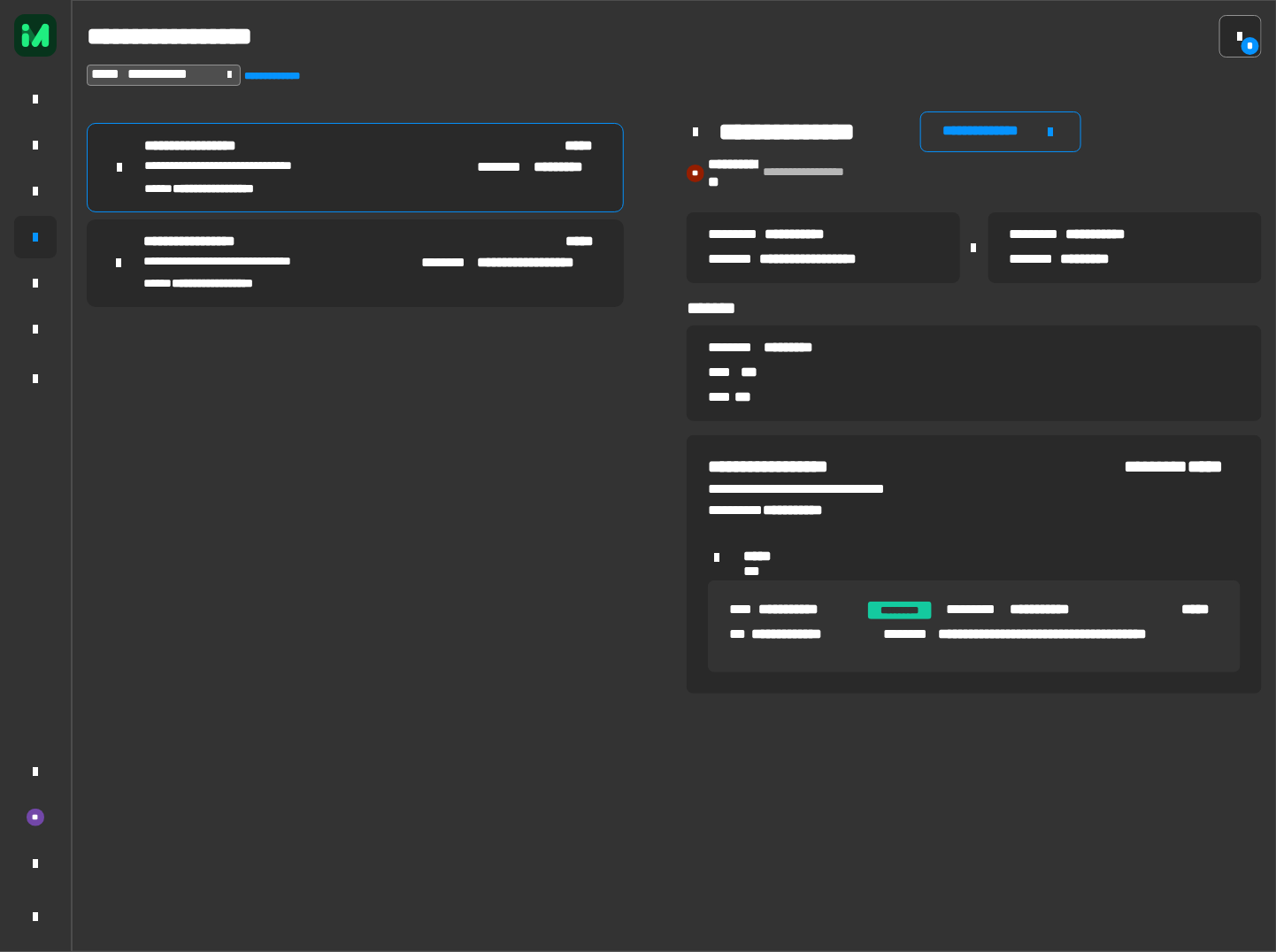 click on "**********" at bounding box center (261, 242) 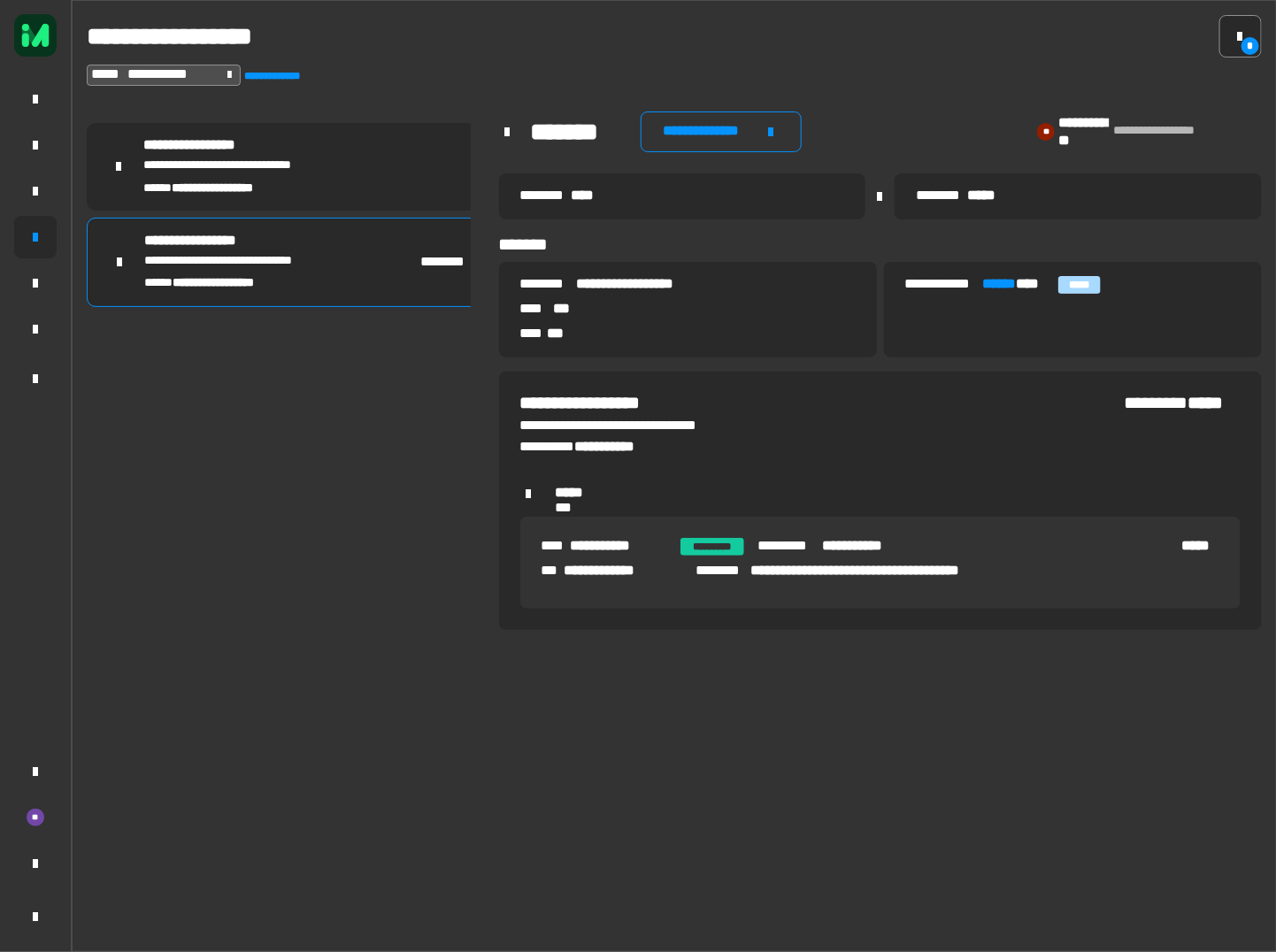 click on "**********" at bounding box center [261, 166] 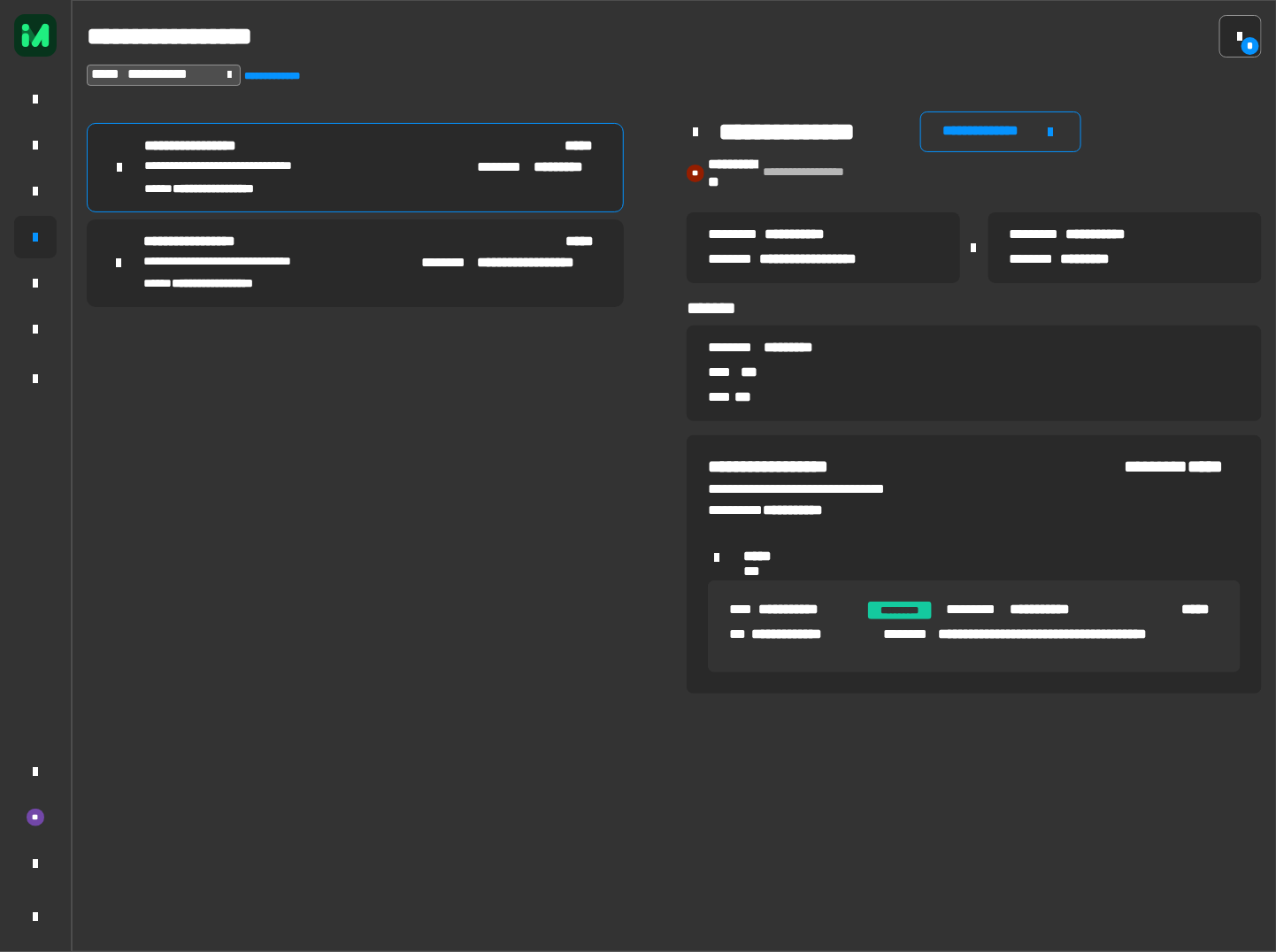 click on "**********" at bounding box center (261, 242) 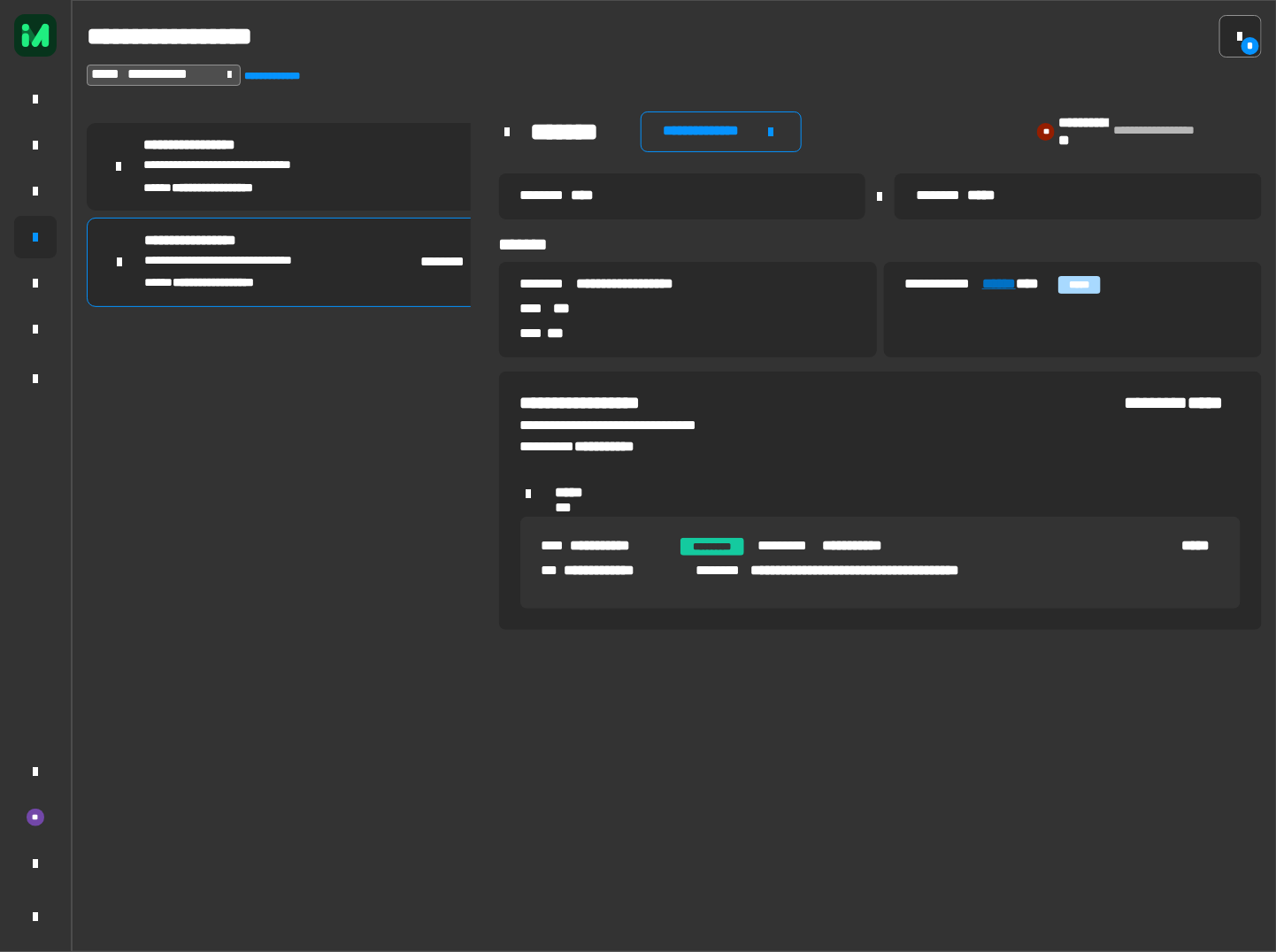 click on "******" 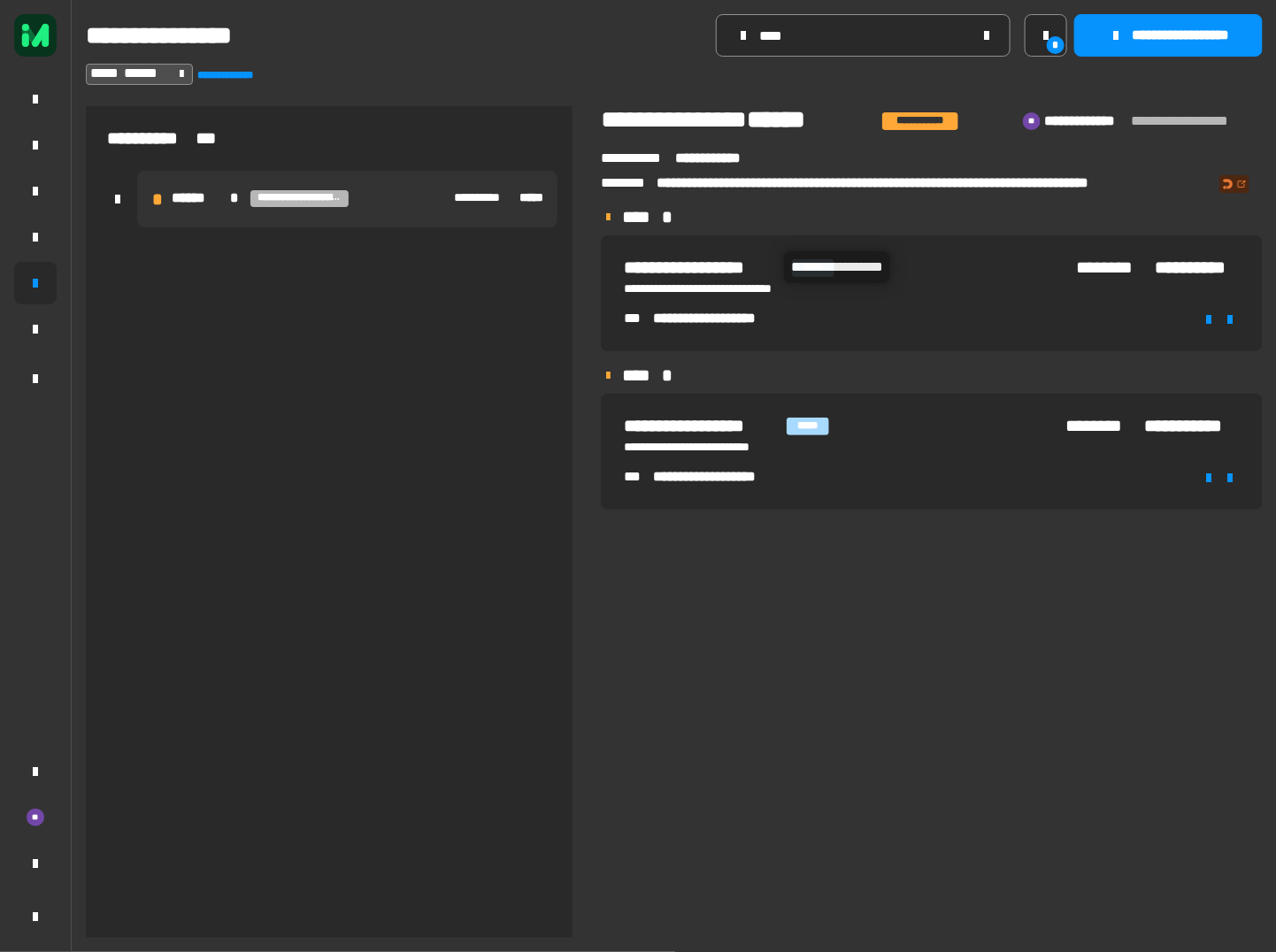 click on "**********" 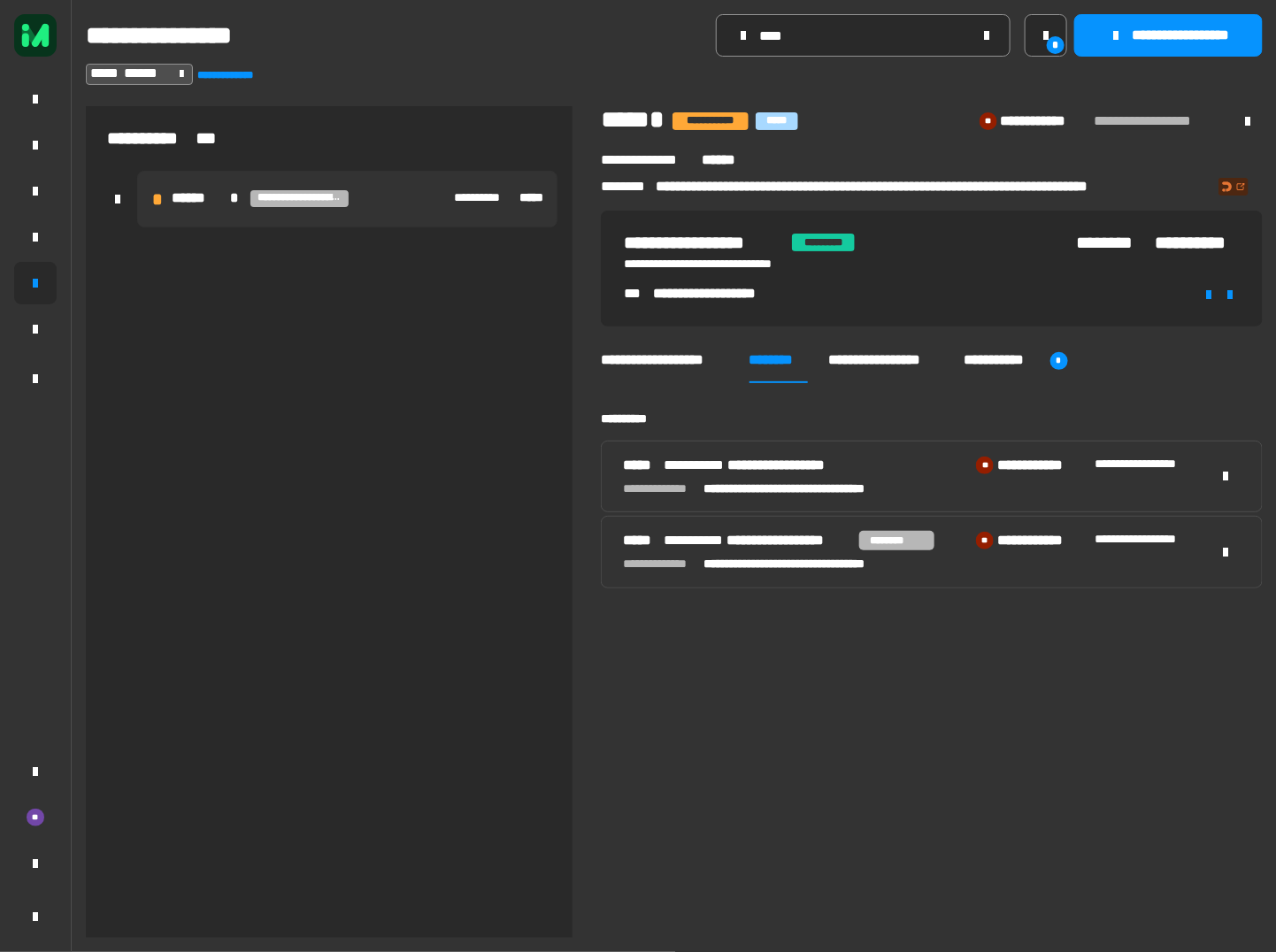 click on "**********" 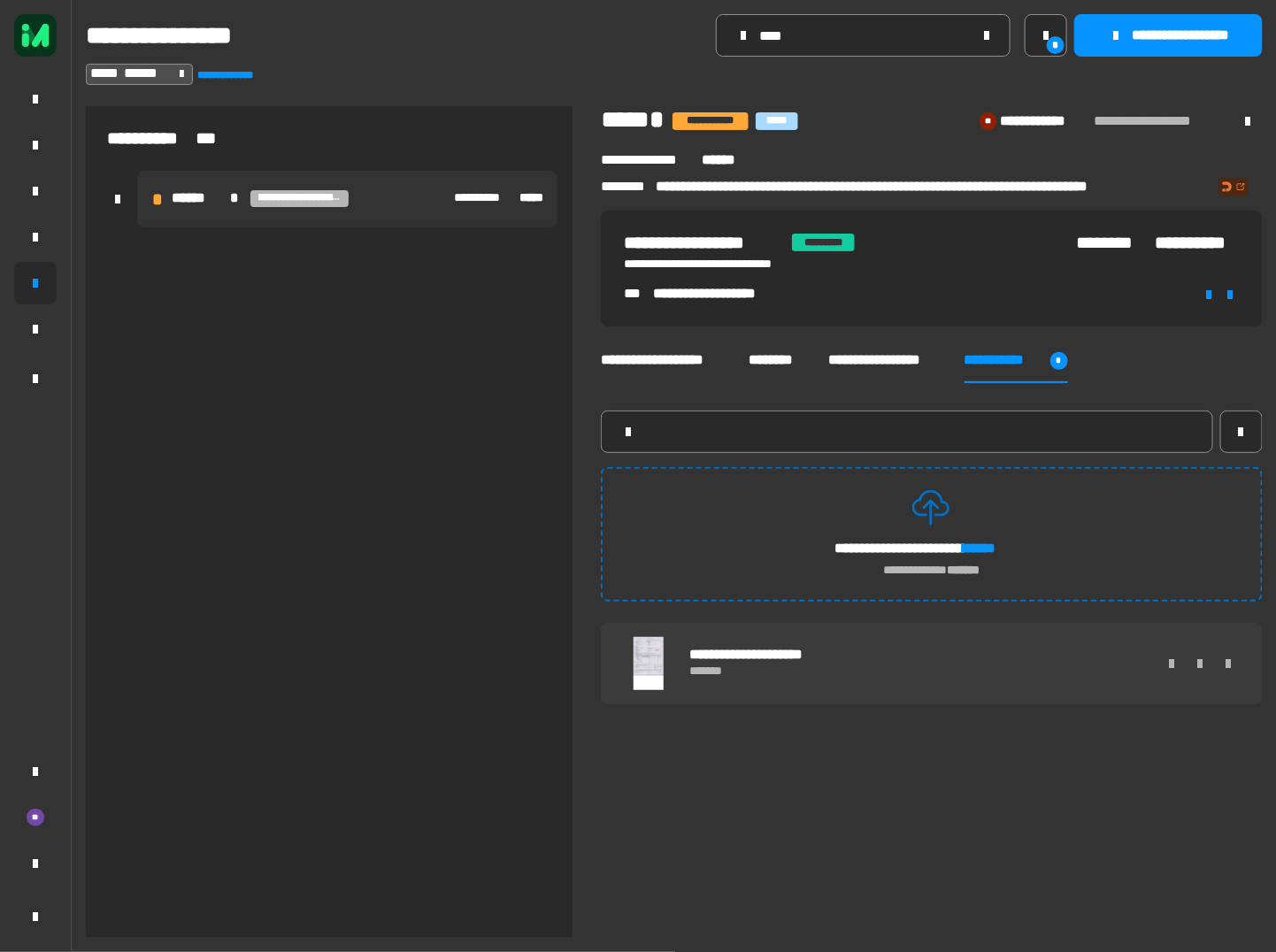 click on "**********" at bounding box center [767, 656] 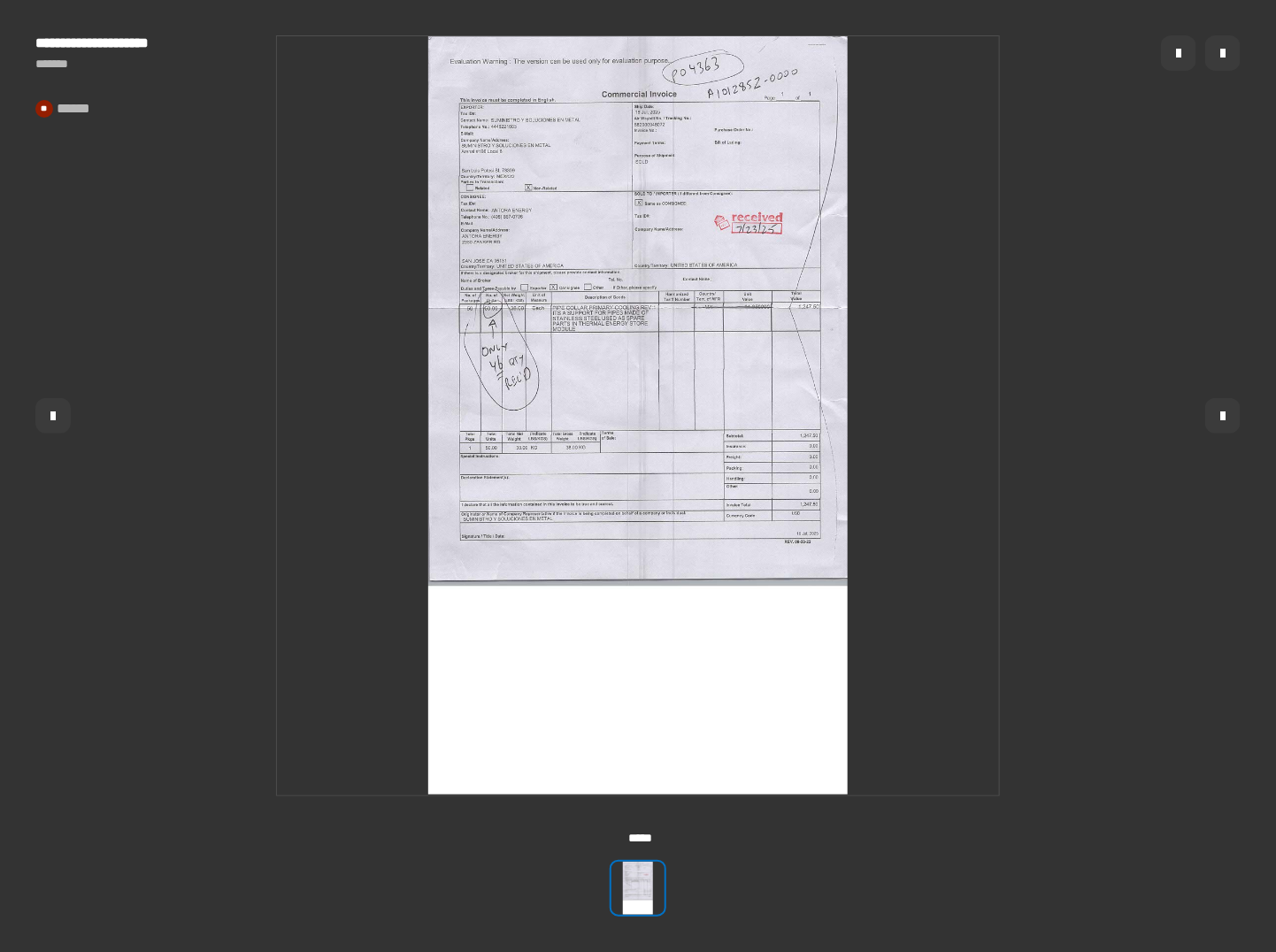 click 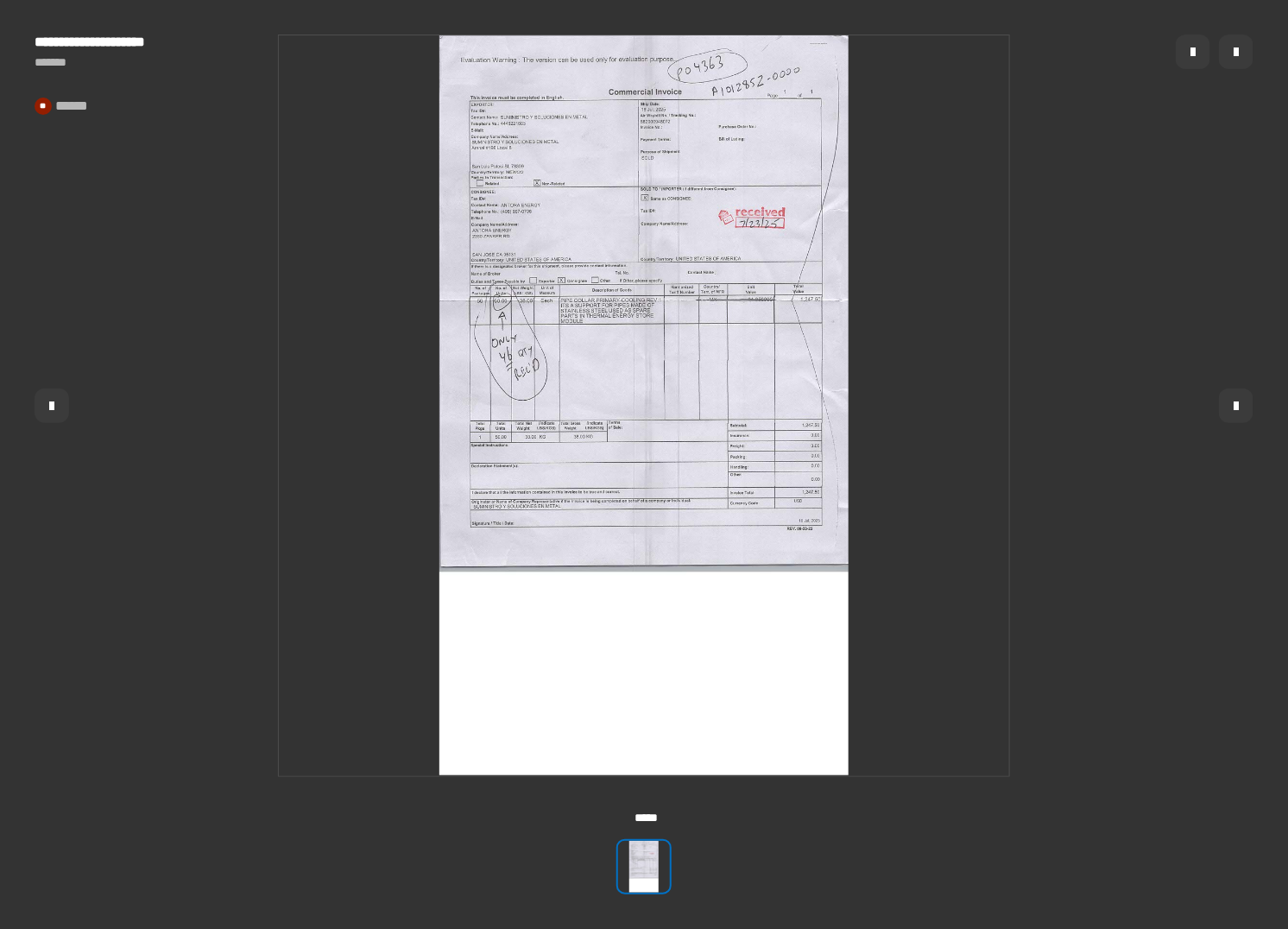 click 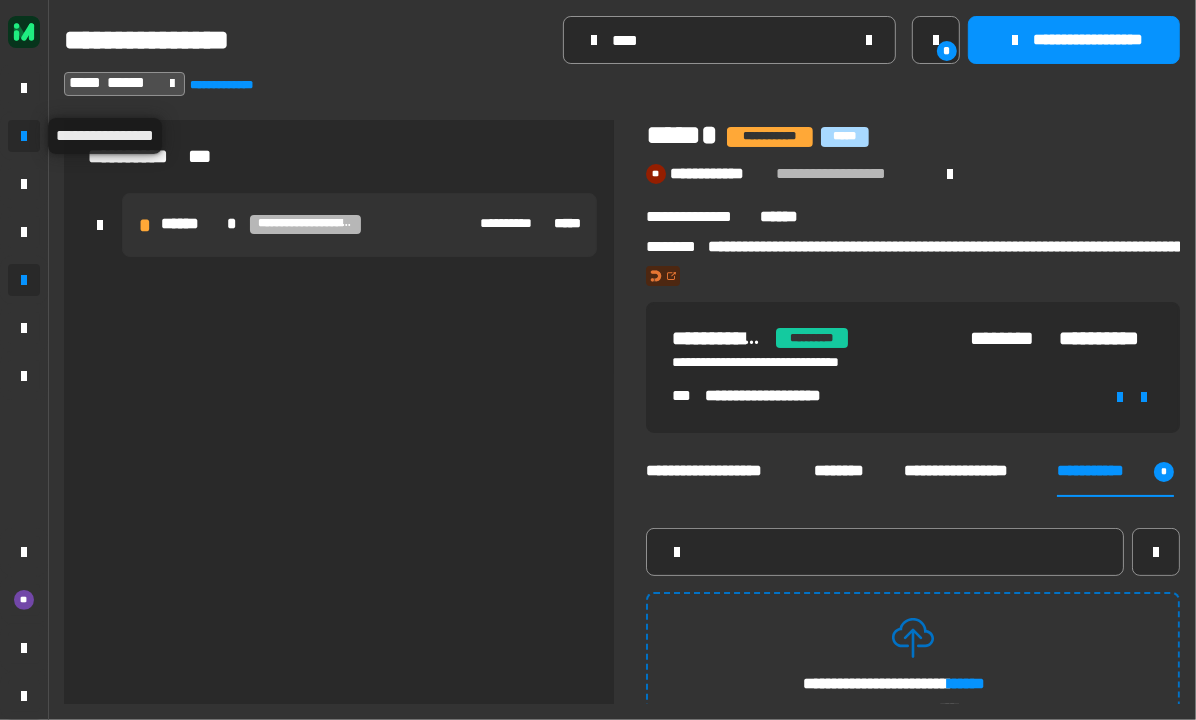 click 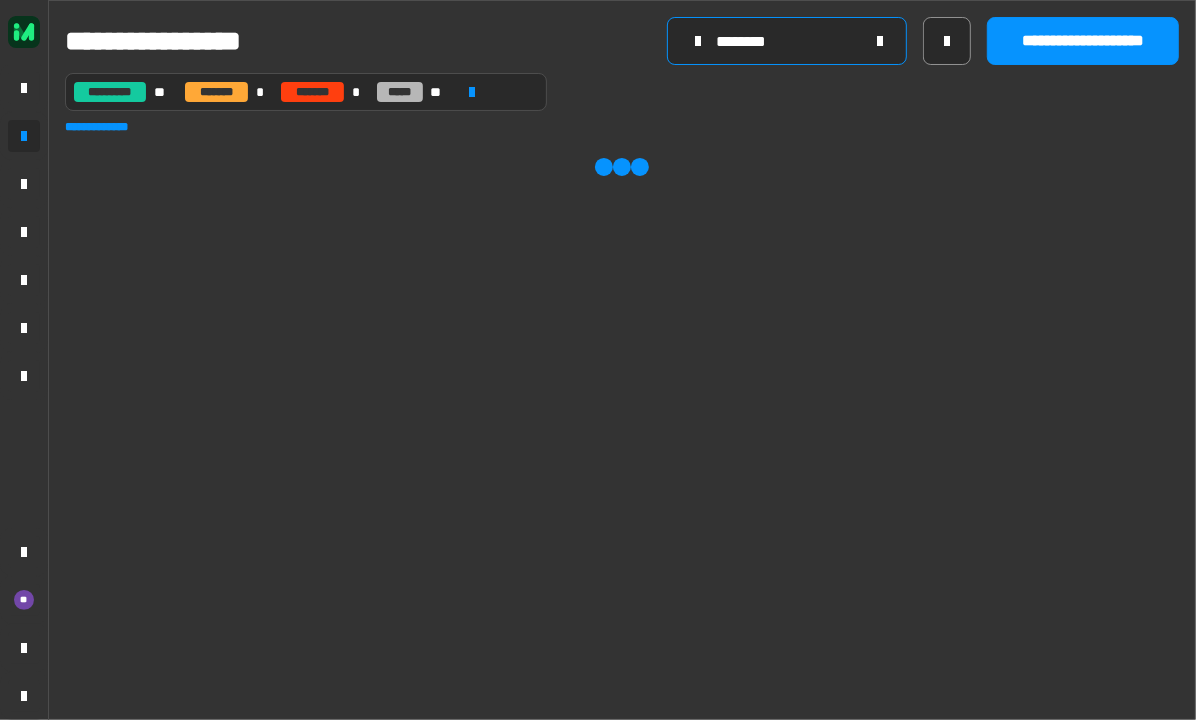 click on "********" 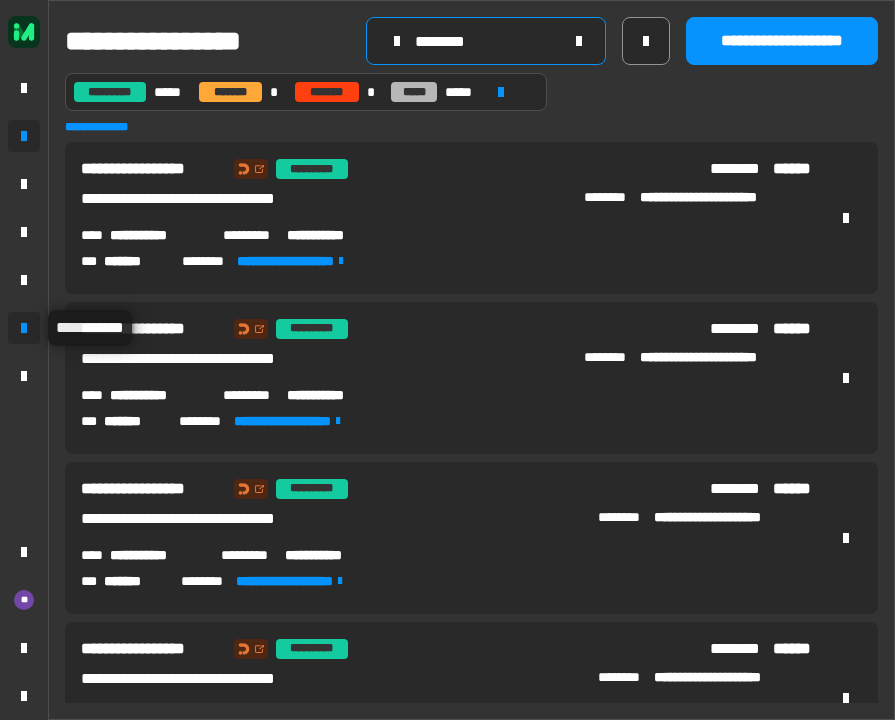type on "********" 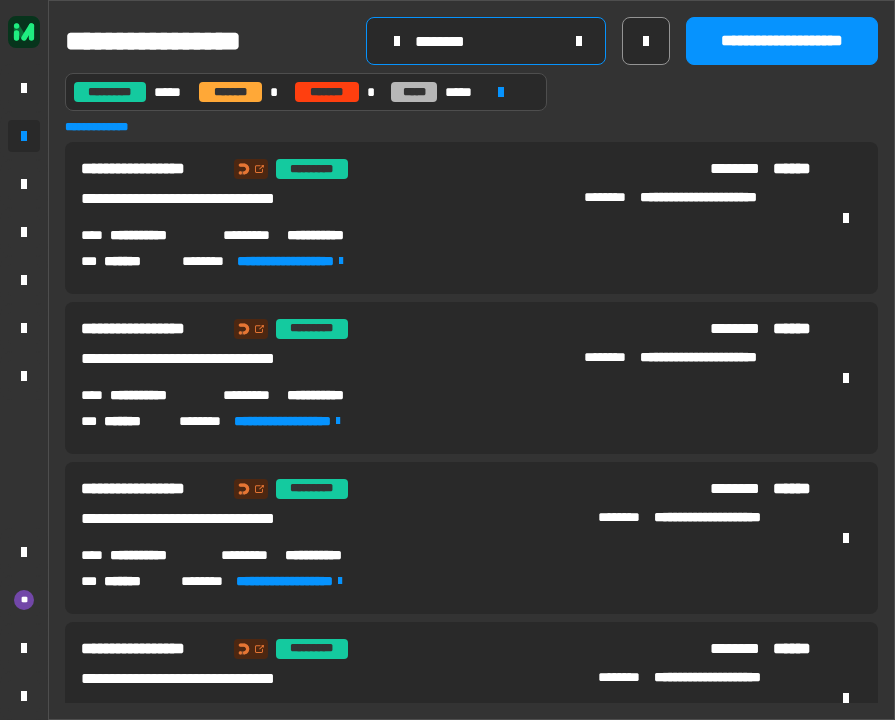 click 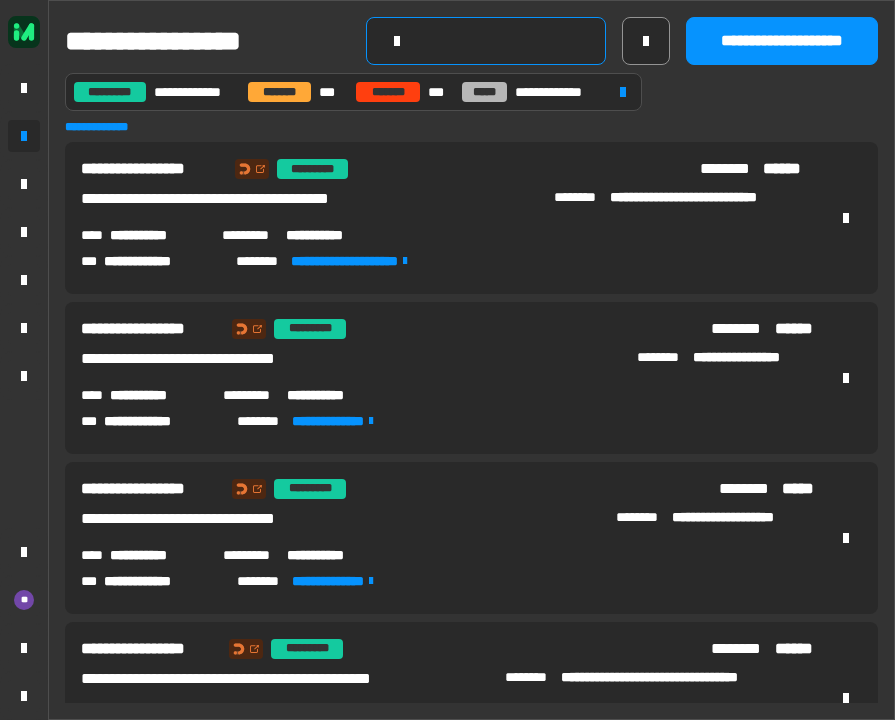 click 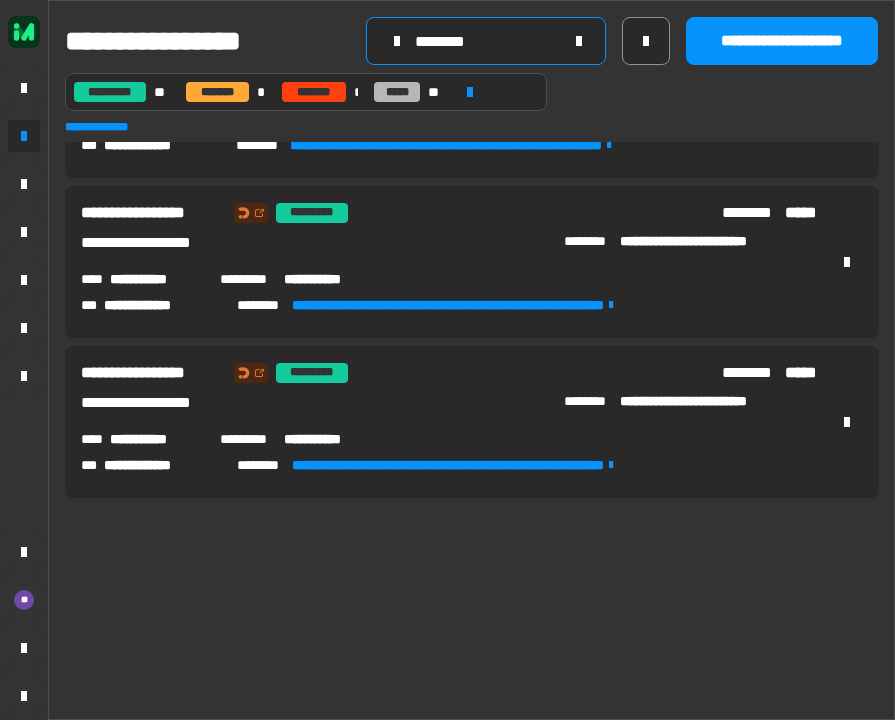scroll, scrollTop: 0, scrollLeft: 0, axis: both 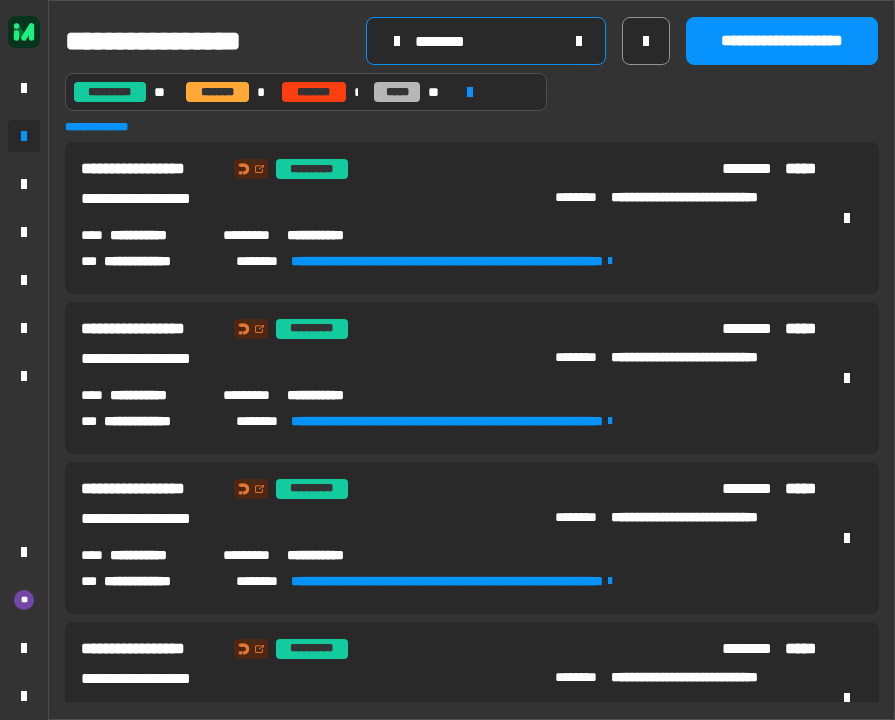type on "********" 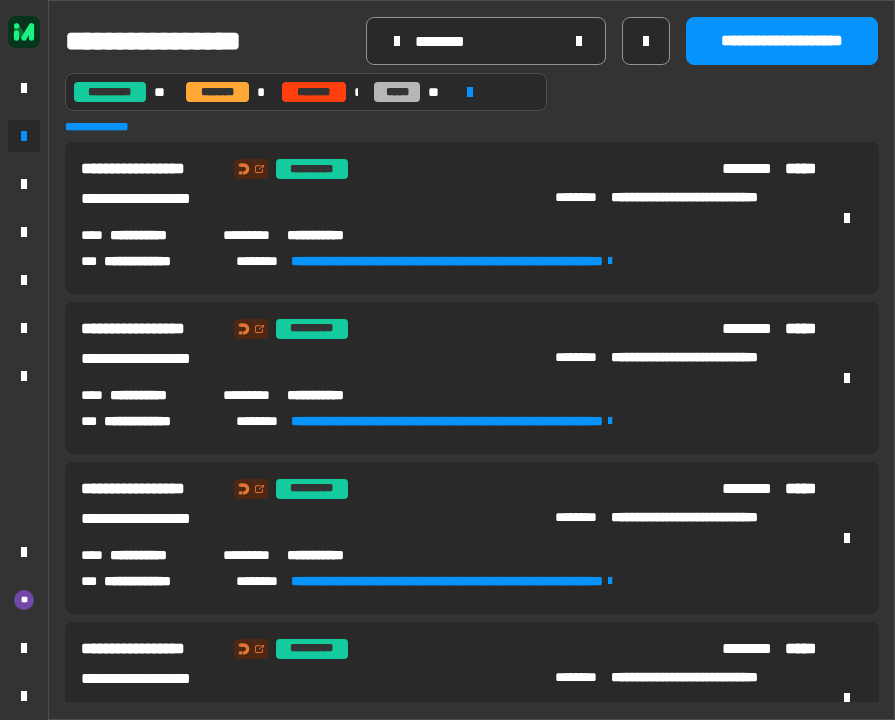 click on "**********" at bounding box center (335, 235) 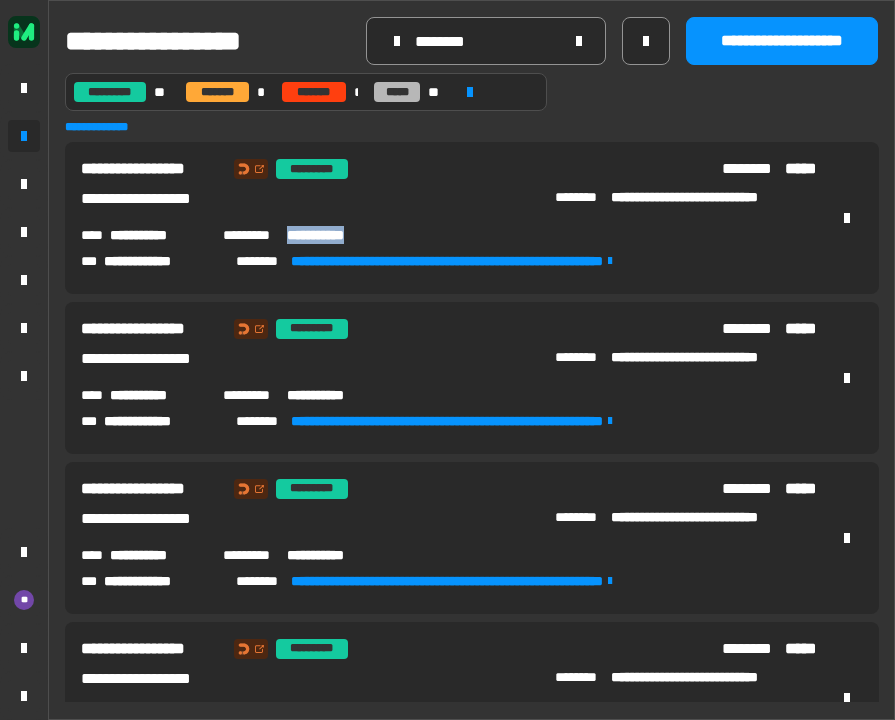 click on "**********" at bounding box center (335, 235) 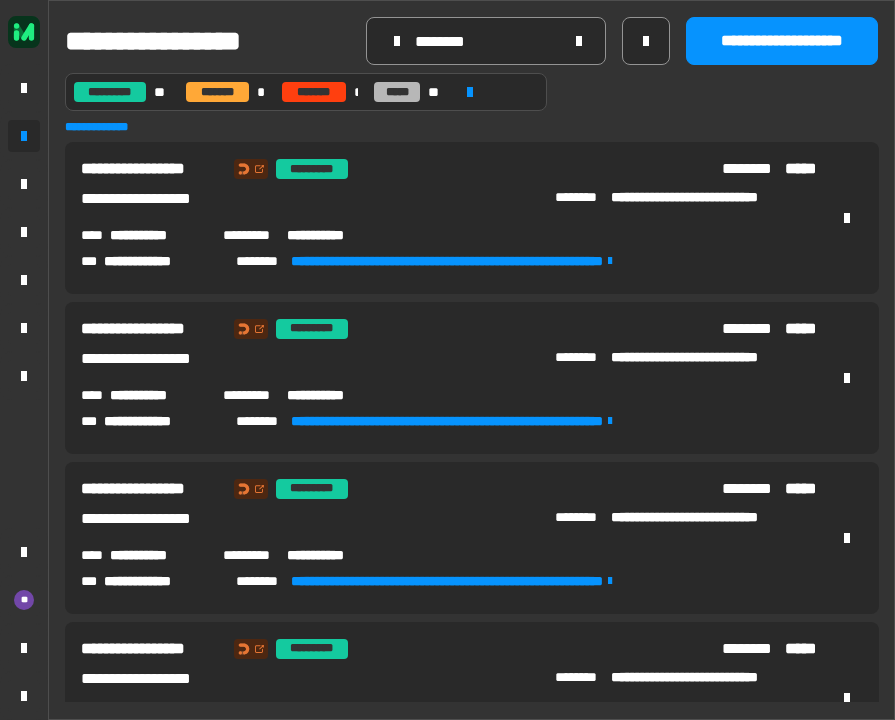 click on "**********" at bounding box center [335, 395] 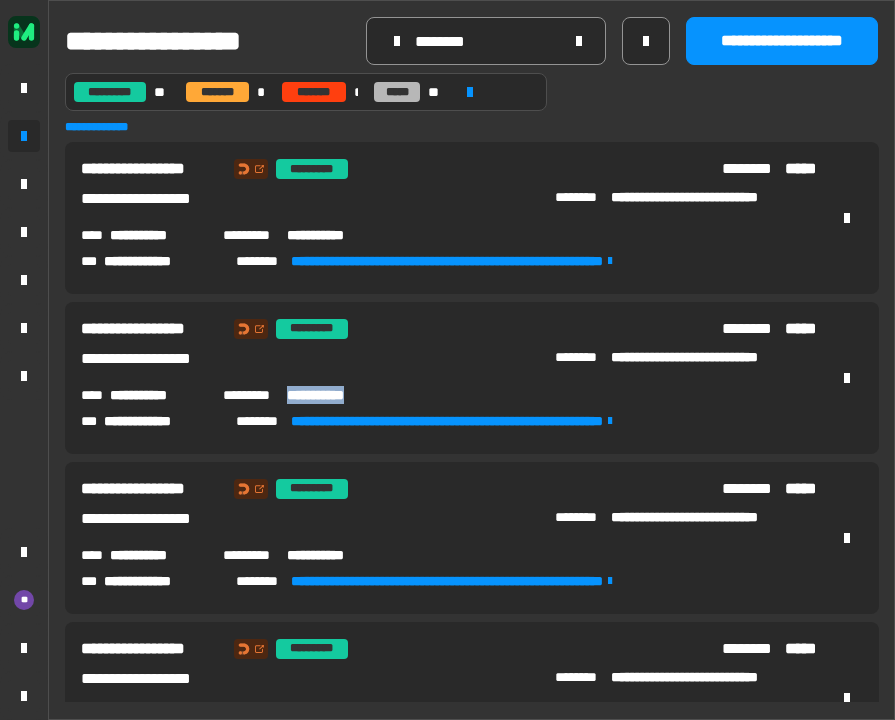 click on "**********" at bounding box center [335, 395] 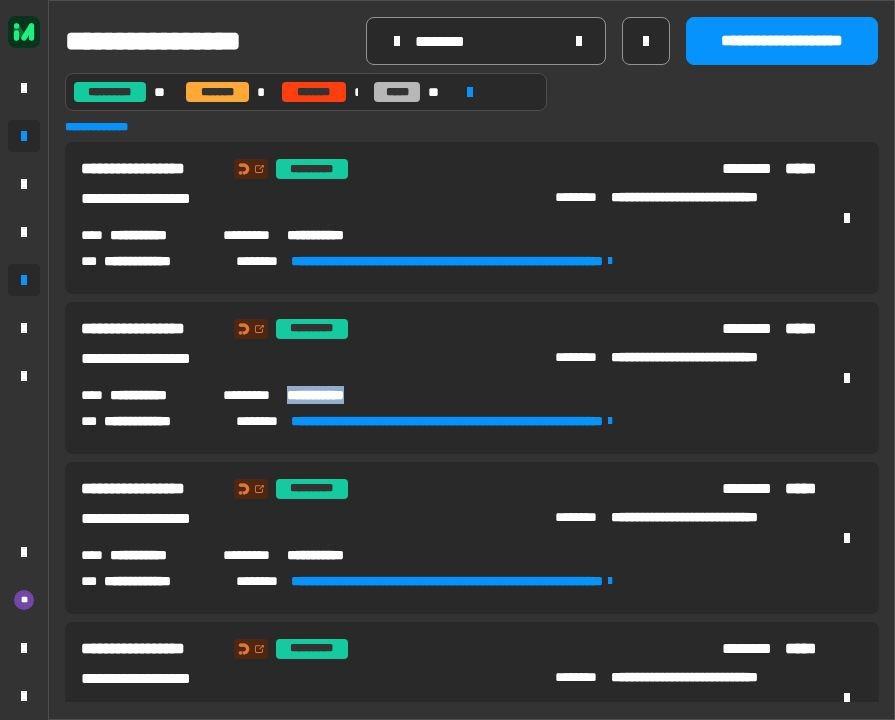 copy on "**********" 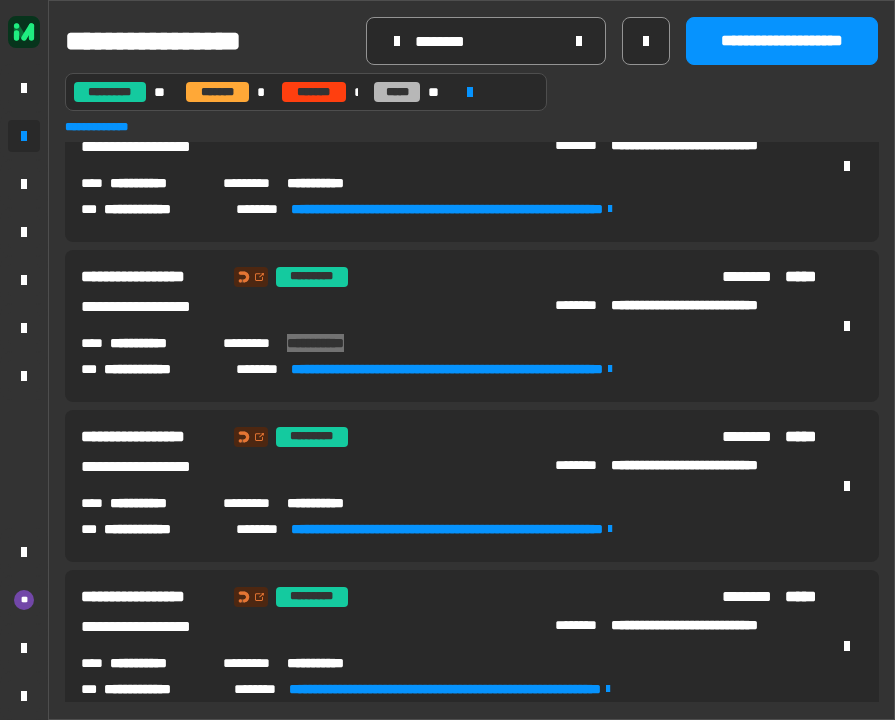 scroll, scrollTop: 87, scrollLeft: 0, axis: vertical 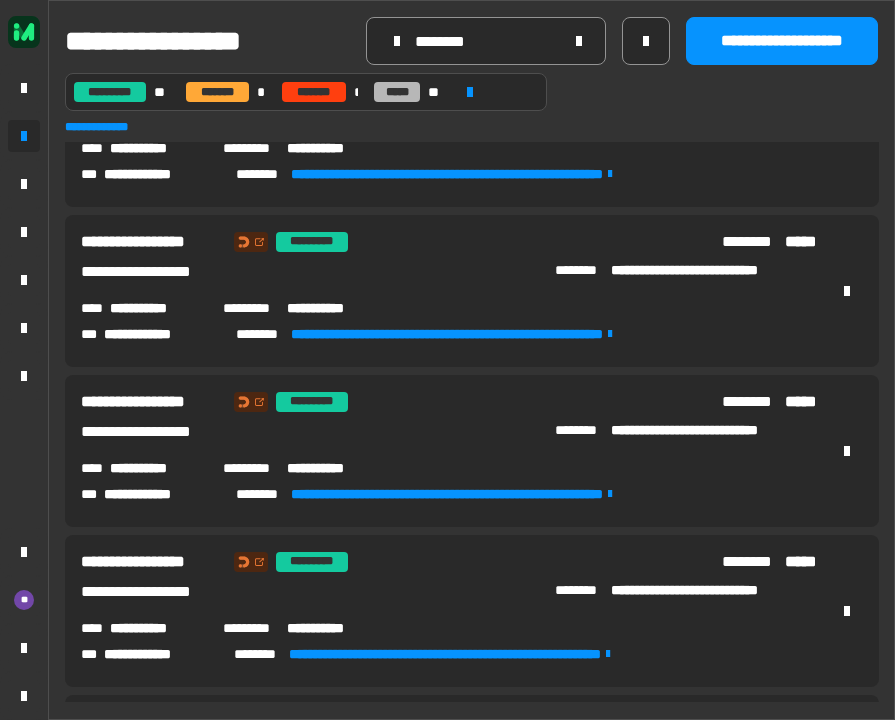 click on "**********" at bounding box center [335, 468] 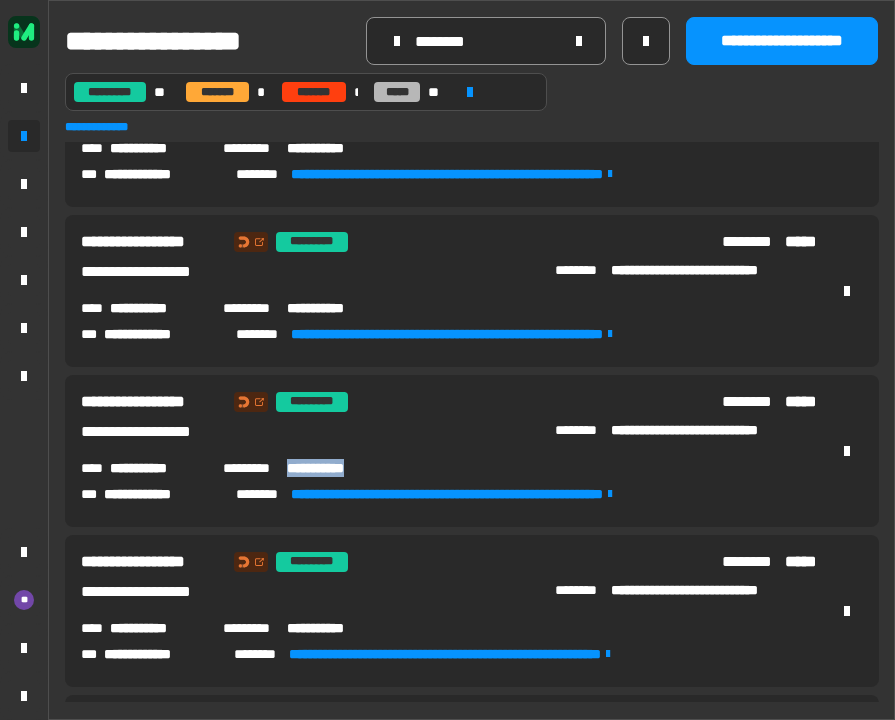 click on "**********" at bounding box center [335, 468] 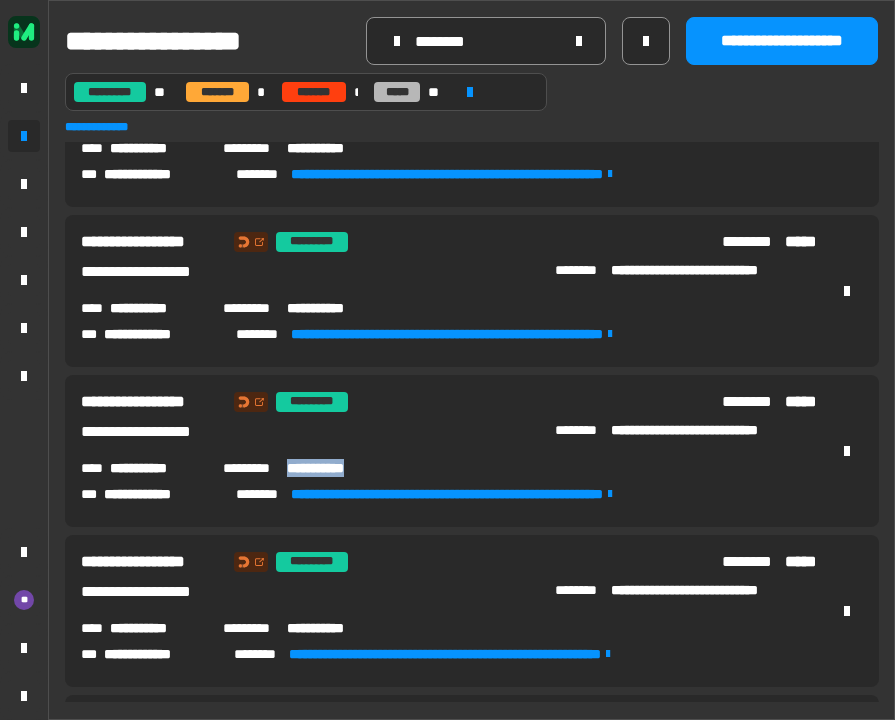 copy on "**********" 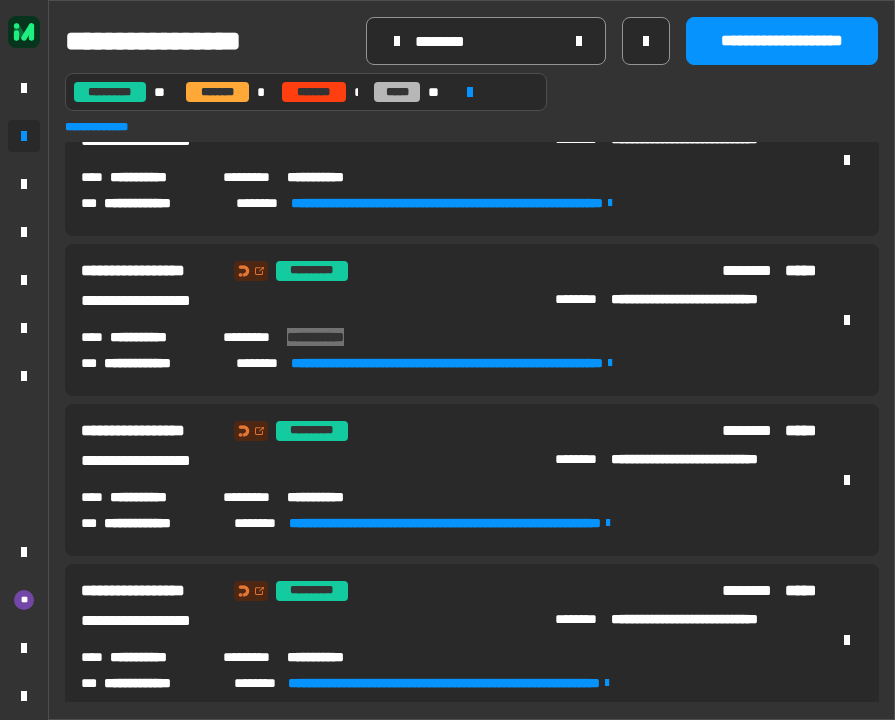 scroll, scrollTop: 220, scrollLeft: 0, axis: vertical 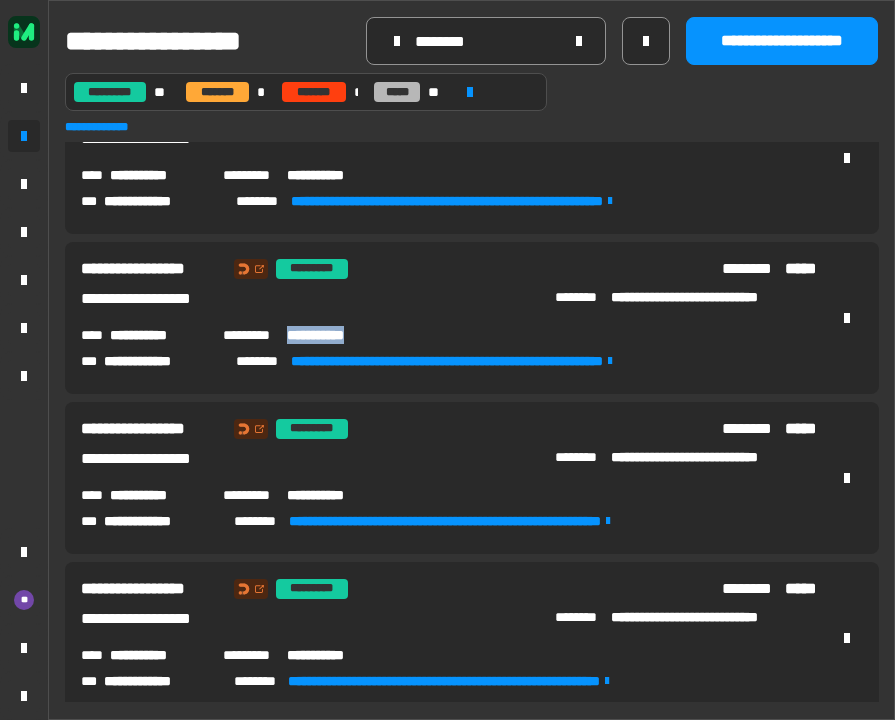 click on "**********" at bounding box center [335, 495] 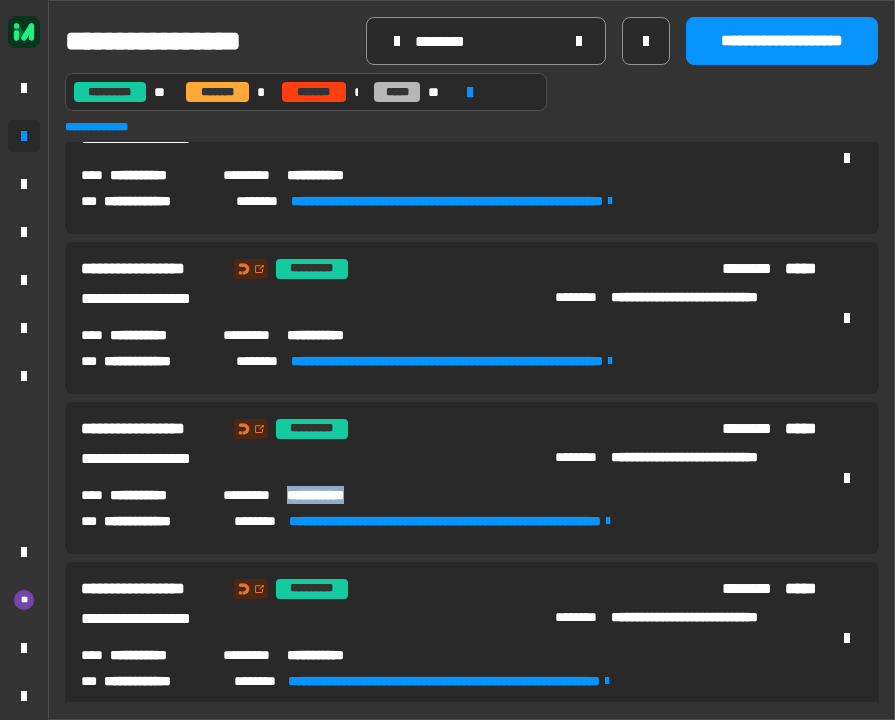 click on "**********" at bounding box center (335, 495) 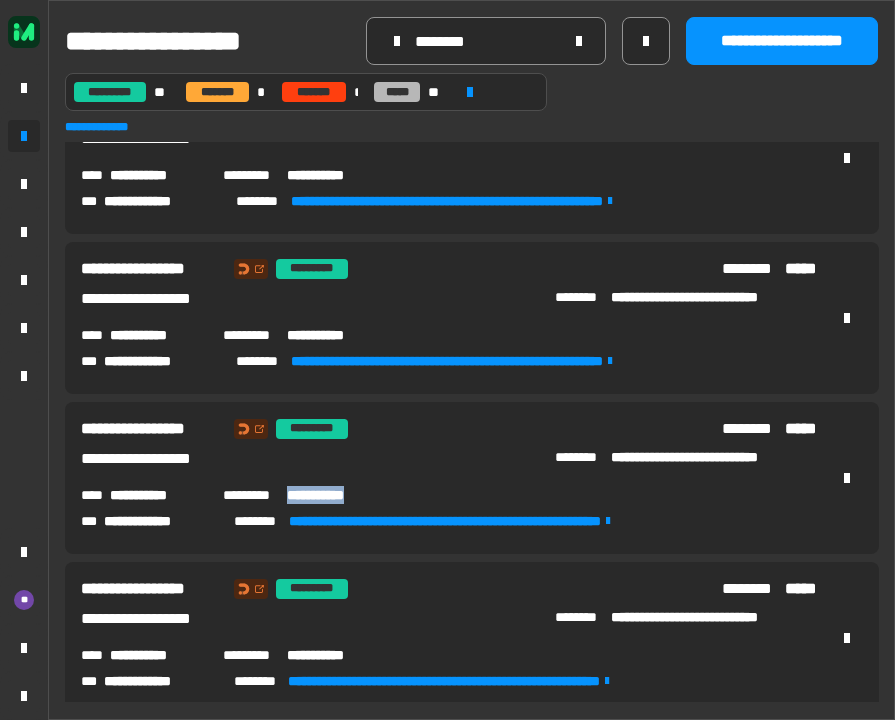 copy on "**********" 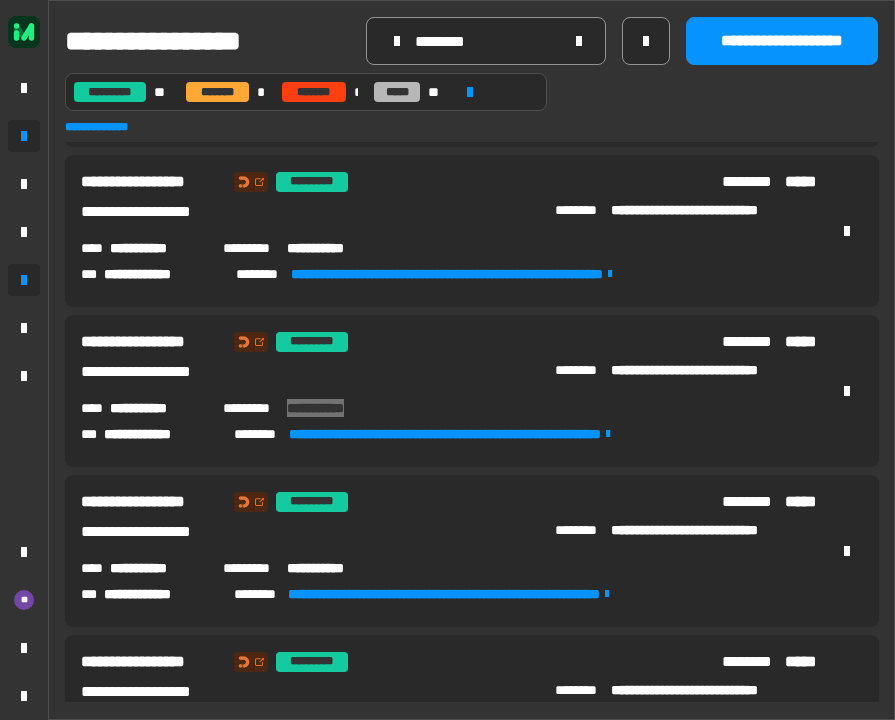 scroll, scrollTop: 316, scrollLeft: 0, axis: vertical 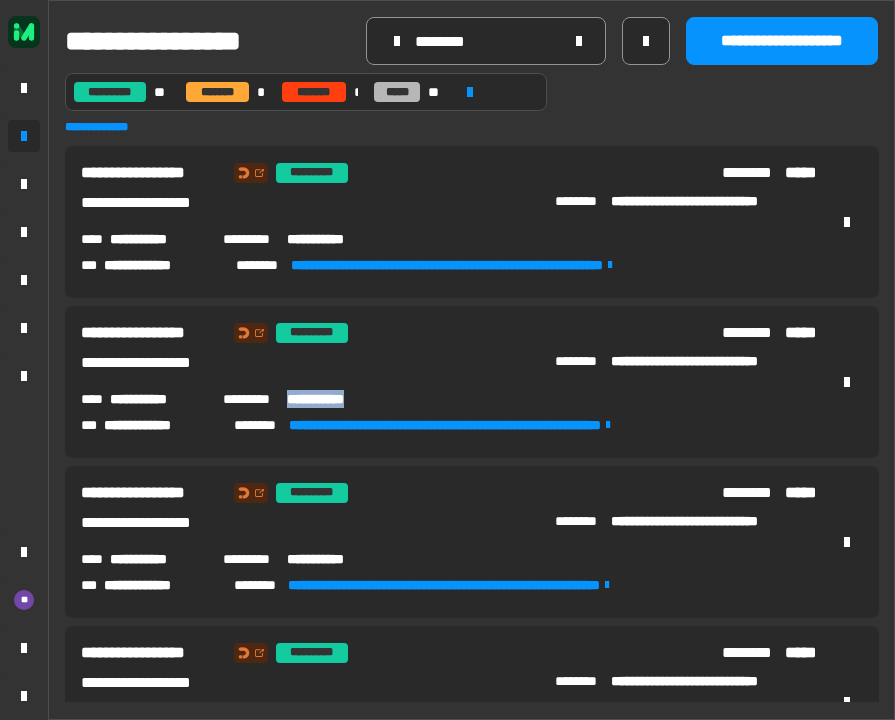 click on "**********" at bounding box center (335, 559) 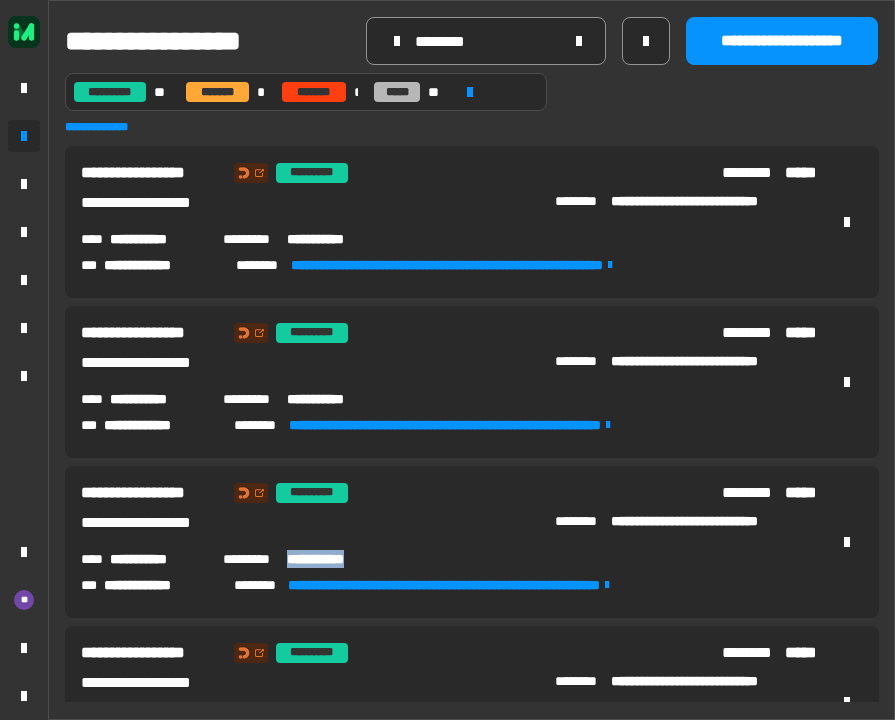 click on "**********" at bounding box center (335, 559) 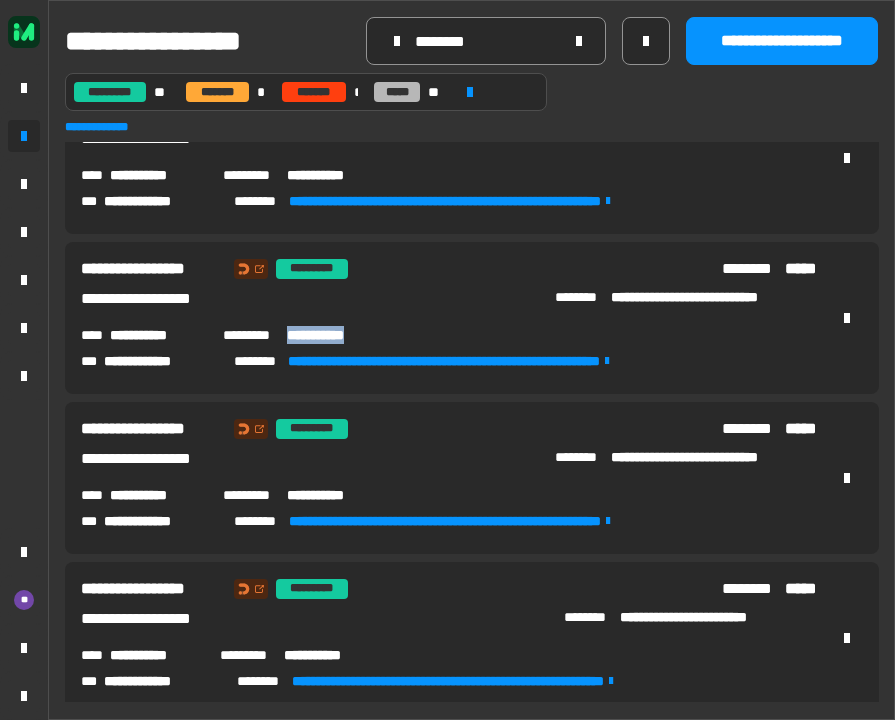 scroll, scrollTop: 548, scrollLeft: 0, axis: vertical 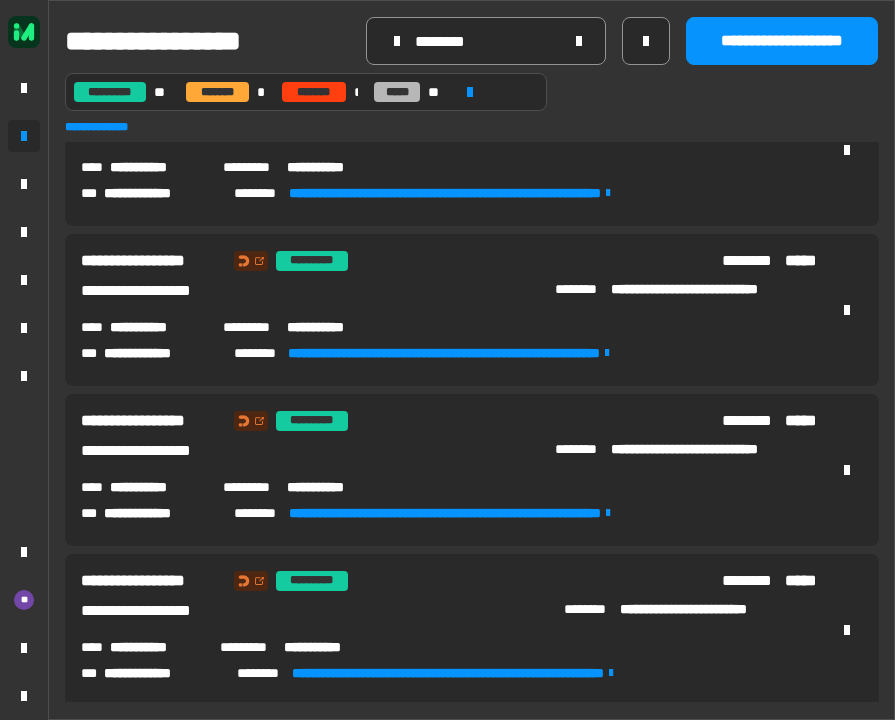 click on "**********" at bounding box center (335, 487) 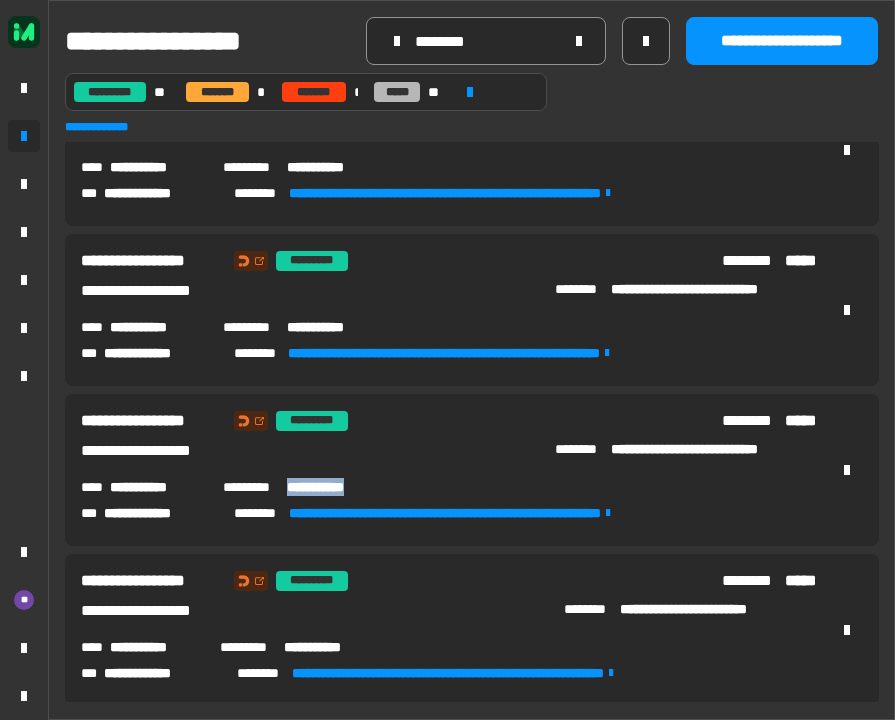 click on "**********" at bounding box center (335, 487) 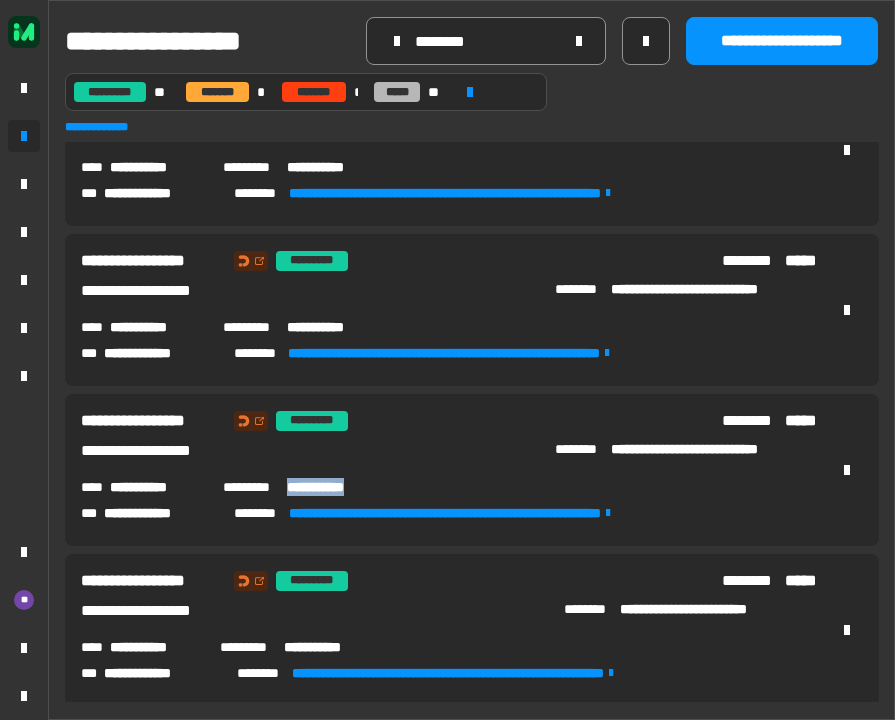 copy on "**********" 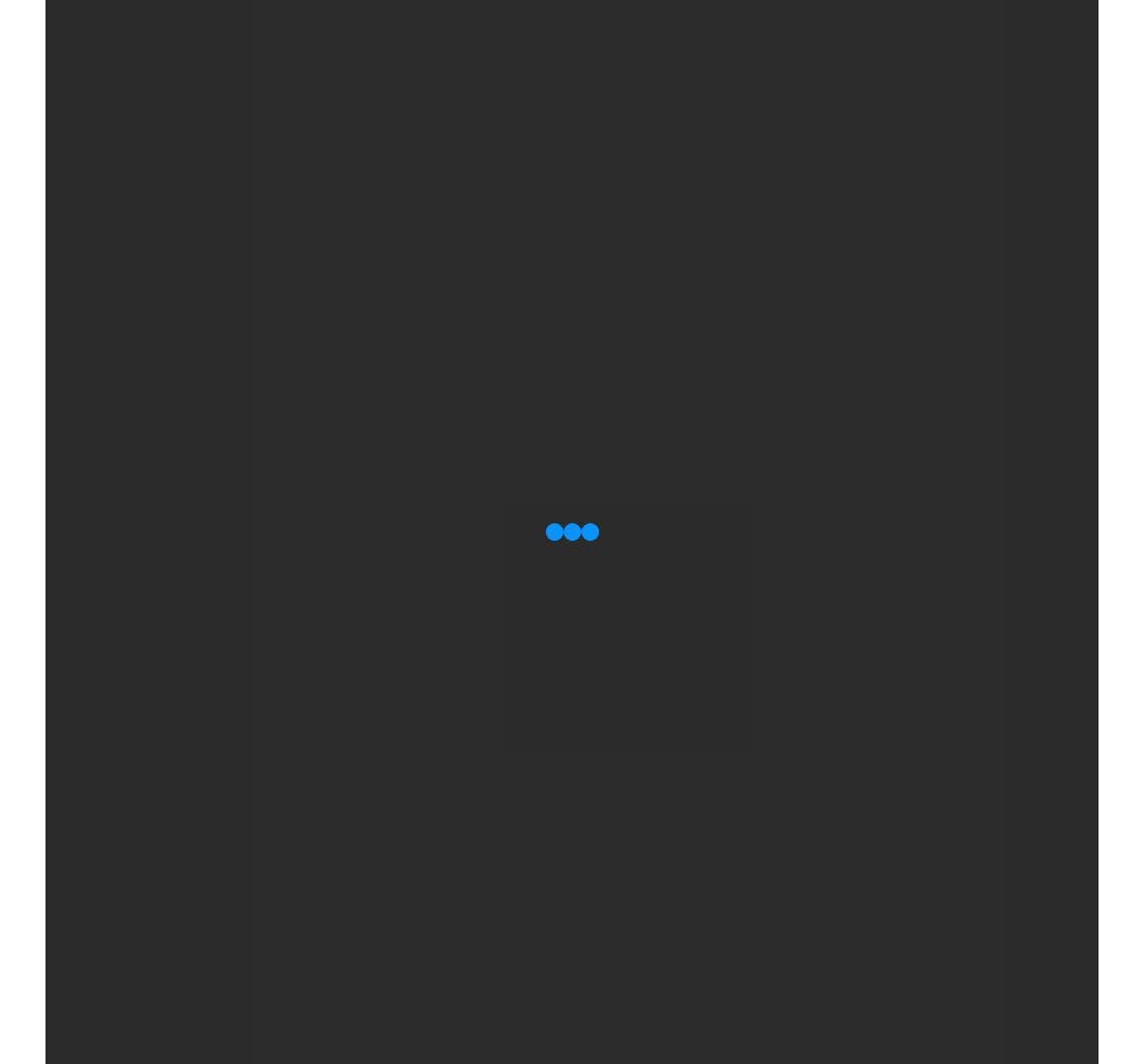 scroll, scrollTop: 0, scrollLeft: 0, axis: both 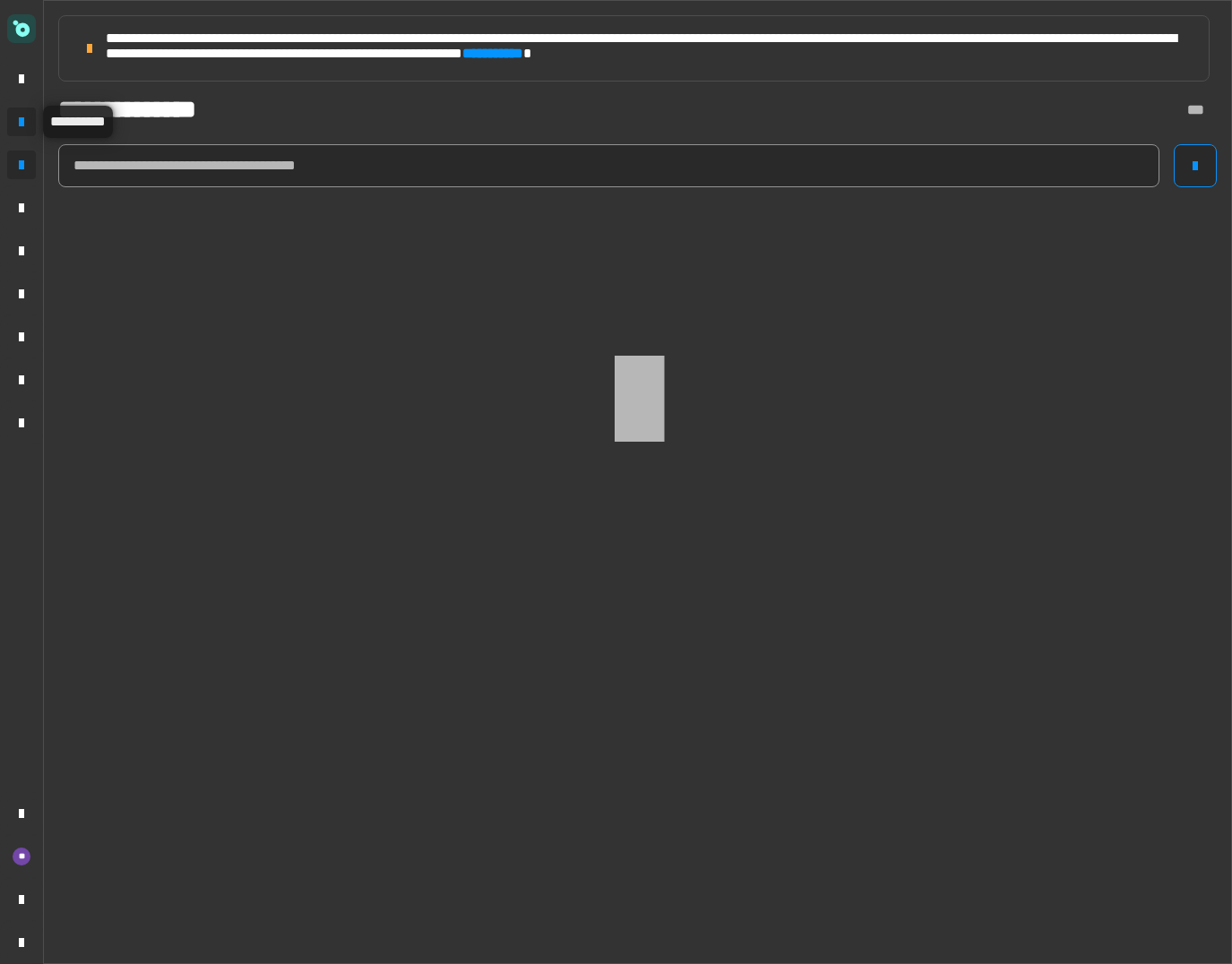 click 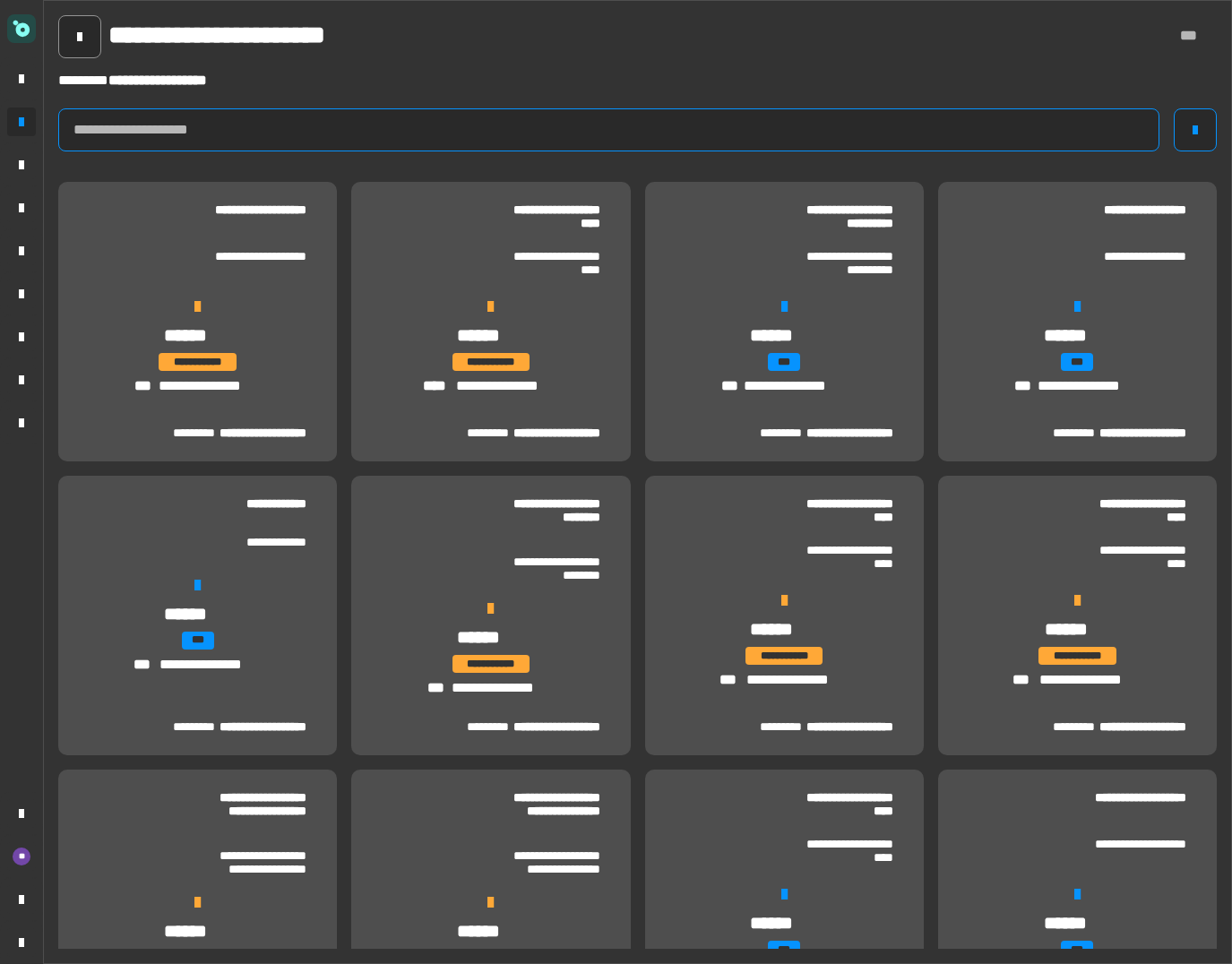 click 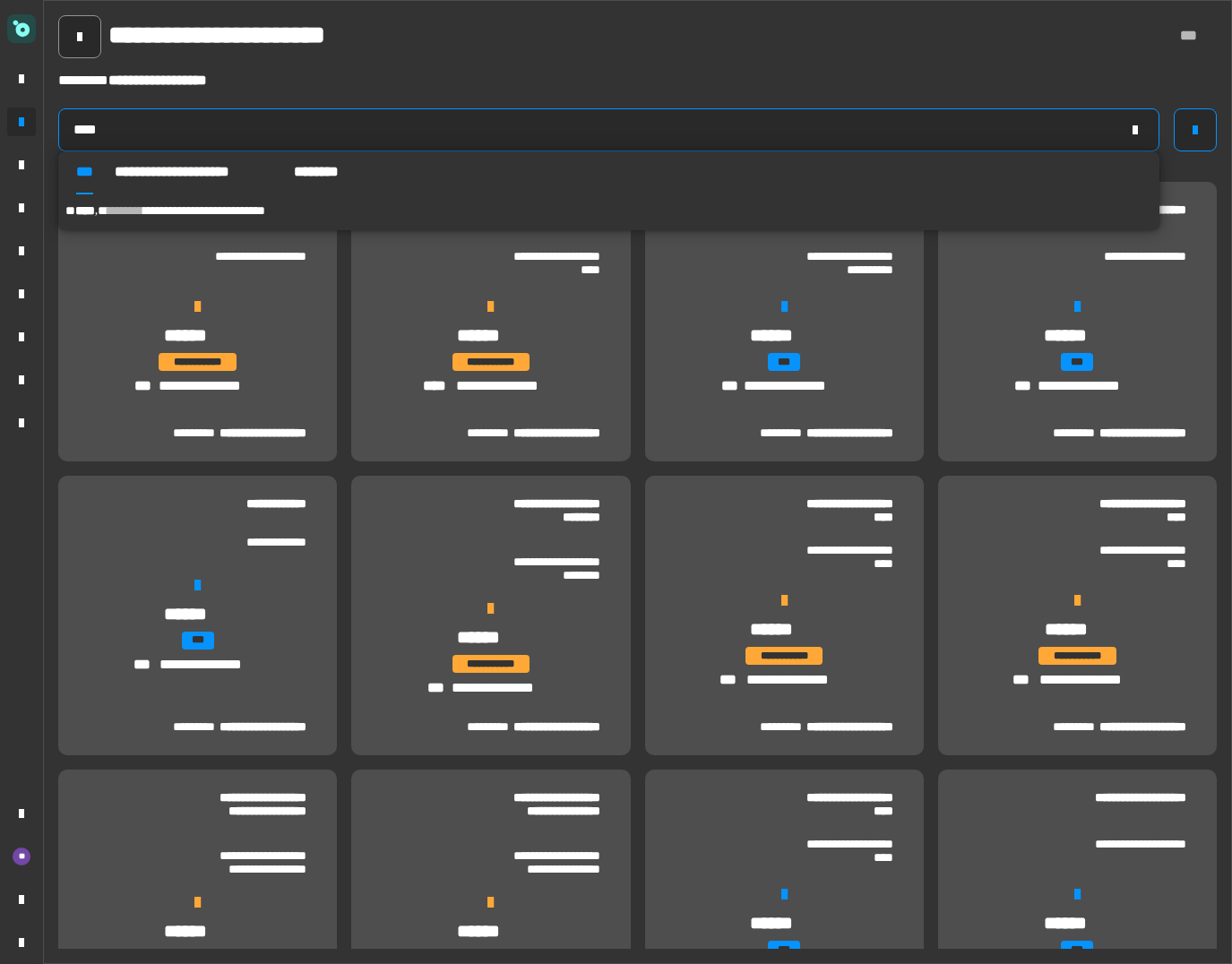 type on "****" 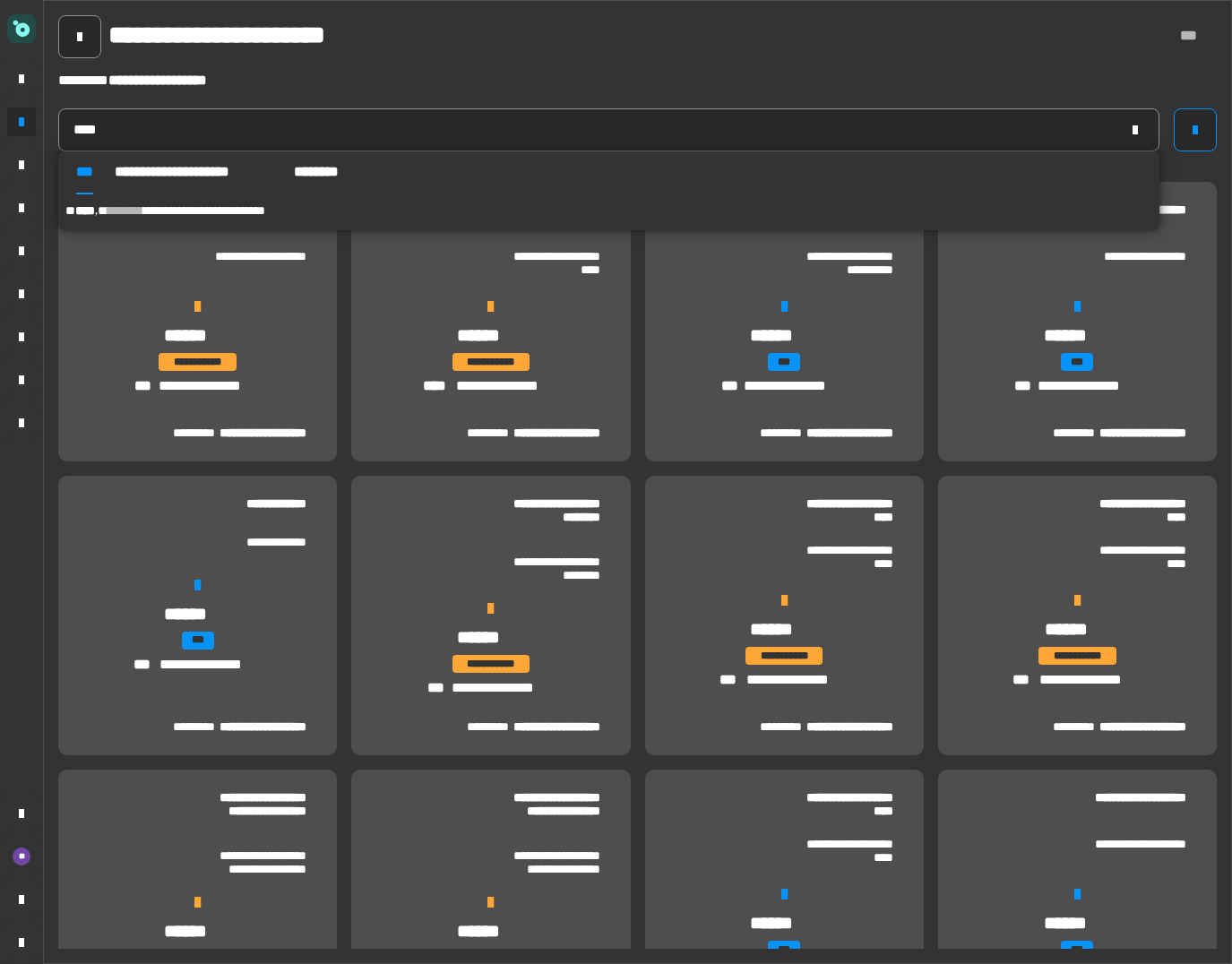 click on "**********" at bounding box center (609, 211) 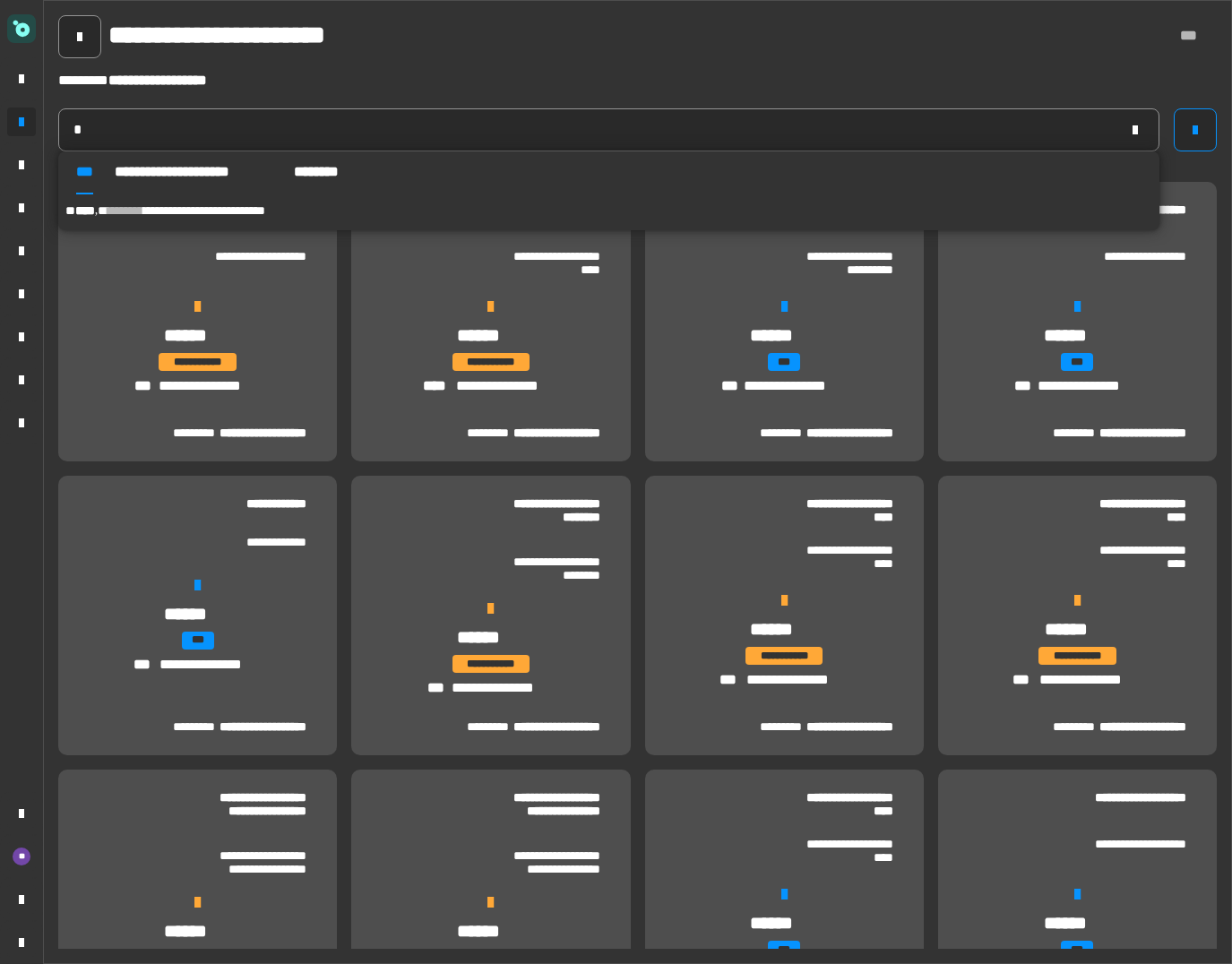 type on "******" 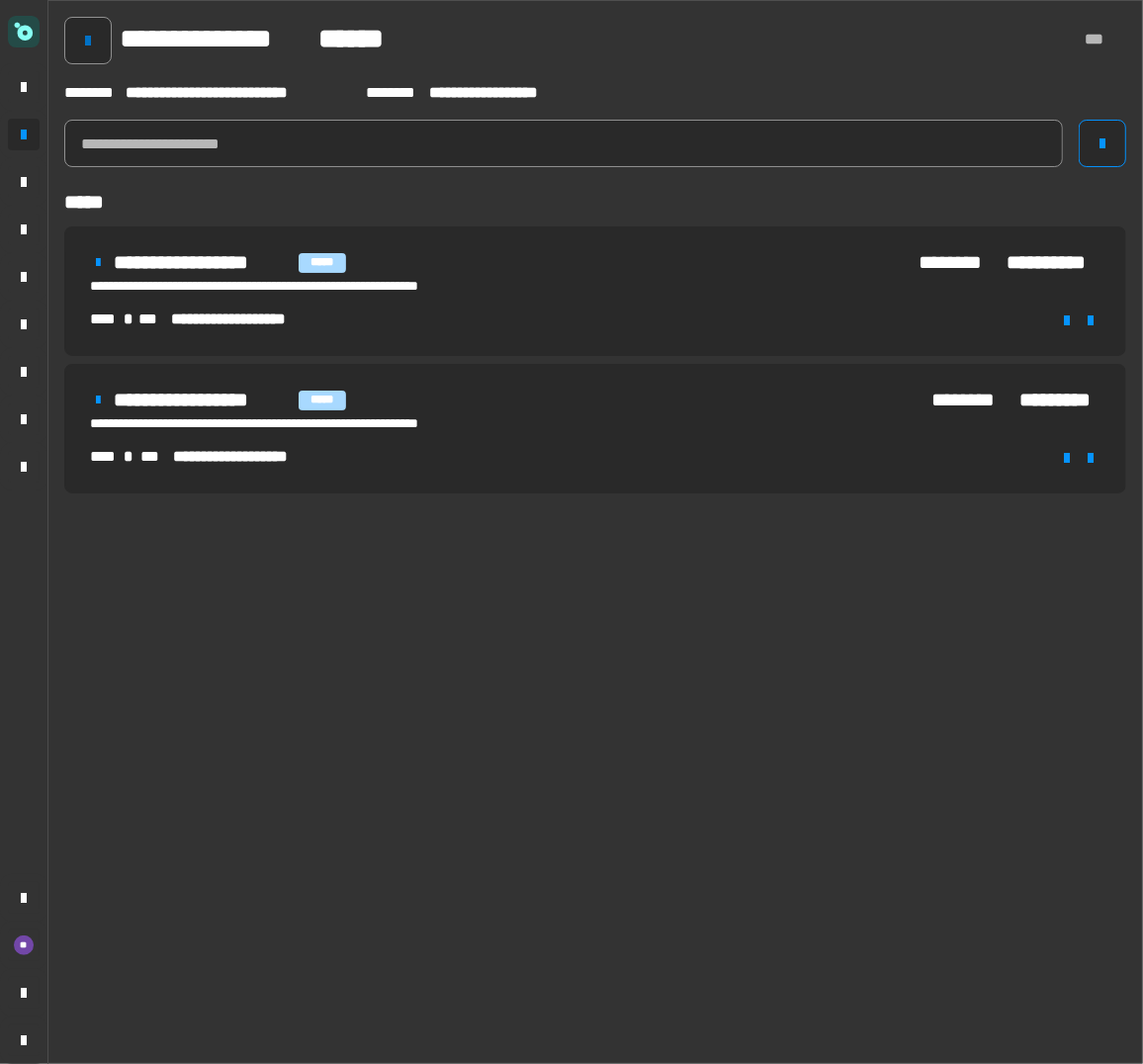 click 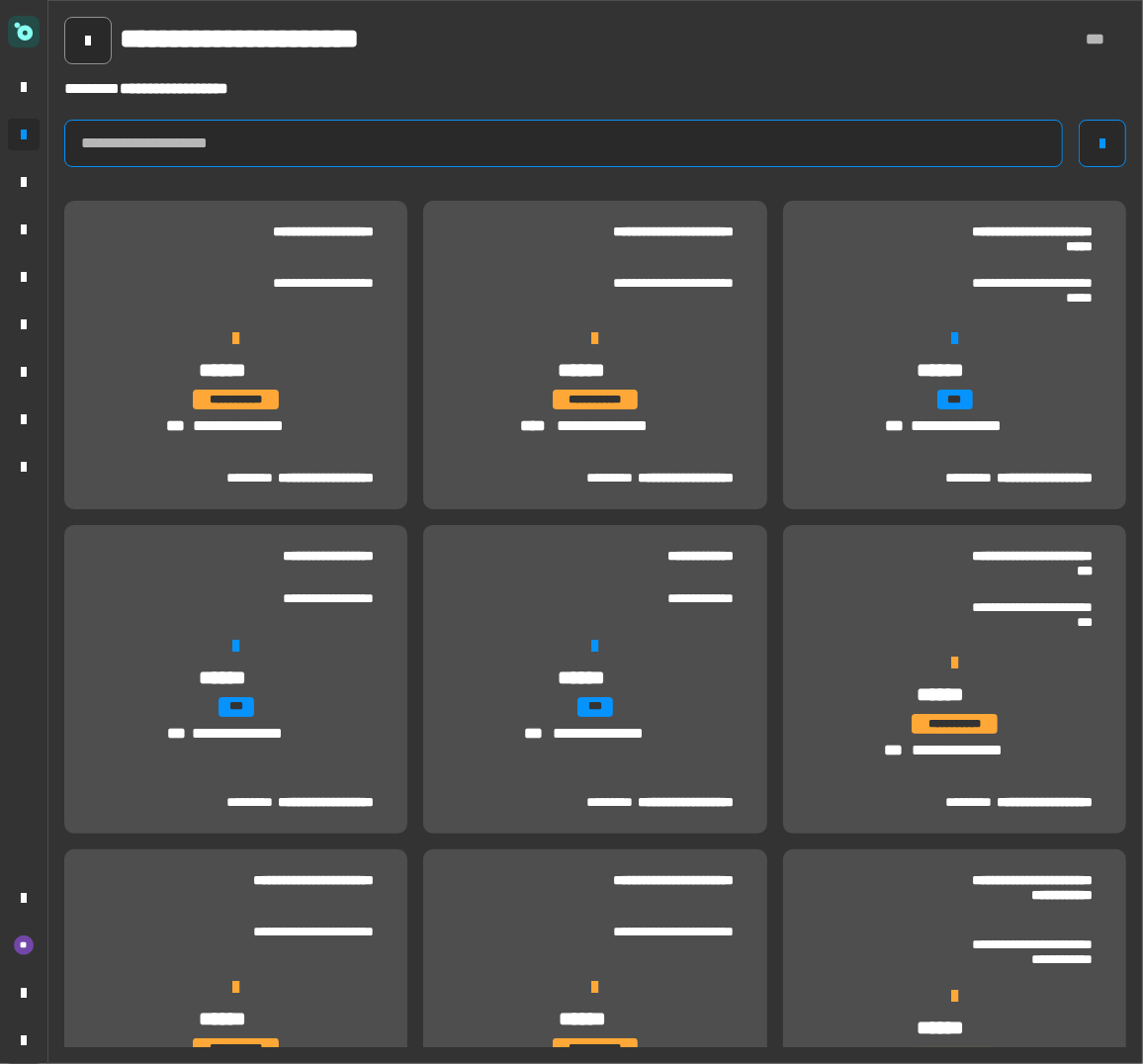 click 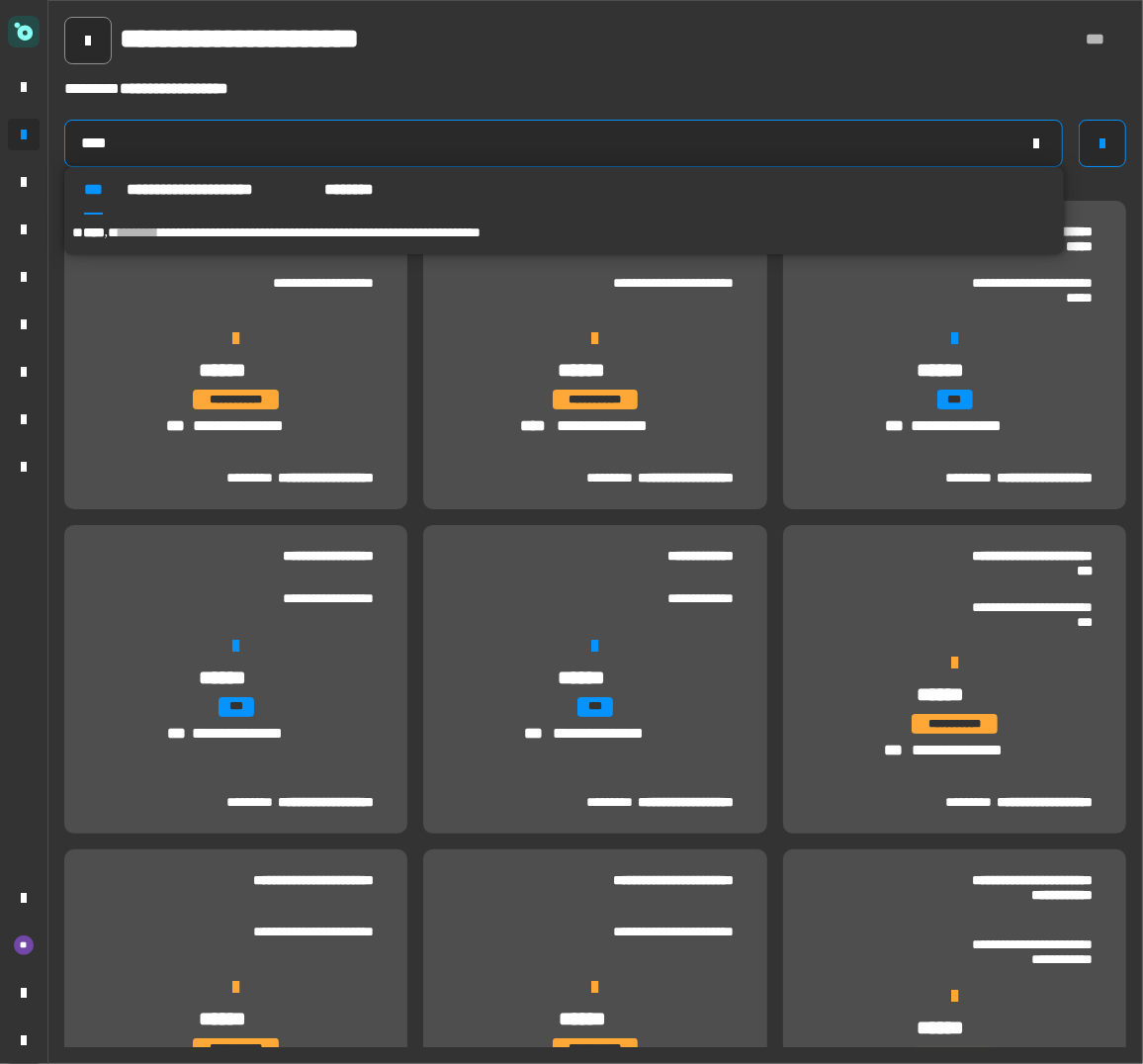 type on "****" 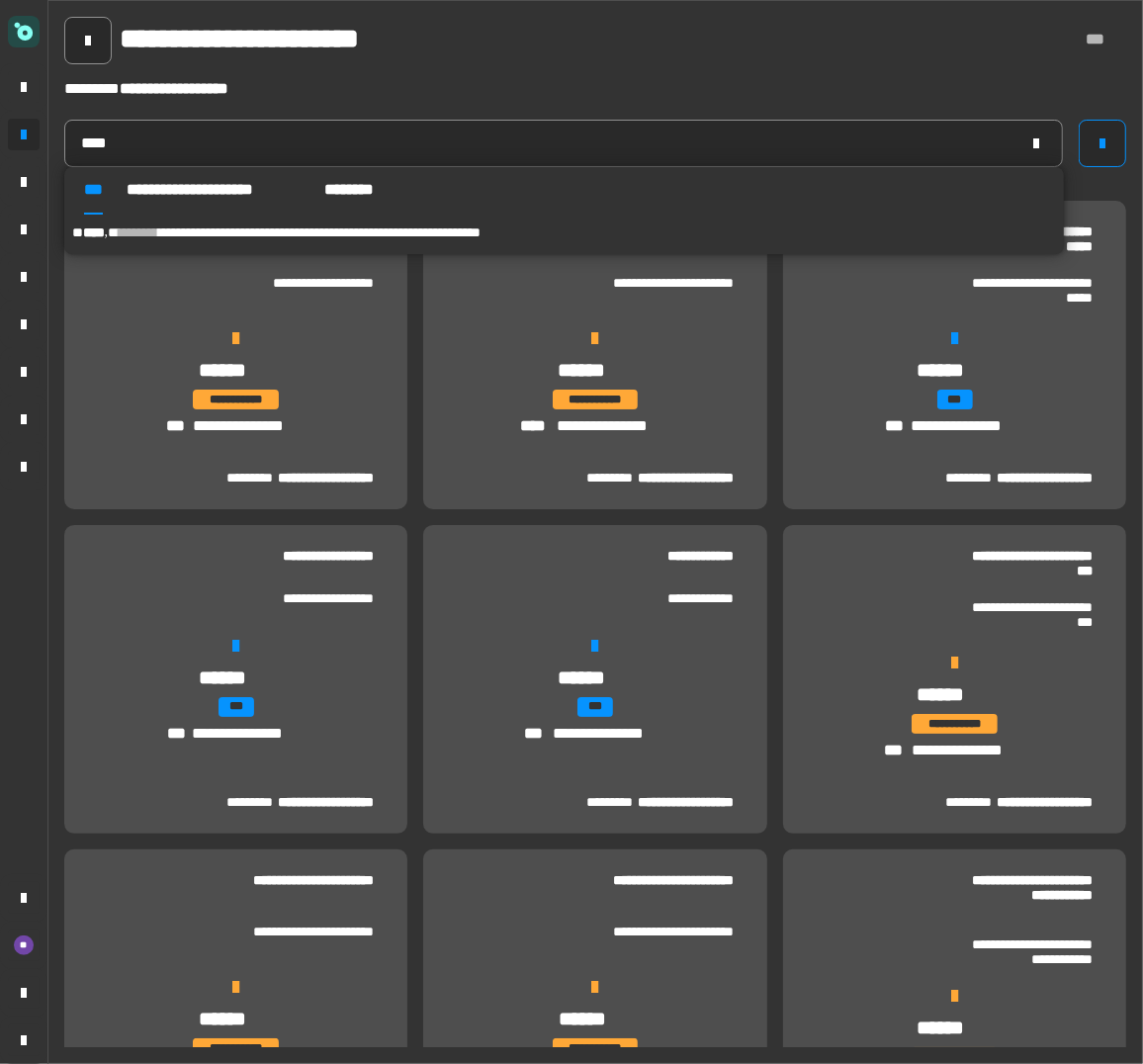 click on "**********" at bounding box center [319, 232] 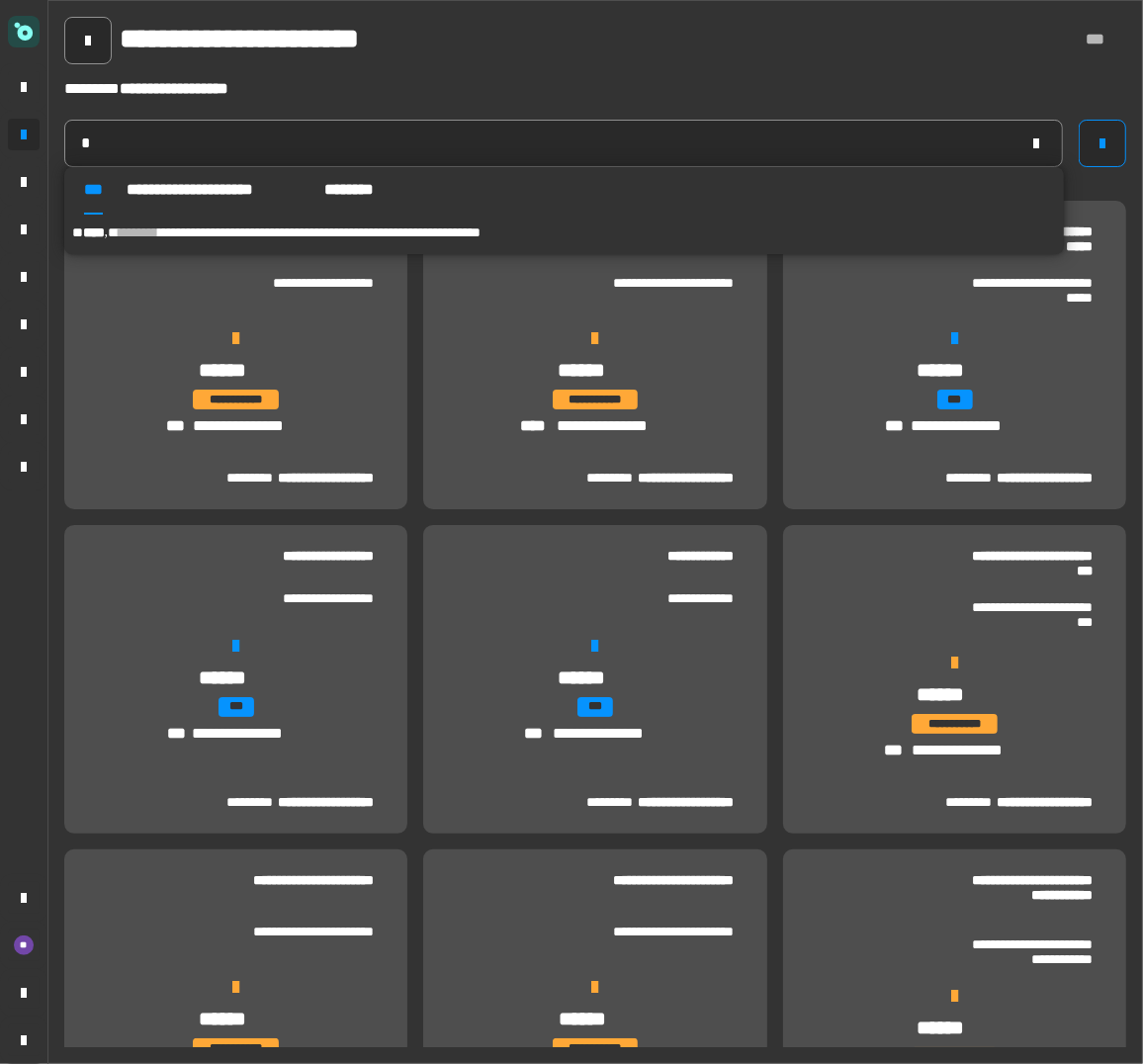 type on "******" 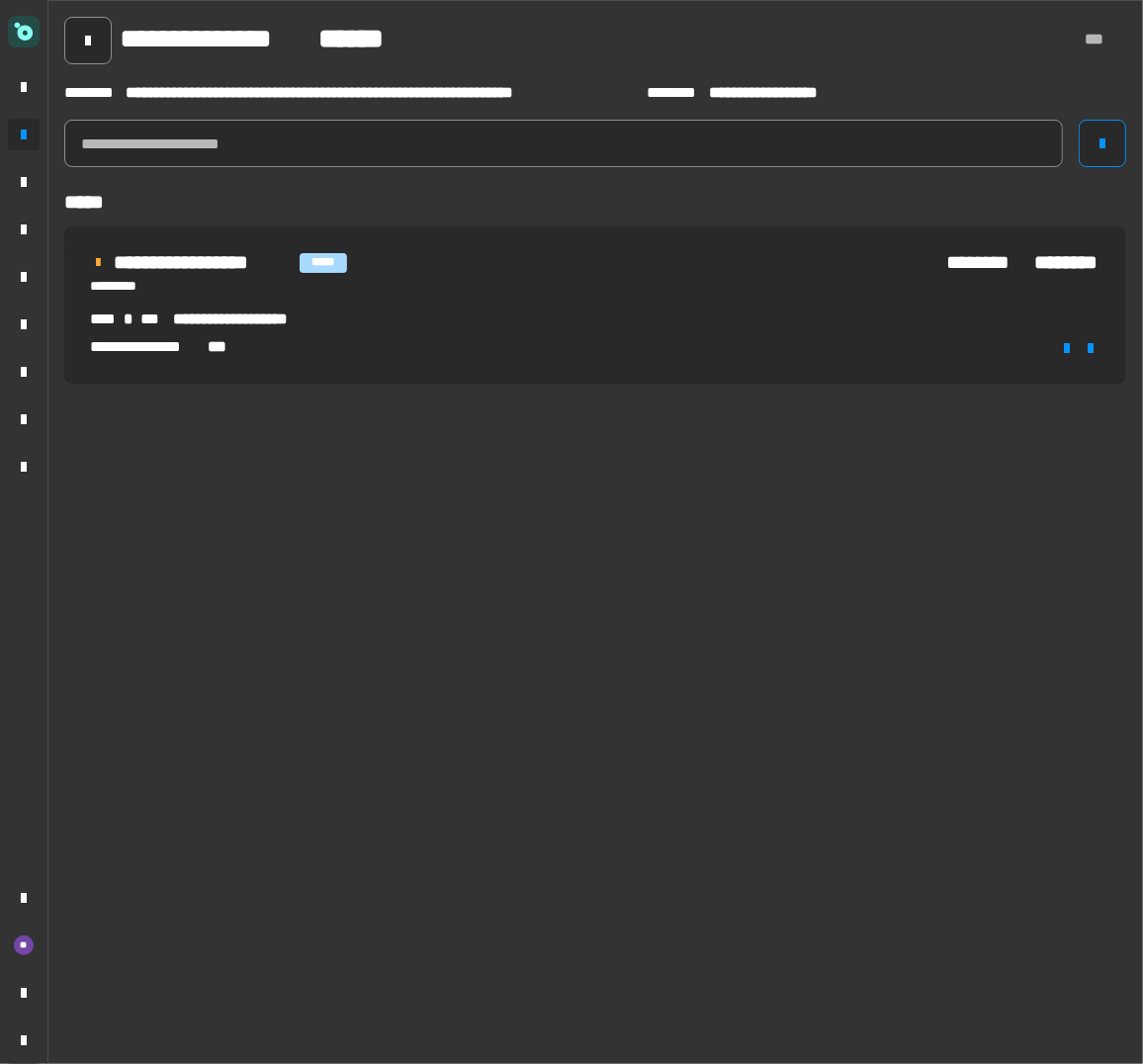 click on "**********" at bounding box center [595, 320] 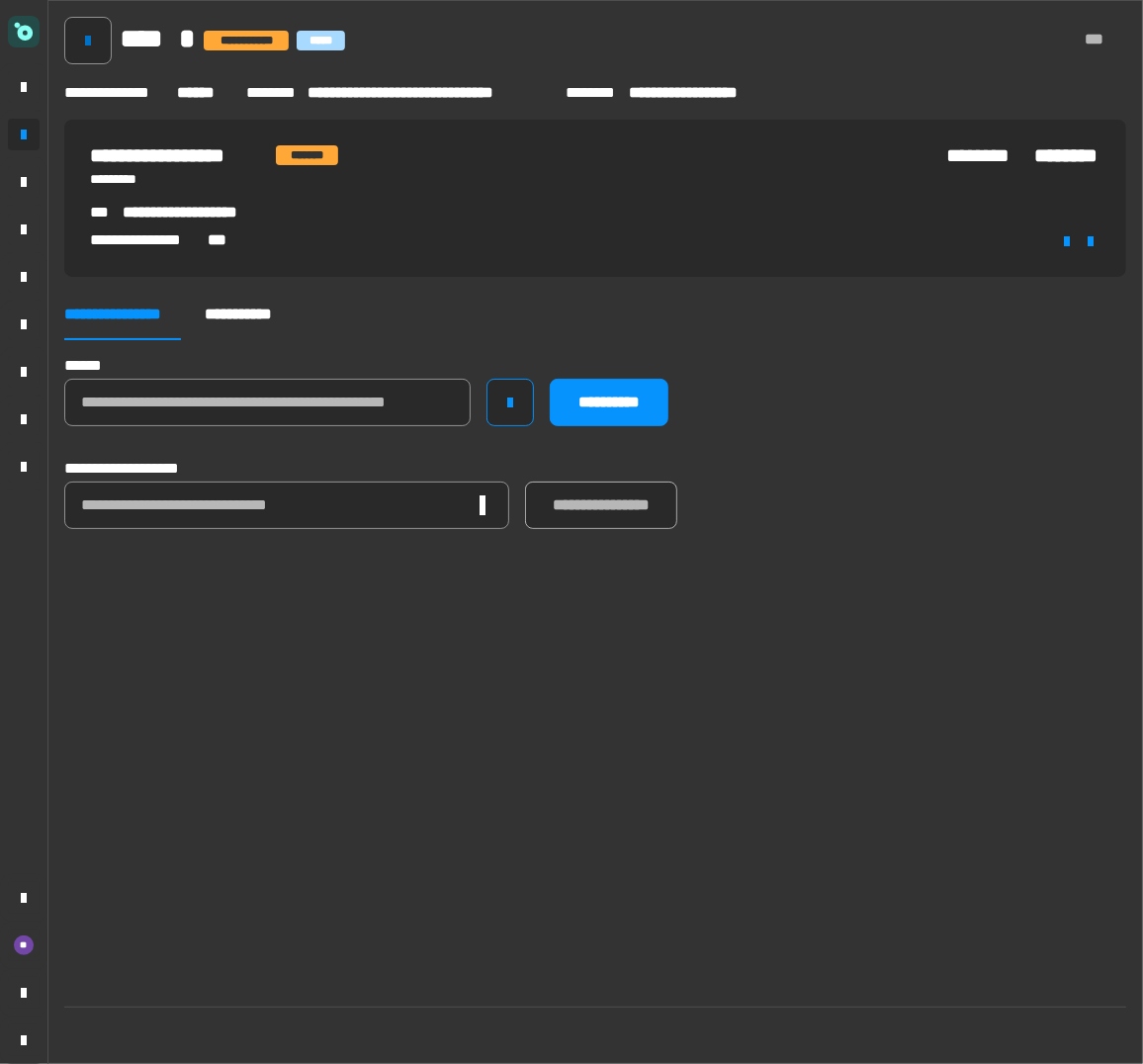 click 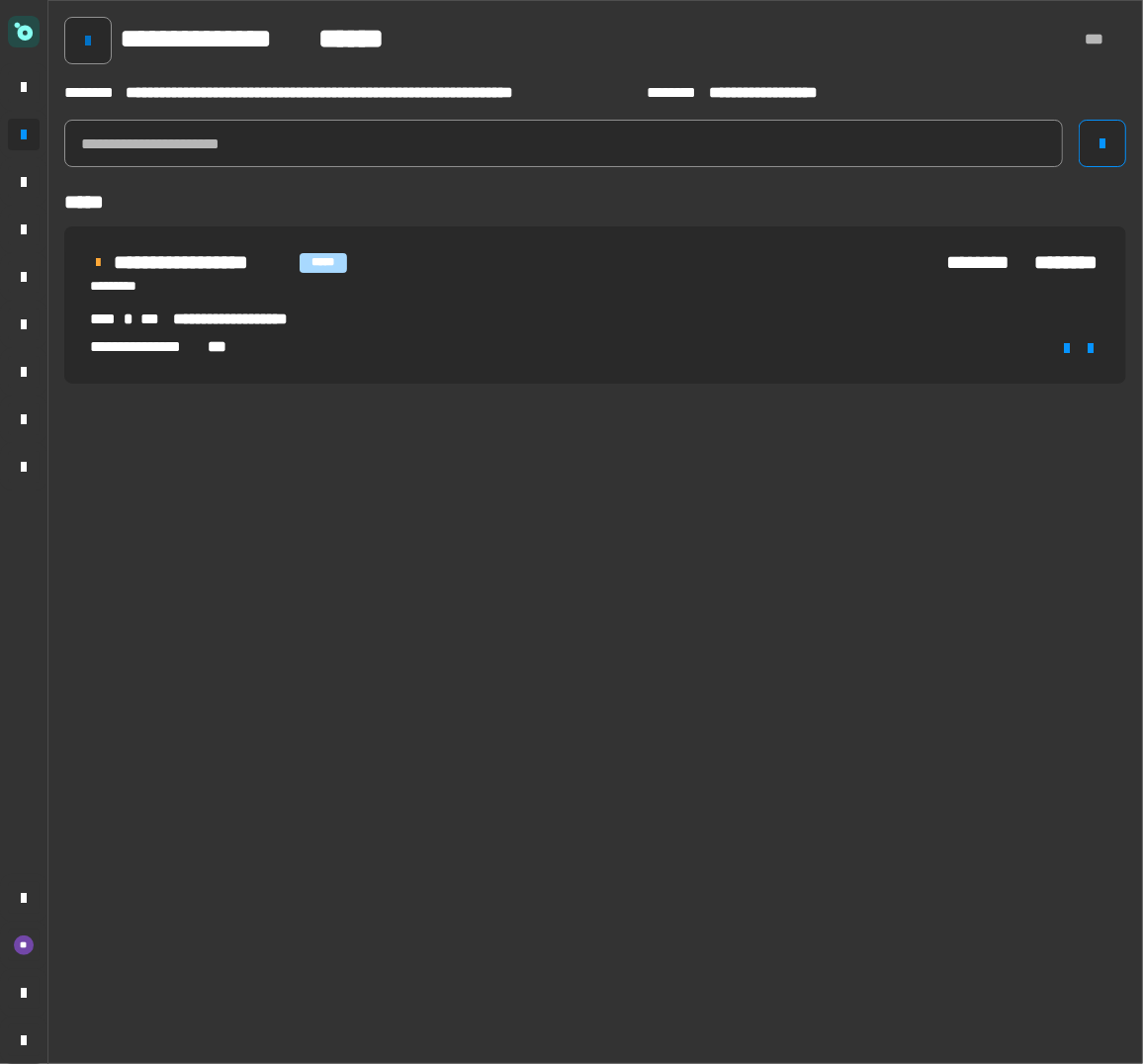 click 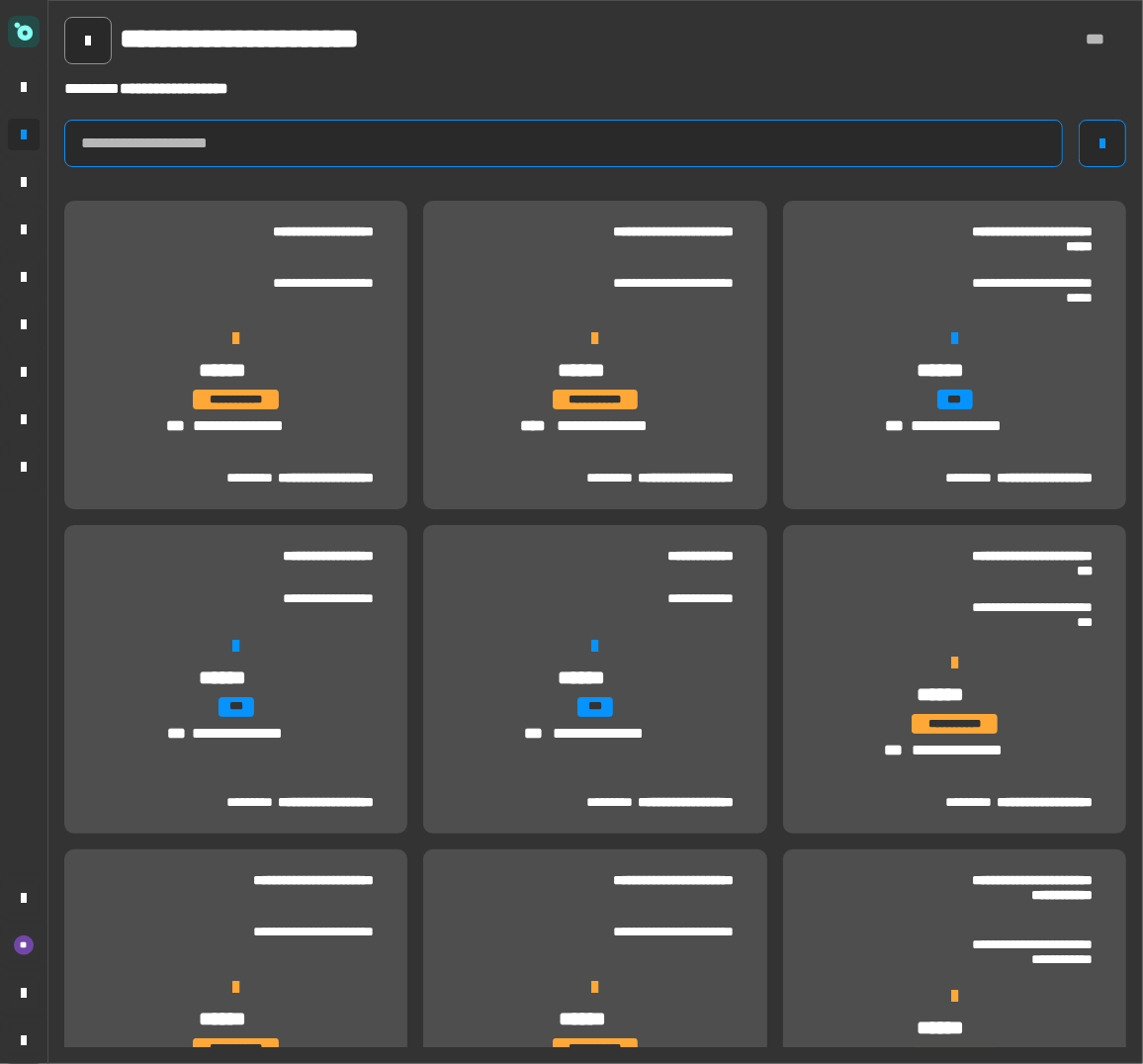 click 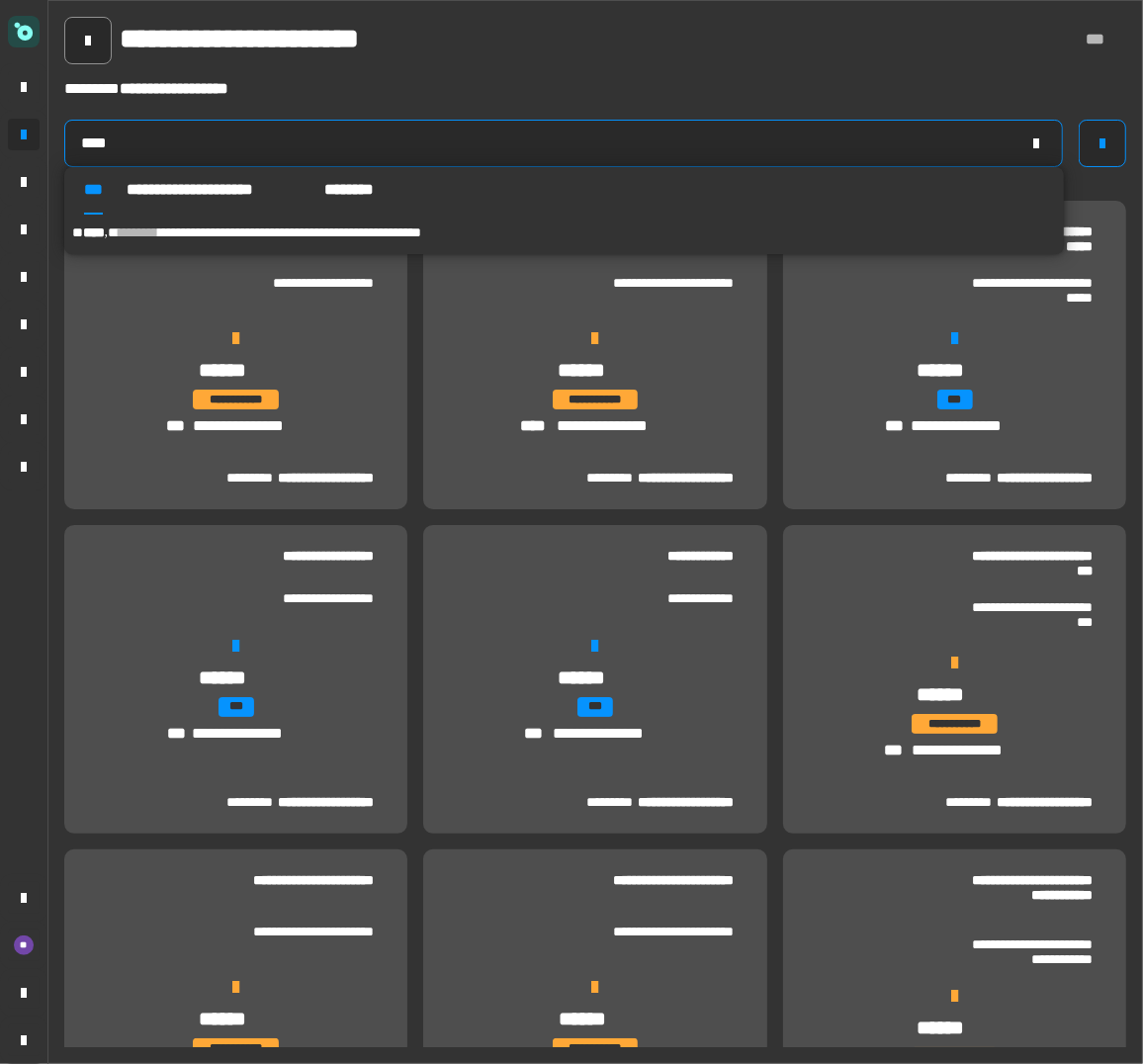 type on "****" 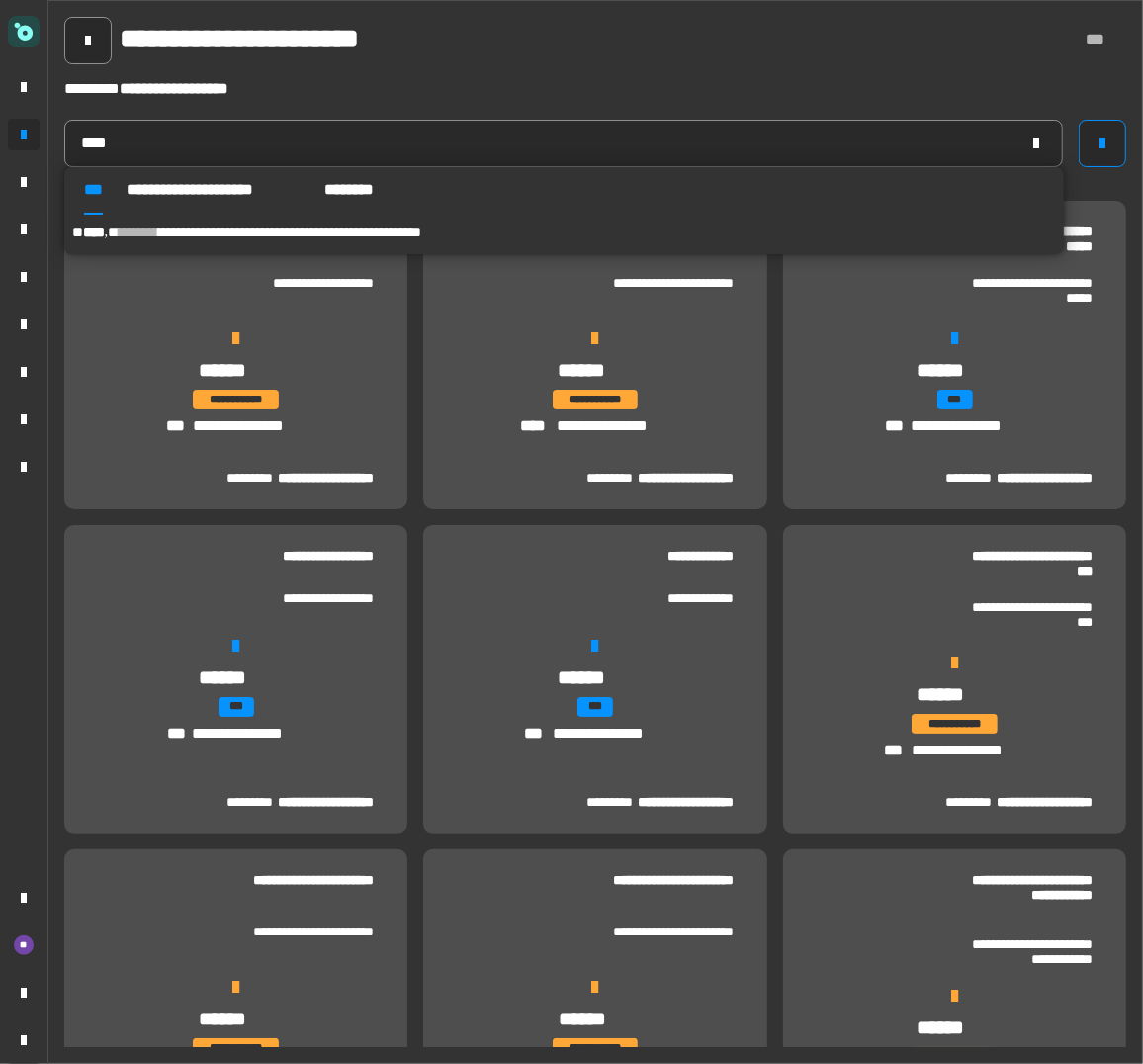 click on "**********" at bounding box center (290, 232) 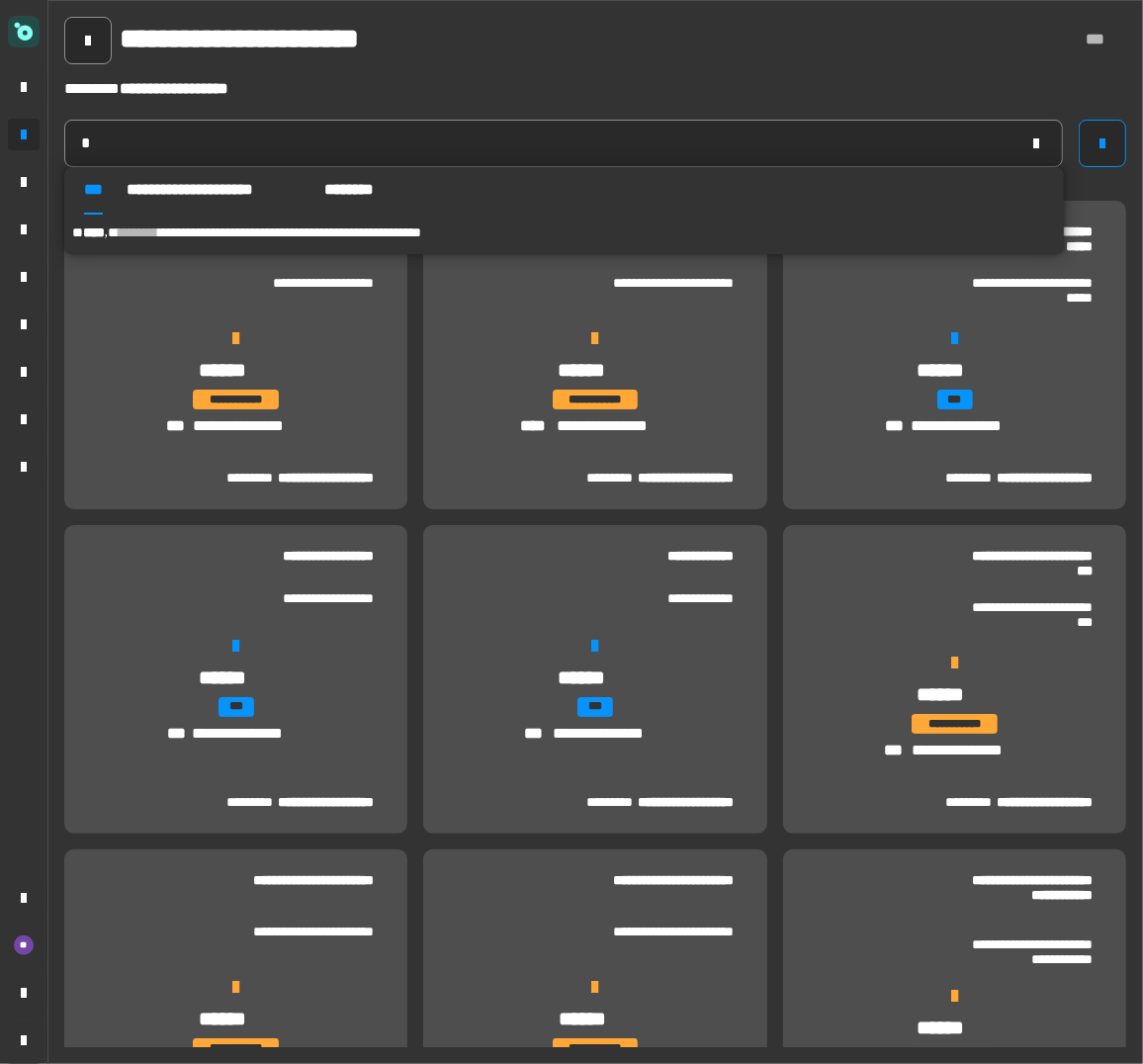type on "******" 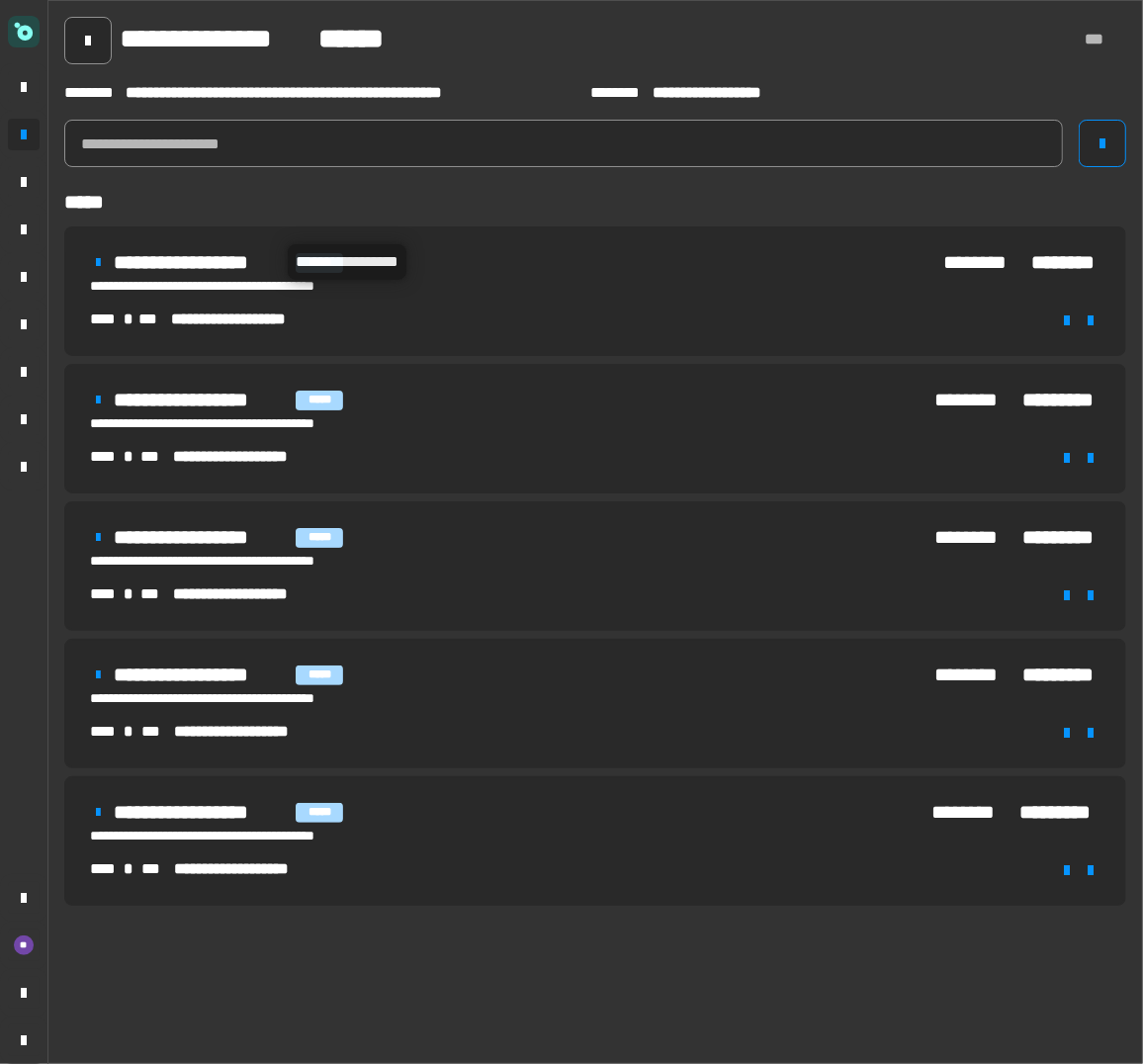 click on "**********" at bounding box center (201, 262) 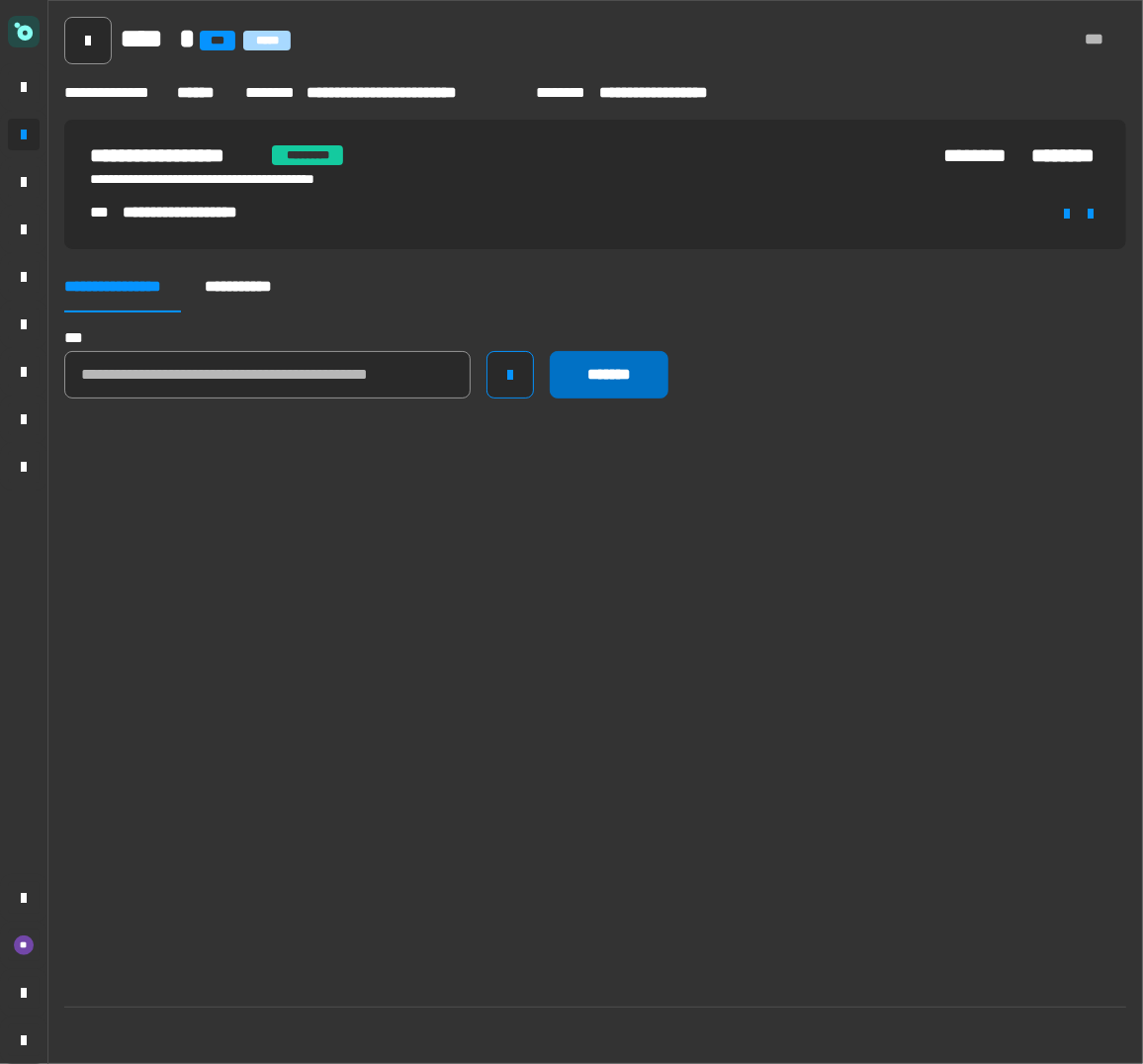 click on "*******" 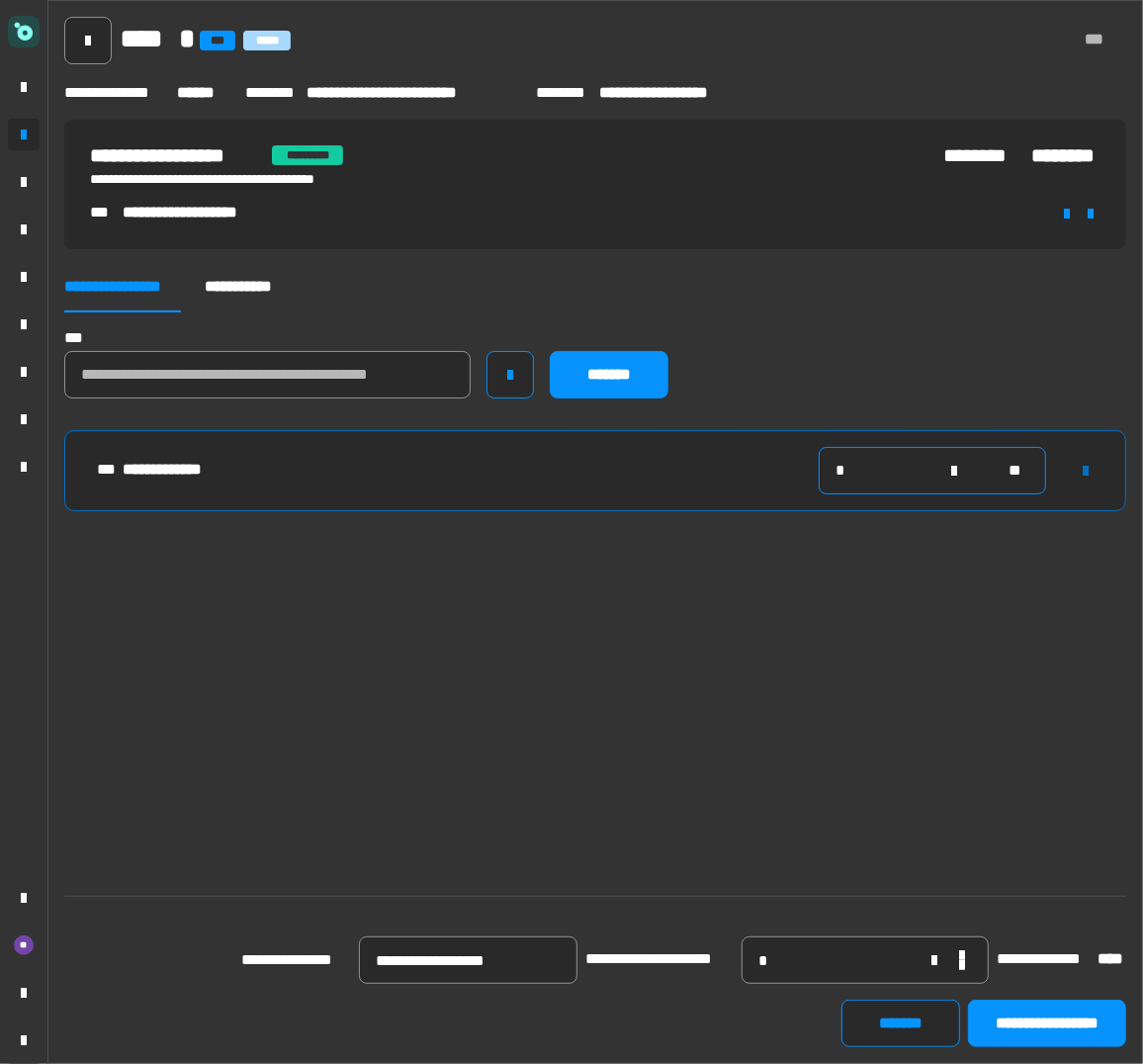 click on "*" 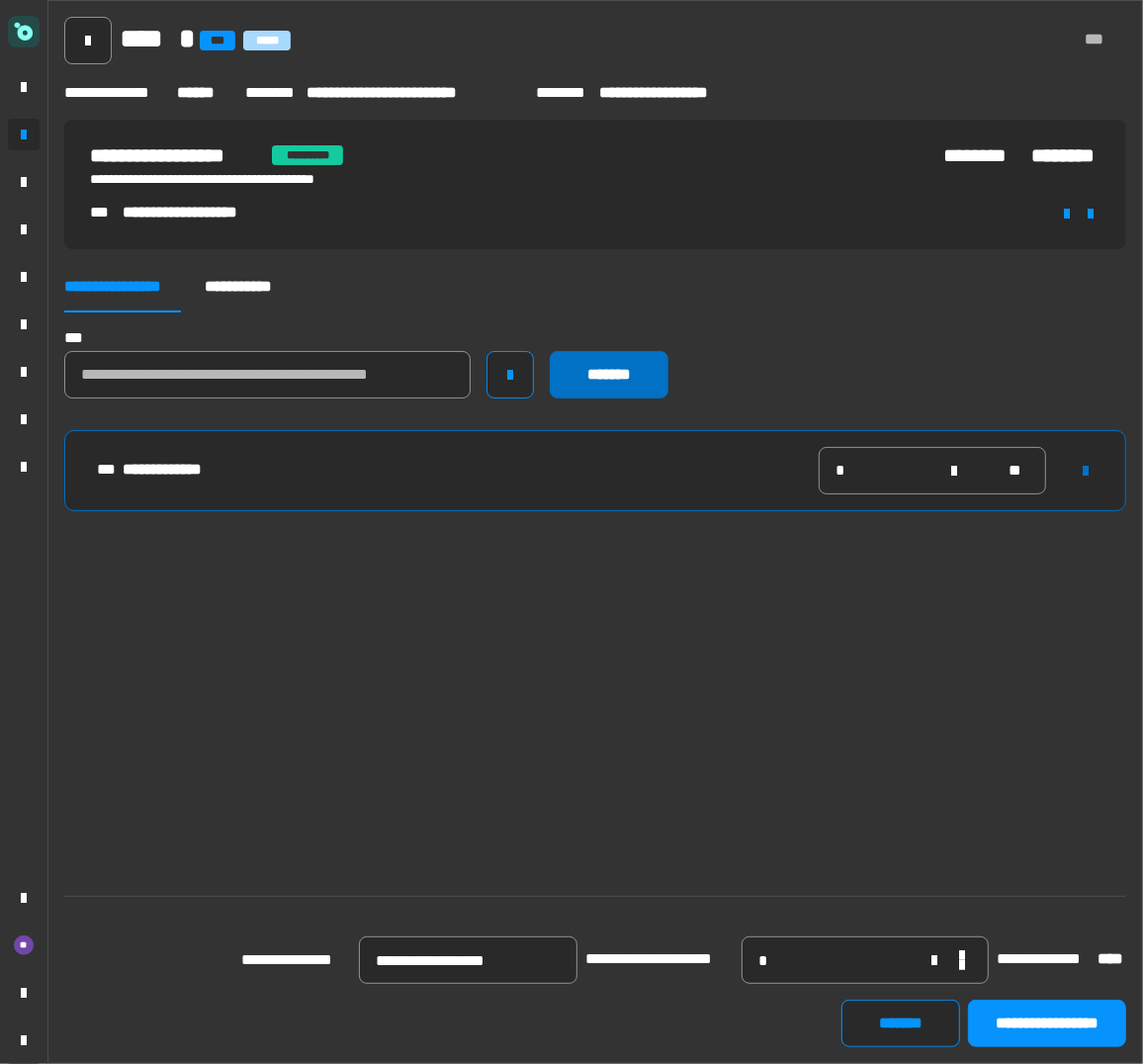 click on "*******" 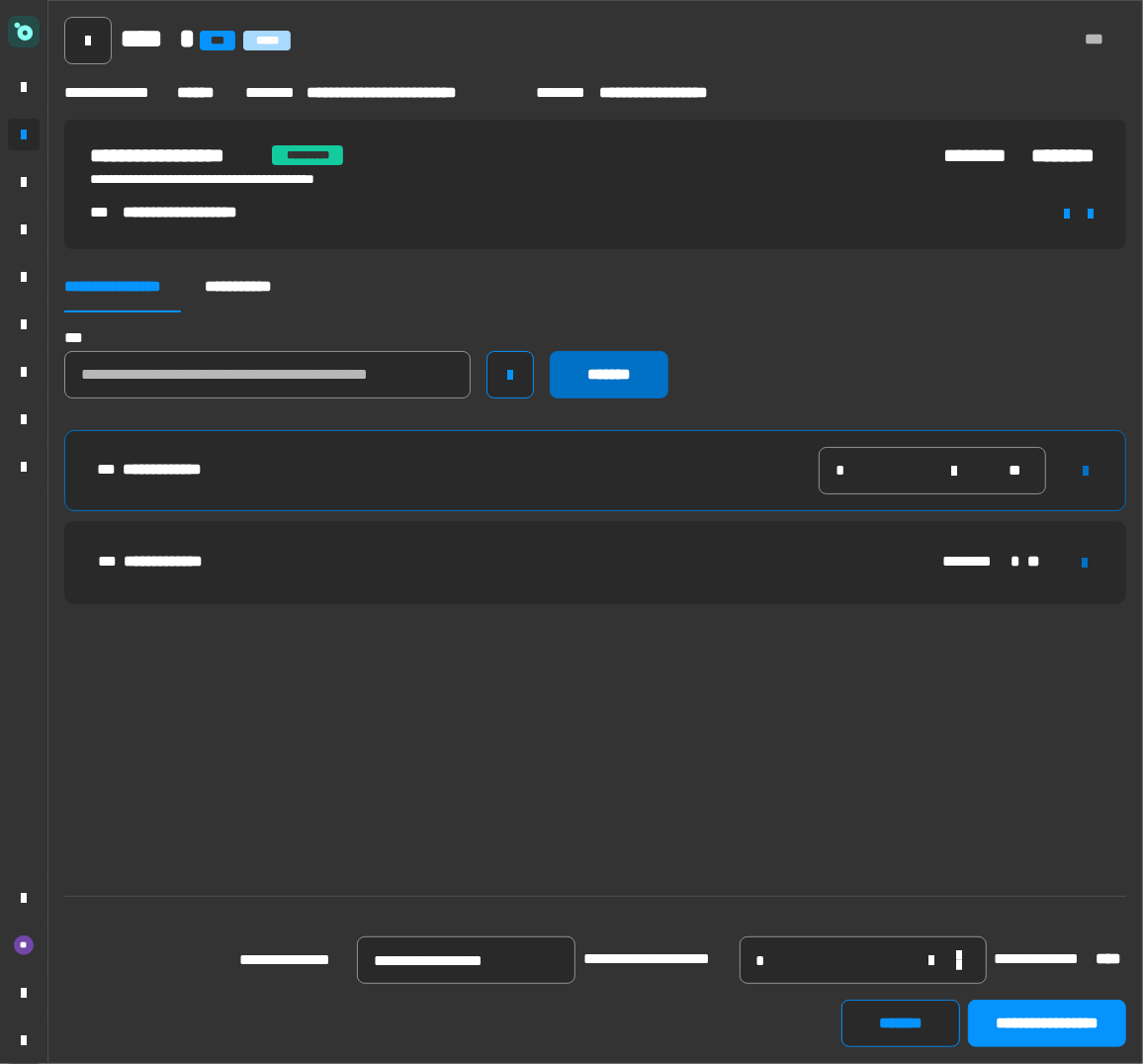 click on "*******" 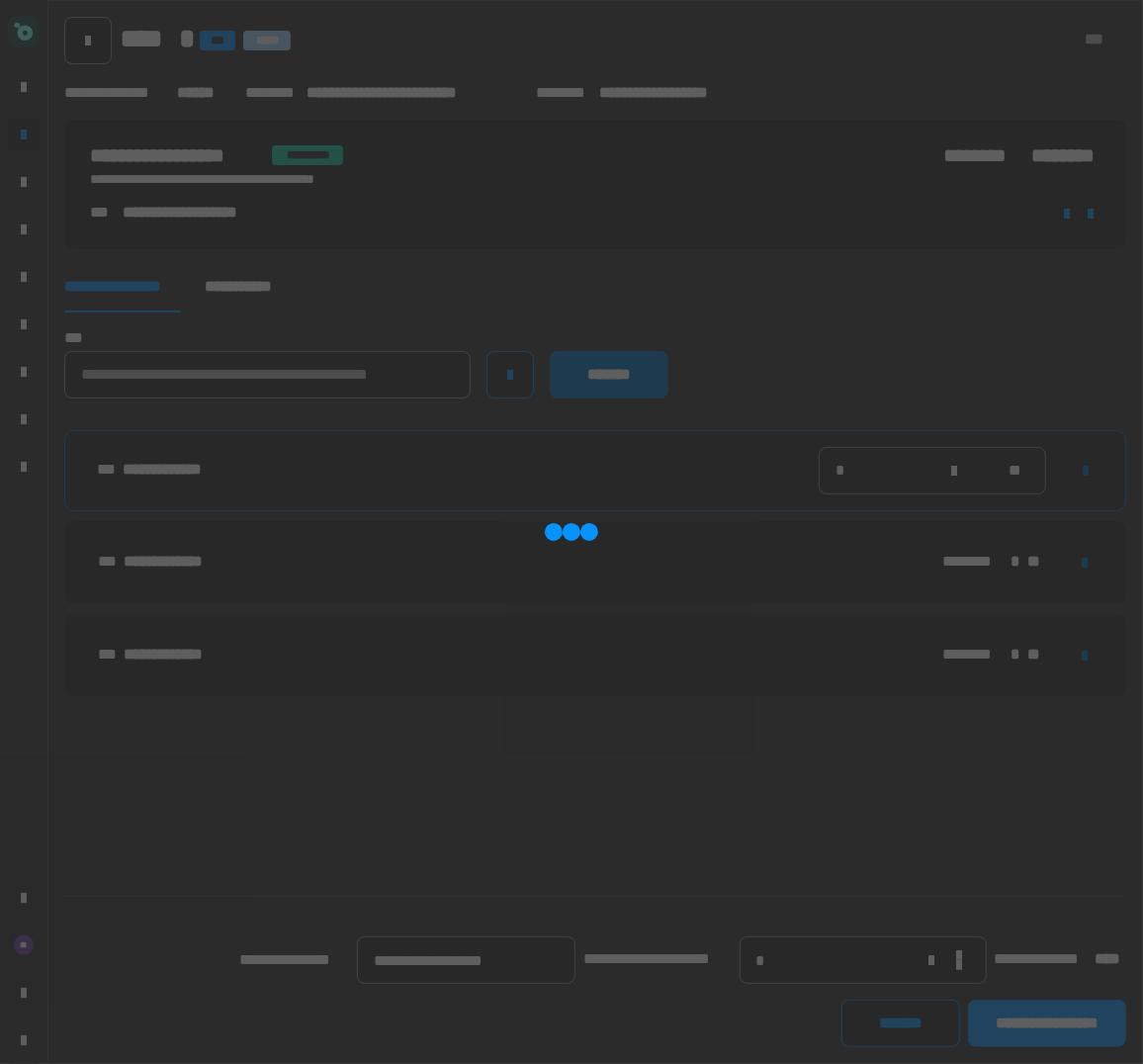 click on "*******" 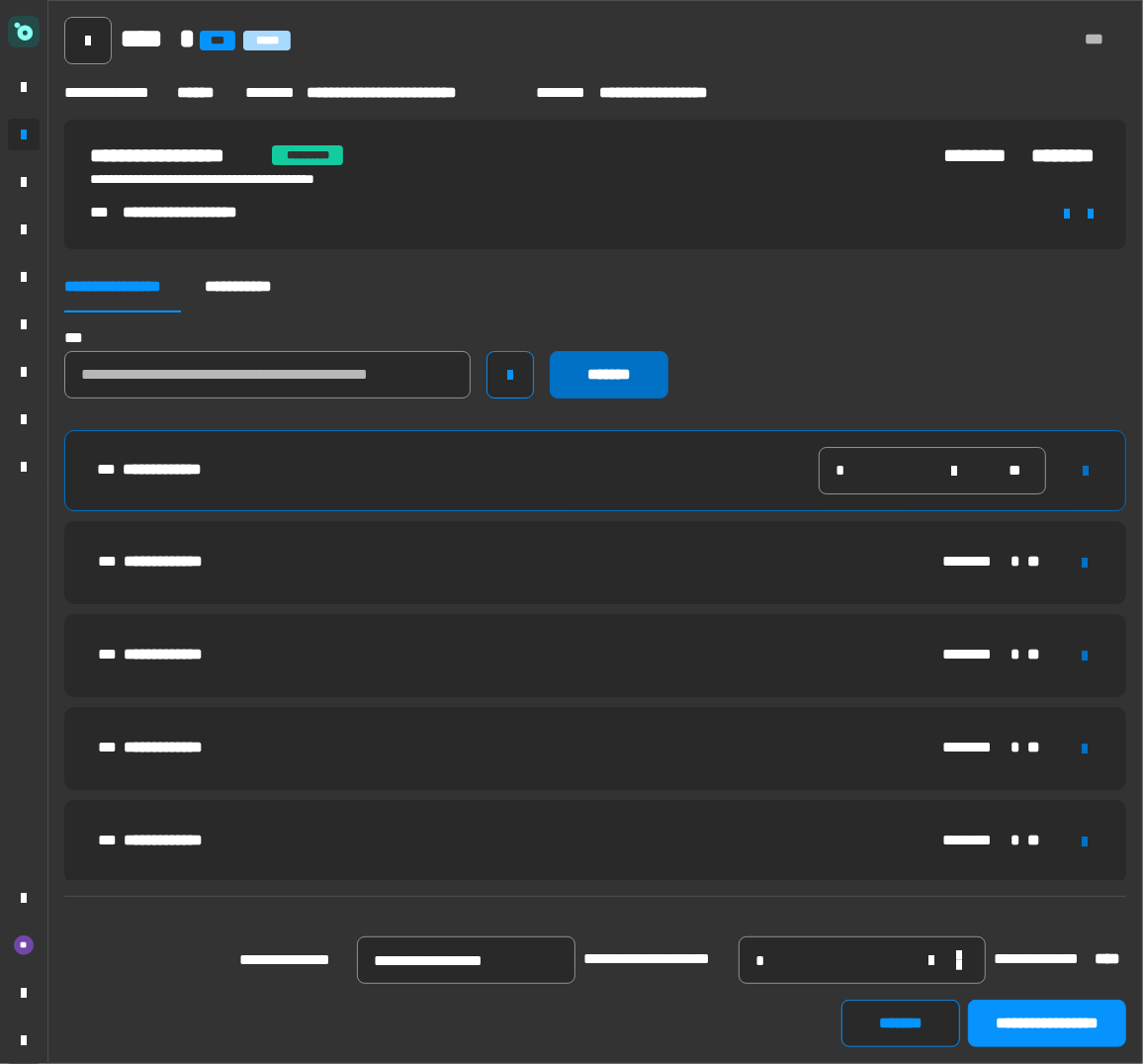 click on "*******" 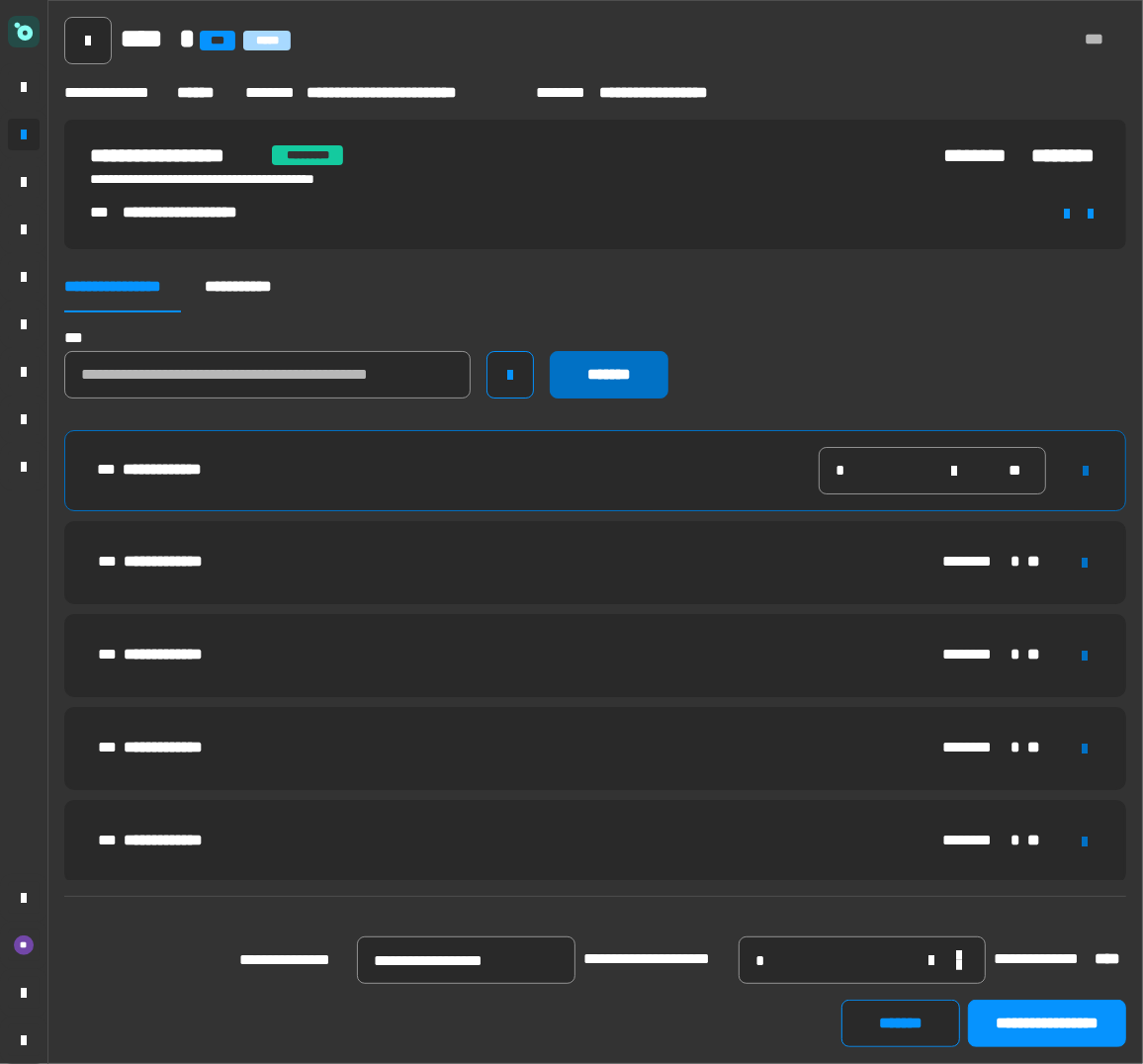 click on "*******" 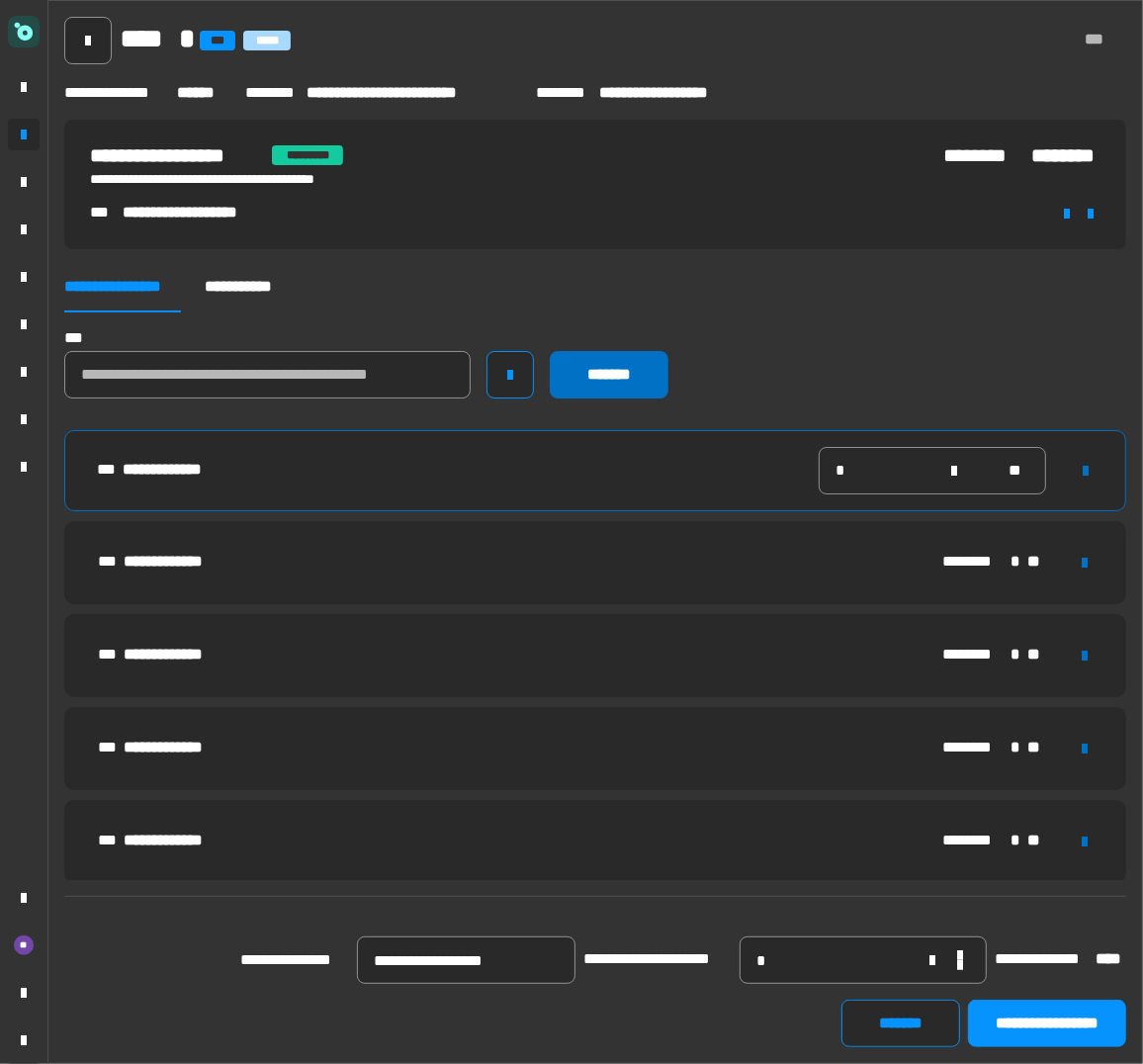 click on "*******" 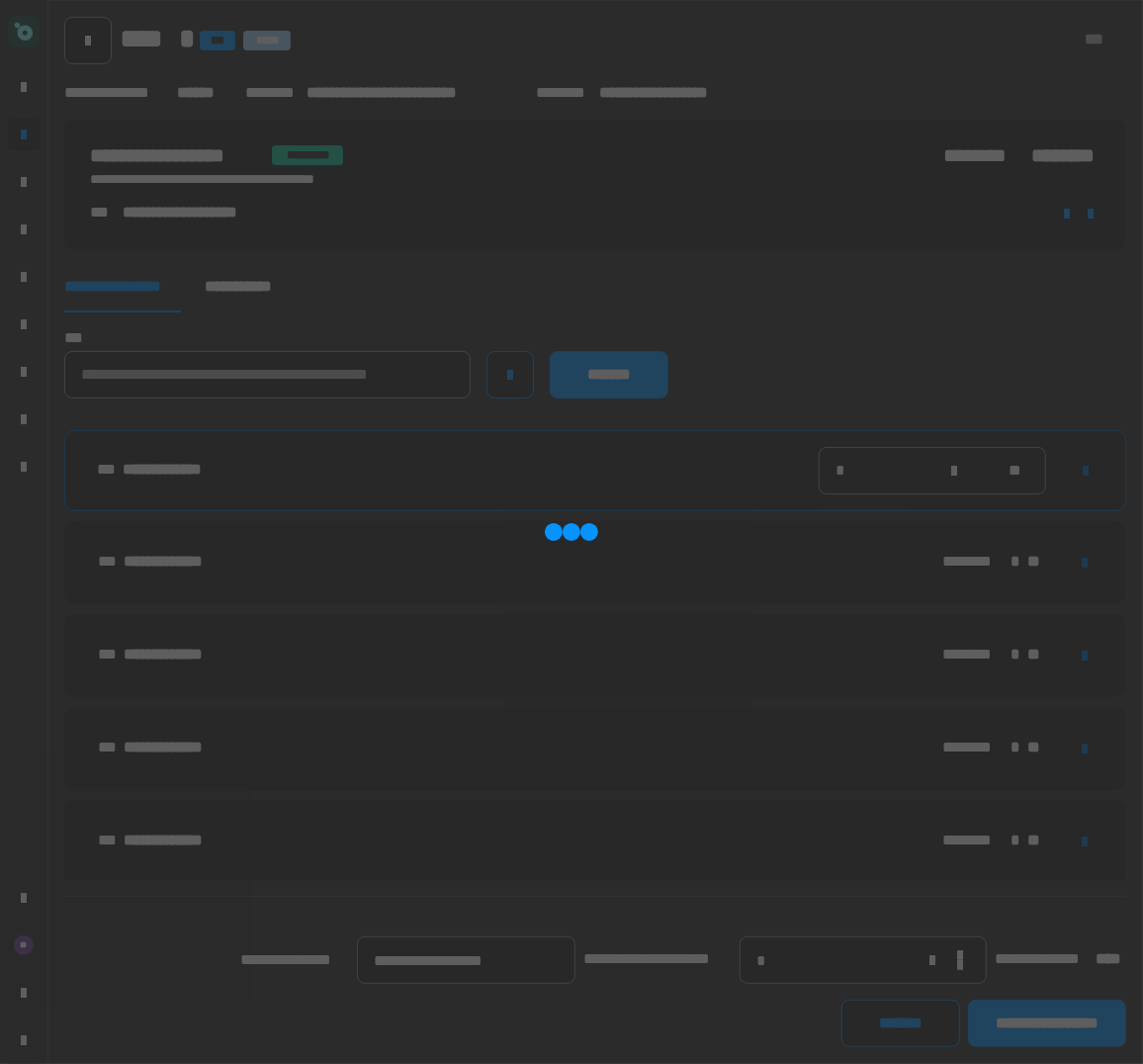 type 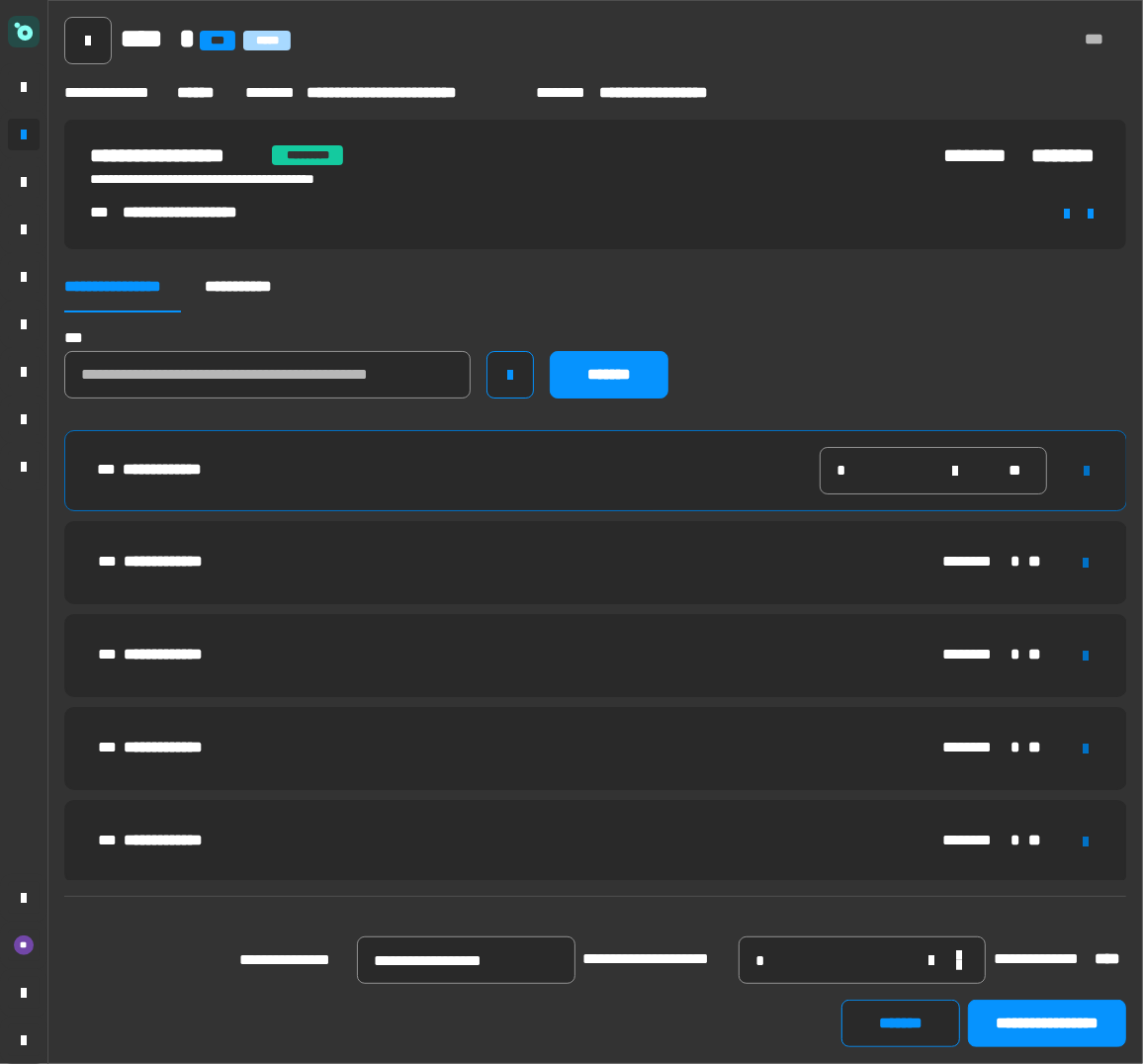 scroll, scrollTop: 277, scrollLeft: 0, axis: vertical 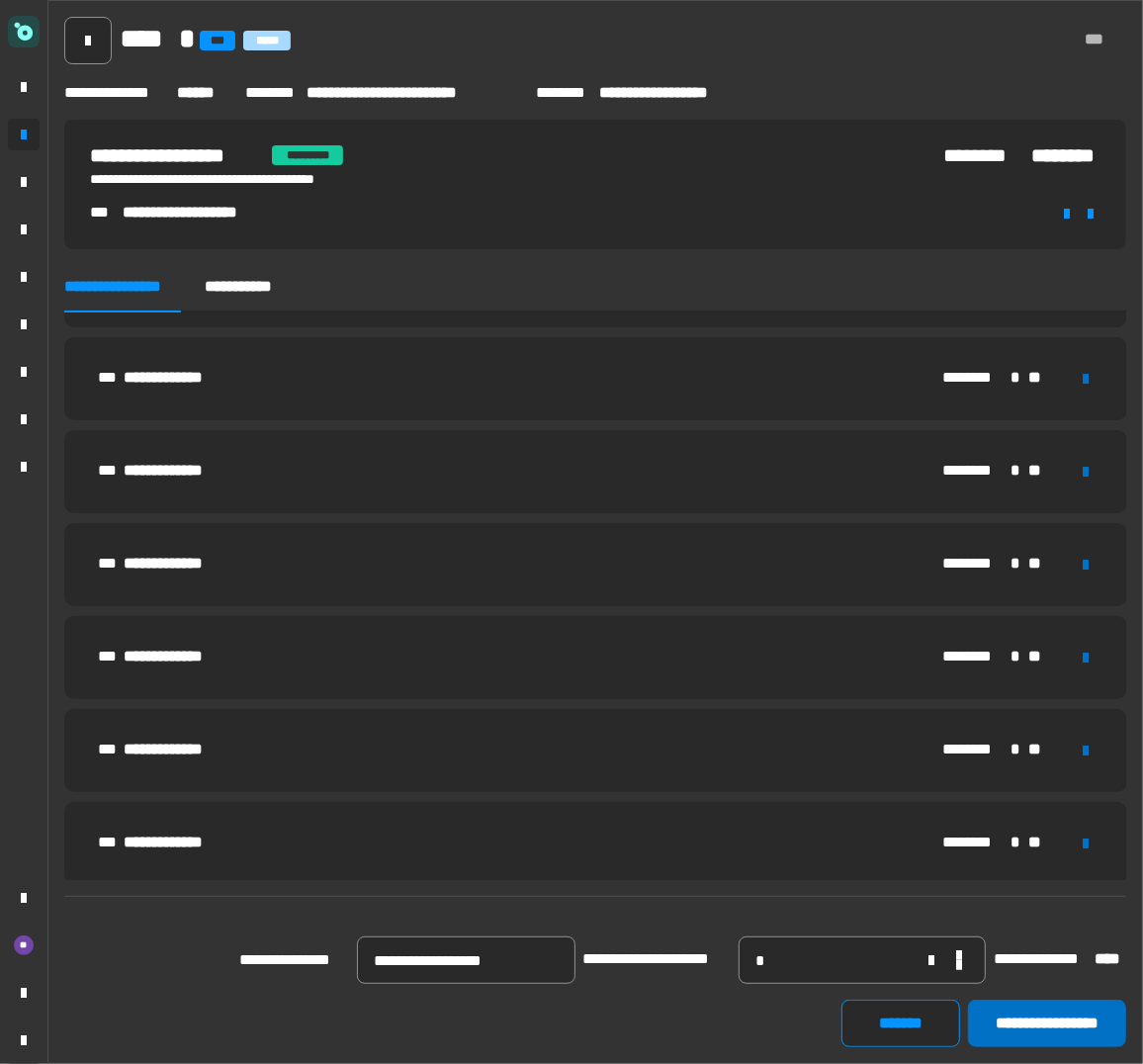 click on "**********" 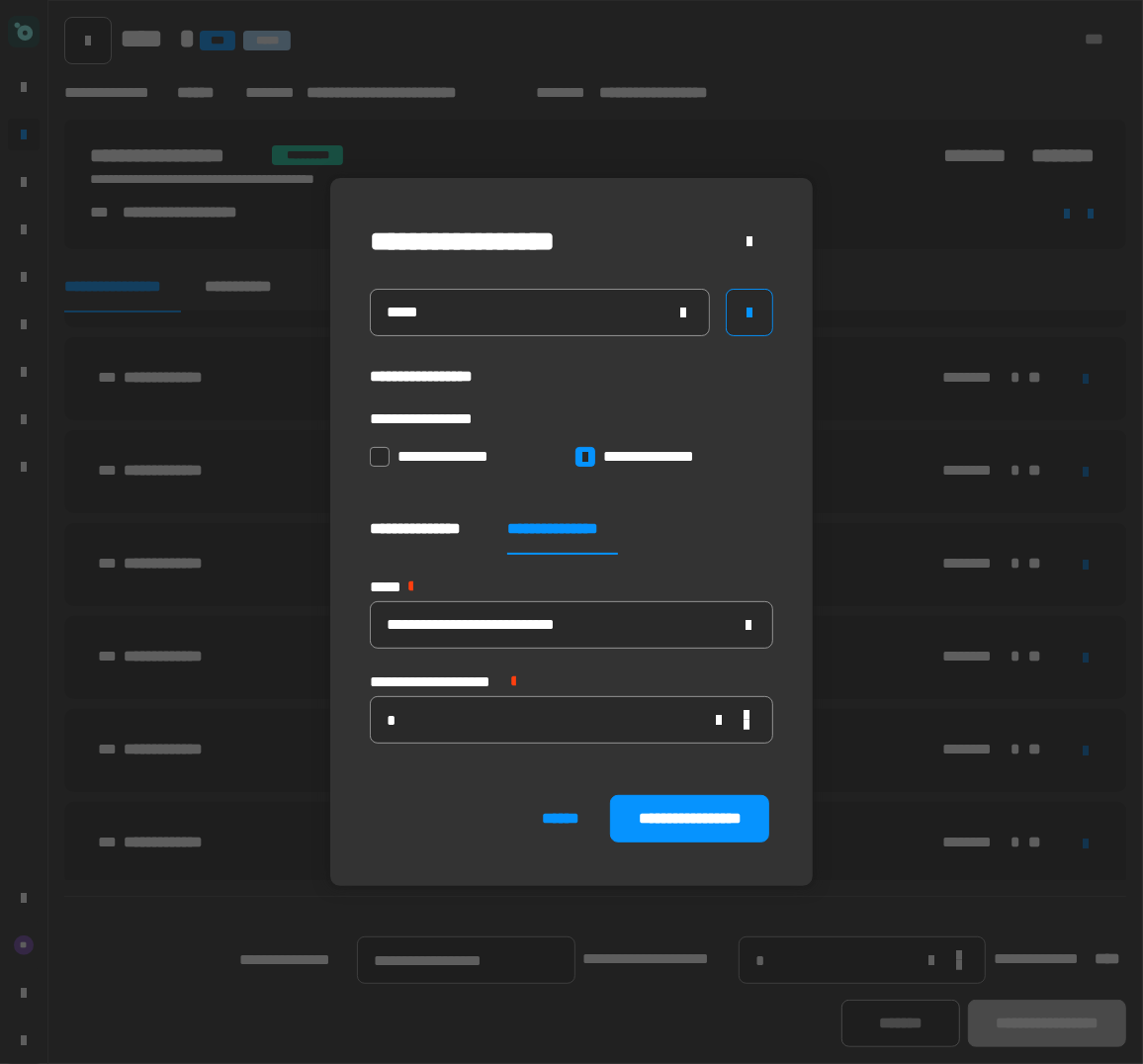 click on "**********" 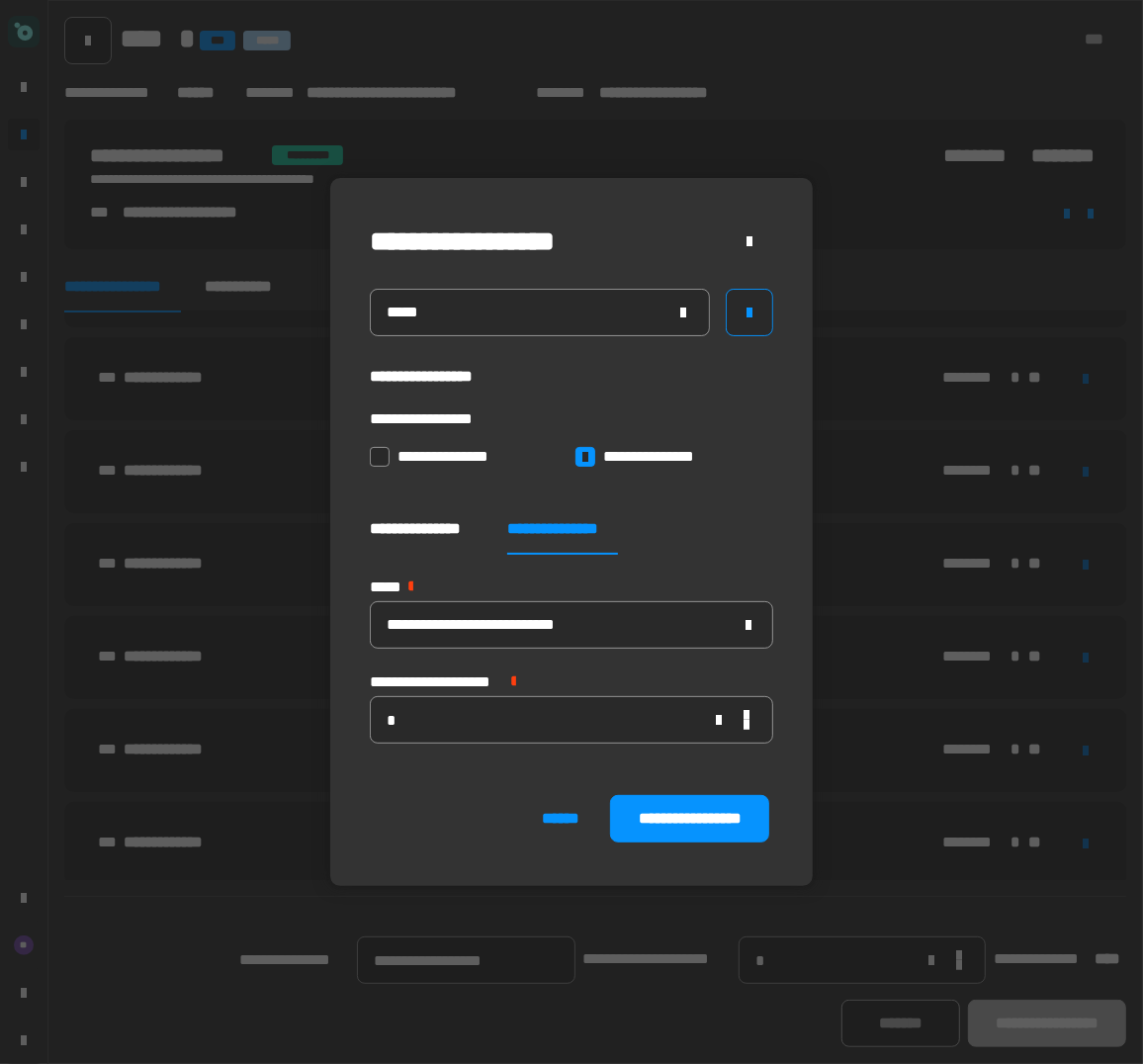 click on "******" 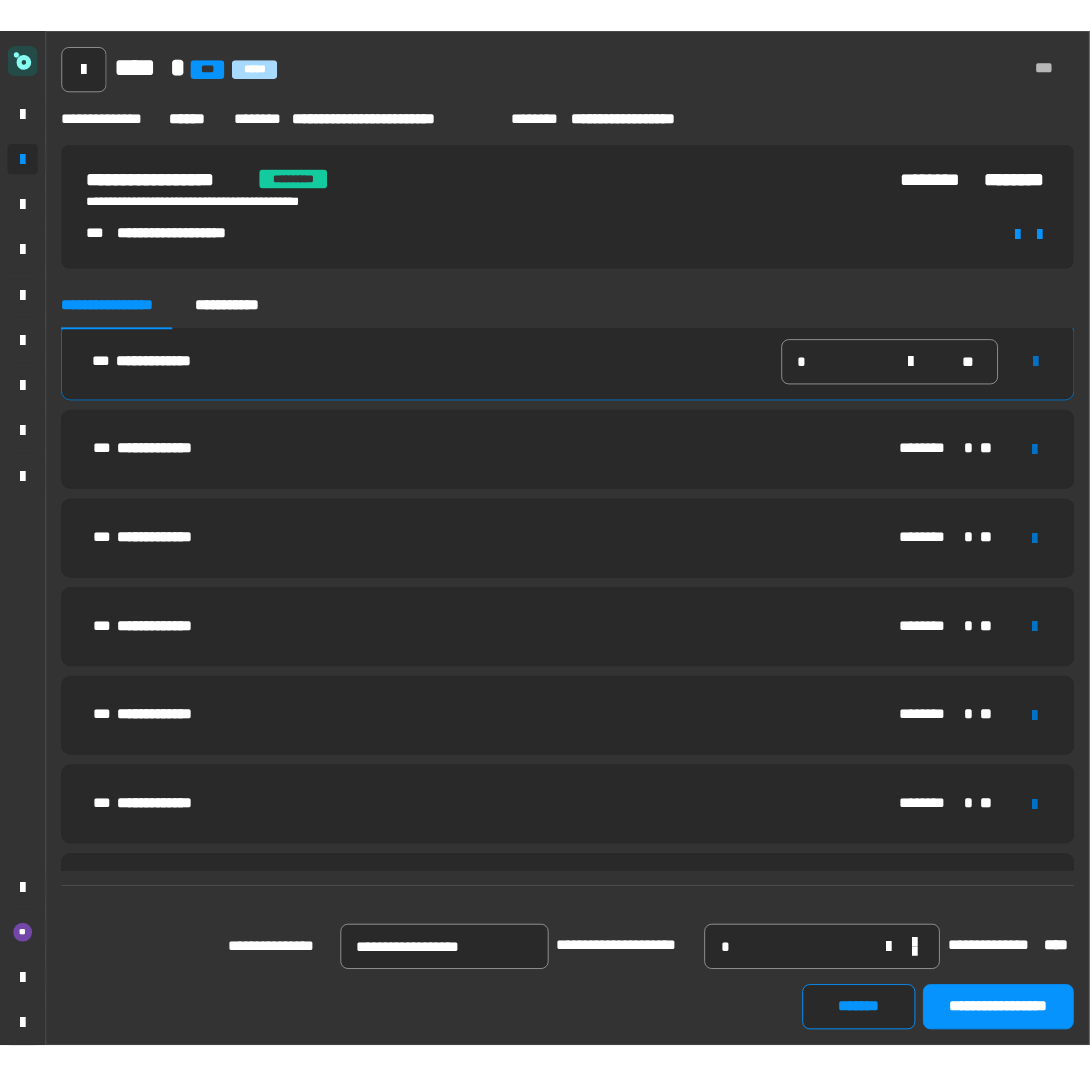 scroll, scrollTop: 0, scrollLeft: 0, axis: both 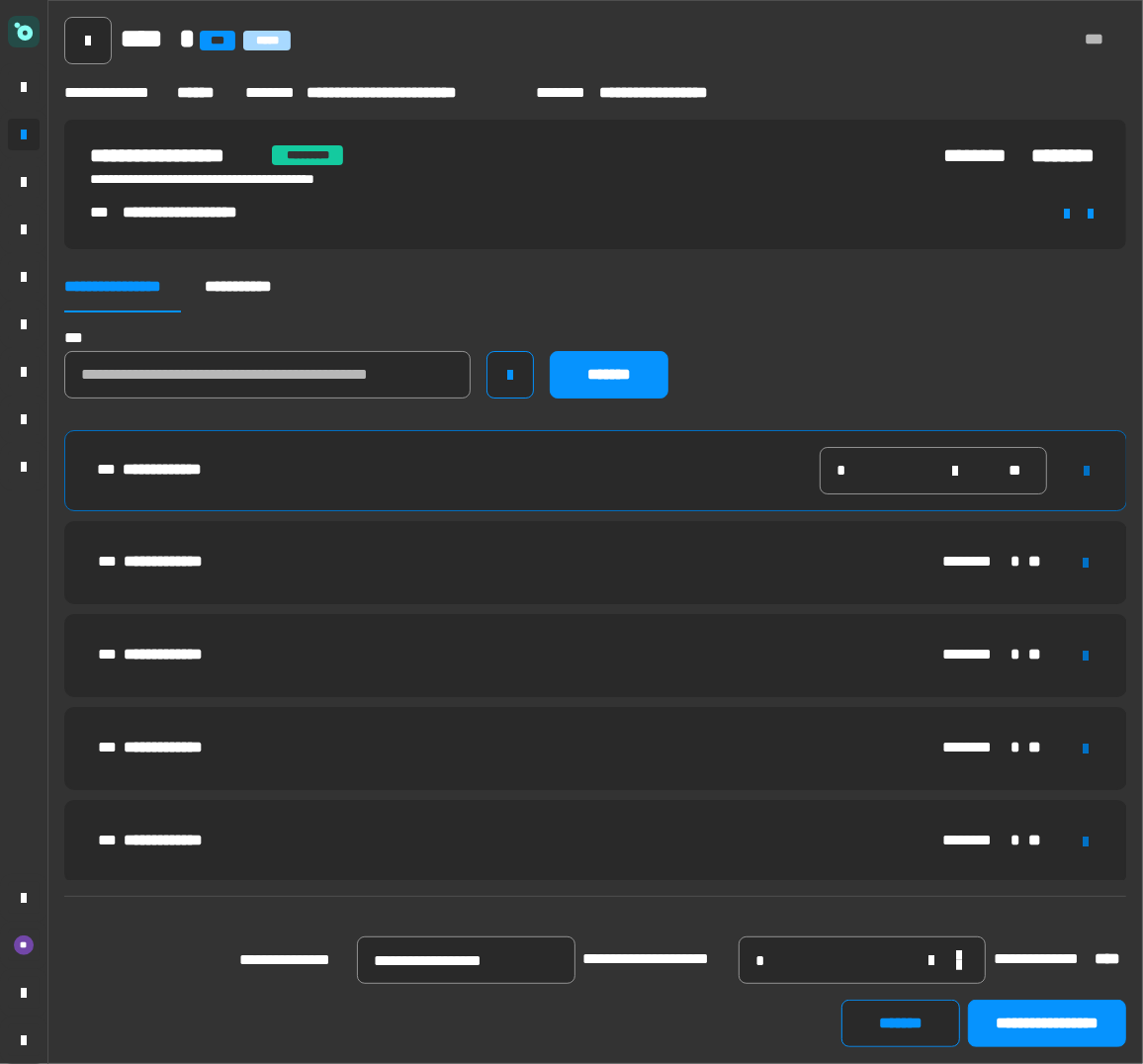 click 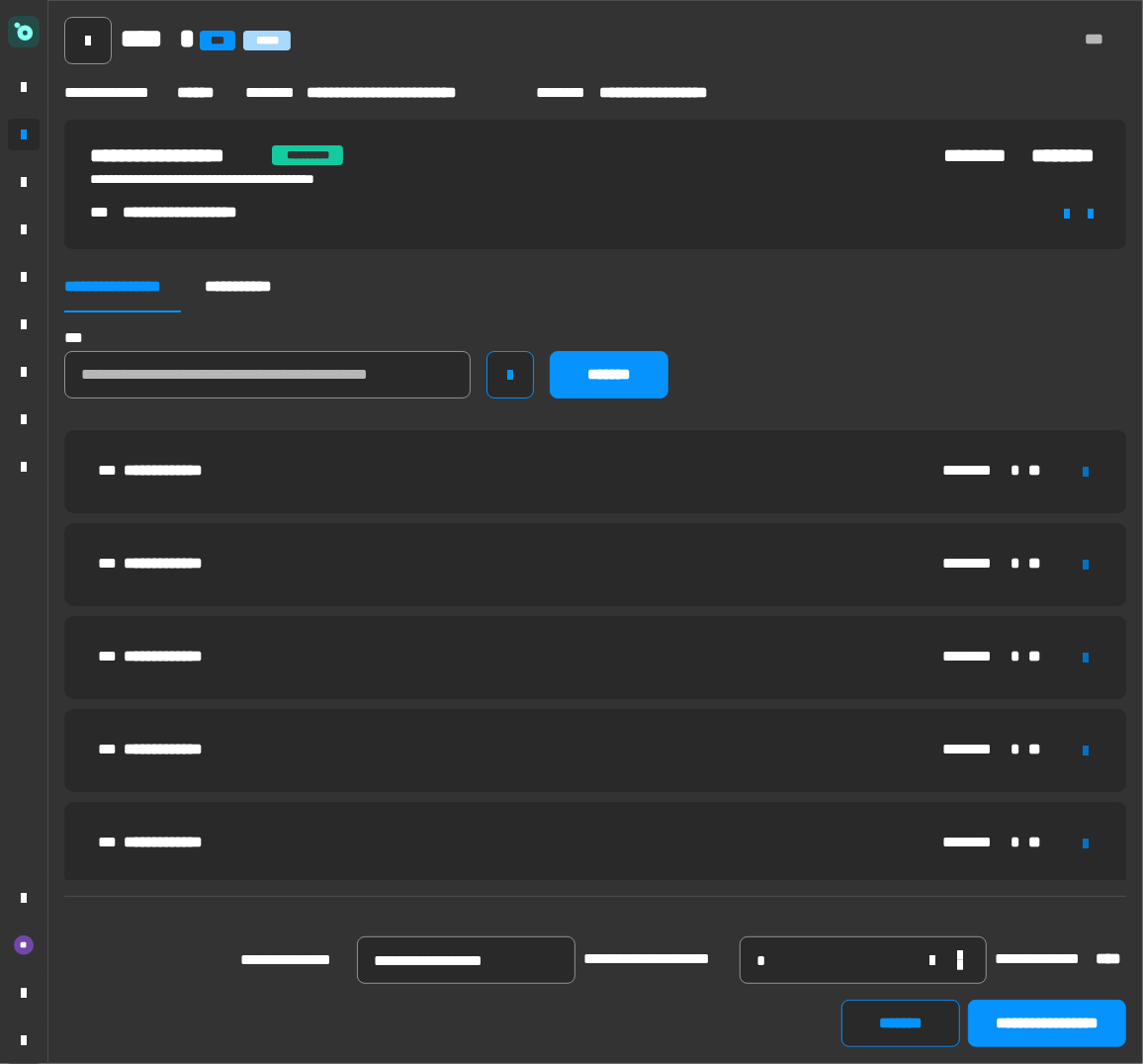 click 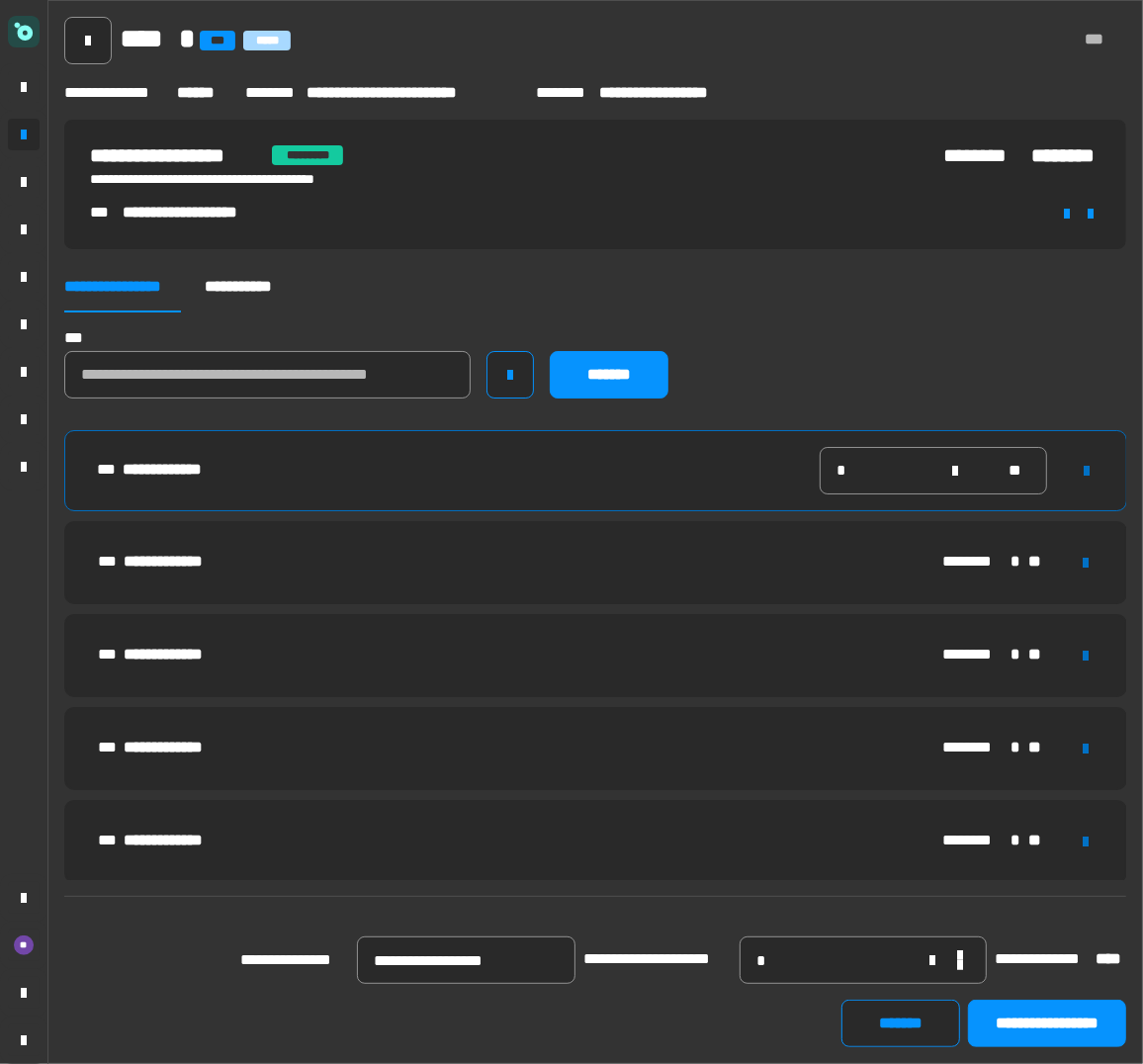 click 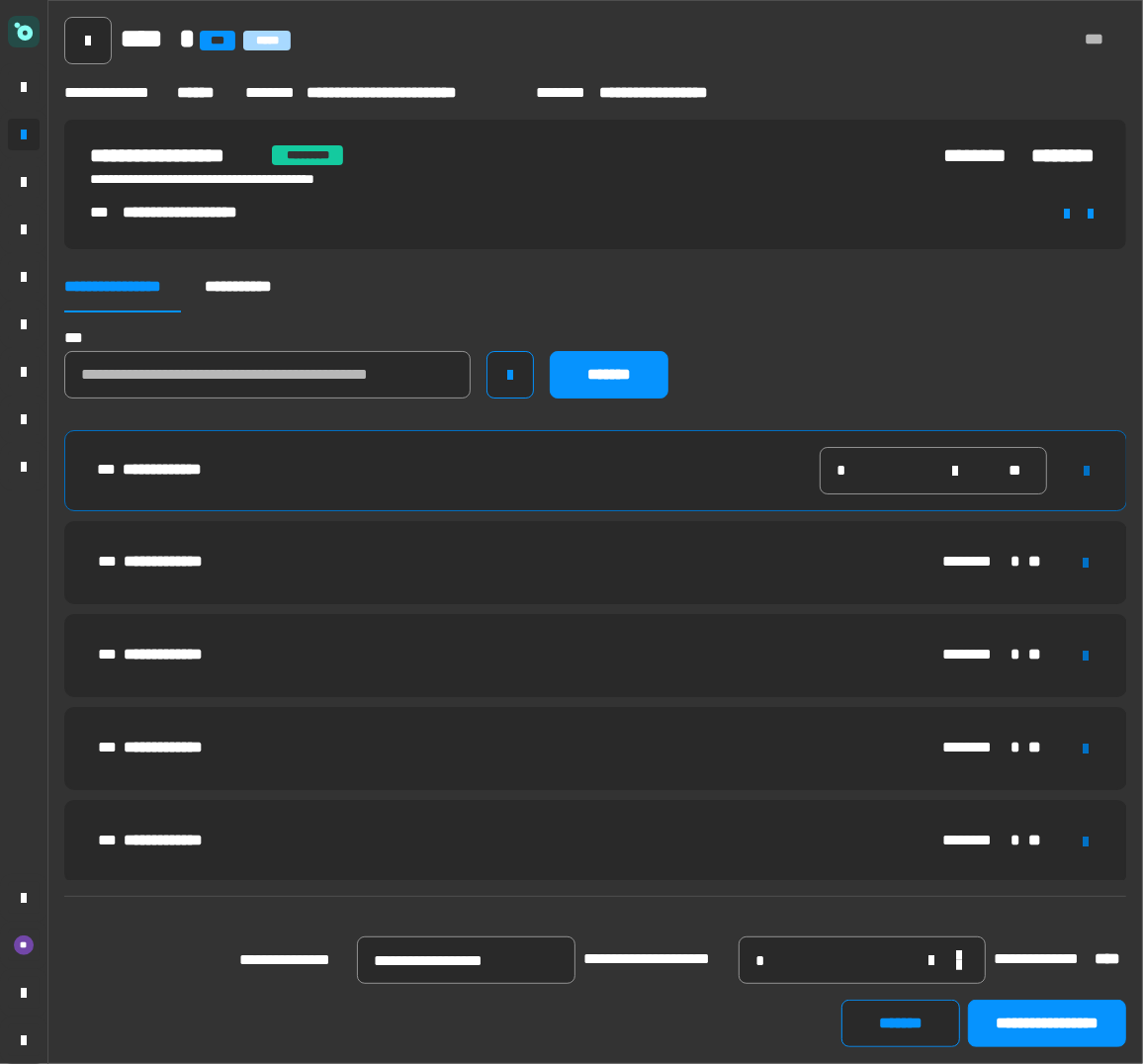 click 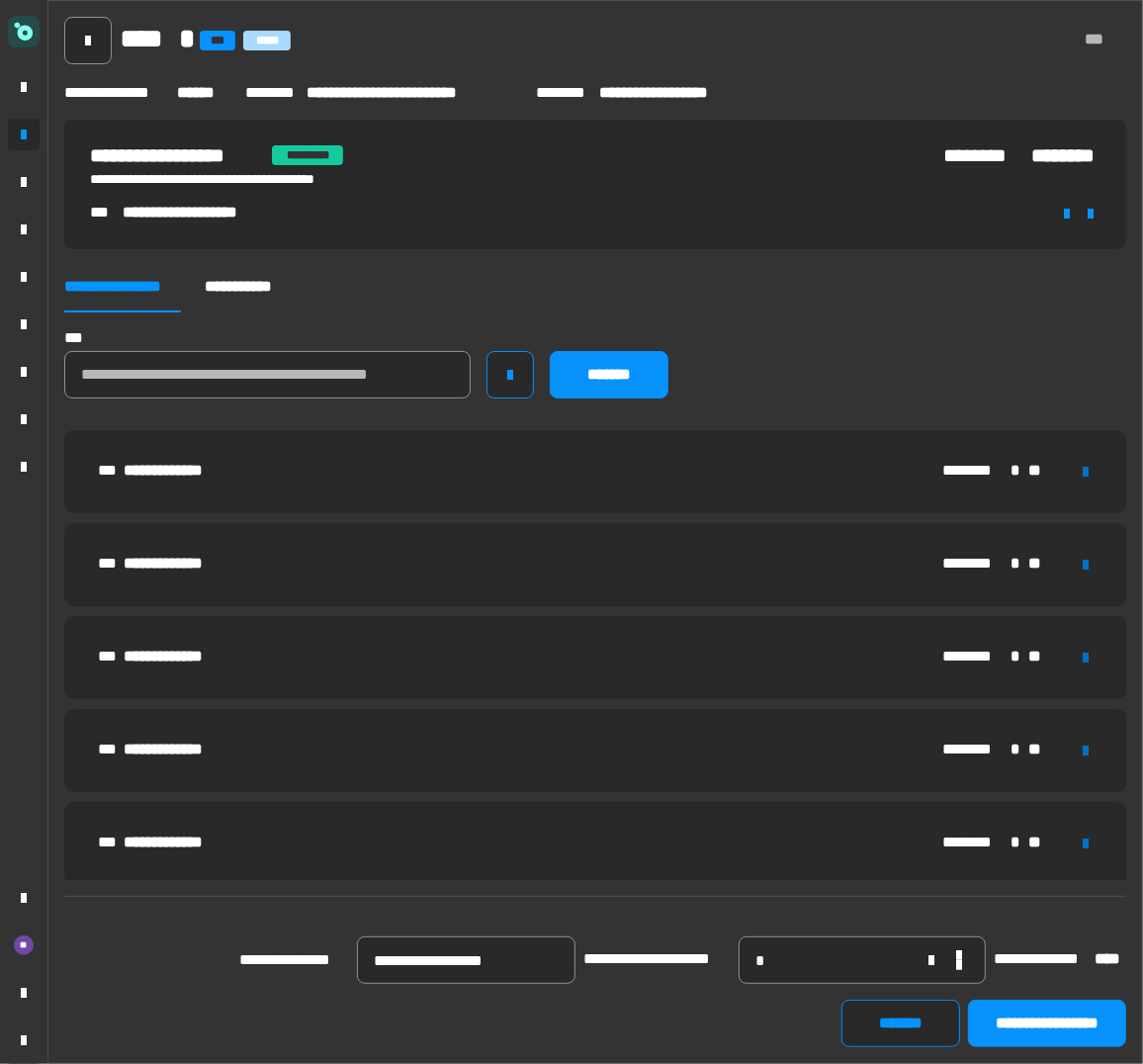 click 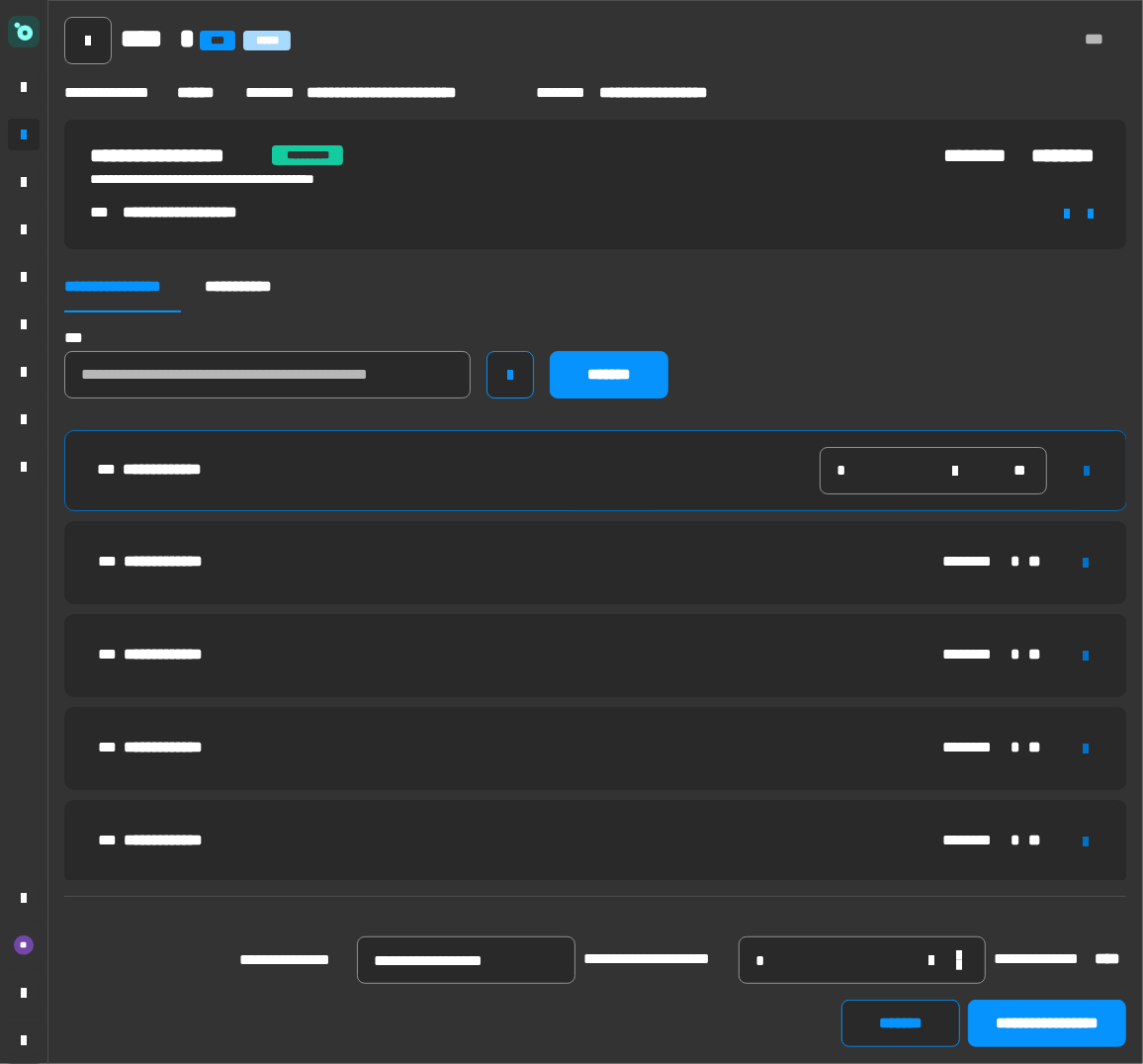 click 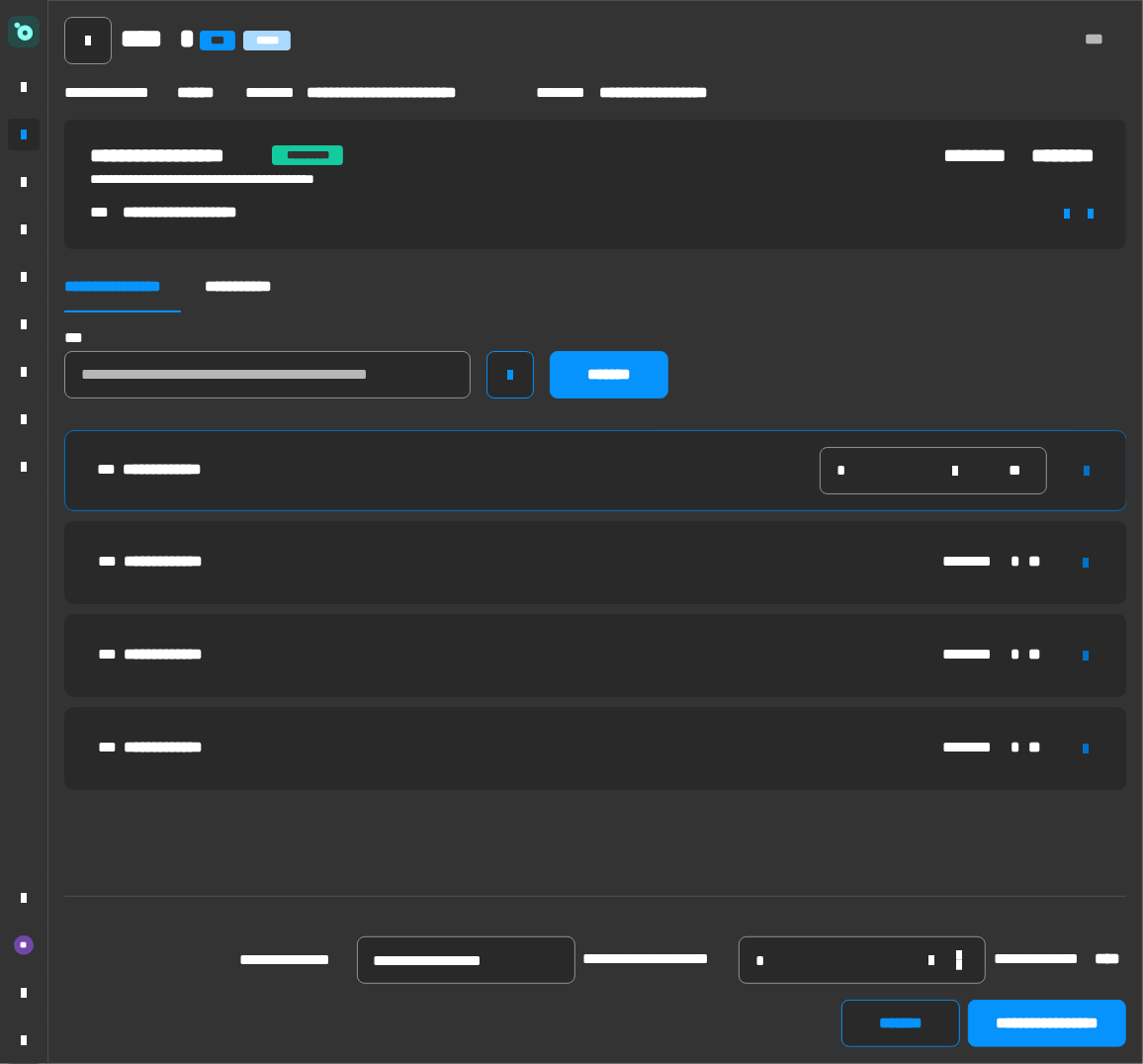 click 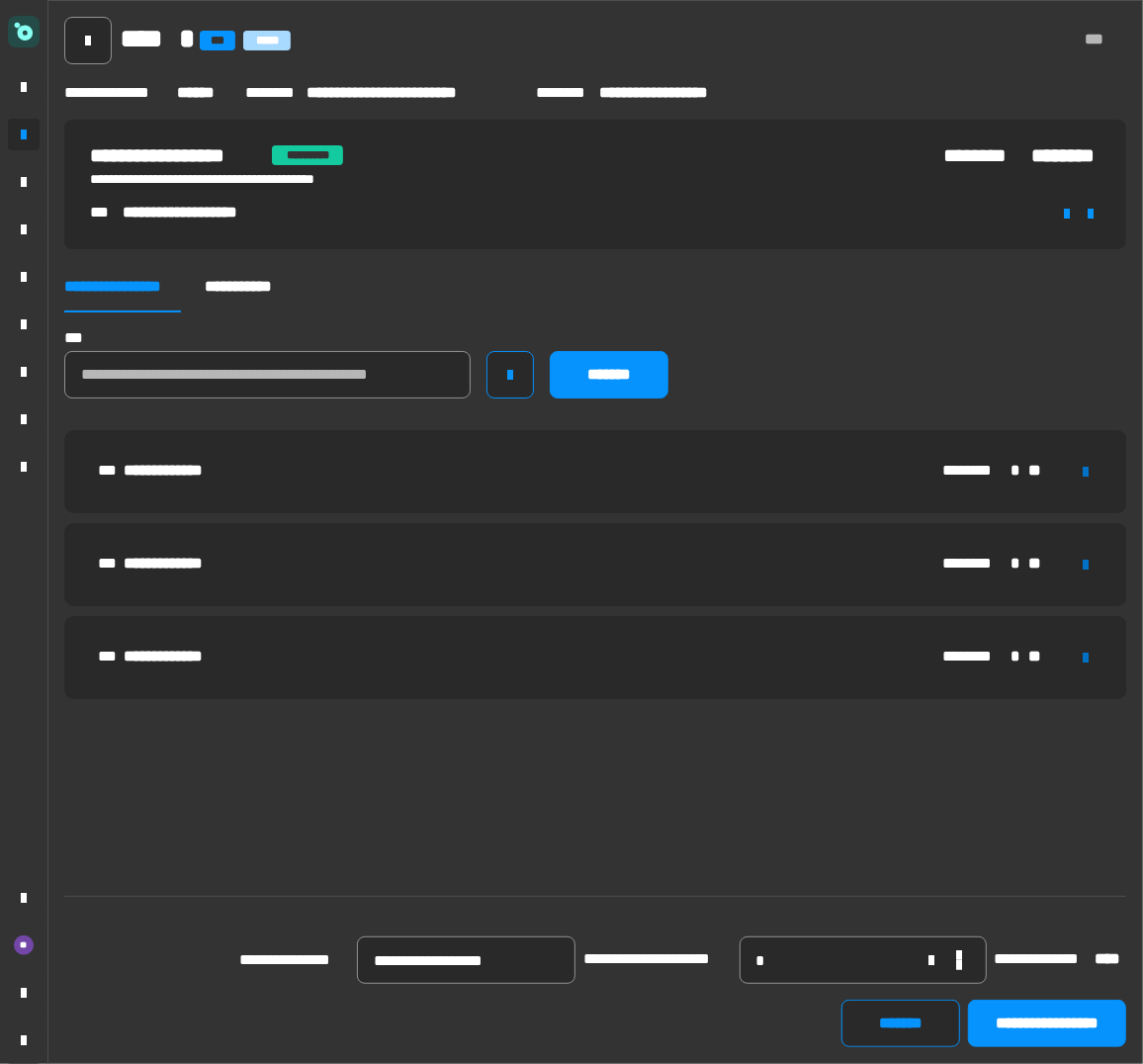 click 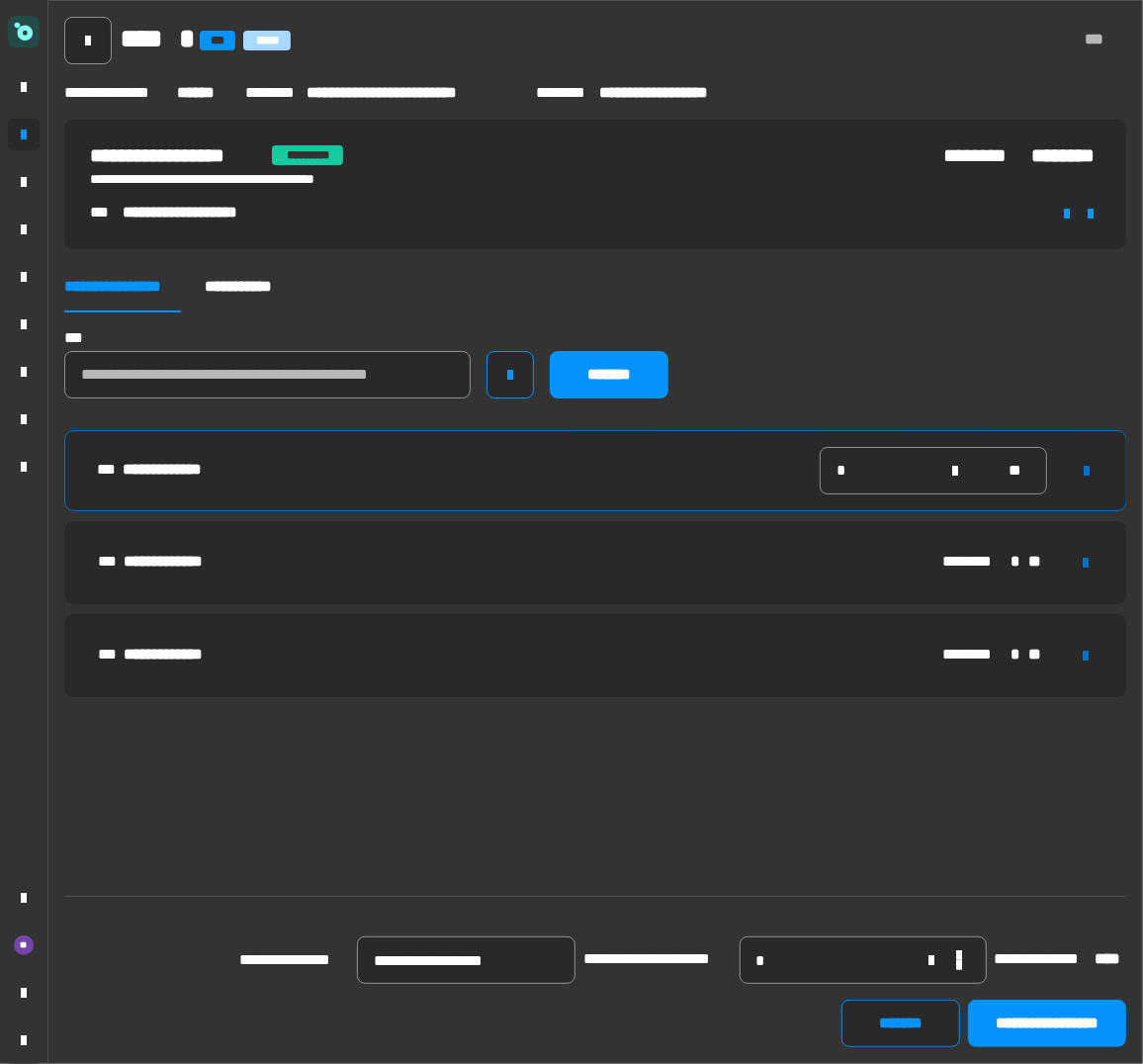 click 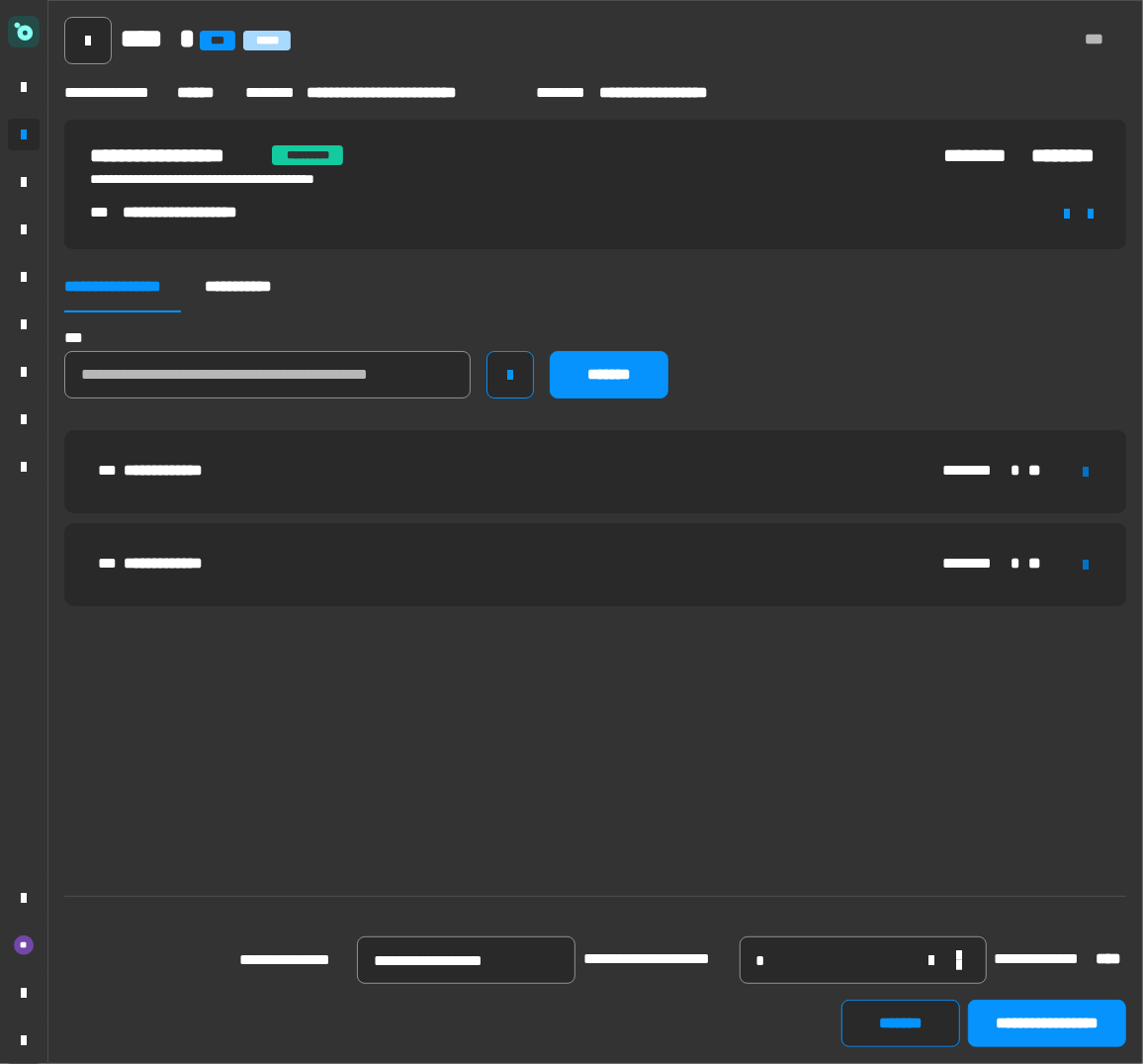 click 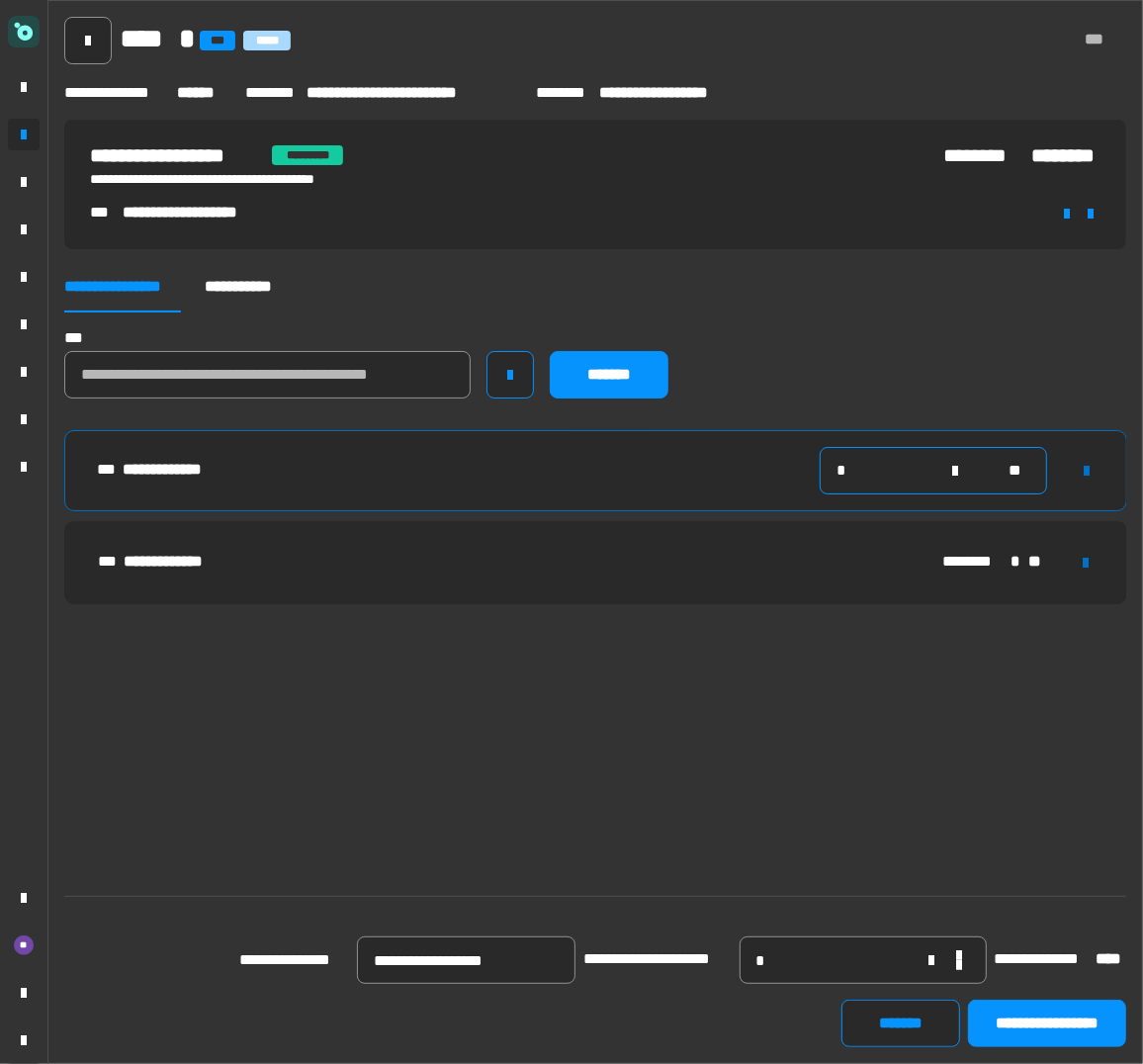 click on "*" 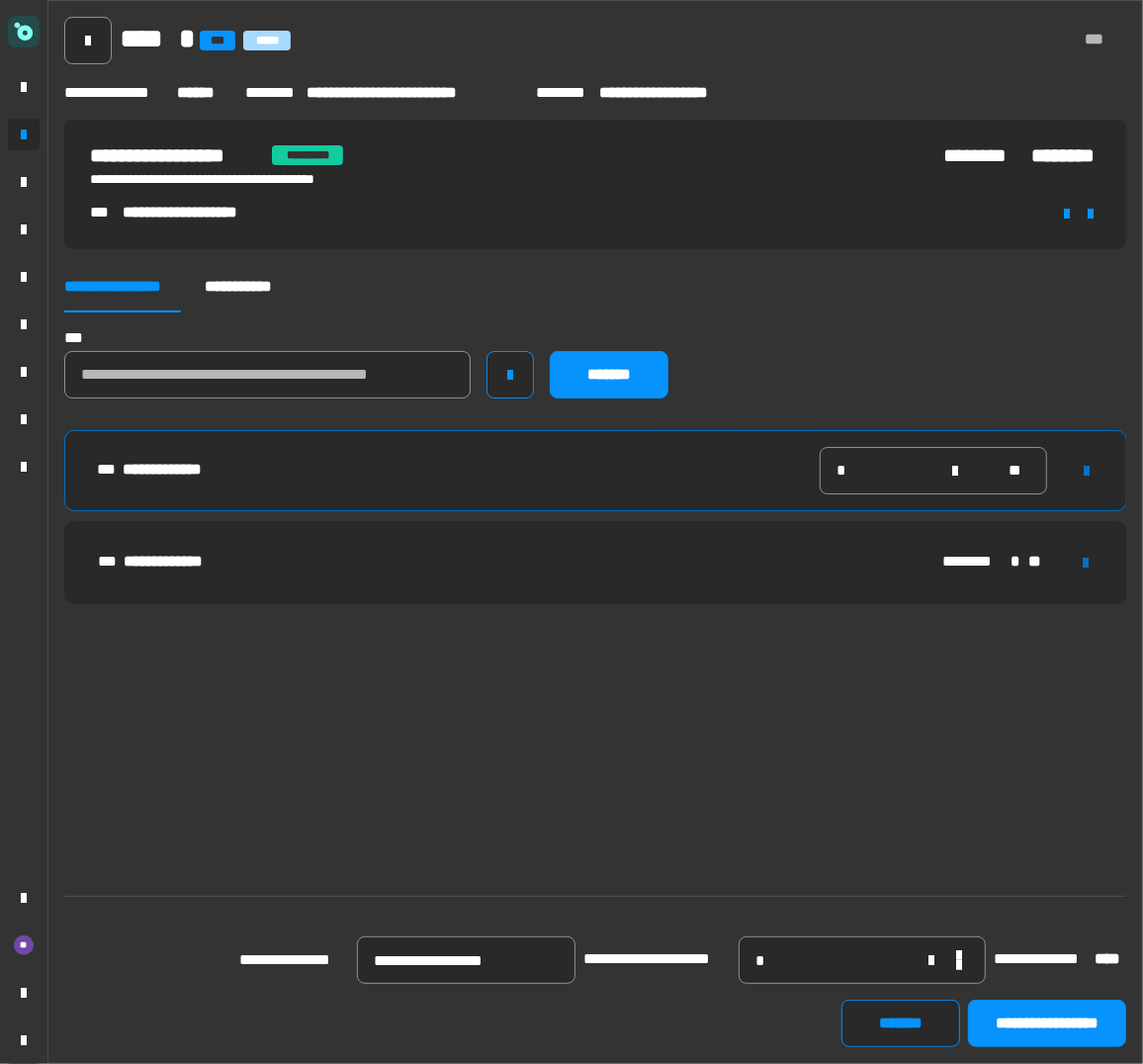 drag, startPoint x: 1086, startPoint y: 565, endPoint x: 1050, endPoint y: 570, distance: 36.345564 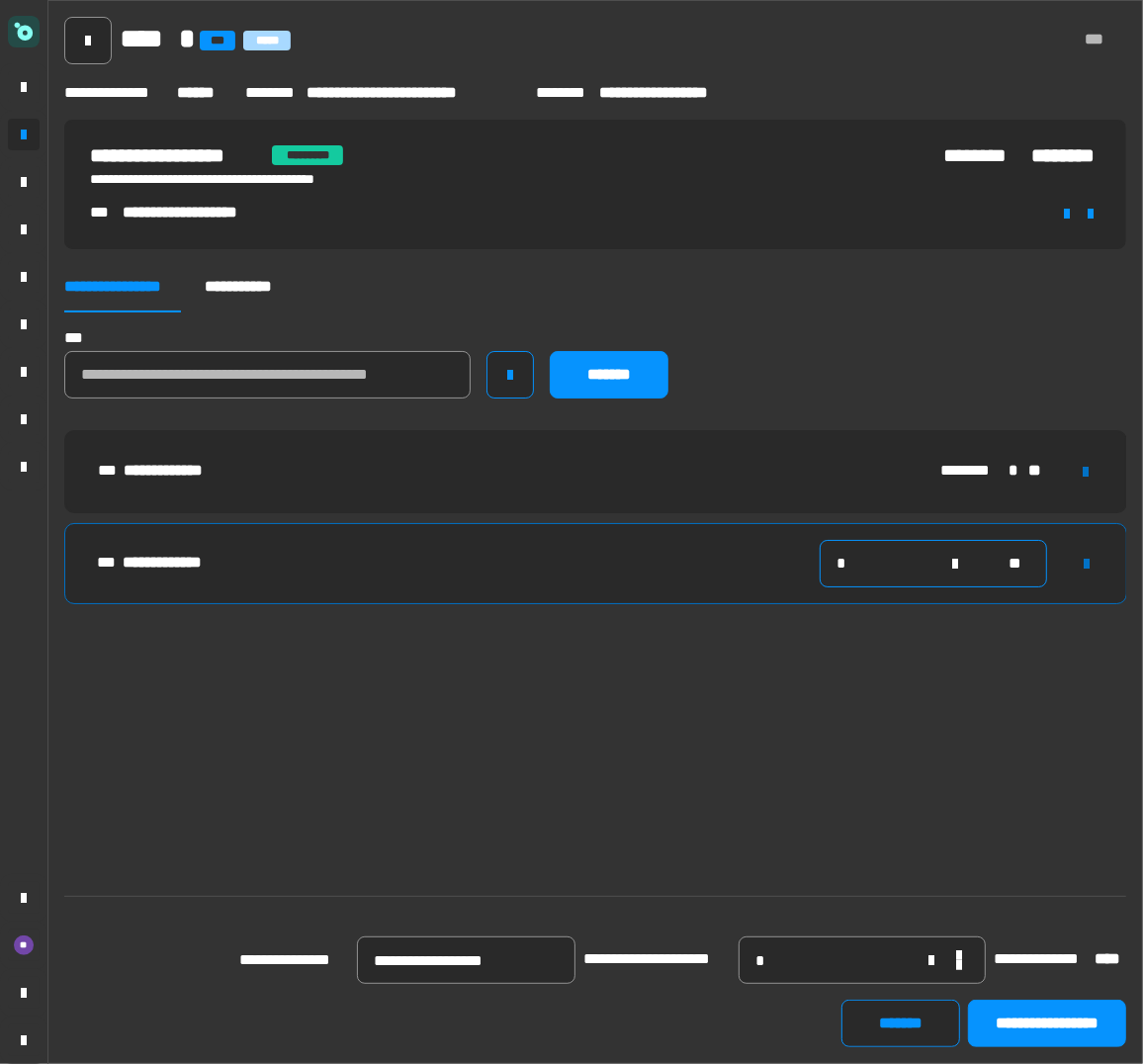 click on "*" 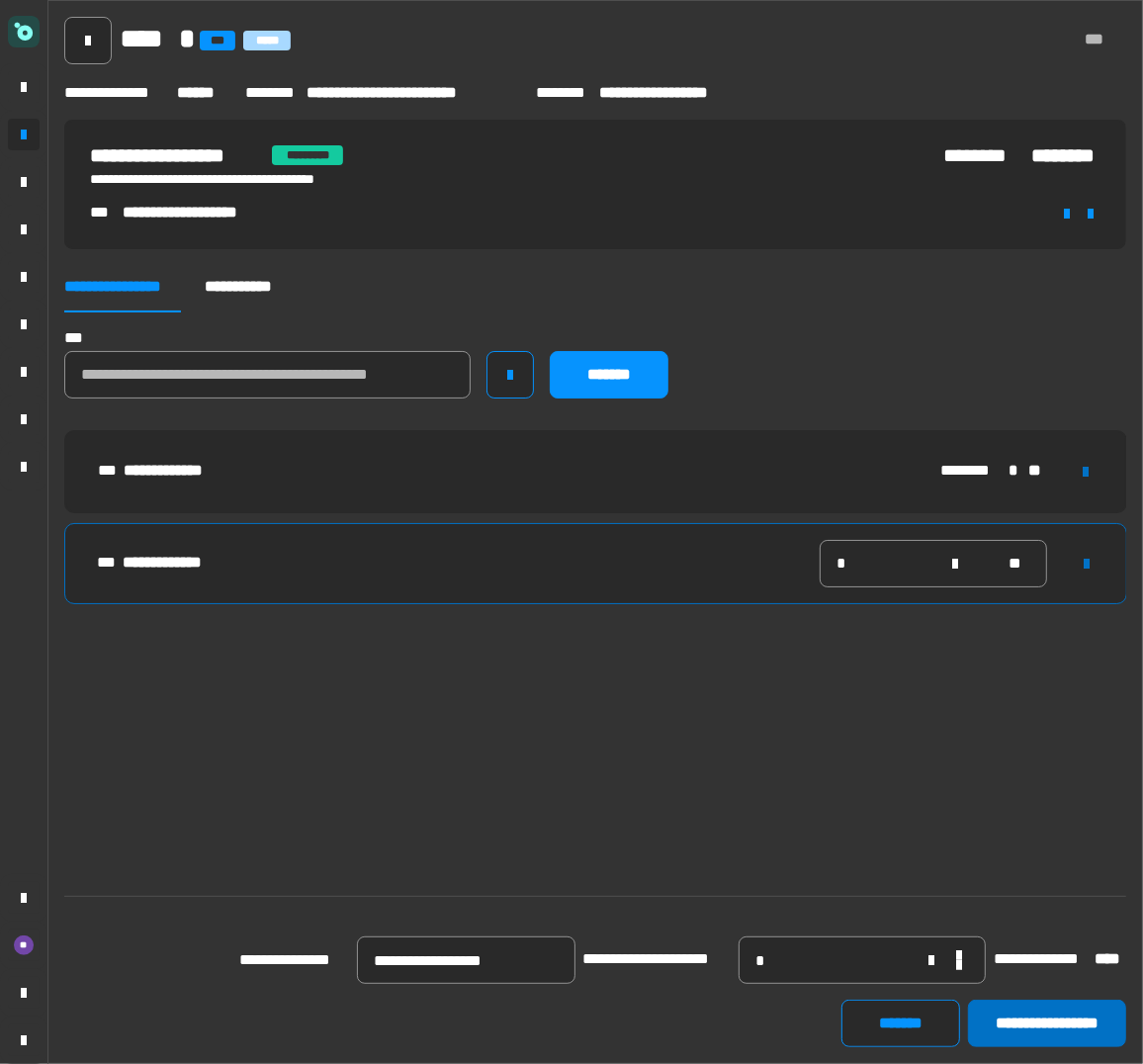 click on "**********" 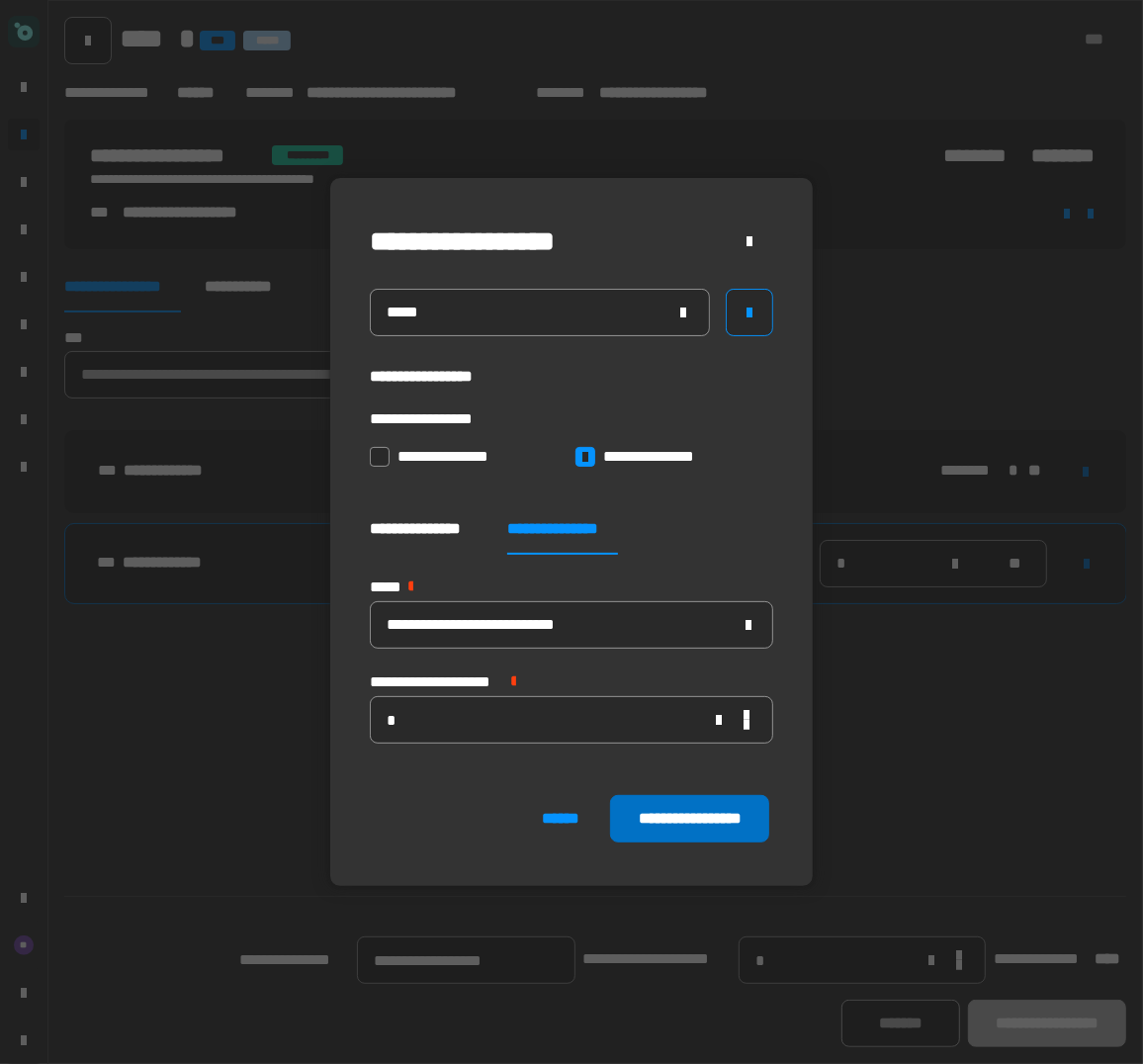 click on "**********" 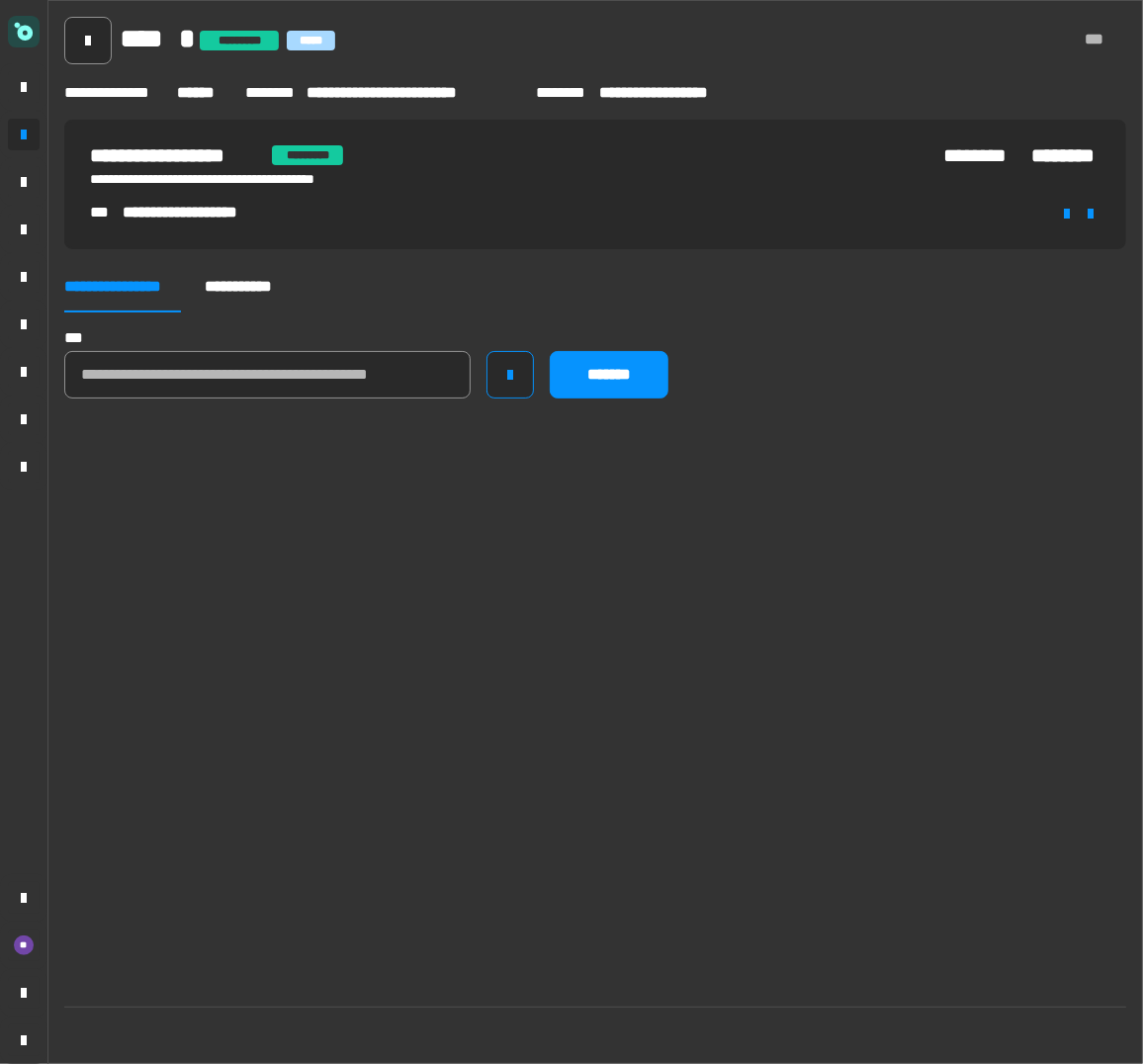 click on "**********" 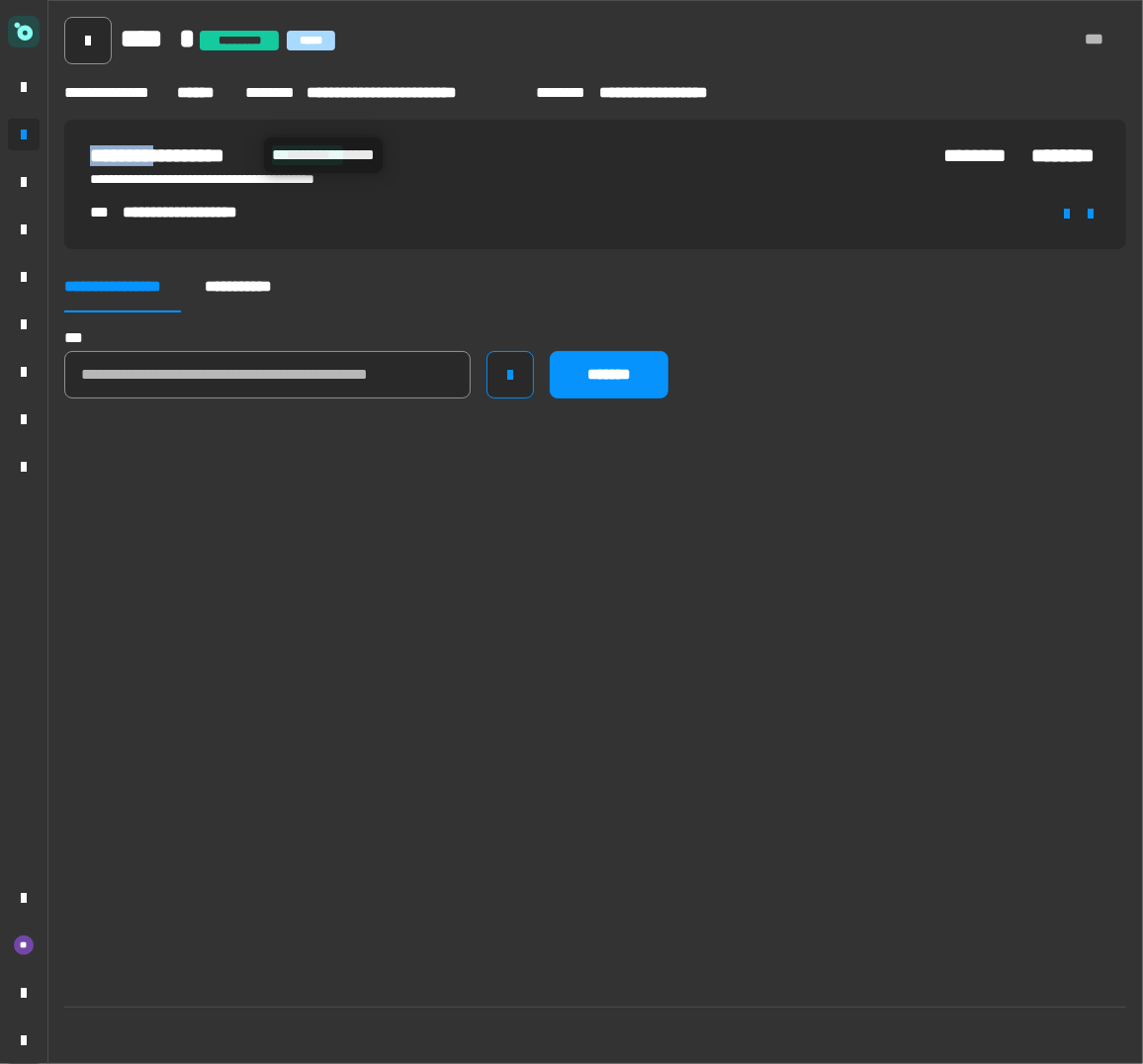click on "**********" 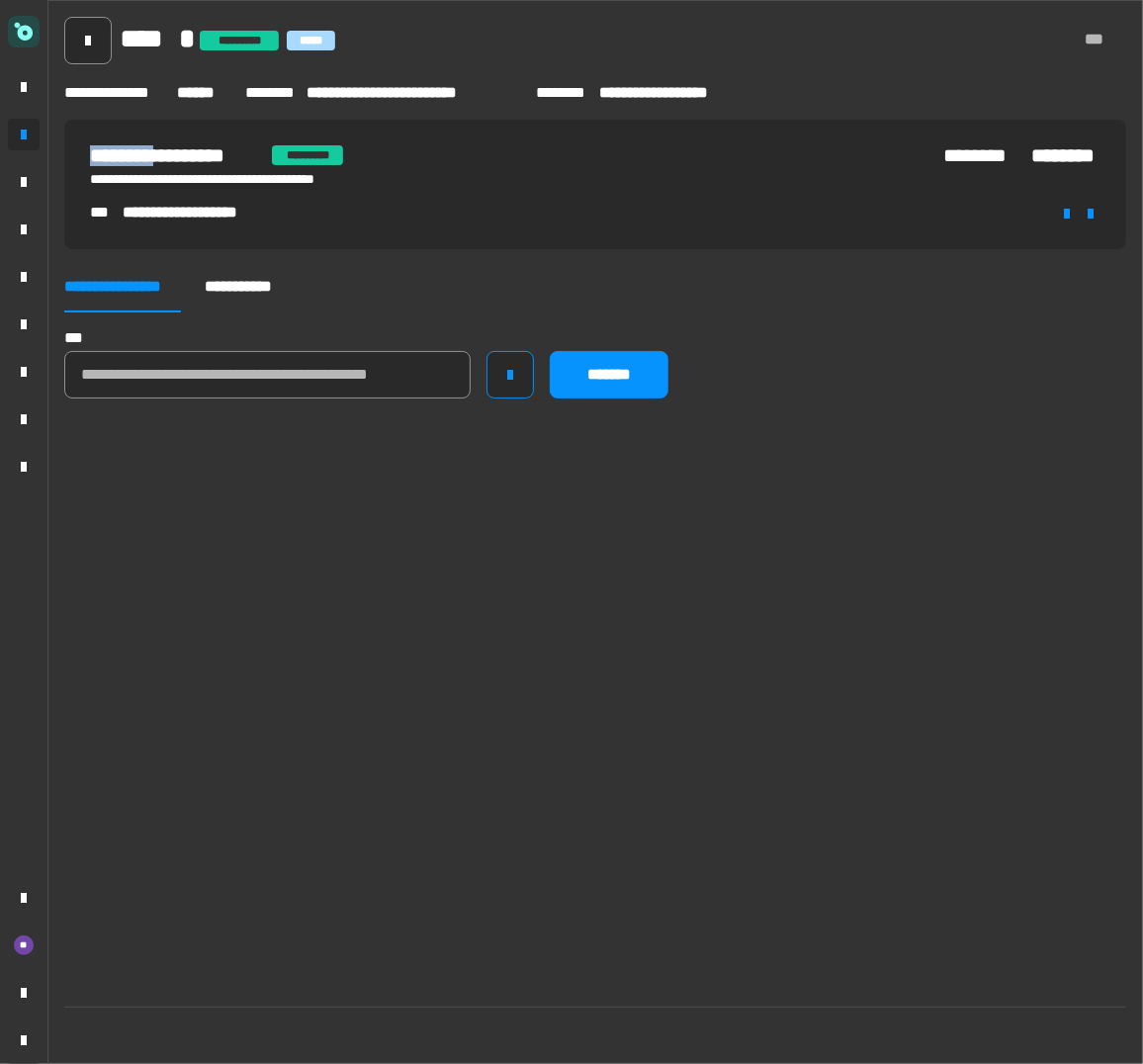 copy on "********" 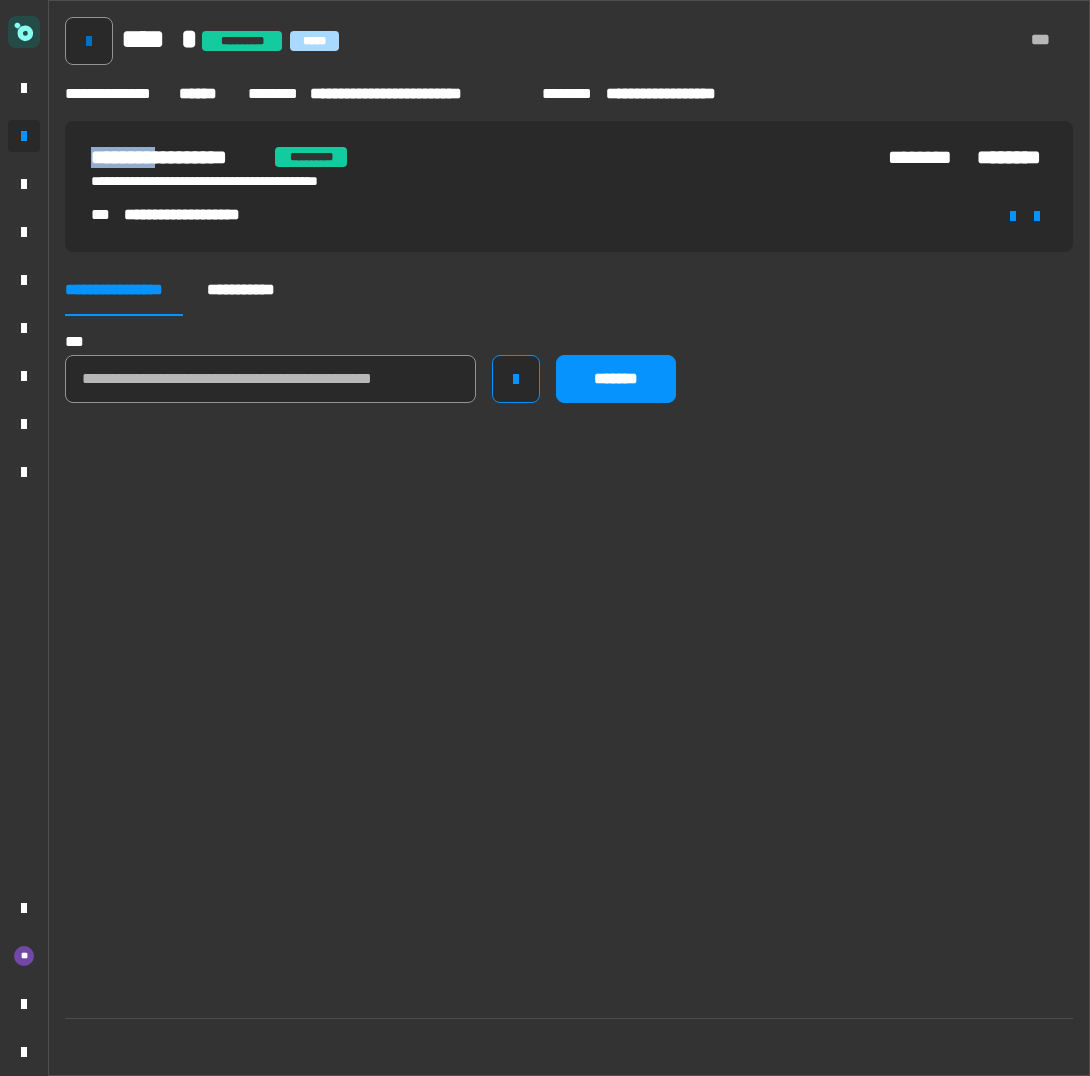 click 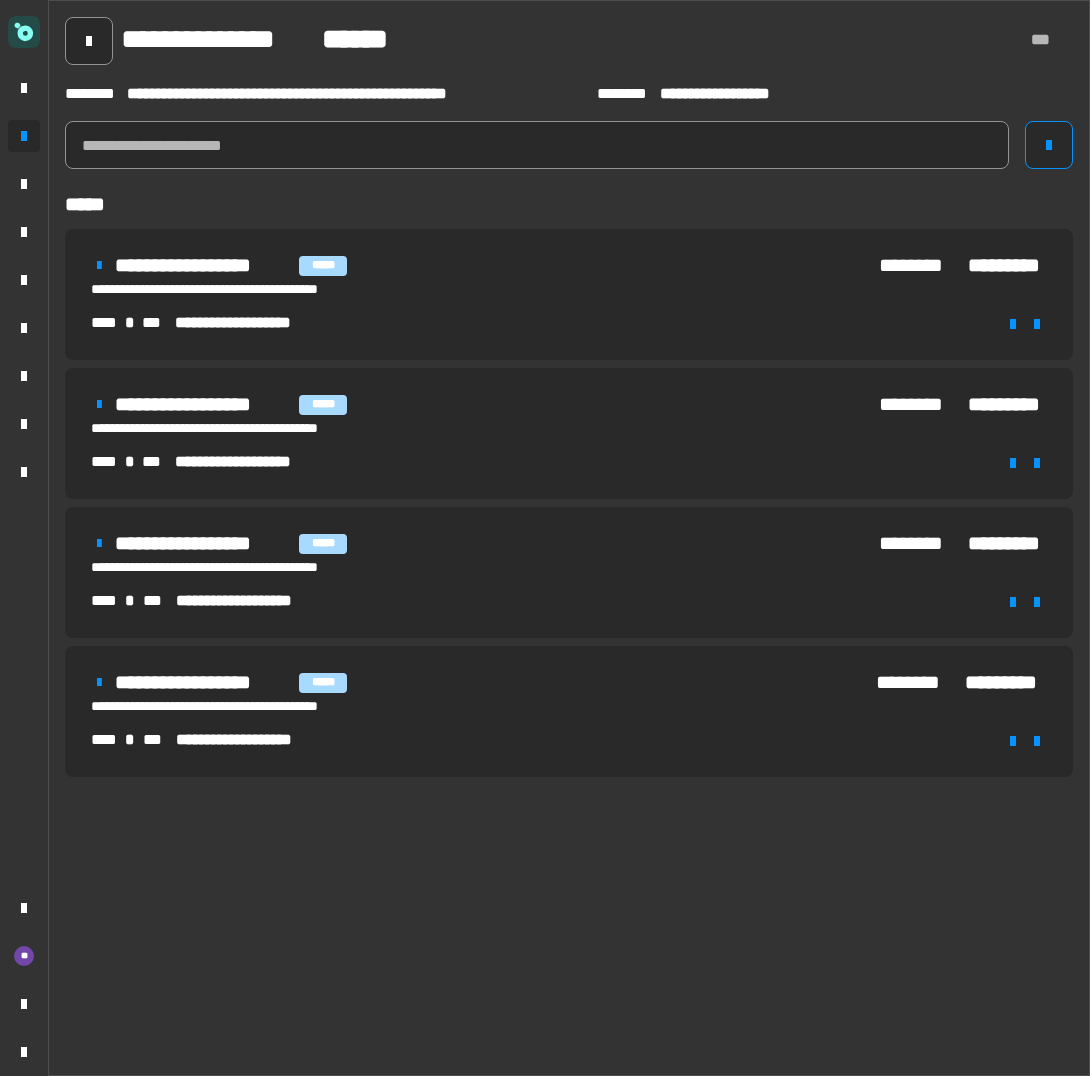 click on "**********" at bounding box center (569, 294) 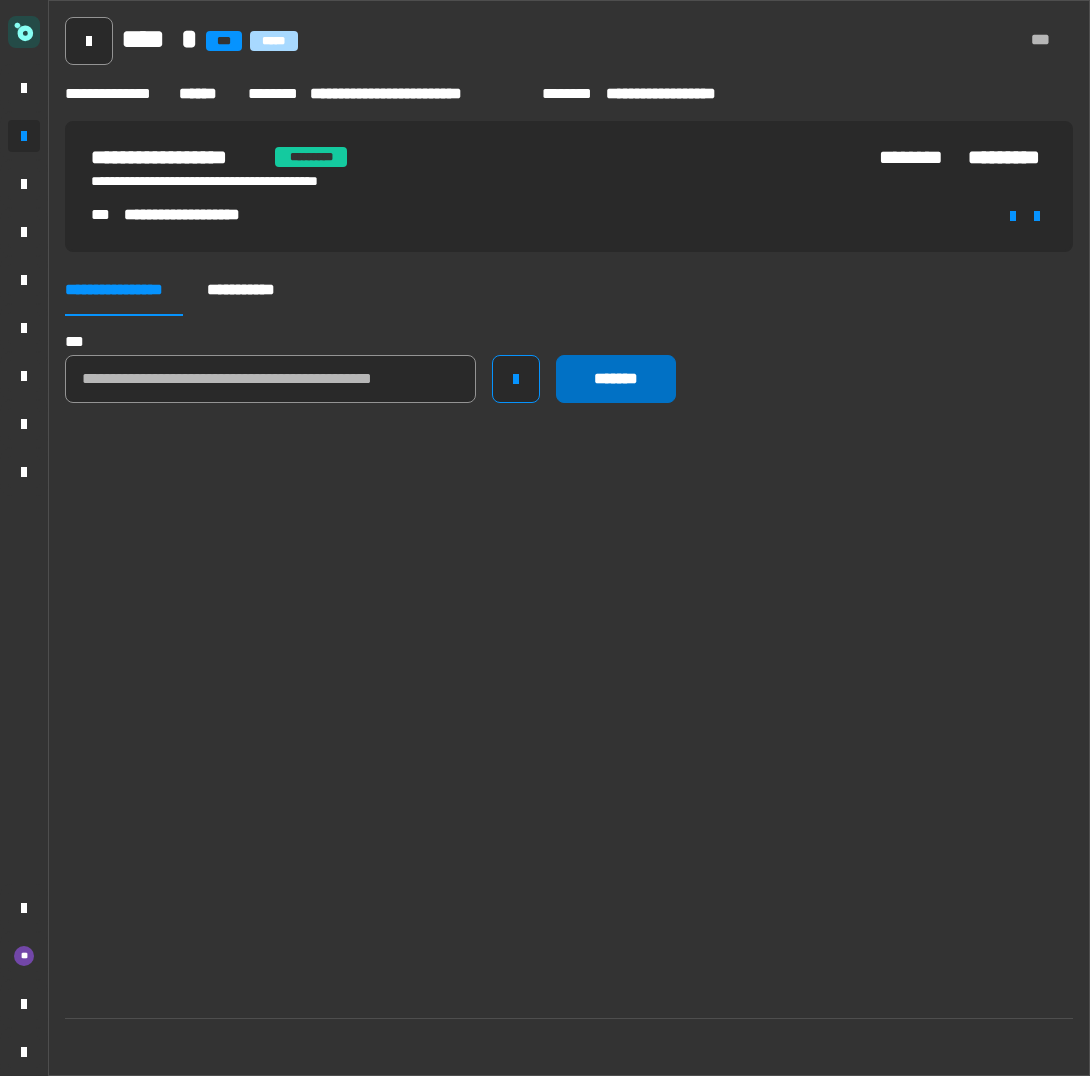 click on "*******" 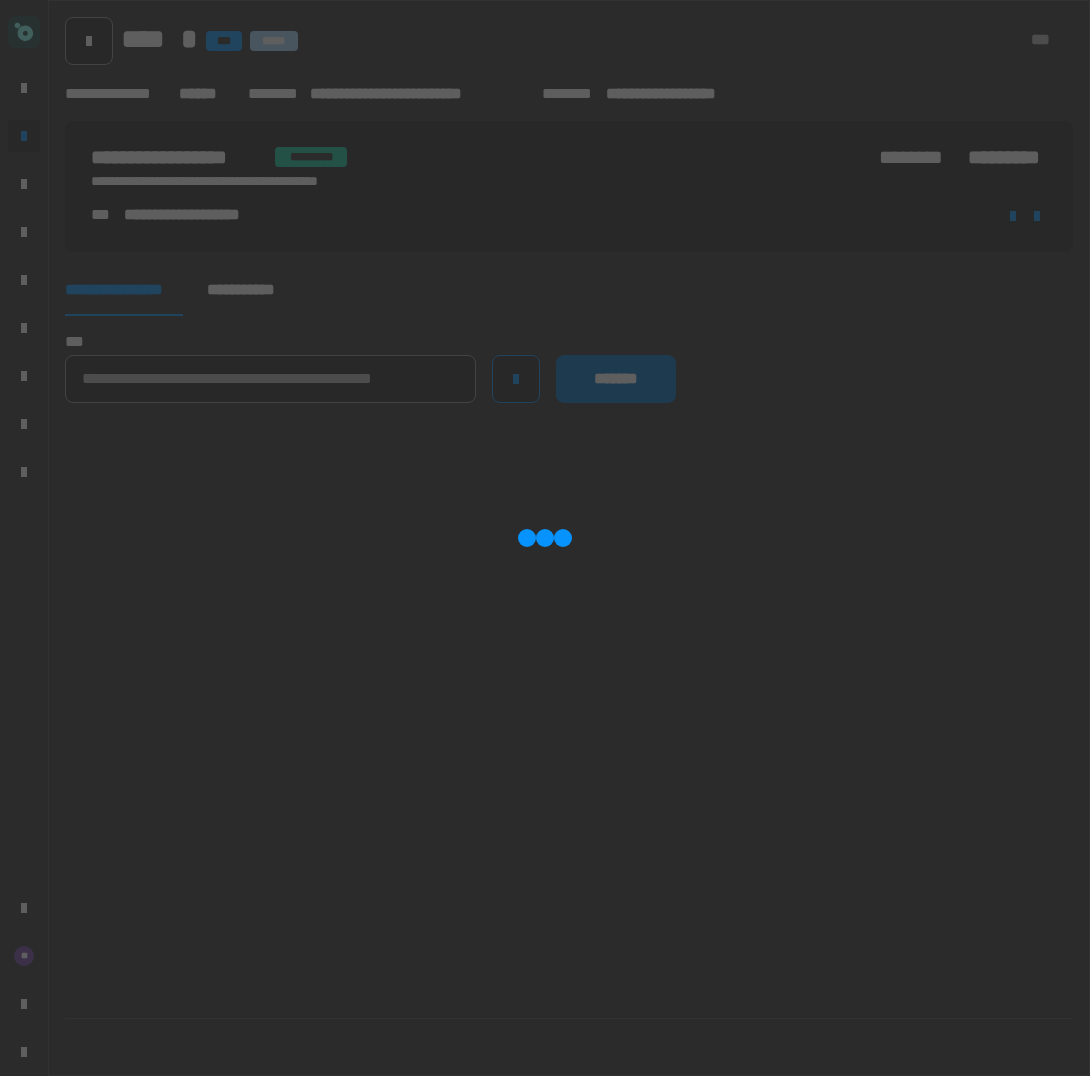 type 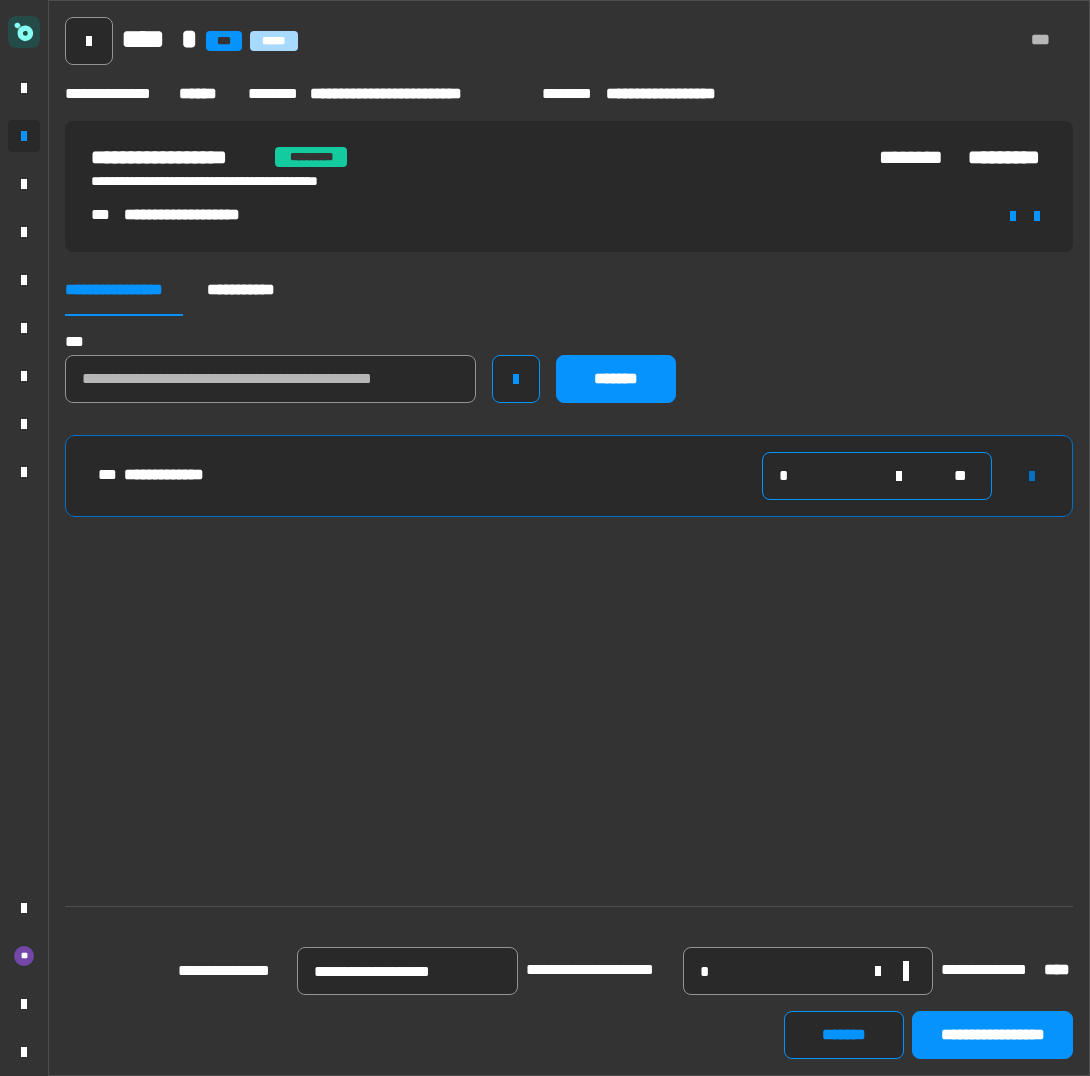 click on "*" 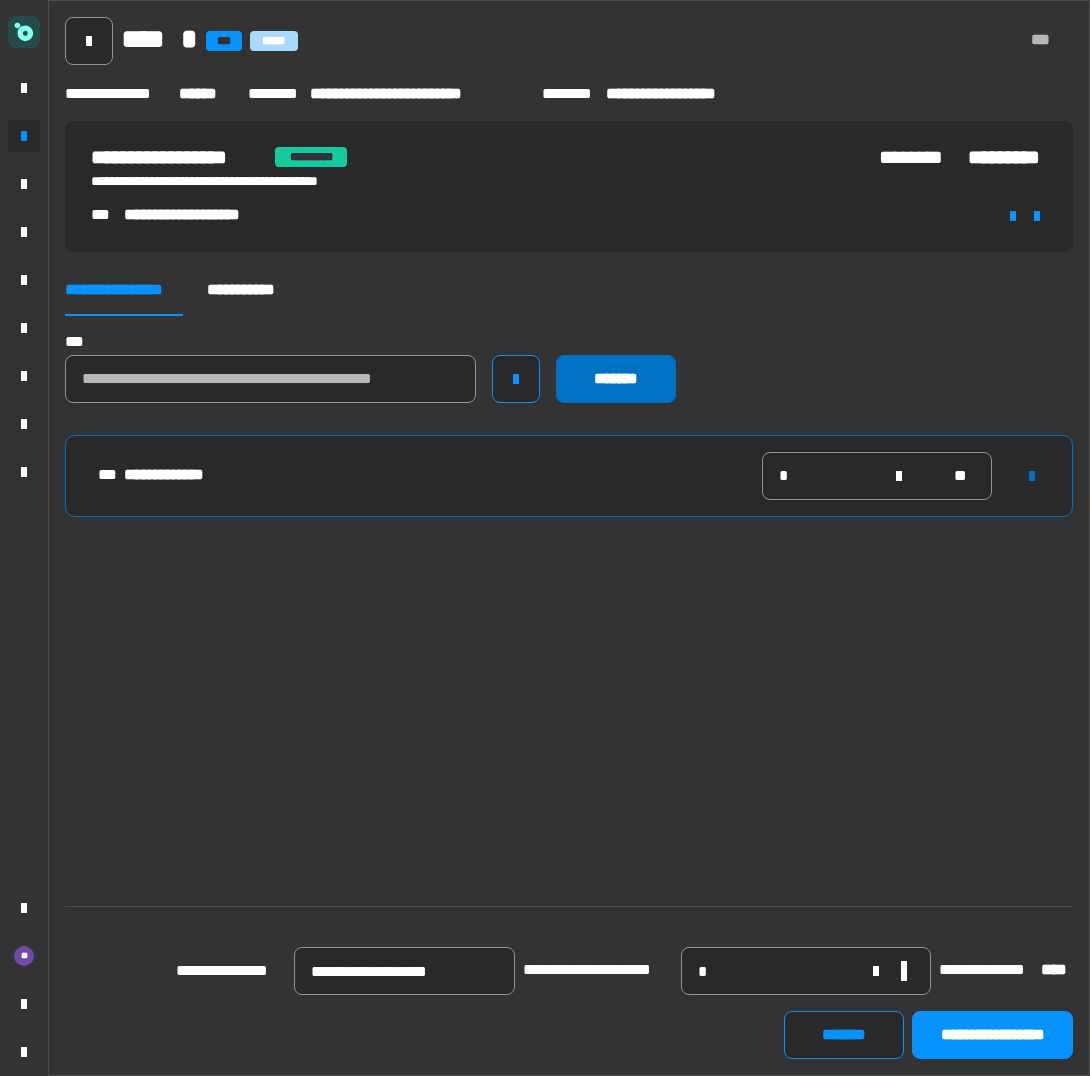 click on "*******" 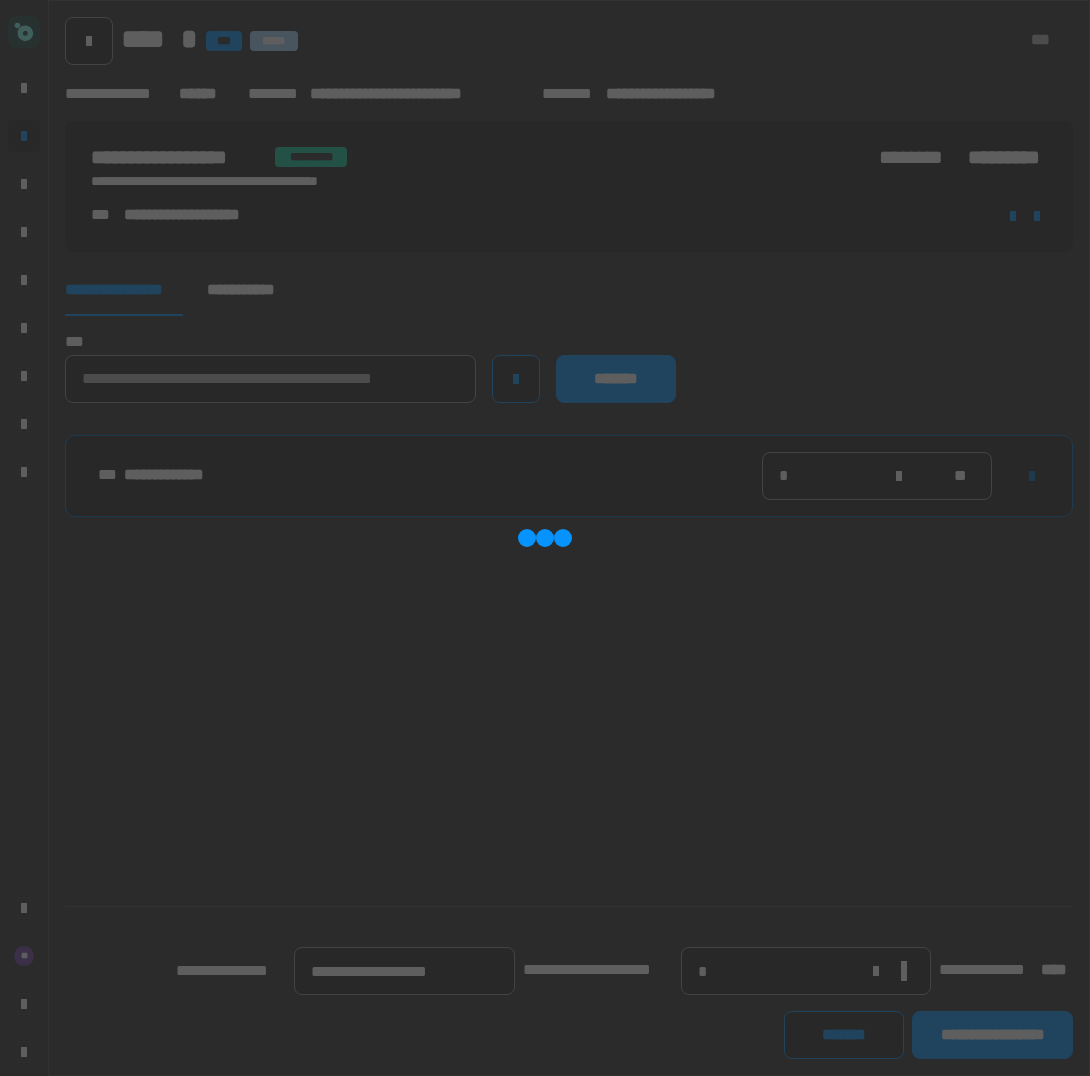 type 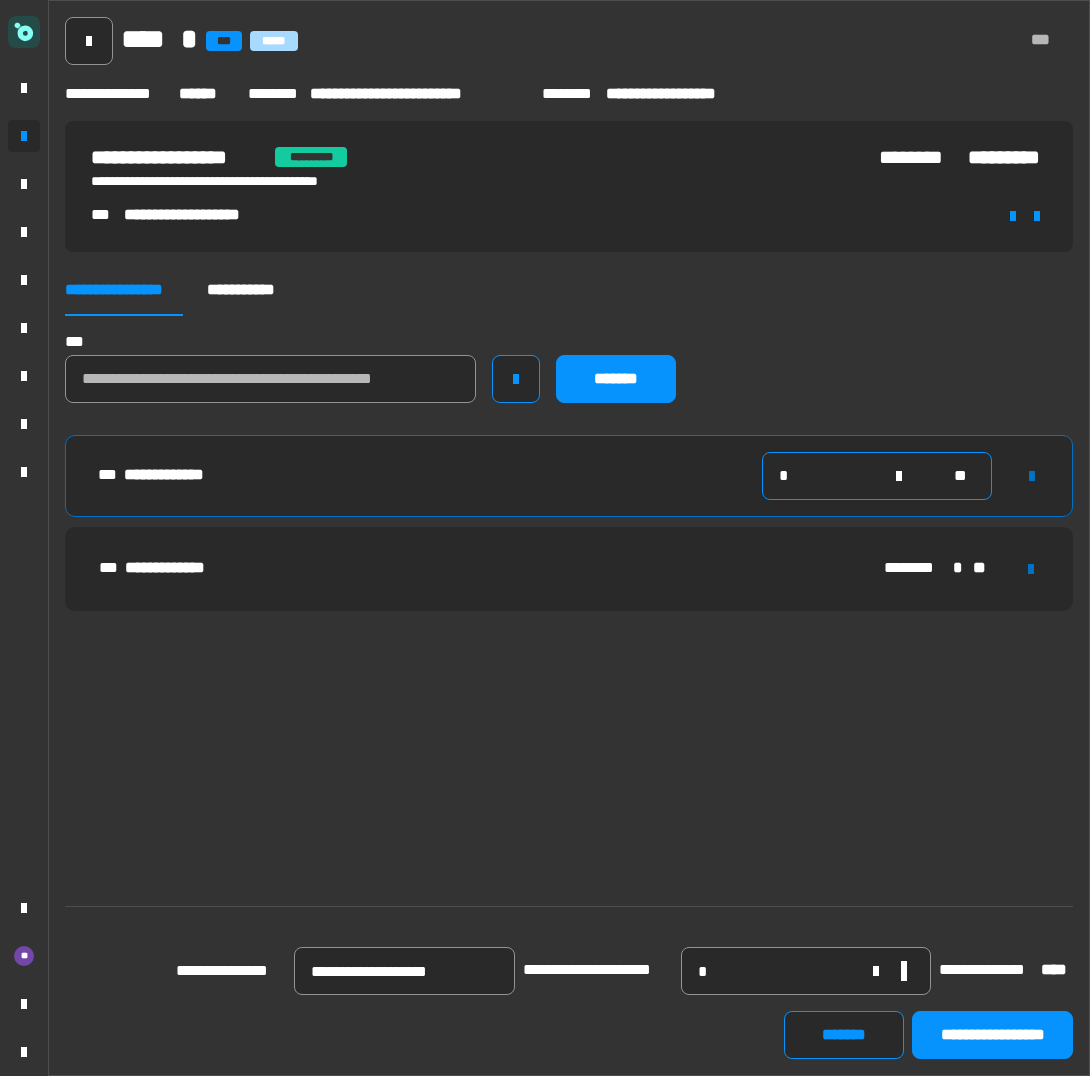 click on "*" 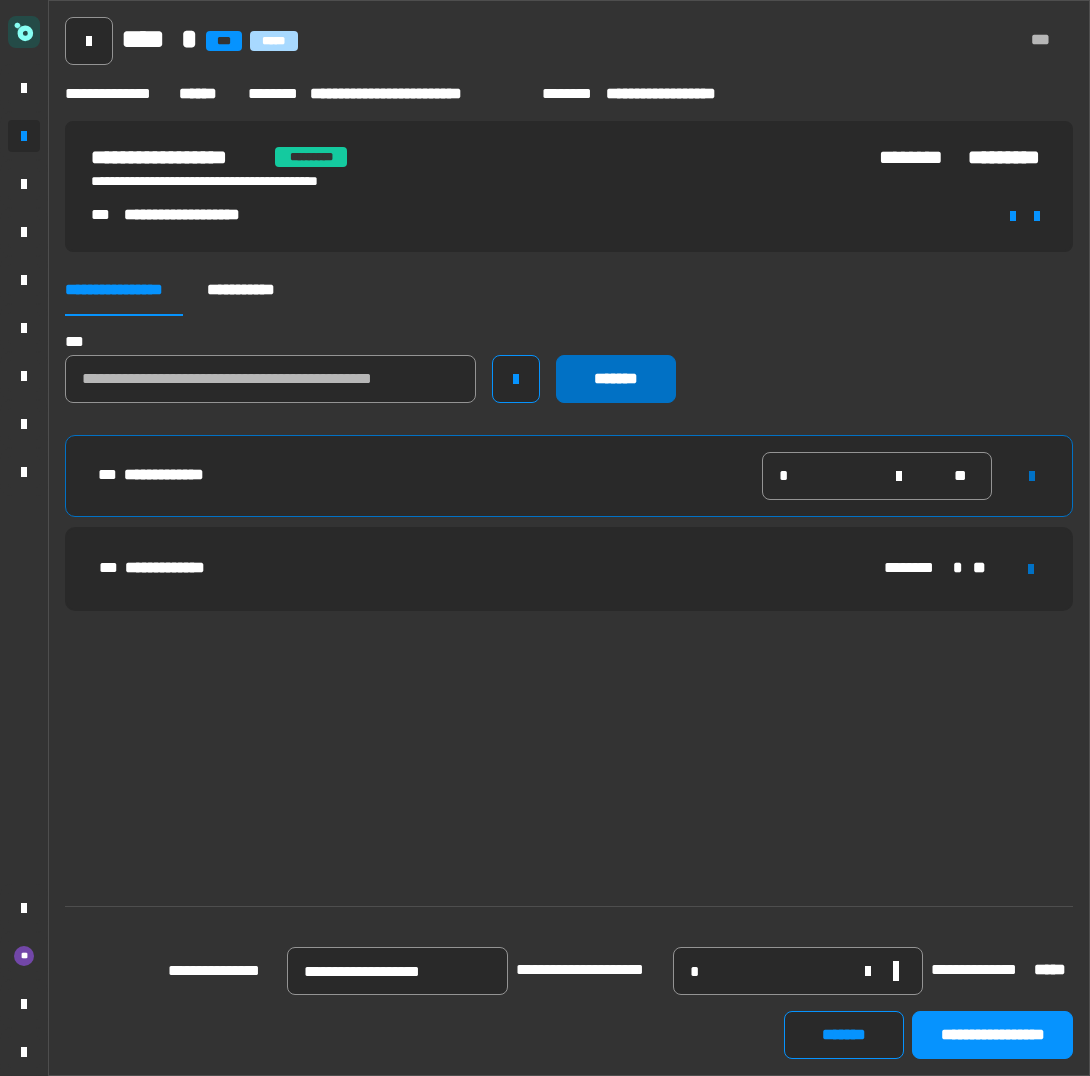 click on "*******" 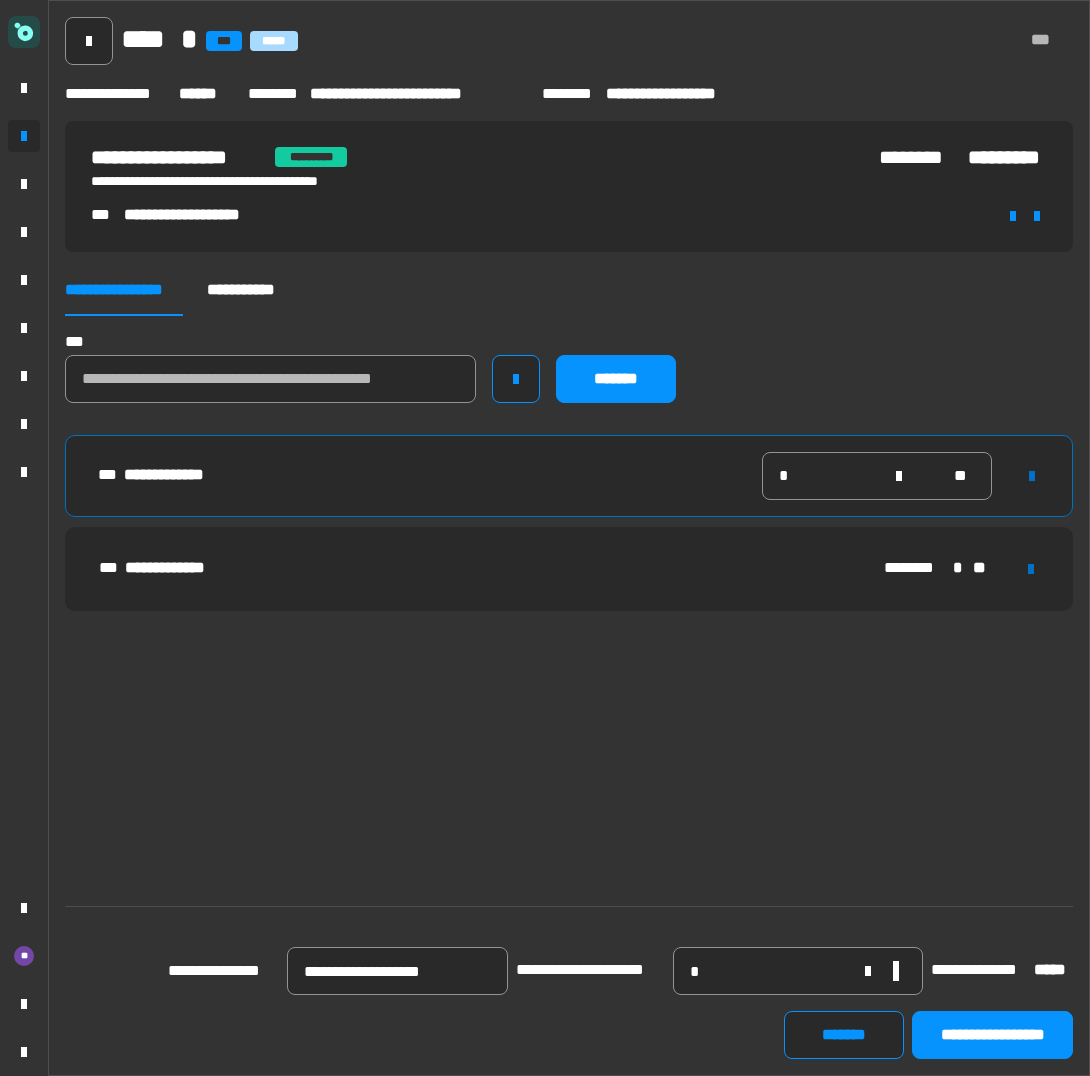 type 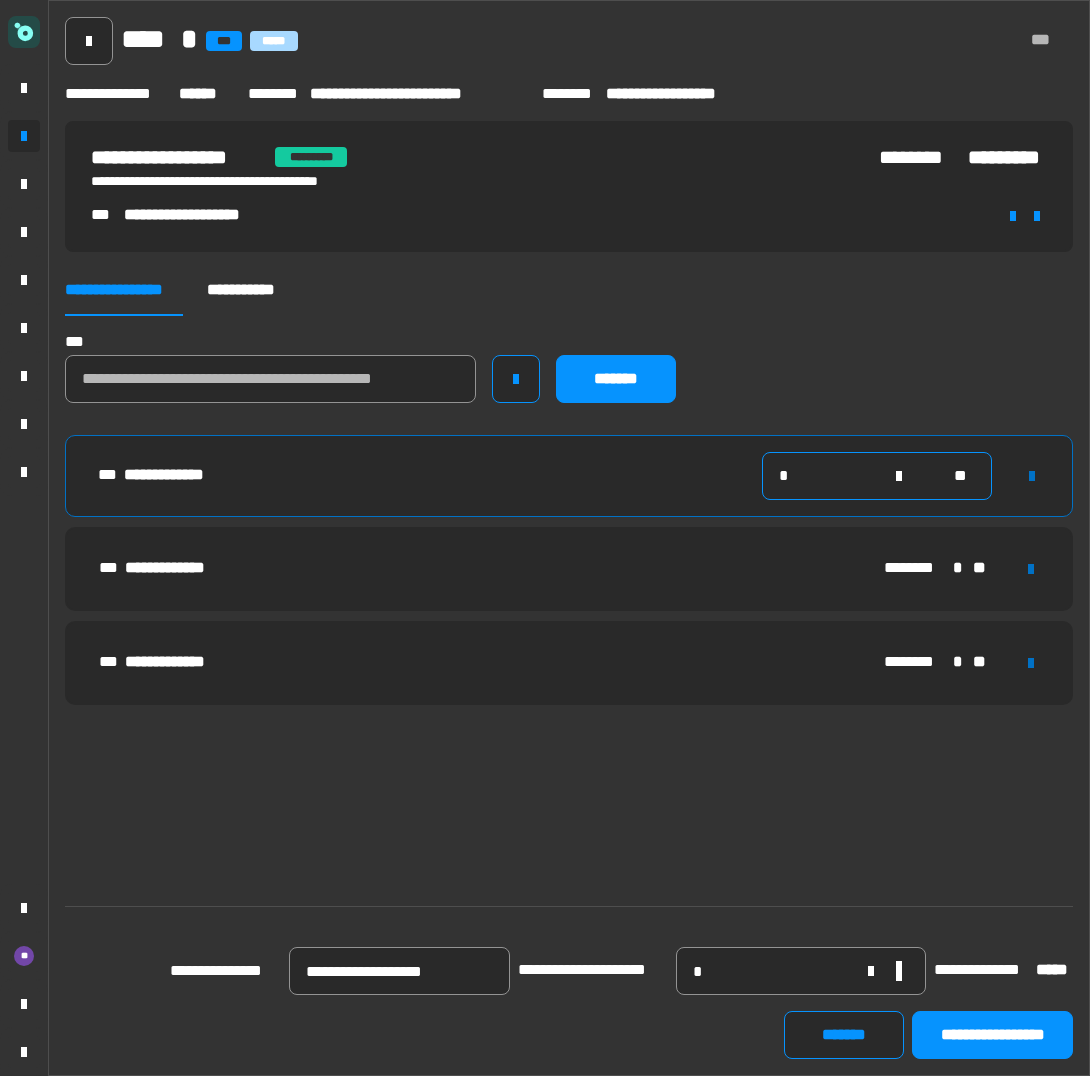 click on "*" 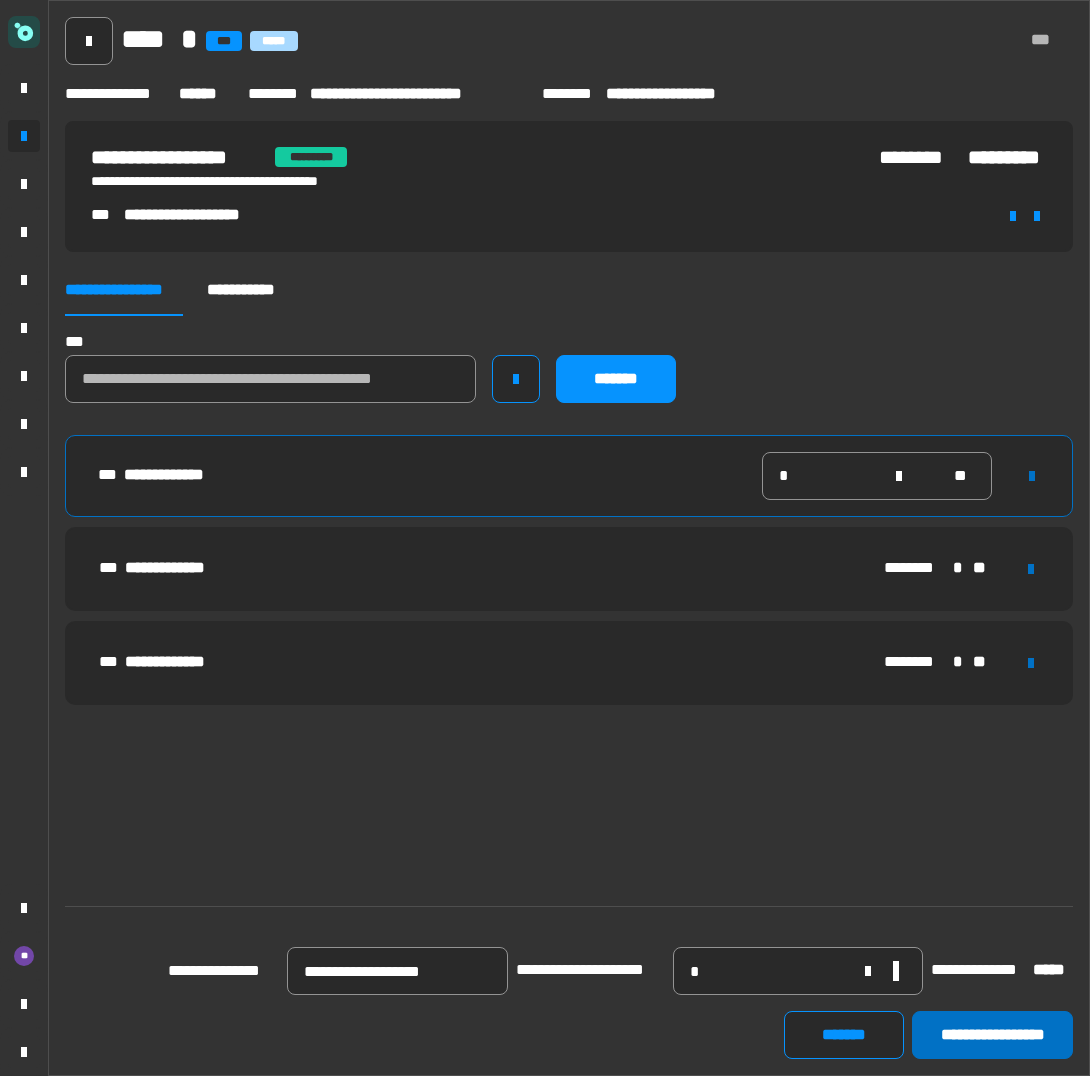 click on "**********" 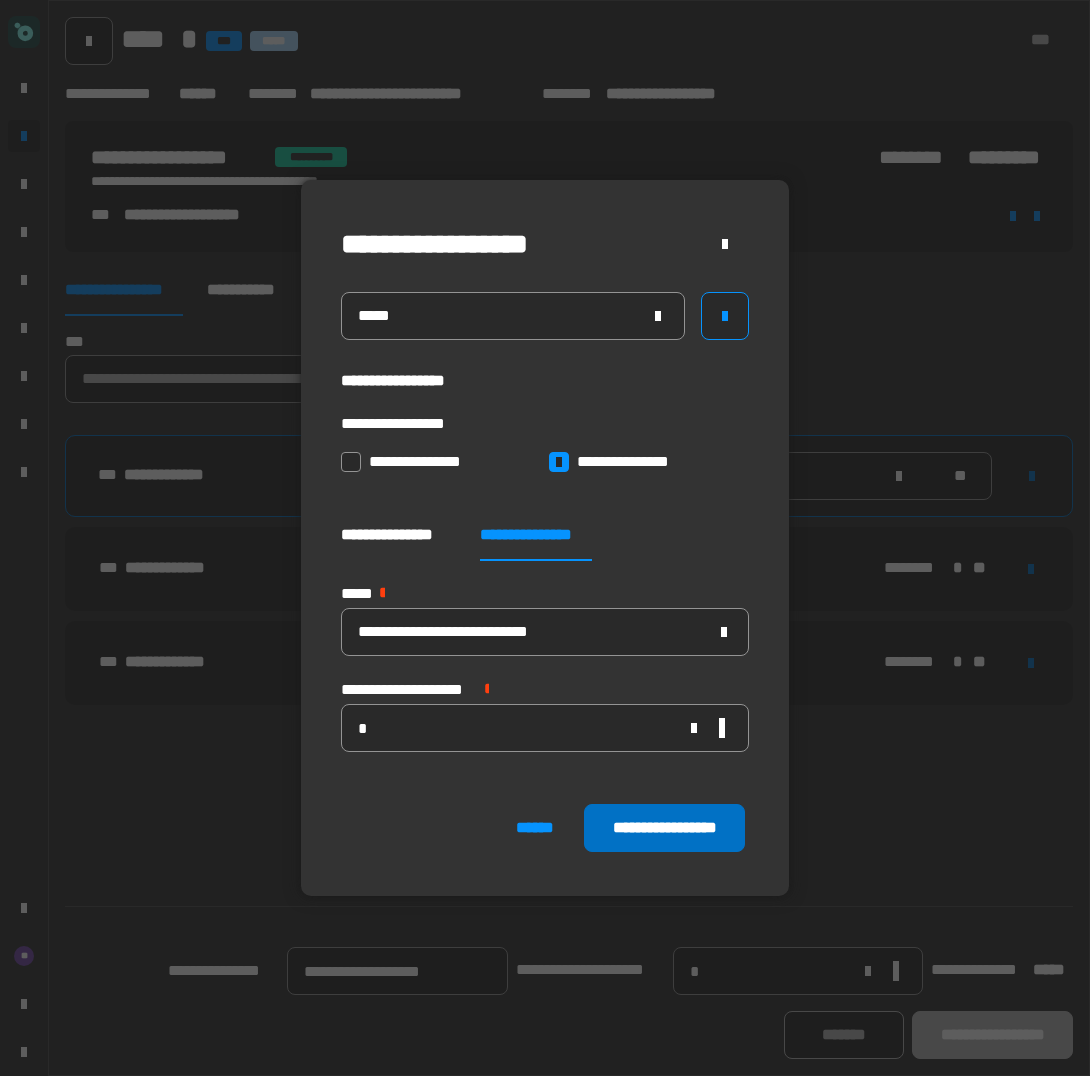 click on "**********" 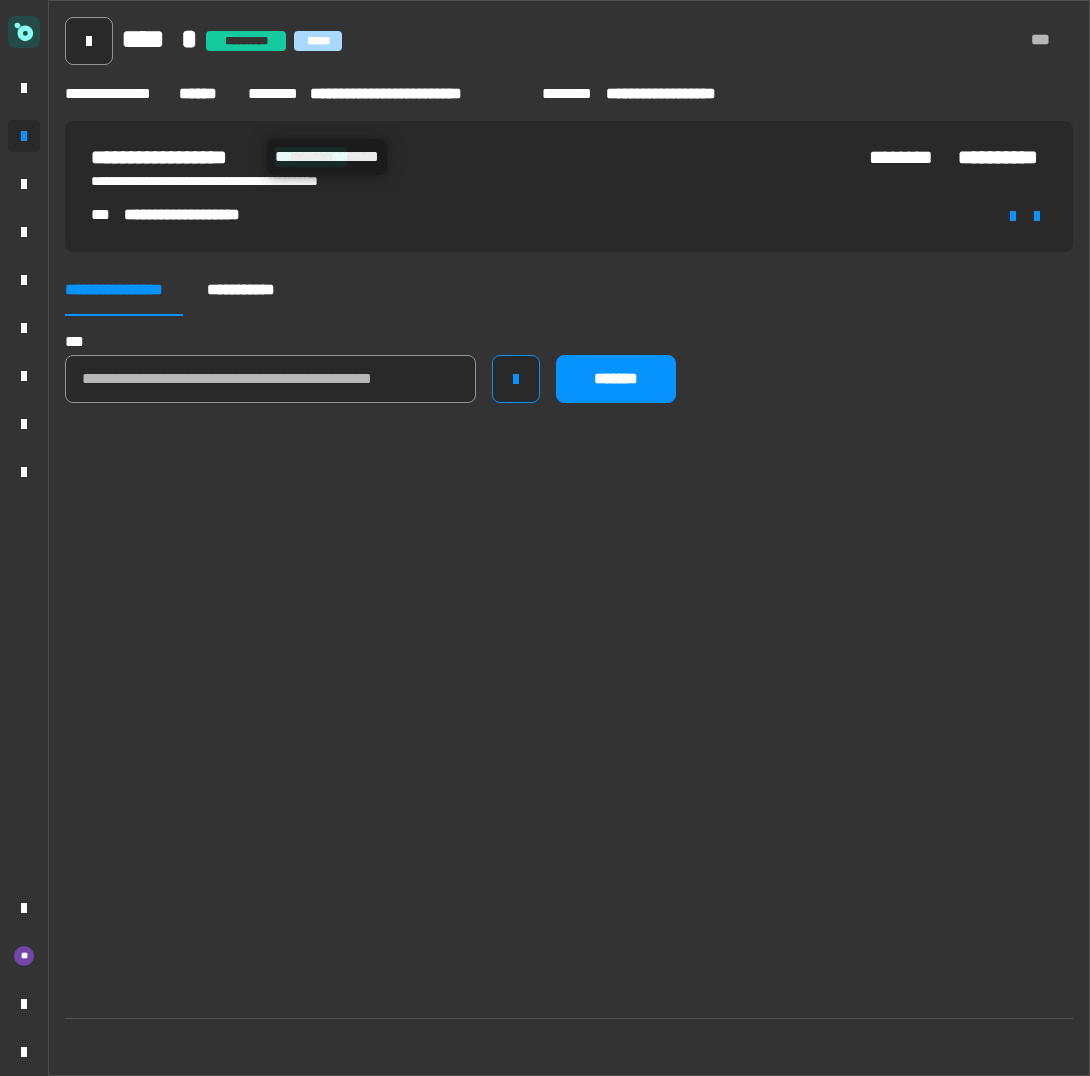 click on "**********" 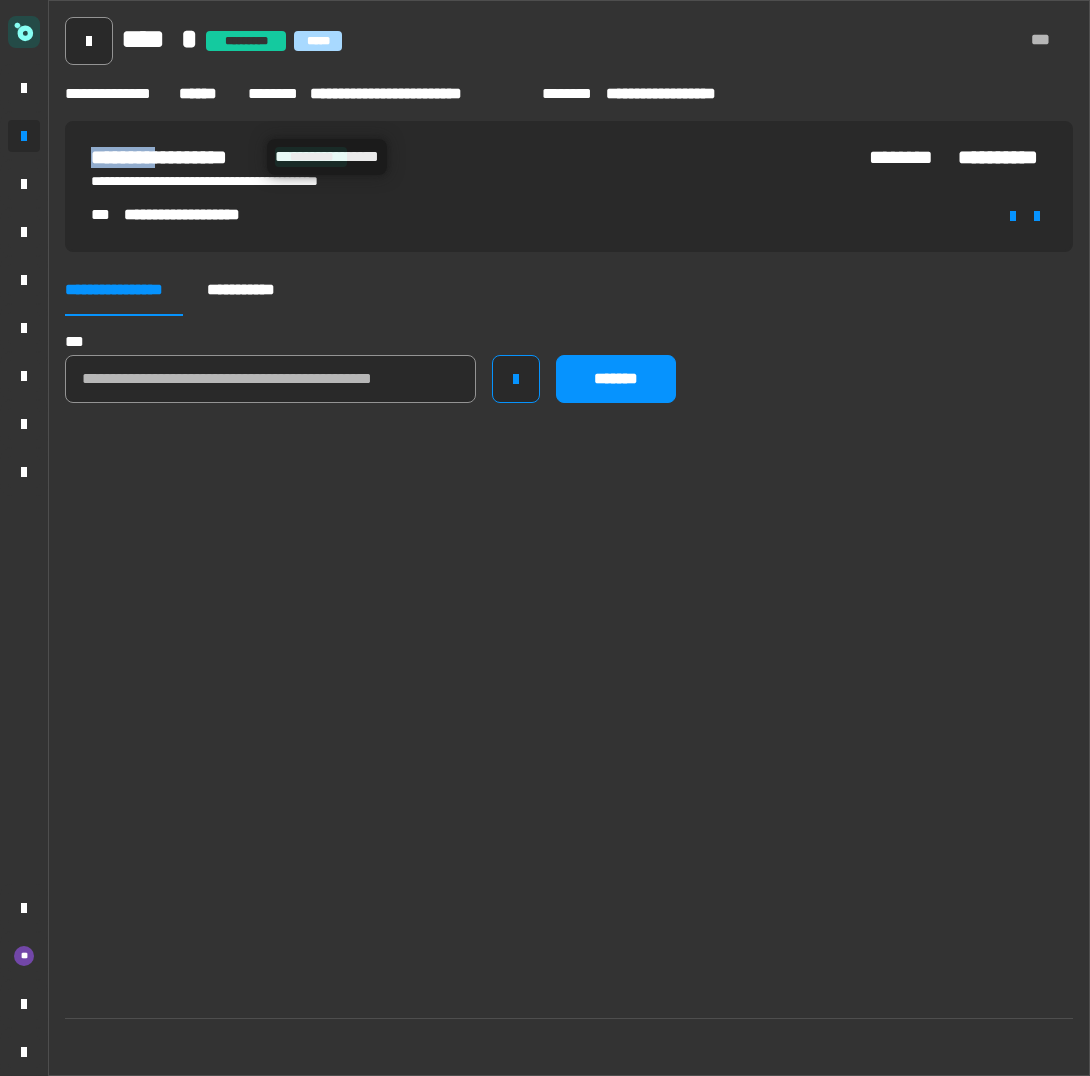 click on "**********" 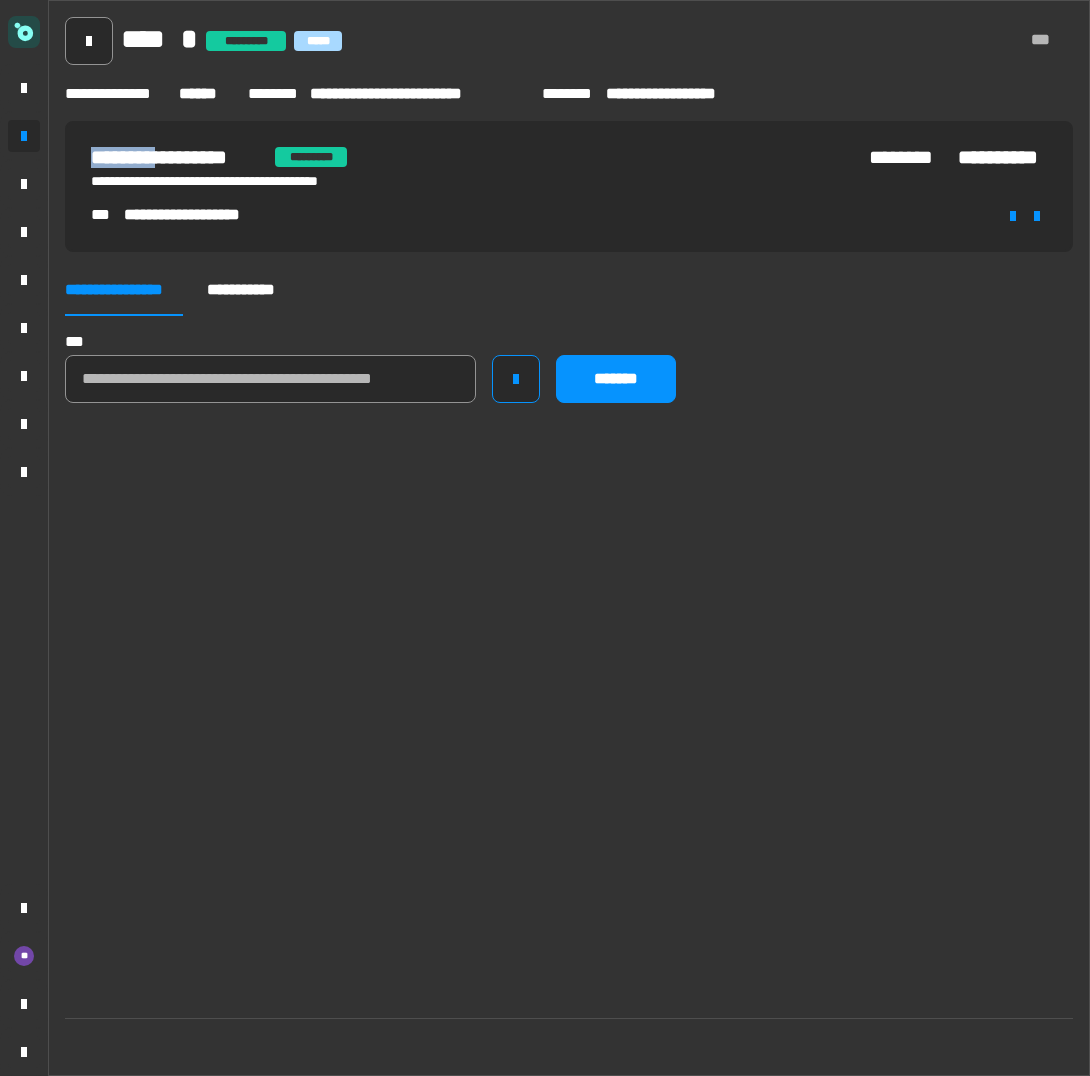 copy on "********" 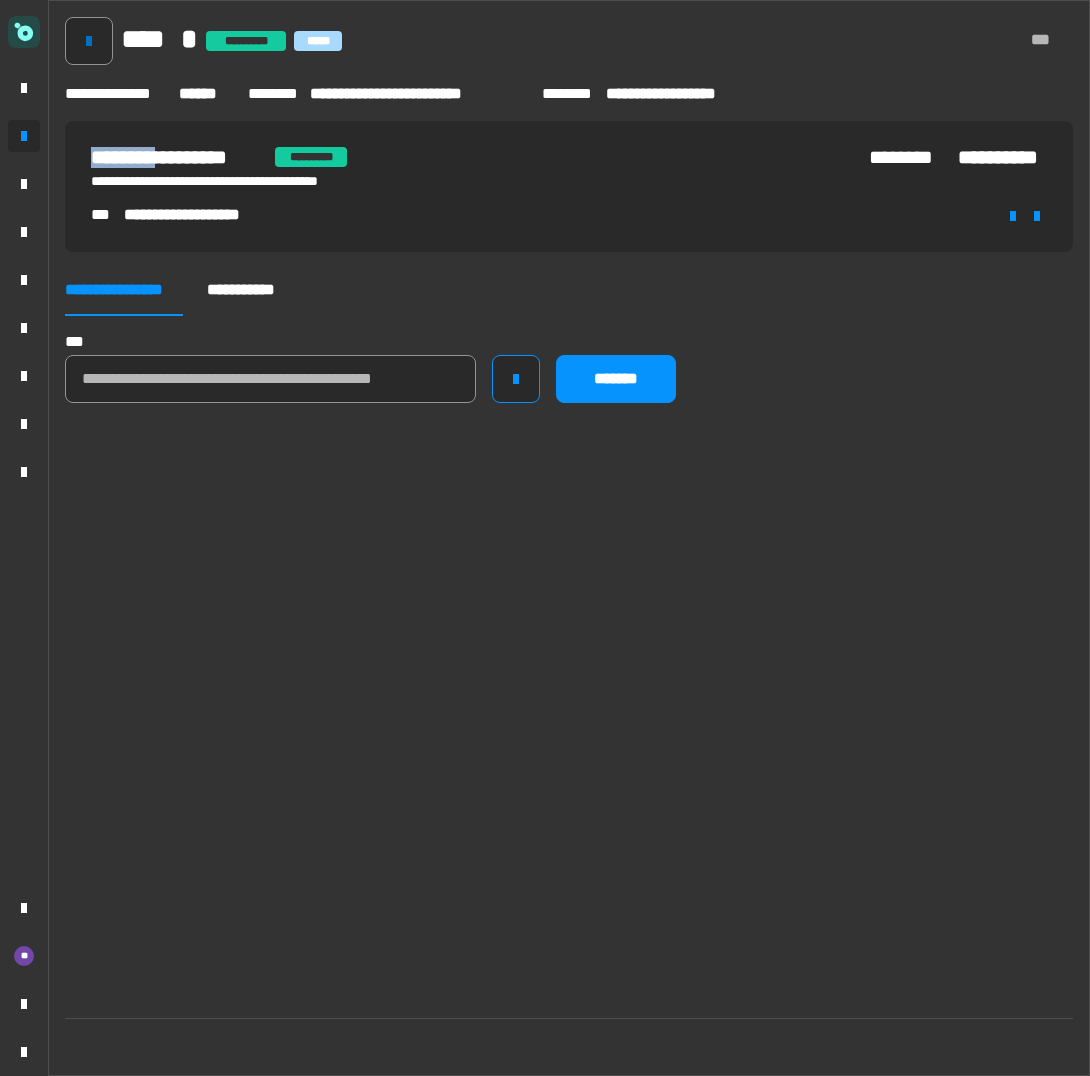 click 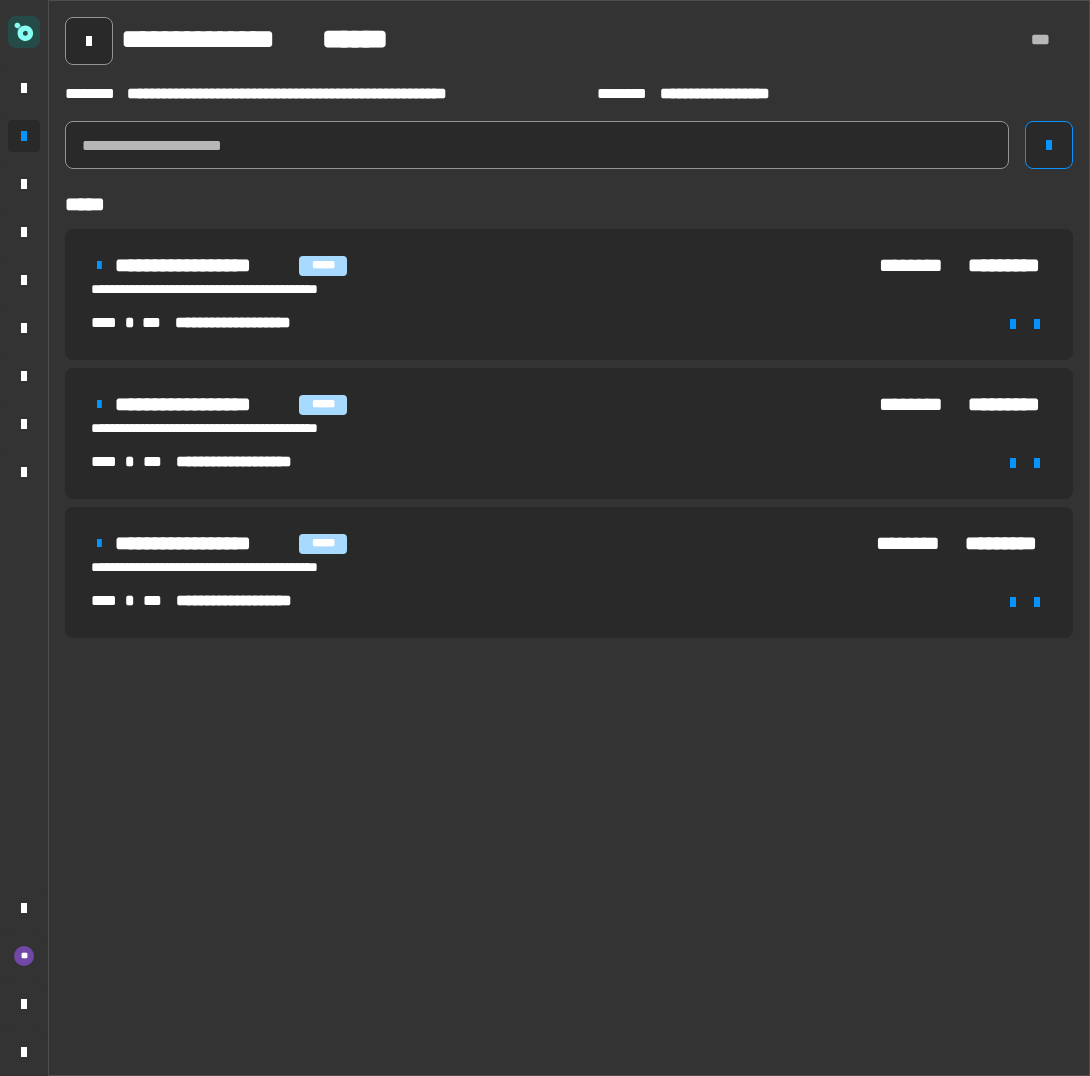 click on "******** *********" at bounding box center (766, 276) 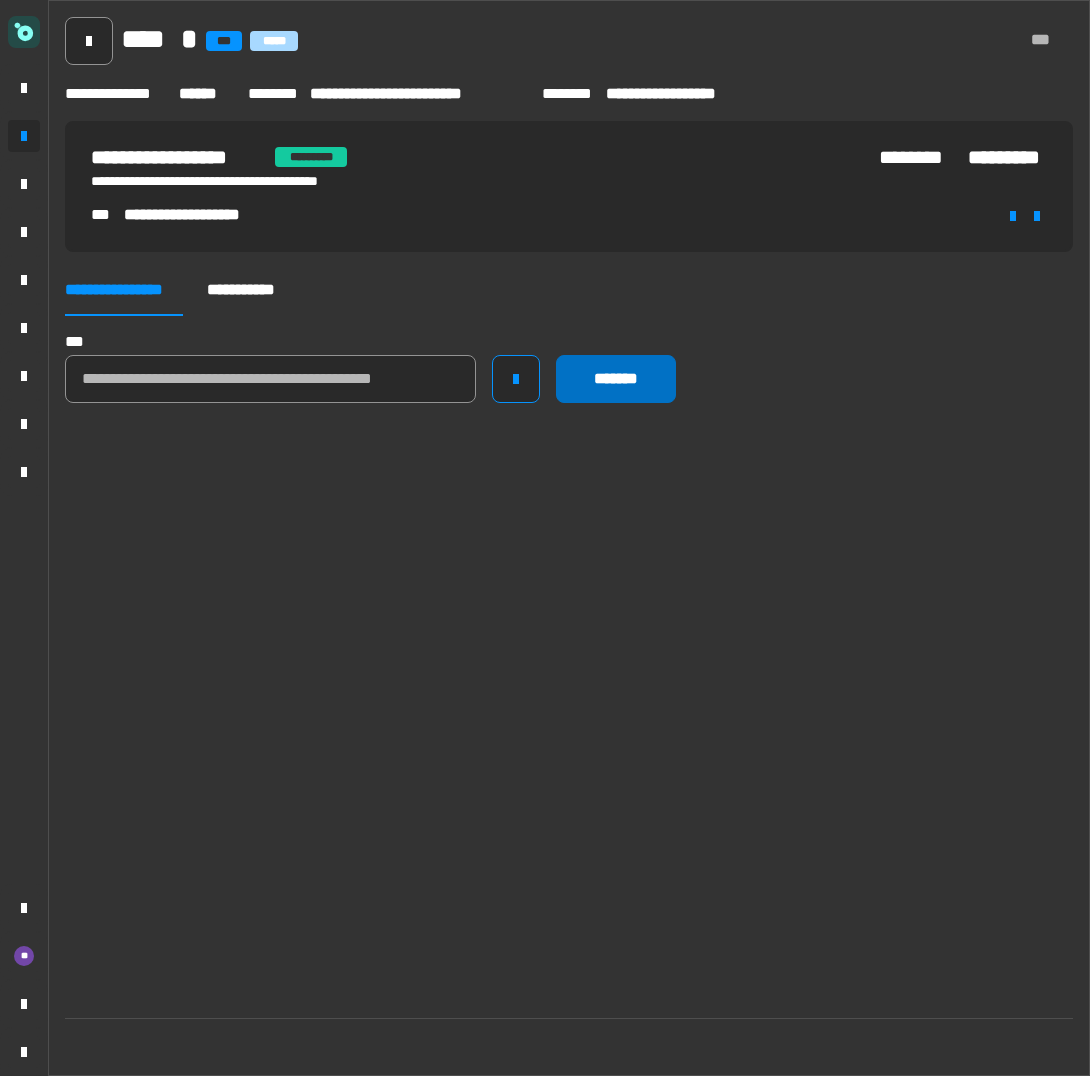 click on "*******" 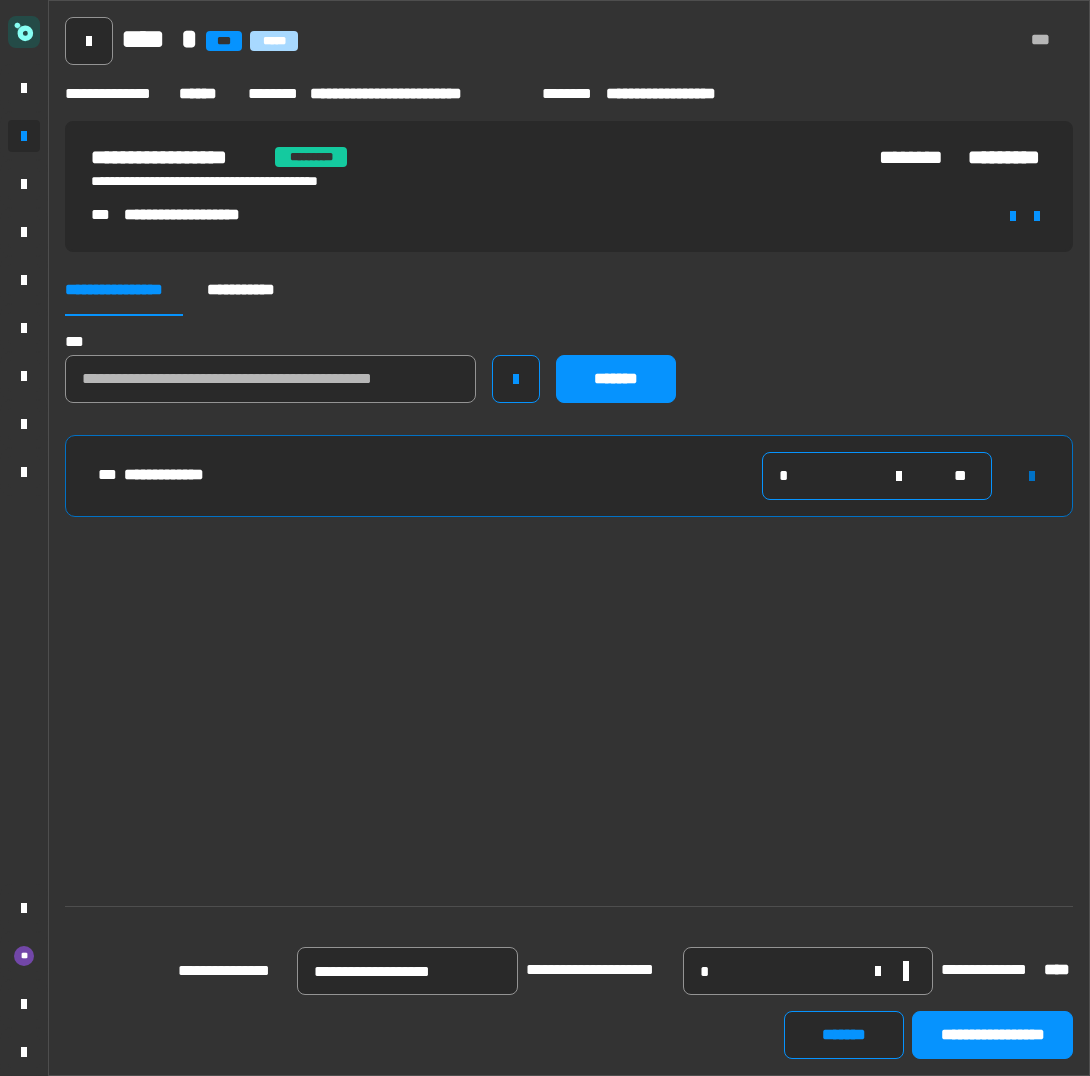 click on "*" 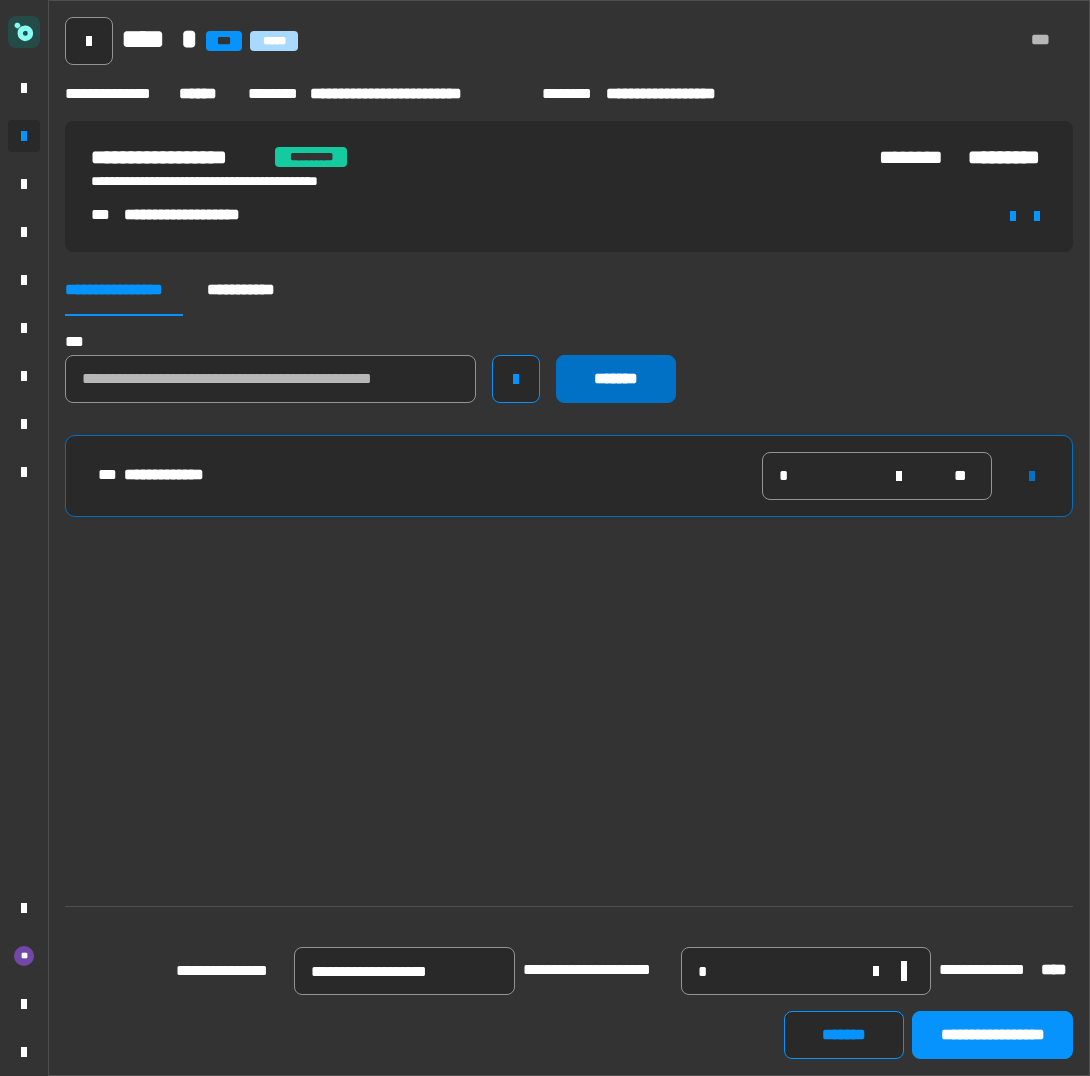 click on "*******" 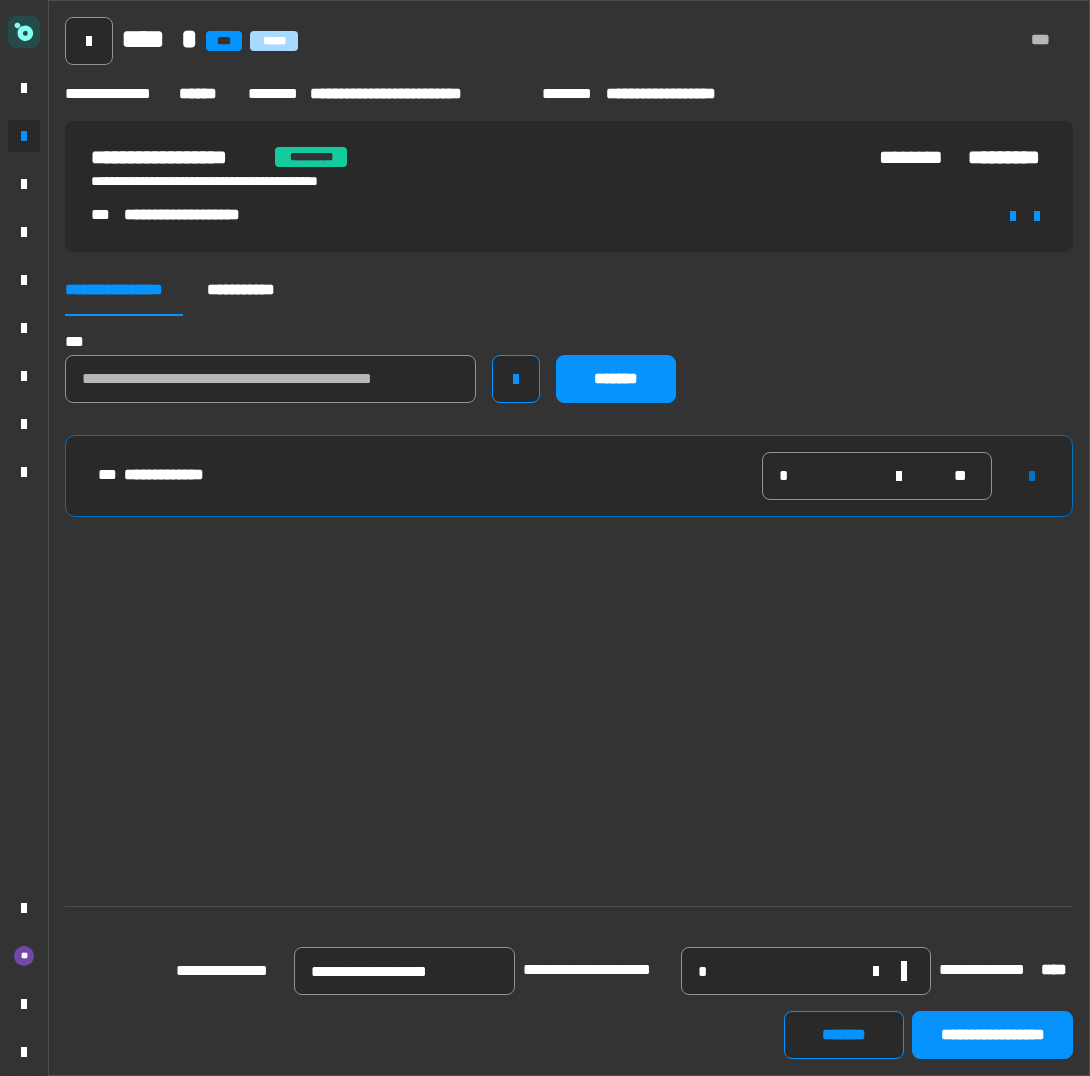 type 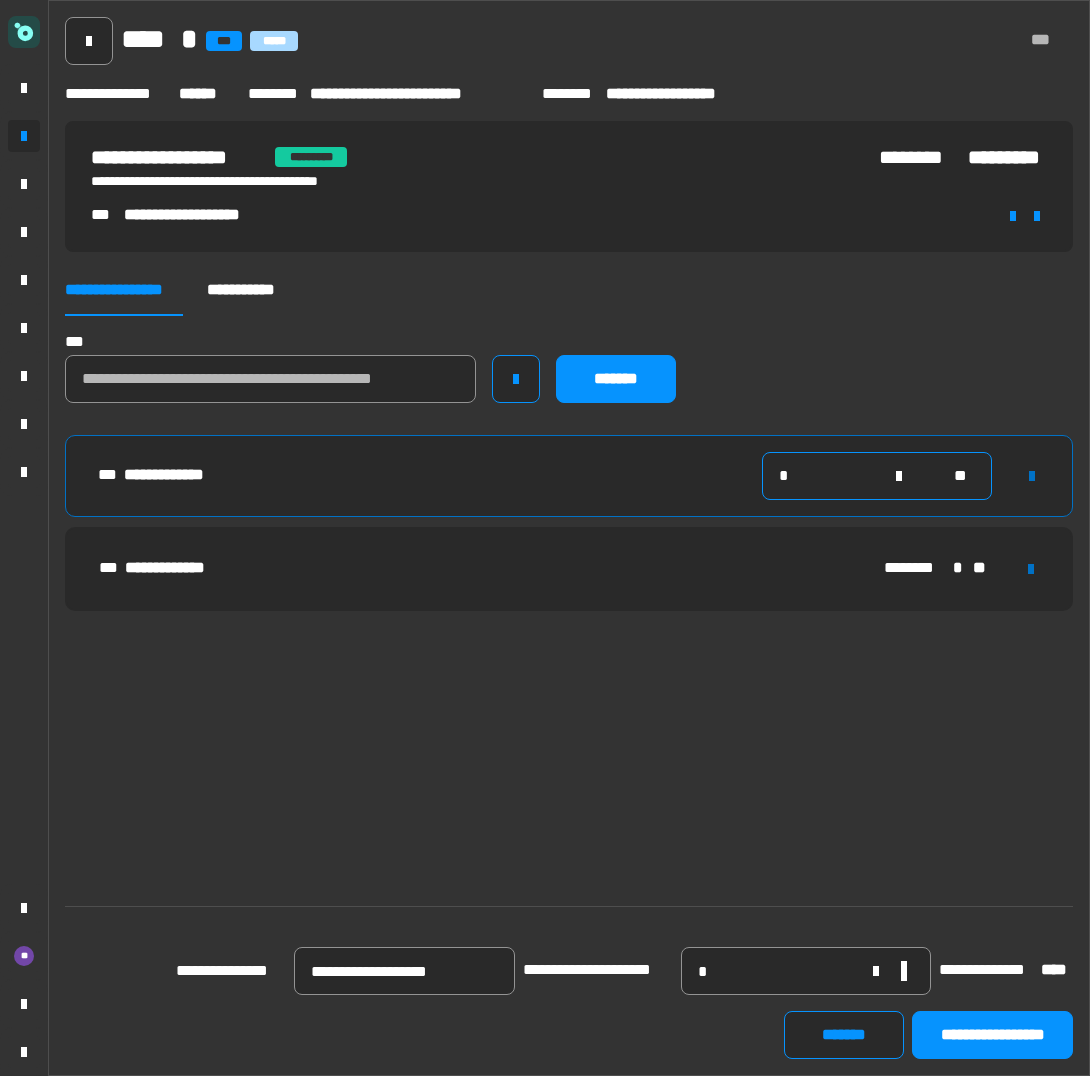 click on "*" 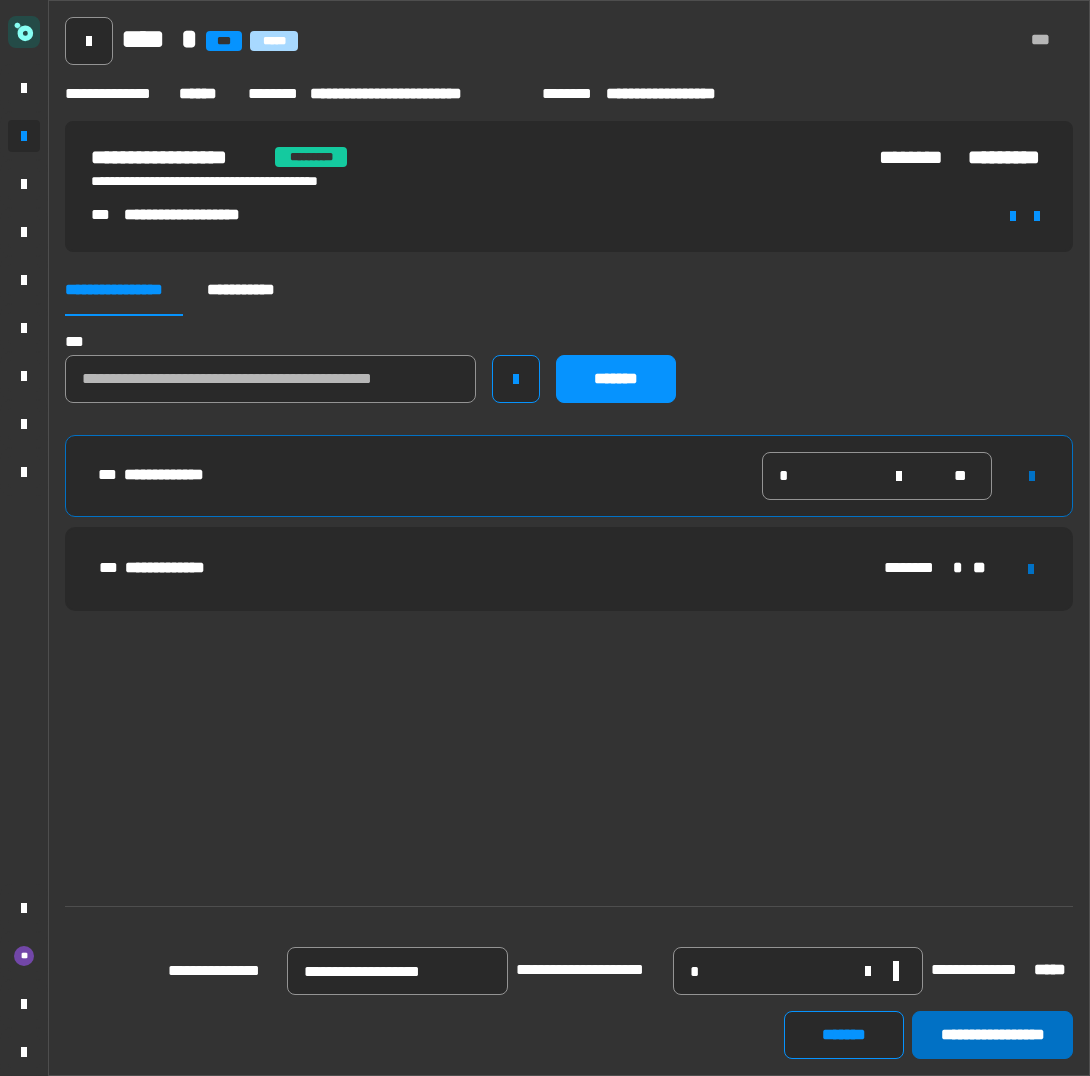click on "**********" 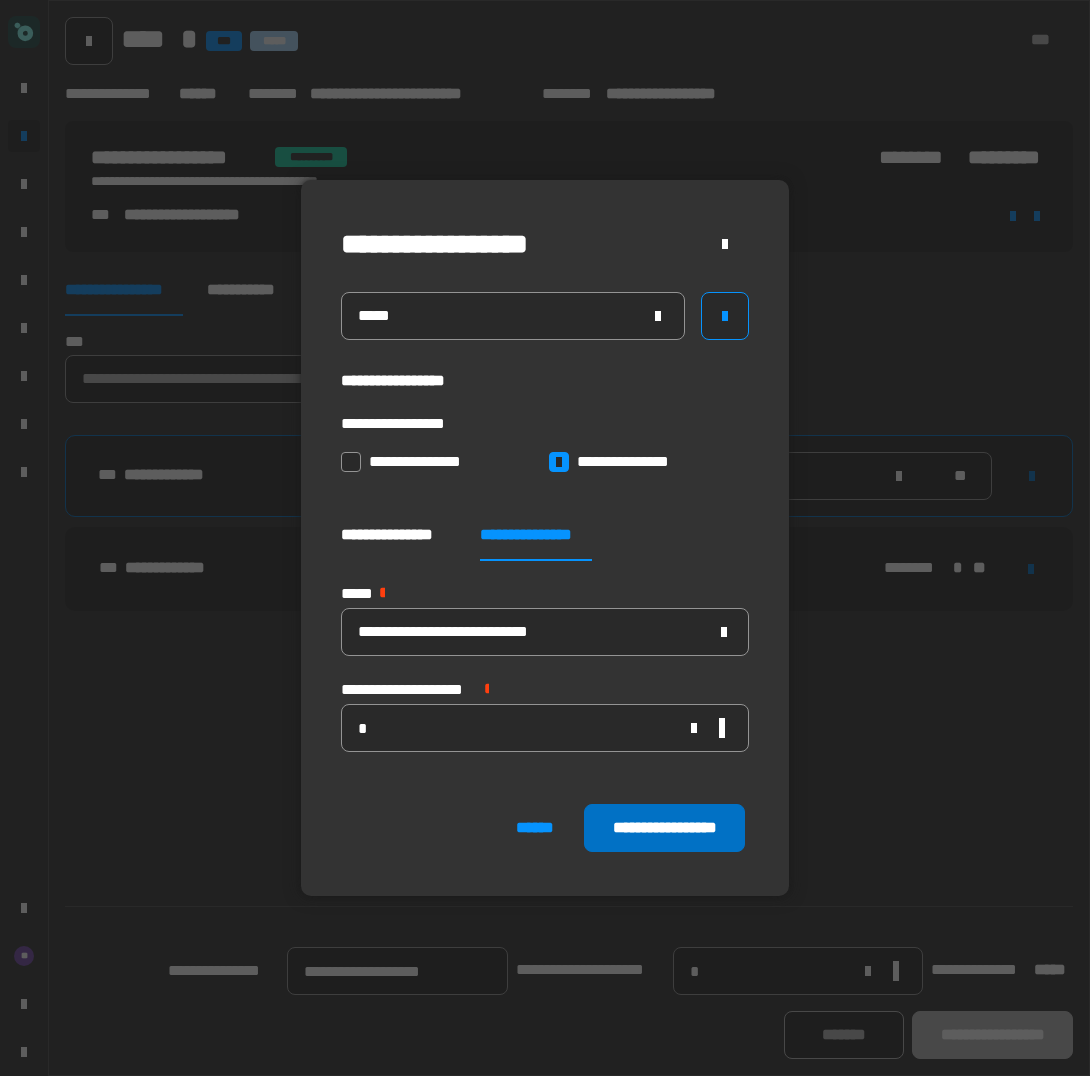 click on "**********" 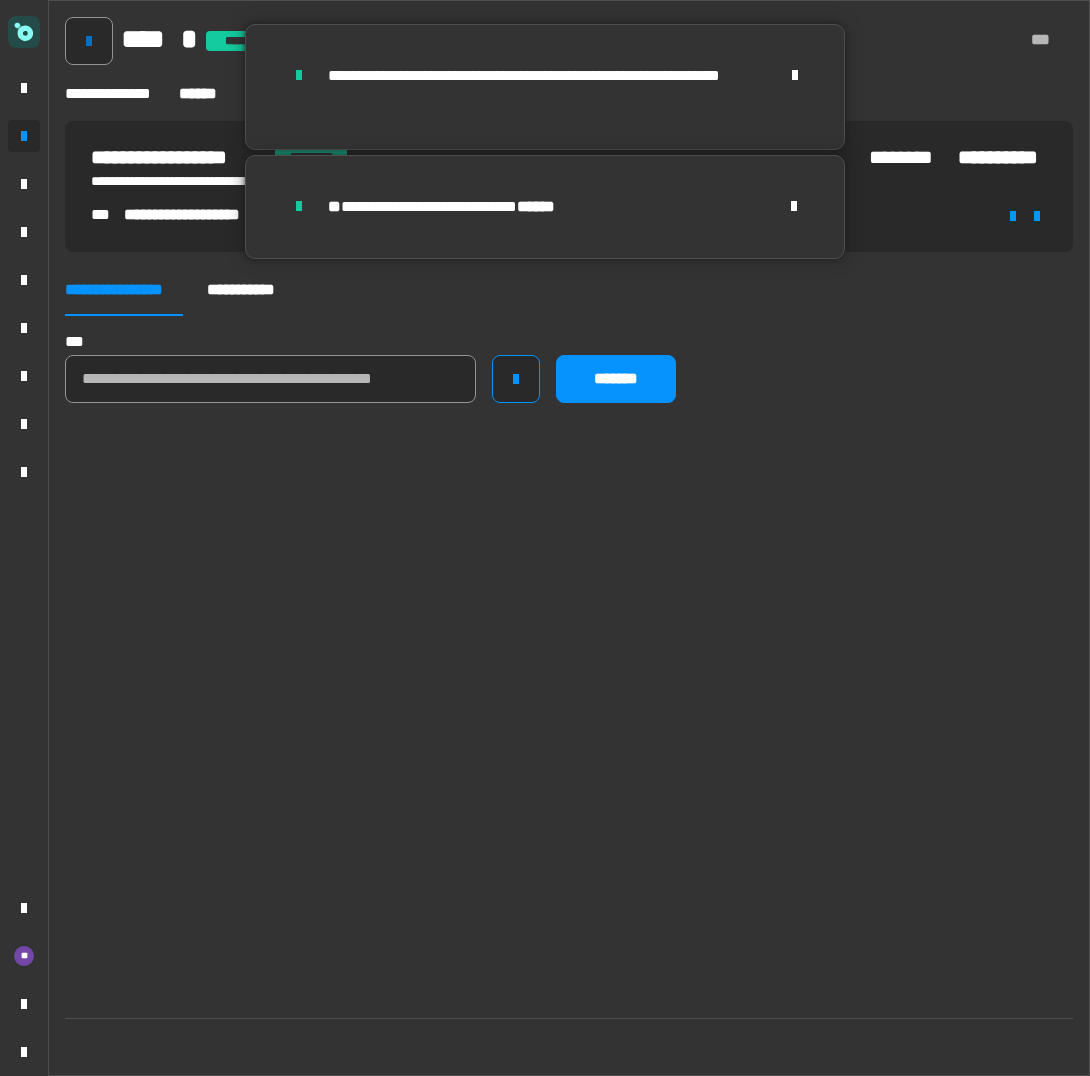 click 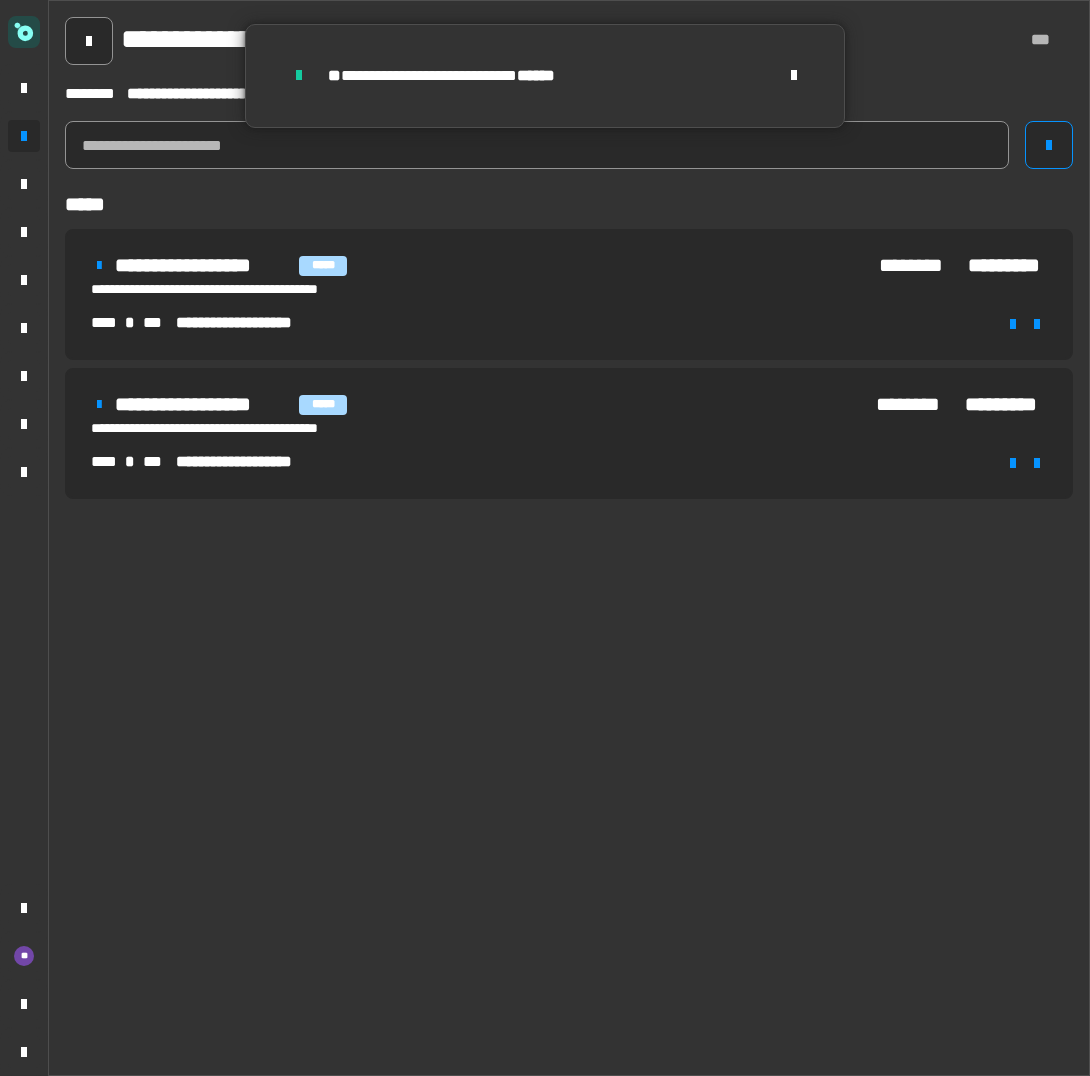 click on "*****" 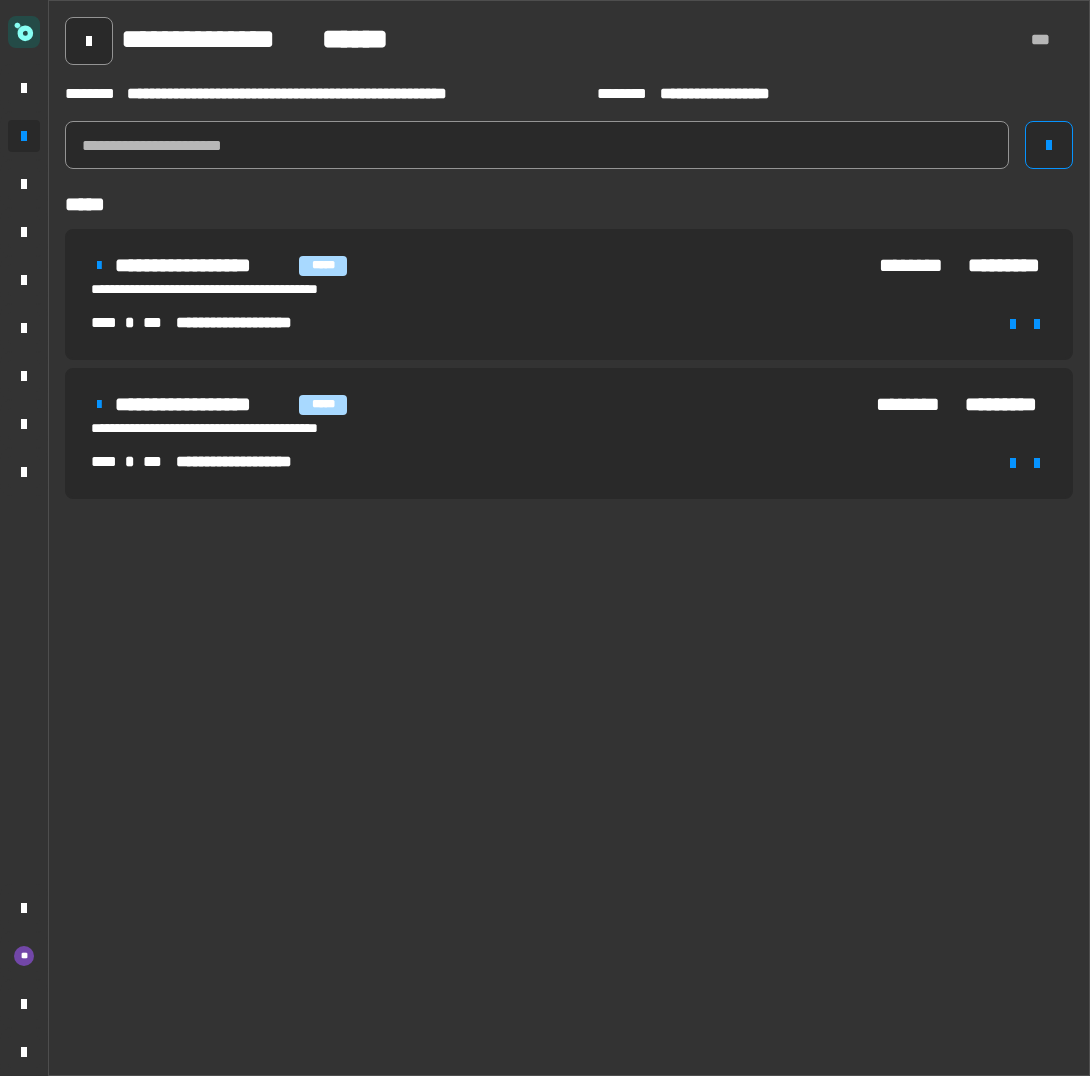 click on "******** *********" at bounding box center (766, 276) 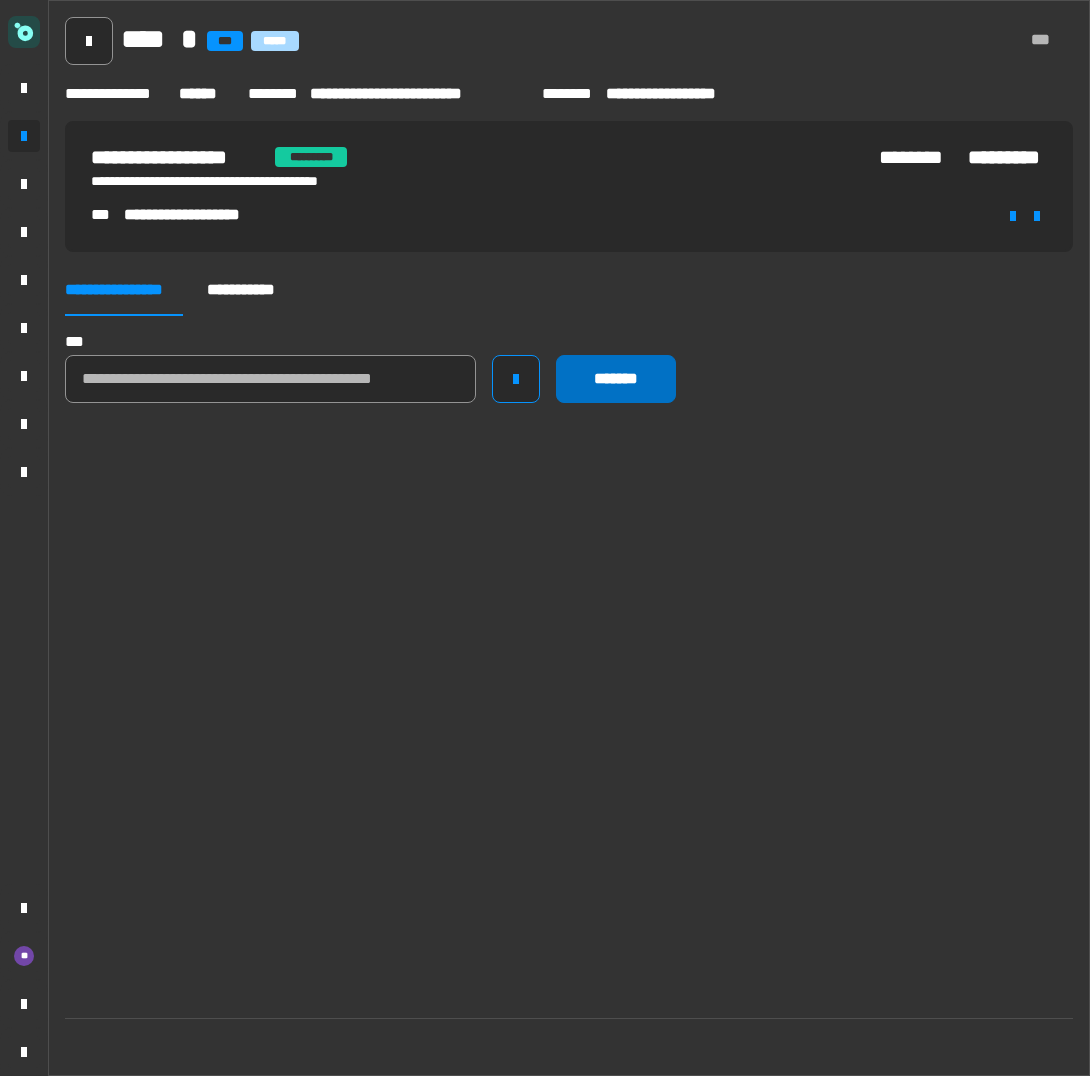 drag, startPoint x: 680, startPoint y: 367, endPoint x: 650, endPoint y: 371, distance: 30.265491 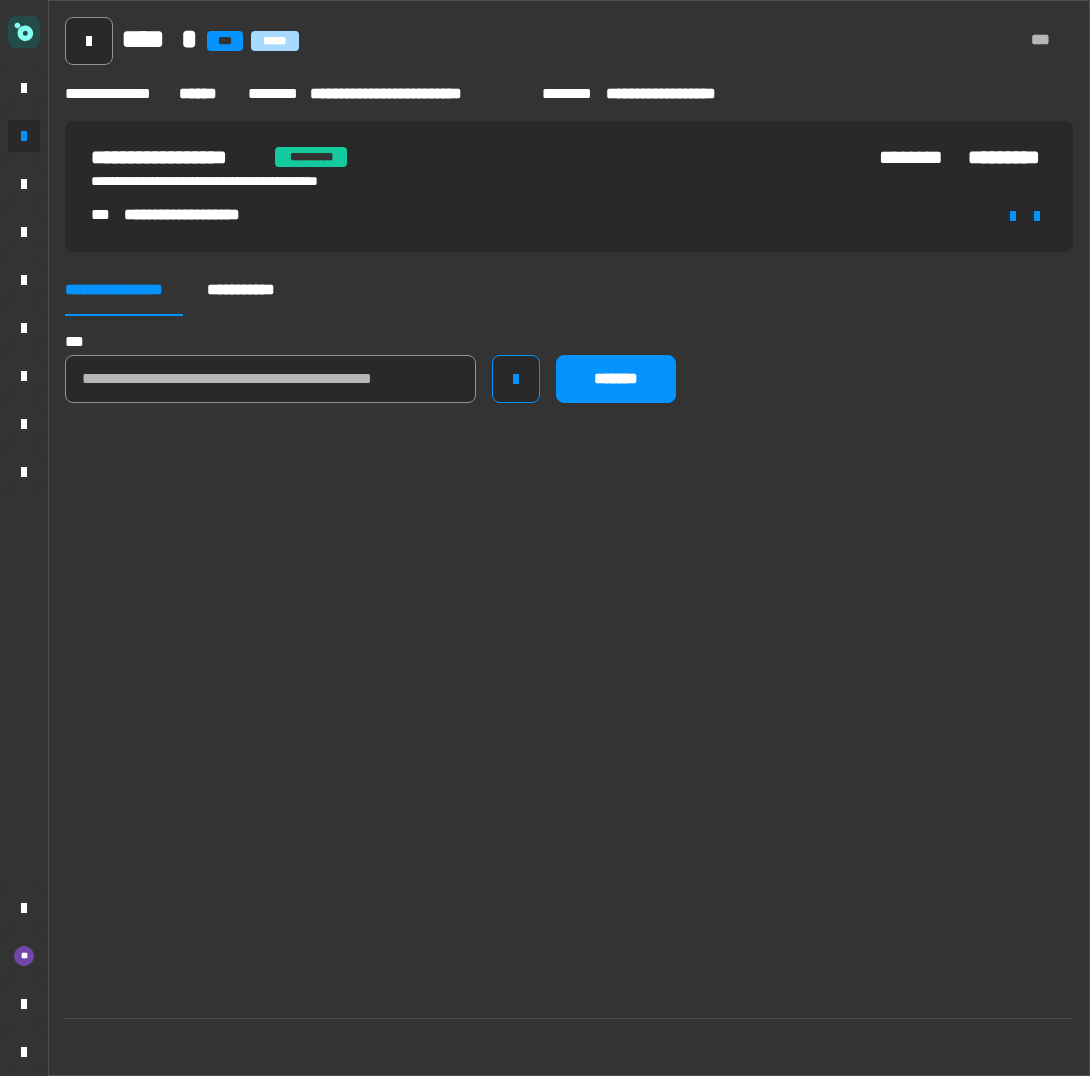 type 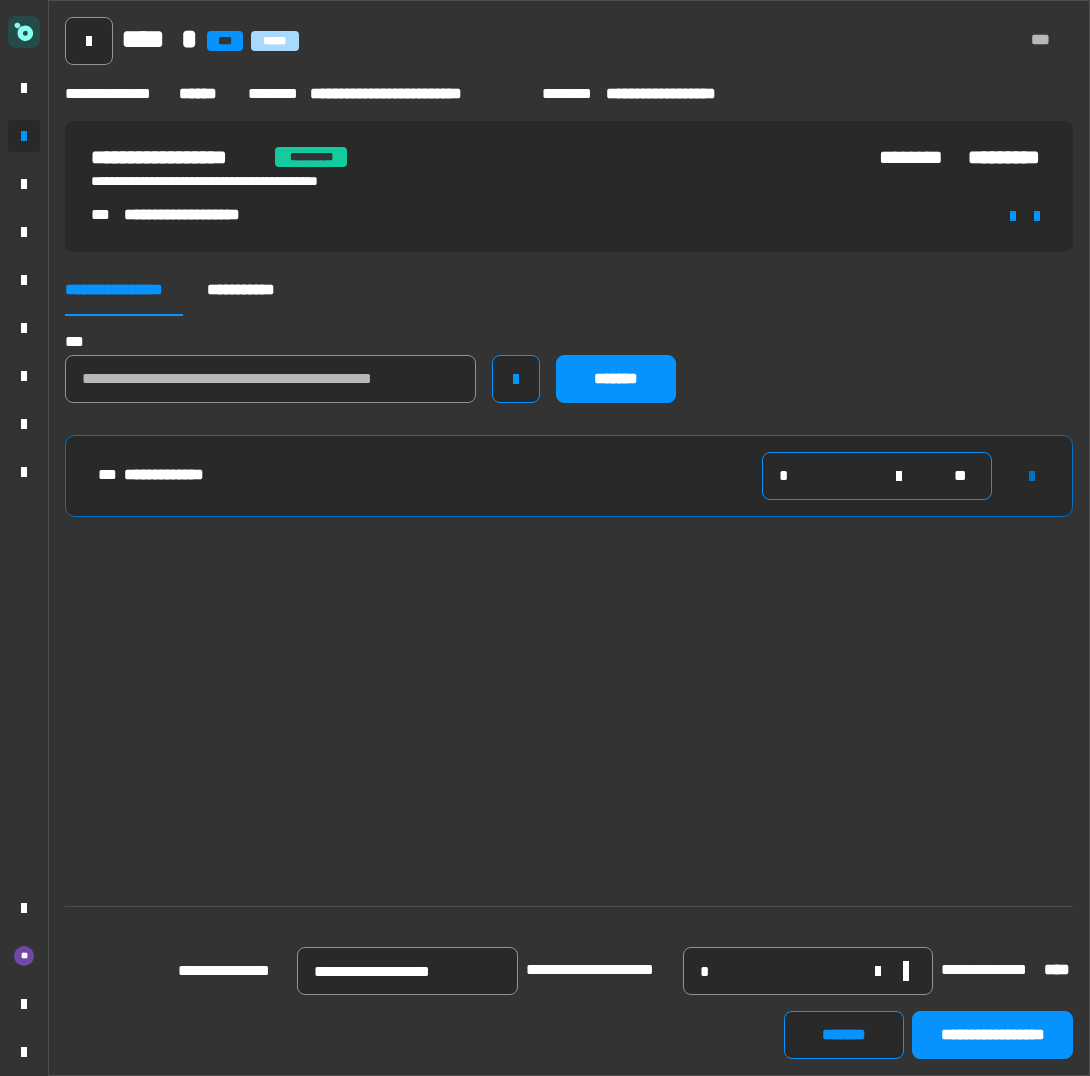 click on "*" 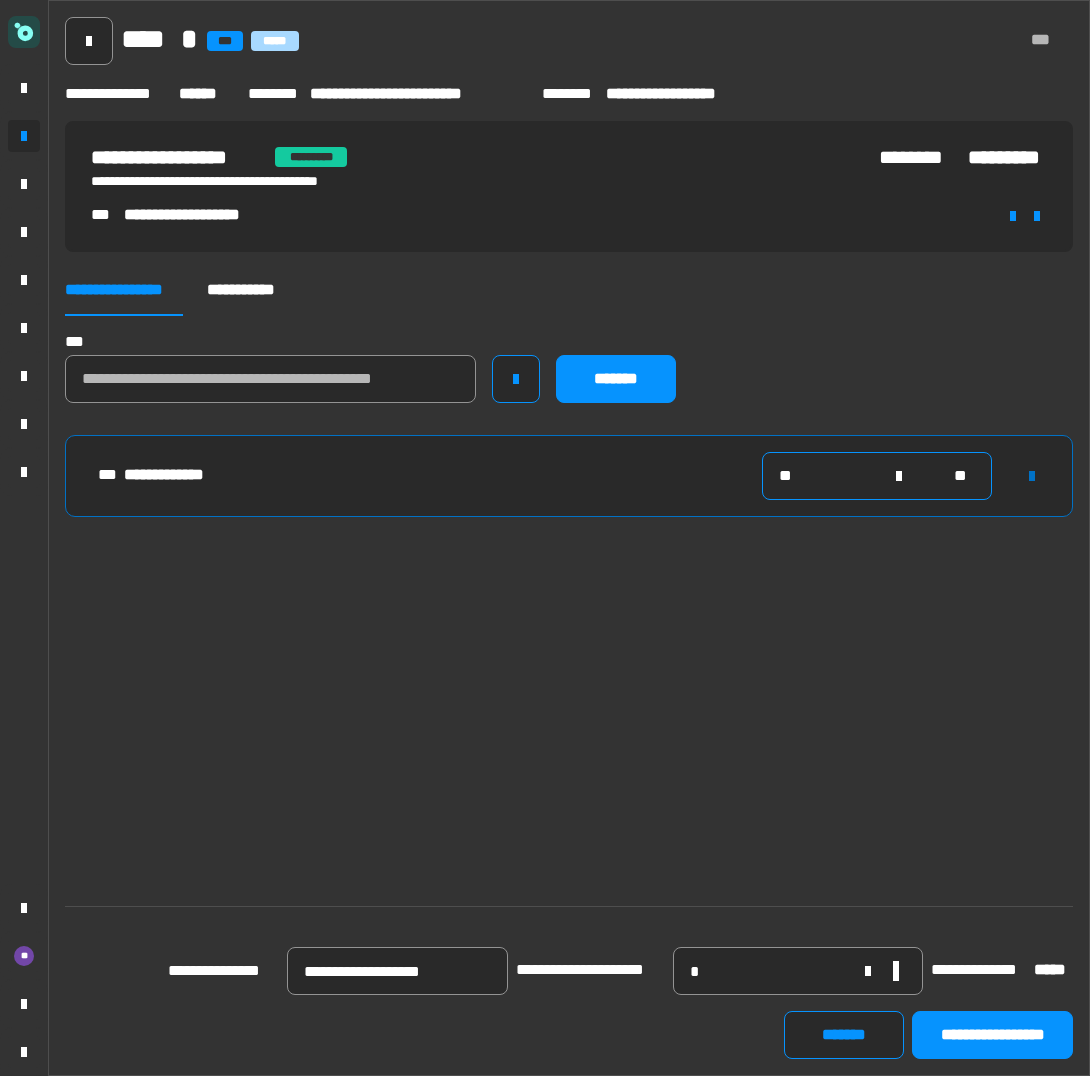 type on "*" 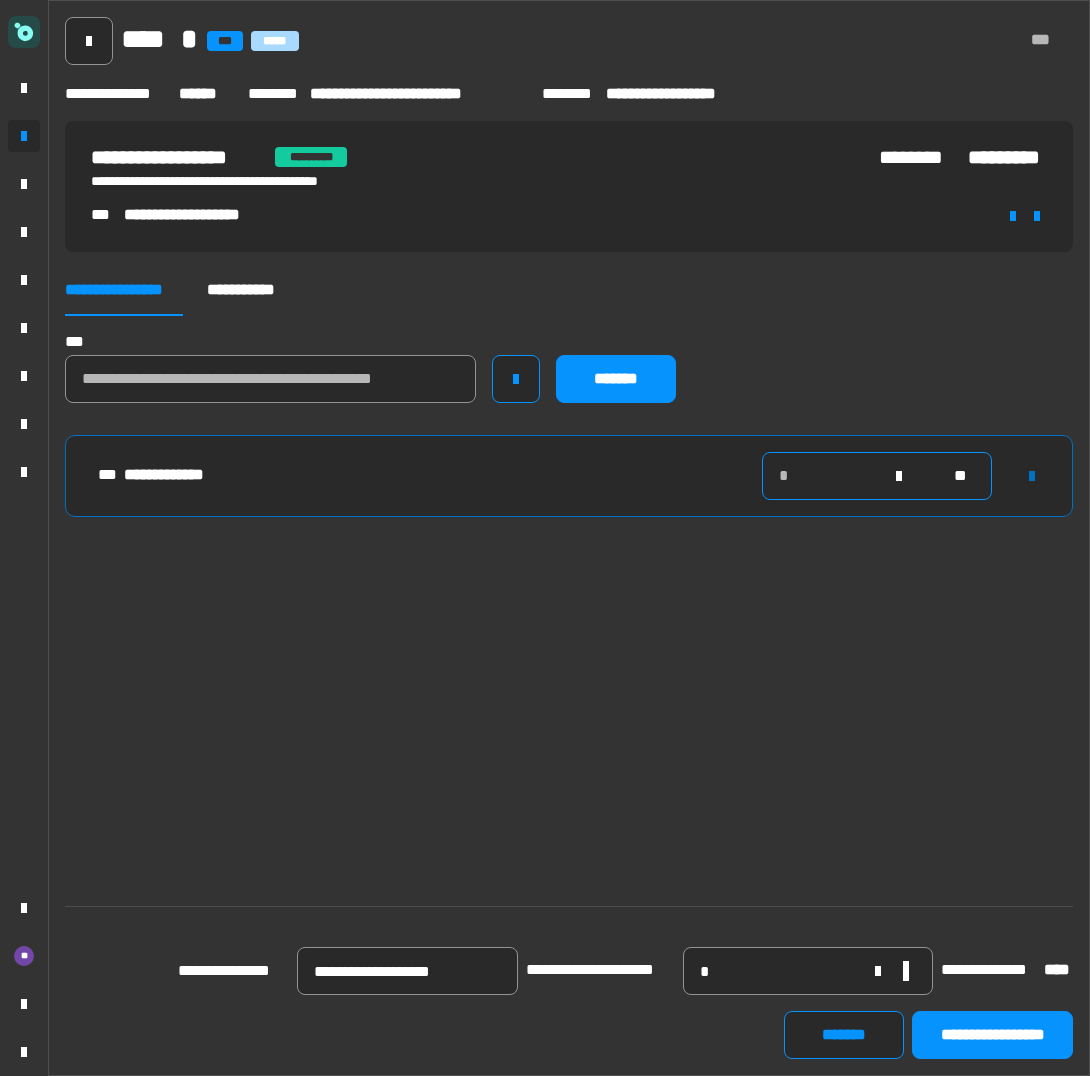 type on "*" 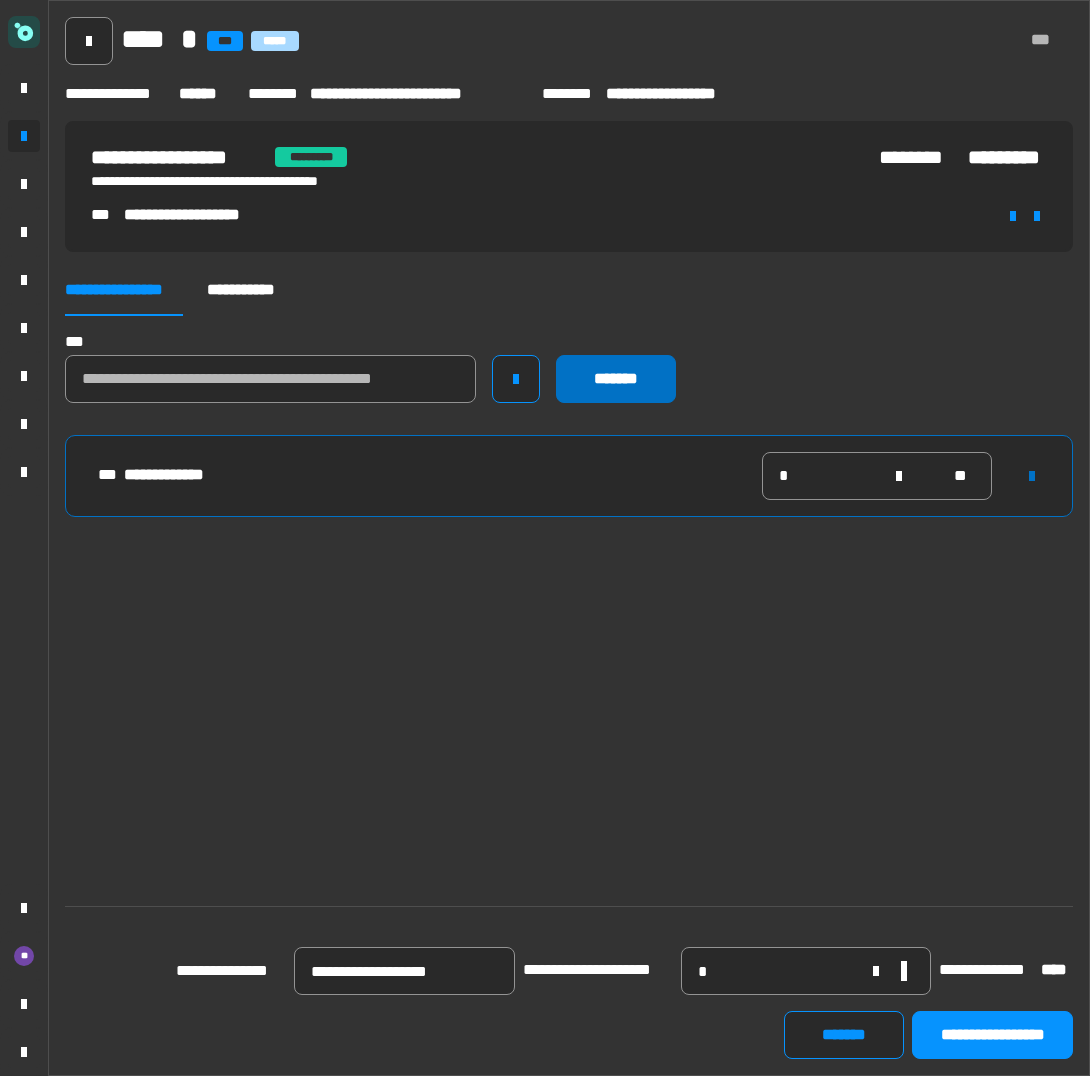 click on "*******" 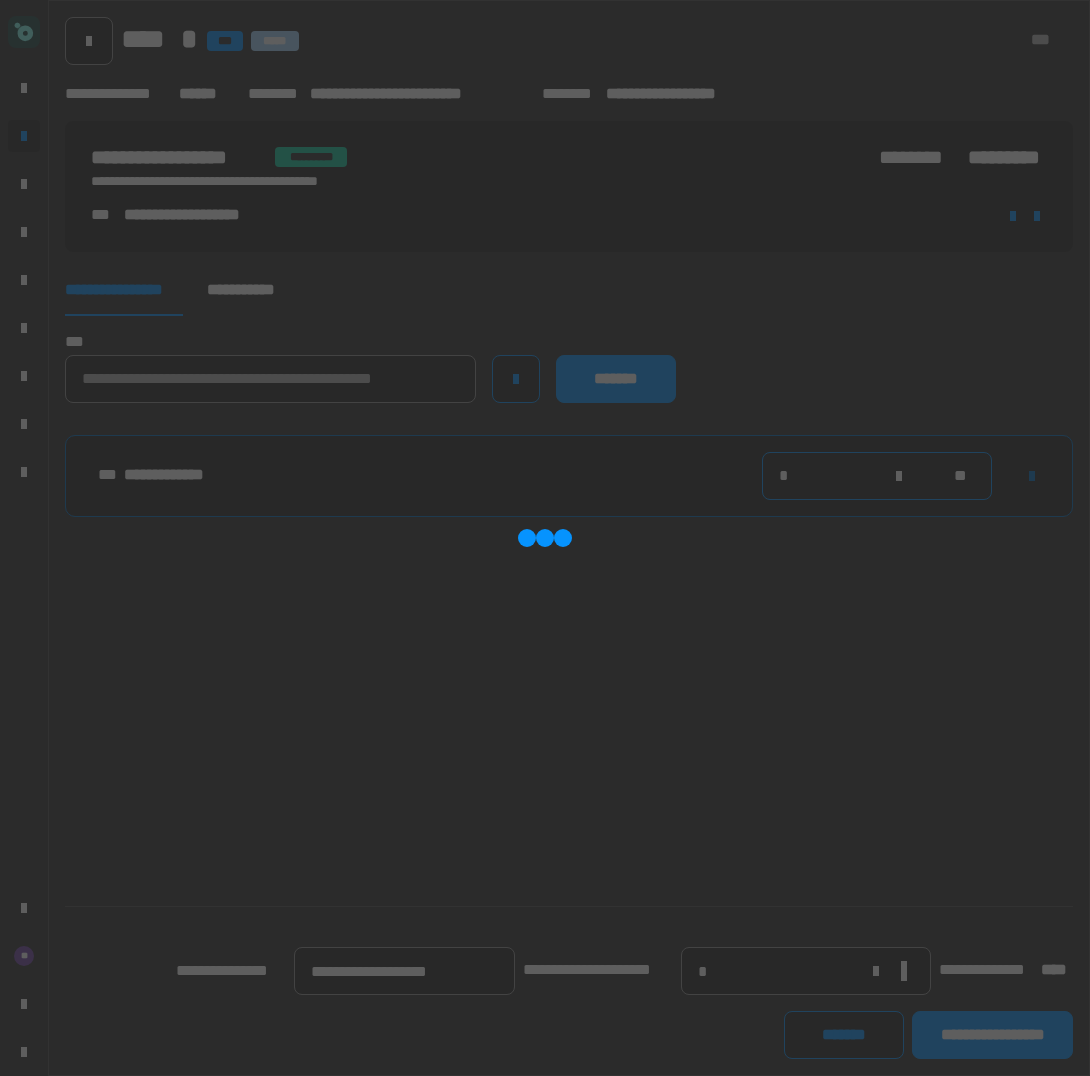 type 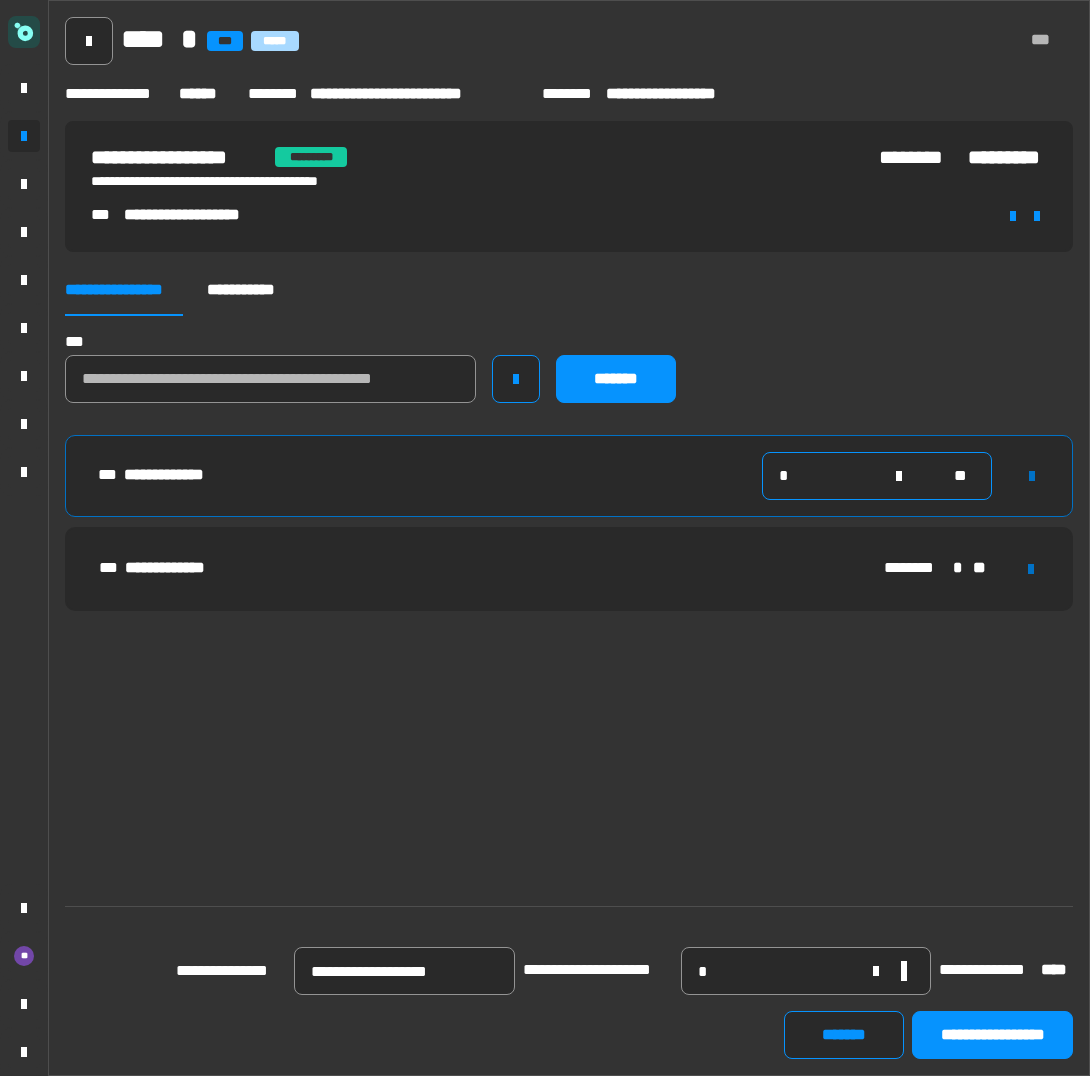 click on "*" 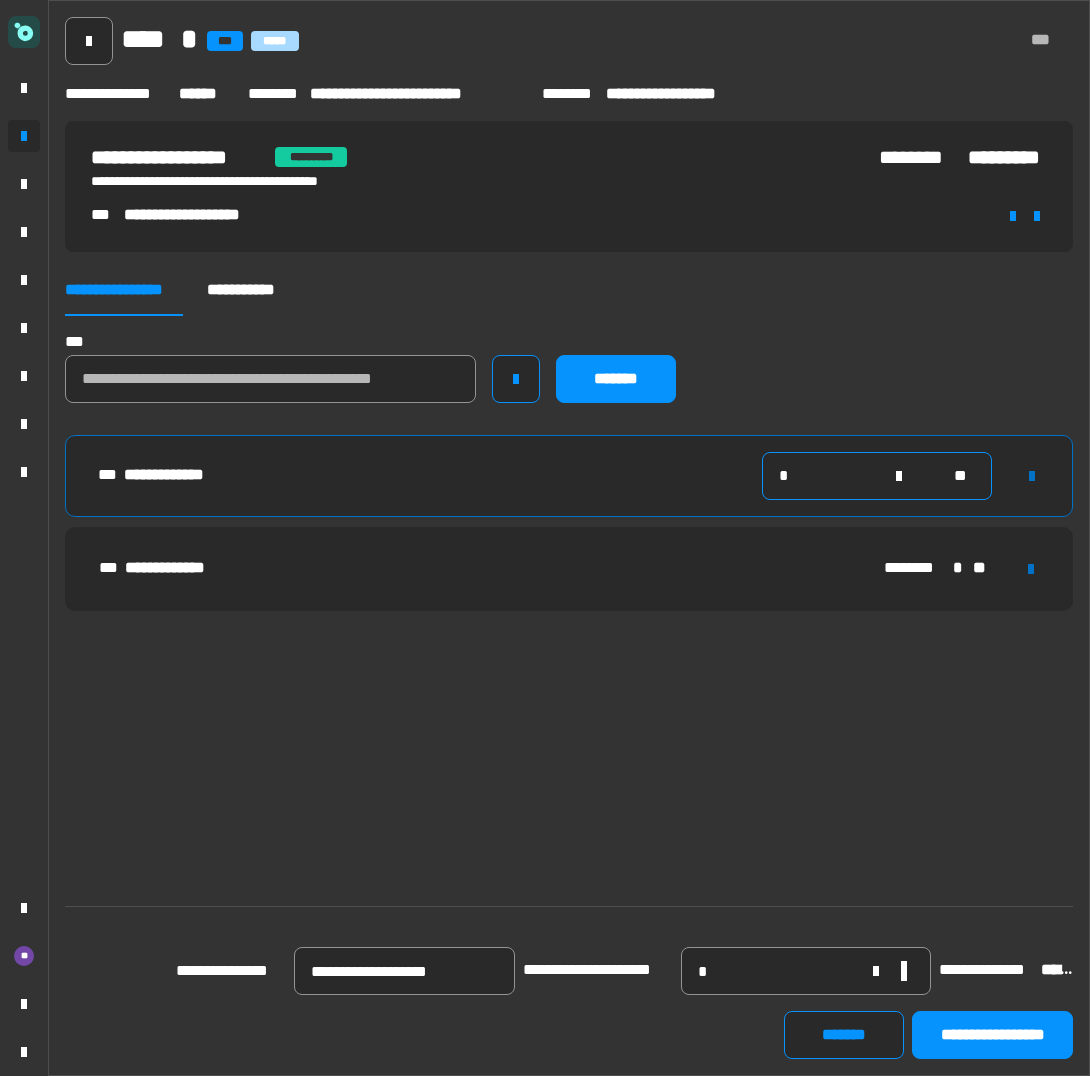 click on "*" 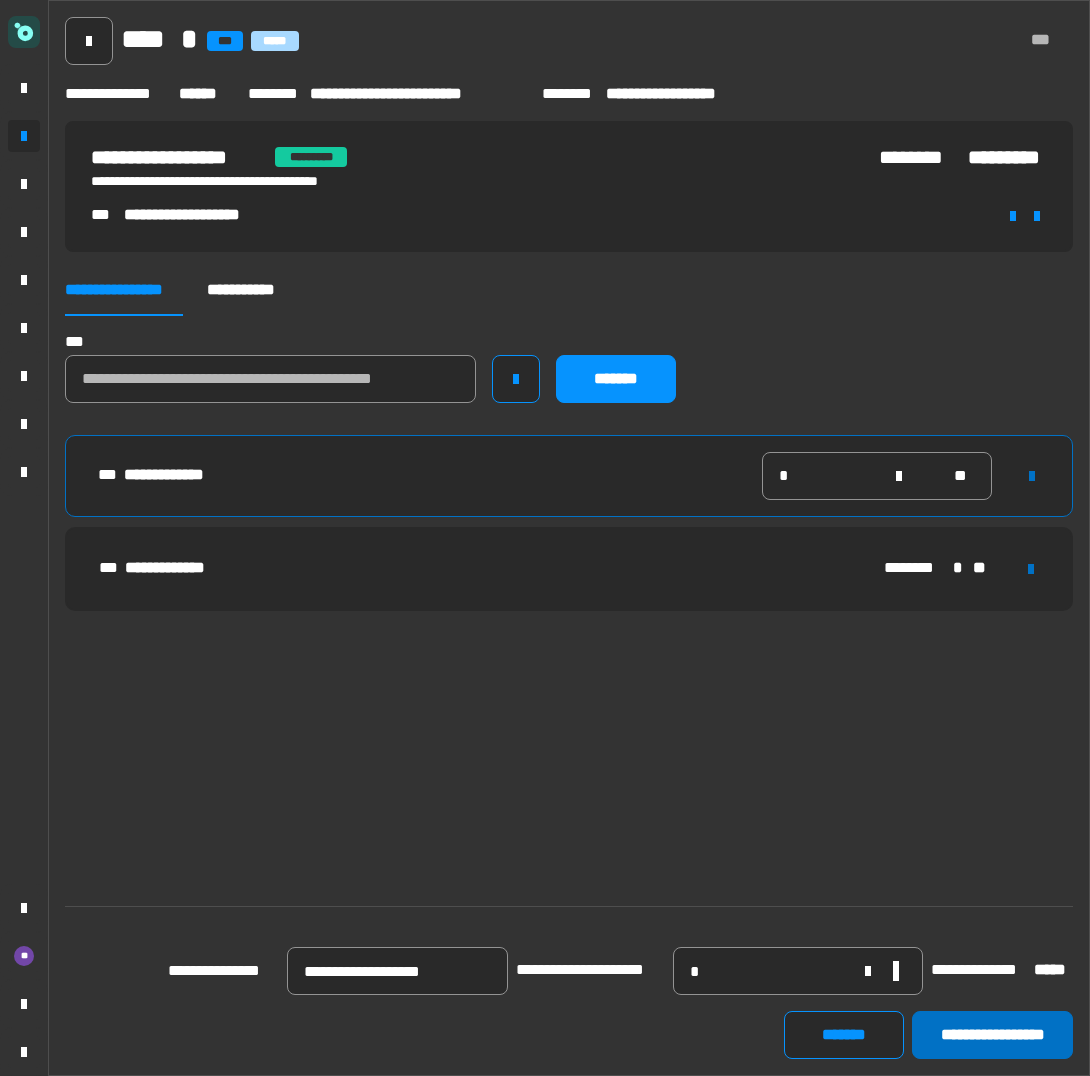 click on "**********" 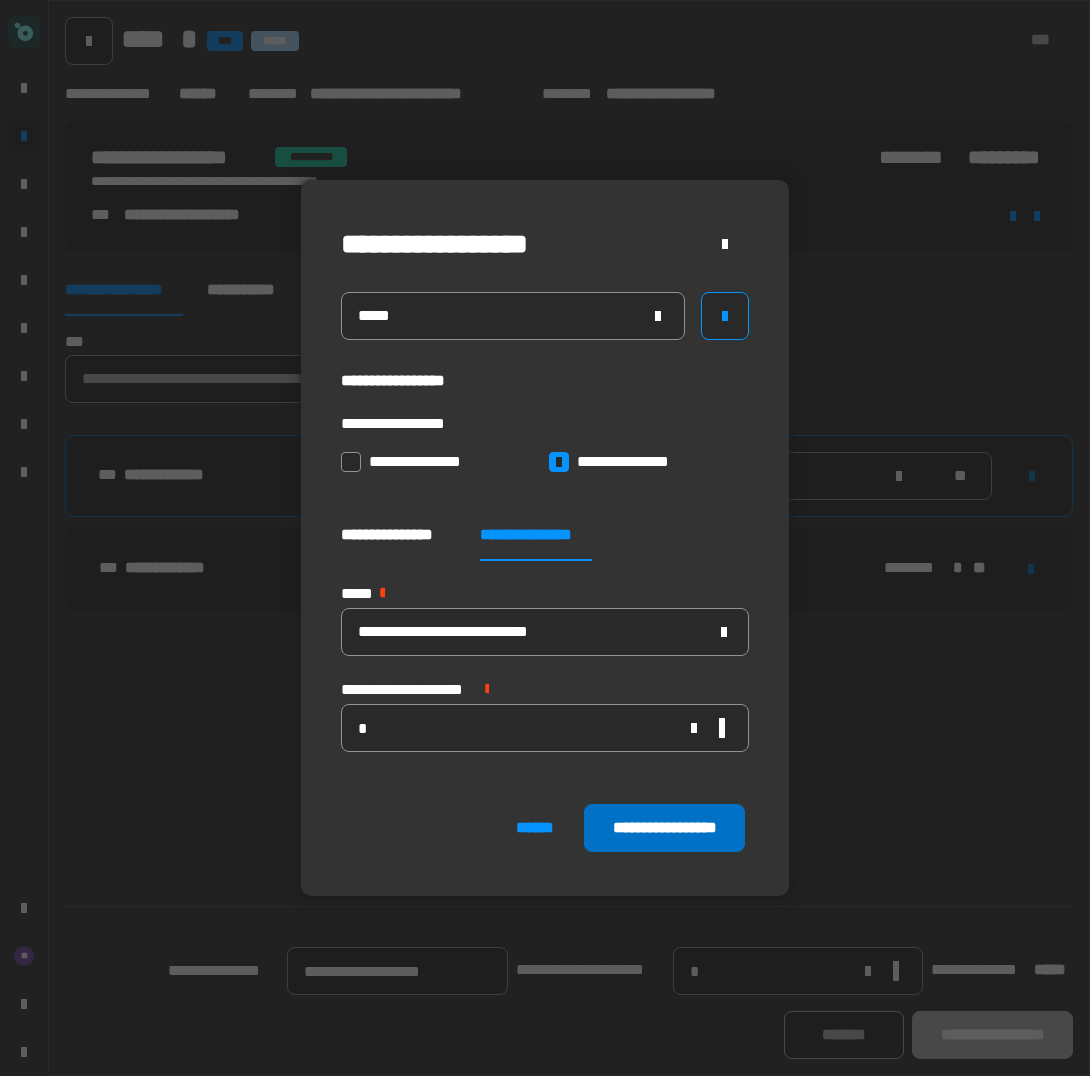click on "**********" 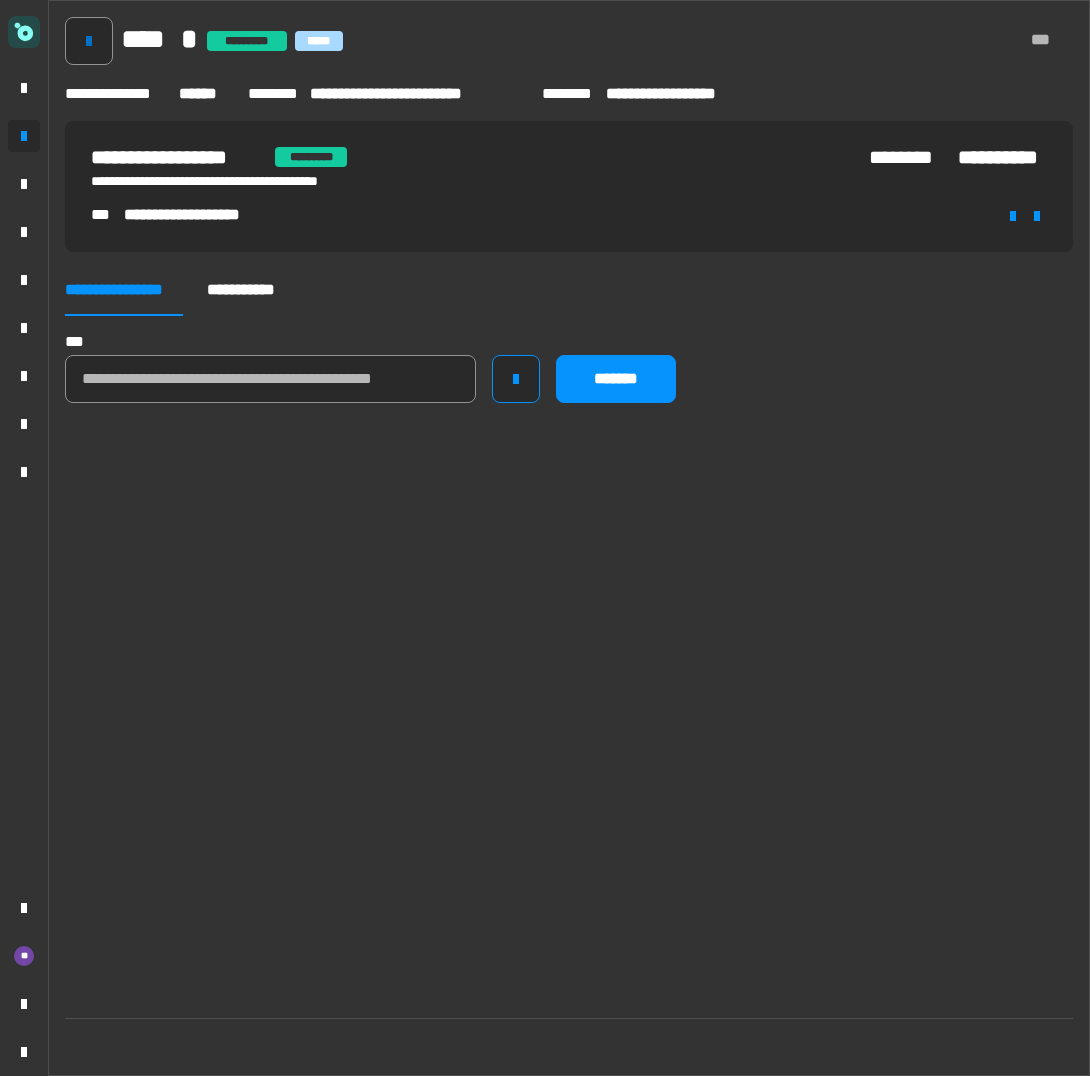 click 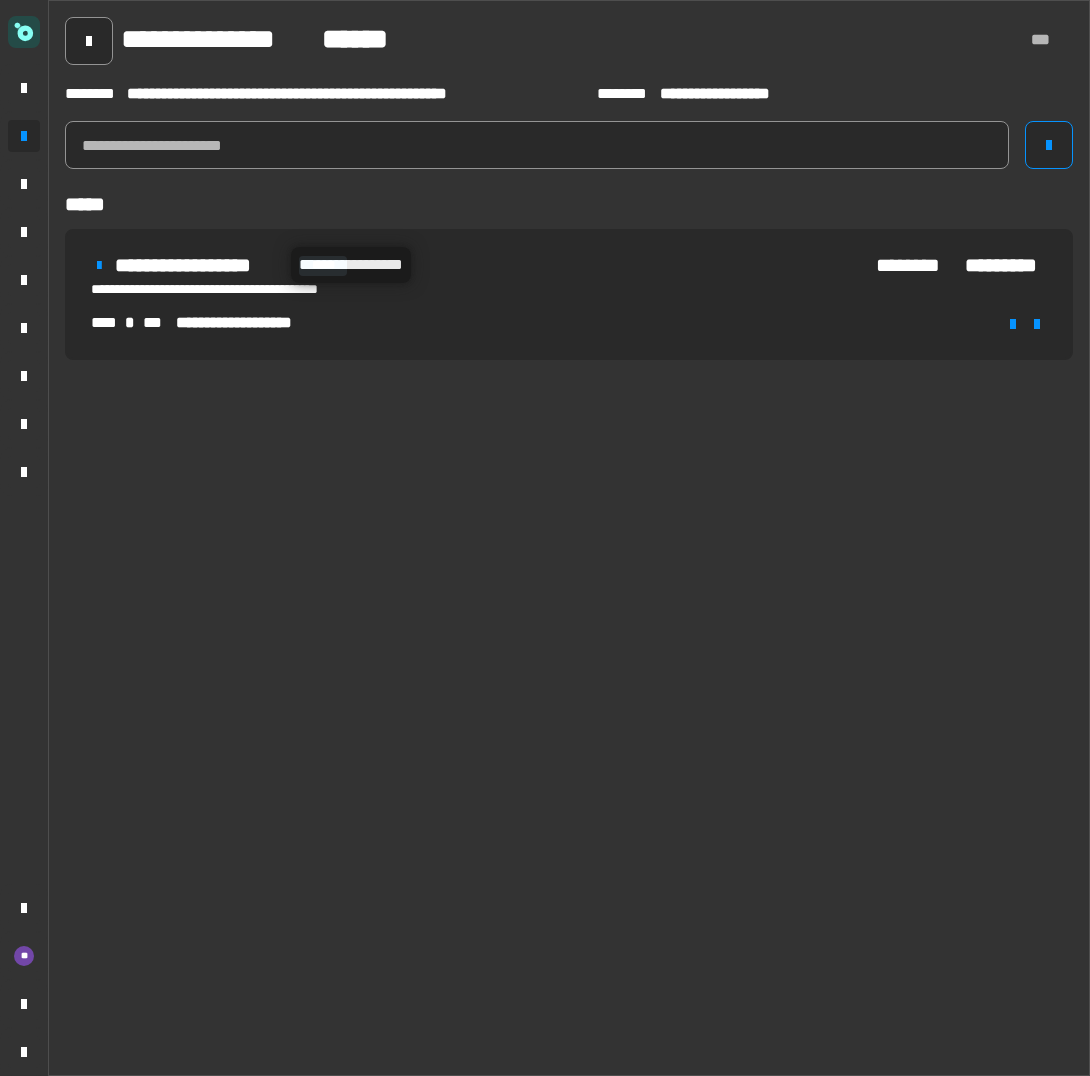 click on "**********" at bounding box center (203, 265) 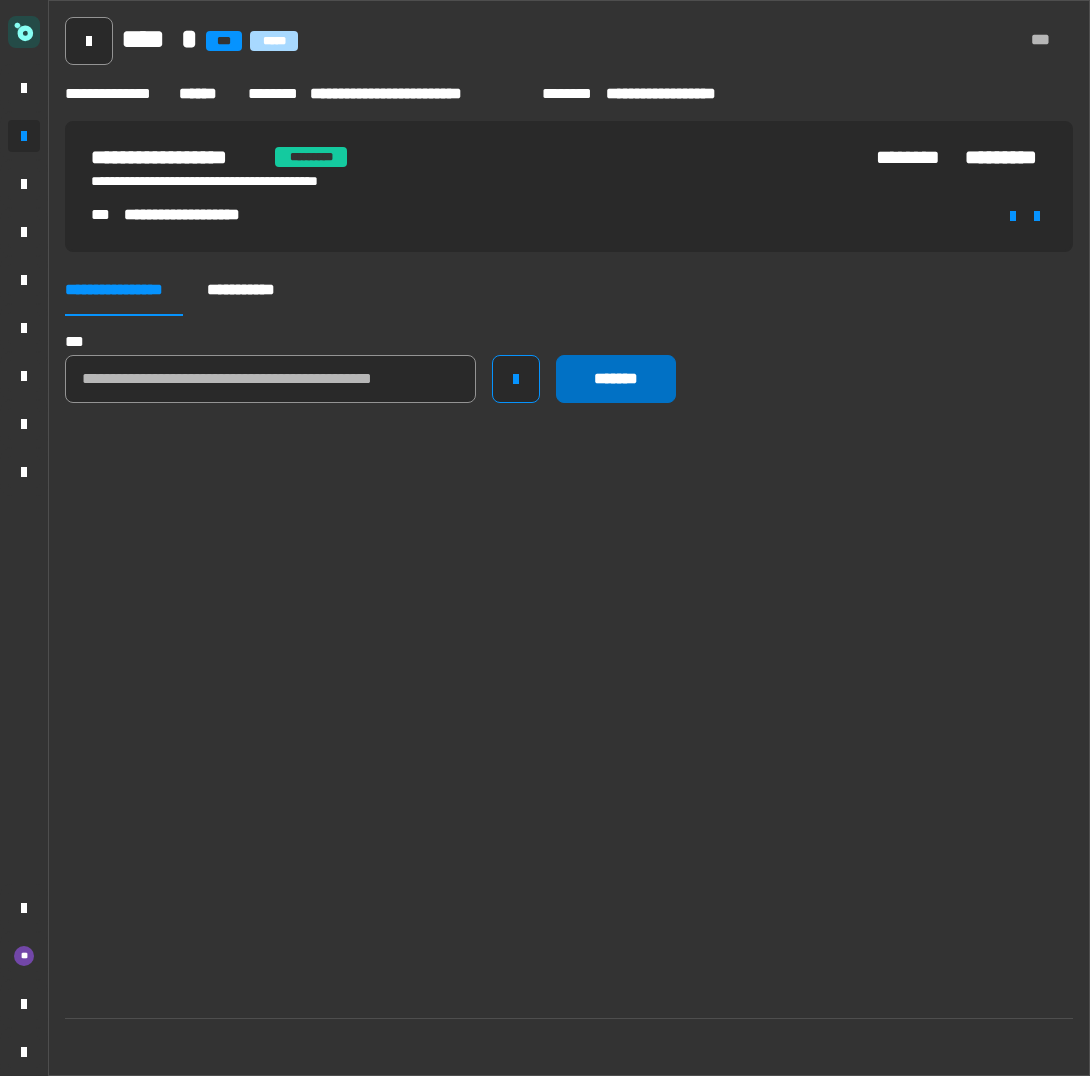 click on "*******" 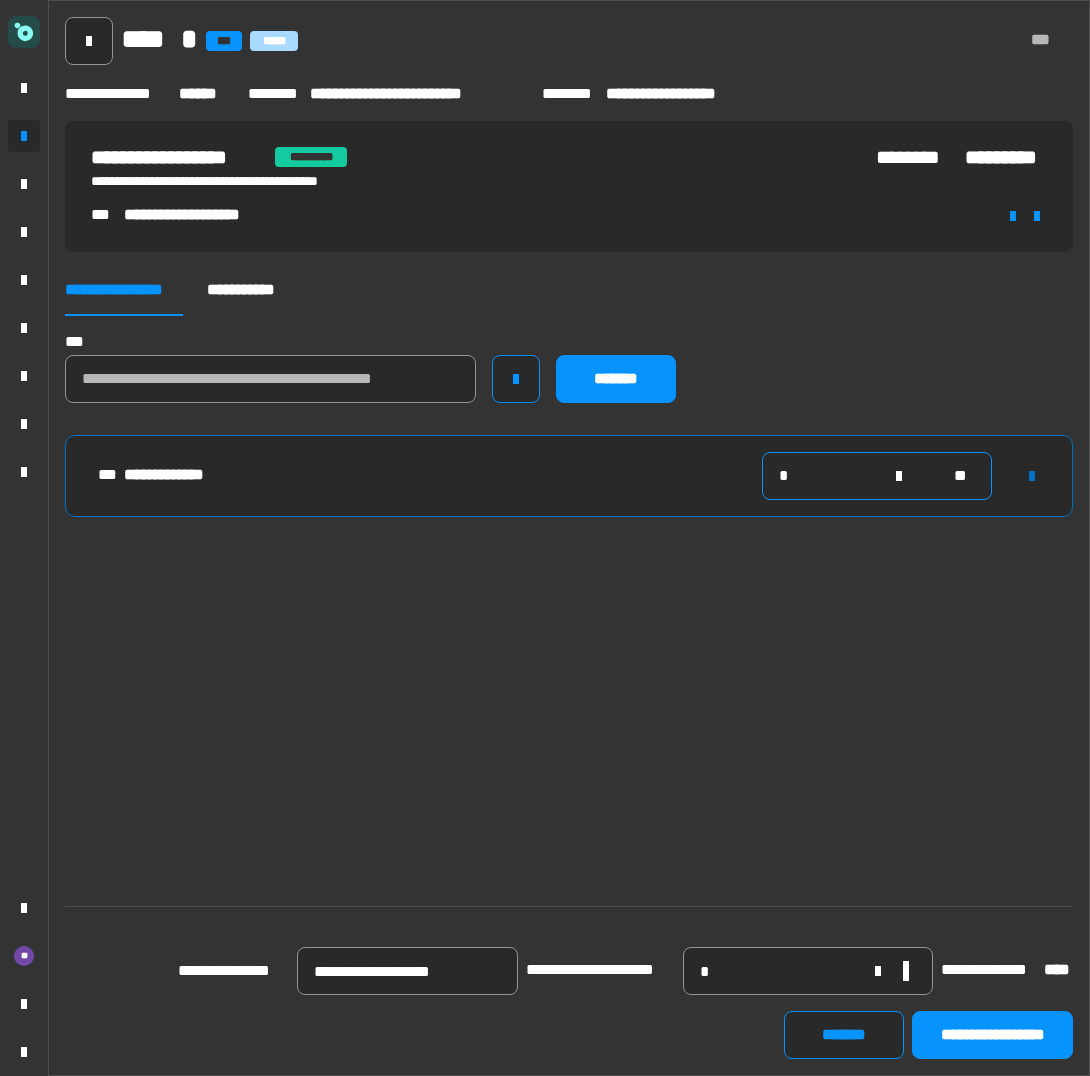 click on "*" 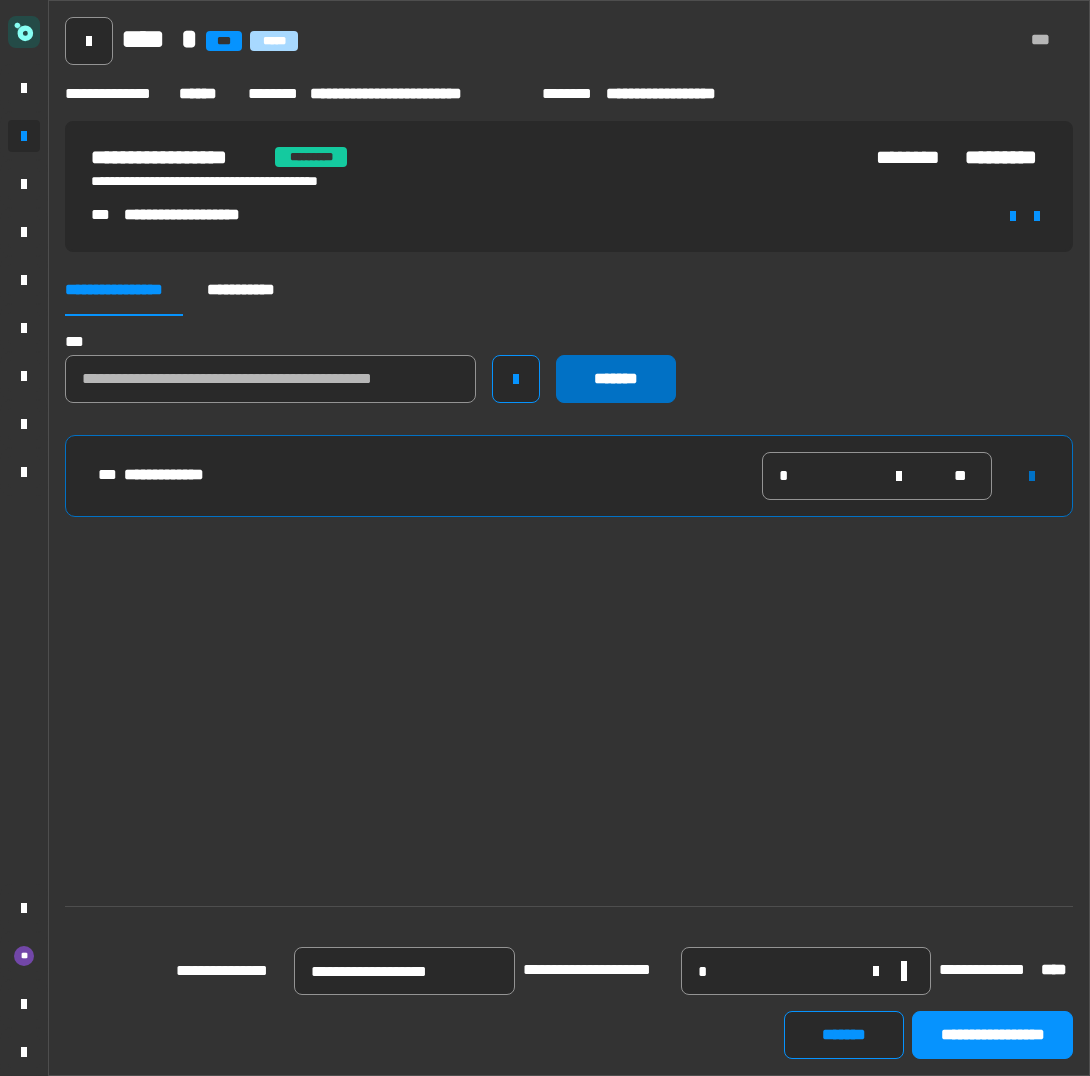click on "*******" 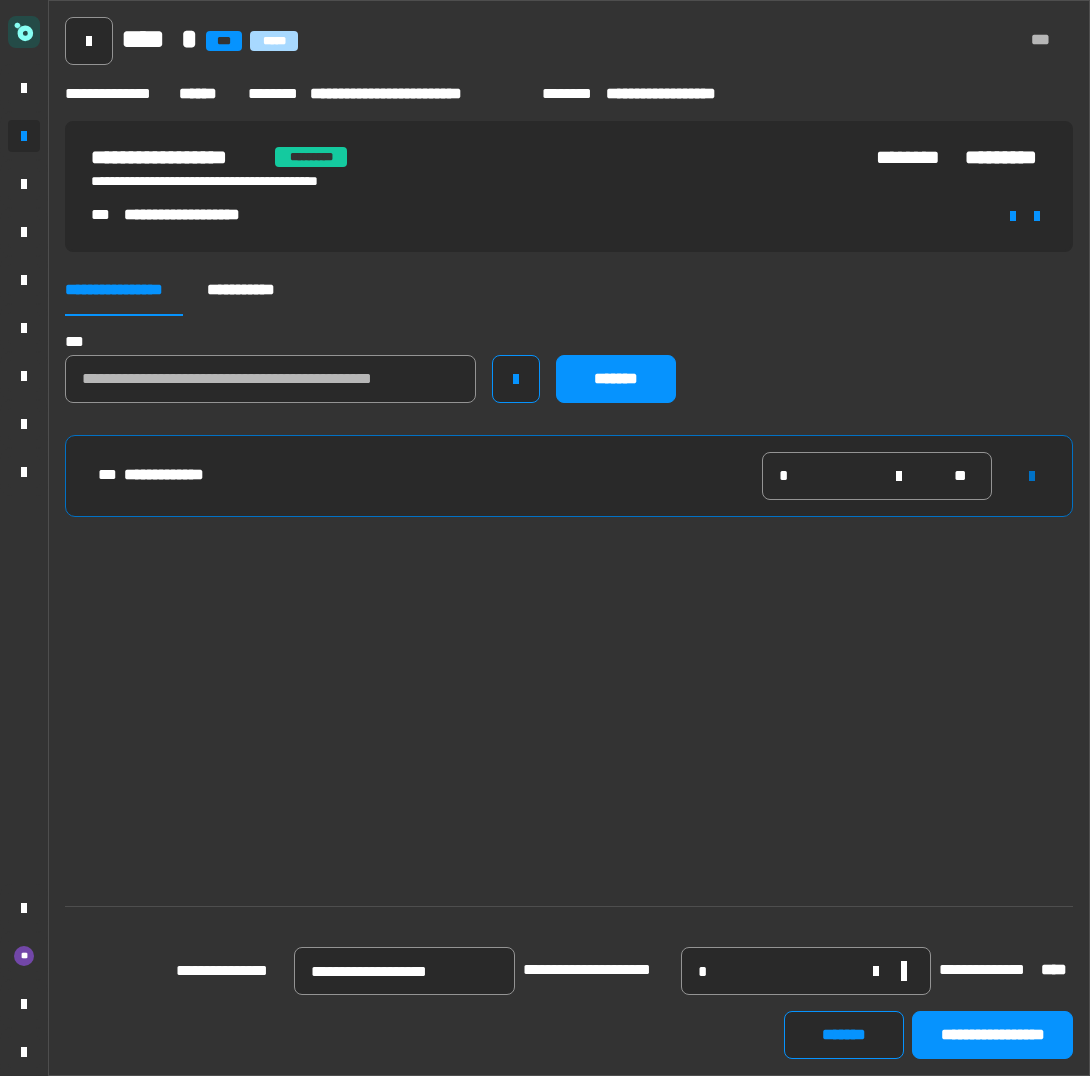 type 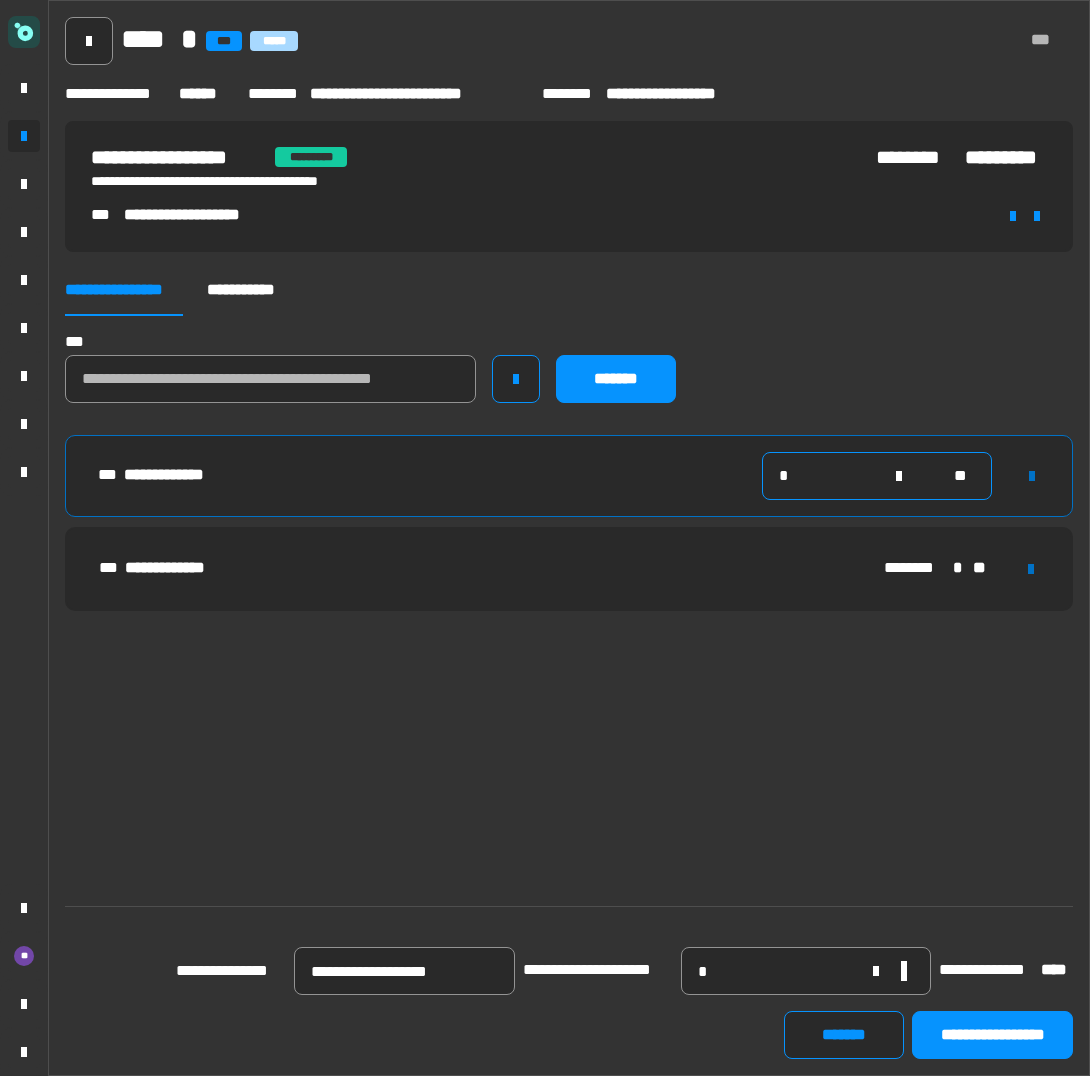 click on "*" 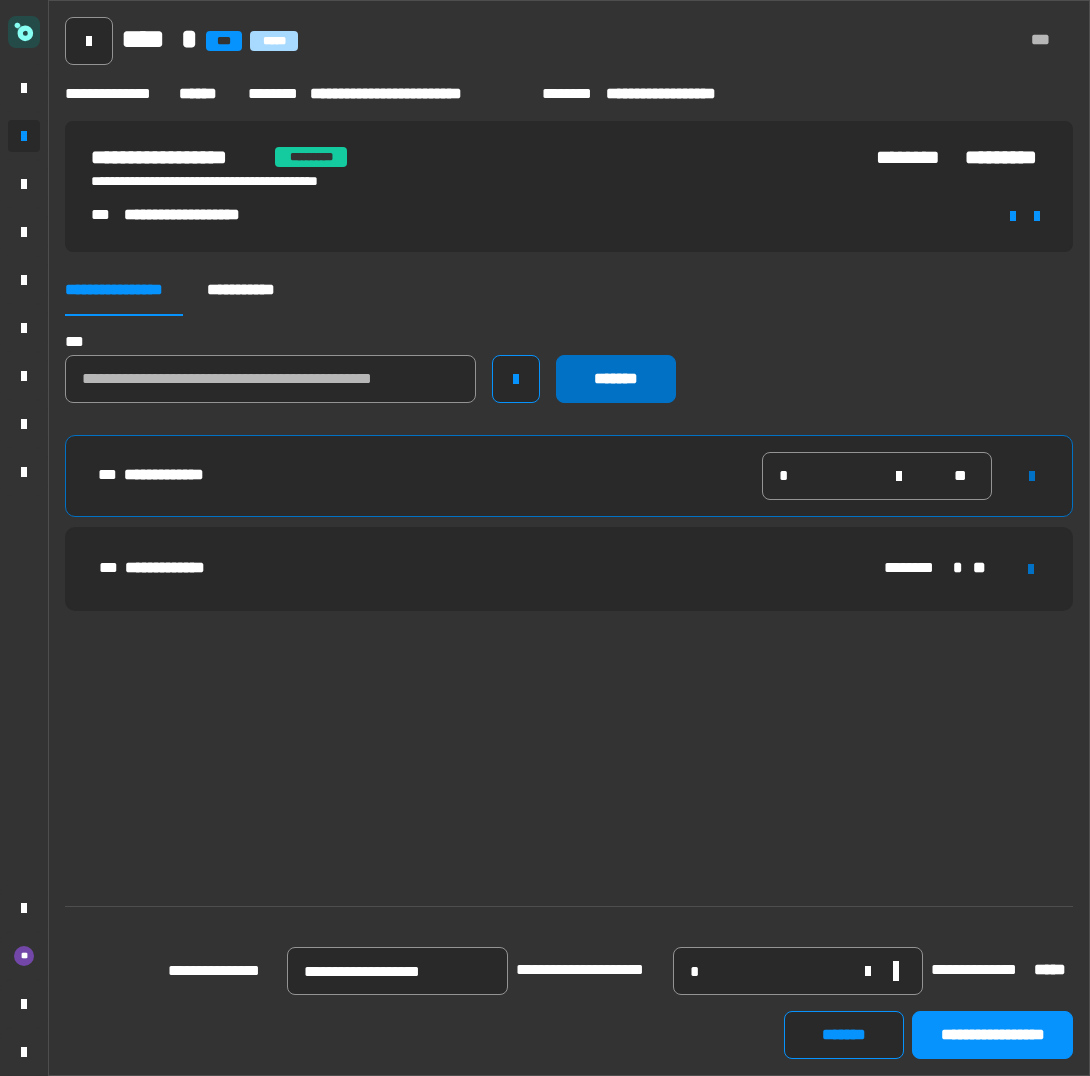 click on "*******" 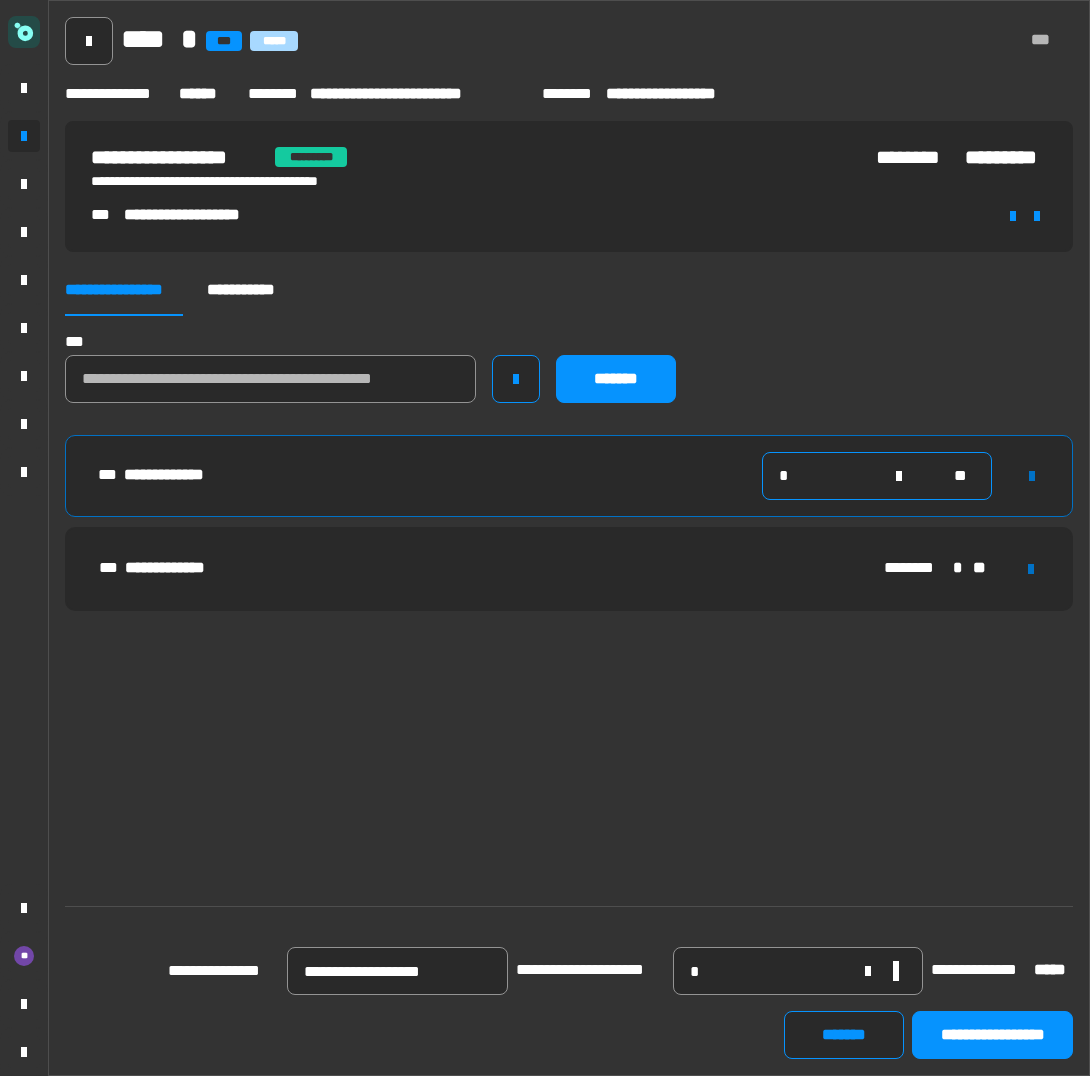 type 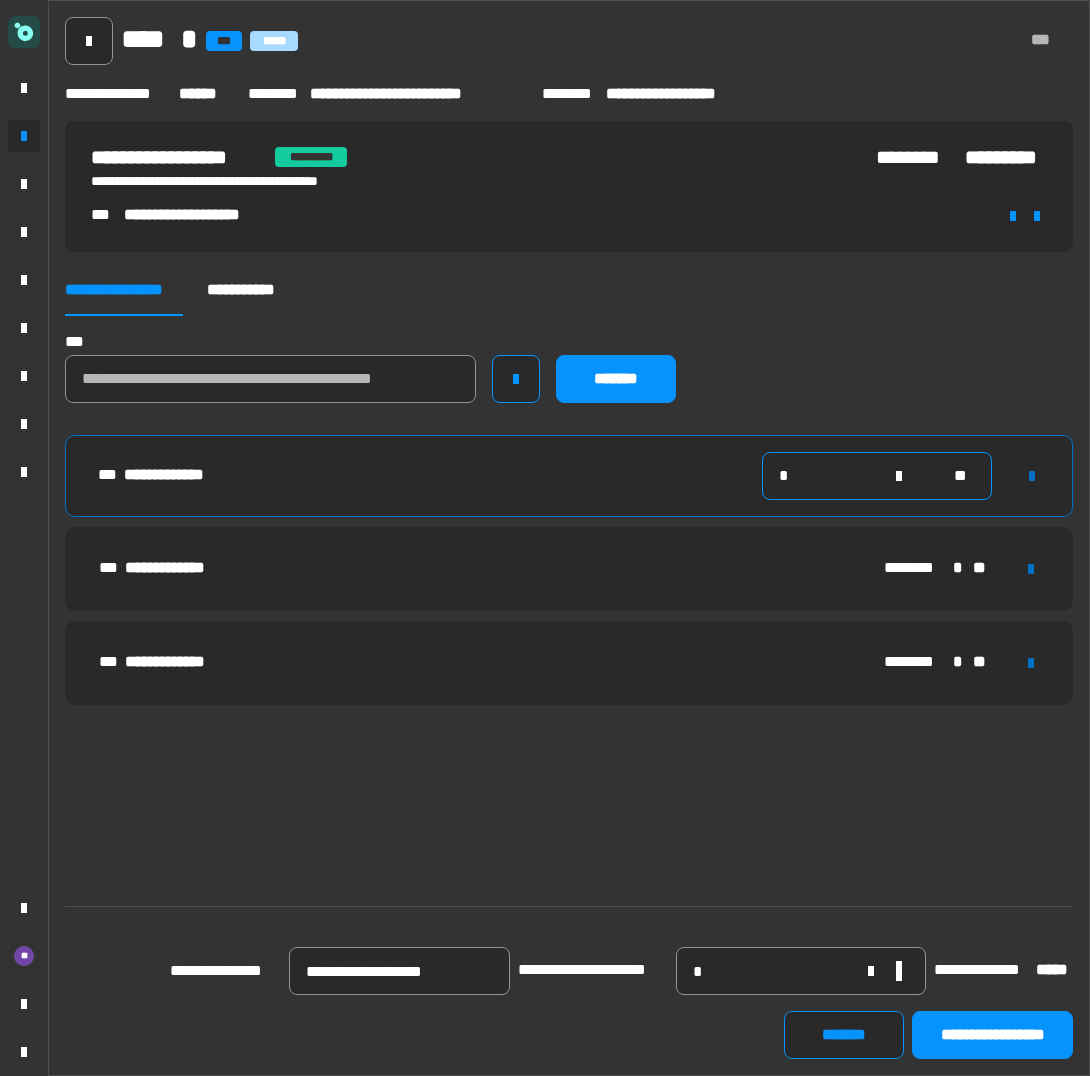 click on "*" 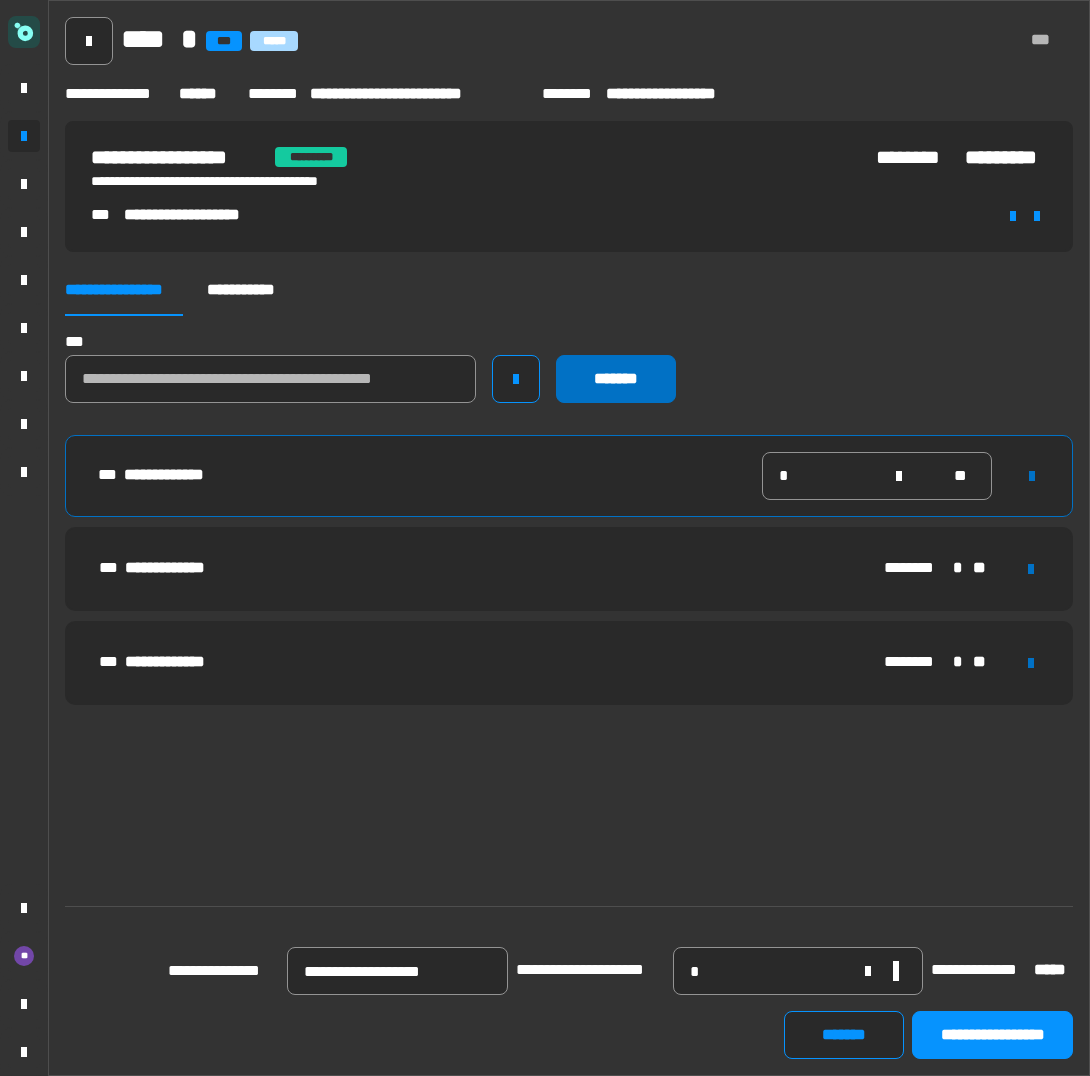 click on "*******" 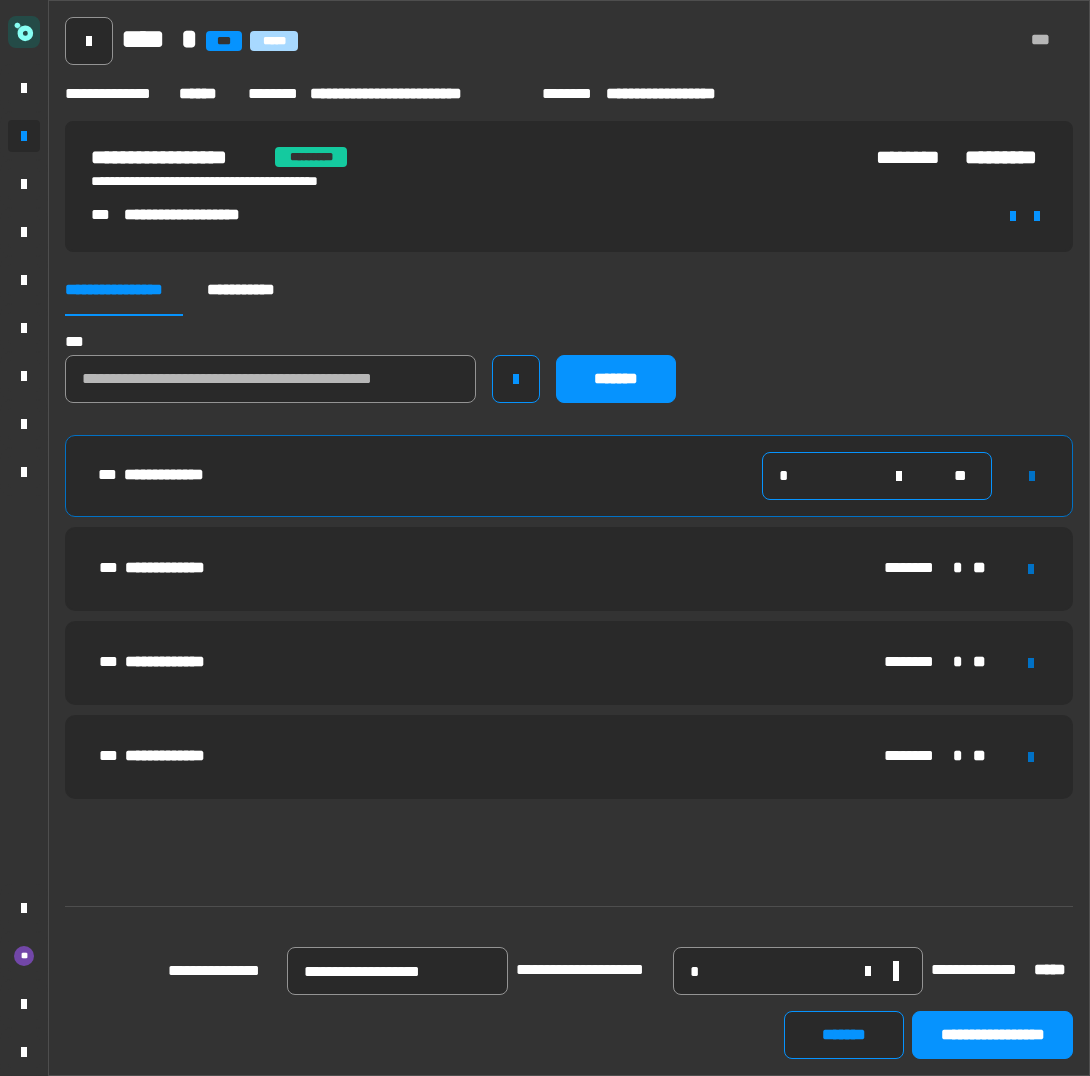click on "*" 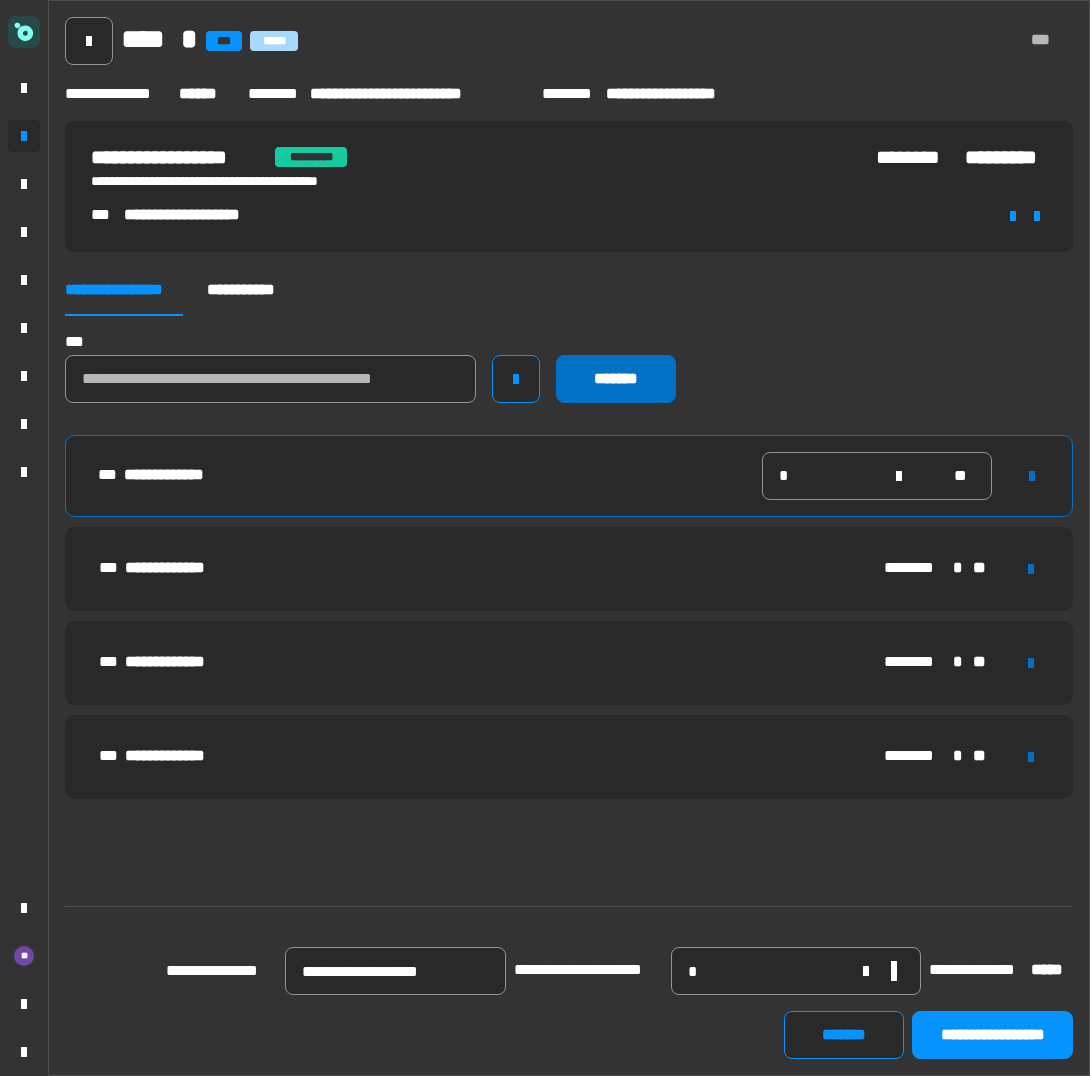 click on "*******" 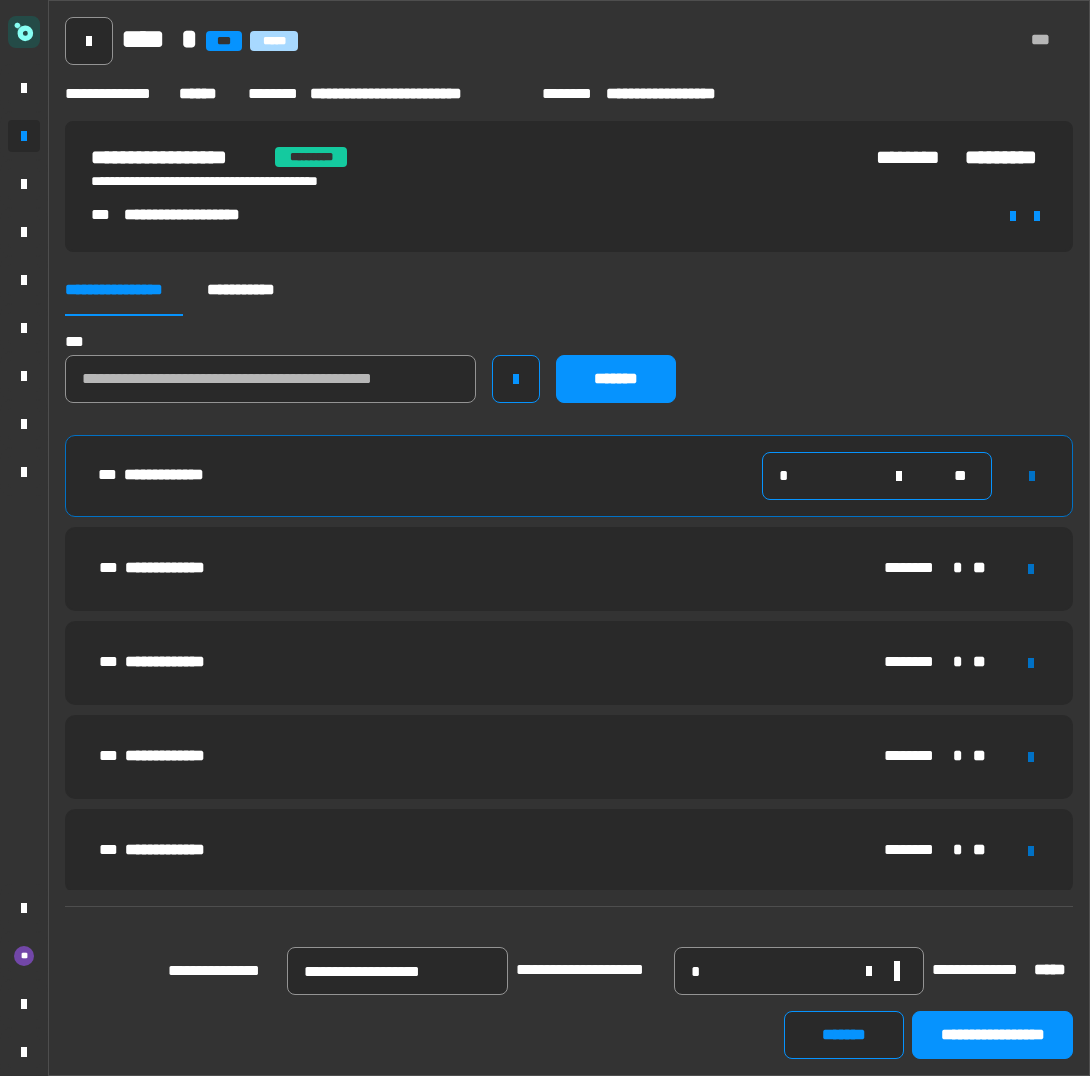 click on "*" 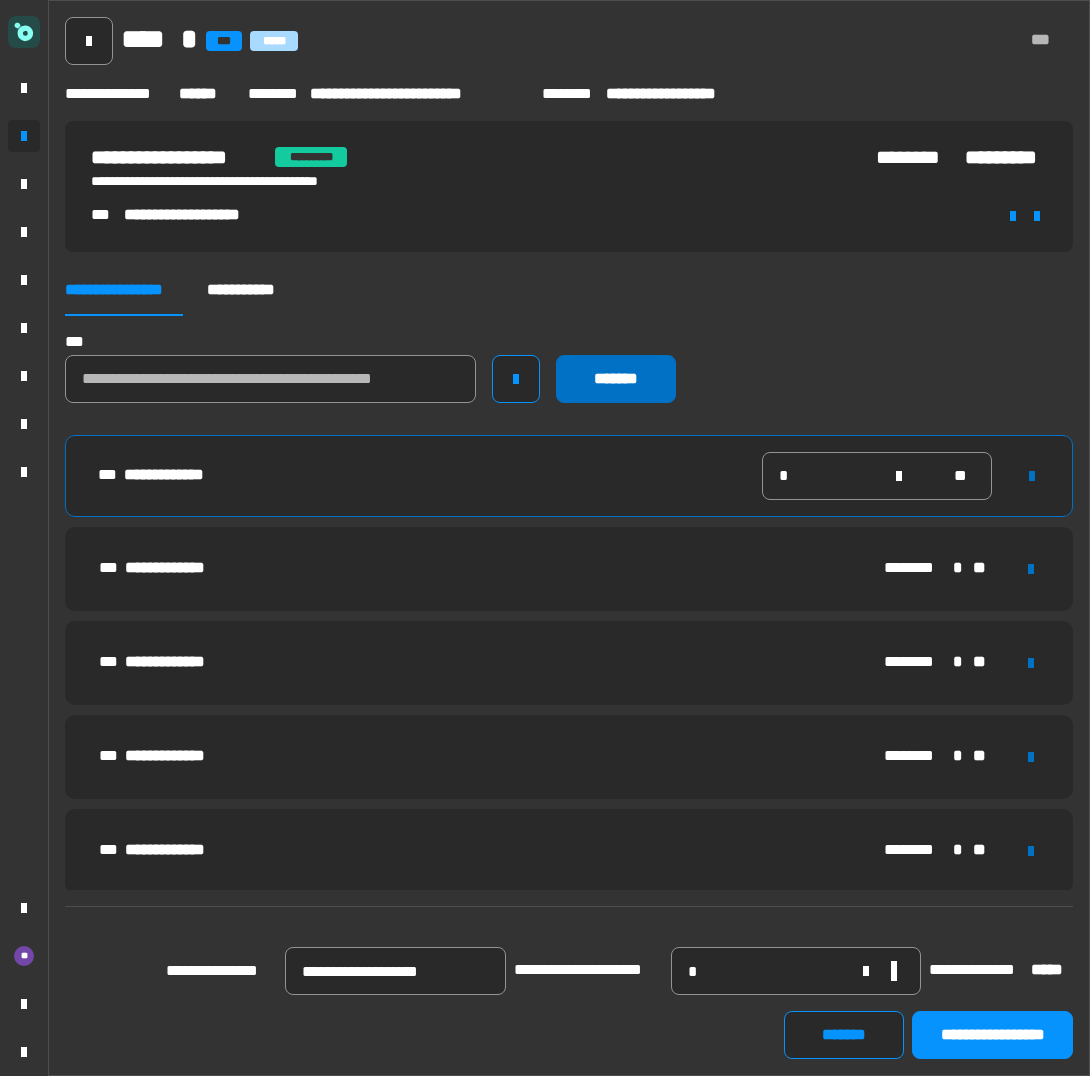 click on "*******" 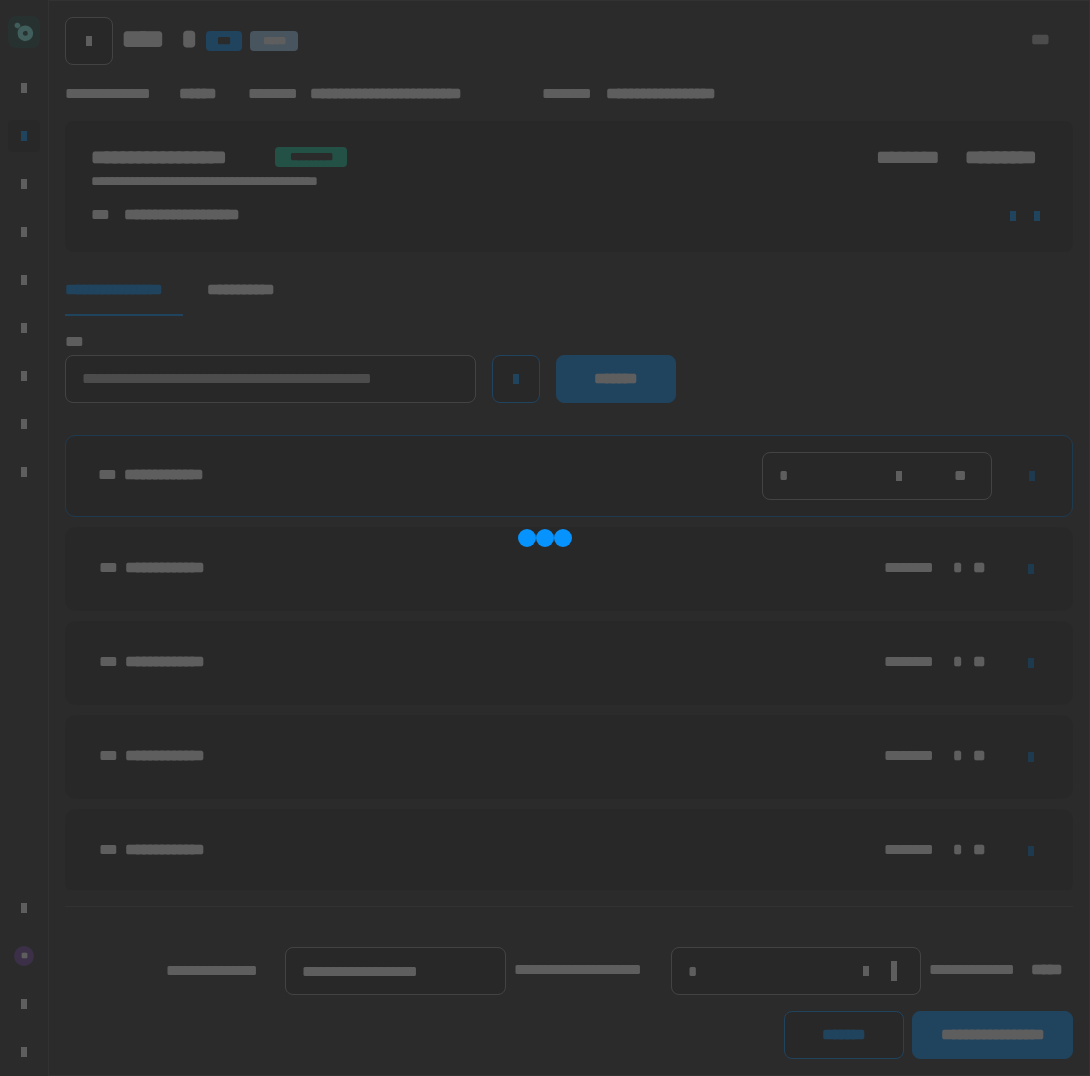 type 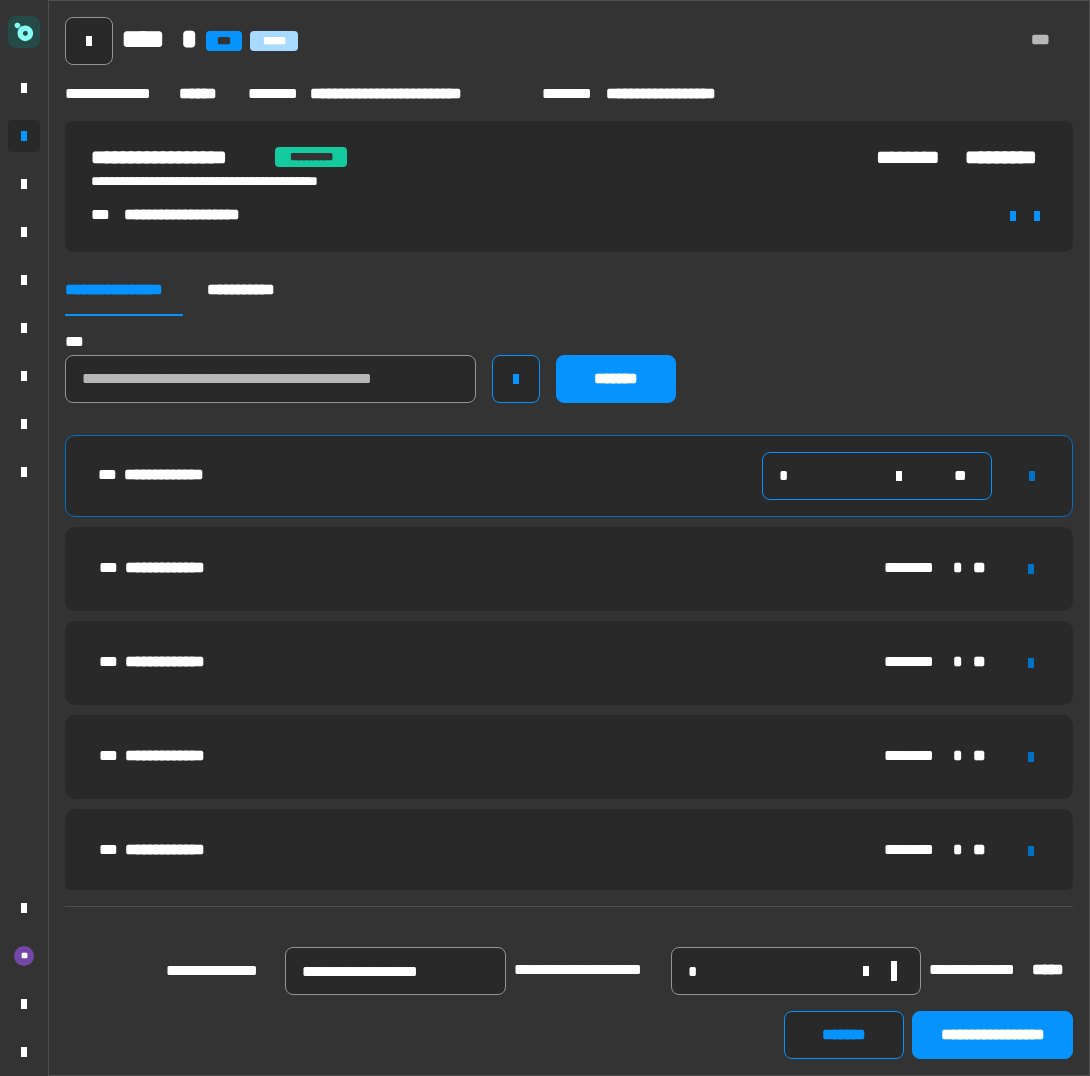 click on "*" 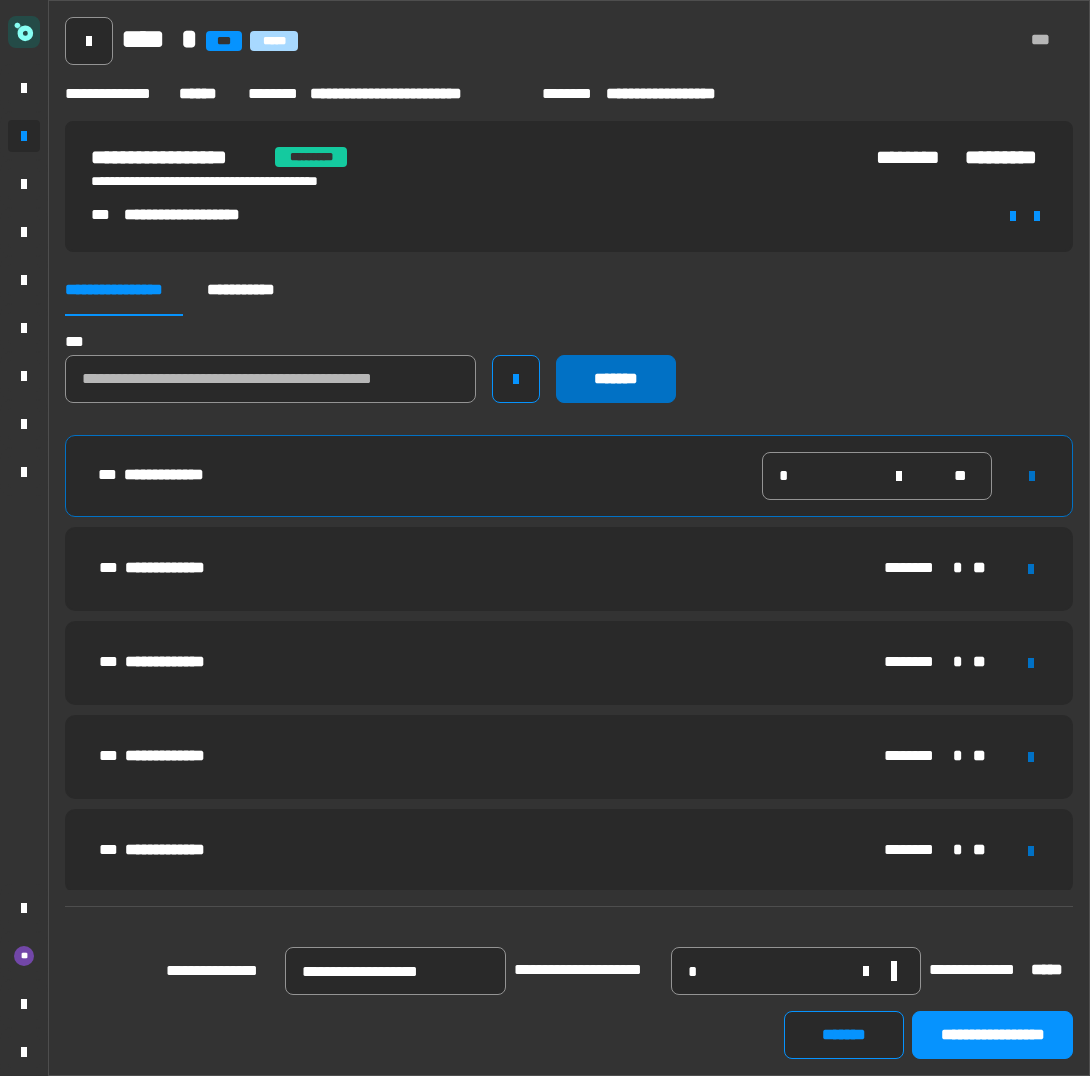 click on "*******" 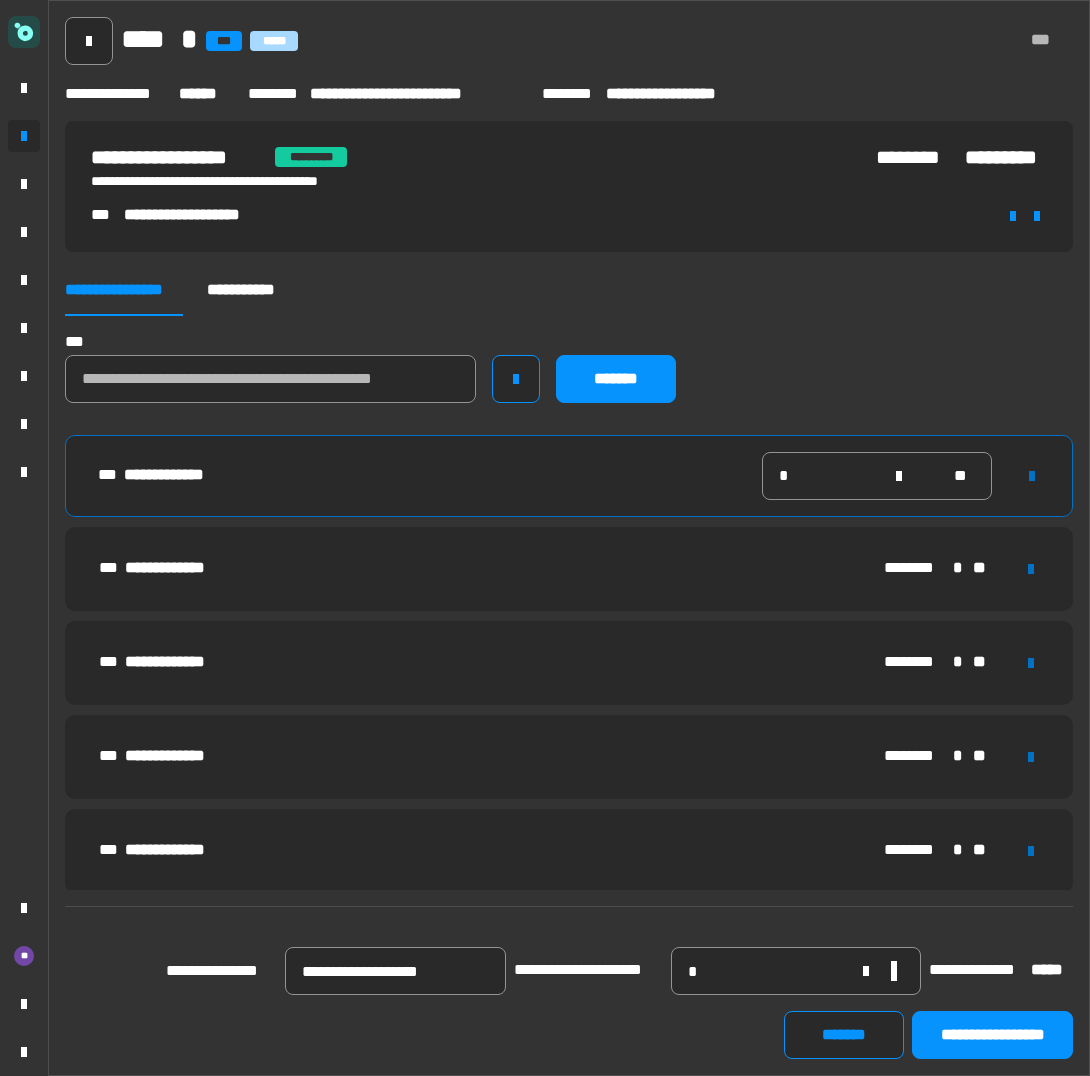 type 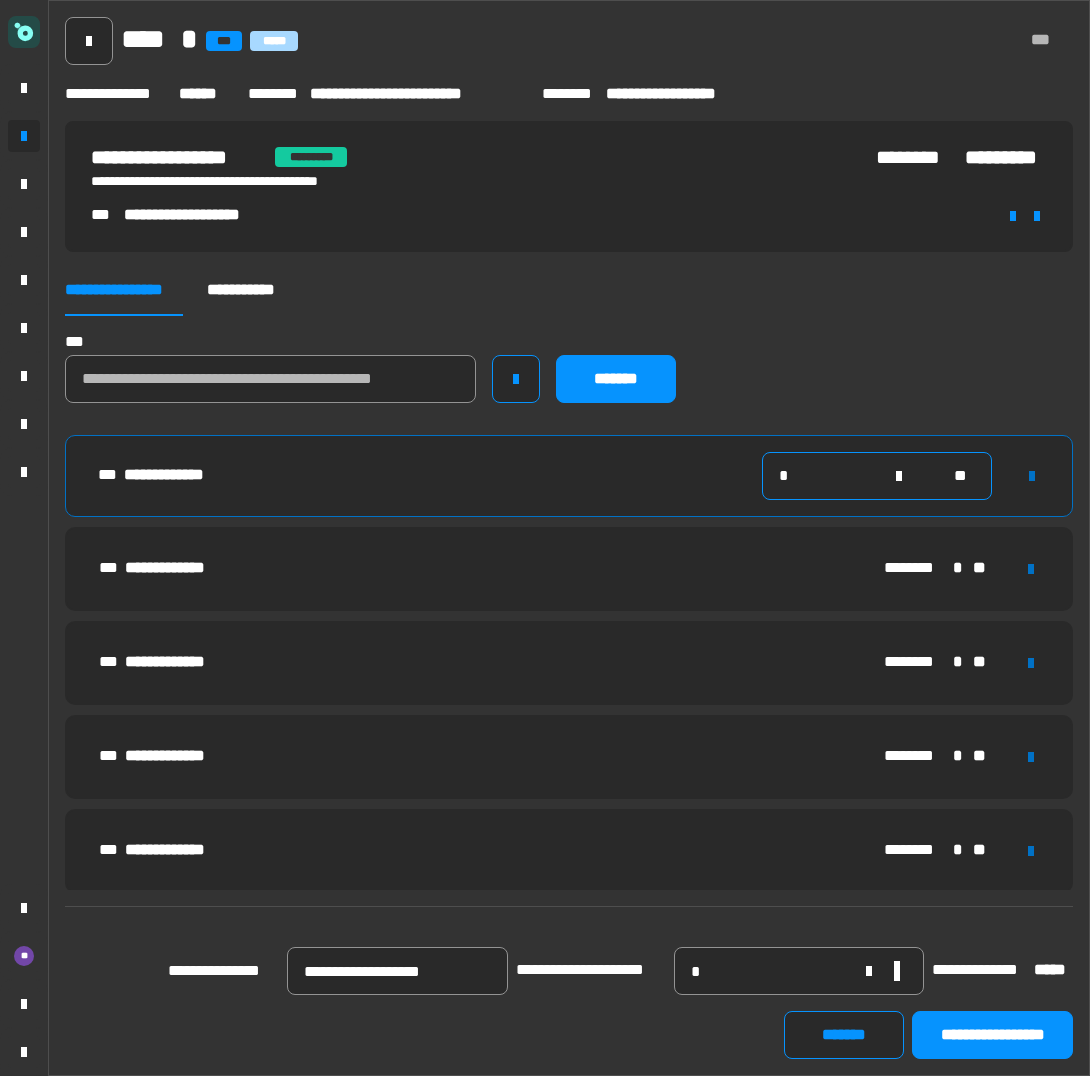 click on "*" 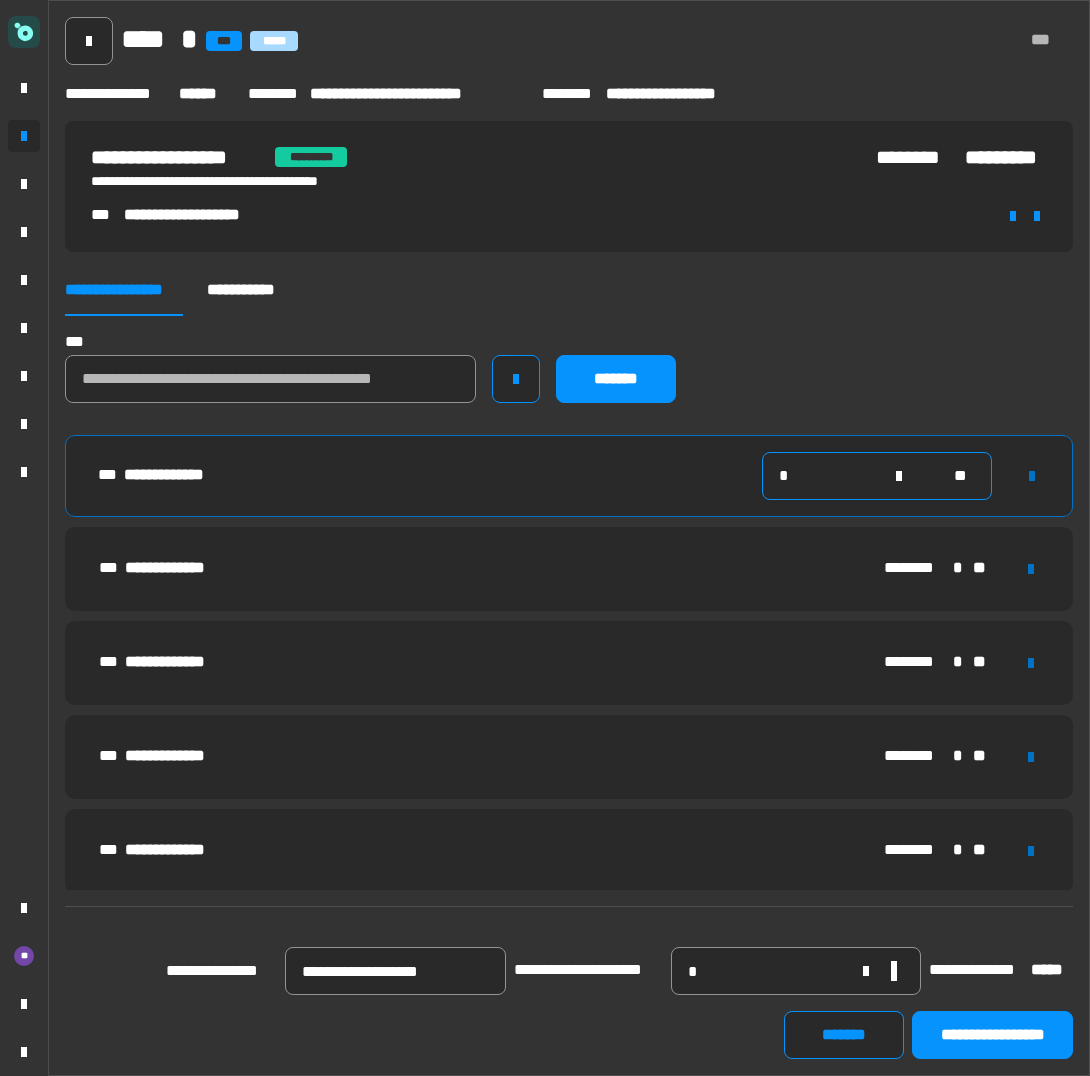 click on "*" 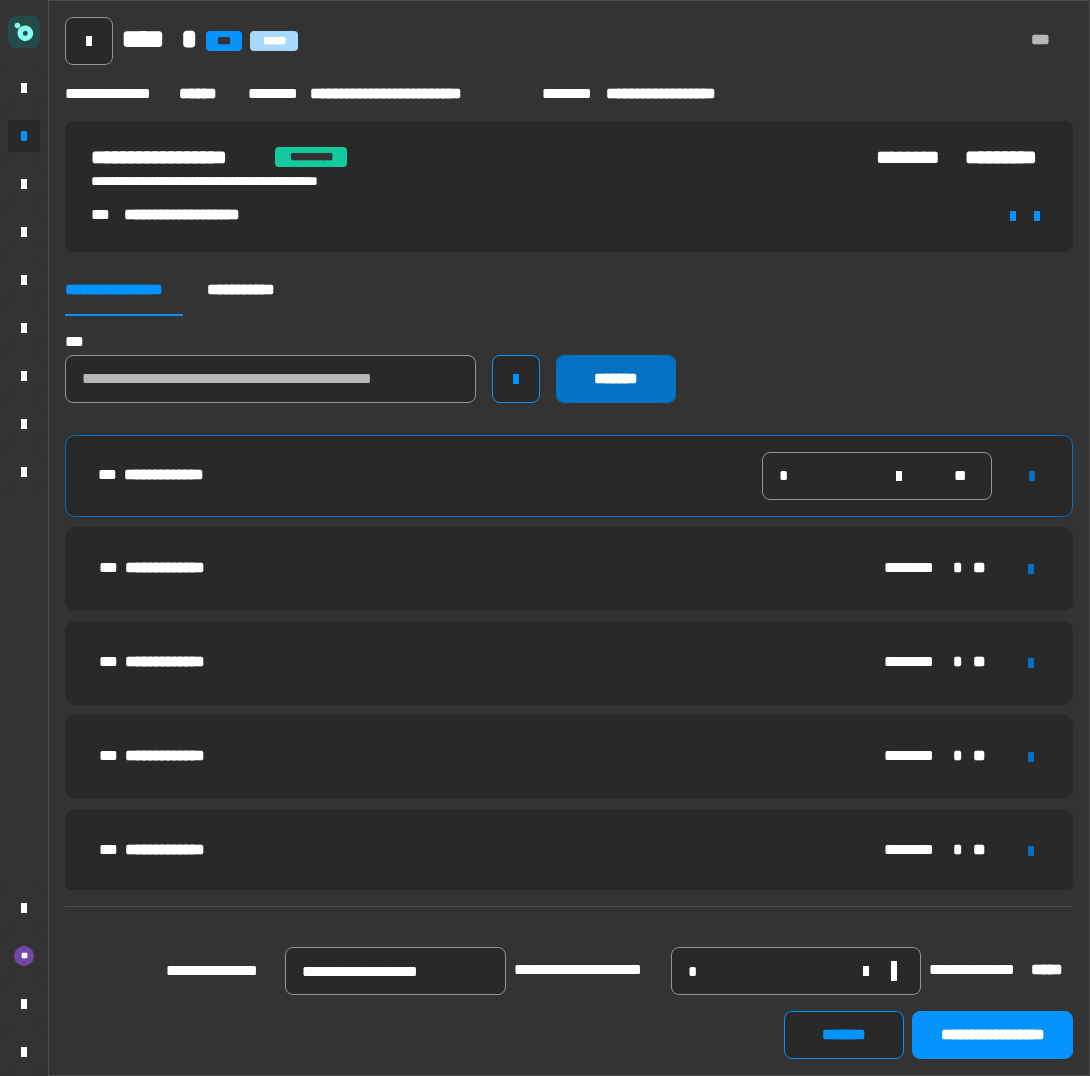 click on "*******" 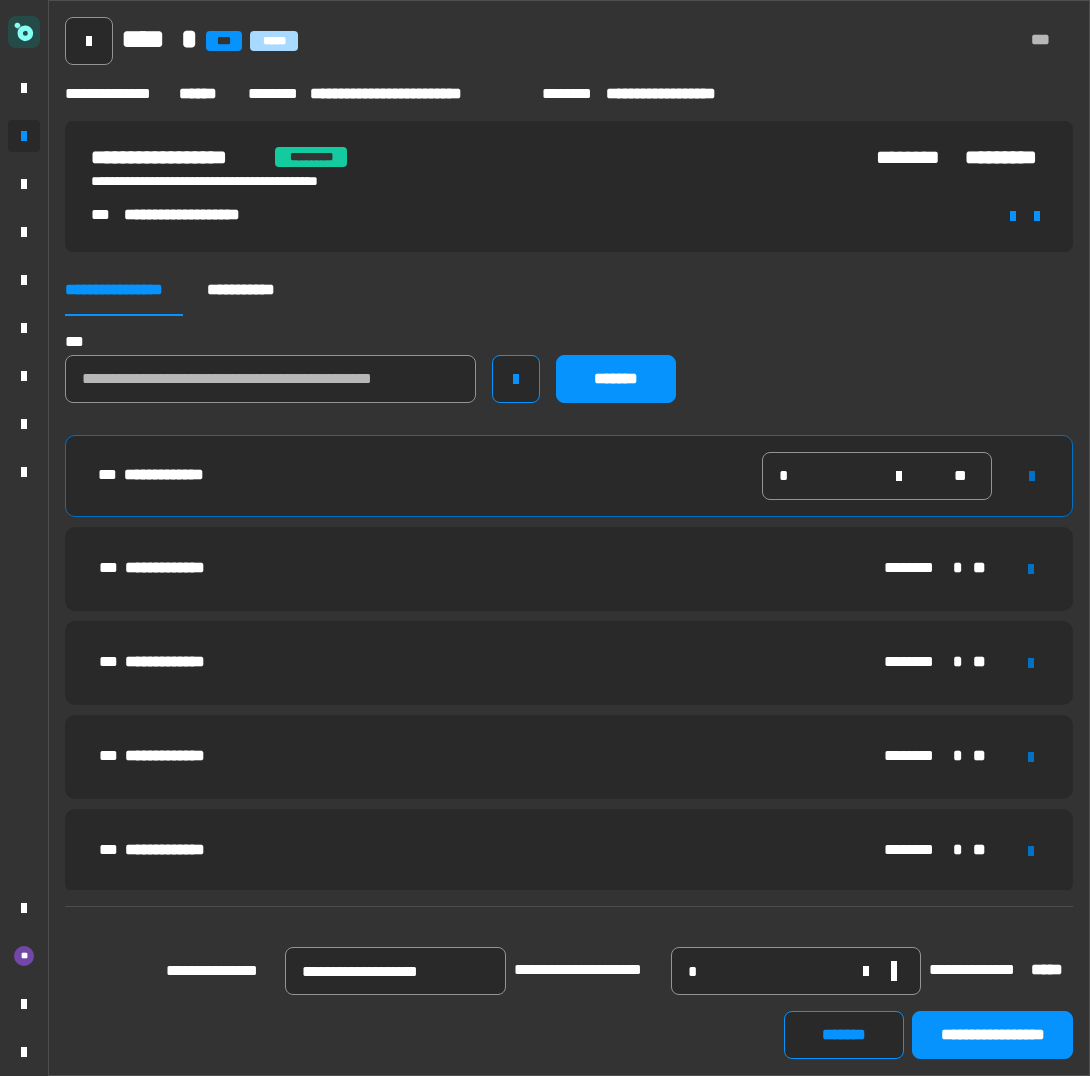 type 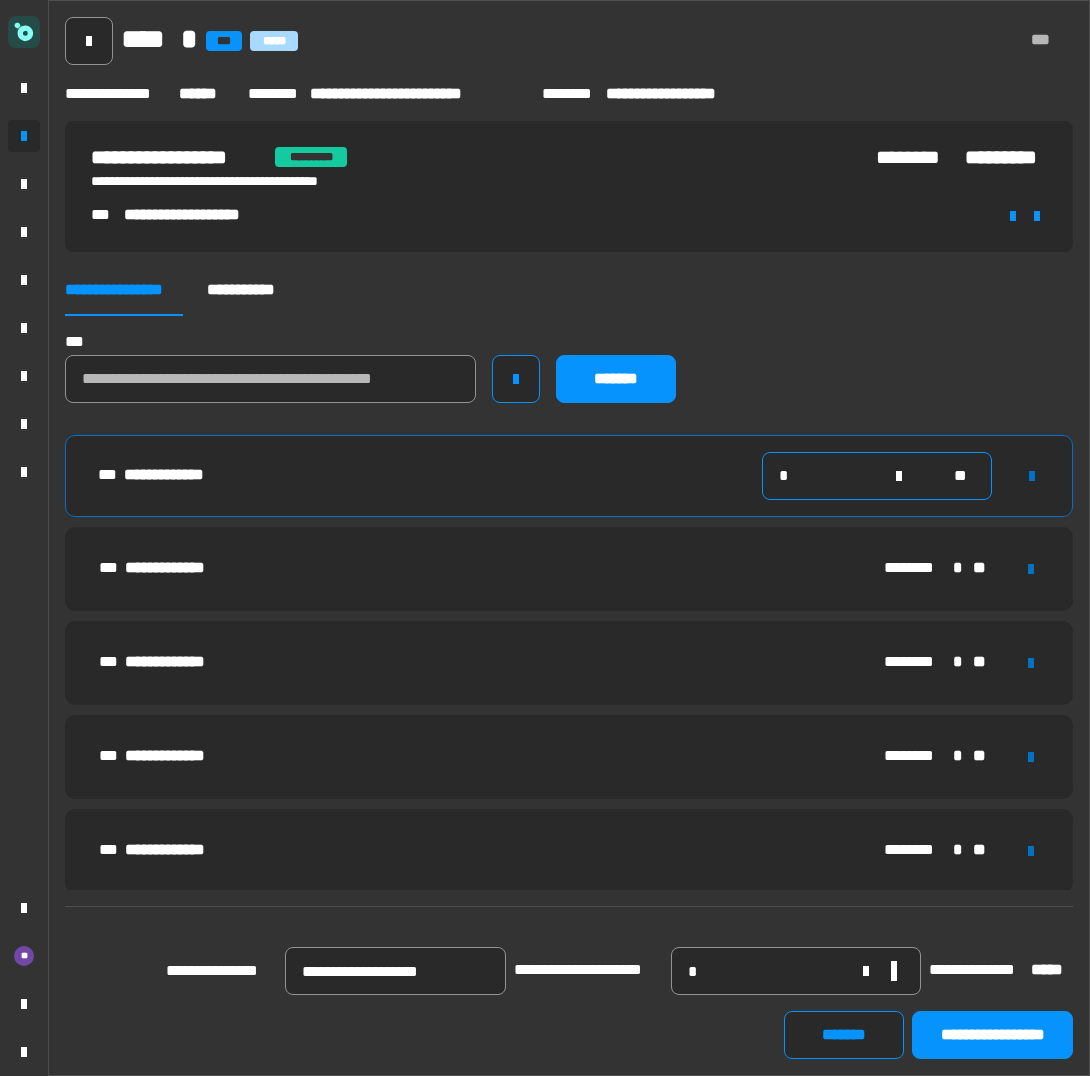 click on "*" 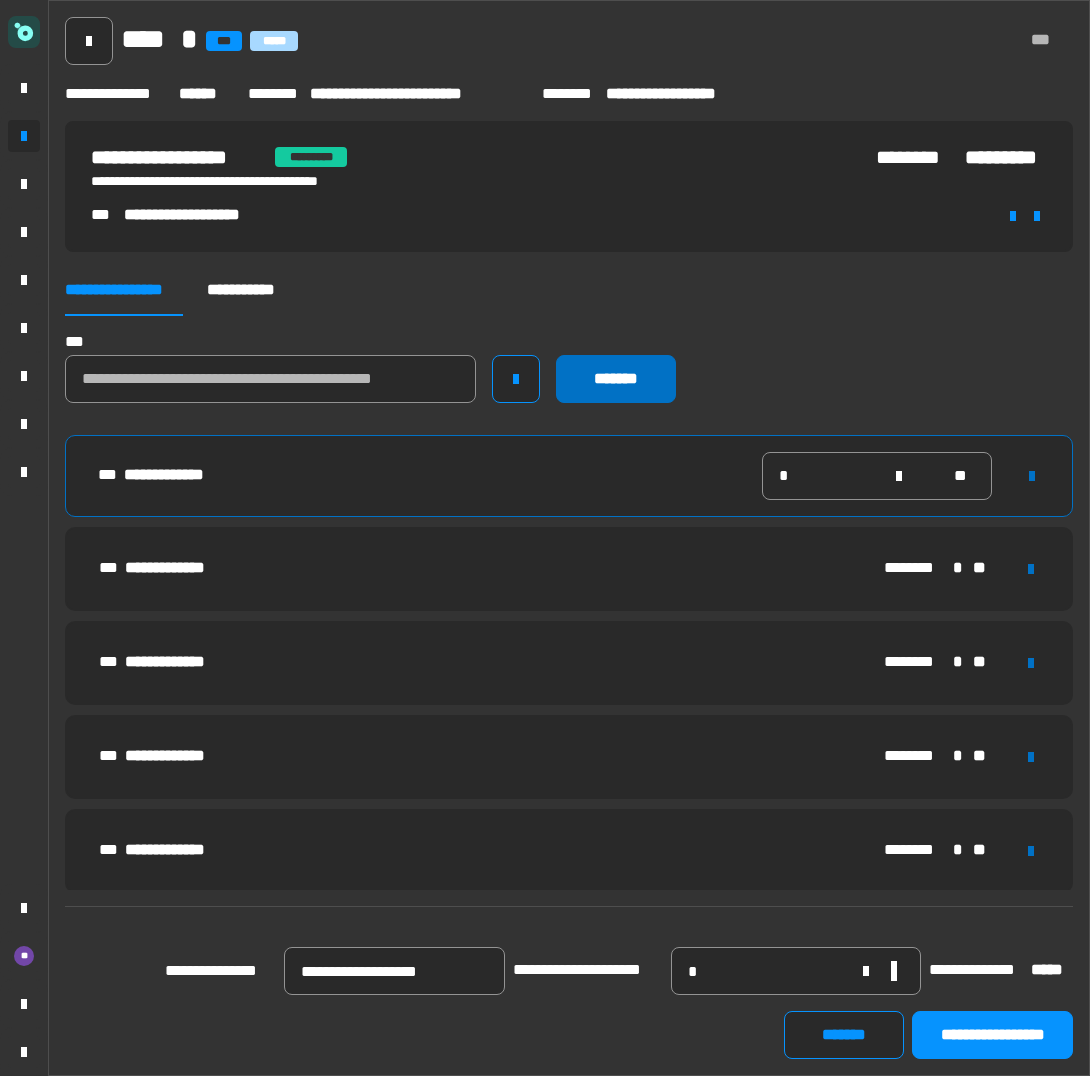 click on "*******" 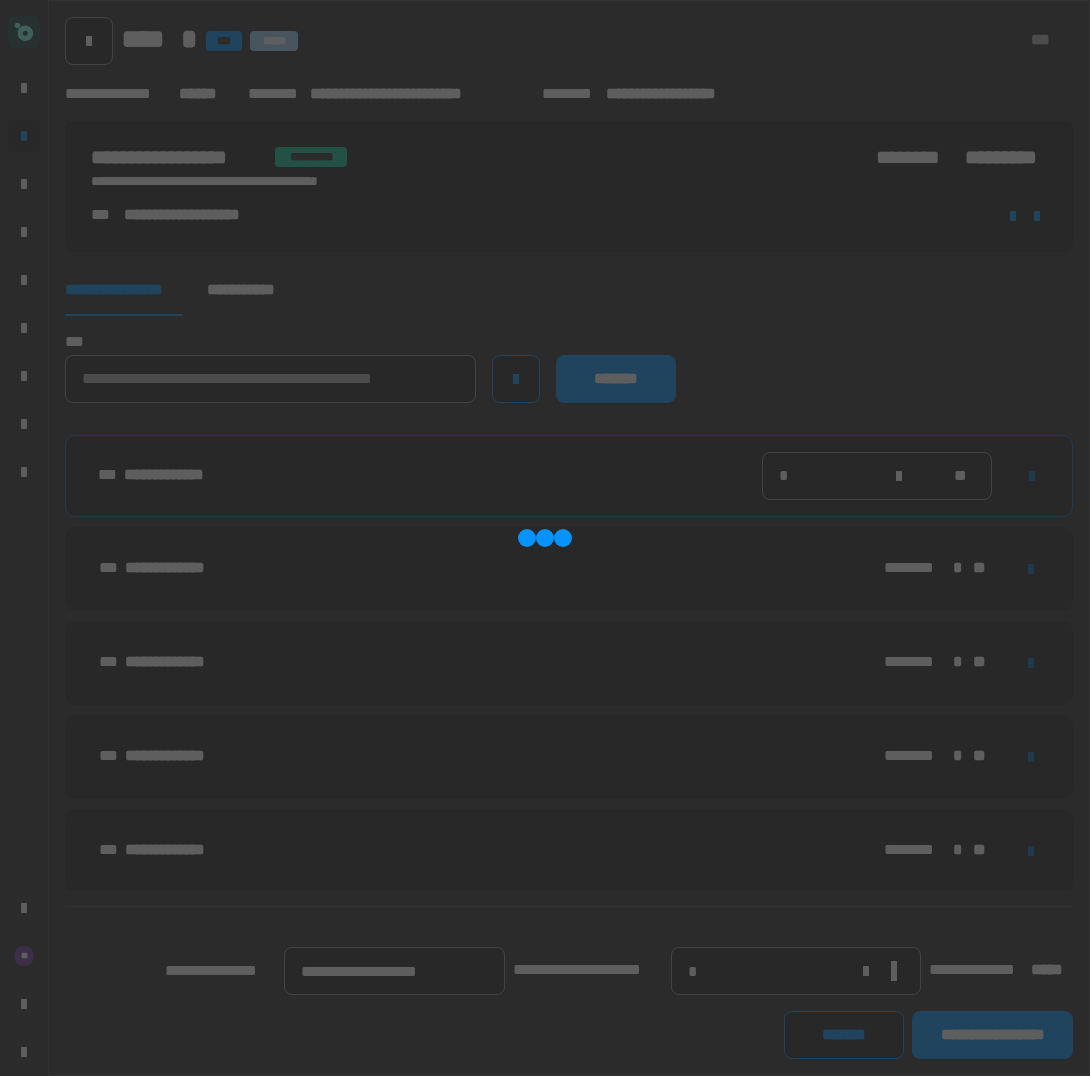 type 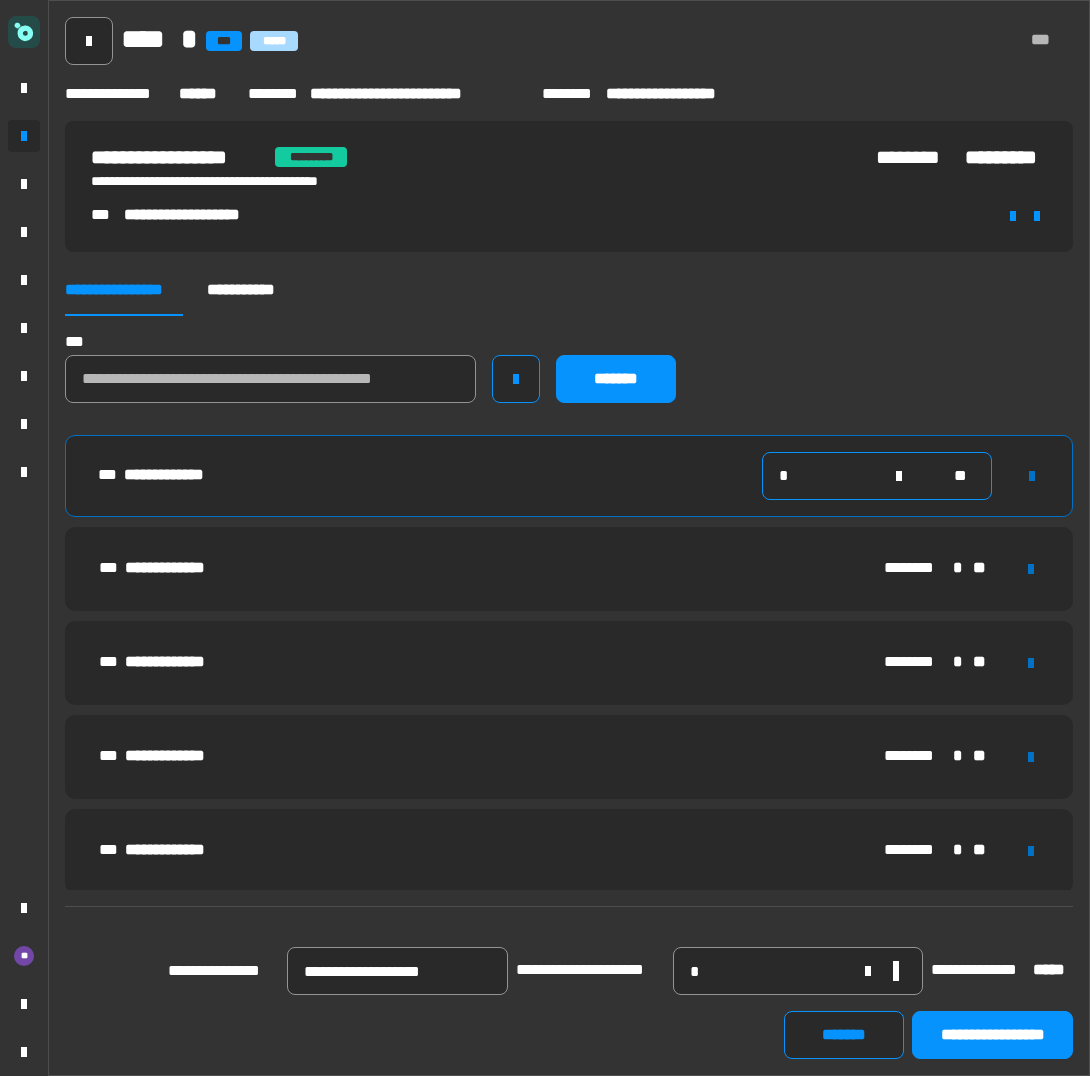 click on "*" 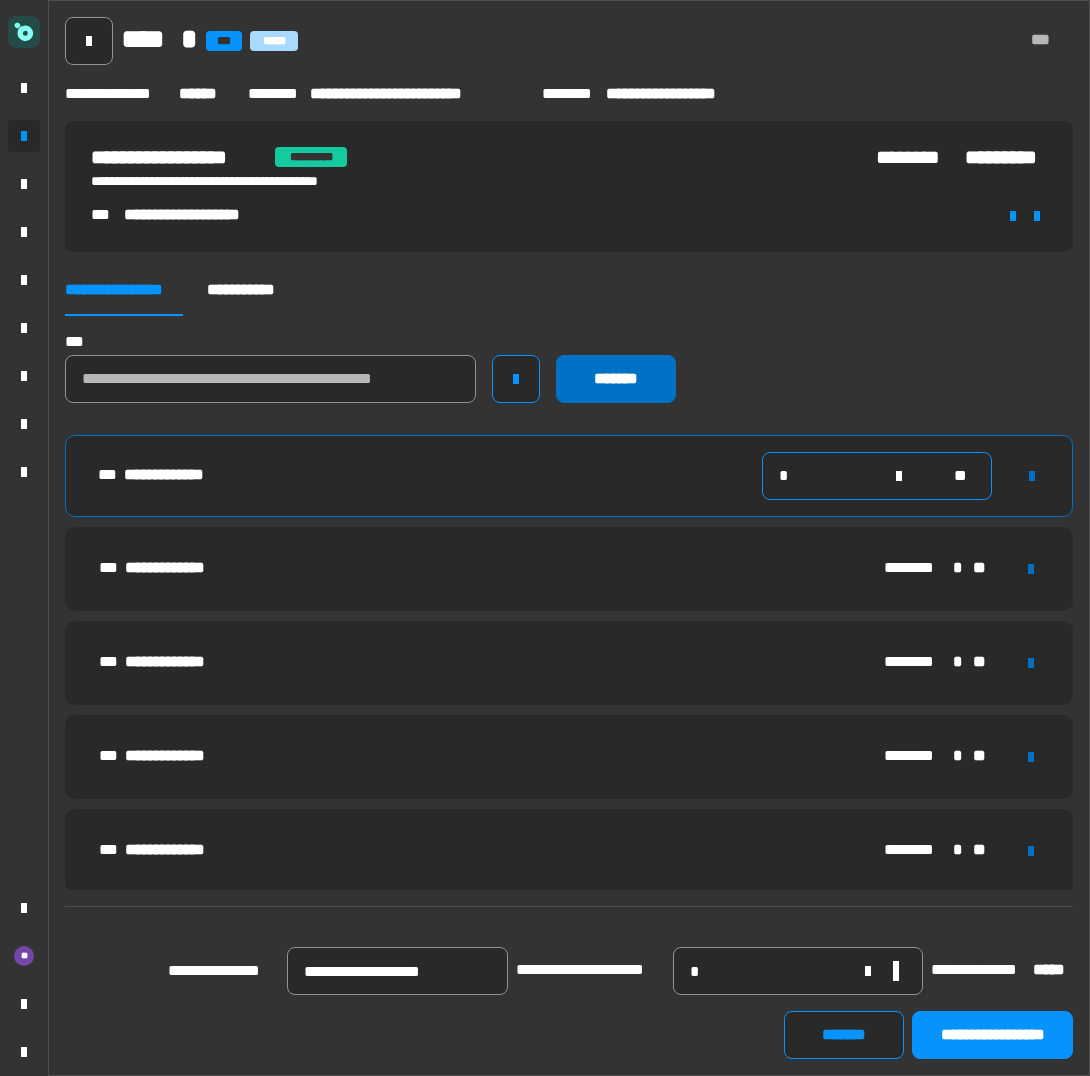 type on "*" 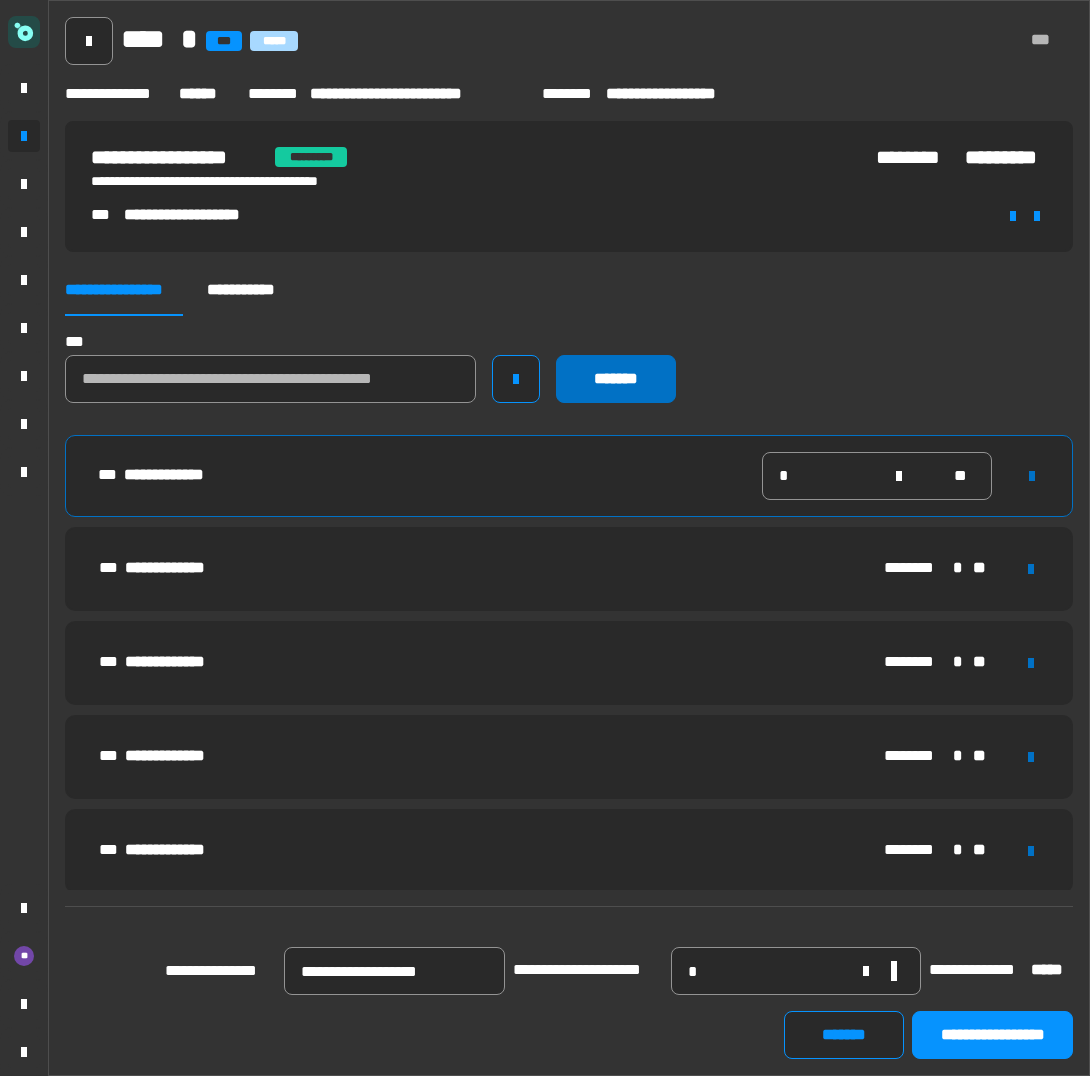click on "*******" 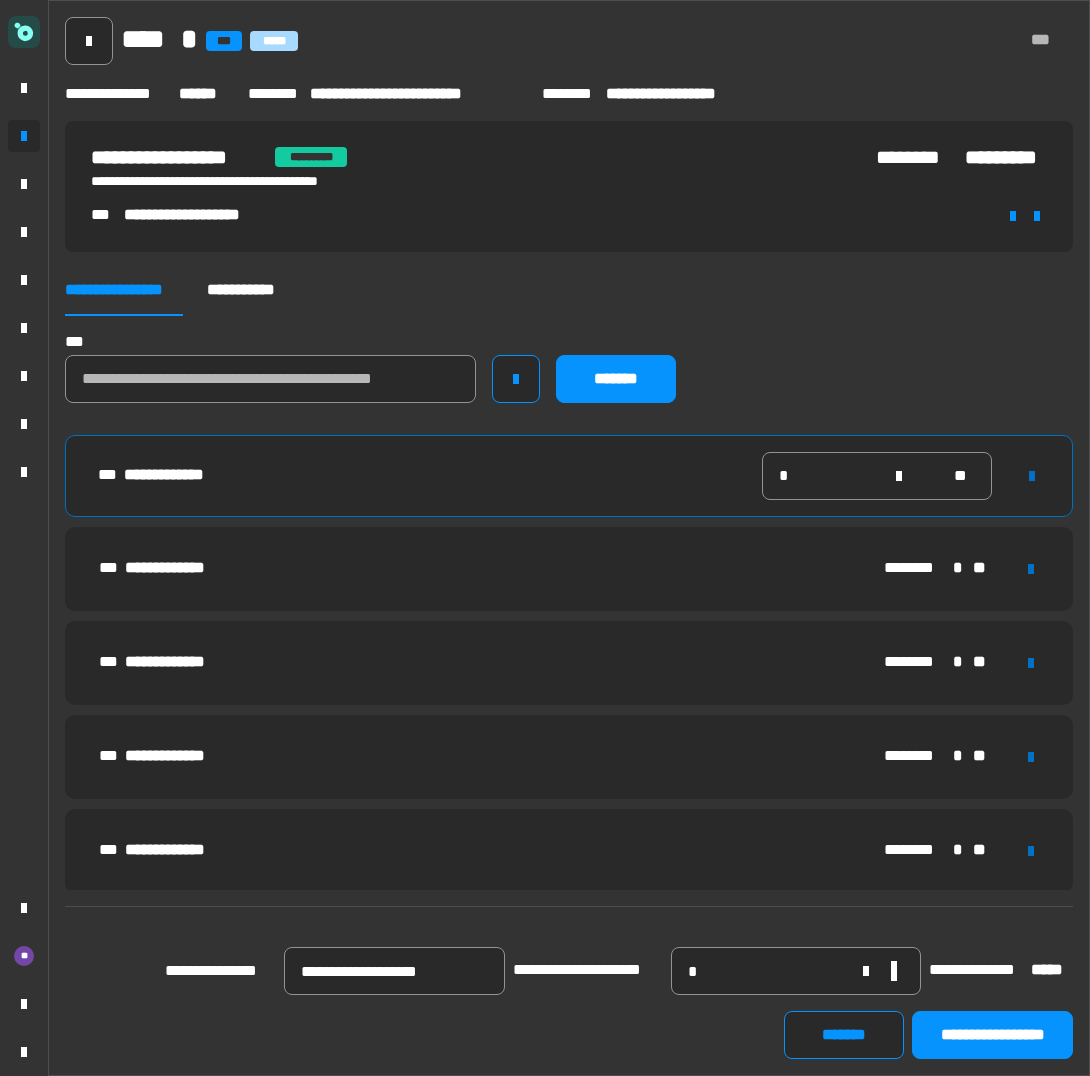 type 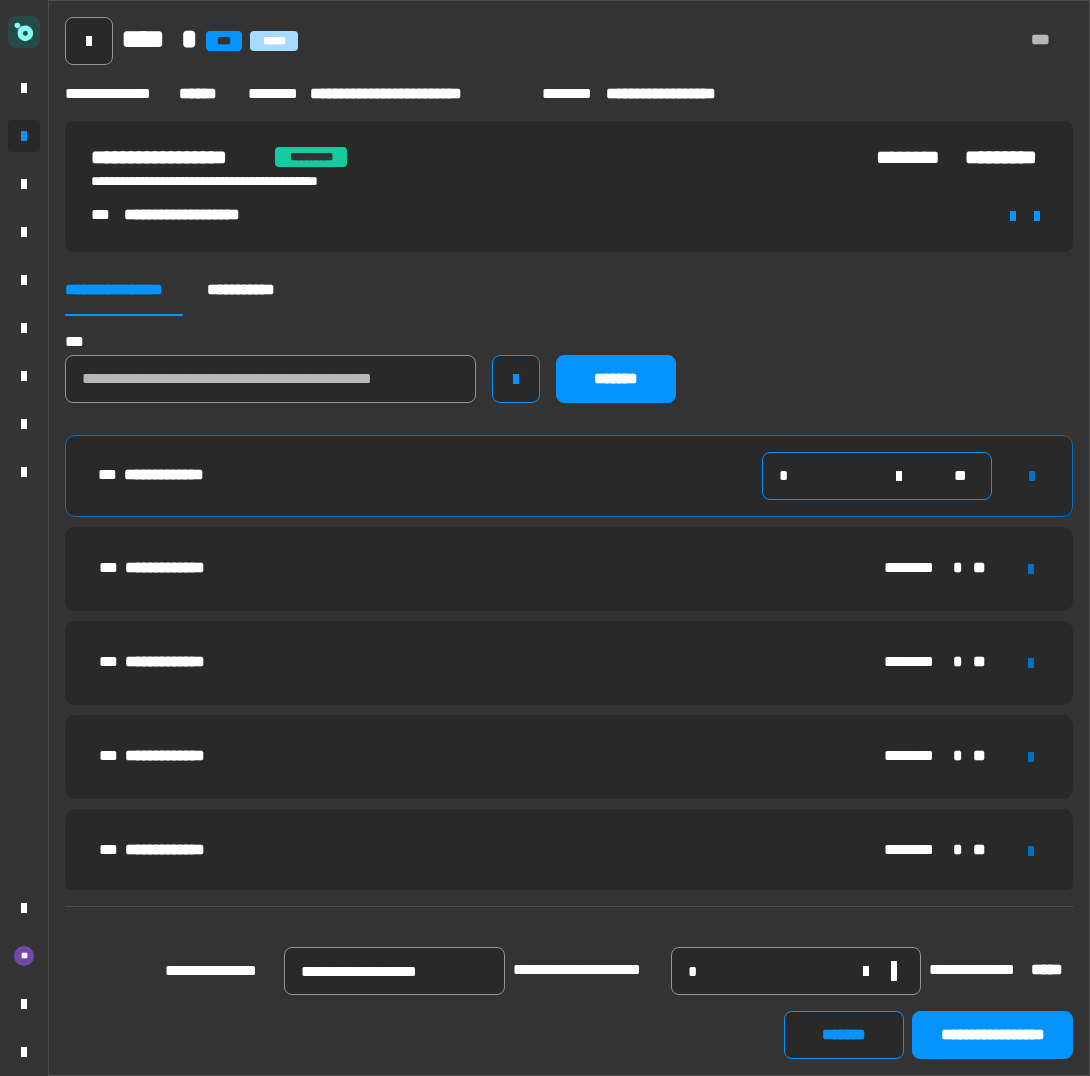 click on "*" 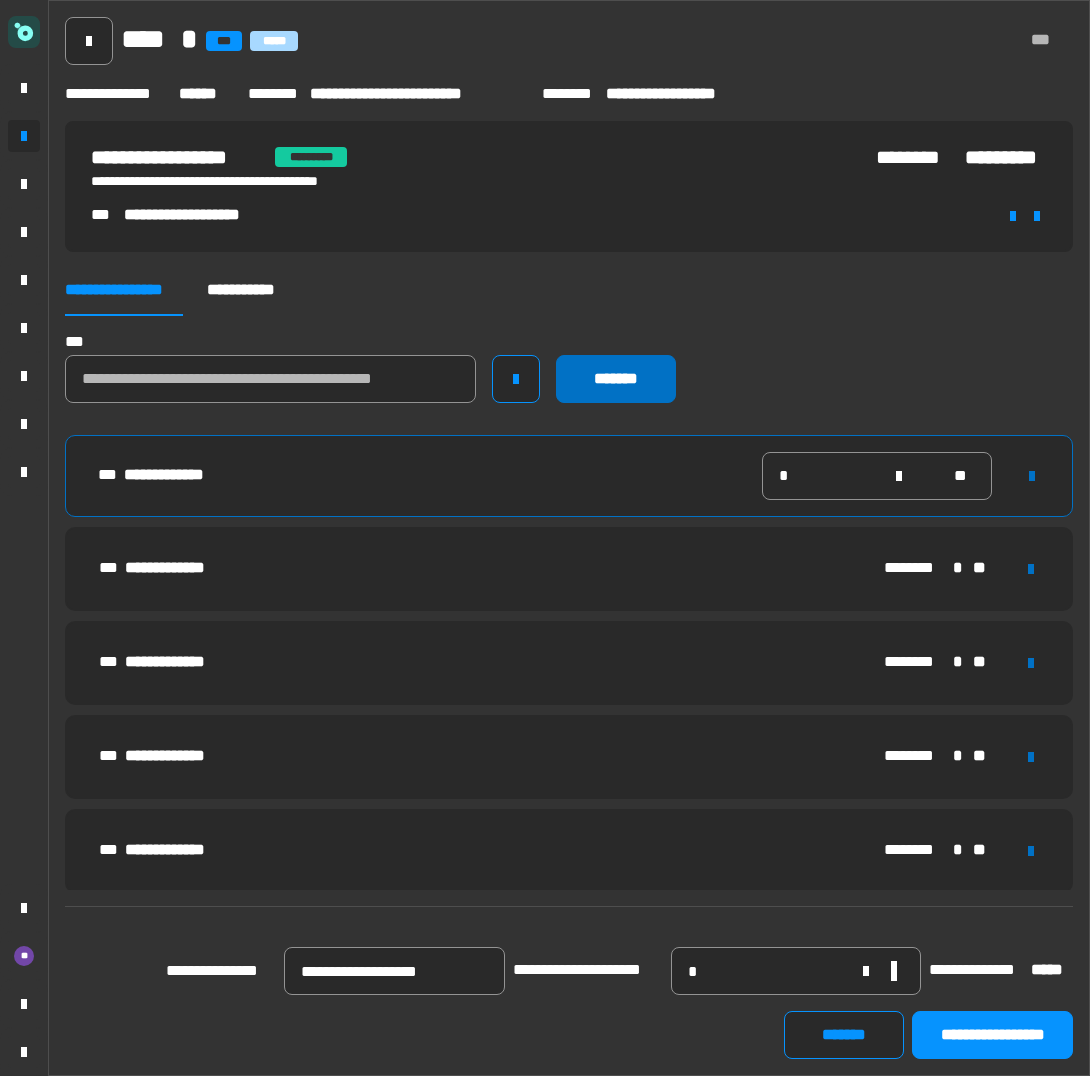 click on "*******" 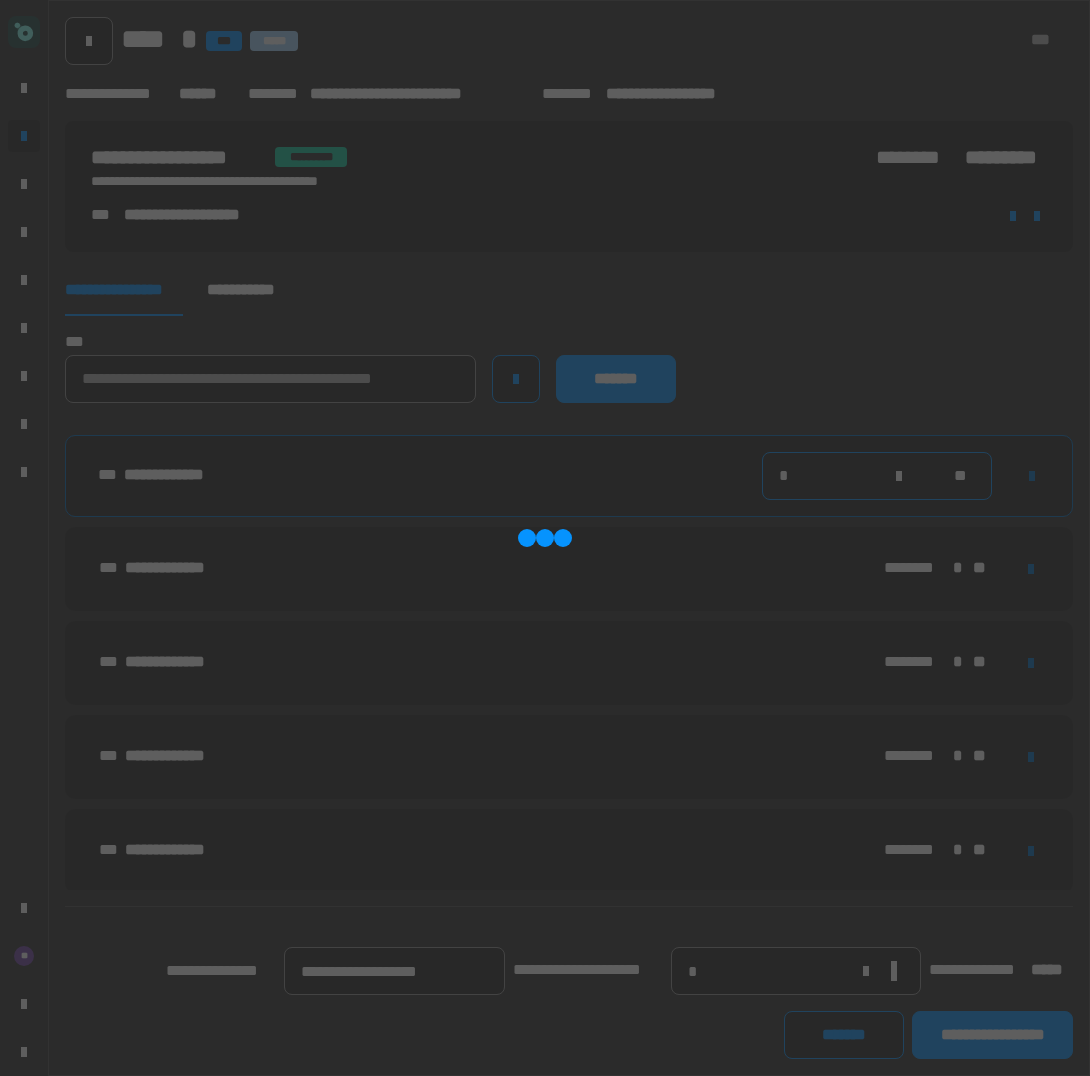 type 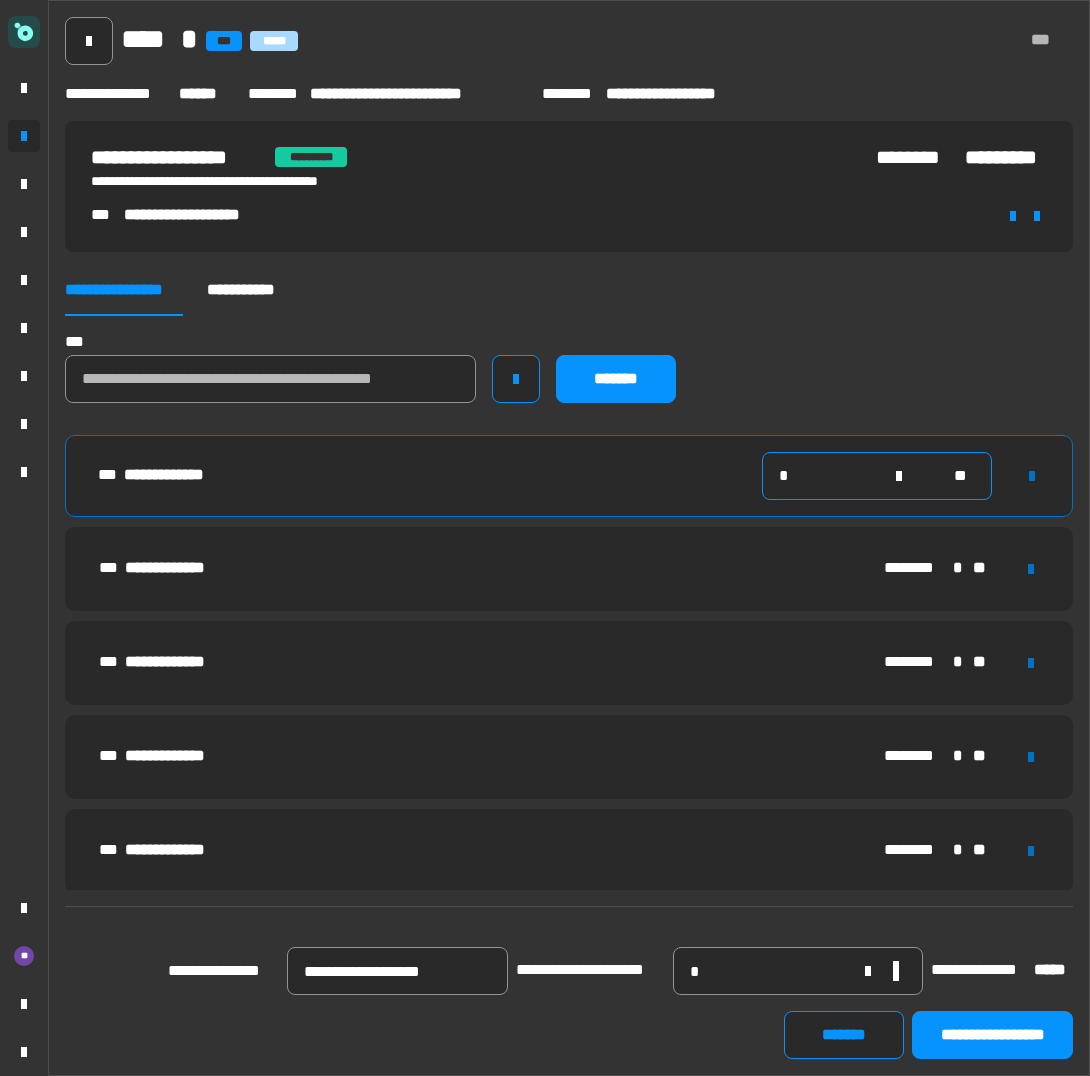 click on "*" 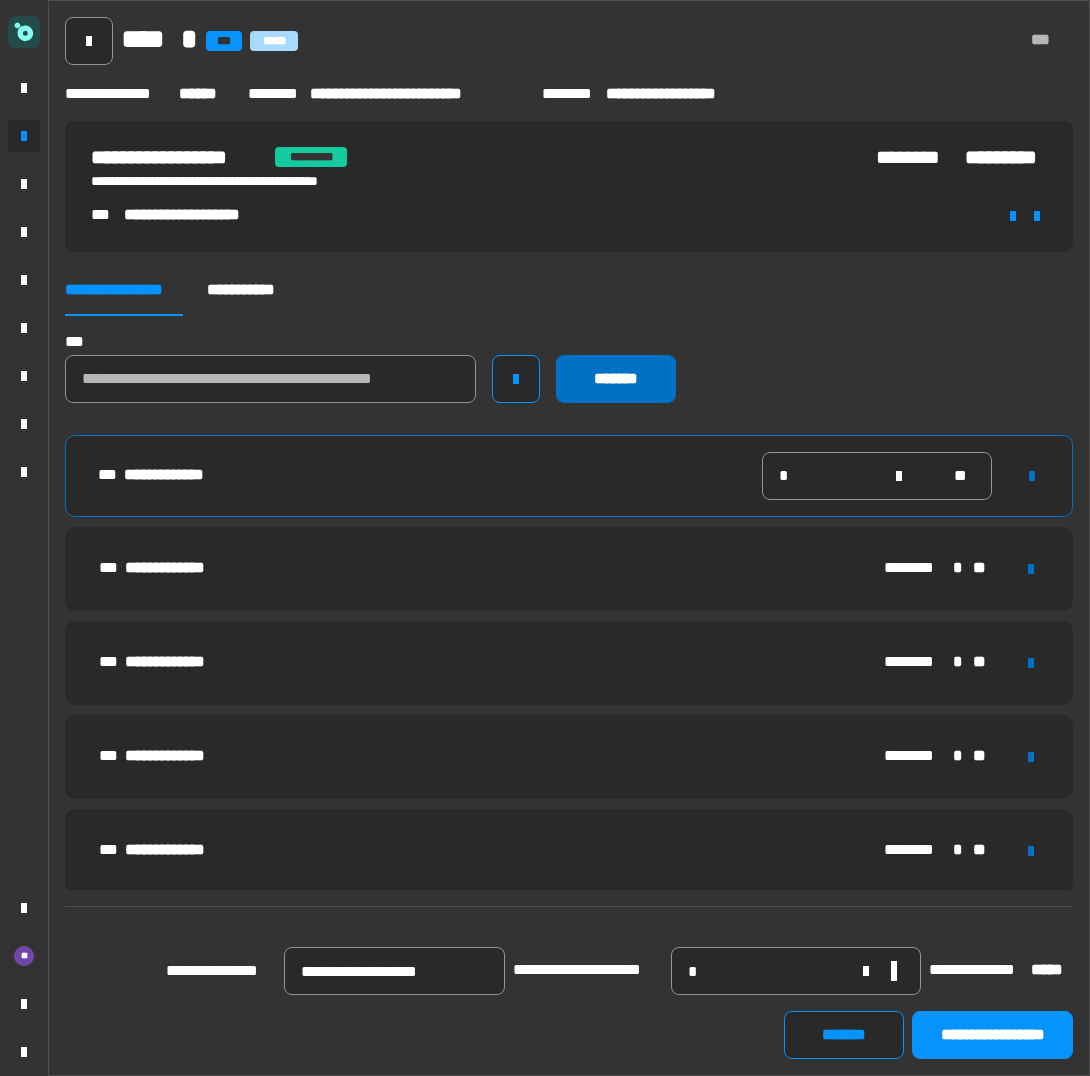click on "*******" 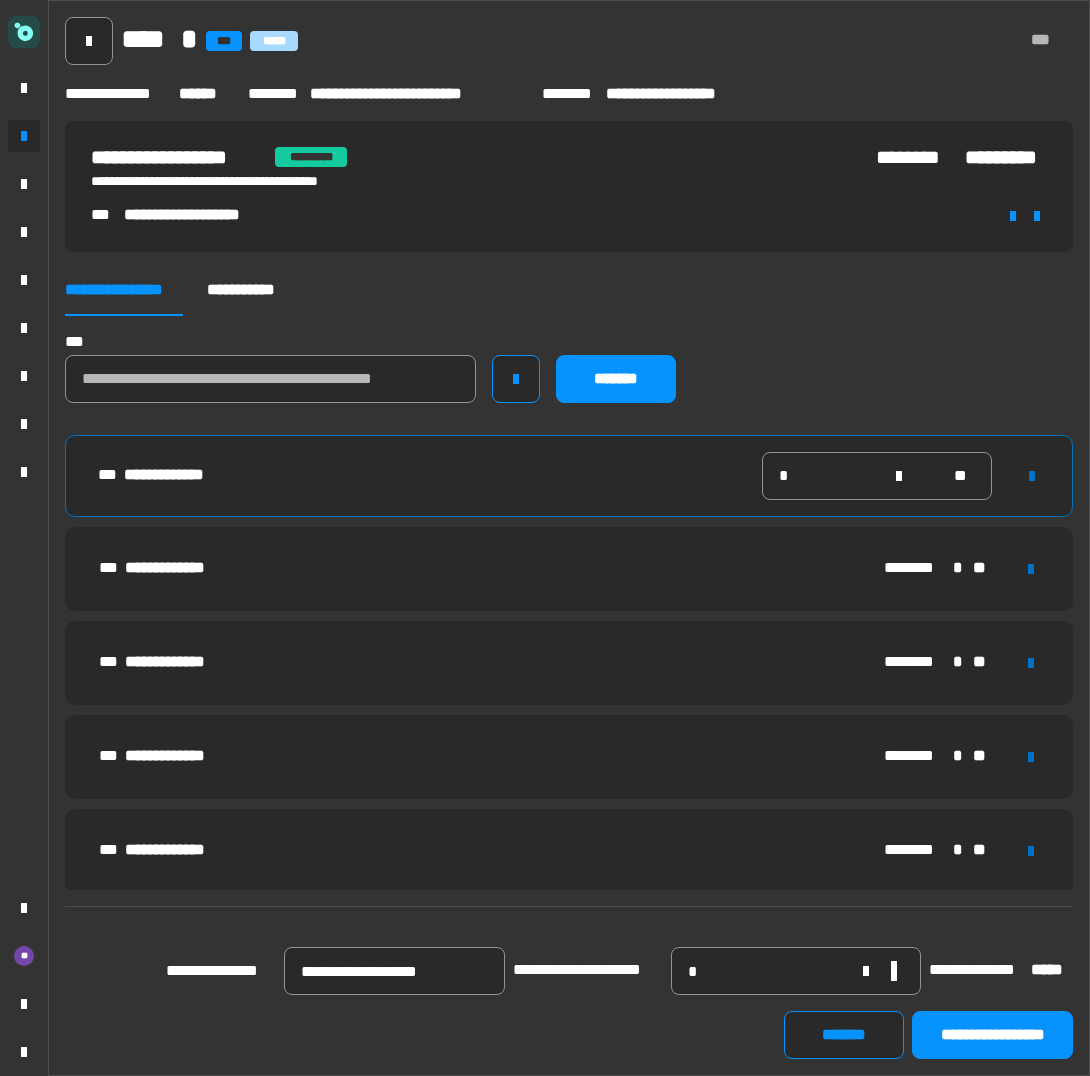 type 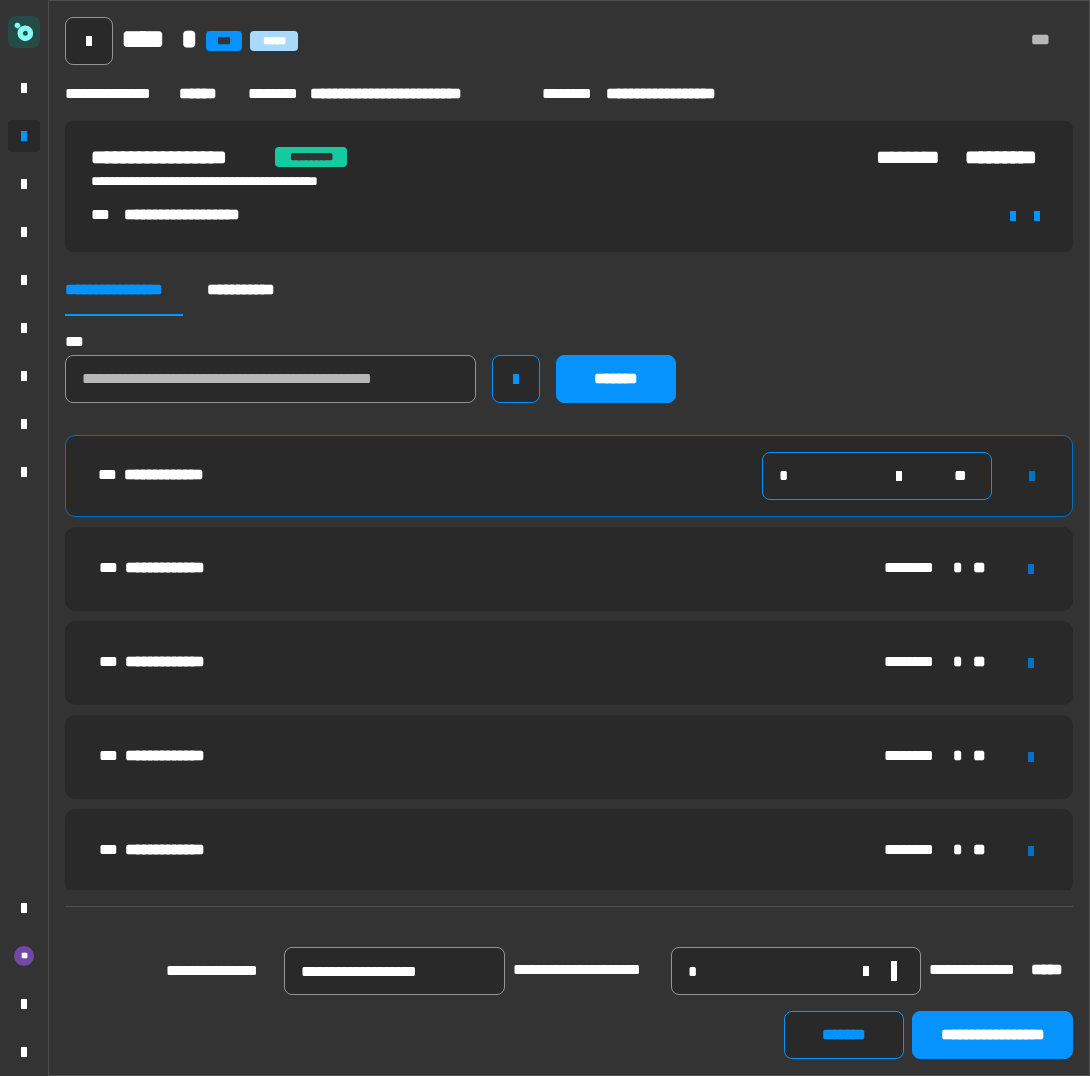 click on "*" 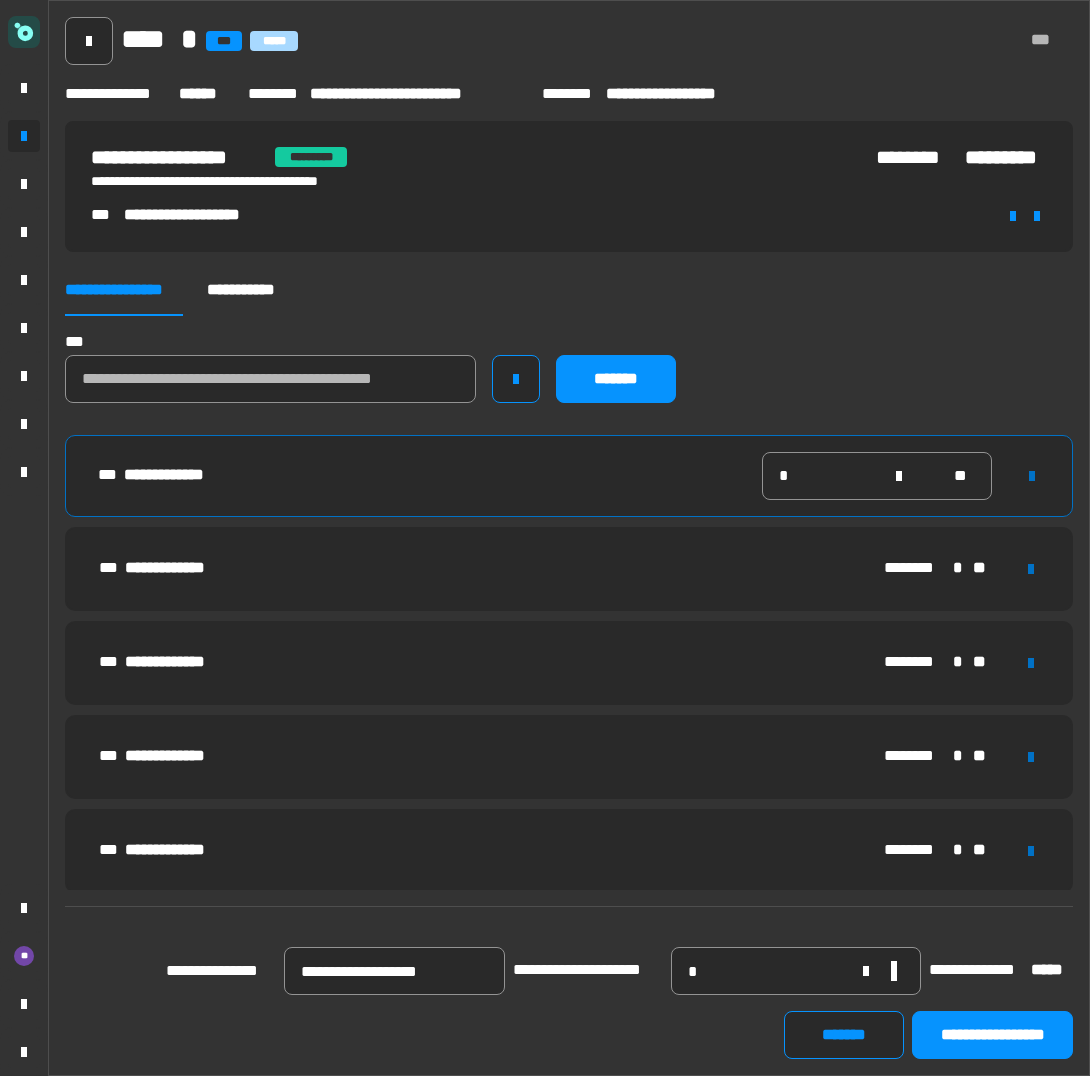 click 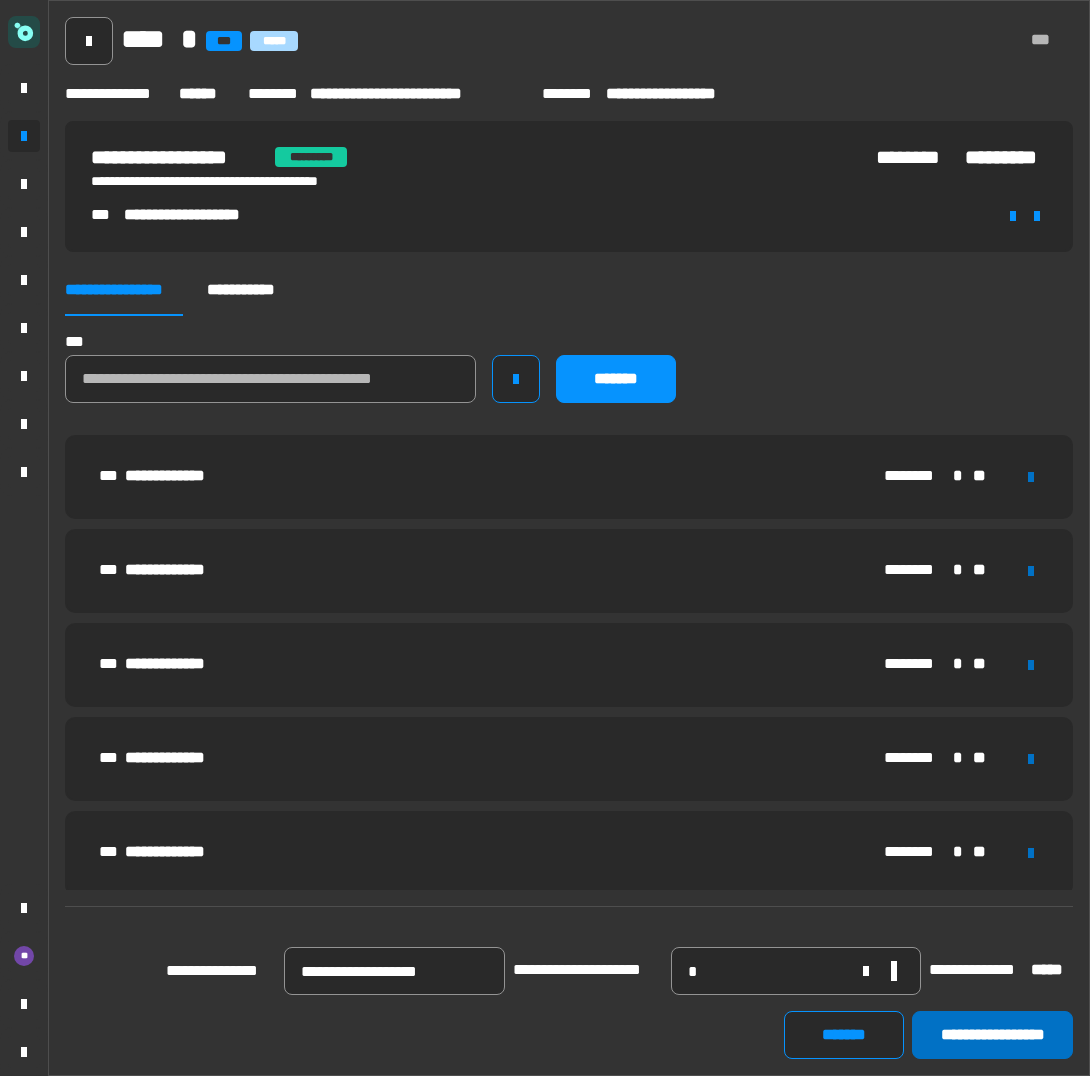 click on "**********" 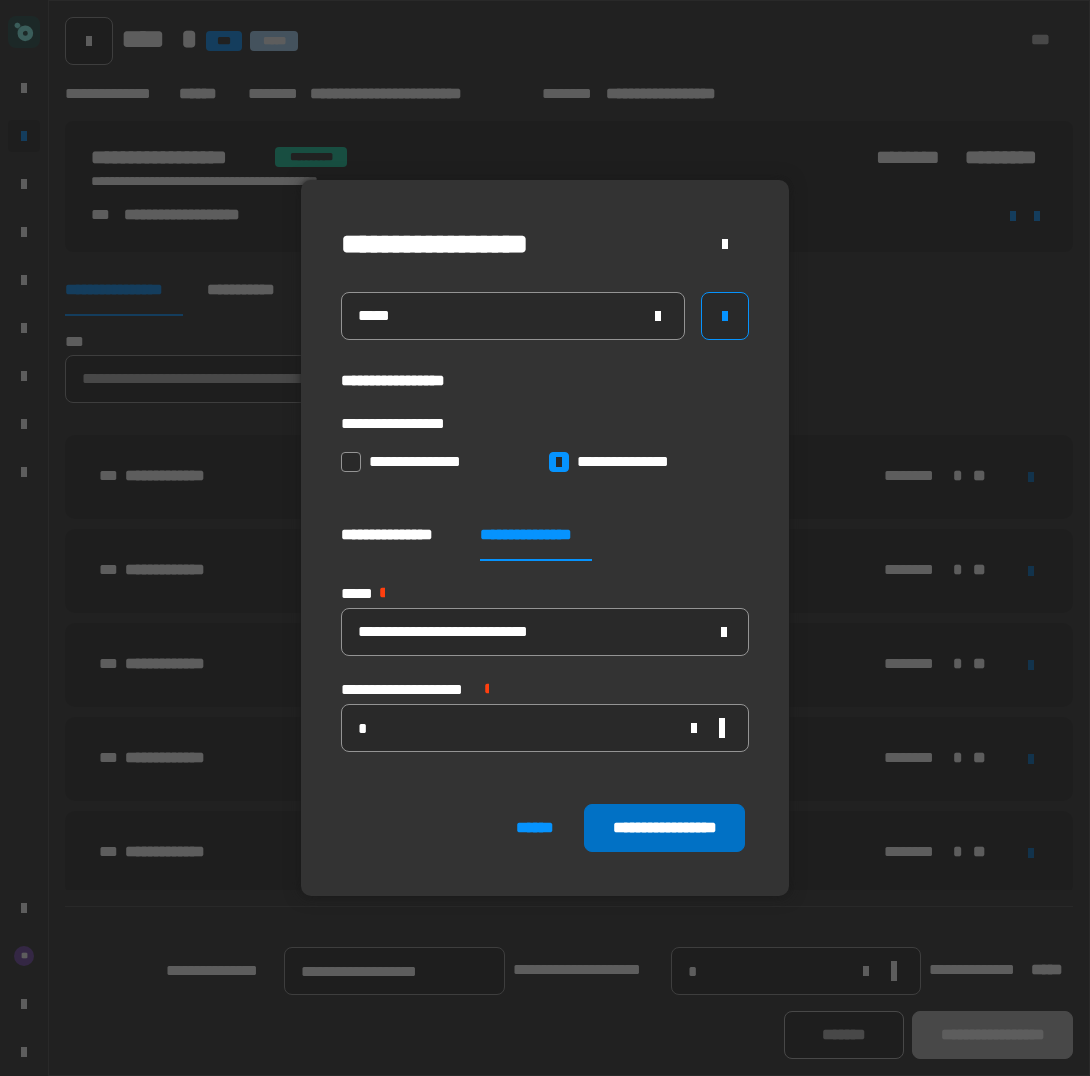 click on "**********" 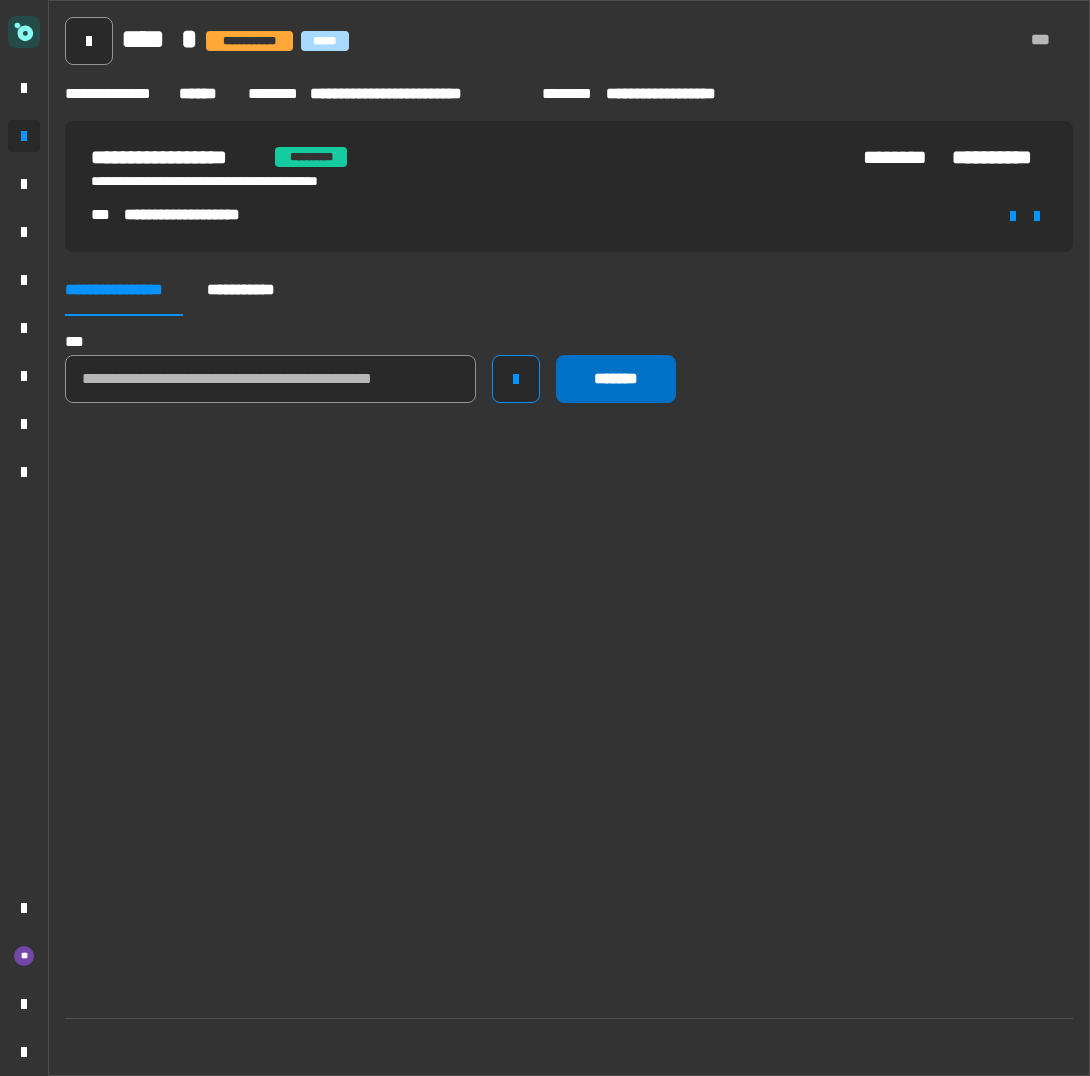click on "*******" 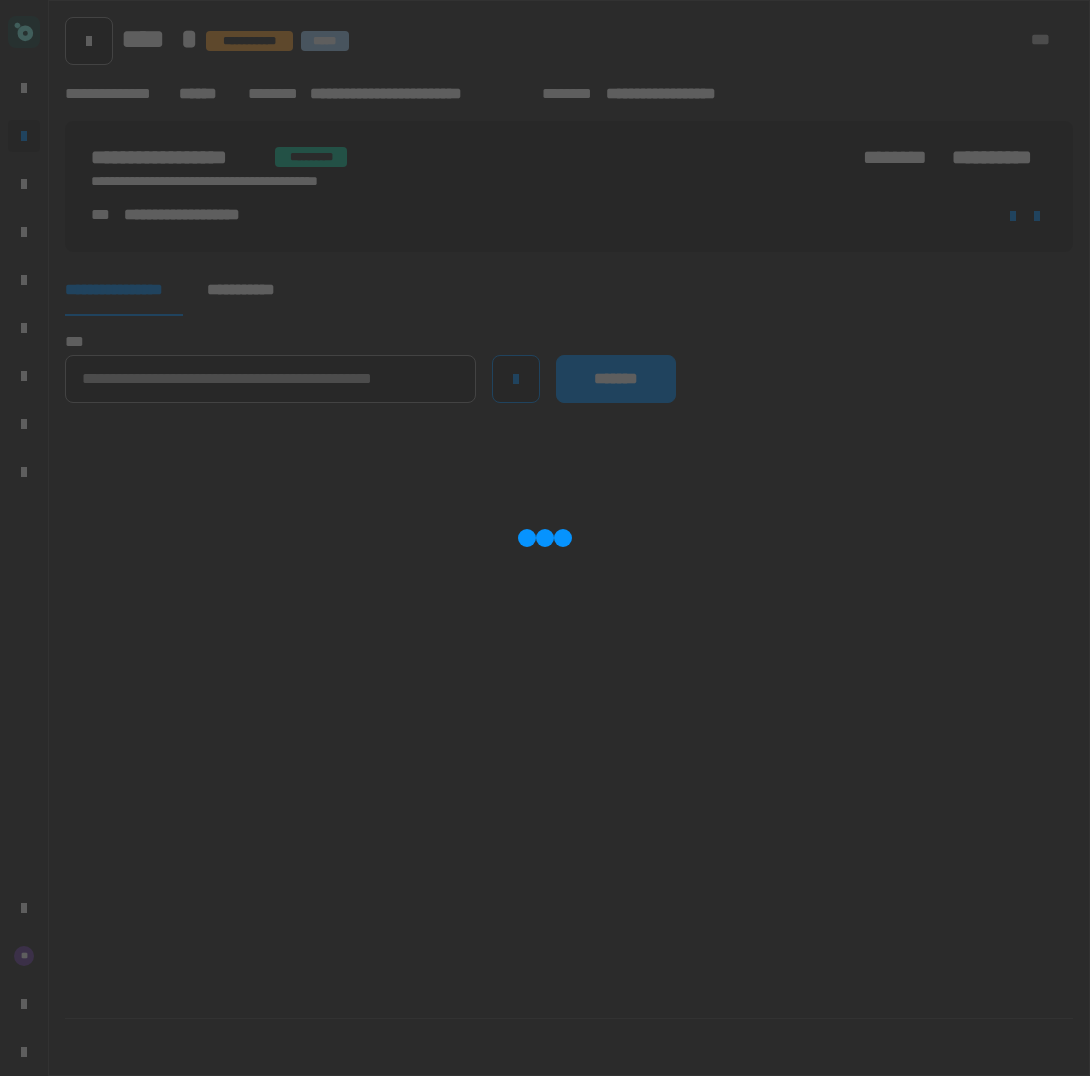 type 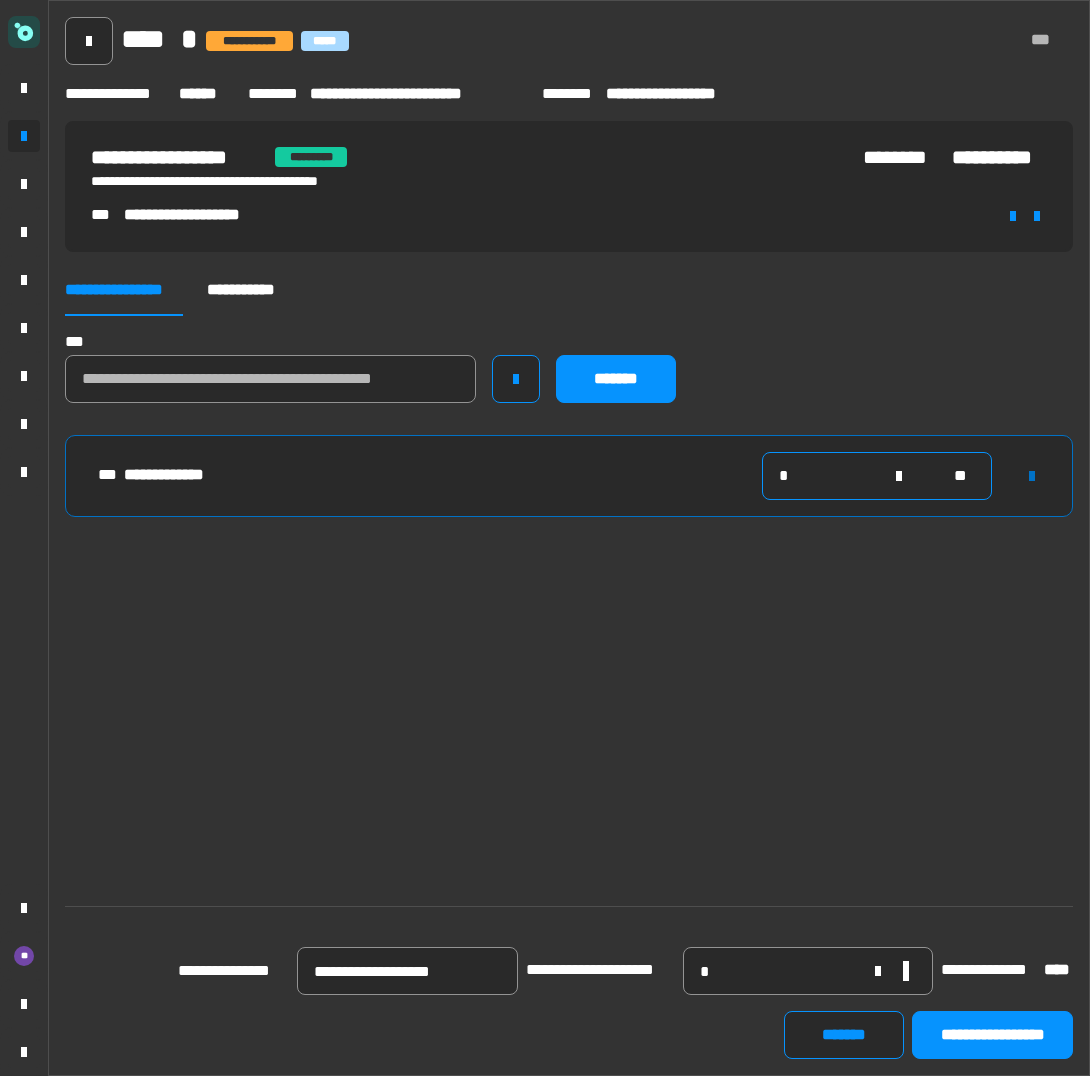 click on "*" 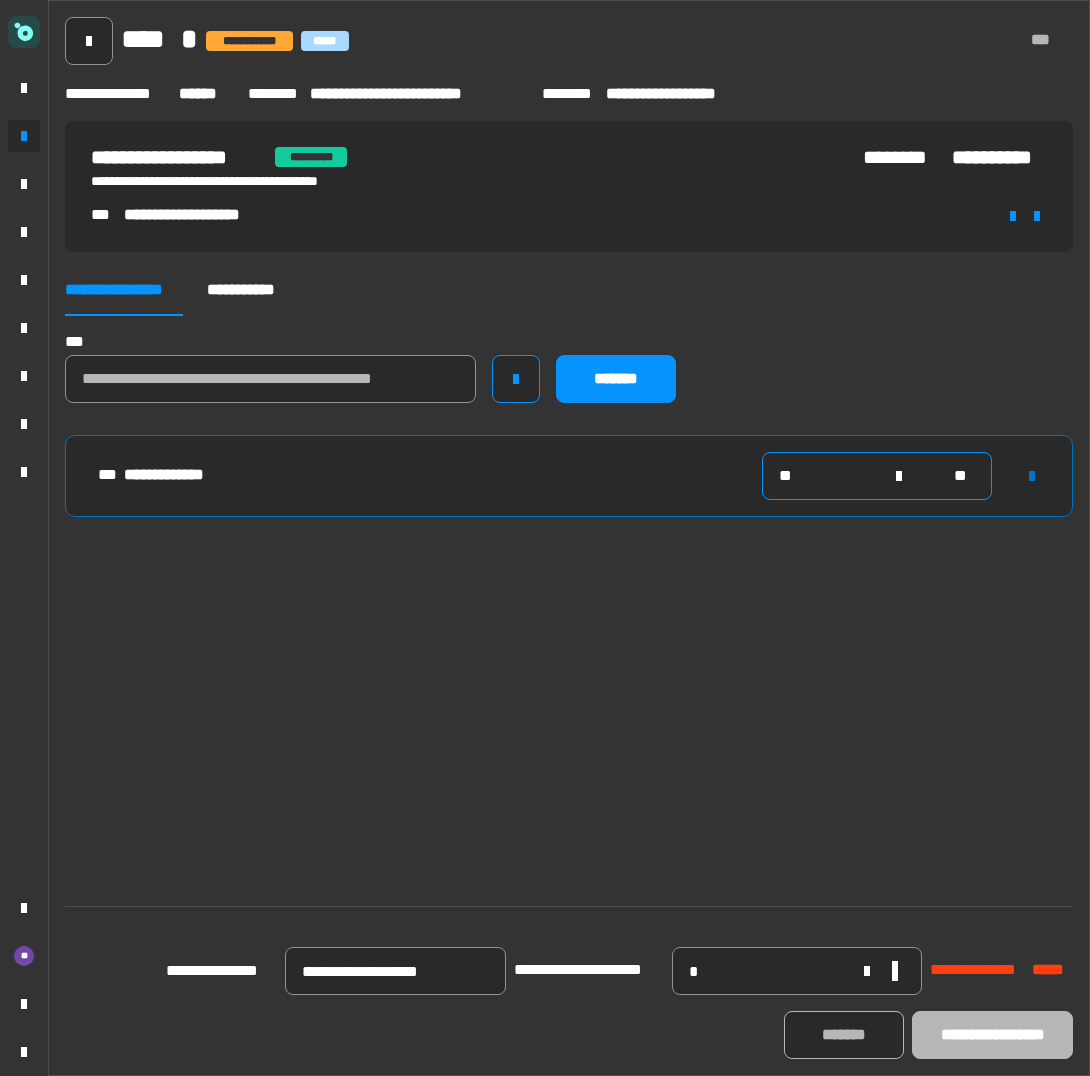 type on "*" 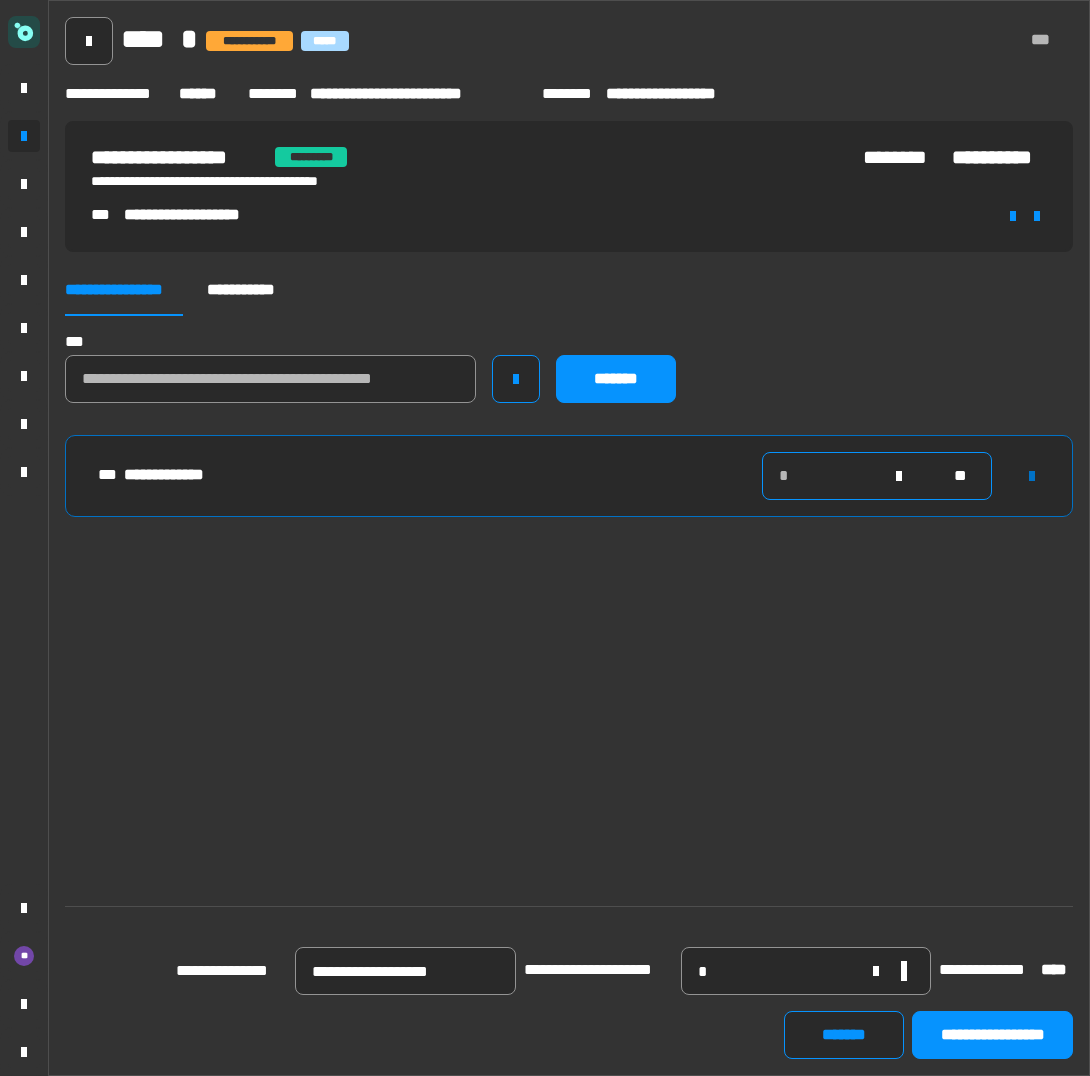 type on "*" 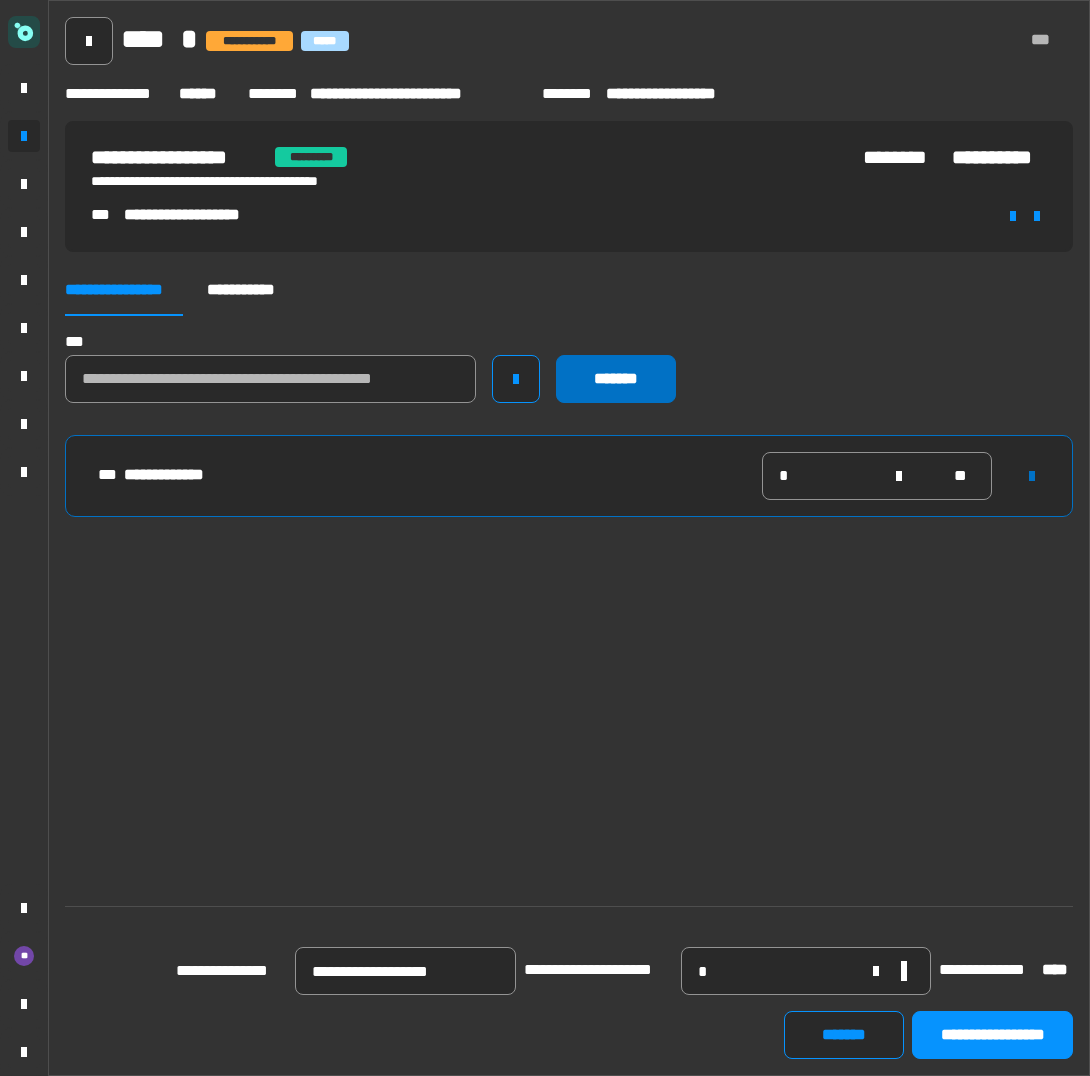 click on "*******" 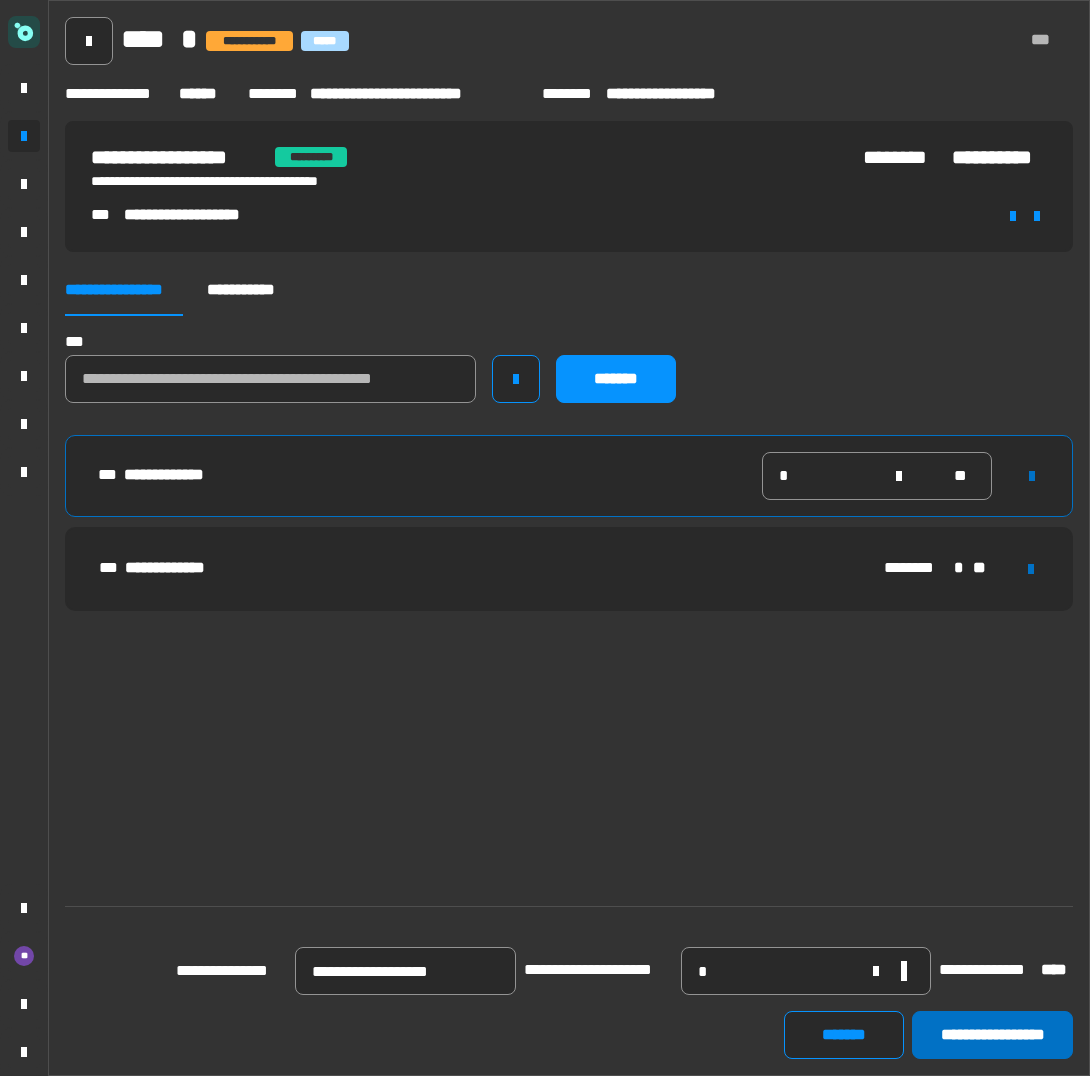 click on "**********" 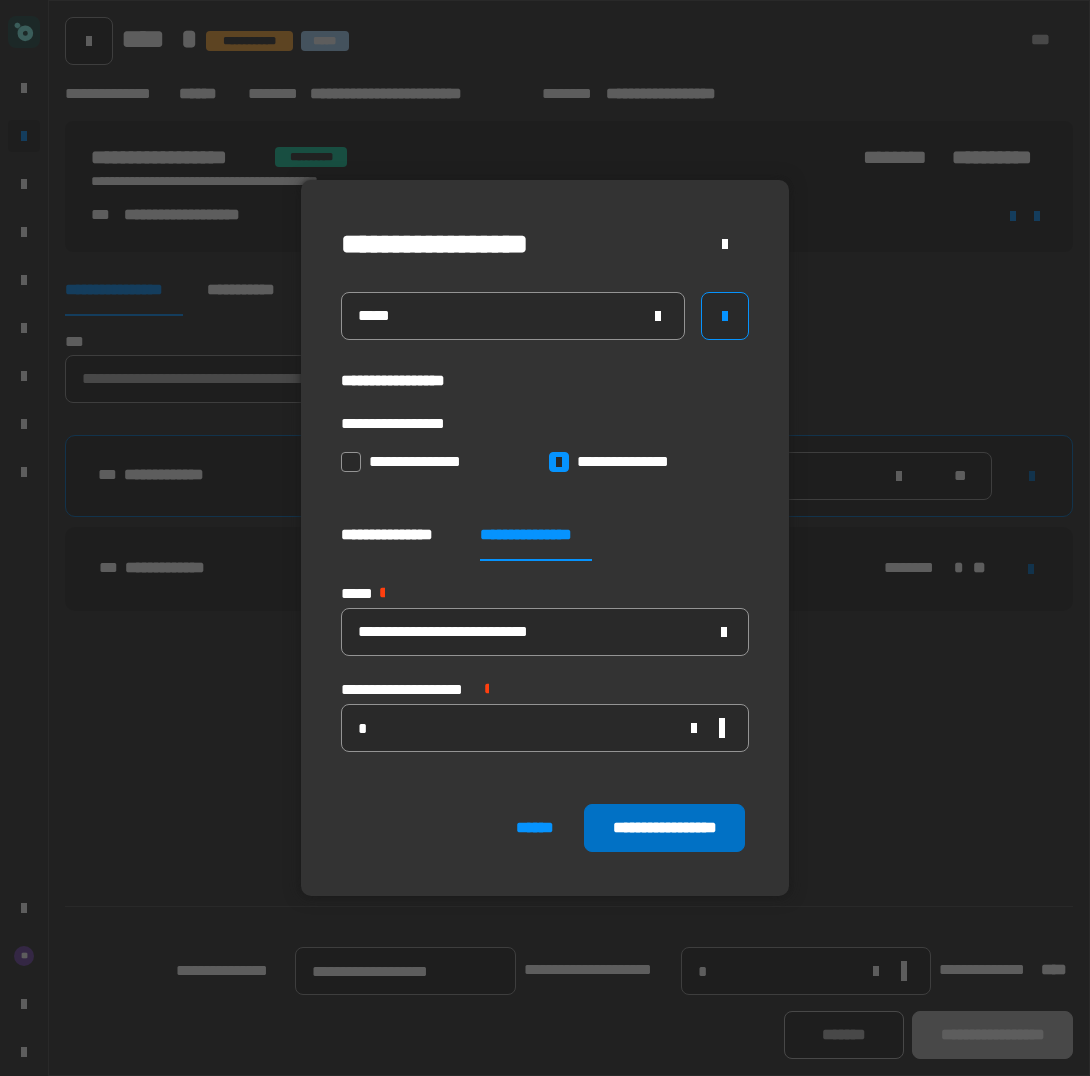 click on "**********" 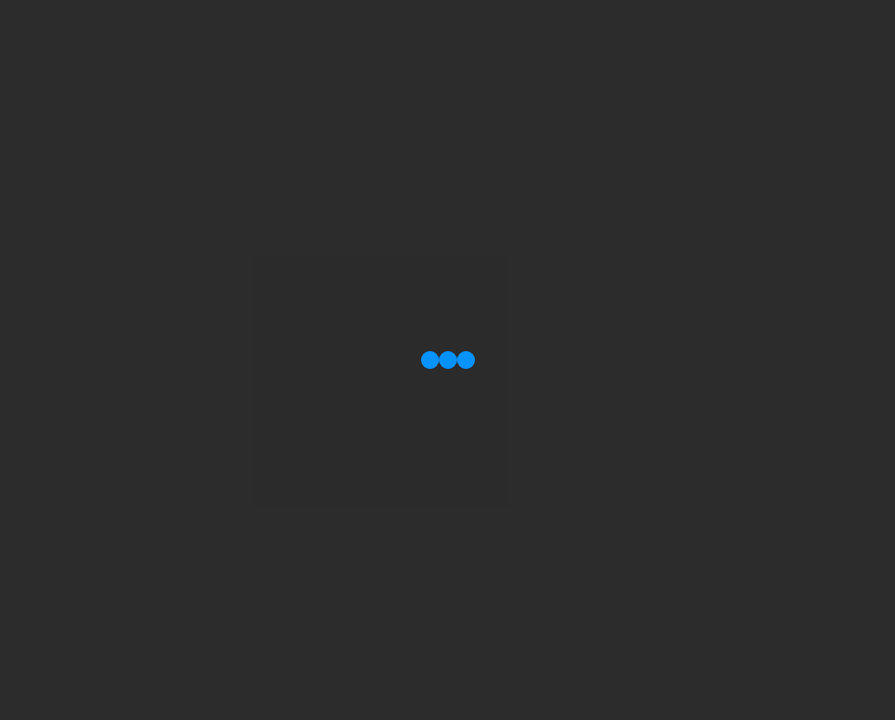 scroll, scrollTop: 0, scrollLeft: 0, axis: both 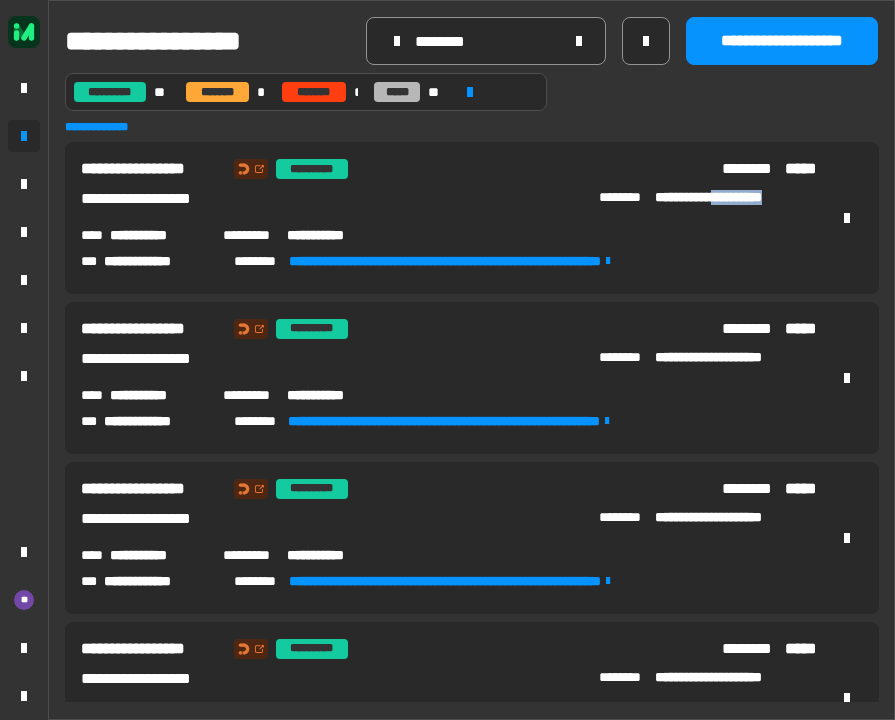 drag, startPoint x: 711, startPoint y: 200, endPoint x: 798, endPoint y: 199, distance: 87.005745 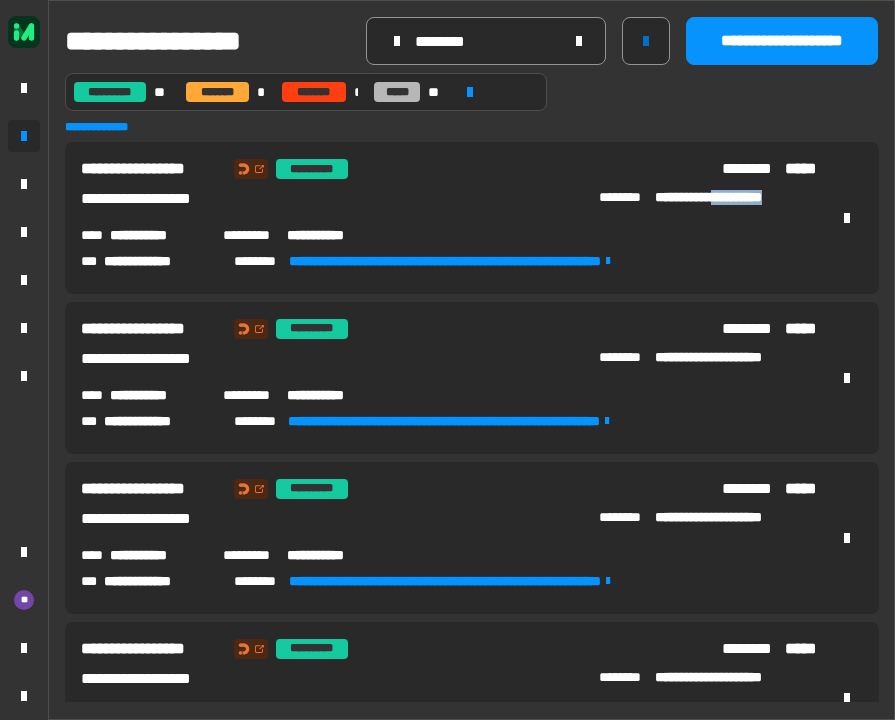click 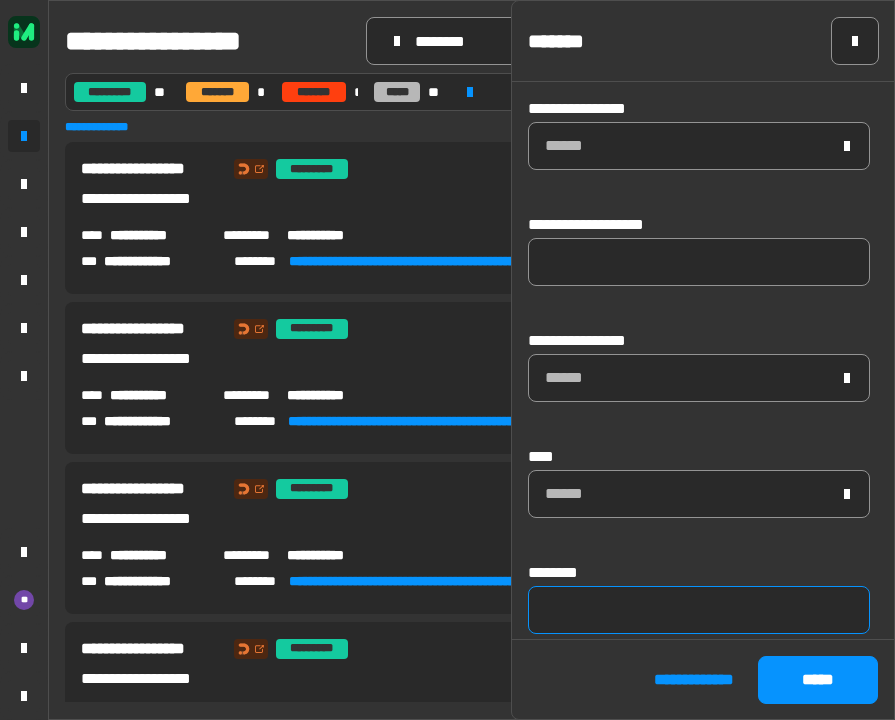 click 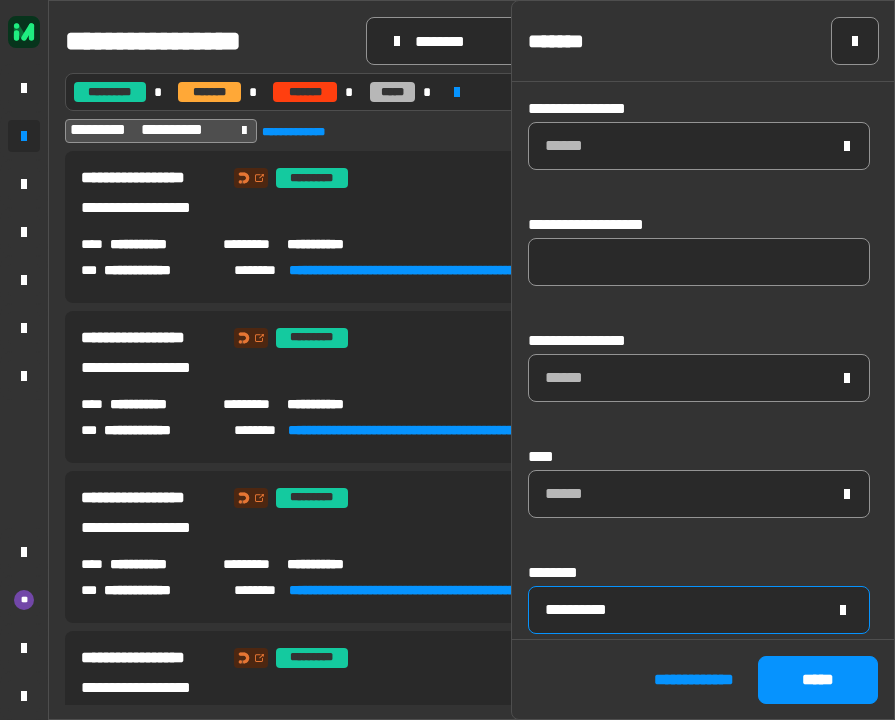type on "**********" 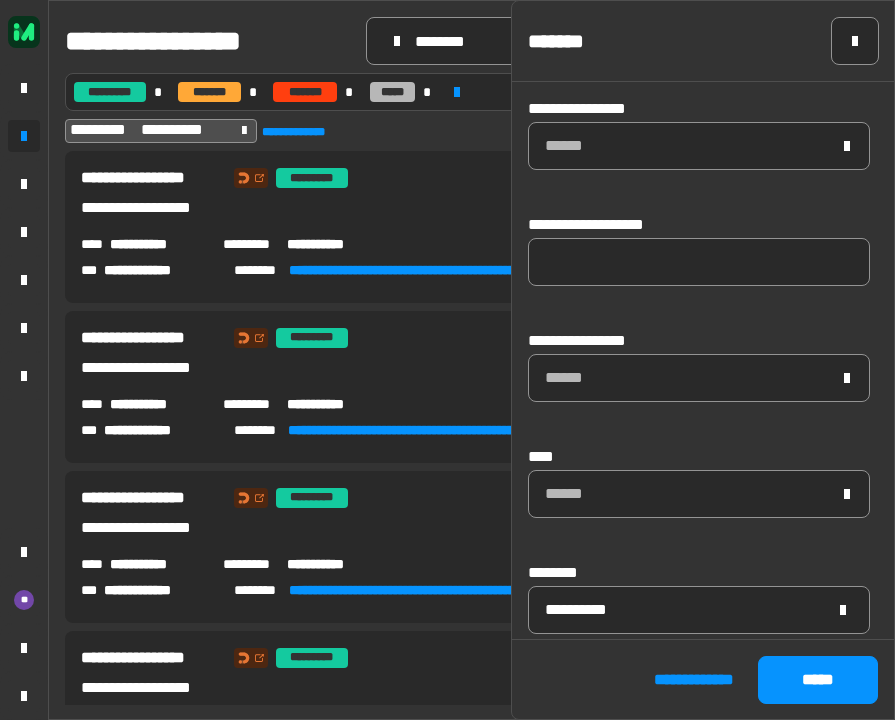 click on "**********" at bounding box center (448, 212) 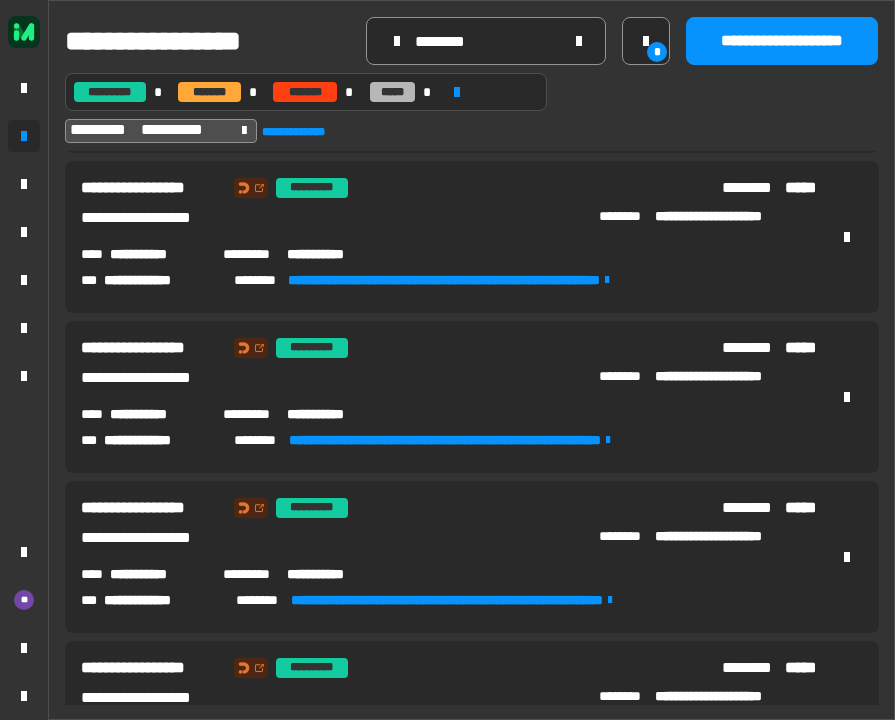scroll, scrollTop: 0, scrollLeft: 0, axis: both 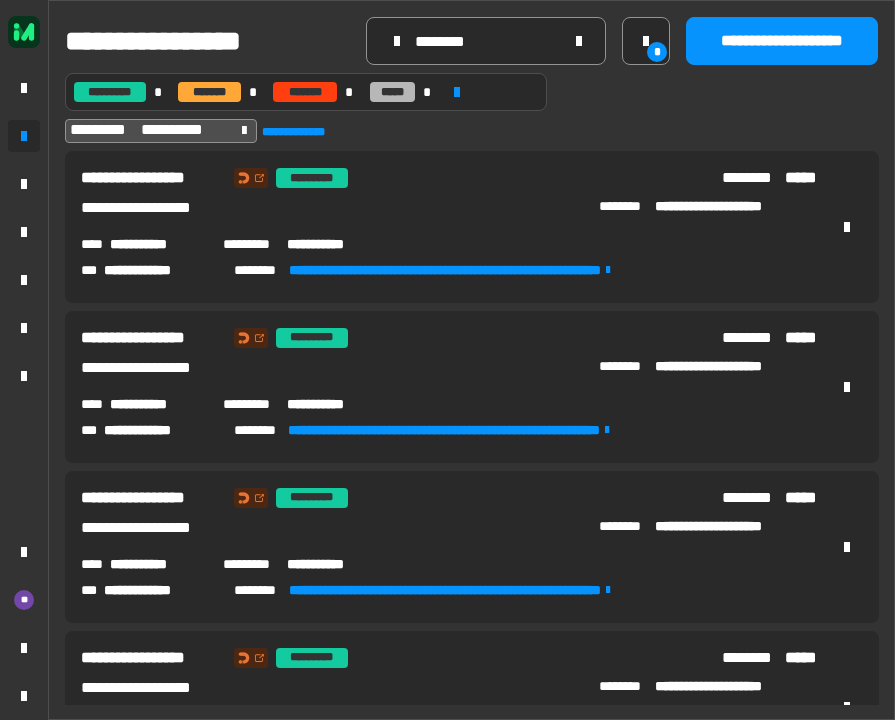 drag, startPoint x: 576, startPoint y: 42, endPoint x: 53, endPoint y: 170, distance: 538.43567 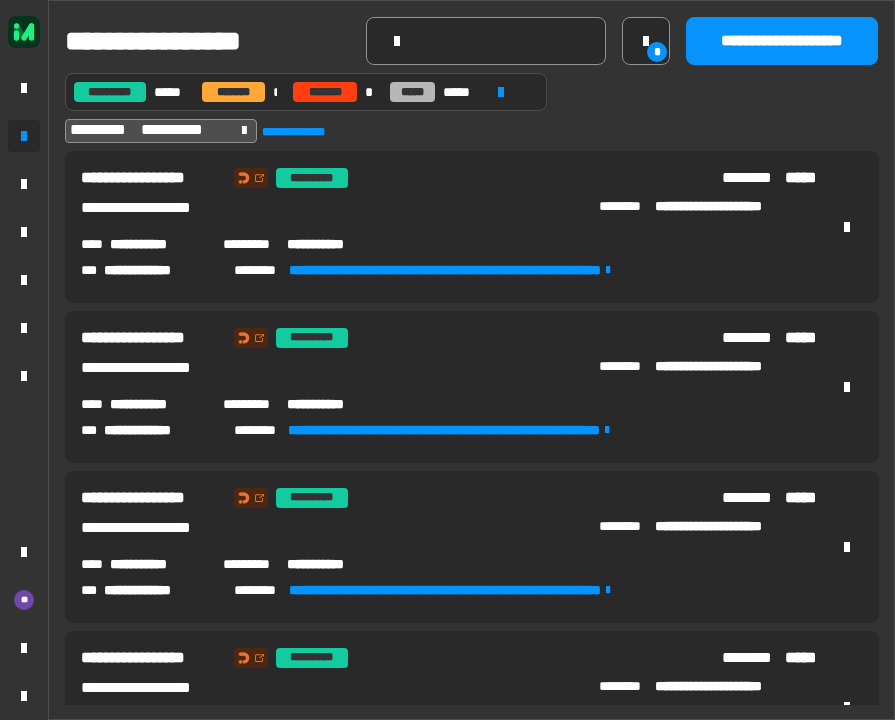 click 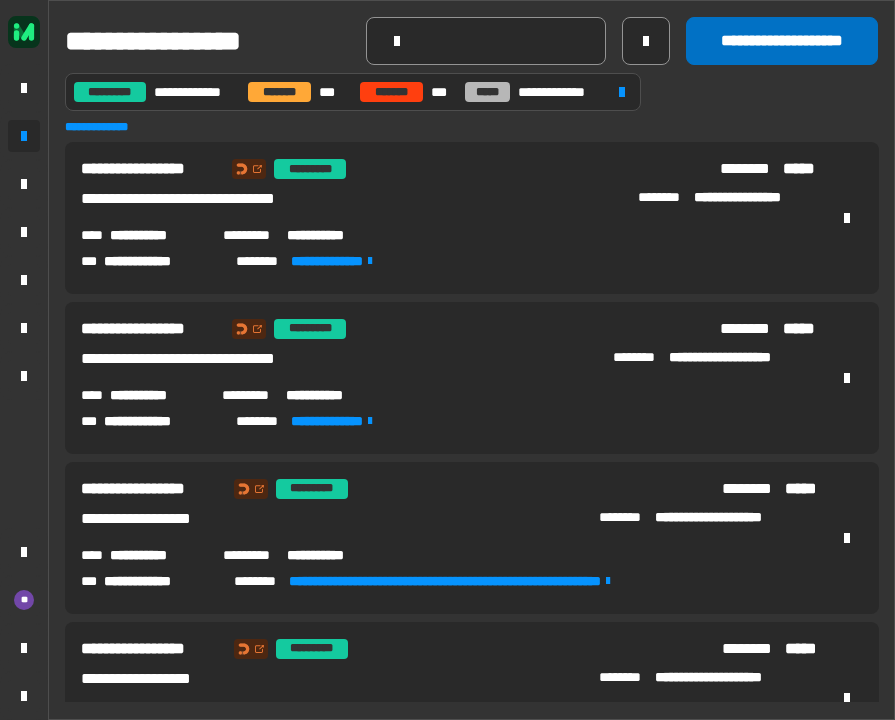 click on "**********" 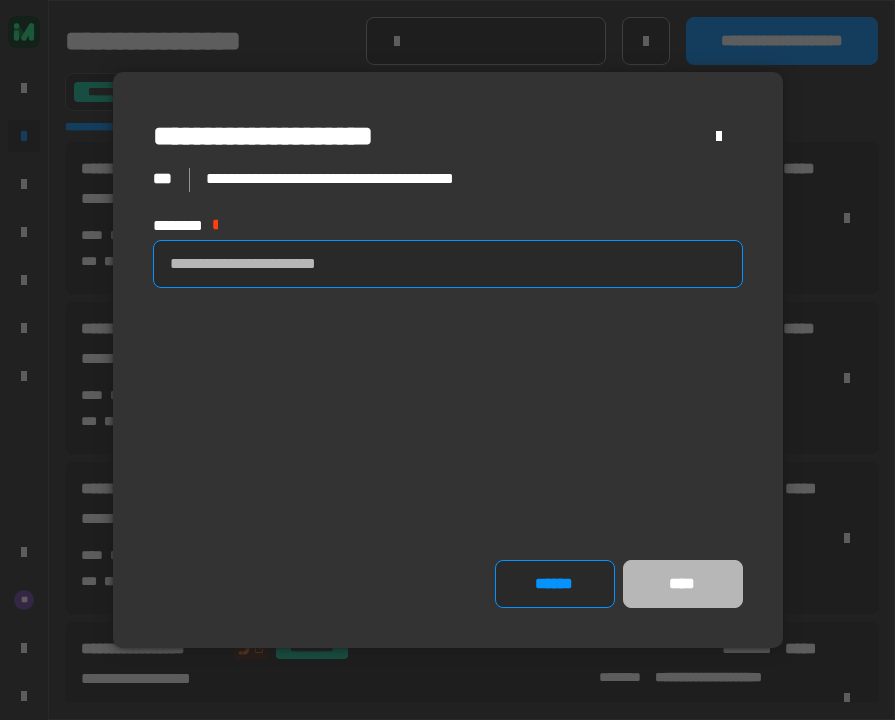 click 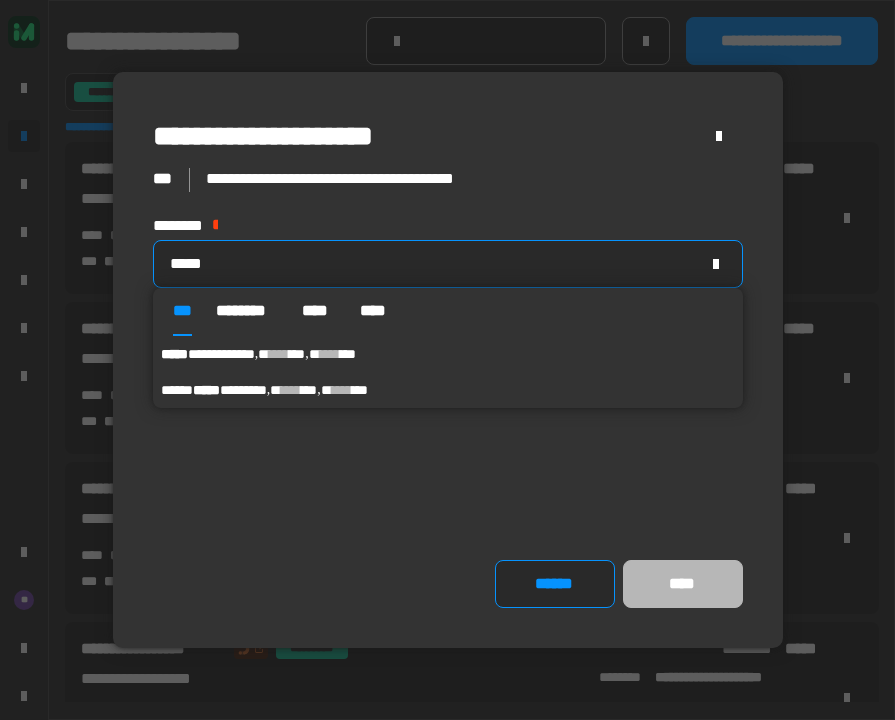 type on "*****" 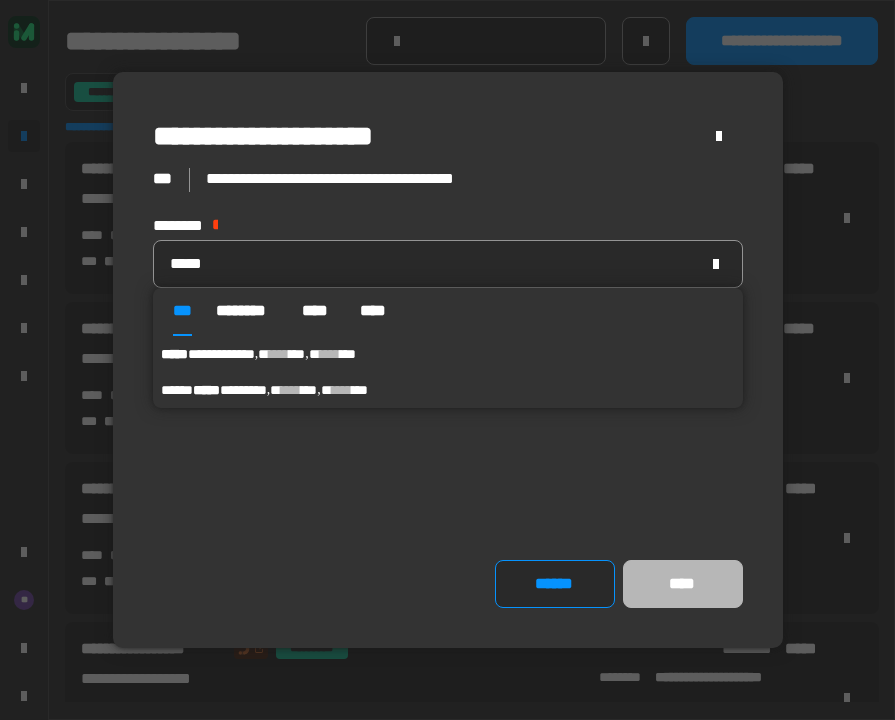 click on "****" at bounding box center [279, 354] 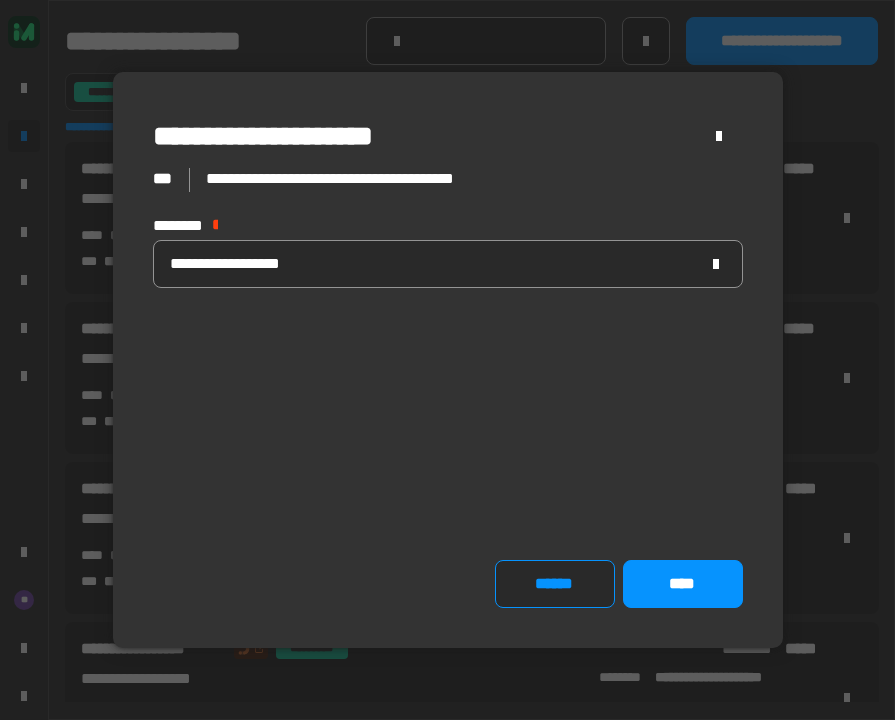 click on "**********" 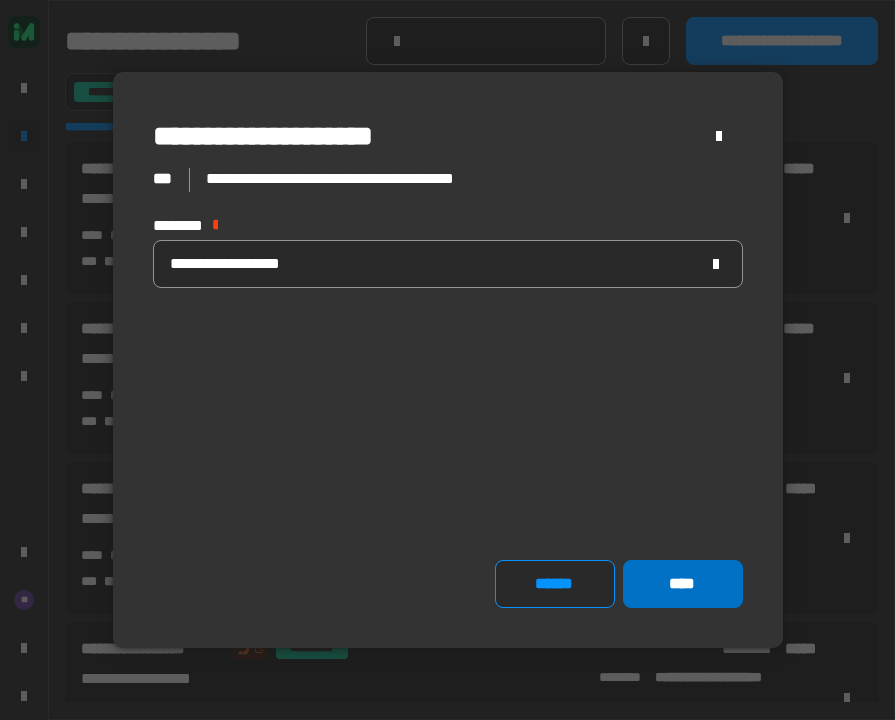 click on "****" 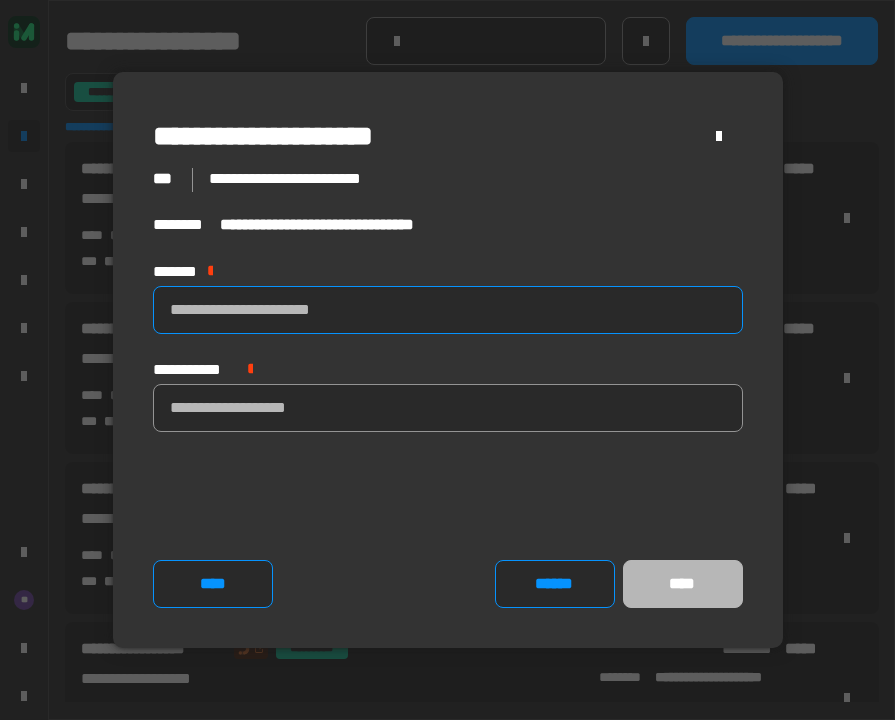 click 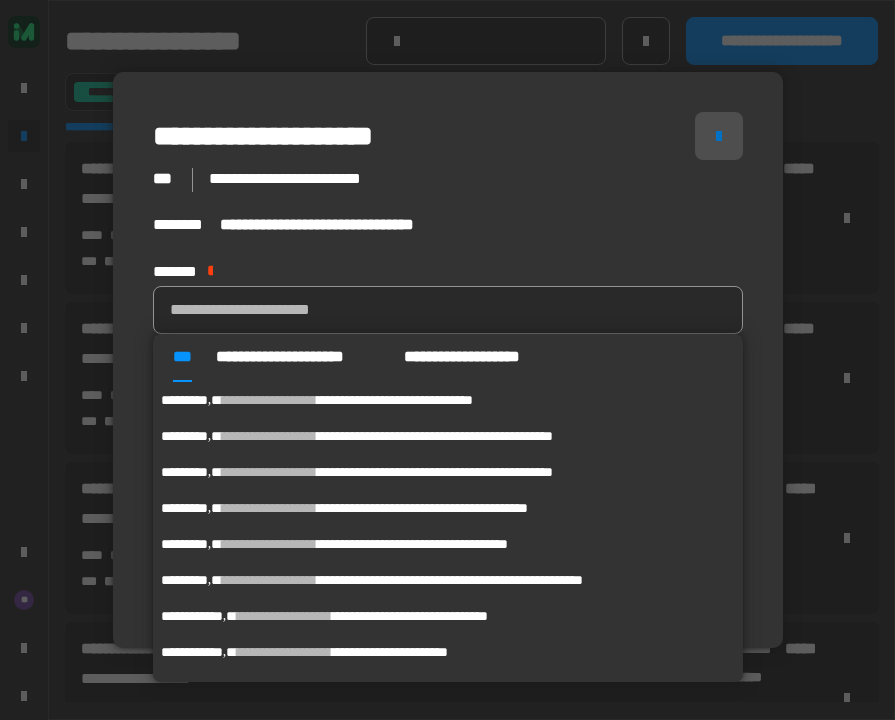 click 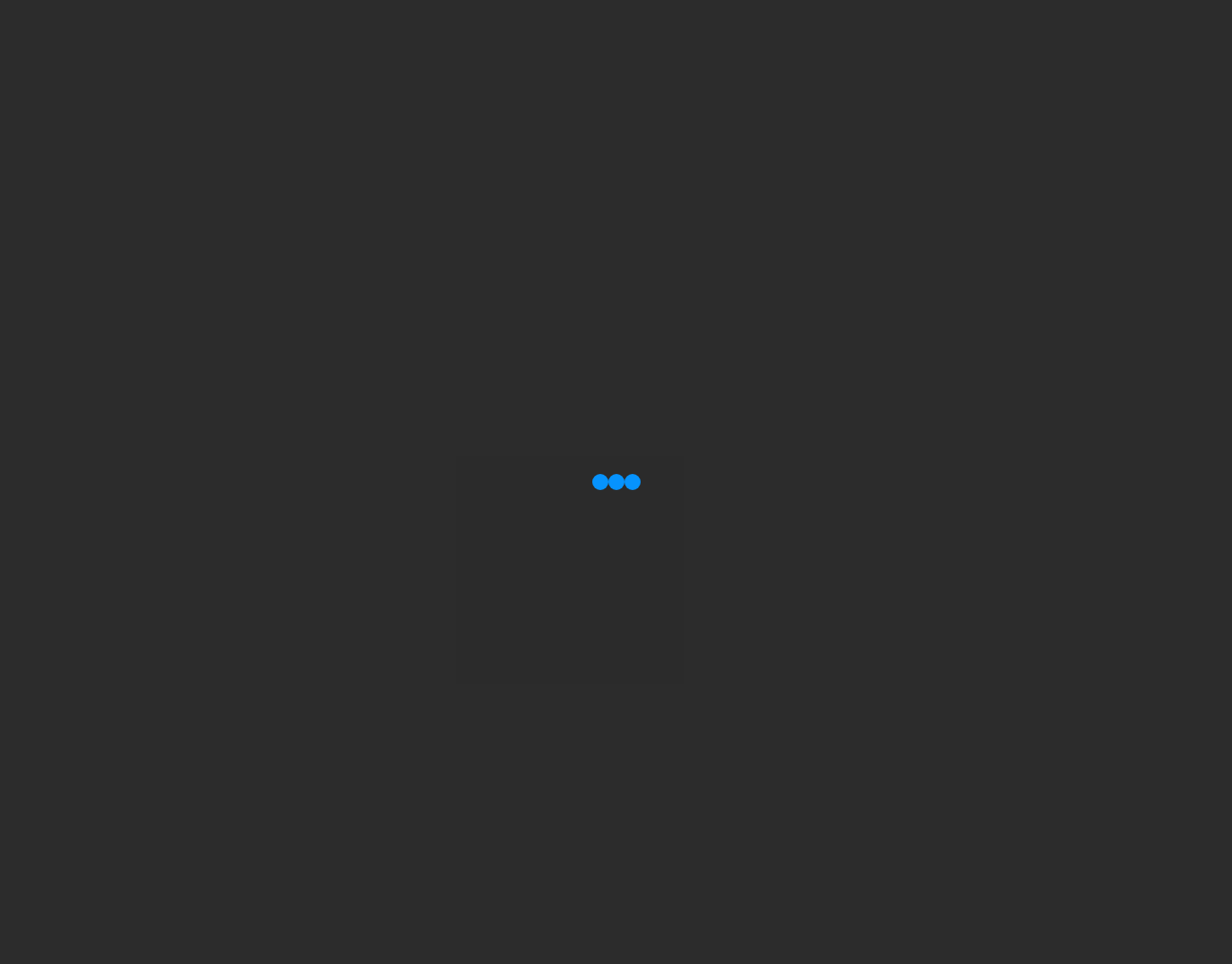 scroll, scrollTop: 0, scrollLeft: 0, axis: both 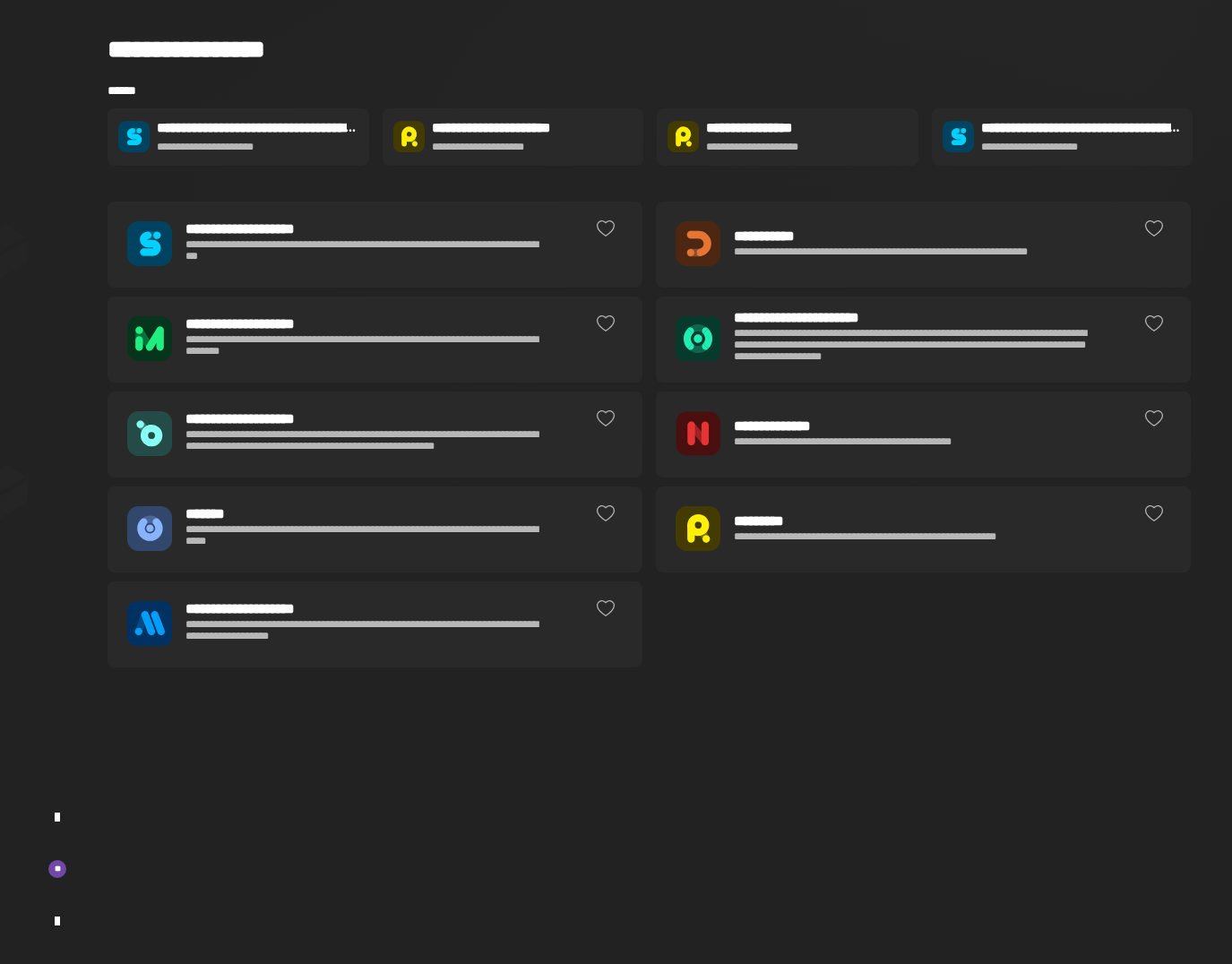 click on "**********" 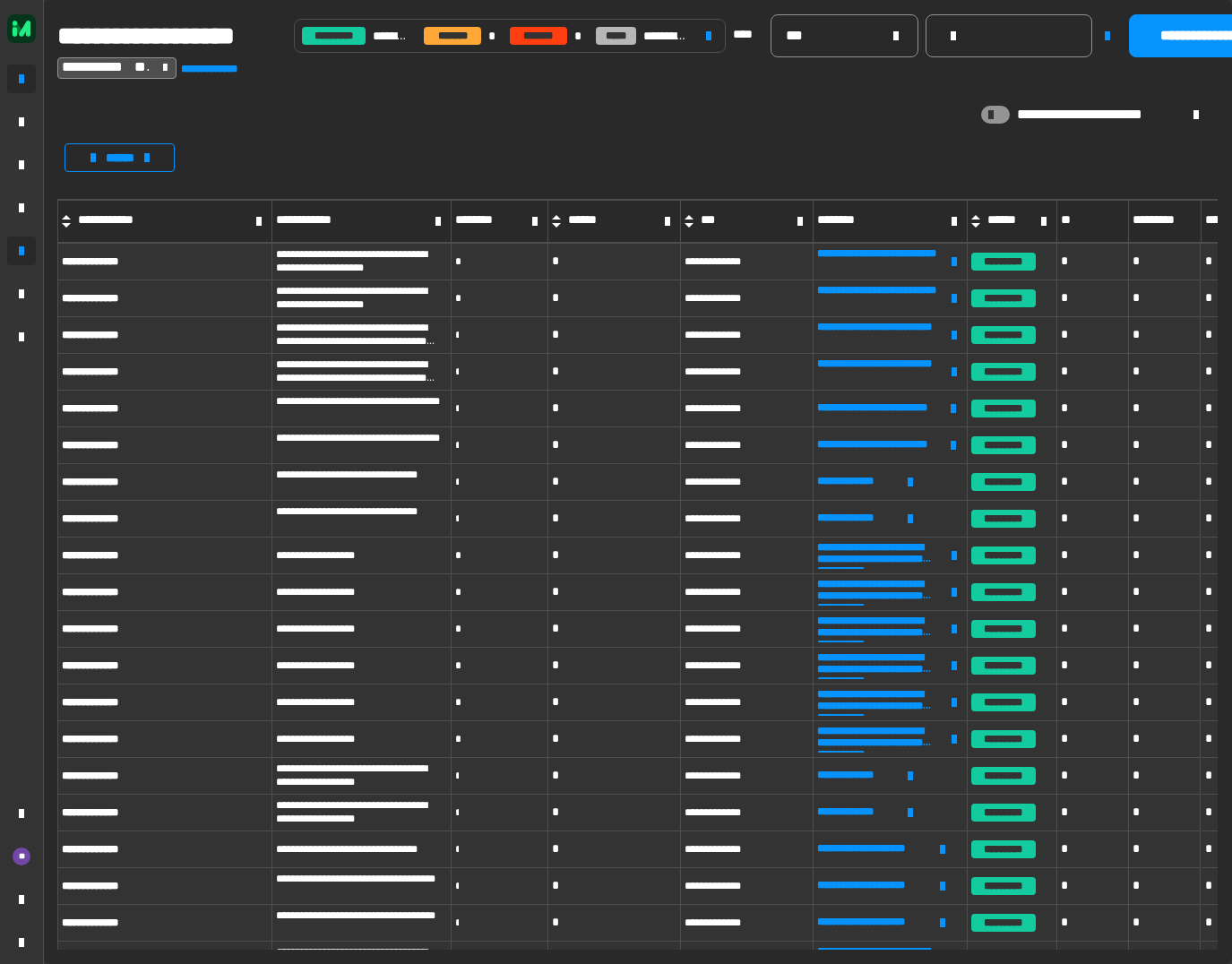 click 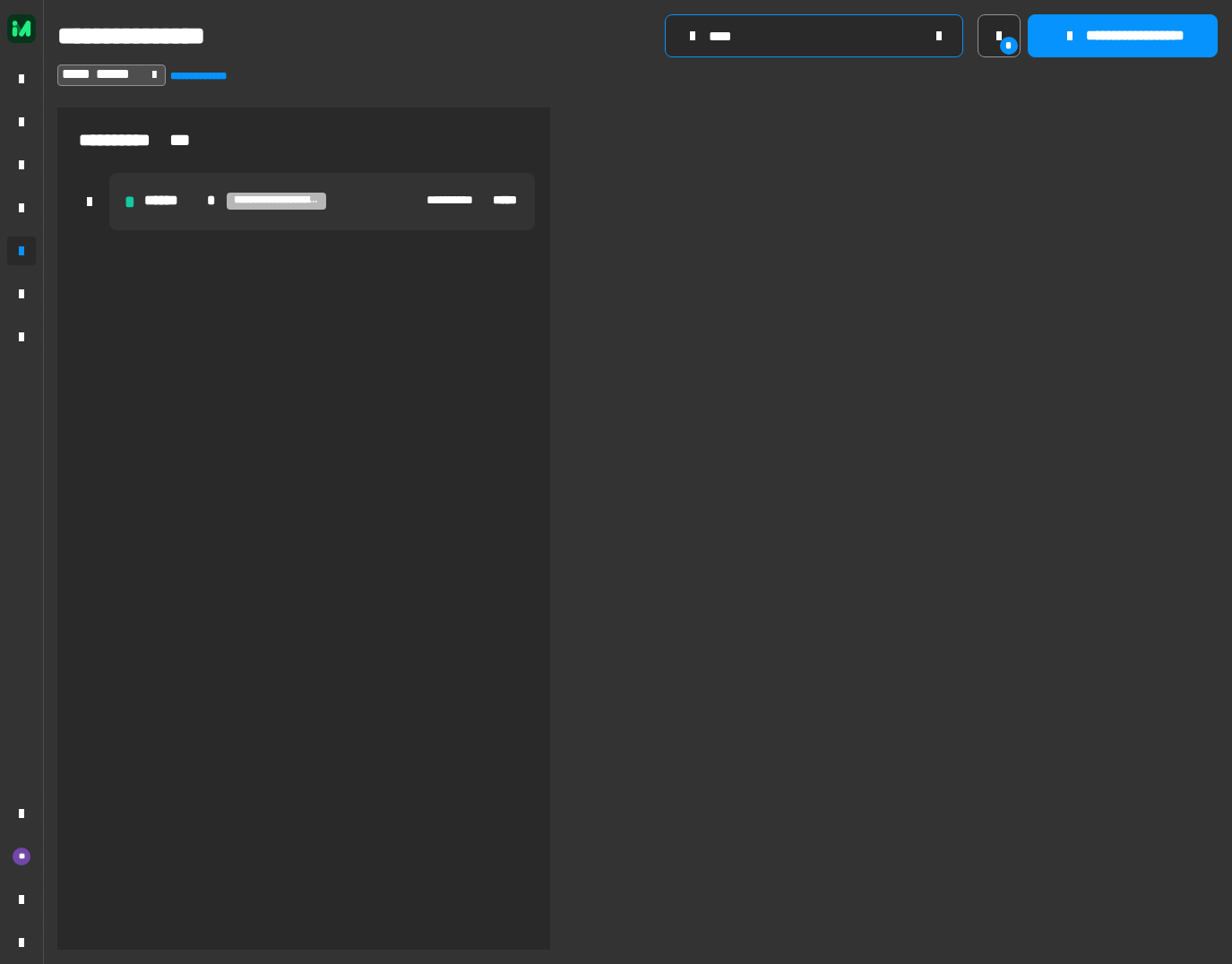 click on "****" 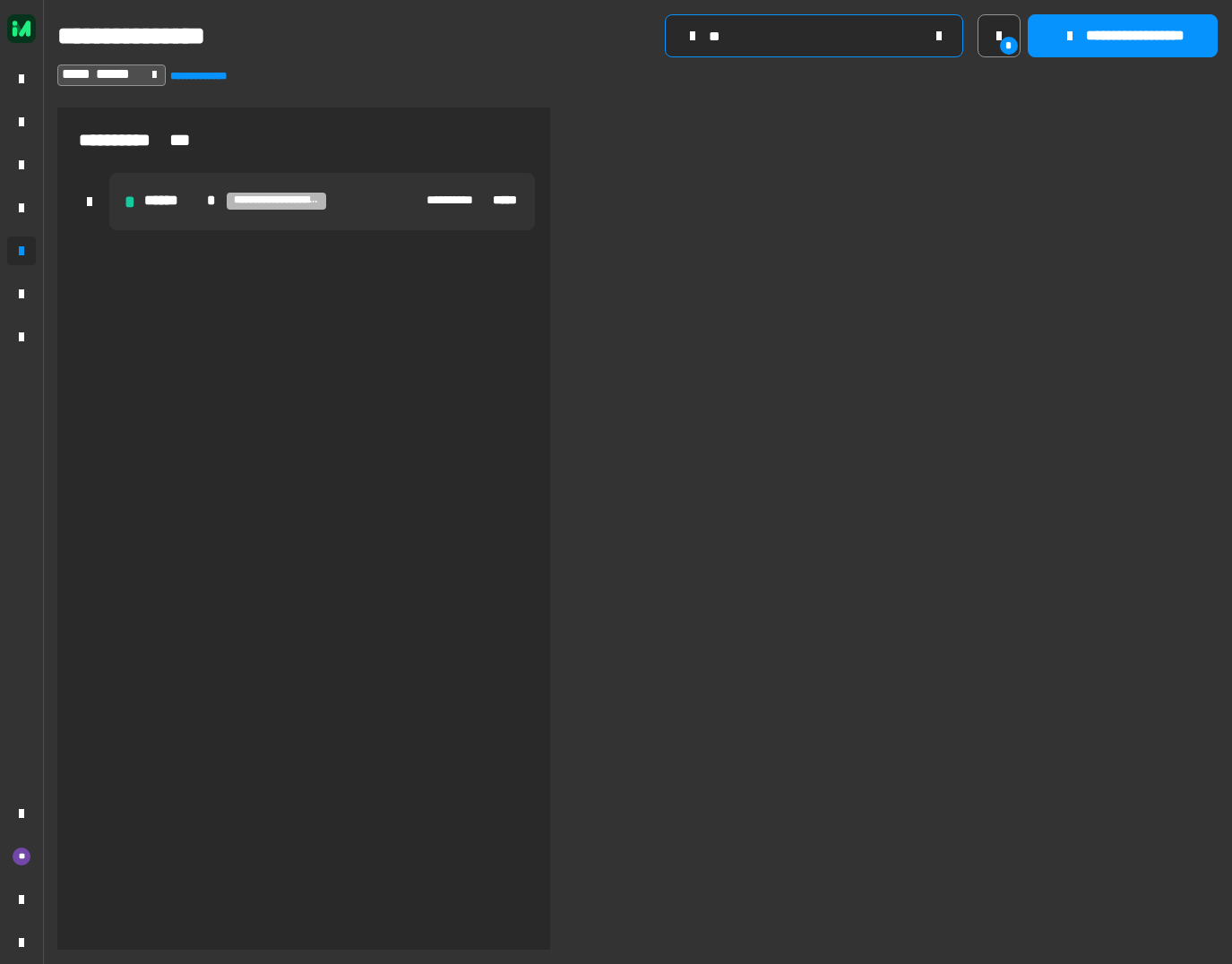 type on "*" 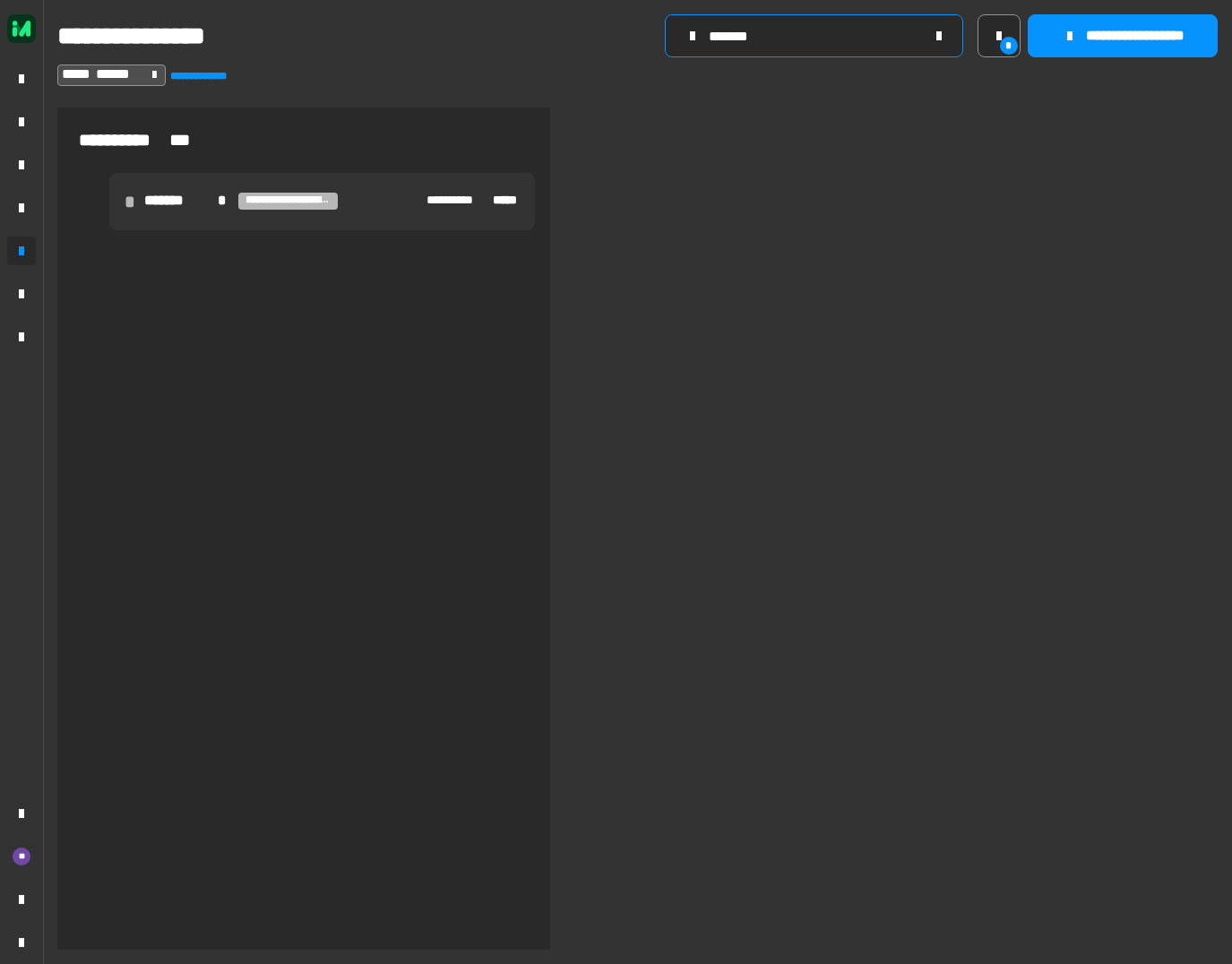 type on "*******" 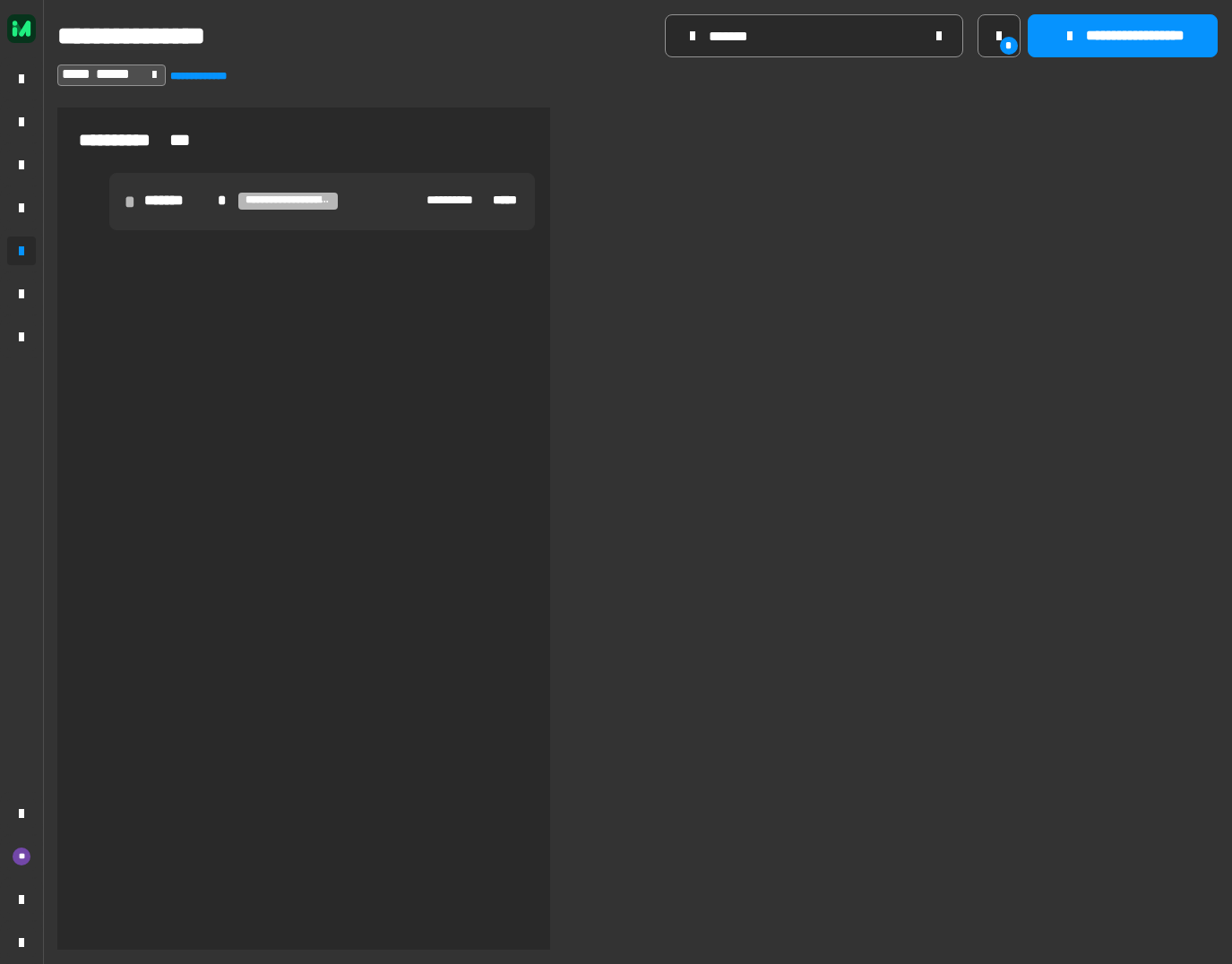 click on "**********" at bounding box center [322, 202] 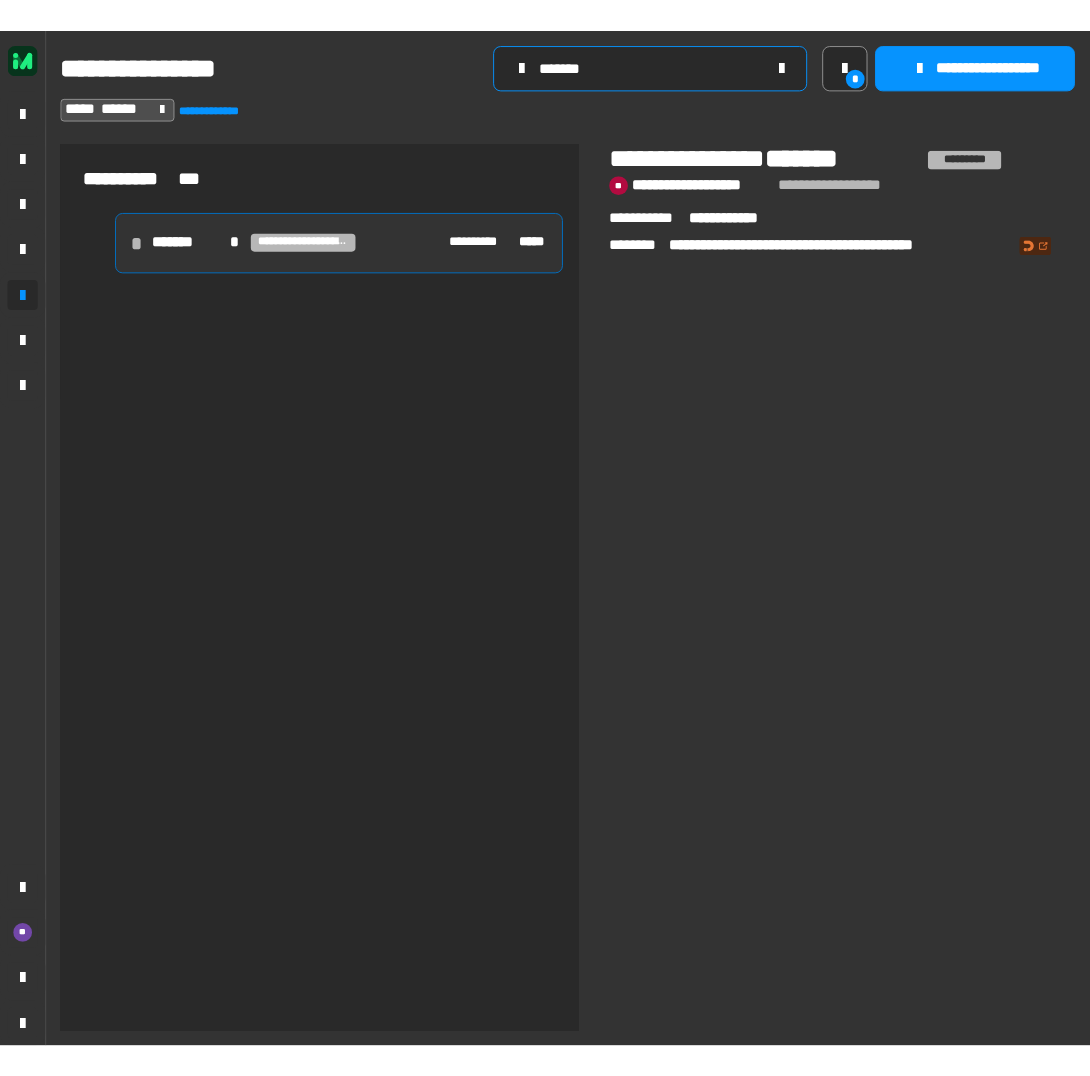 scroll, scrollTop: 0, scrollLeft: 0, axis: both 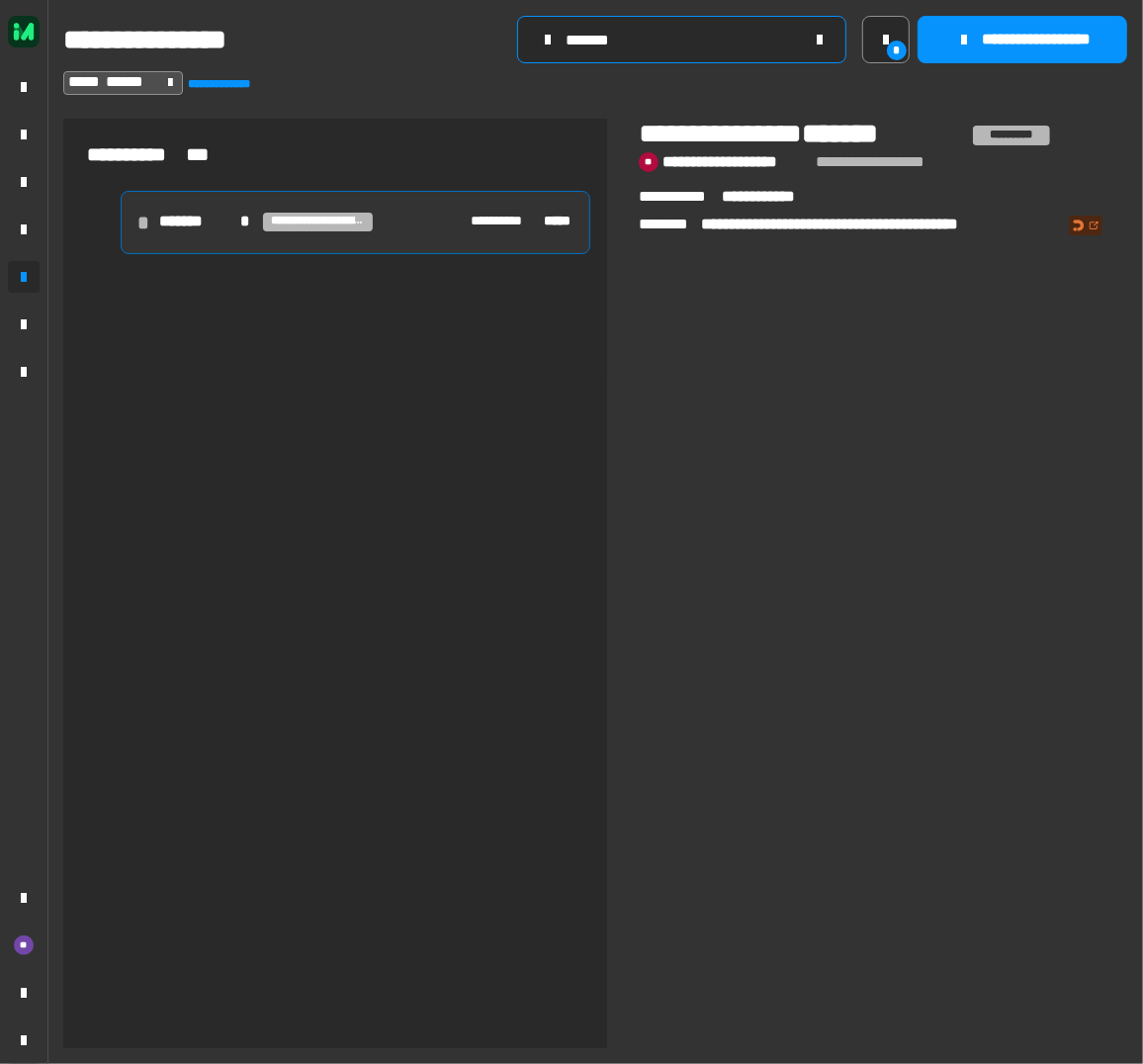 click on "*******" 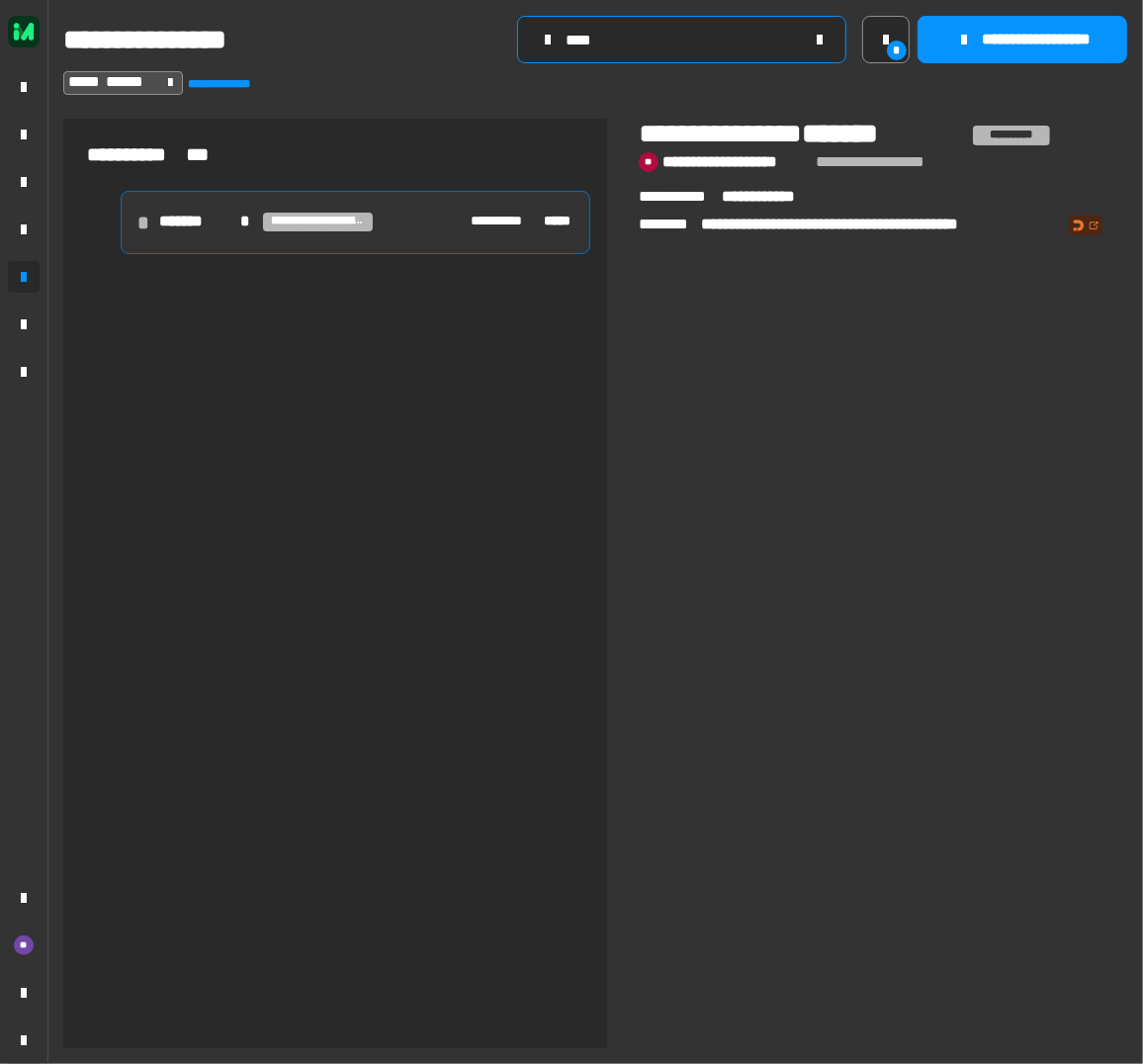 type on "****" 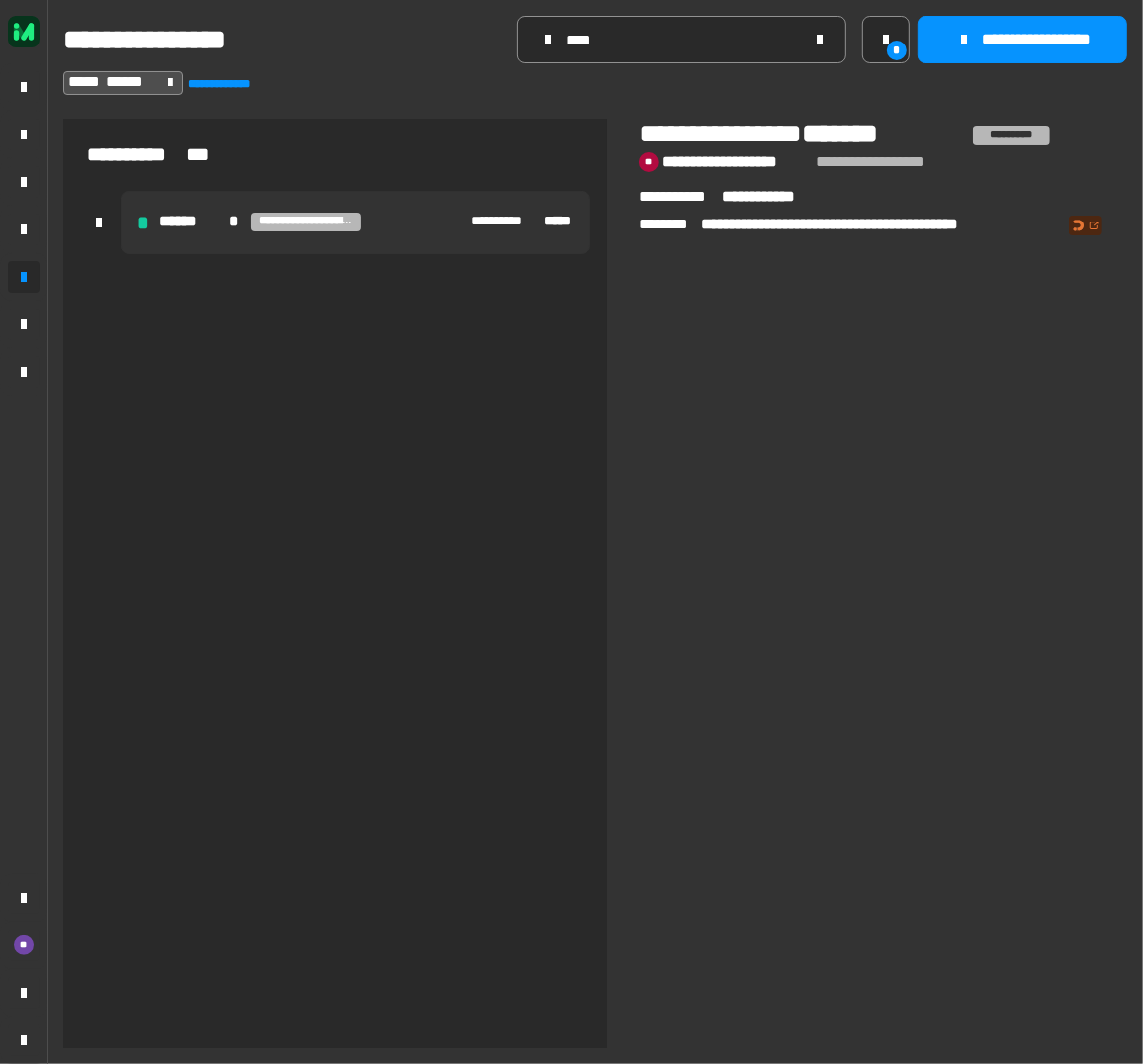 click on "**********" at bounding box center [355, 222] 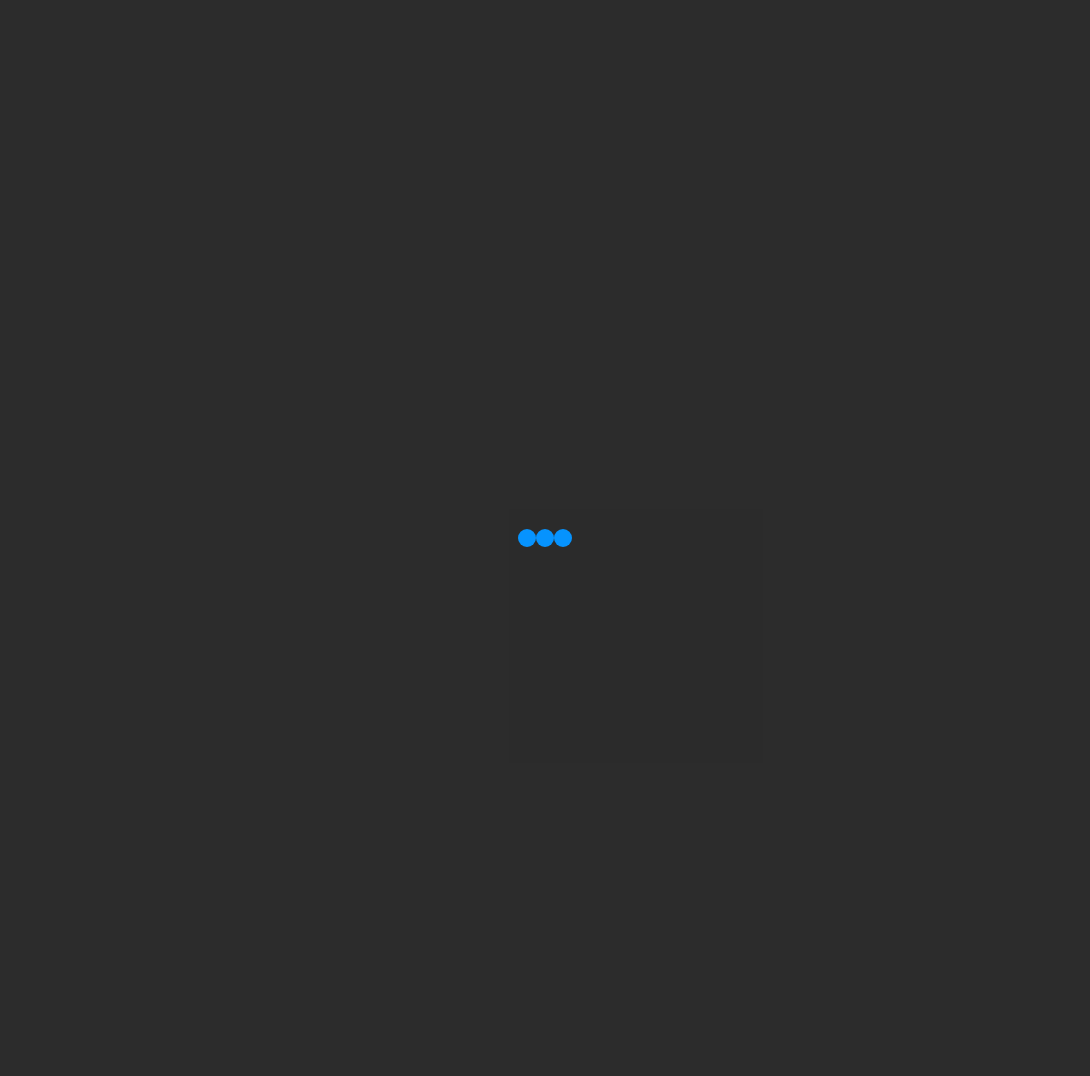 scroll, scrollTop: 0, scrollLeft: 0, axis: both 